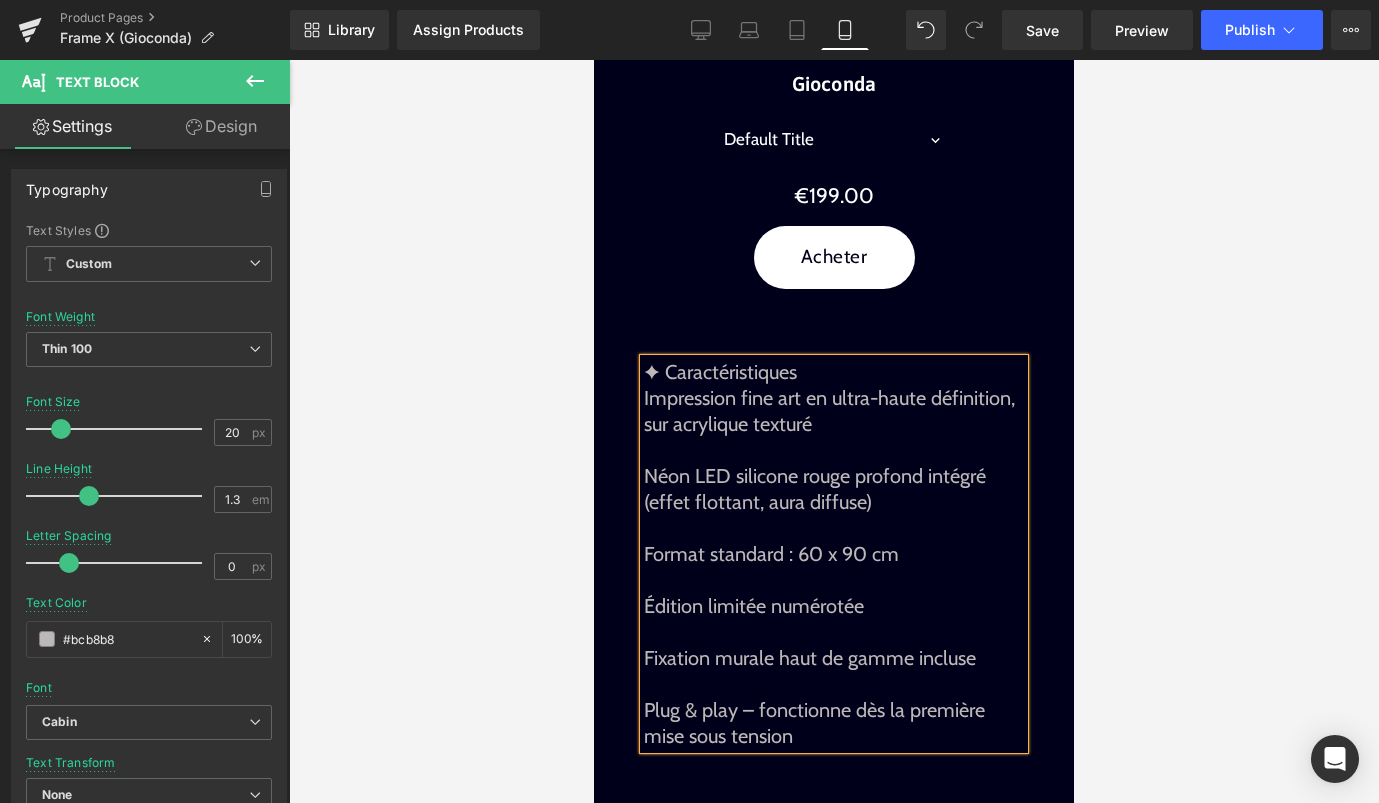 scroll, scrollTop: 0, scrollLeft: 0, axis: both 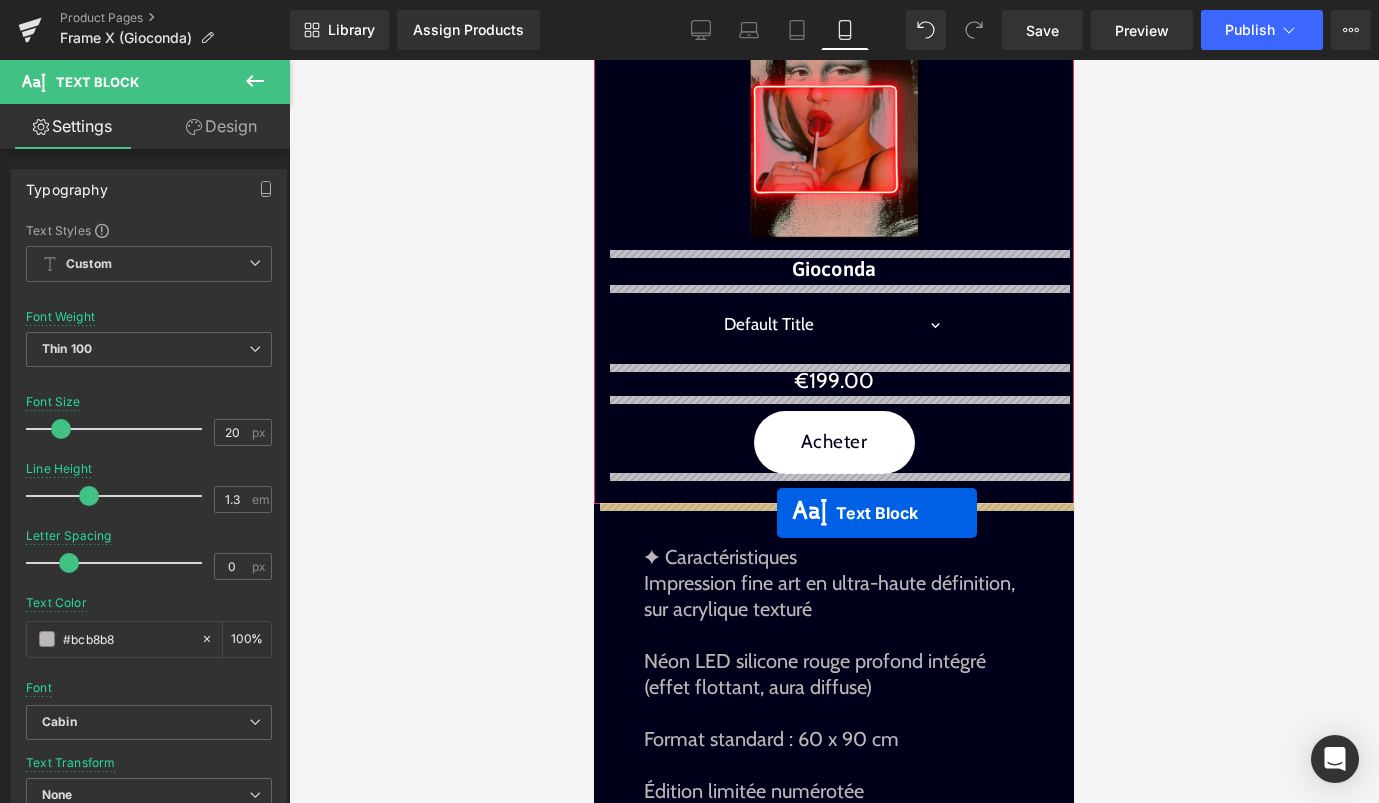drag, startPoint x: 780, startPoint y: 473, endPoint x: 777, endPoint y: 513, distance: 40.112343 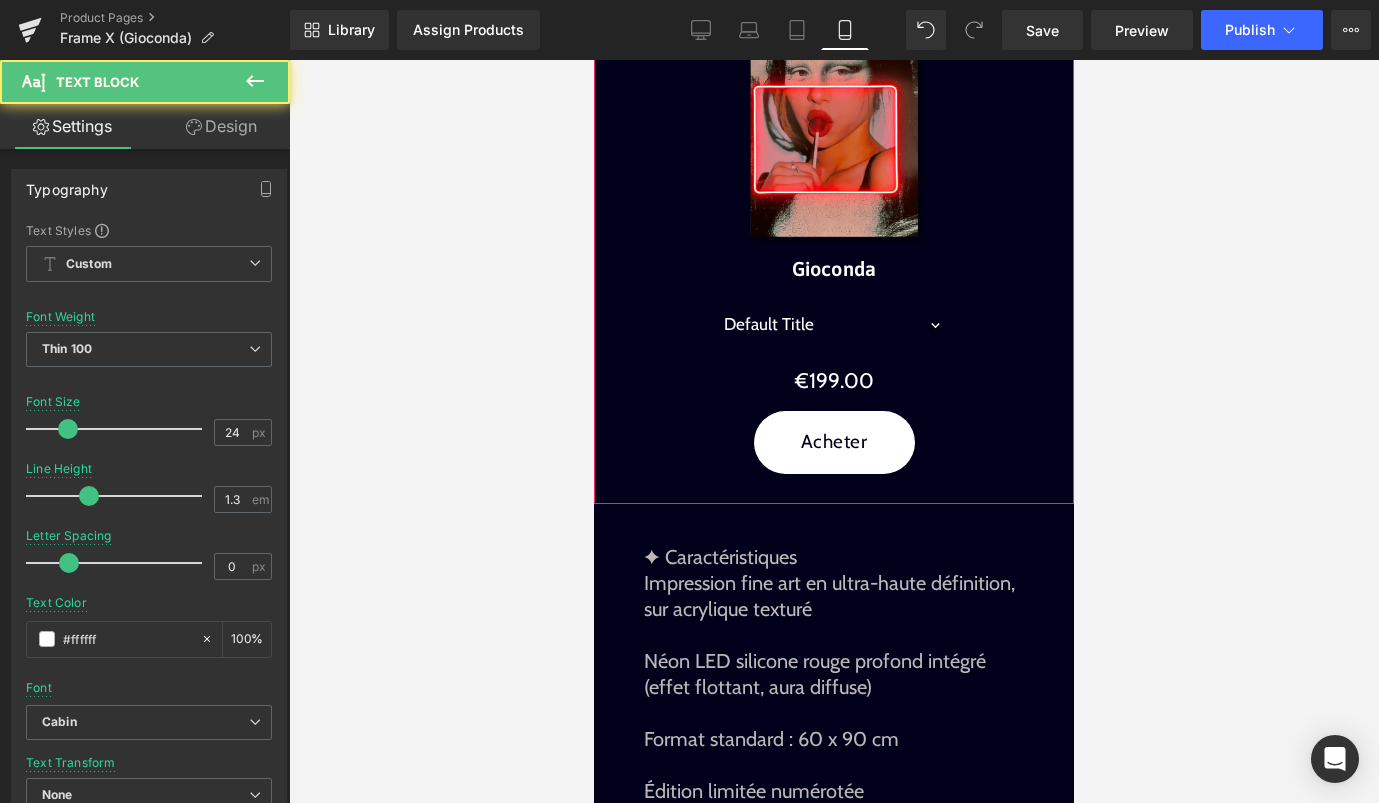 scroll, scrollTop: 1761, scrollLeft: 0, axis: vertical 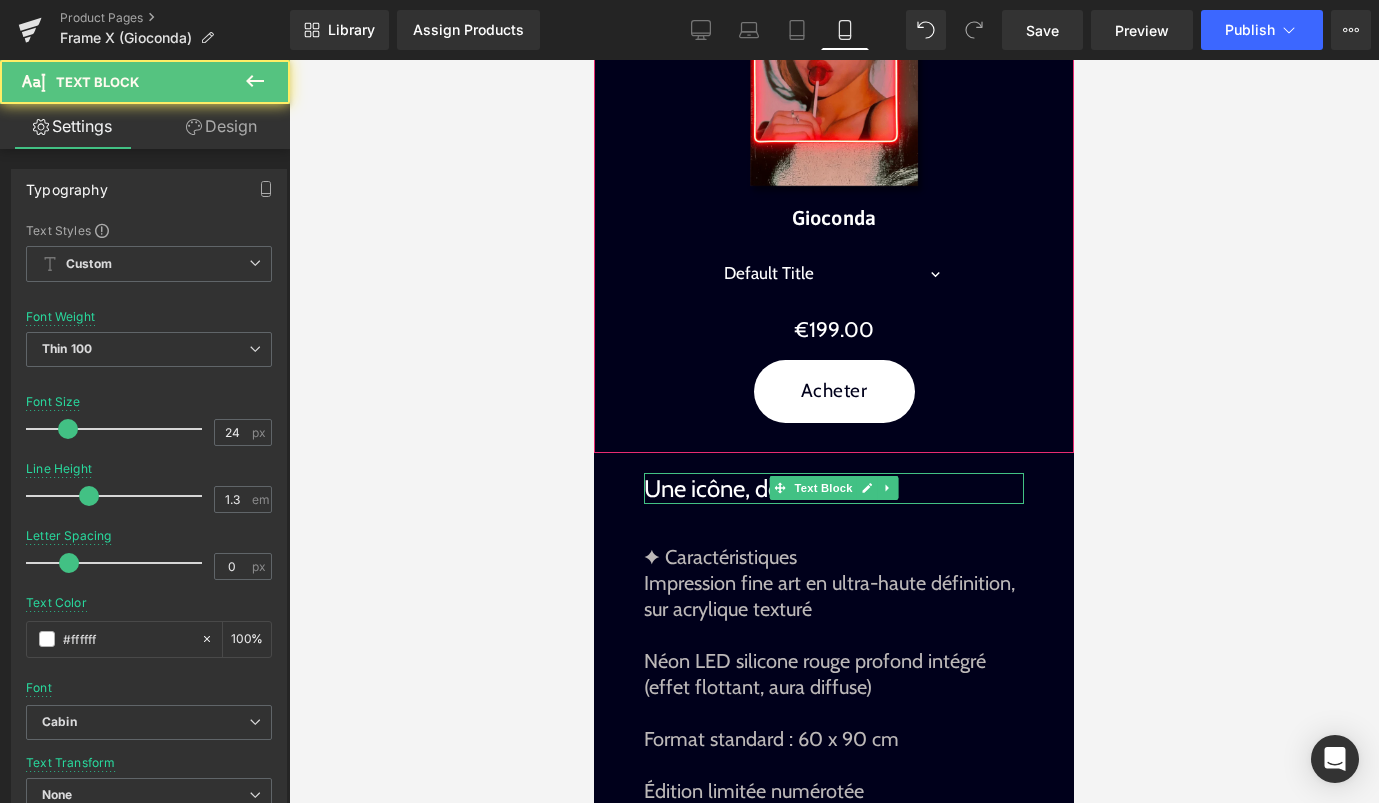 click on "Une icône, détournée." at bounding box center [834, 488] 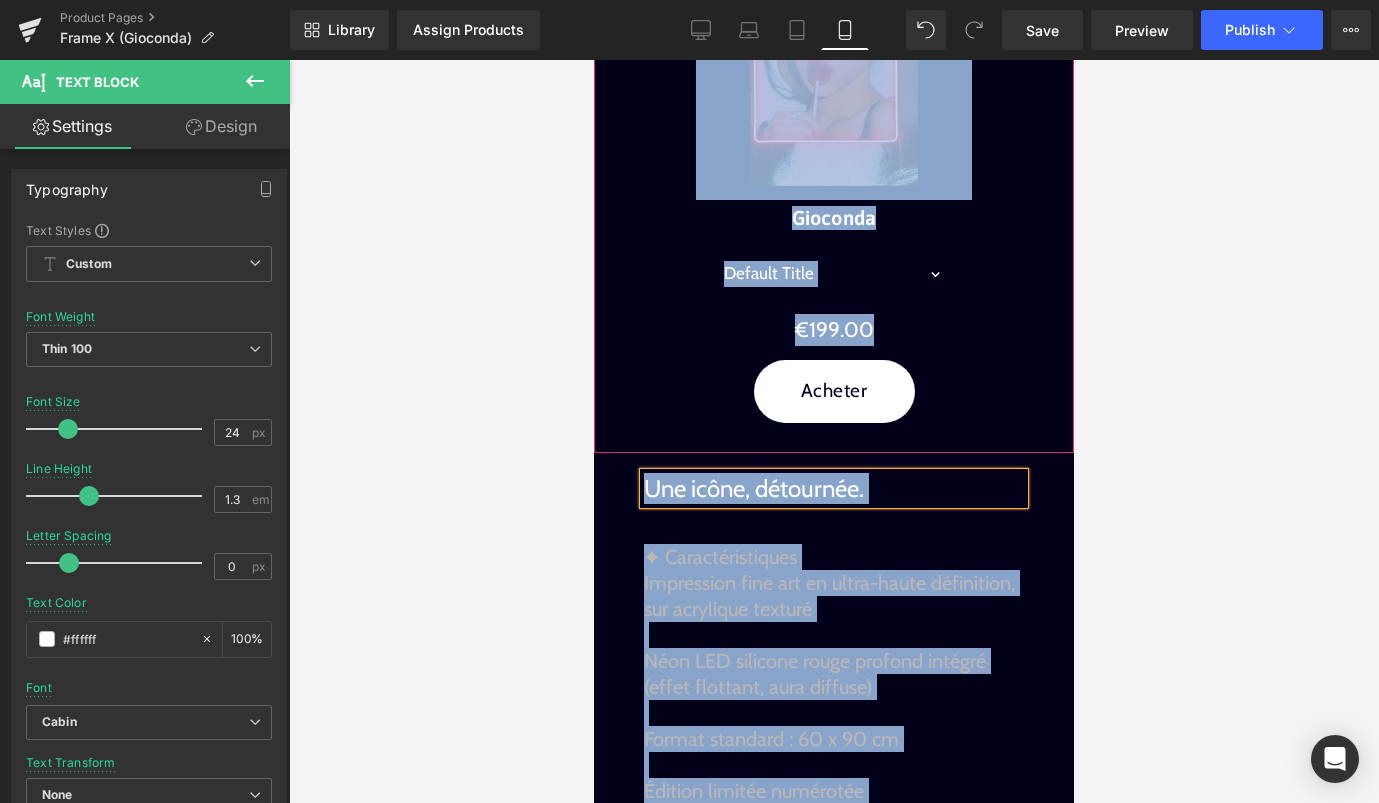 click on "Une icône, détournée." at bounding box center [834, 488] 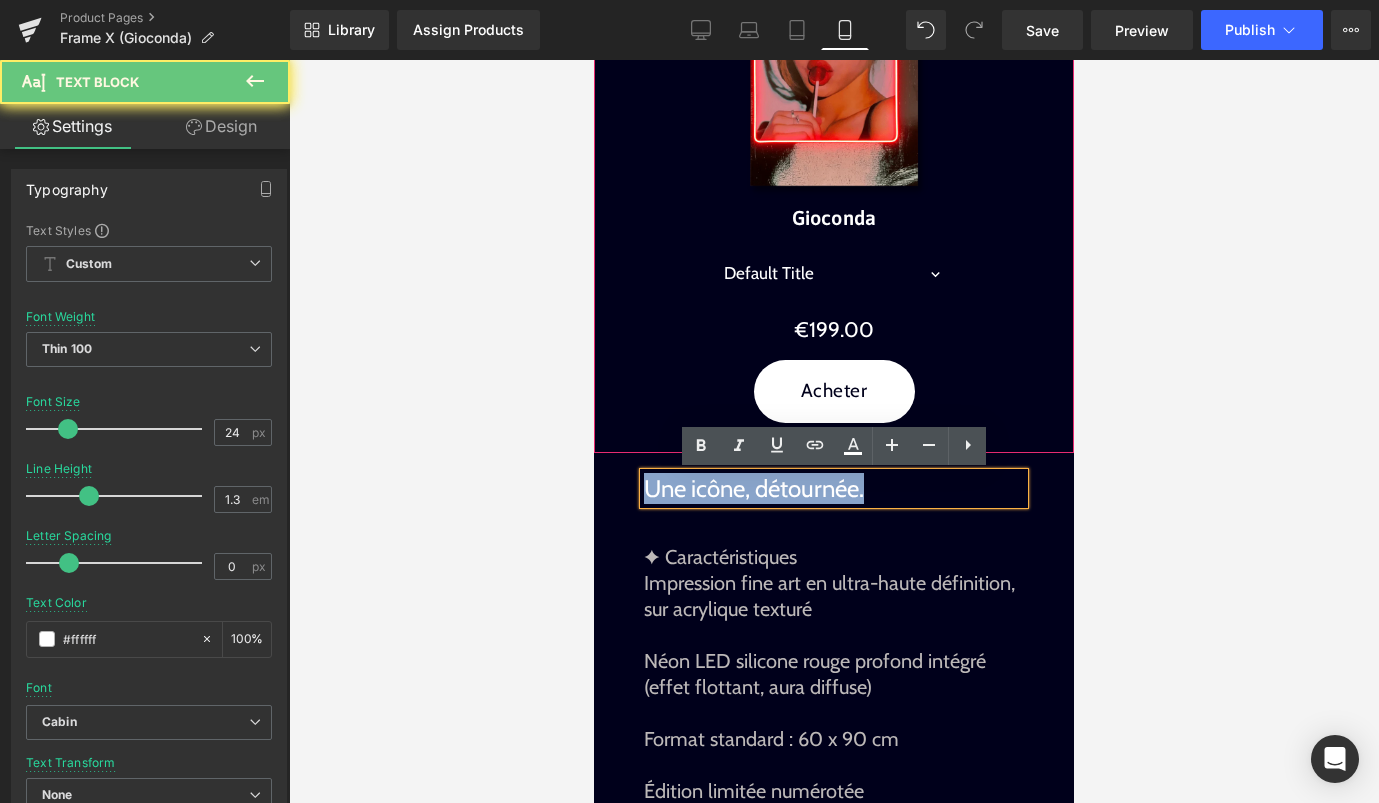 drag, startPoint x: 890, startPoint y: 487, endPoint x: 495, endPoint y: 487, distance: 395 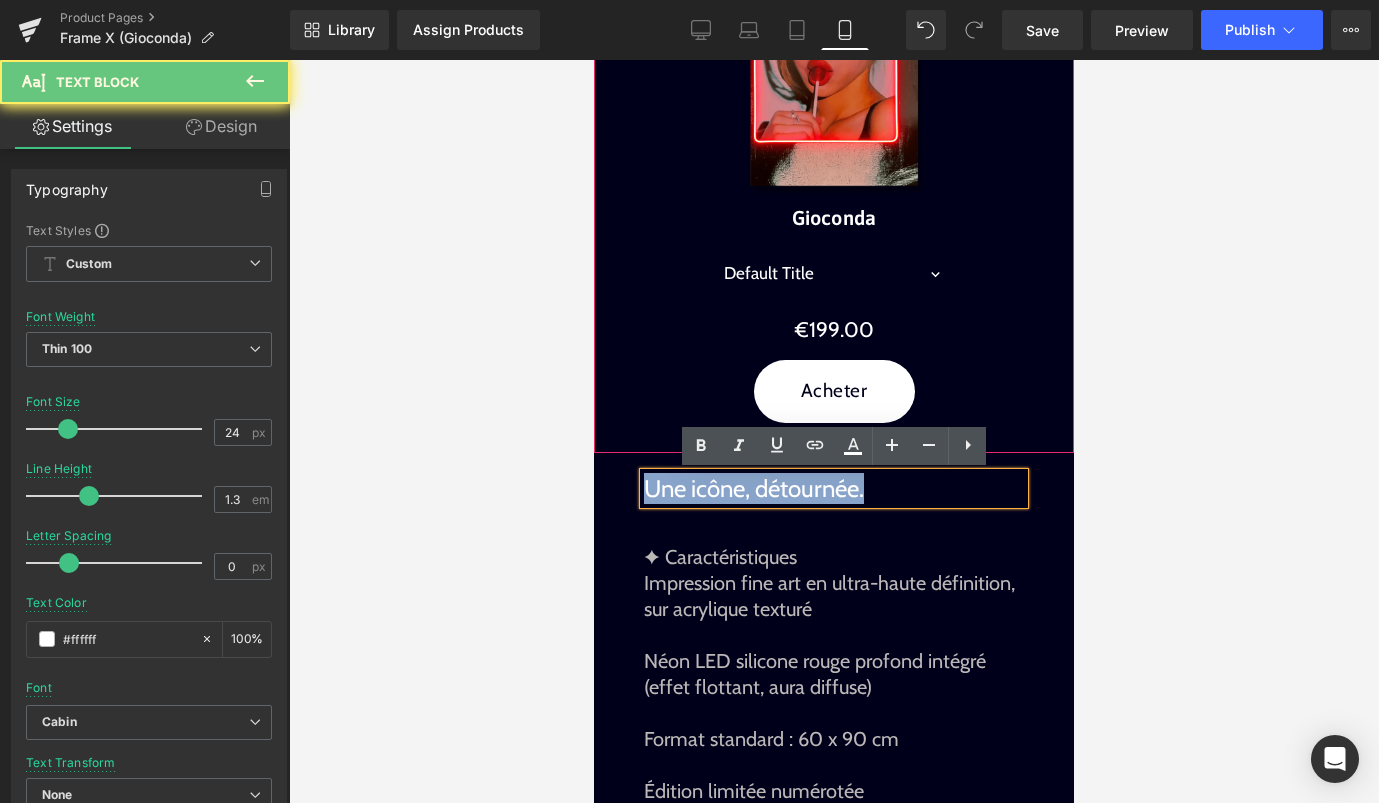 click on "search
close
menu
Menu
close
Mes commandes
Service client
Contact RGPD Condition de service Politique d'expédition Politique de remboursement Mentions légales
Passer au contenu
menu
The Hype Neon®" at bounding box center (834, -1329) 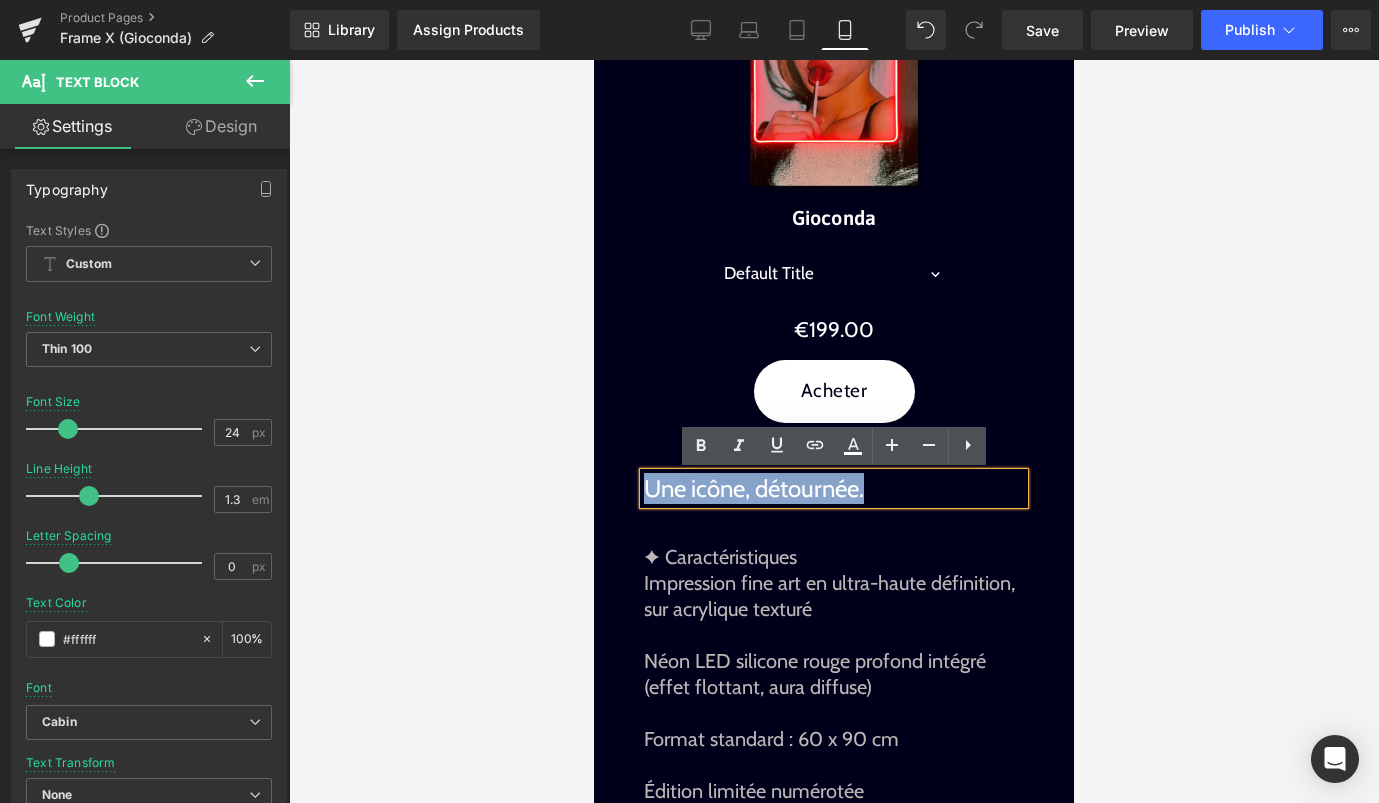 click on "Une icône, détournée." at bounding box center [834, 488] 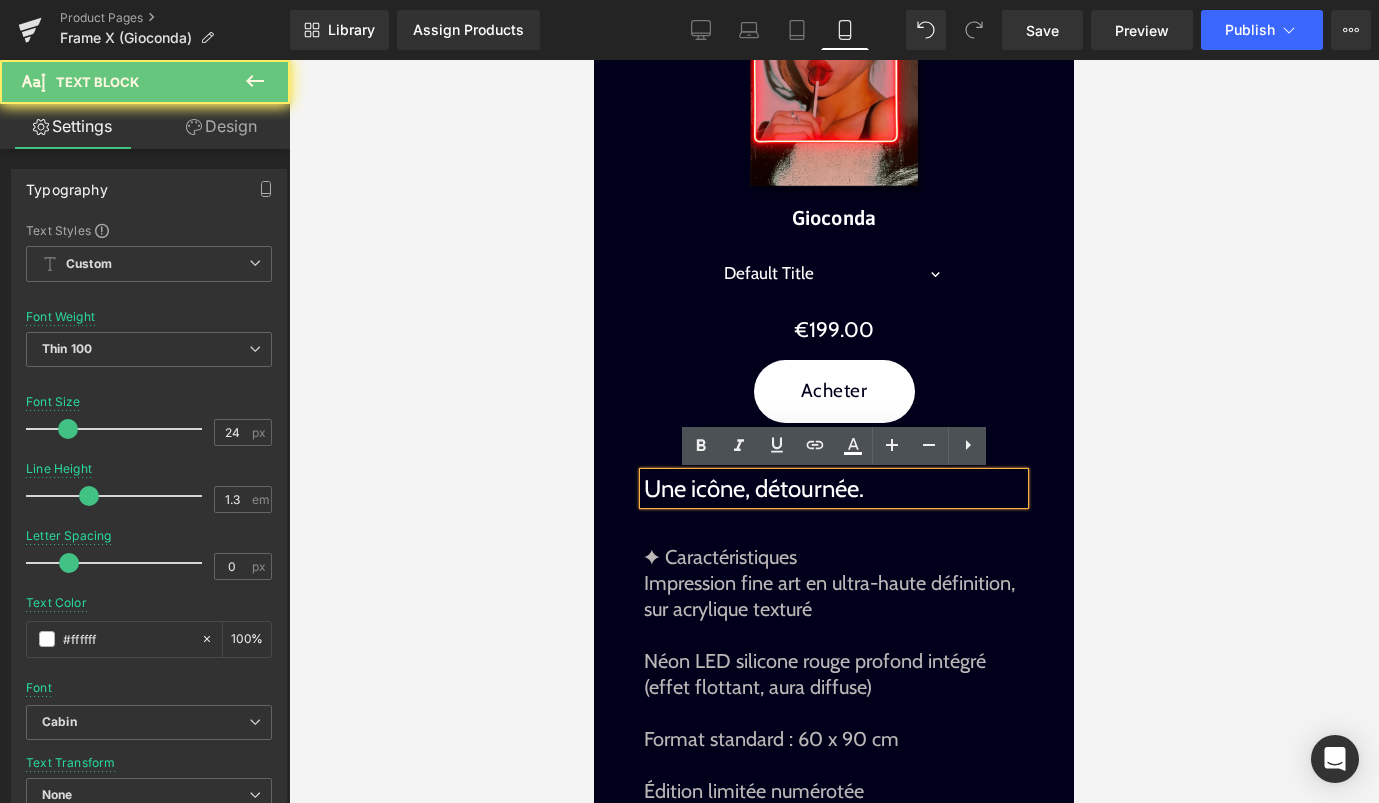 drag, startPoint x: 876, startPoint y: 490, endPoint x: 643, endPoint y: 490, distance: 233 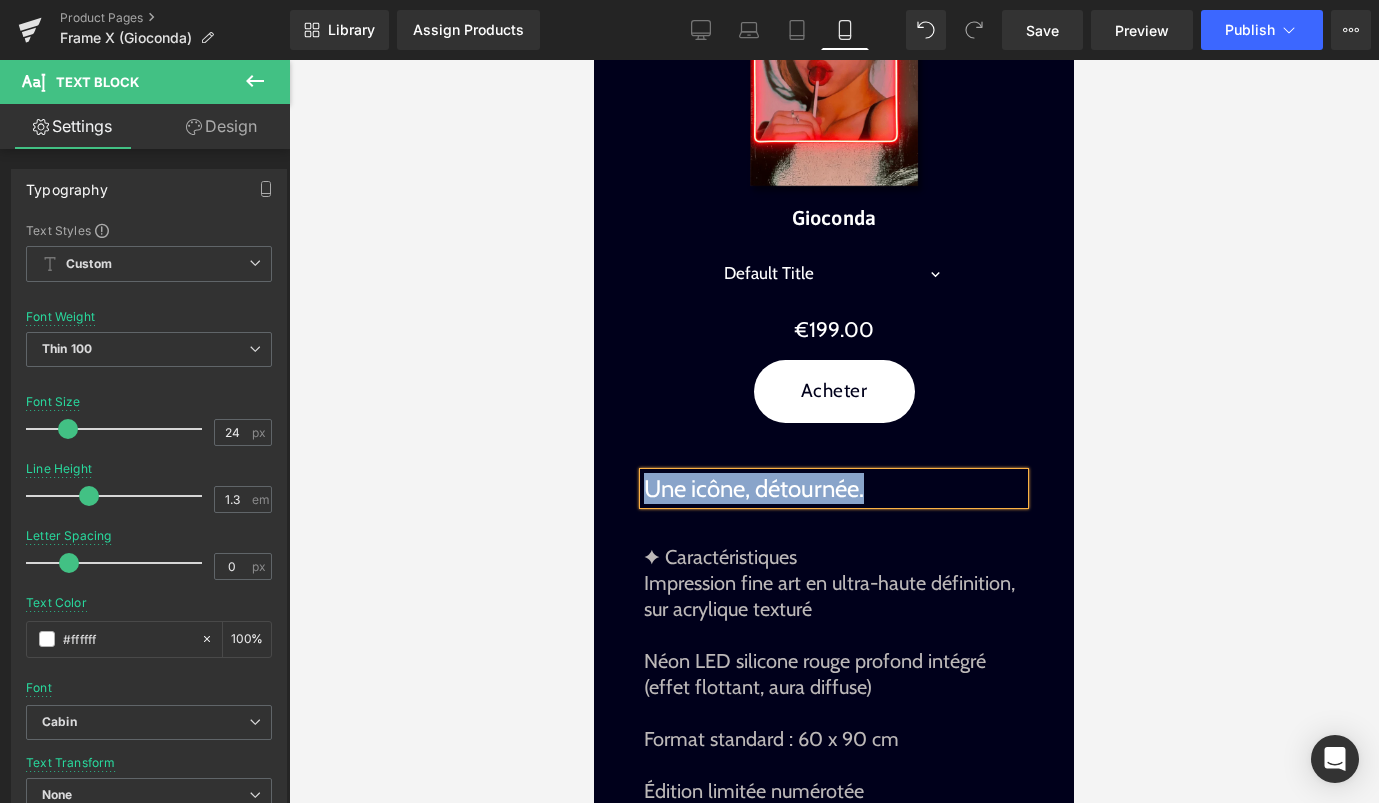type 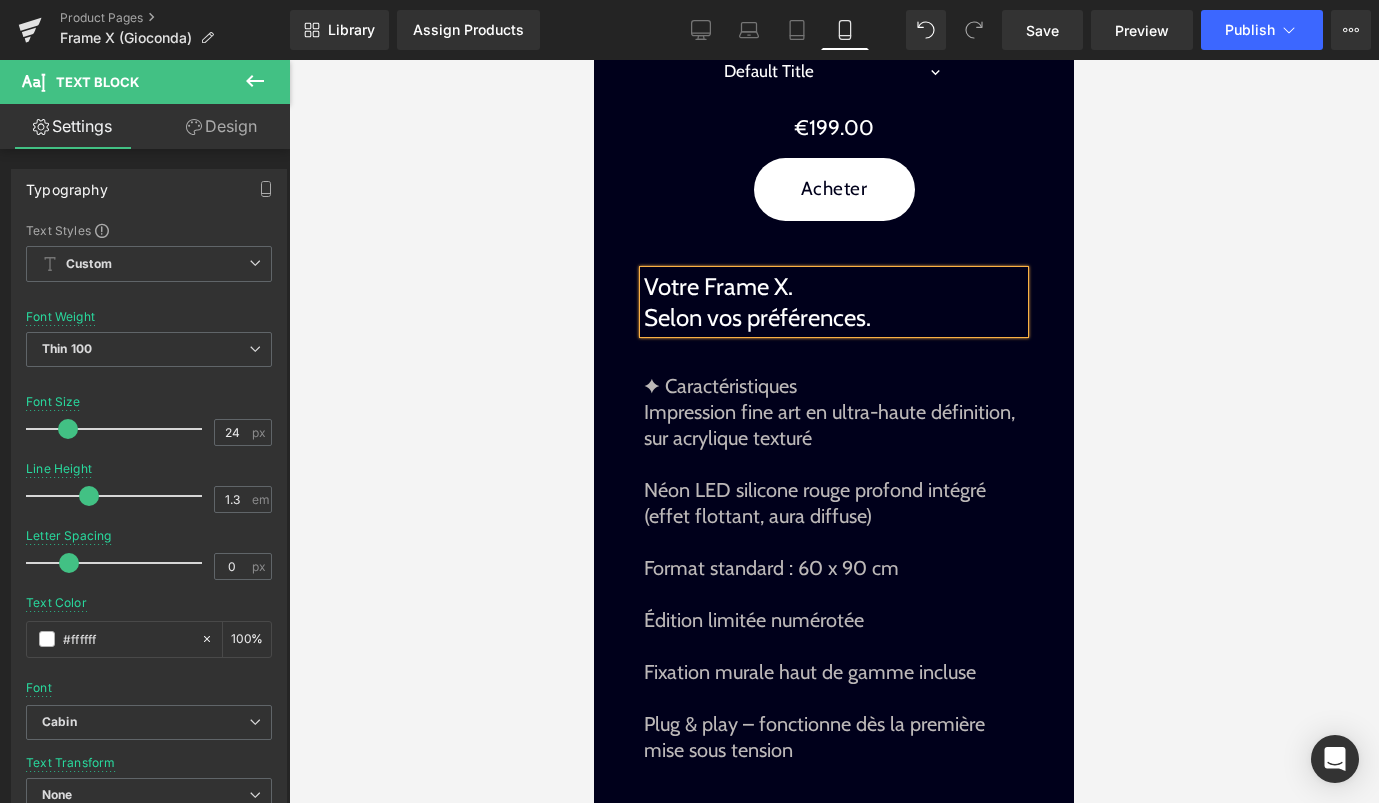 scroll, scrollTop: 1965, scrollLeft: 0, axis: vertical 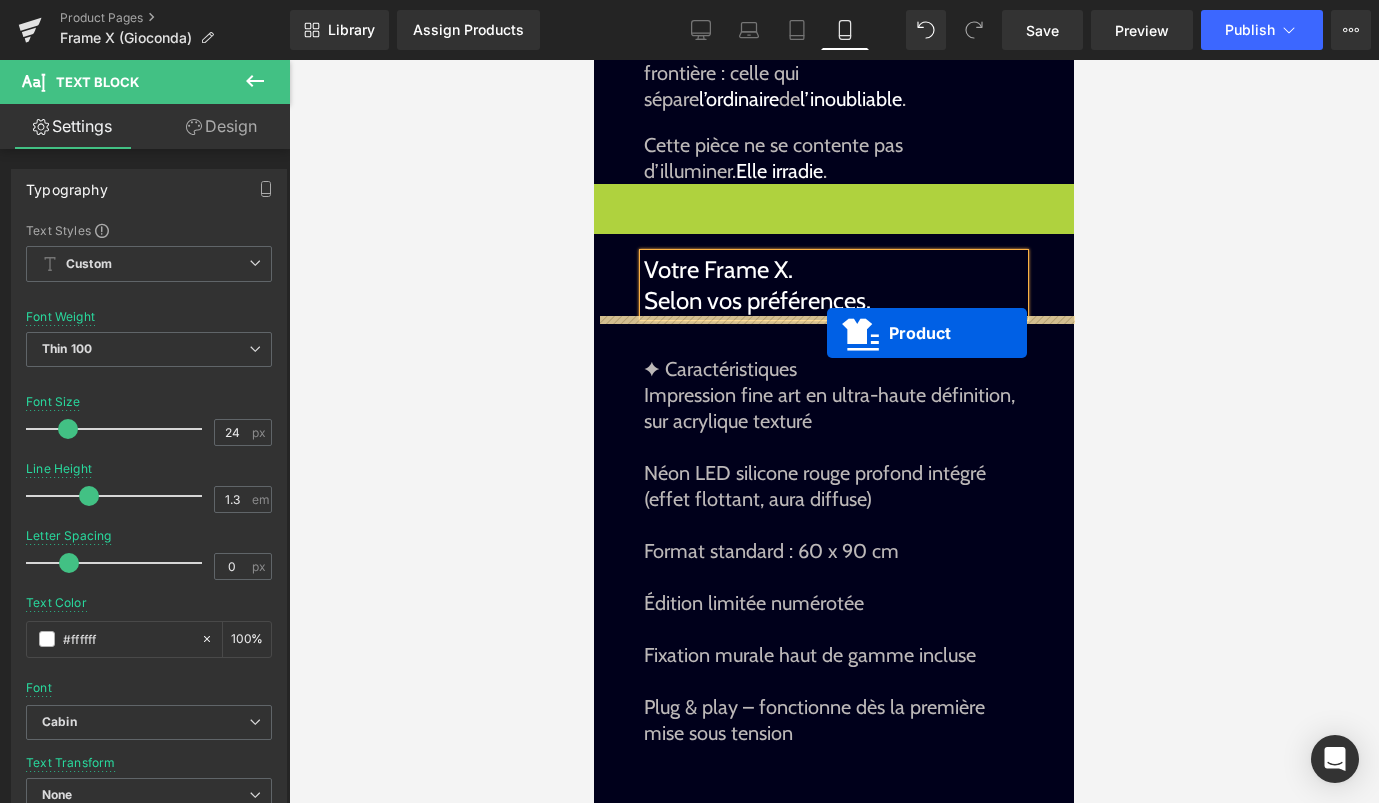 drag, startPoint x: 839, startPoint y: 205, endPoint x: 827, endPoint y: 333, distance: 128.56126 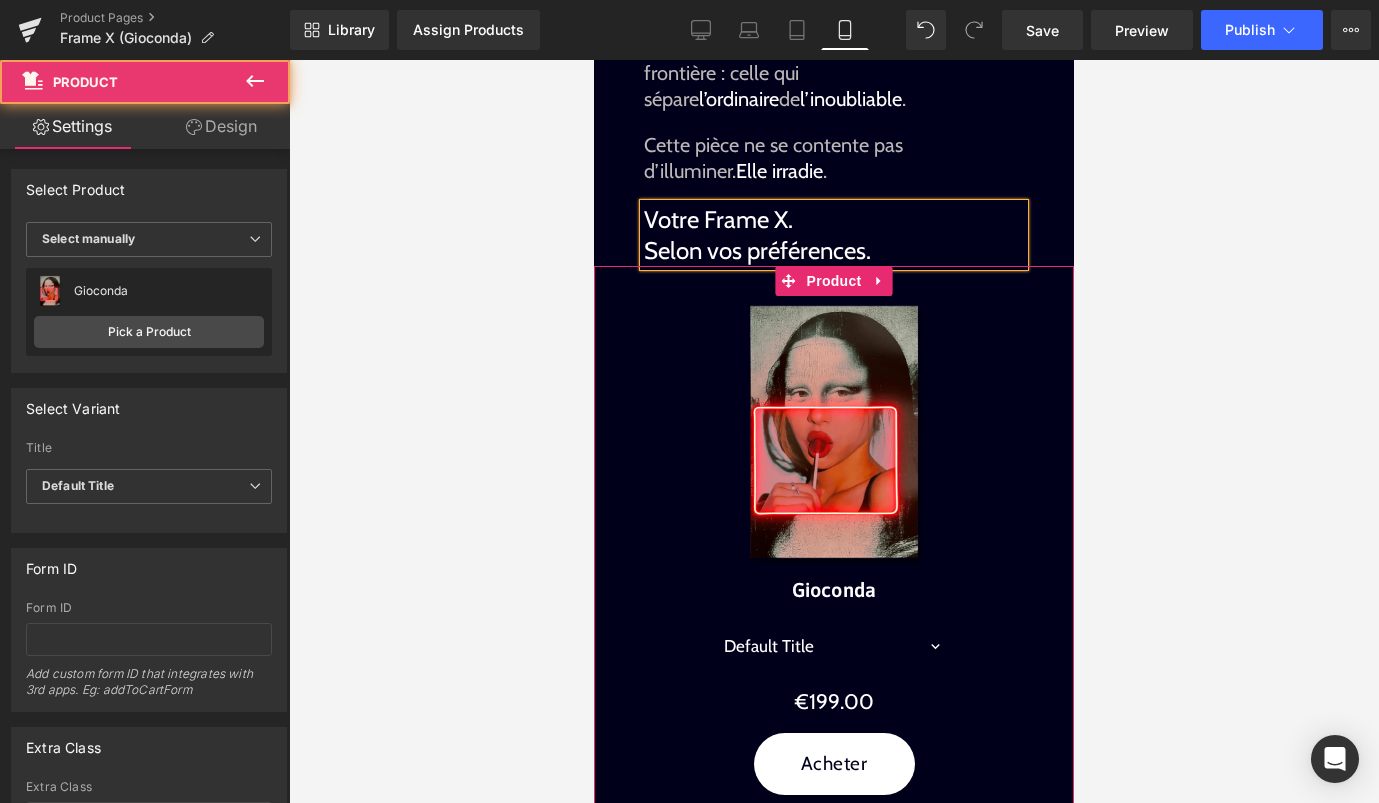 scroll, scrollTop: 1421, scrollLeft: 0, axis: vertical 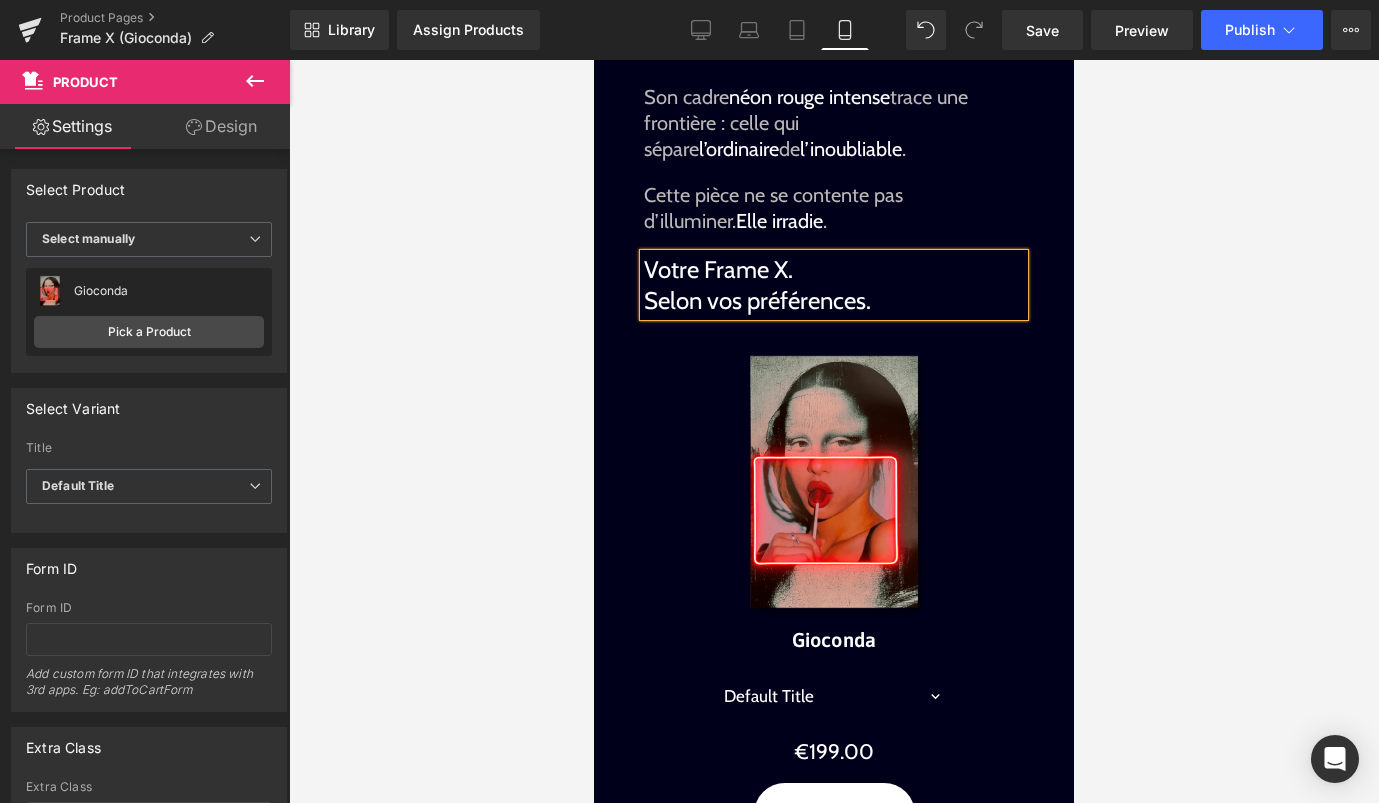 click at bounding box center [834, 431] 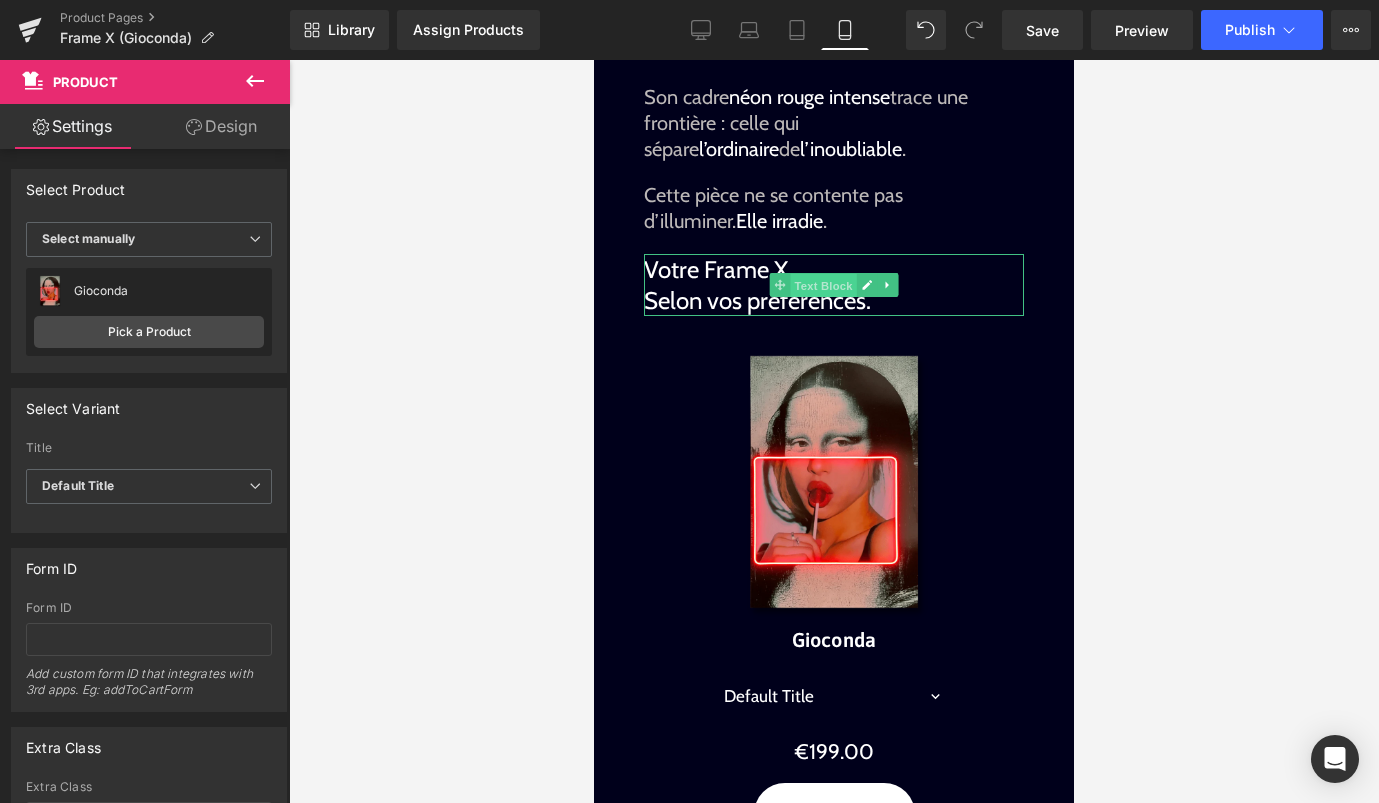 click on "Text Block" at bounding box center [823, 286] 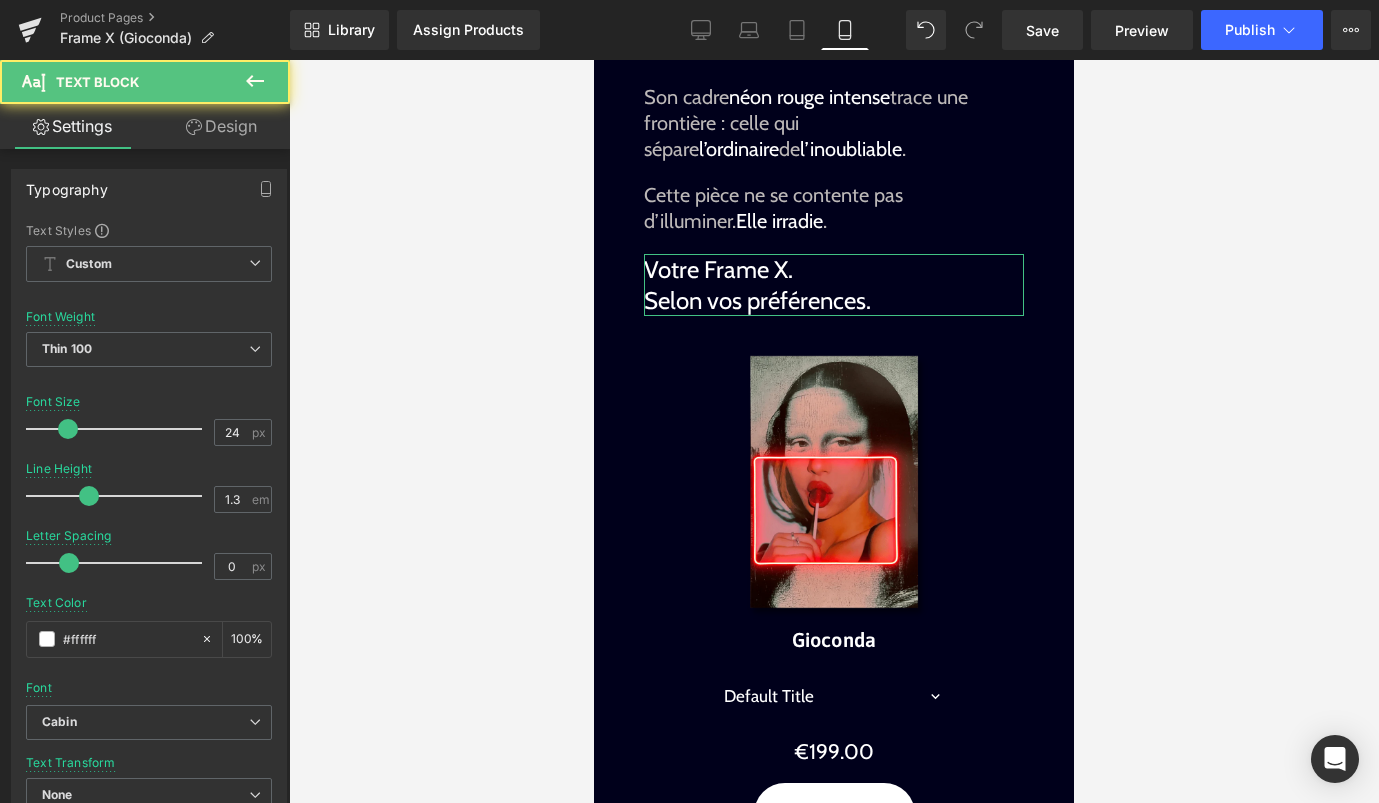 click on "Design" at bounding box center (221, 126) 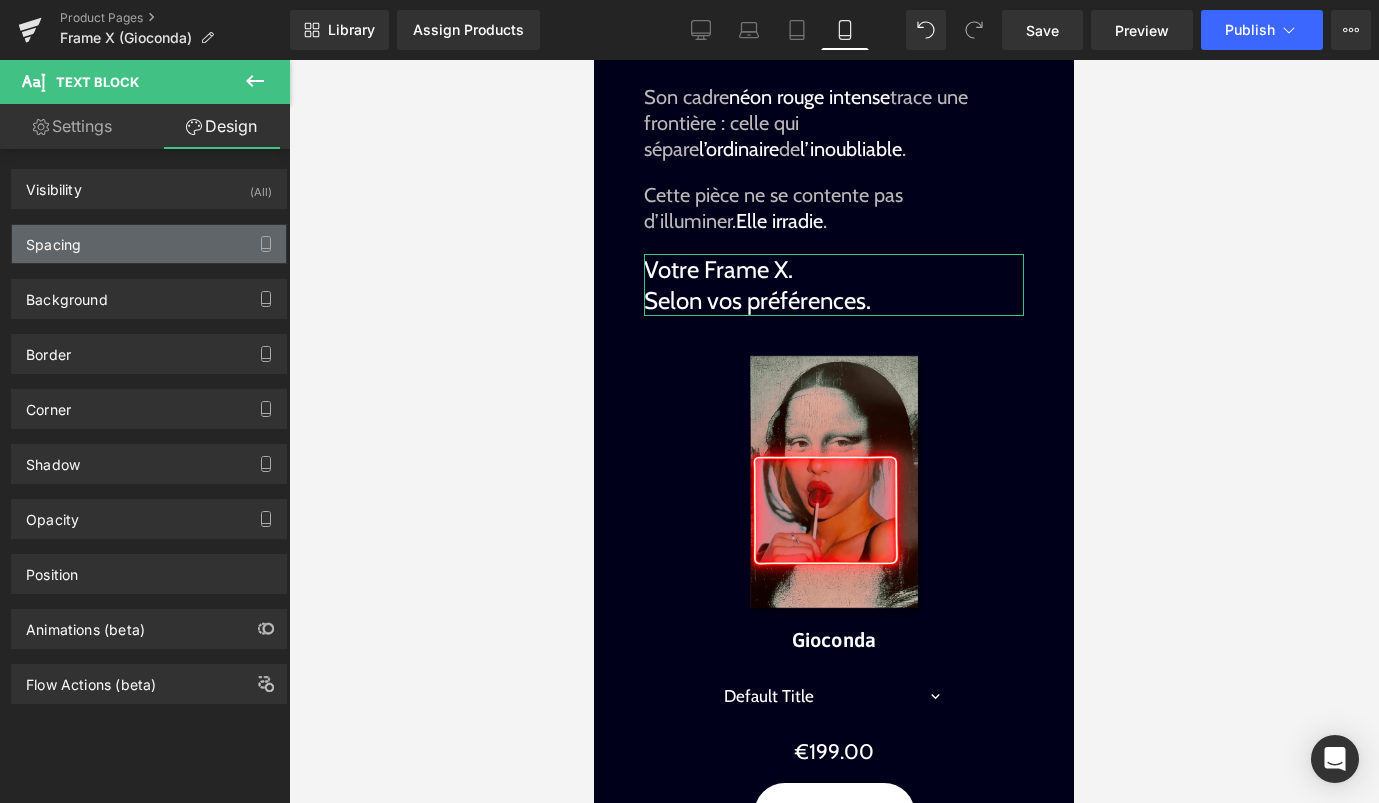 click on "Spacing" at bounding box center (149, 244) 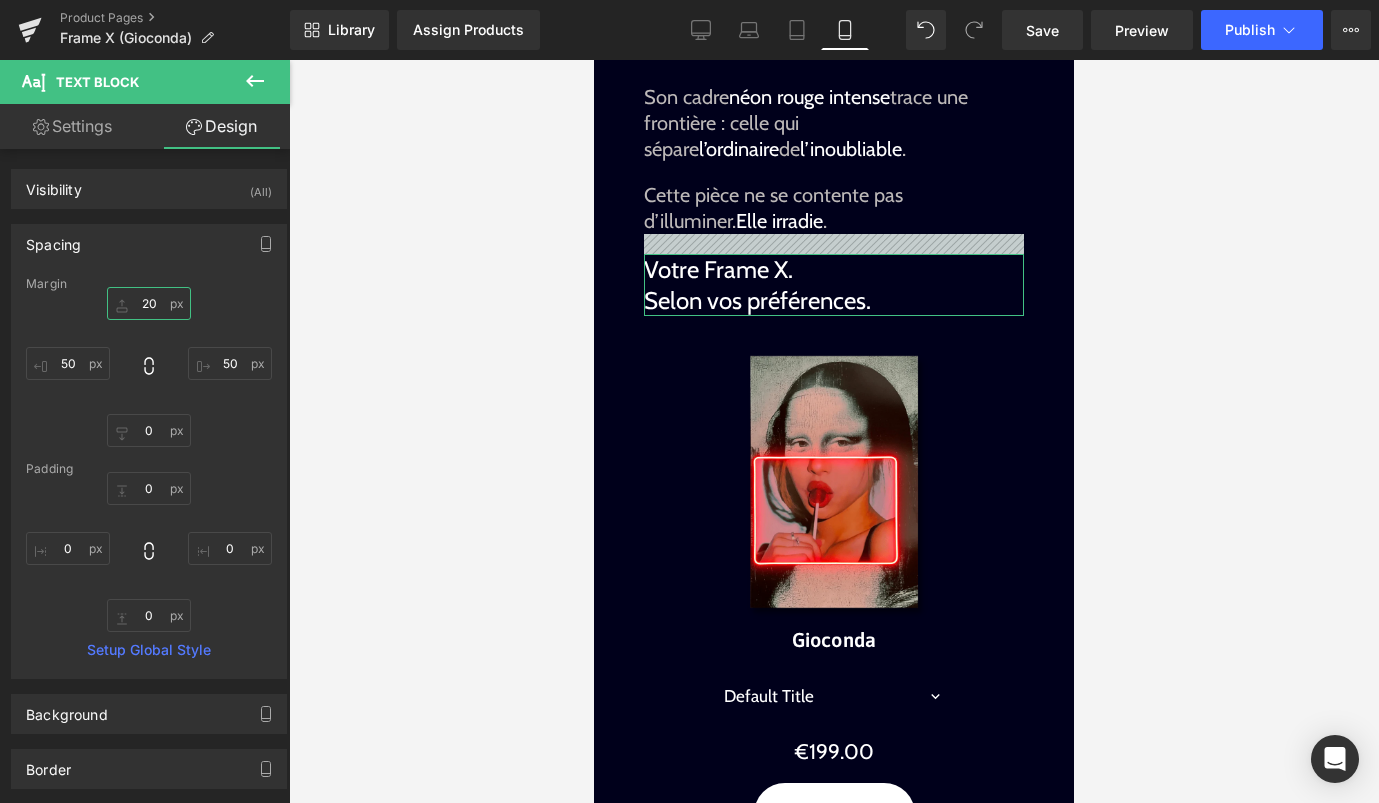 click on "20" at bounding box center [149, 303] 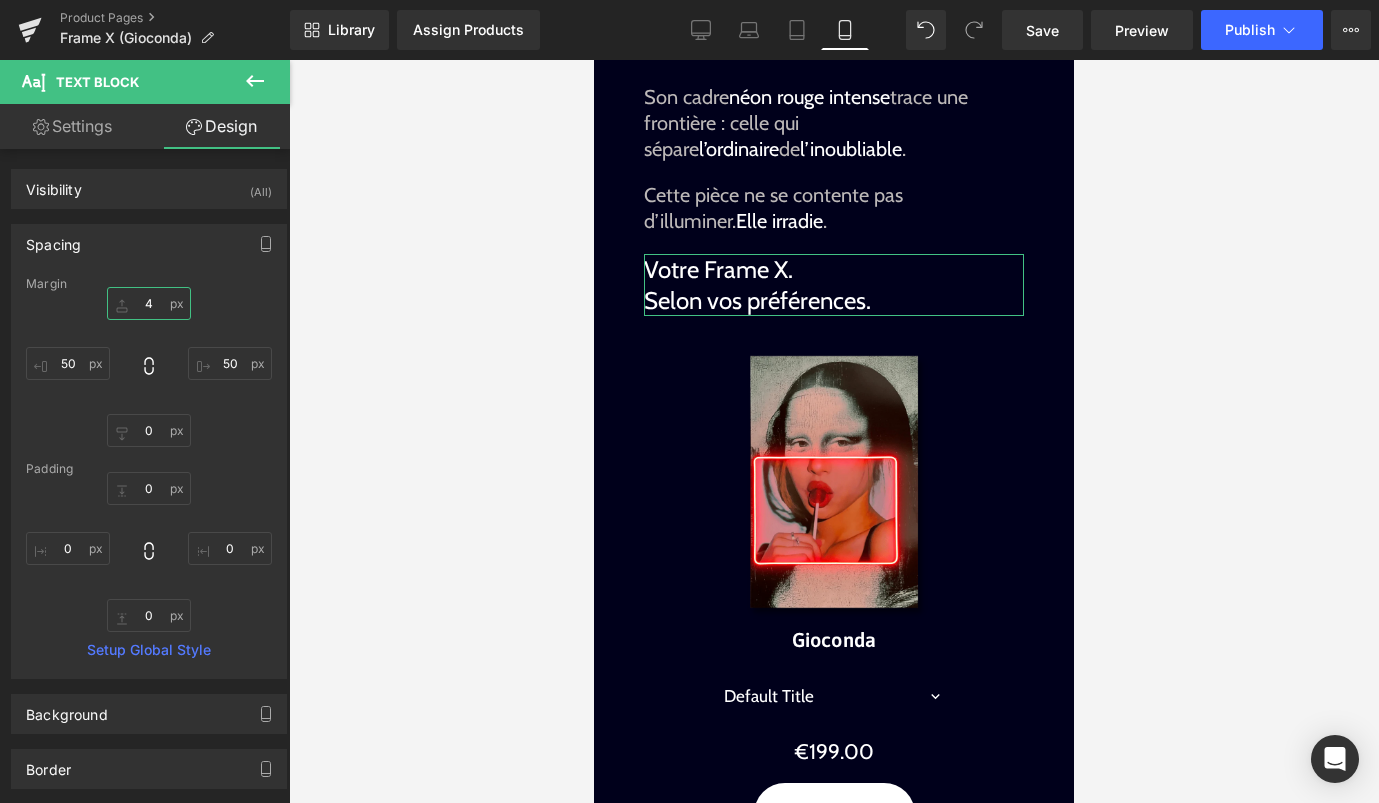 type on "40" 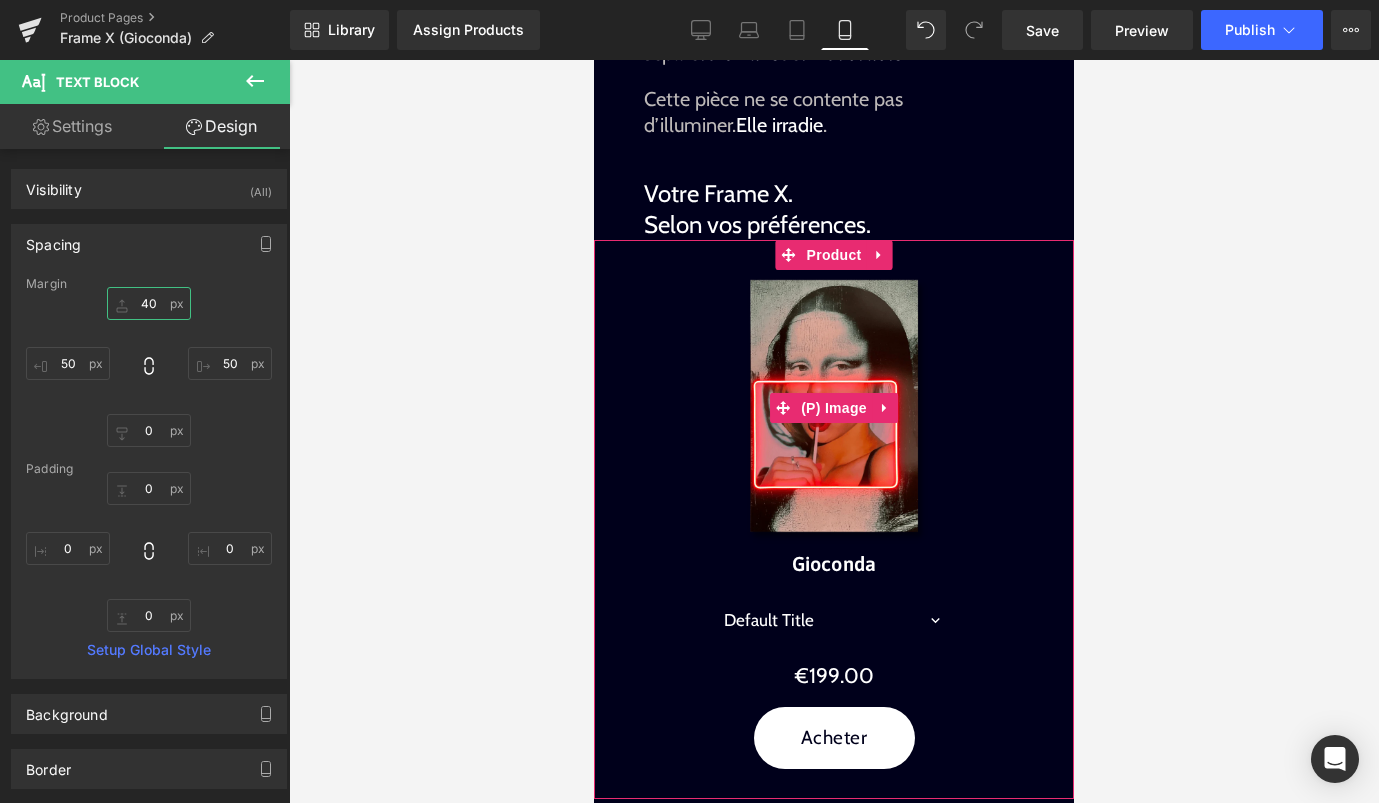 scroll, scrollTop: 1530, scrollLeft: 0, axis: vertical 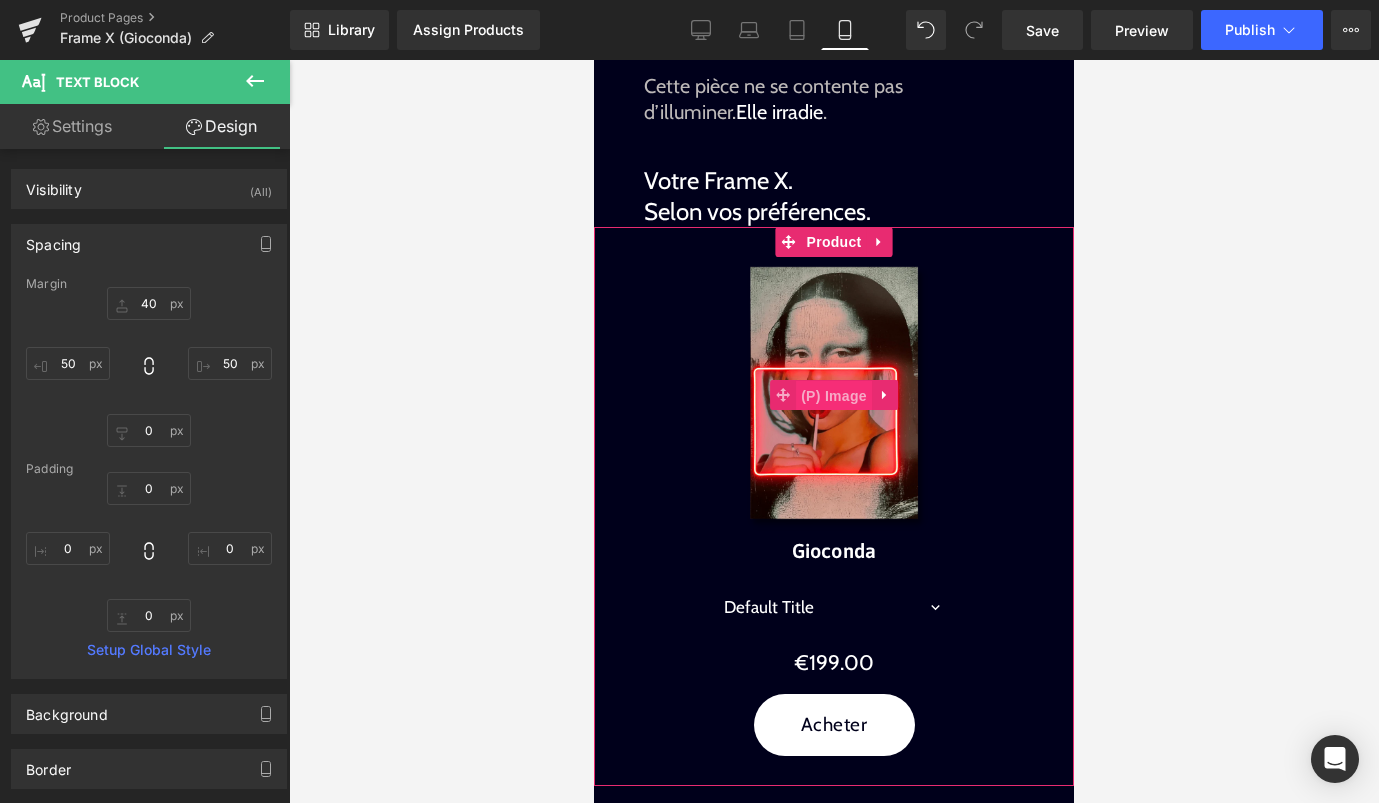 click on "(P) Image" at bounding box center [834, 396] 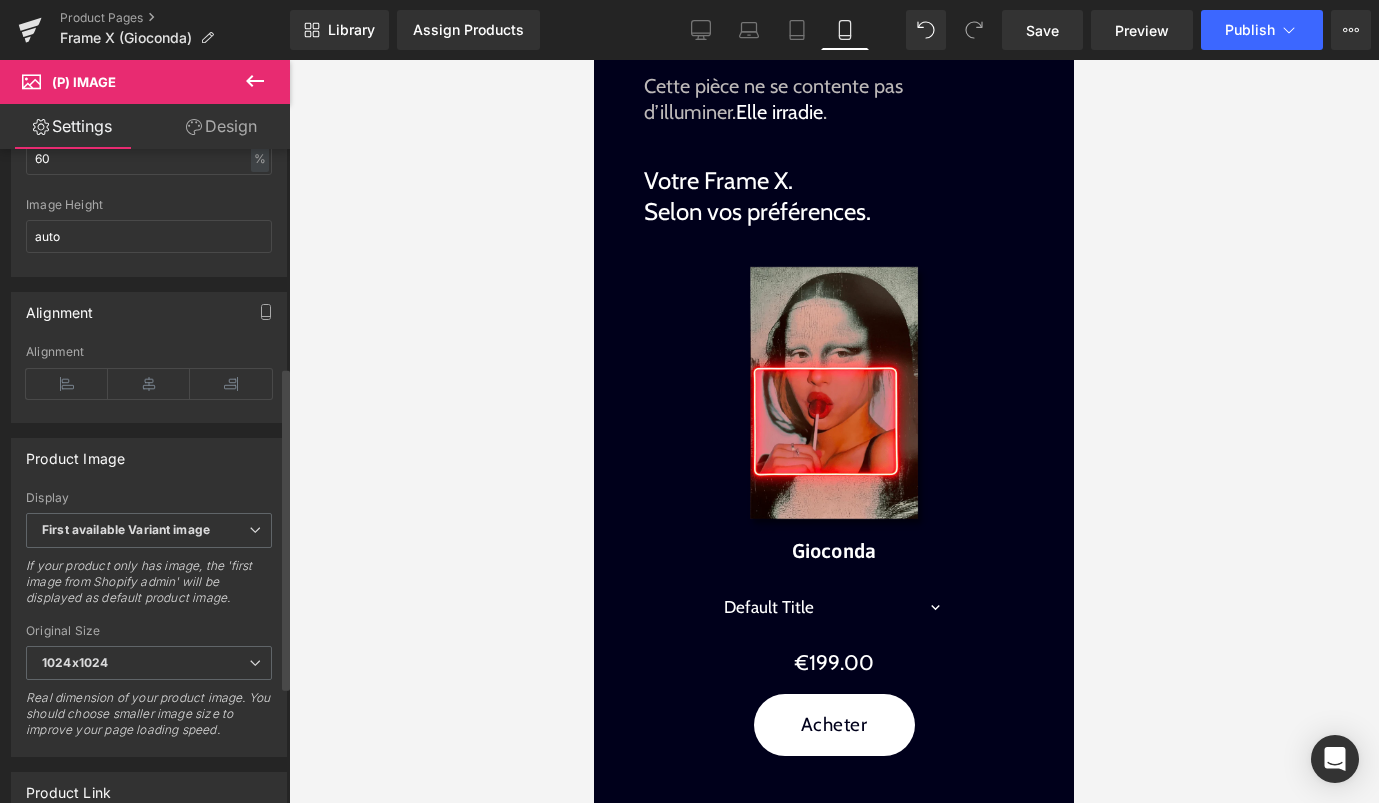 scroll, scrollTop: 445, scrollLeft: 0, axis: vertical 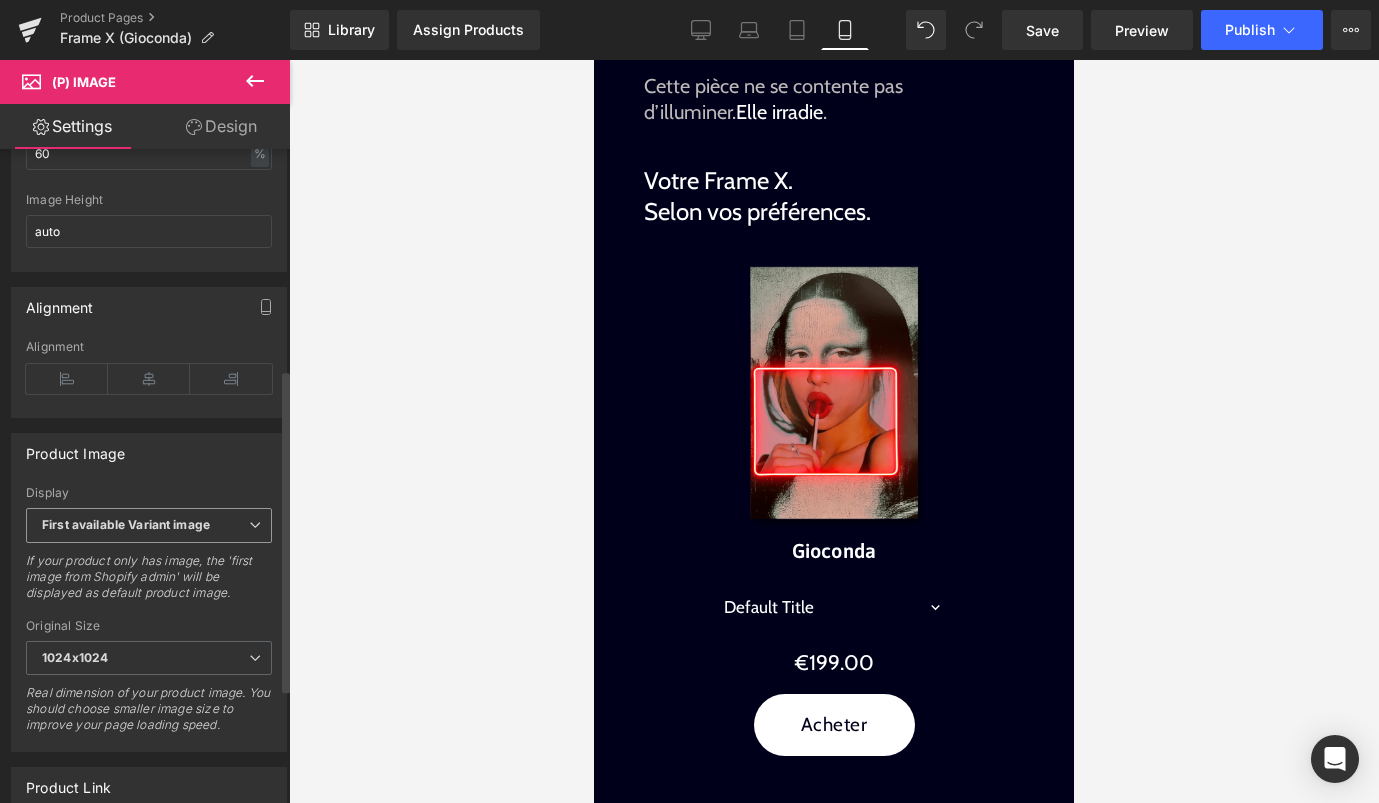 click on "First available Variant image" at bounding box center (126, 524) 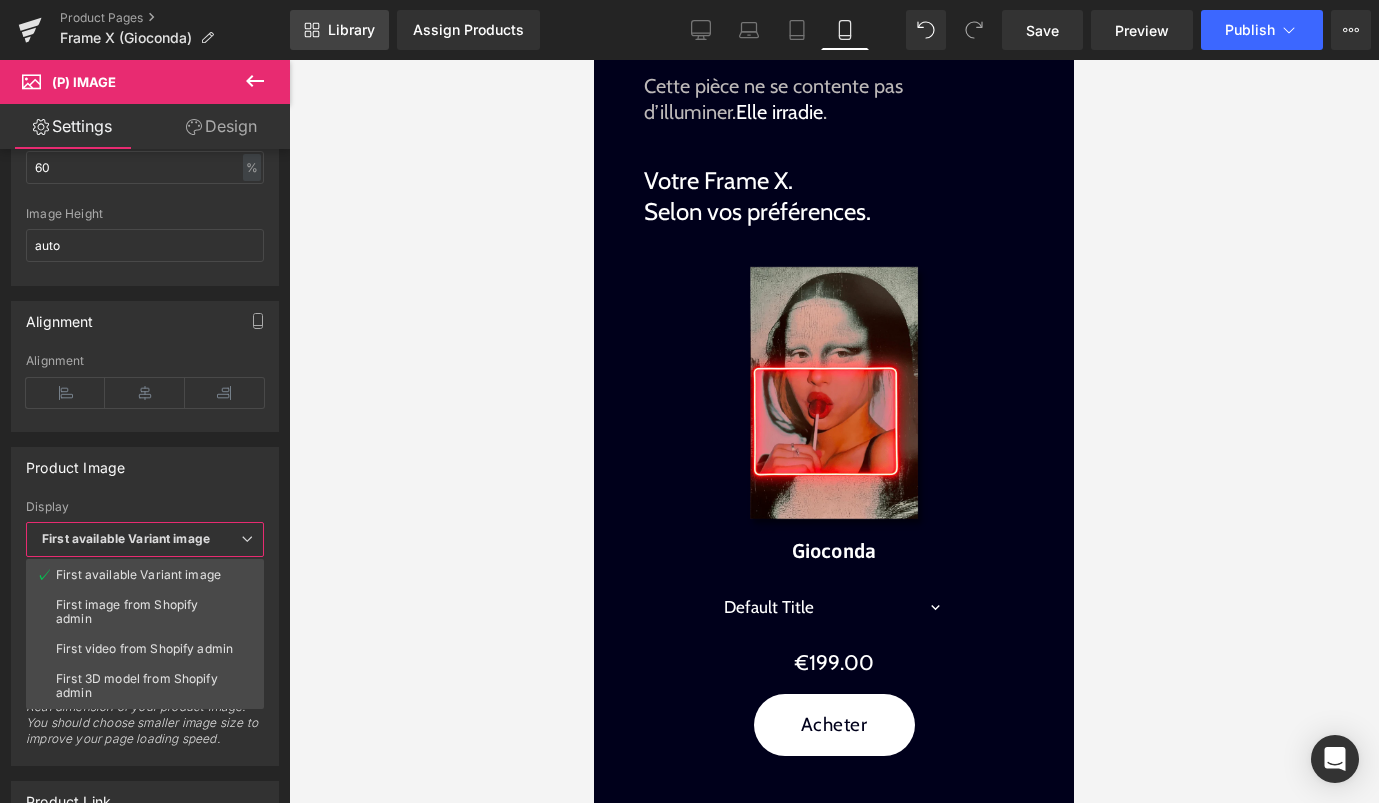 click on "Library" at bounding box center [351, 30] 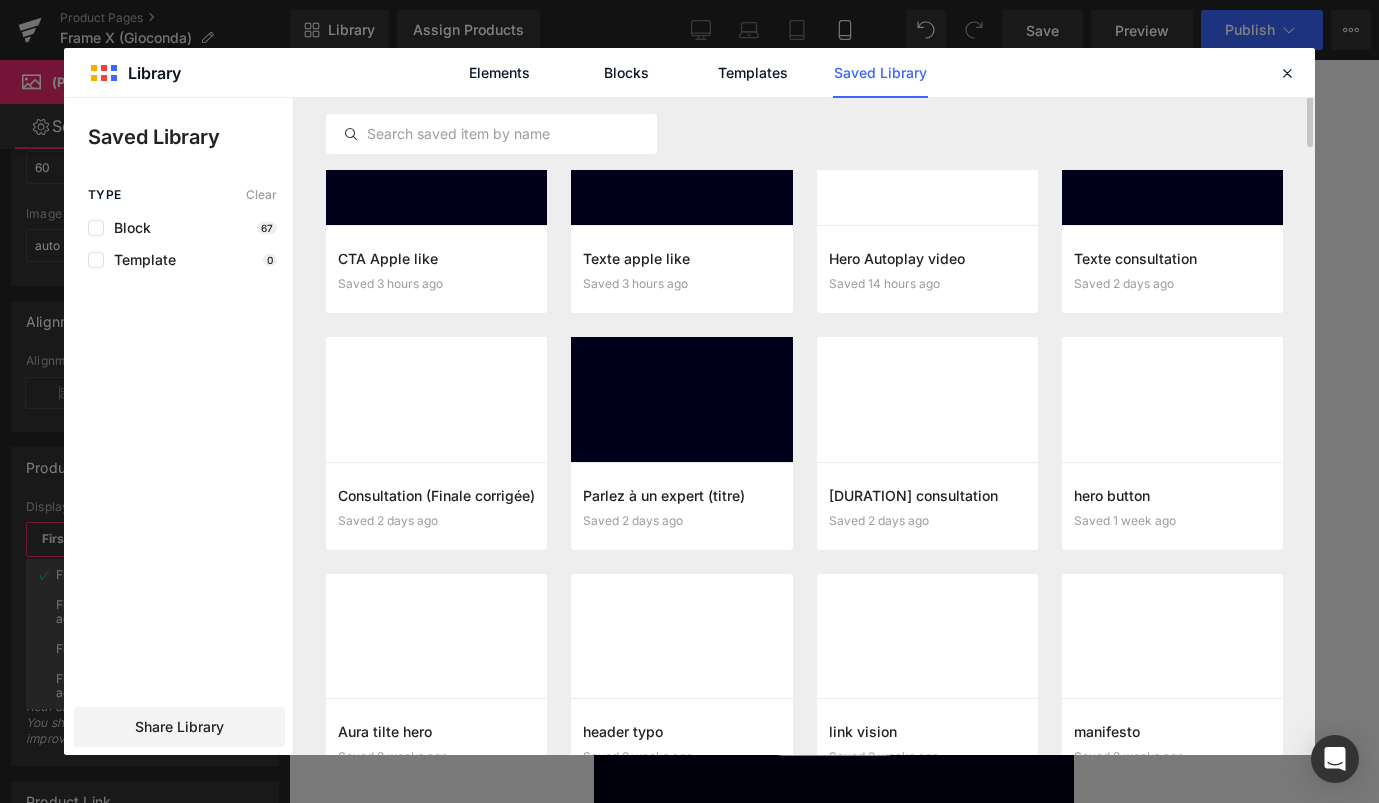 scroll, scrollTop: 0, scrollLeft: 0, axis: both 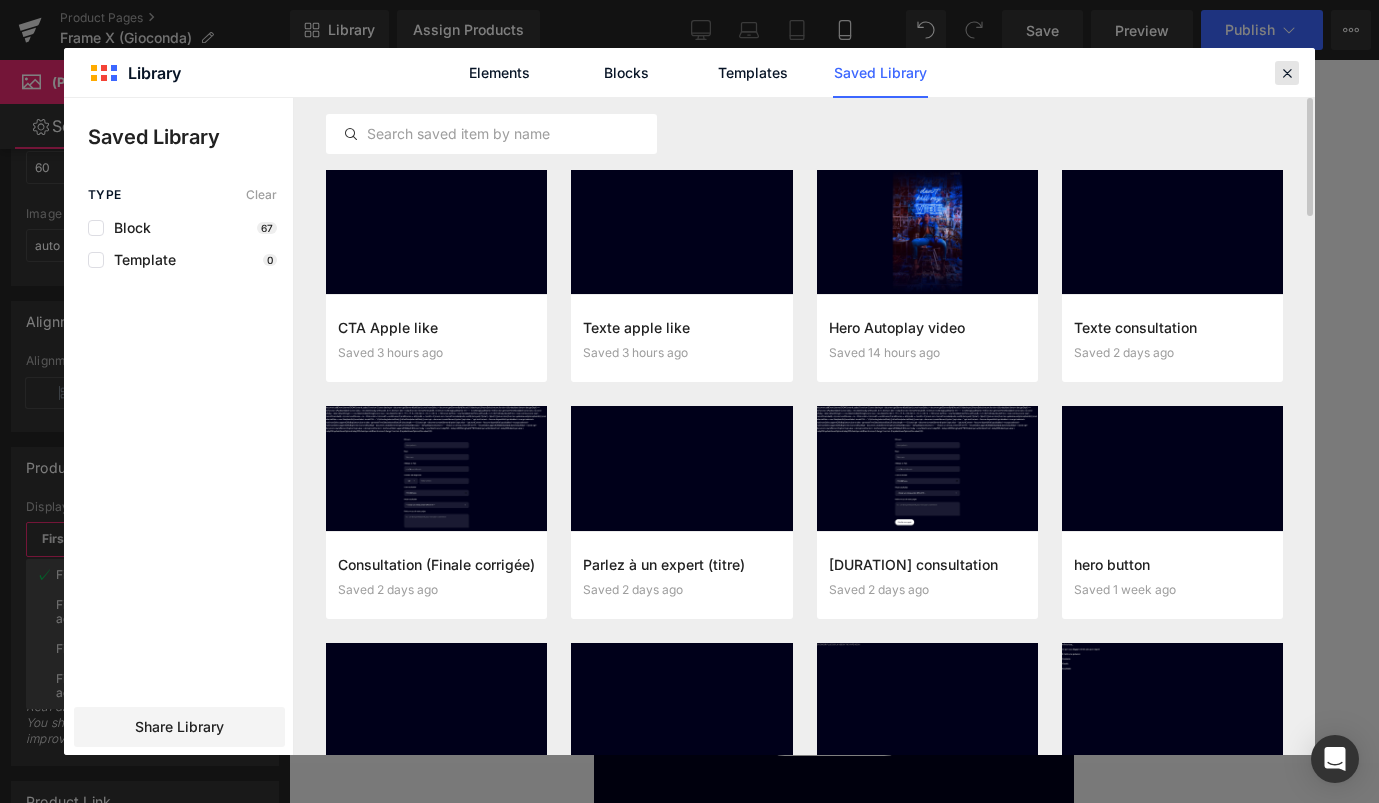 click at bounding box center [1287, 73] 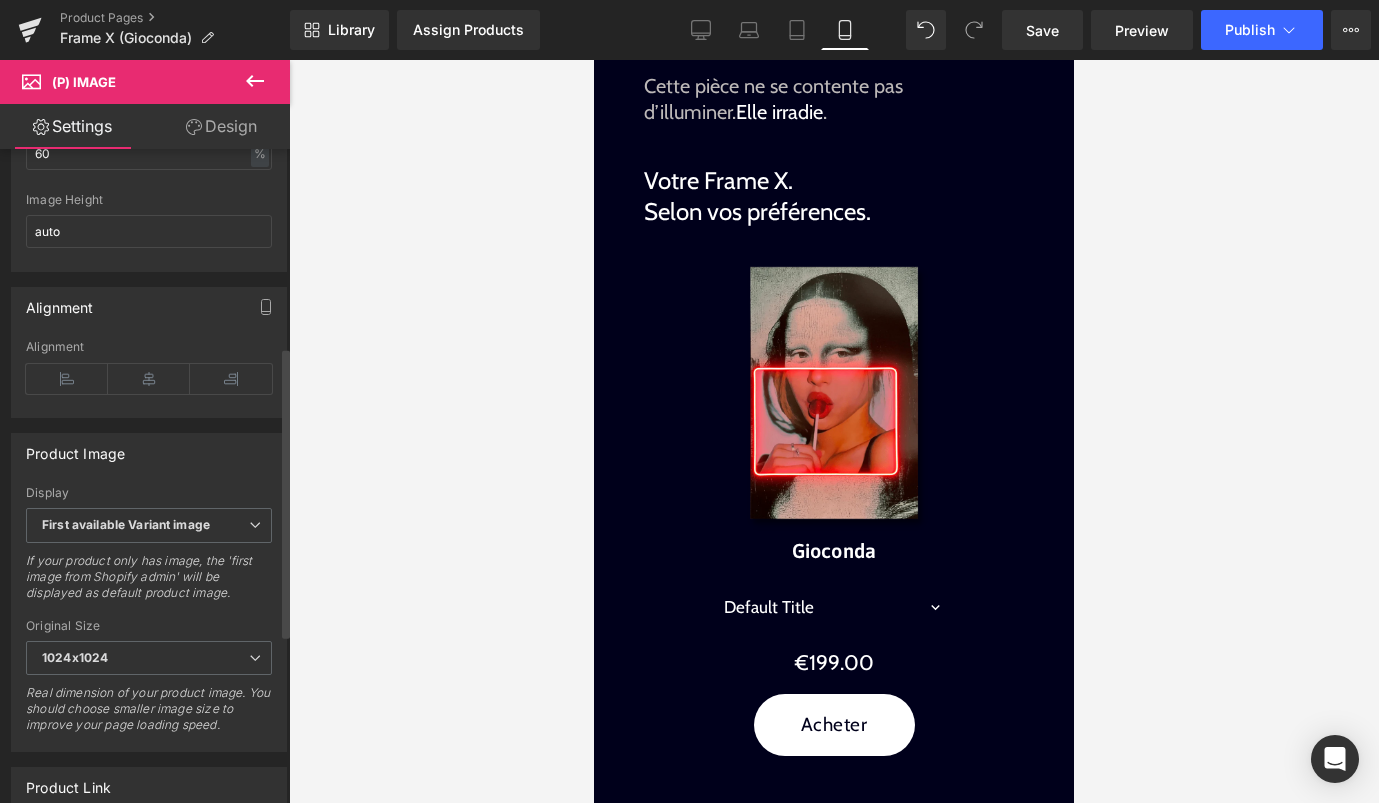 click on "Product Image" at bounding box center [149, 453] 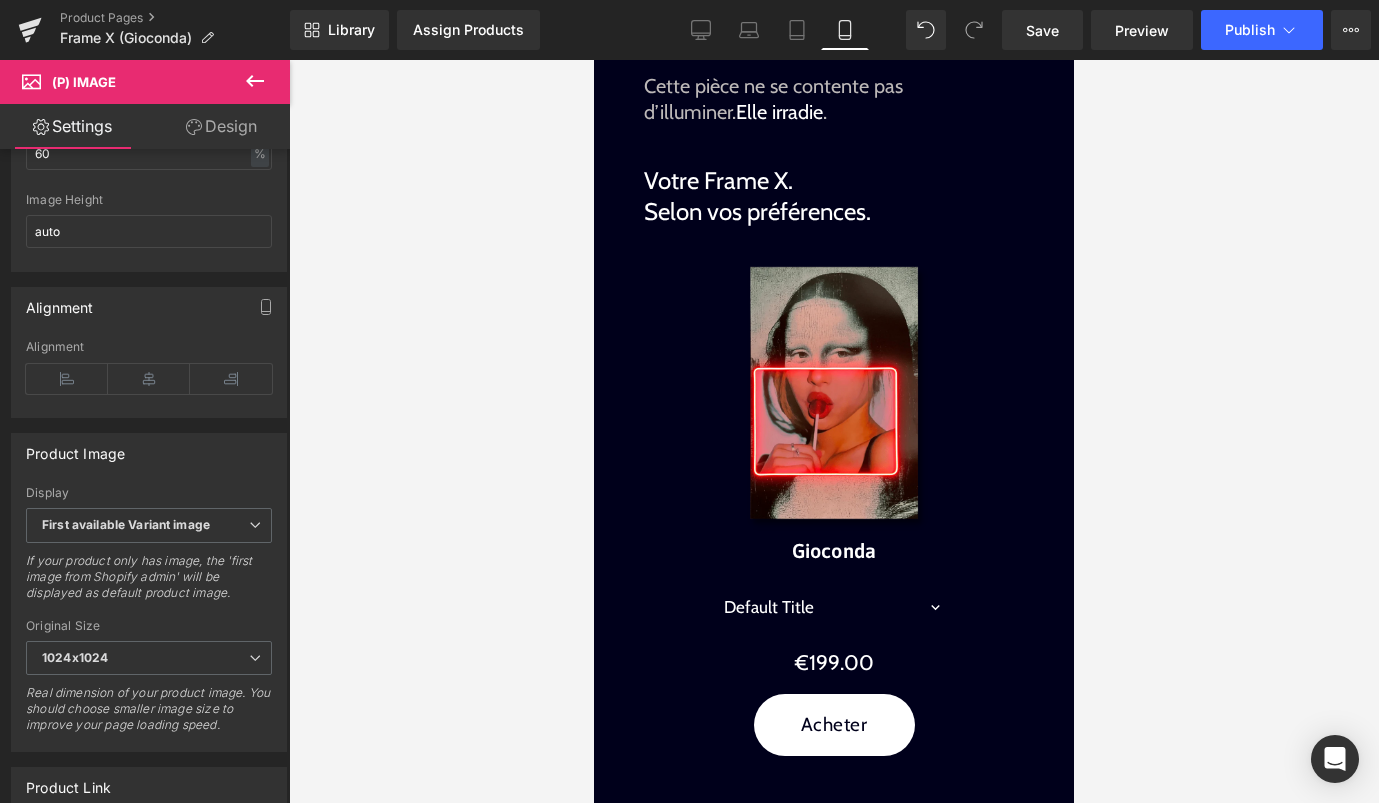 click 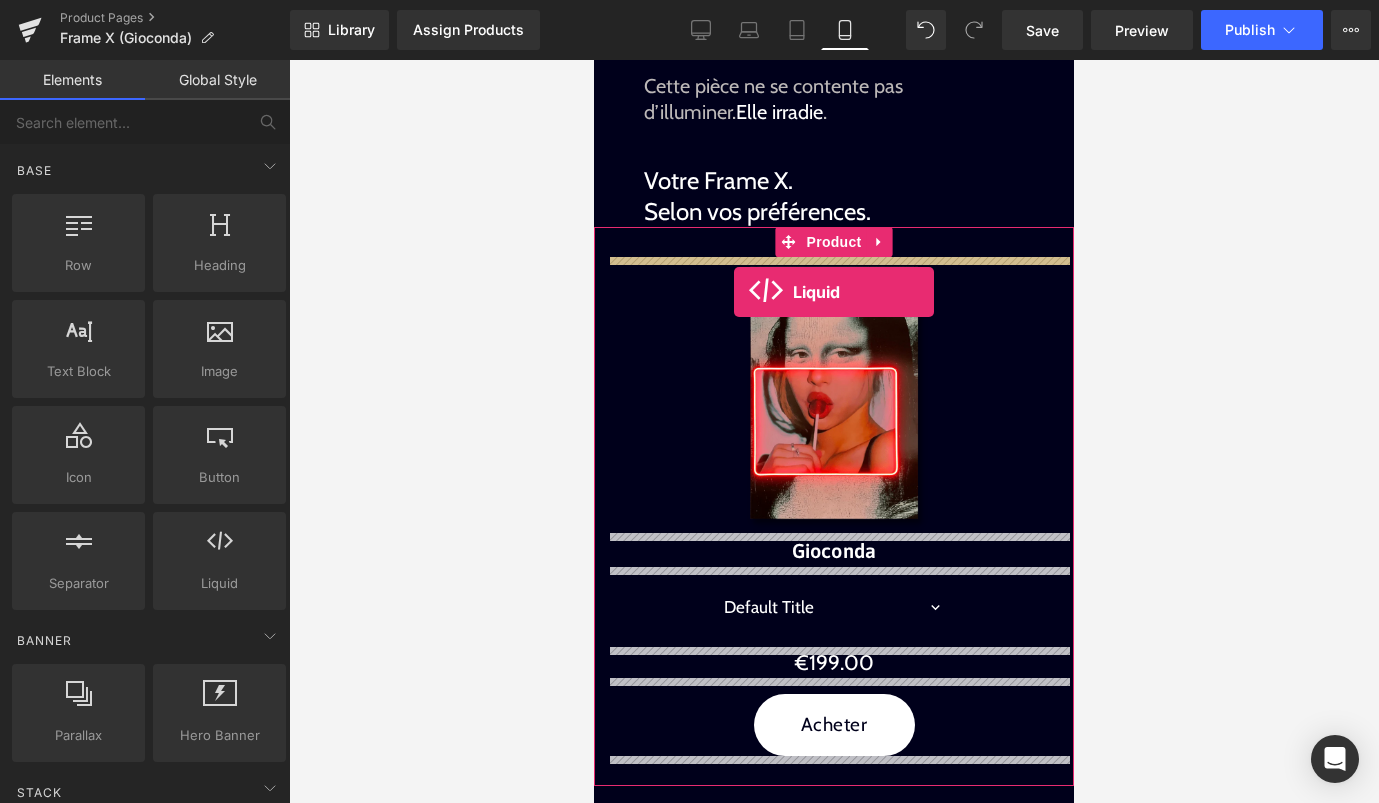 drag, startPoint x: 805, startPoint y: 627, endPoint x: 734, endPoint y: 292, distance: 342.44122 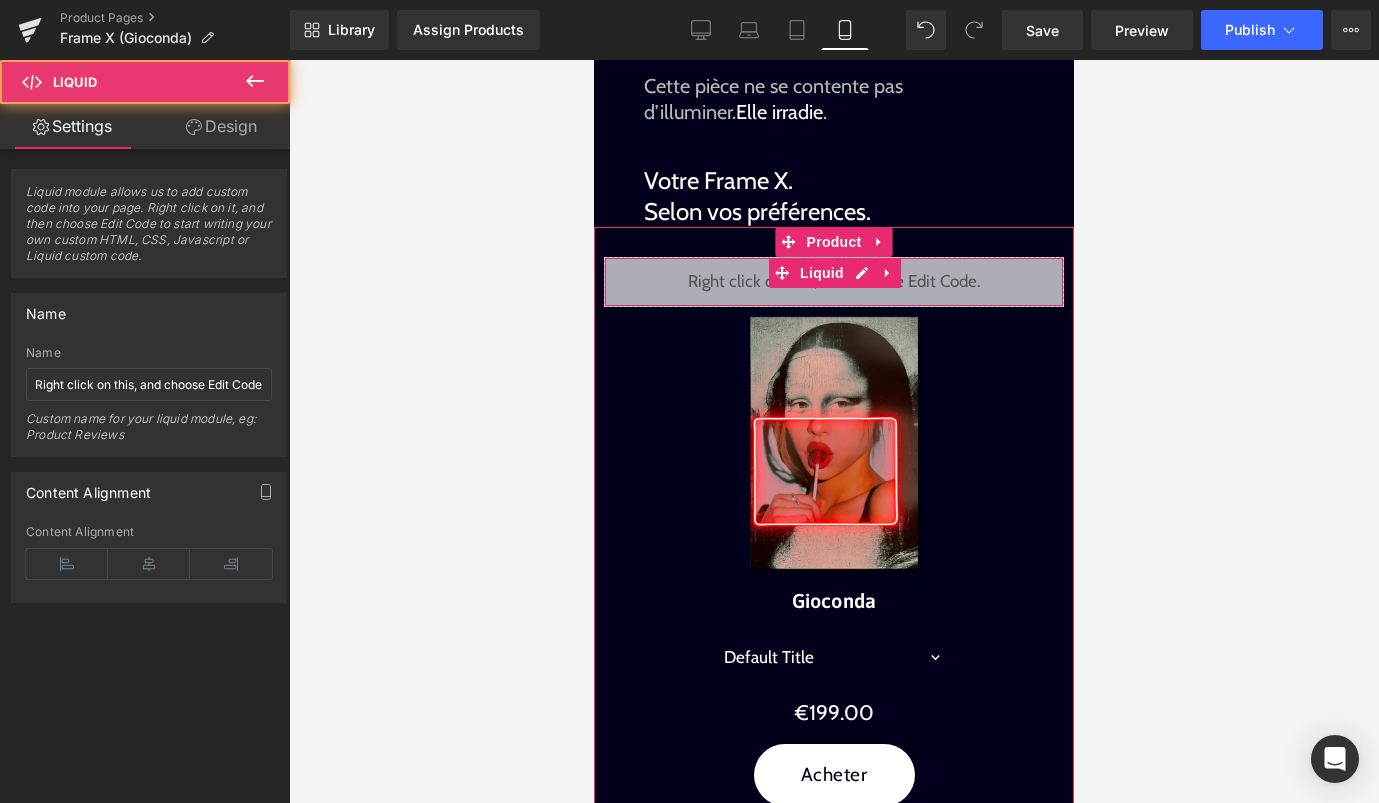 click on "Liquid" at bounding box center (834, 282) 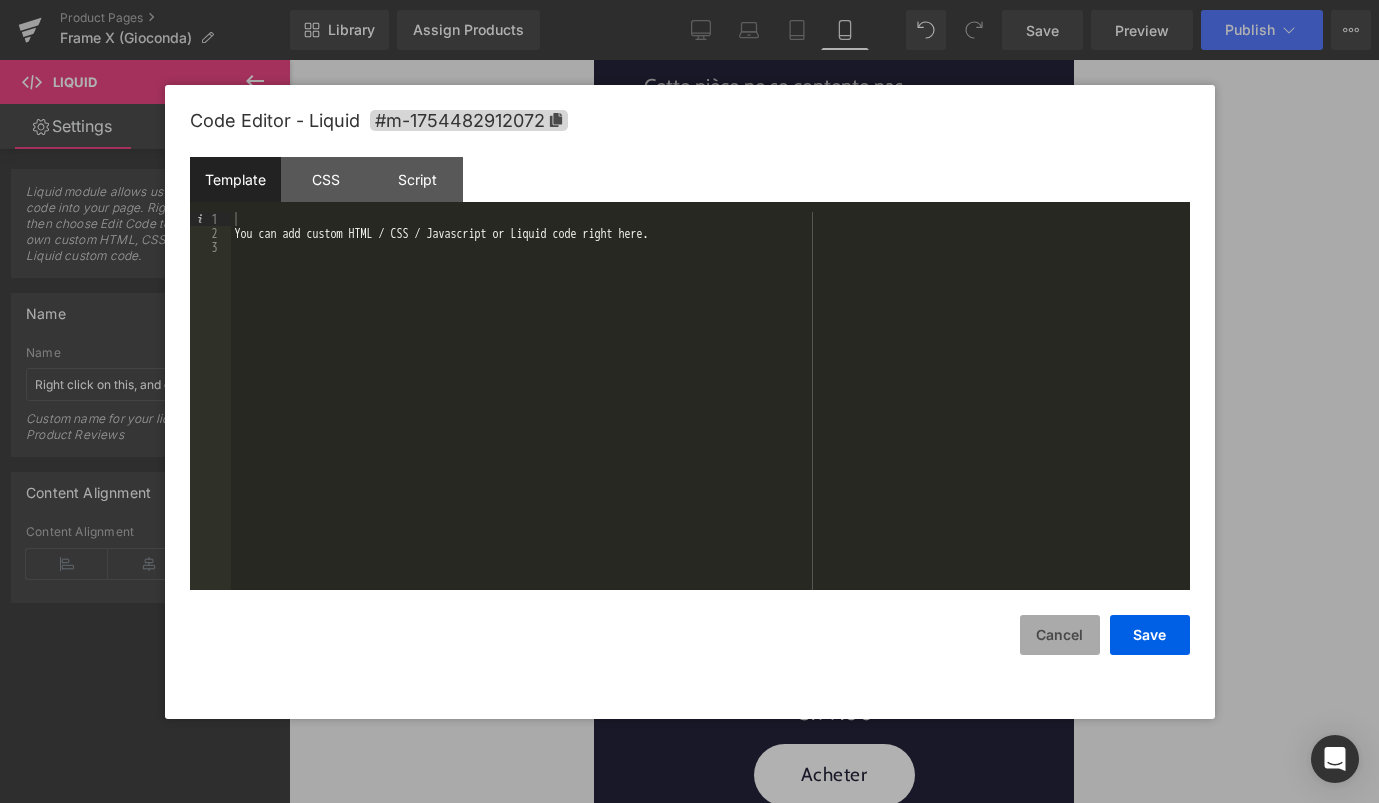 click on "Cancel" at bounding box center [1060, 635] 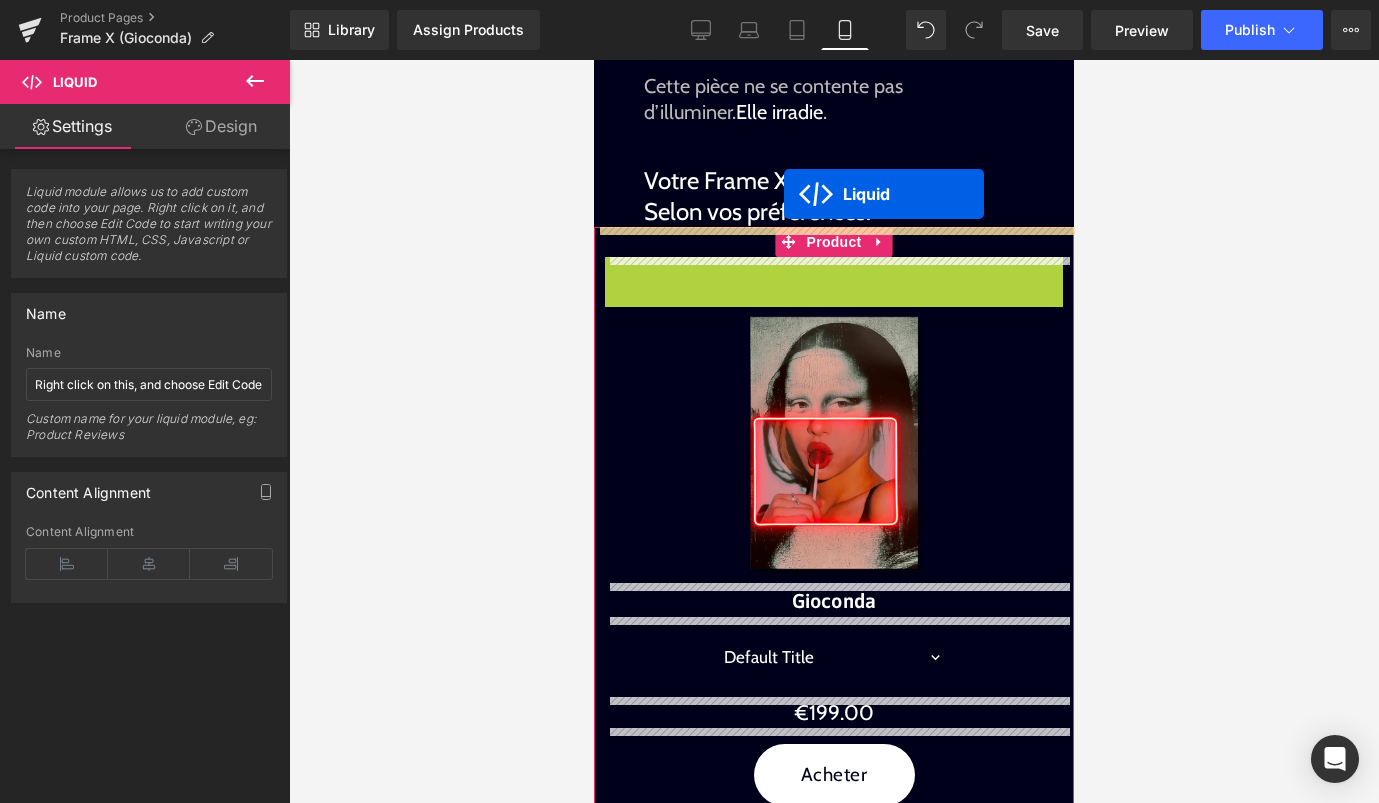 drag, startPoint x: 780, startPoint y: 279, endPoint x: 783, endPoint y: 195, distance: 84.05355 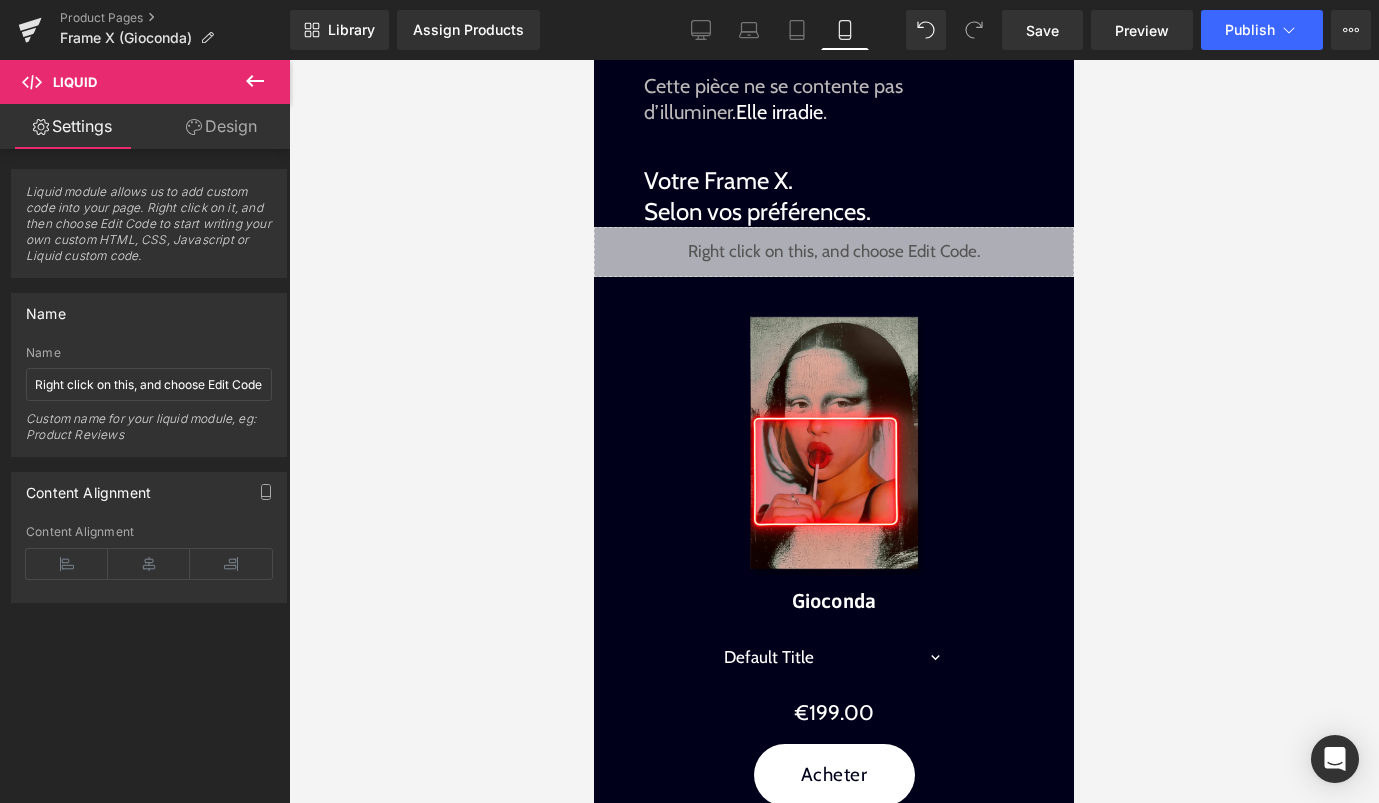 click on "Liquid" at bounding box center [834, 252] 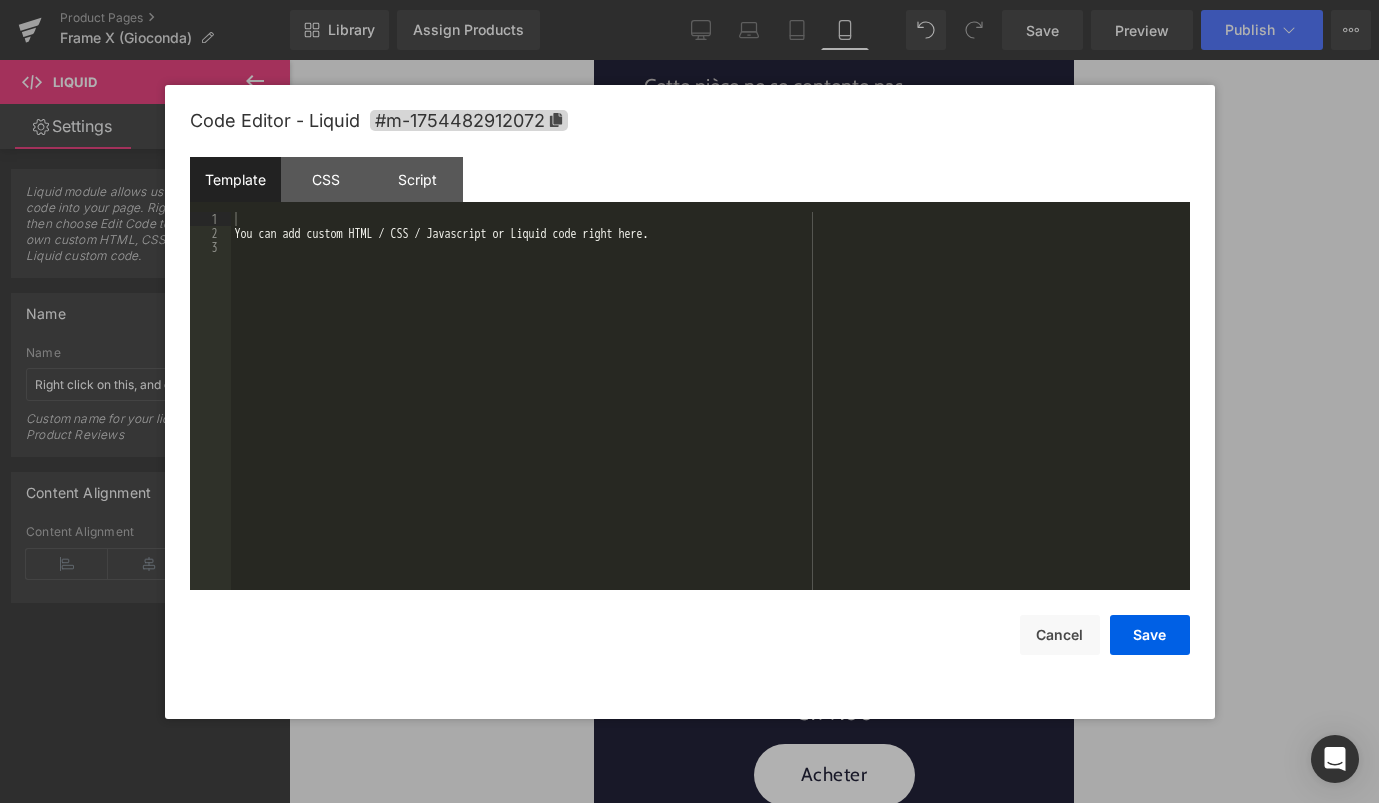 click on "You can add custom HTML / CSS / Javascript or Liquid code right here." at bounding box center [710, 415] 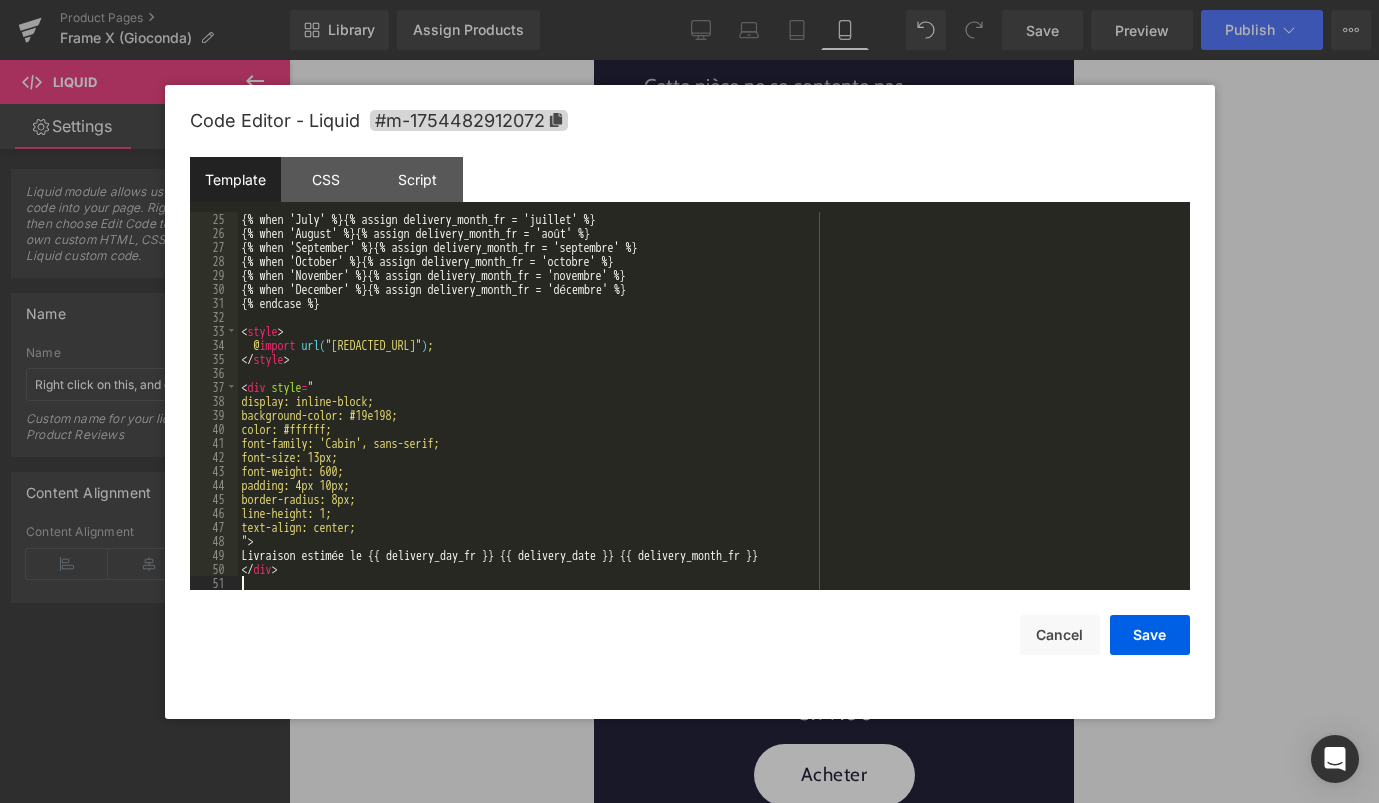 scroll, scrollTop: 336, scrollLeft: 0, axis: vertical 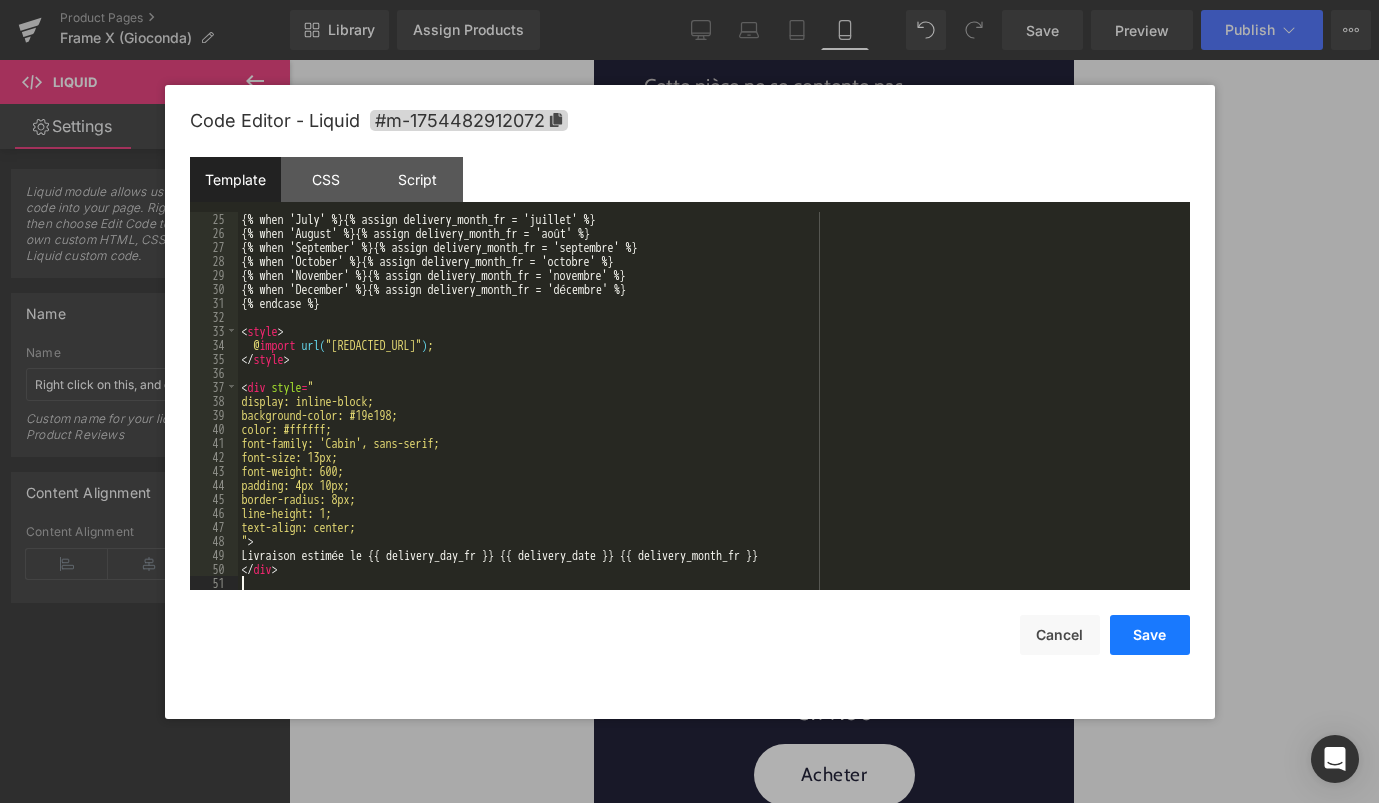 click on "Save" at bounding box center (1150, 635) 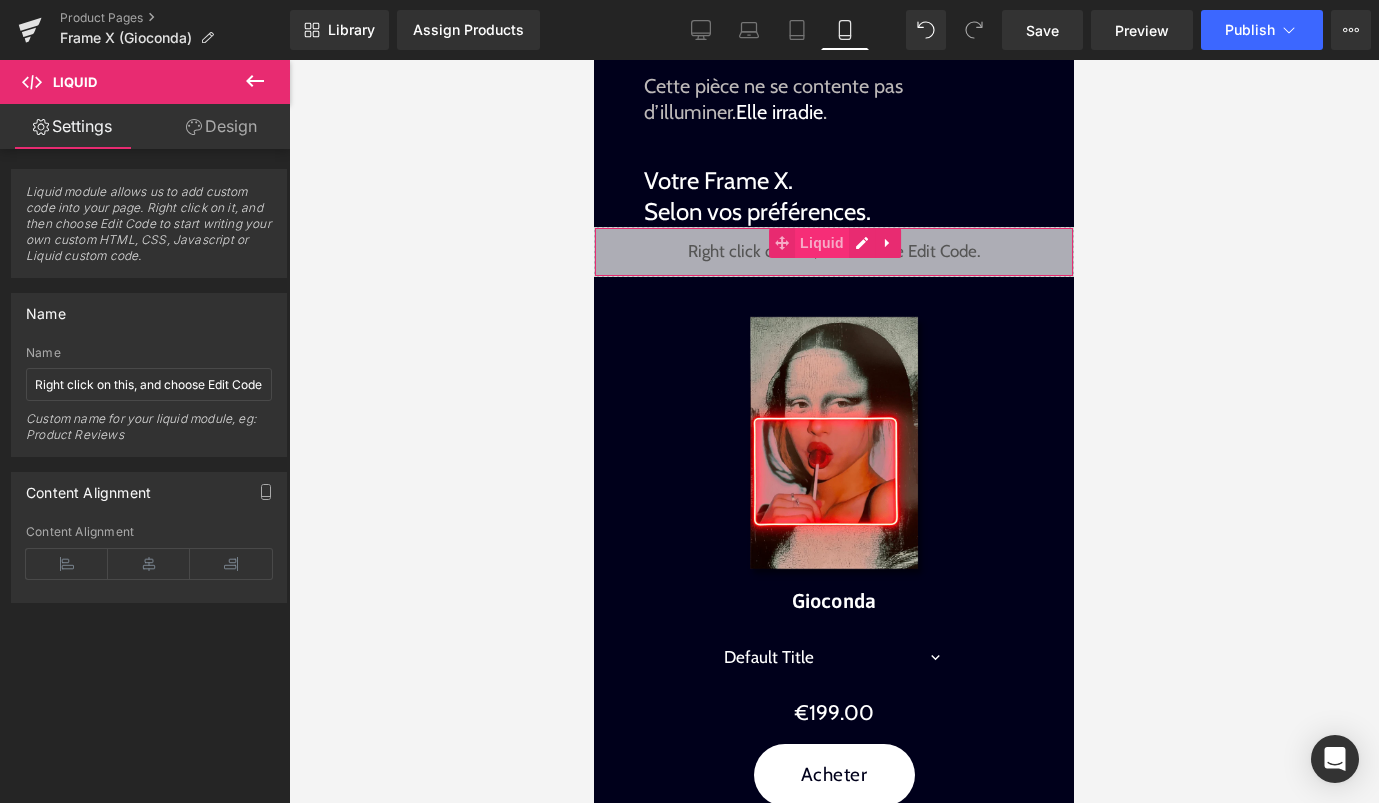 click on "Liquid" at bounding box center [822, 243] 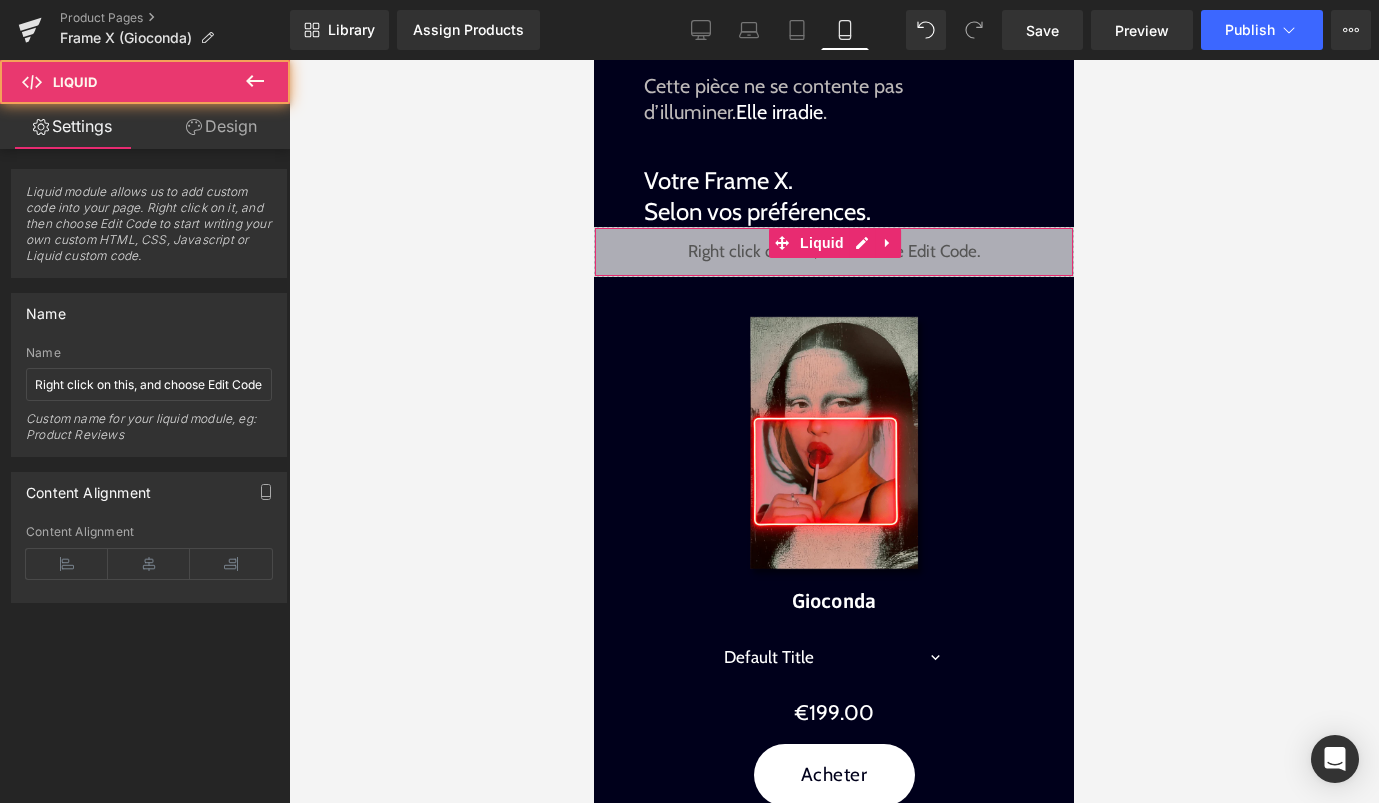 click on "Design" at bounding box center (221, 126) 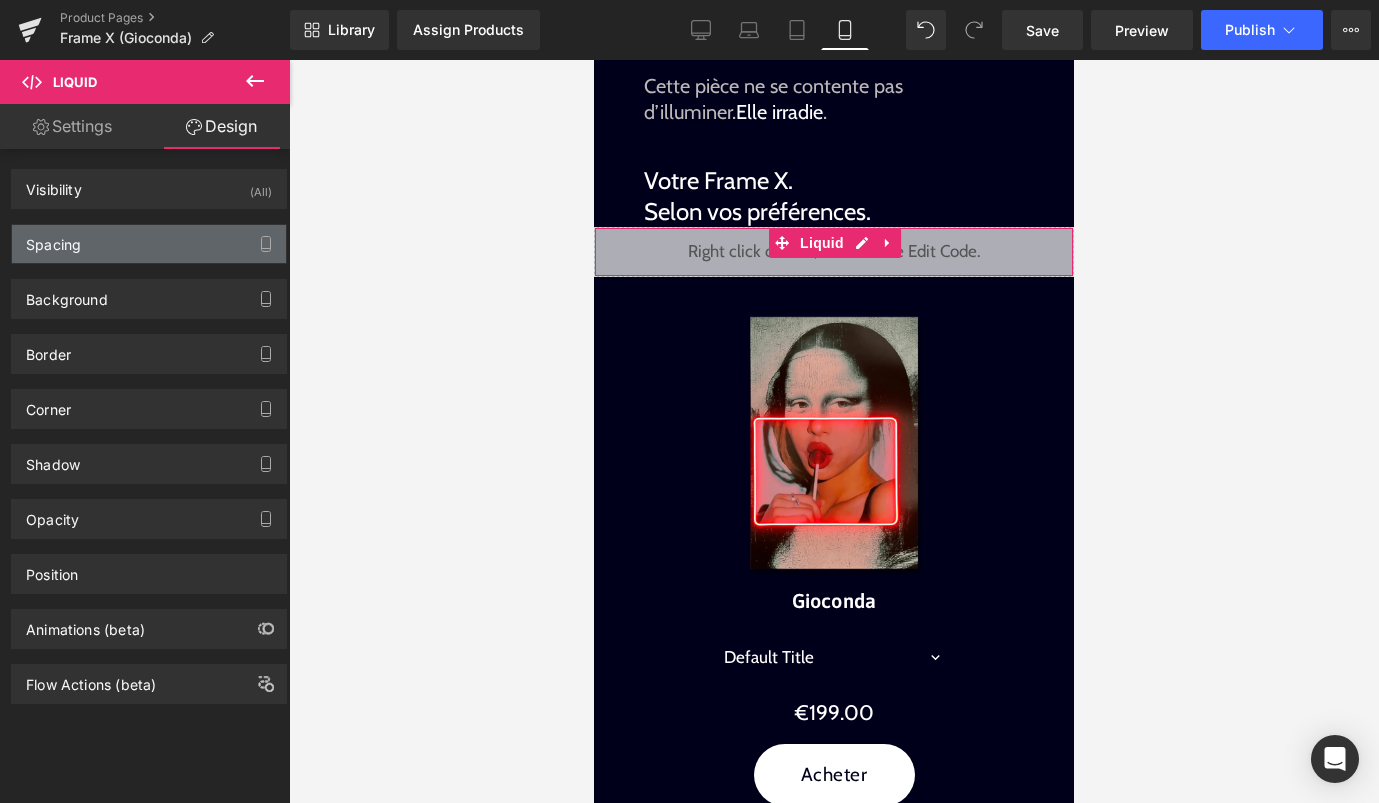 click on "Spacing" at bounding box center [149, 244] 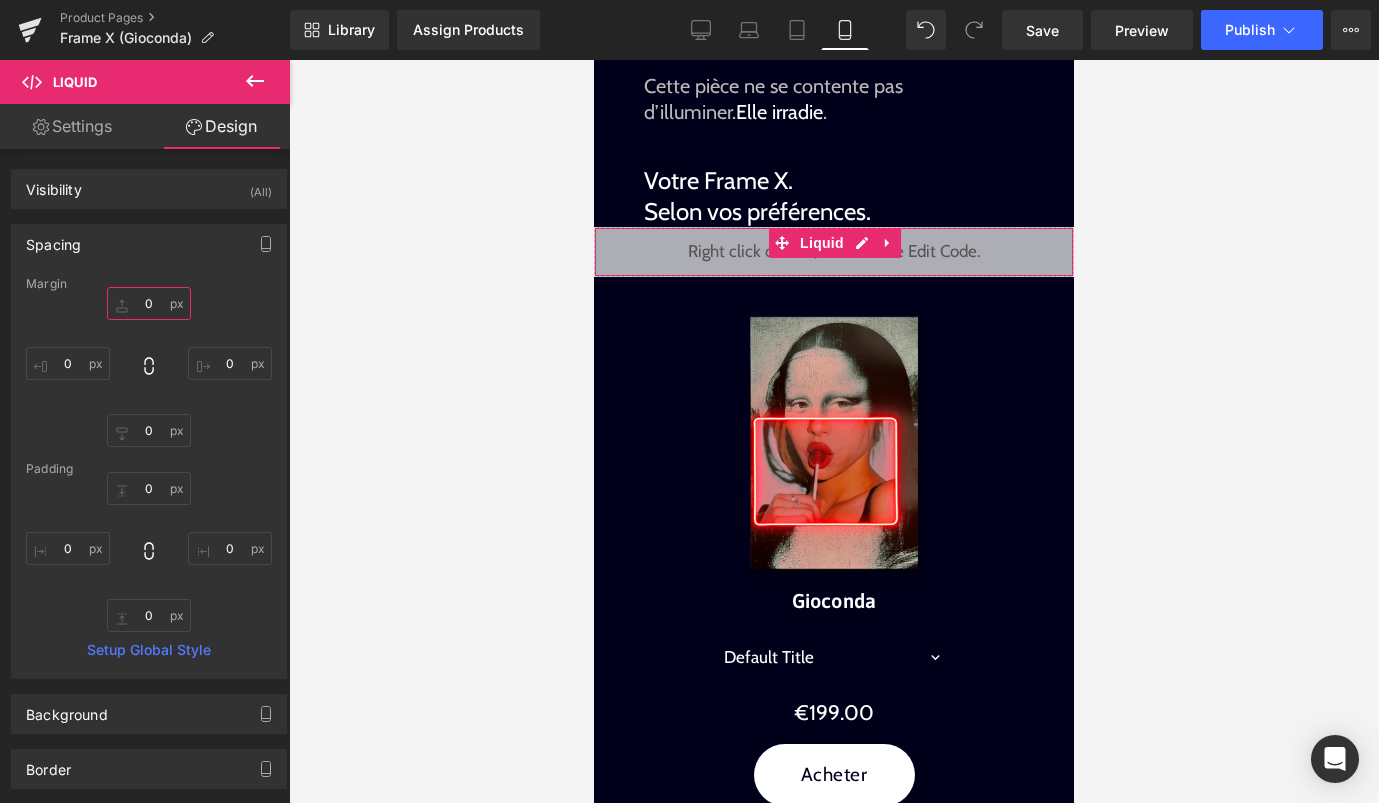 click on "0" at bounding box center (149, 303) 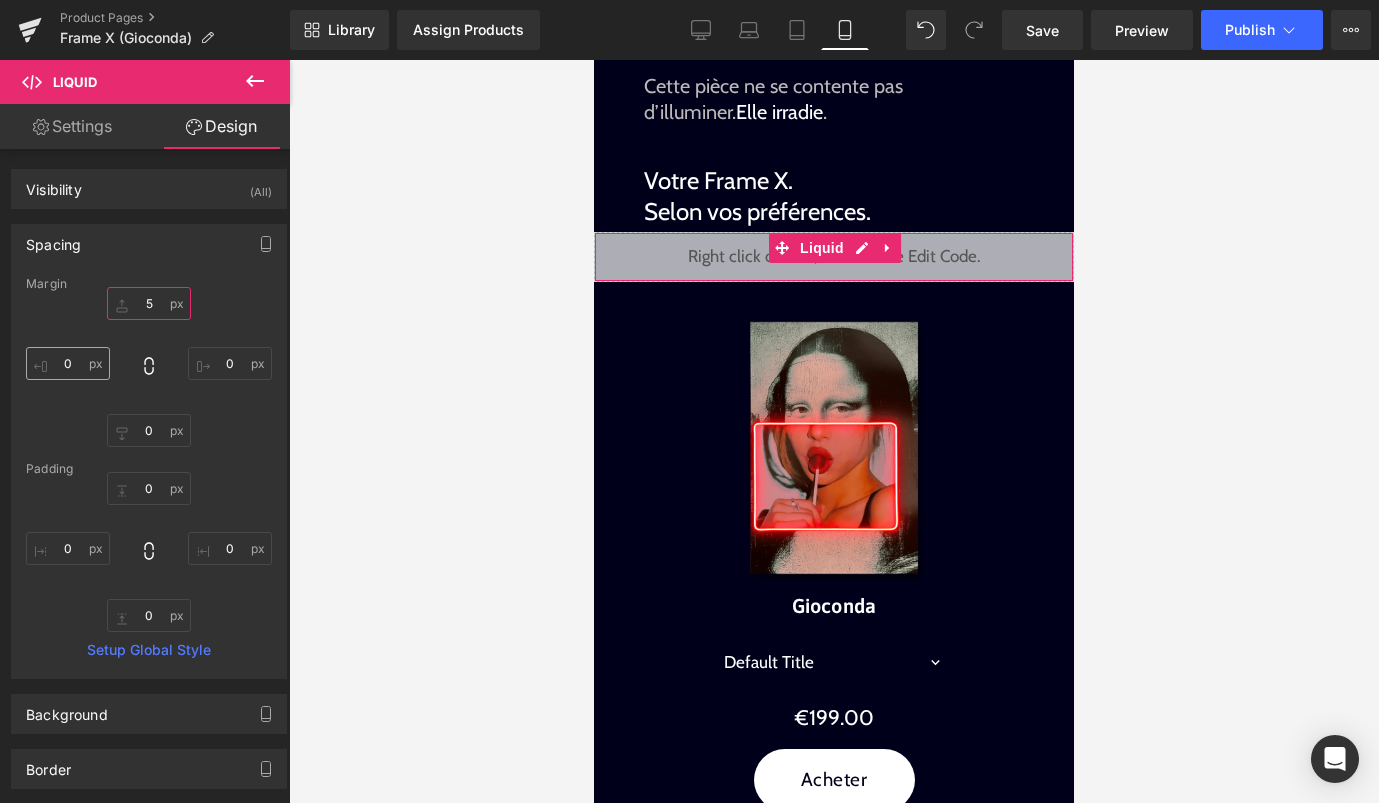 type on "5" 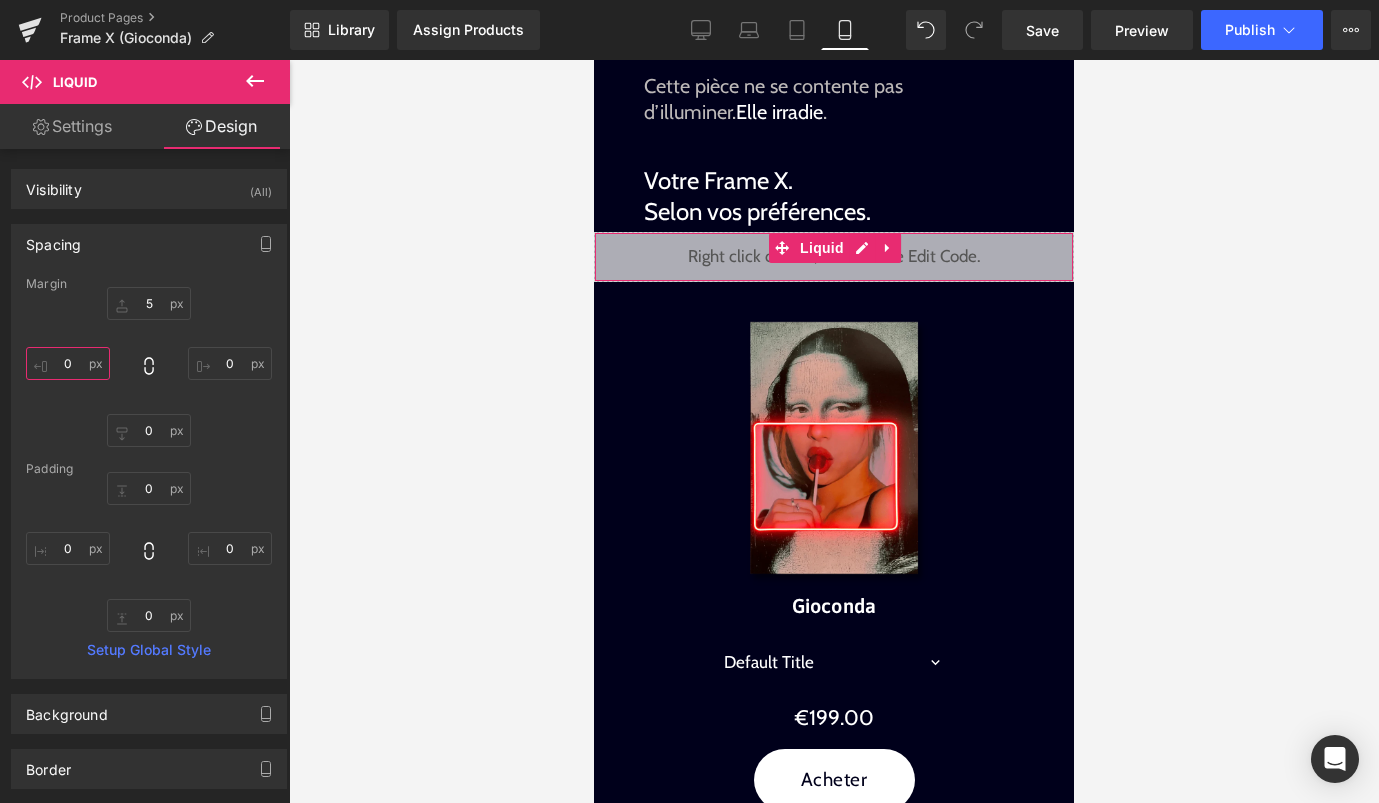 click on "0" at bounding box center [68, 363] 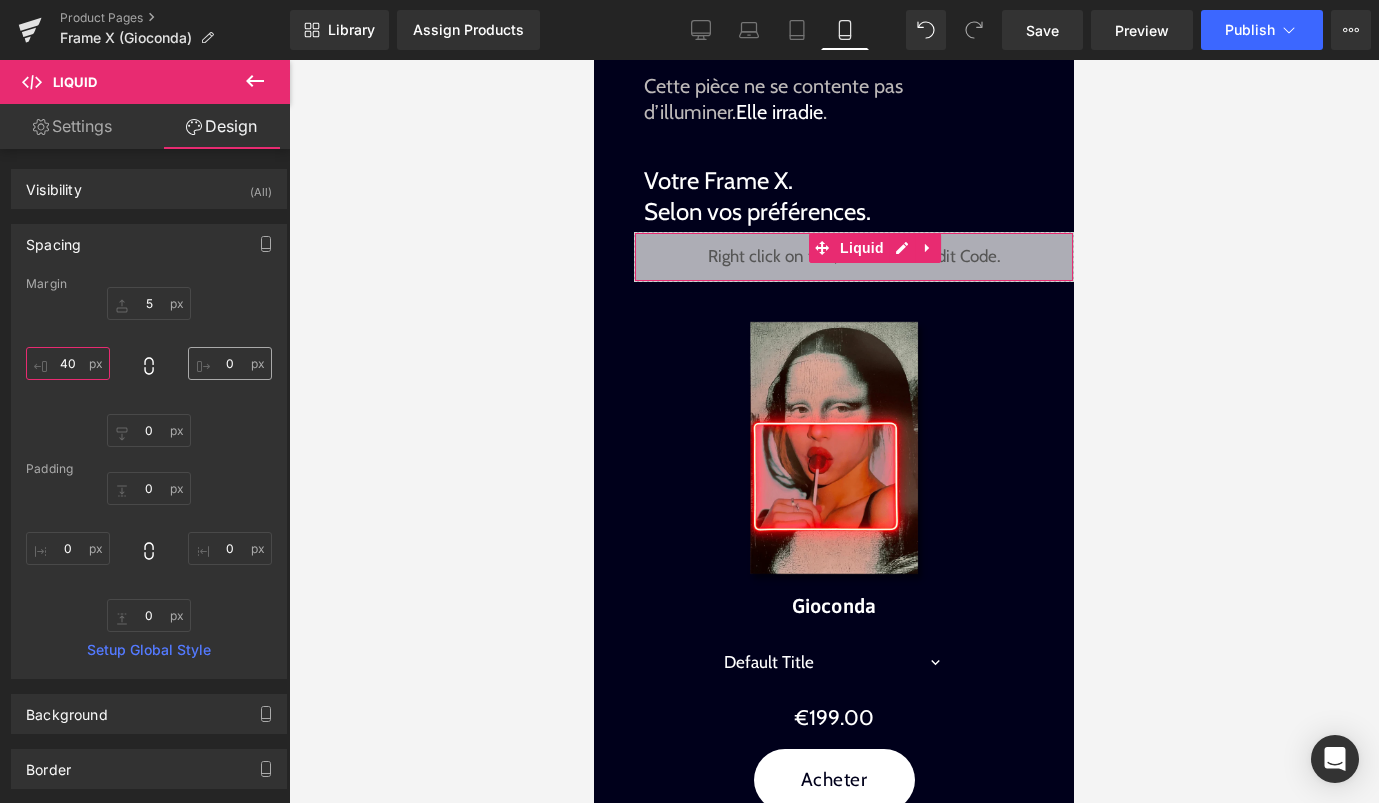 type on "40" 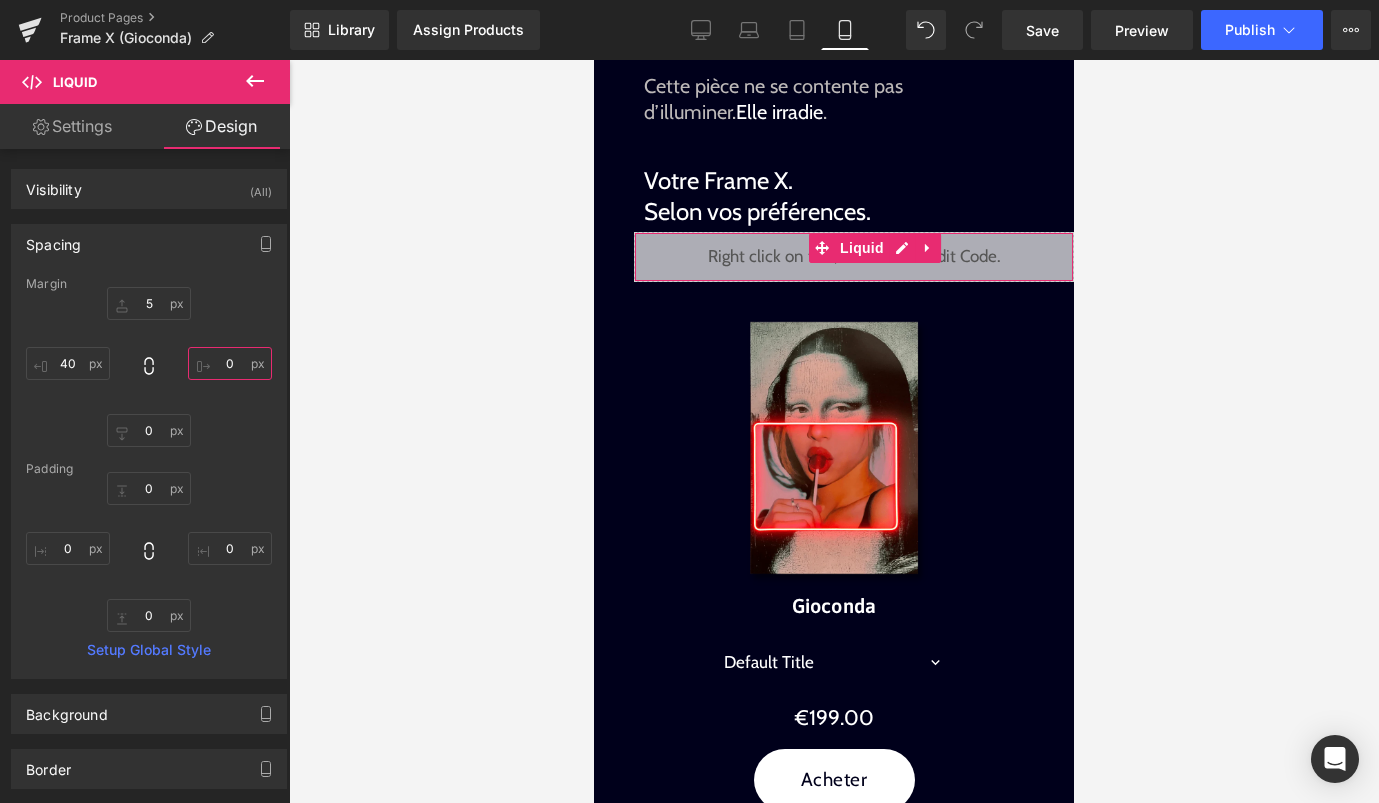click on "0" at bounding box center [230, 363] 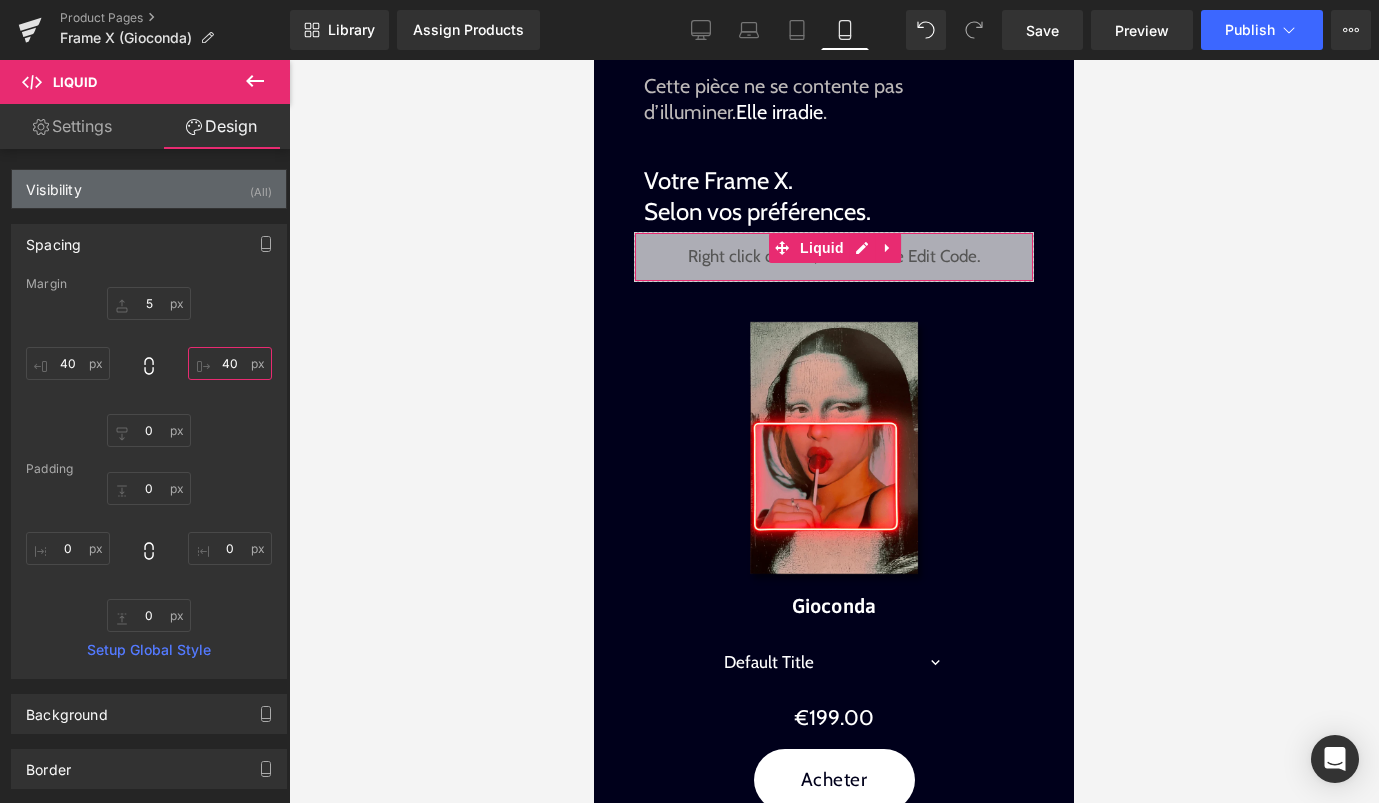 type on "40" 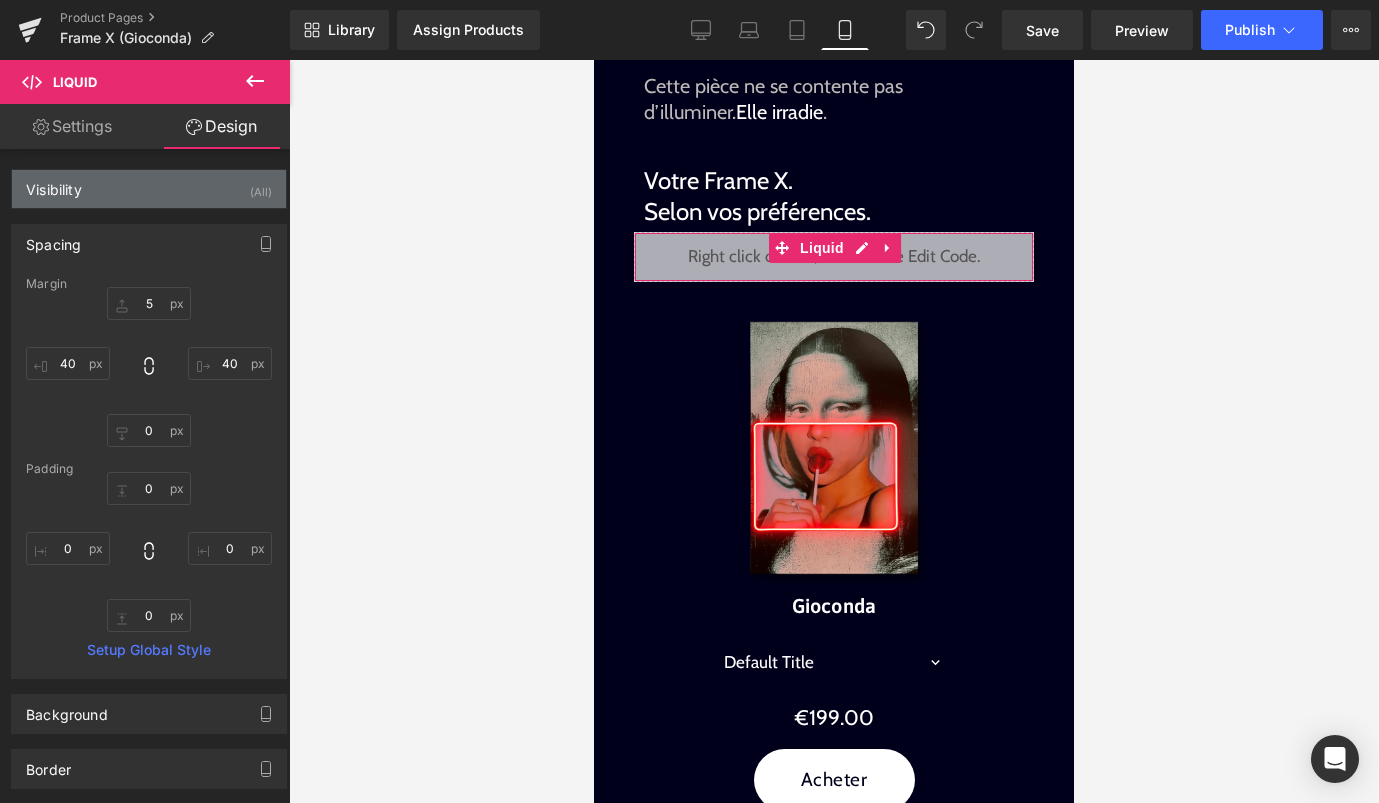 click on "Visibility
(All)" at bounding box center [149, 189] 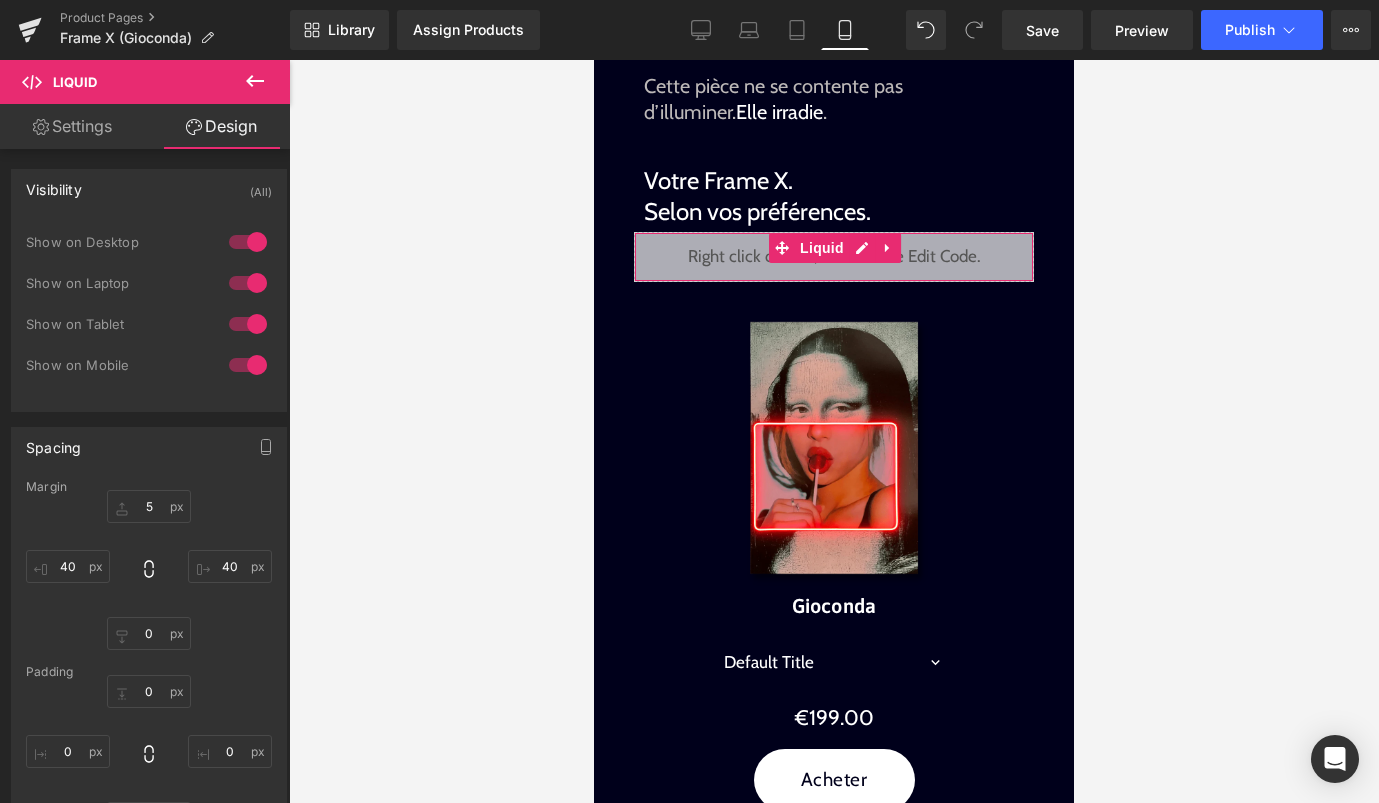 click at bounding box center (248, 242) 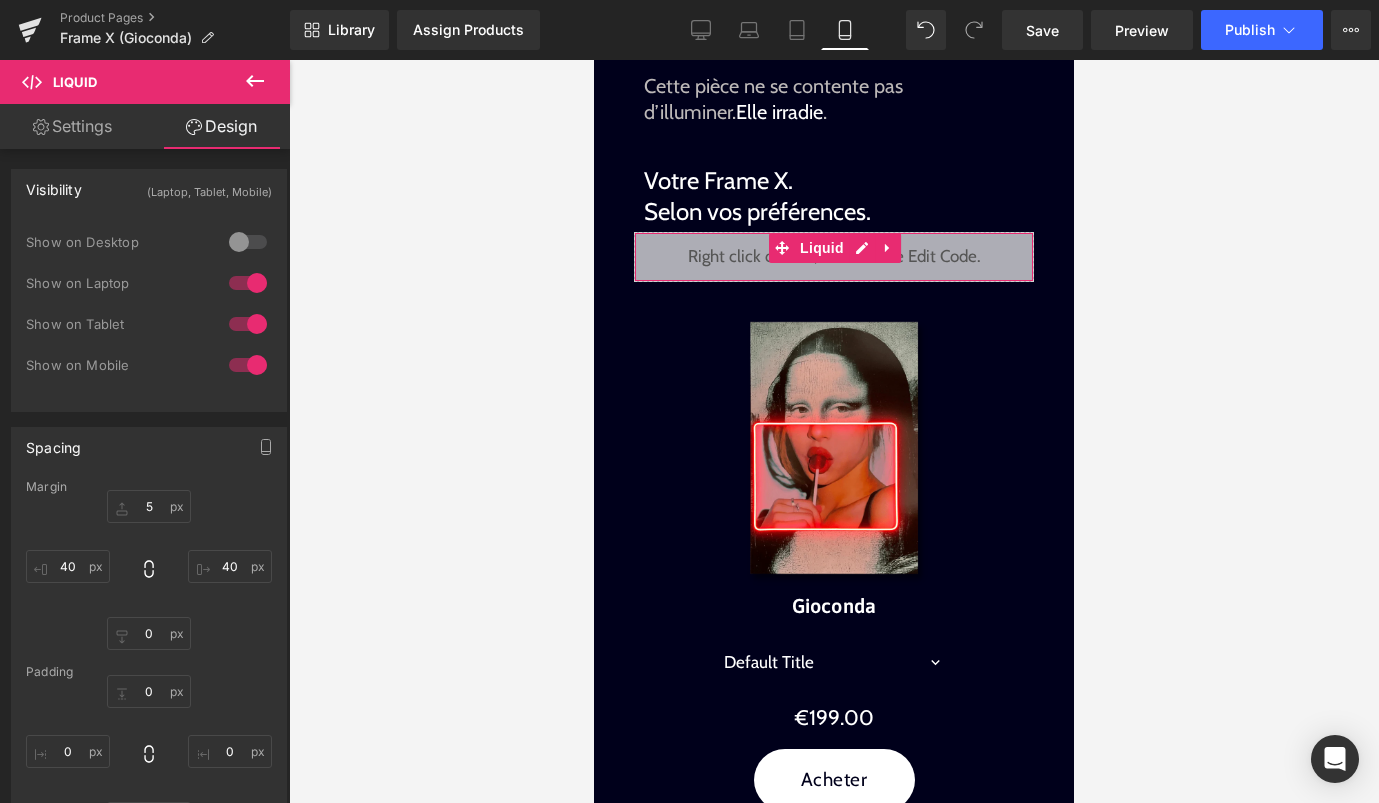 click on "Show on Laptop" at bounding box center (149, 293) 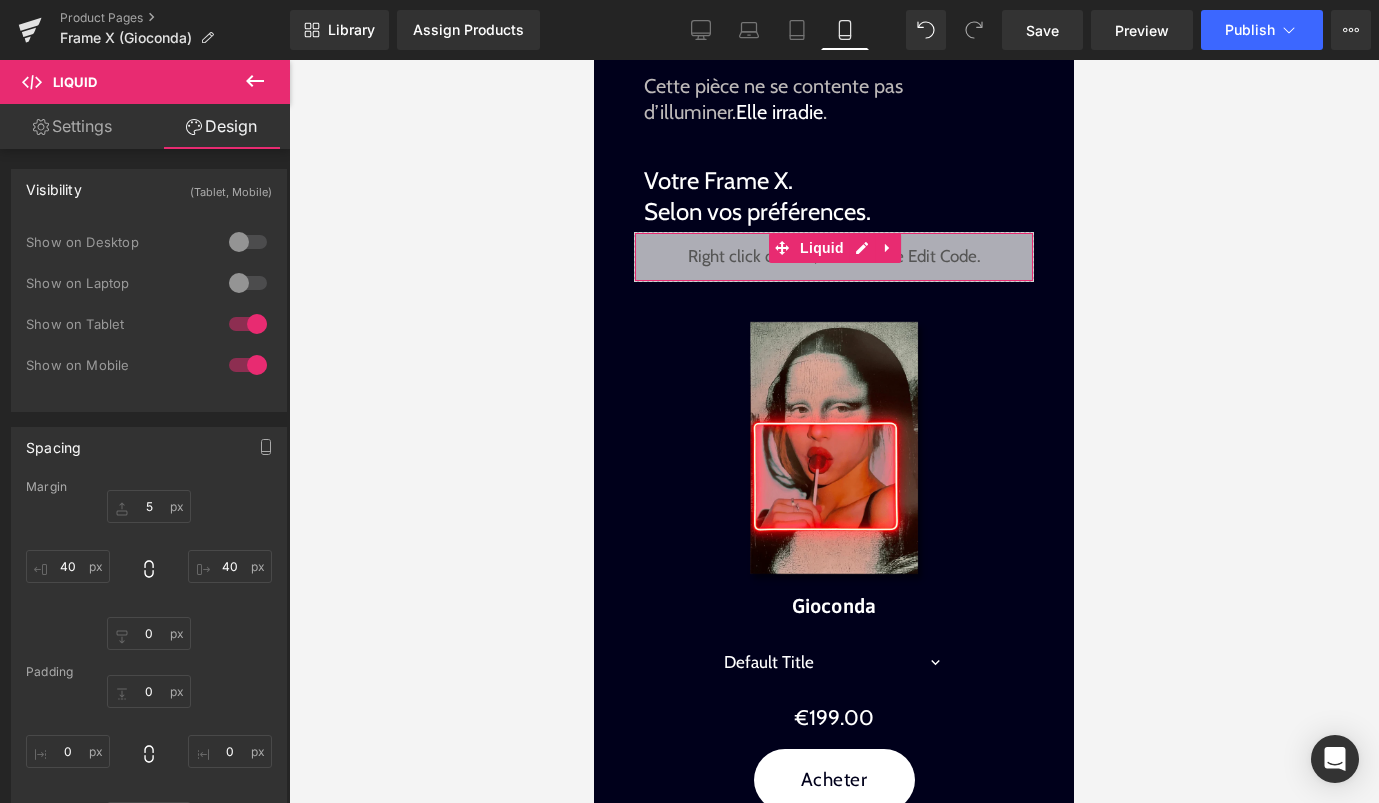 click at bounding box center [248, 324] 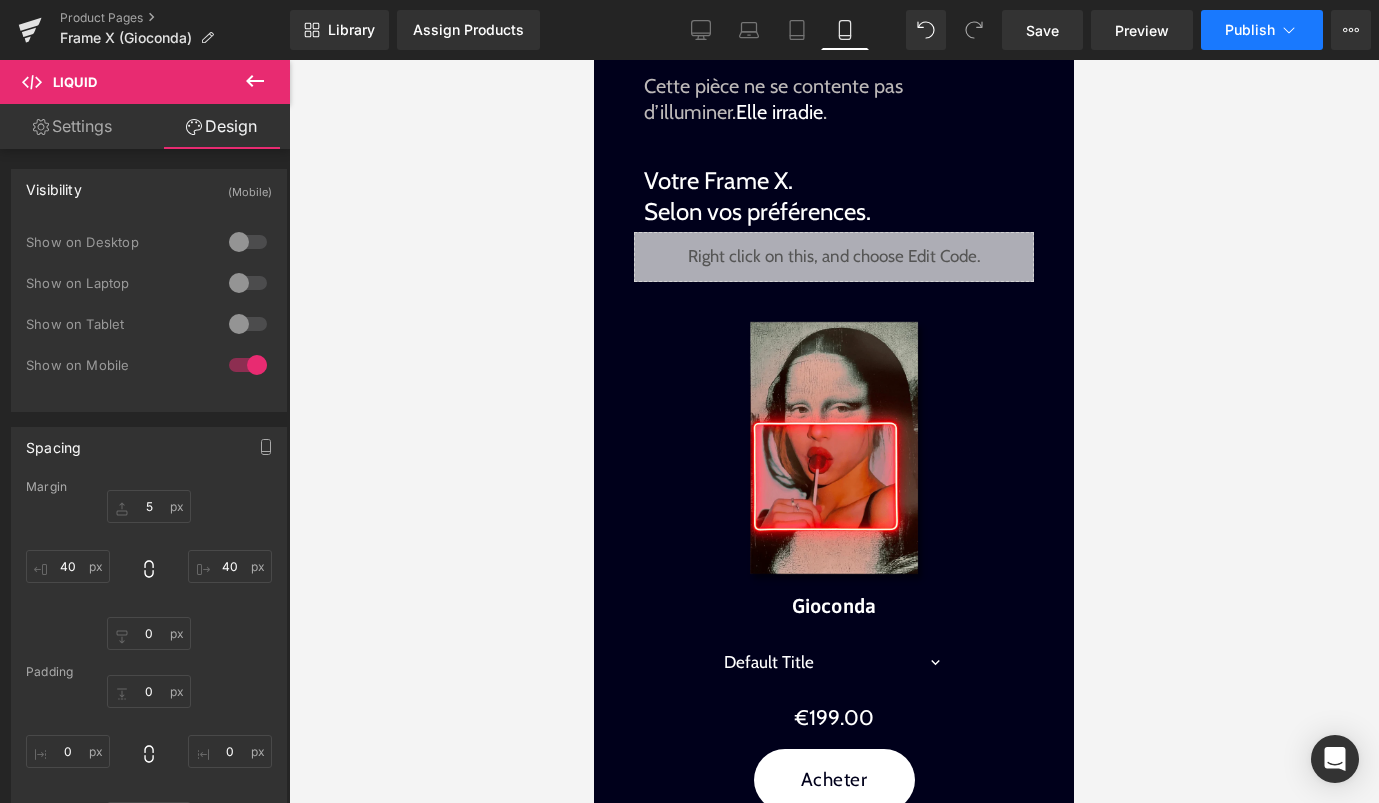 click on "Publish" at bounding box center (1250, 30) 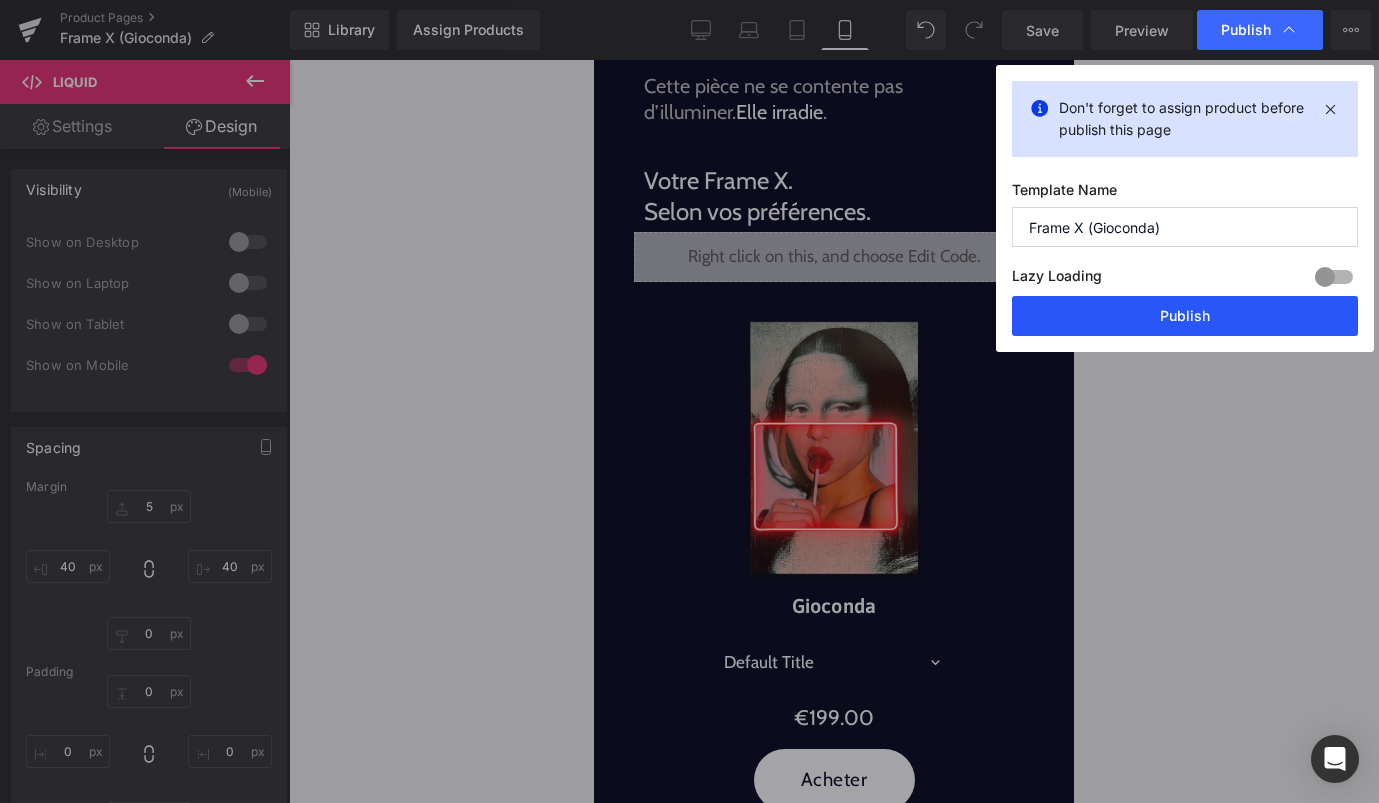 click on "Publish" at bounding box center (1185, 316) 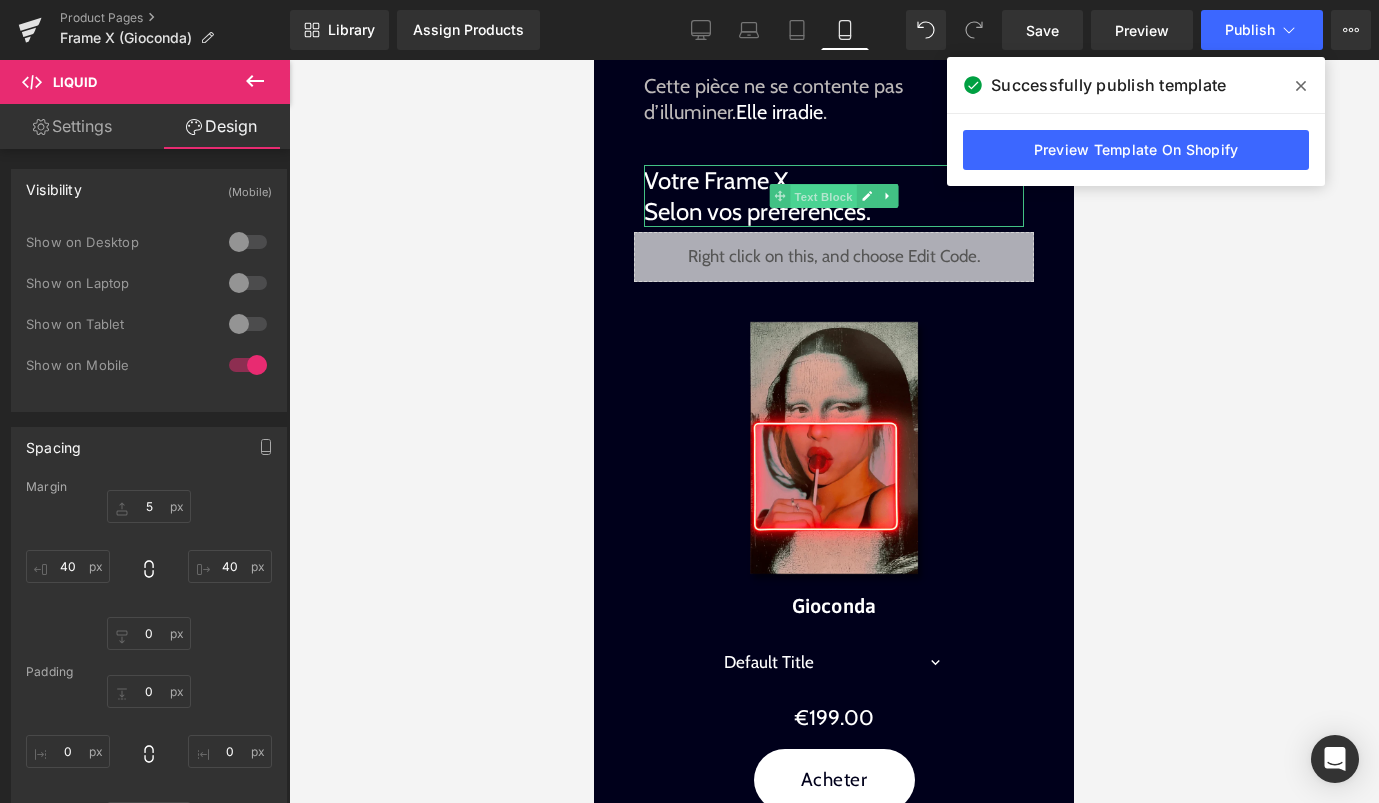 click on "Text Block" at bounding box center (823, 197) 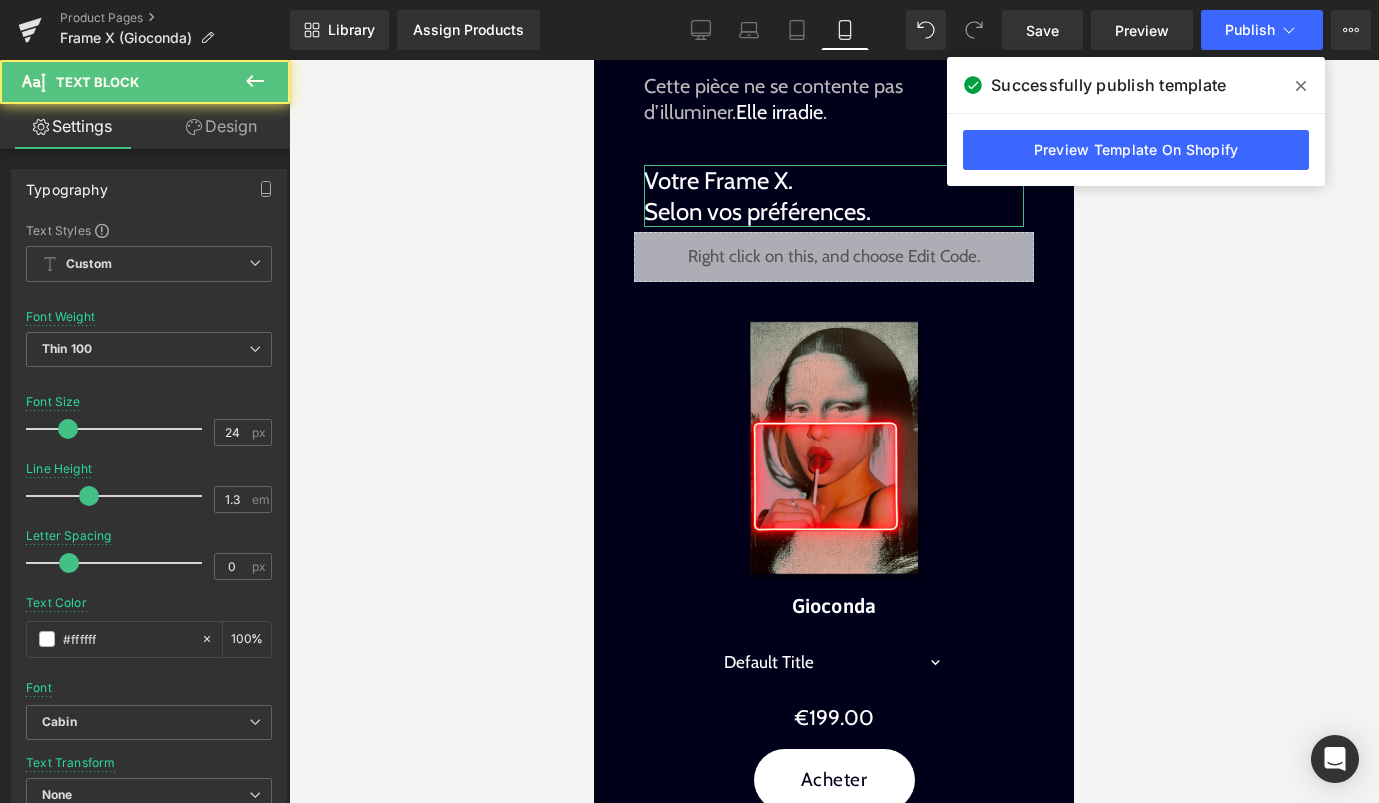 click on "Design" at bounding box center [221, 126] 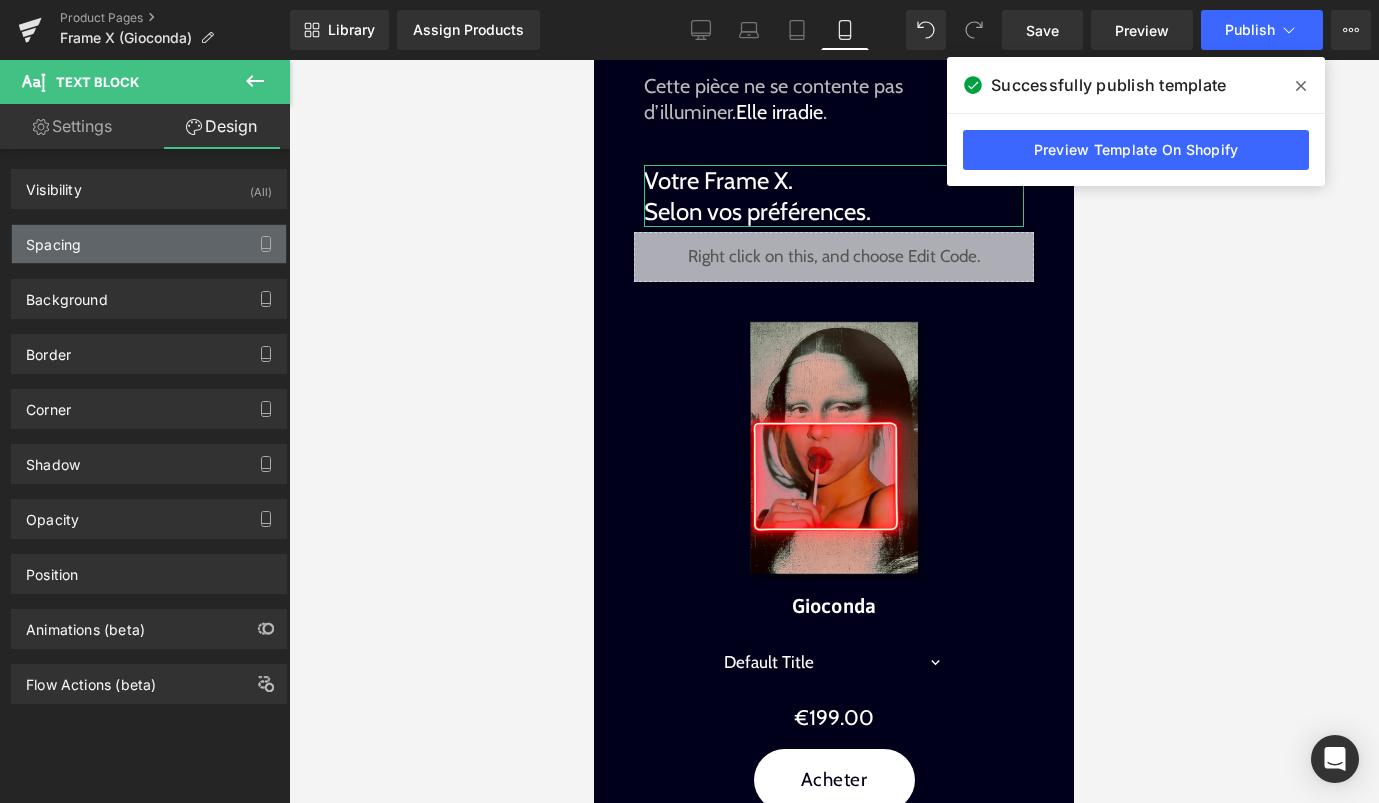 click on "Spacing" at bounding box center [149, 244] 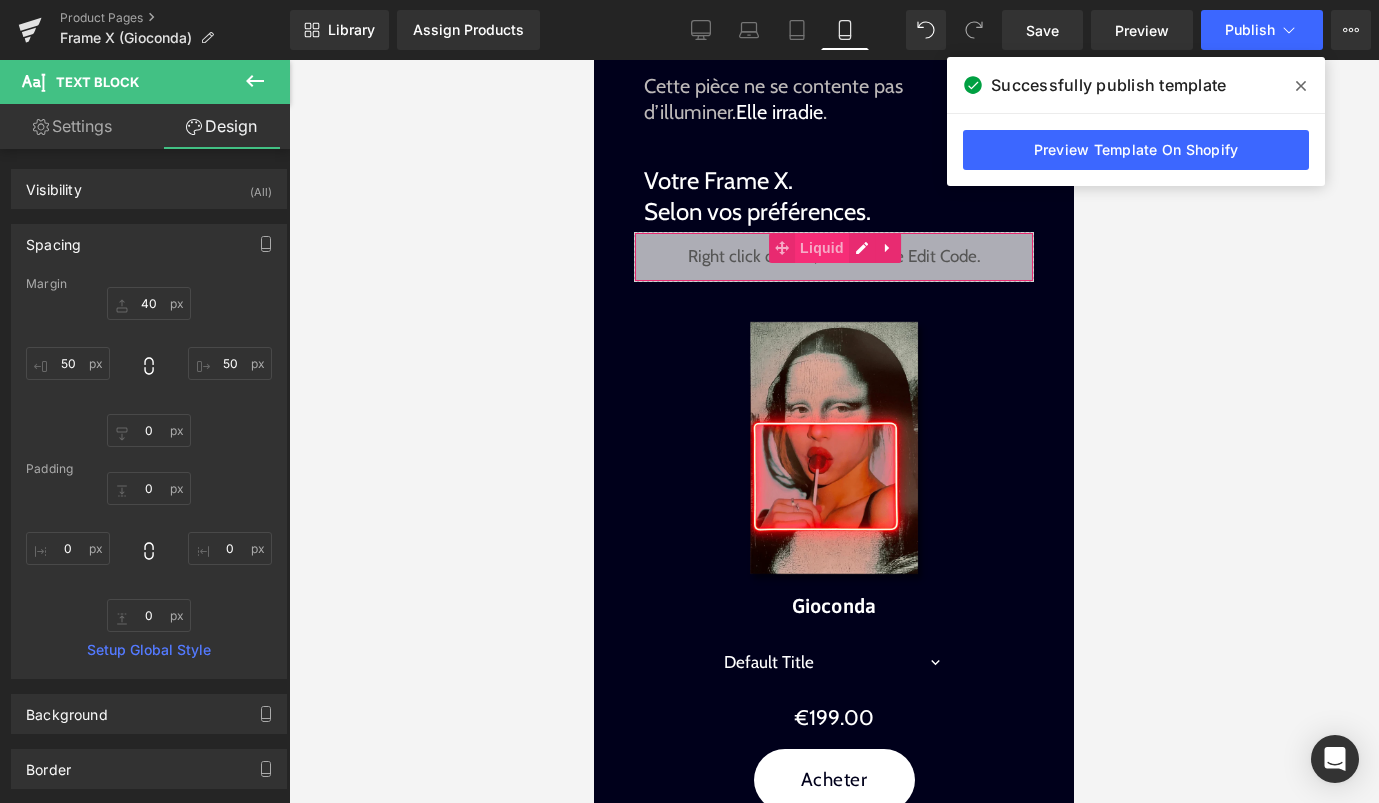 click on "Liquid" at bounding box center [822, 248] 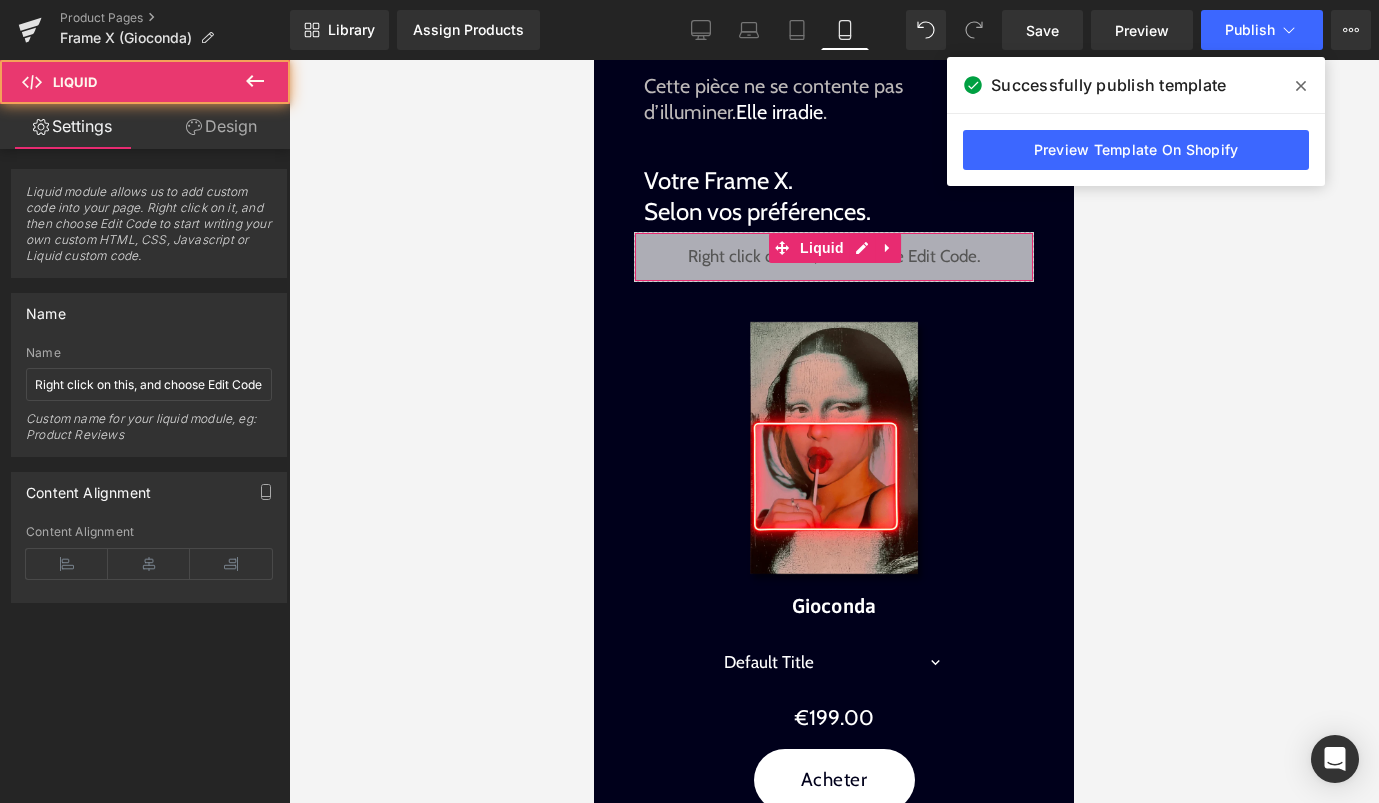 click on "Design" at bounding box center [221, 126] 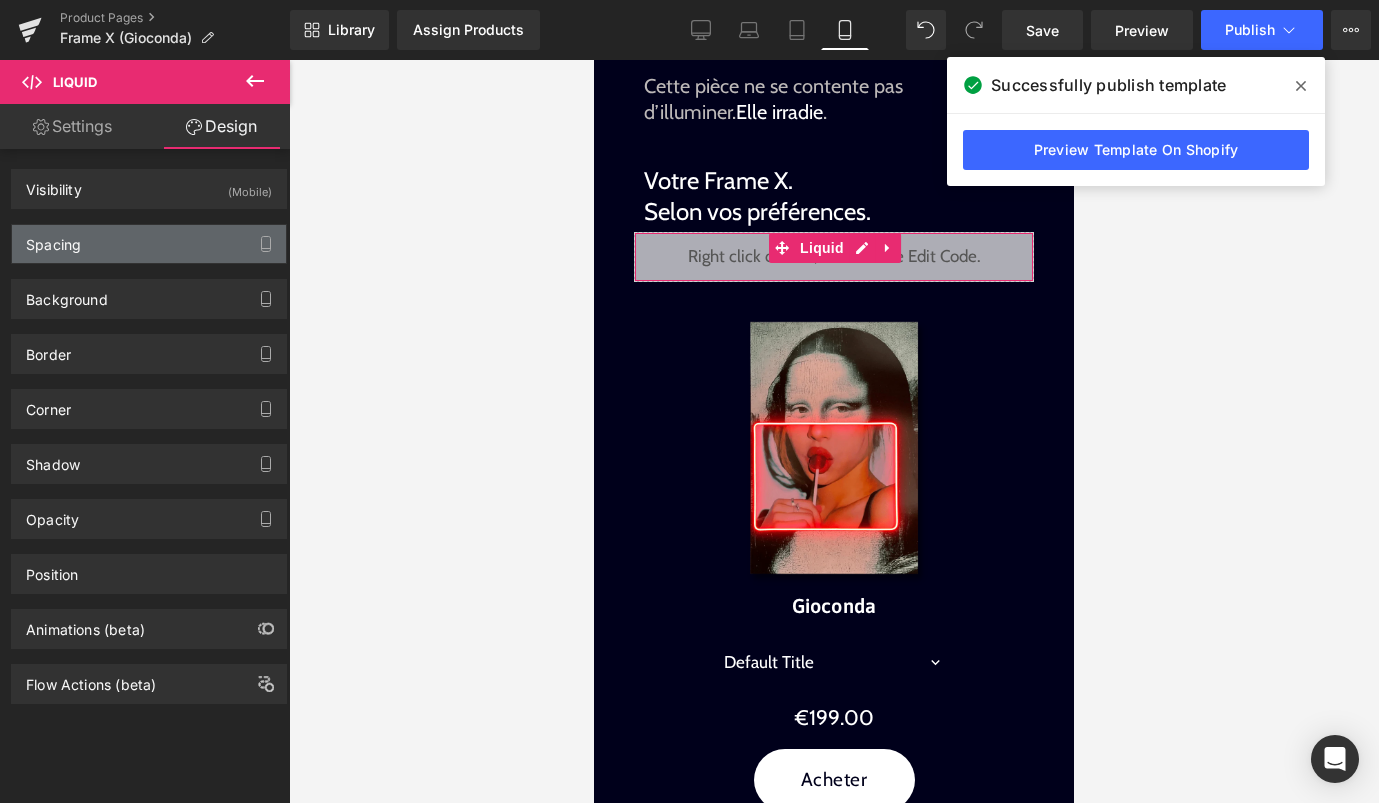 click on "Spacing" at bounding box center (149, 244) 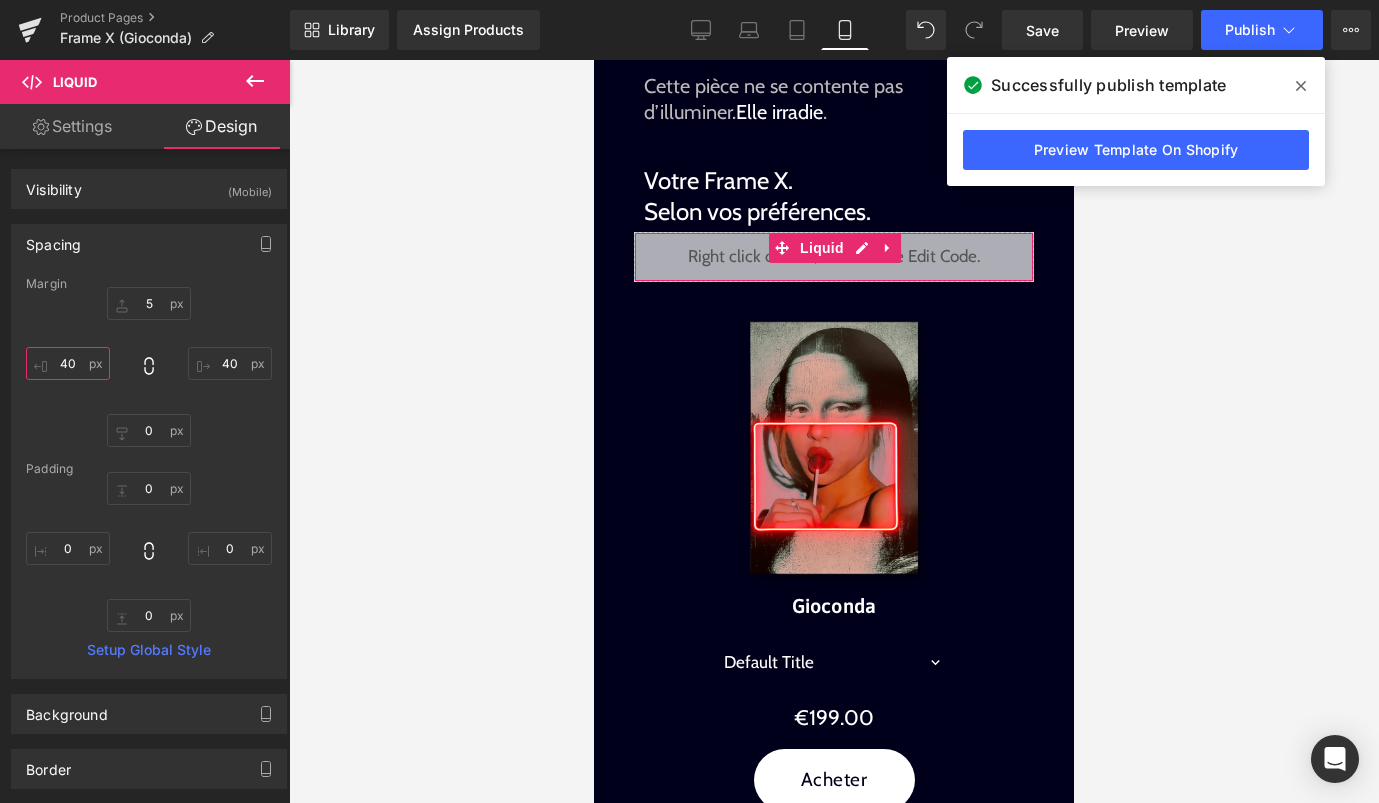 click on "40" at bounding box center (68, 363) 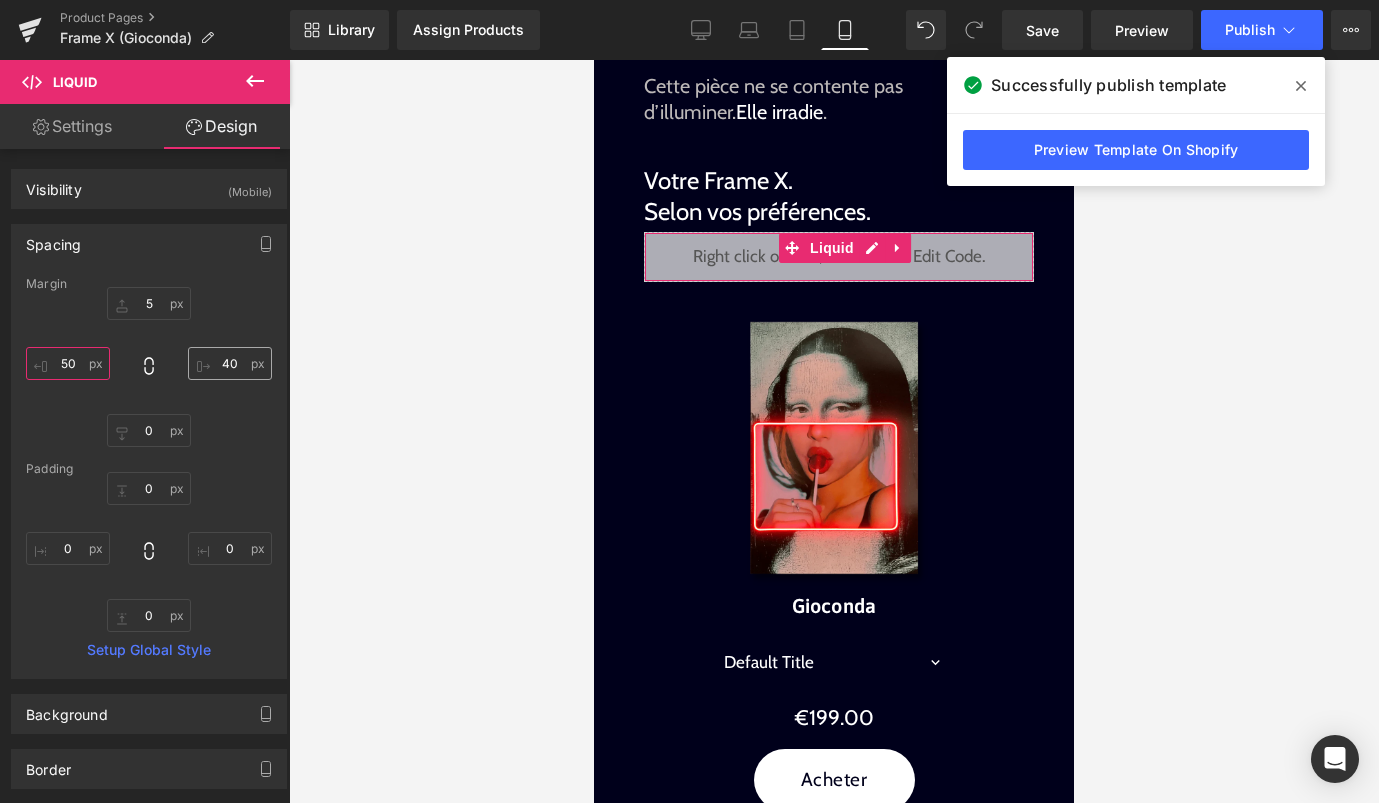 type on "50" 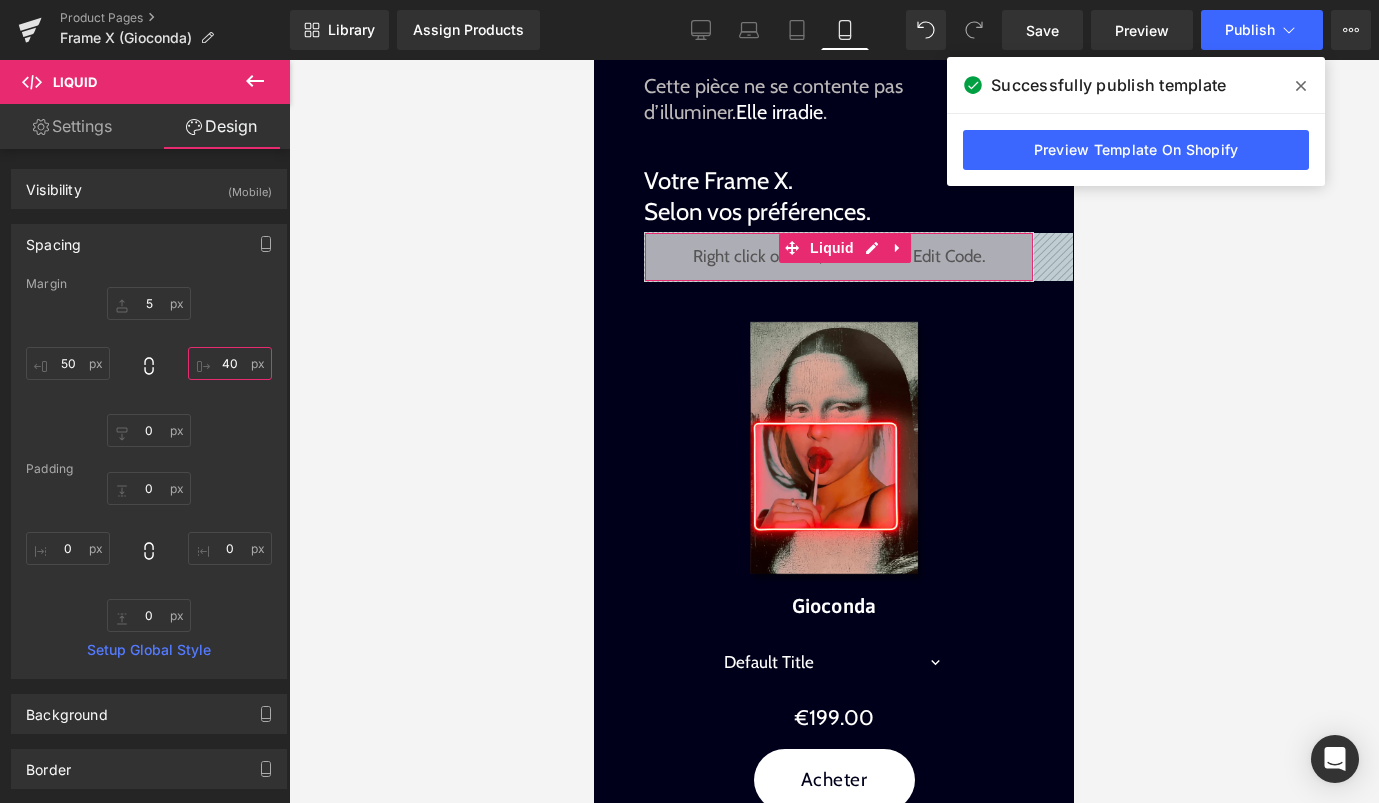click on "40" at bounding box center [230, 363] 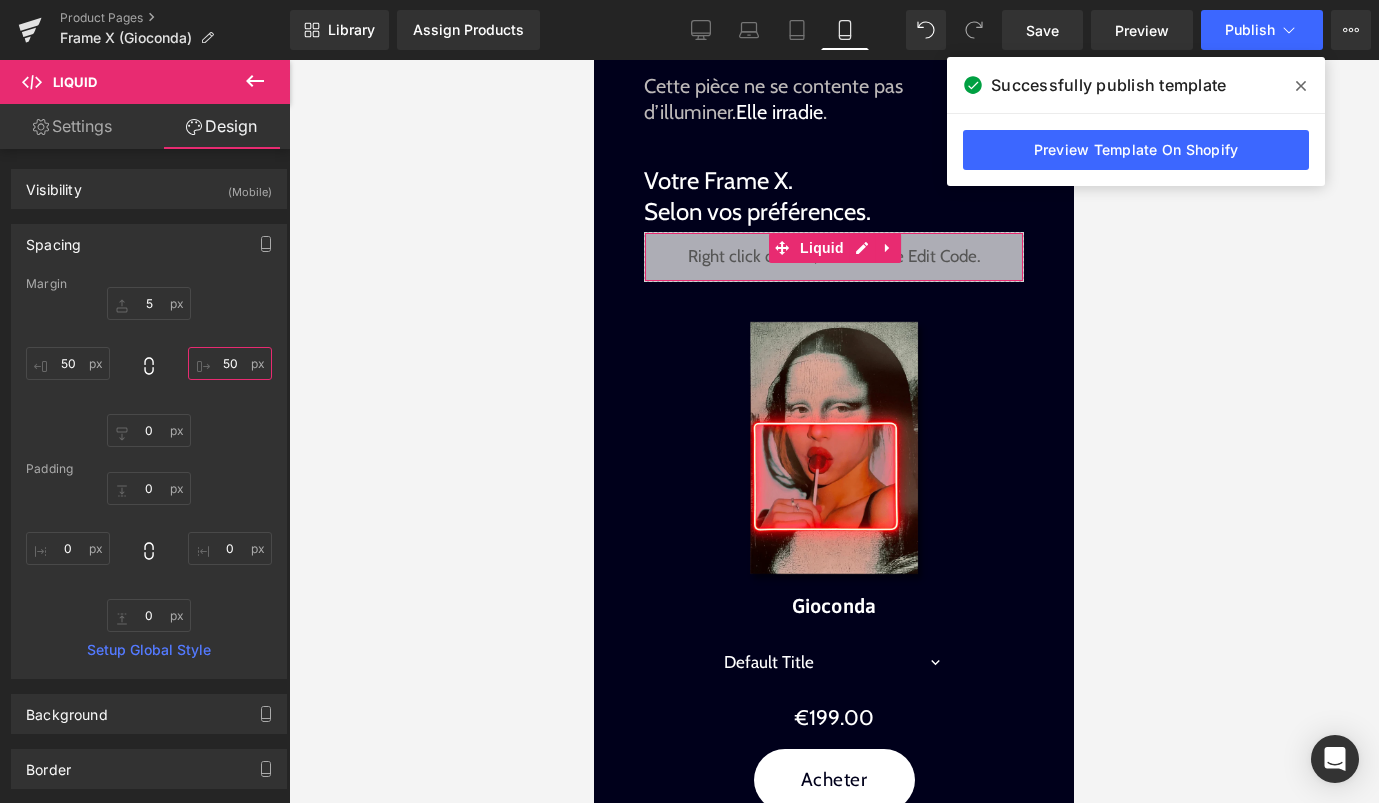 type on "50" 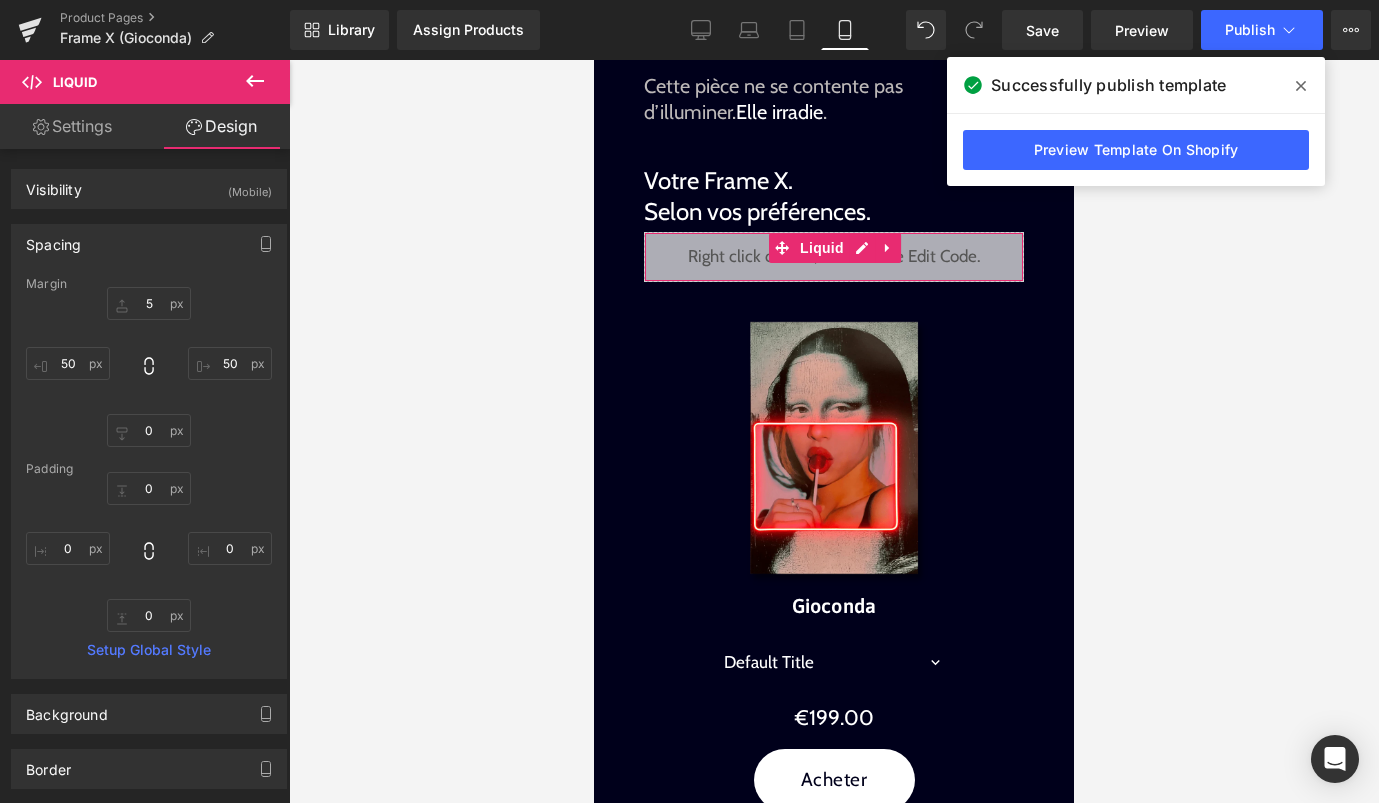 click on "Settings" at bounding box center (72, 126) 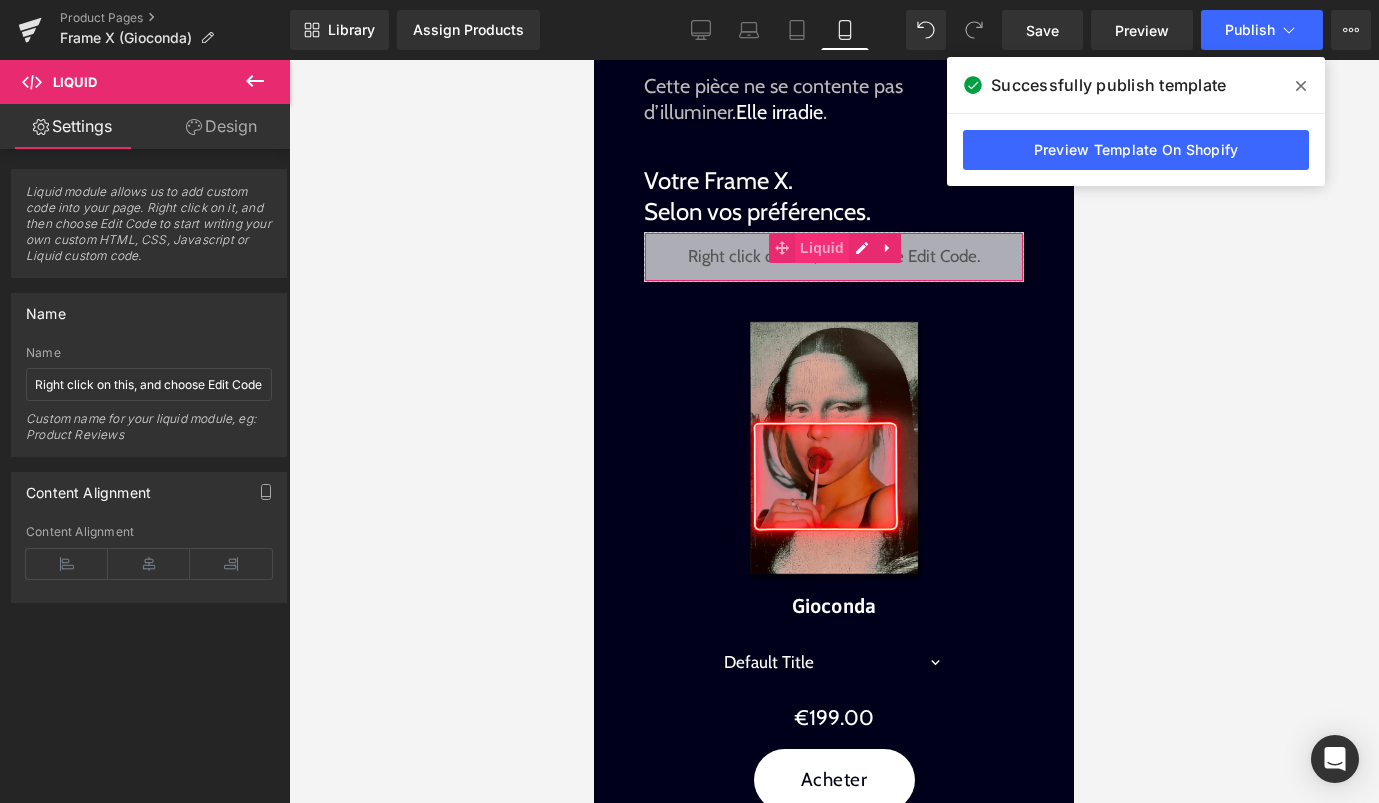 click on "Liquid" at bounding box center [822, 248] 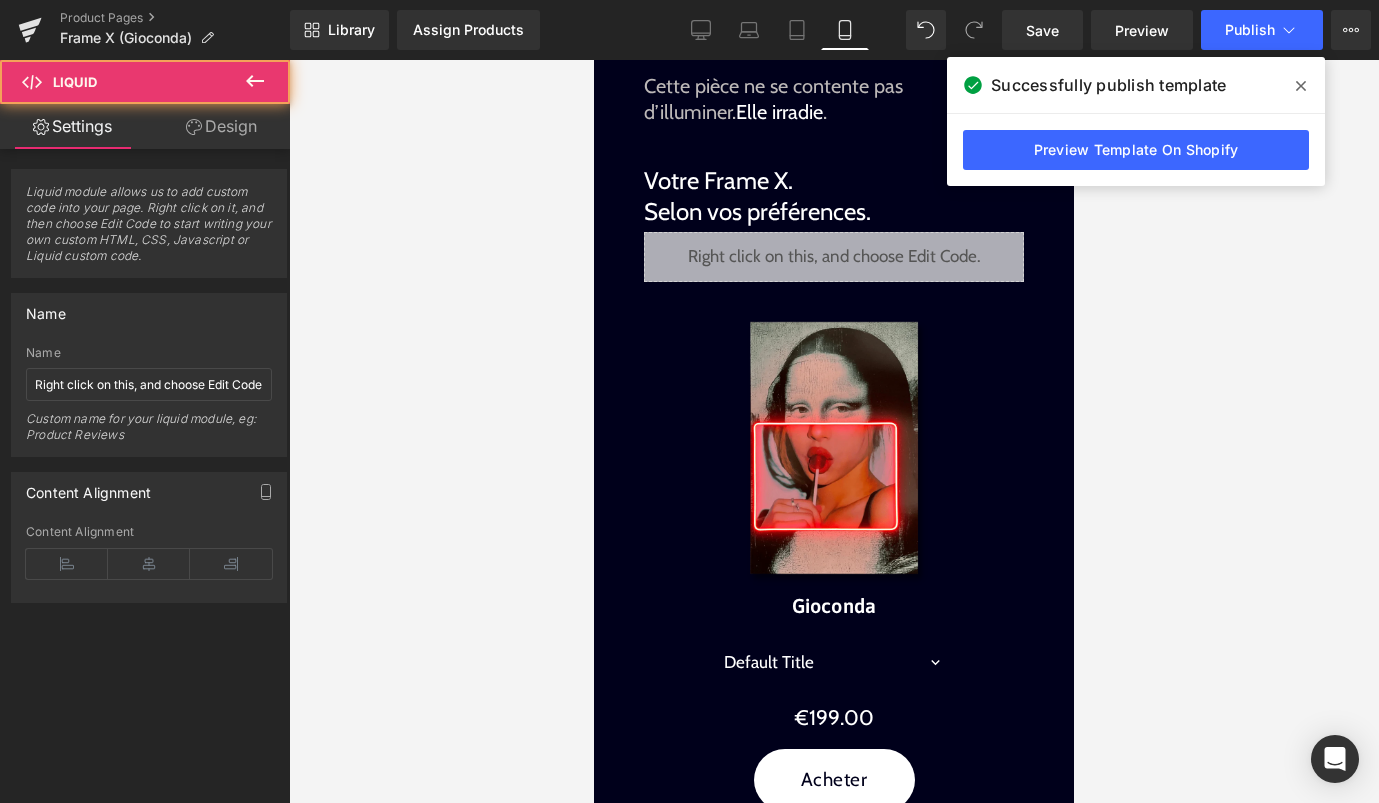 click at bounding box center (834, 431) 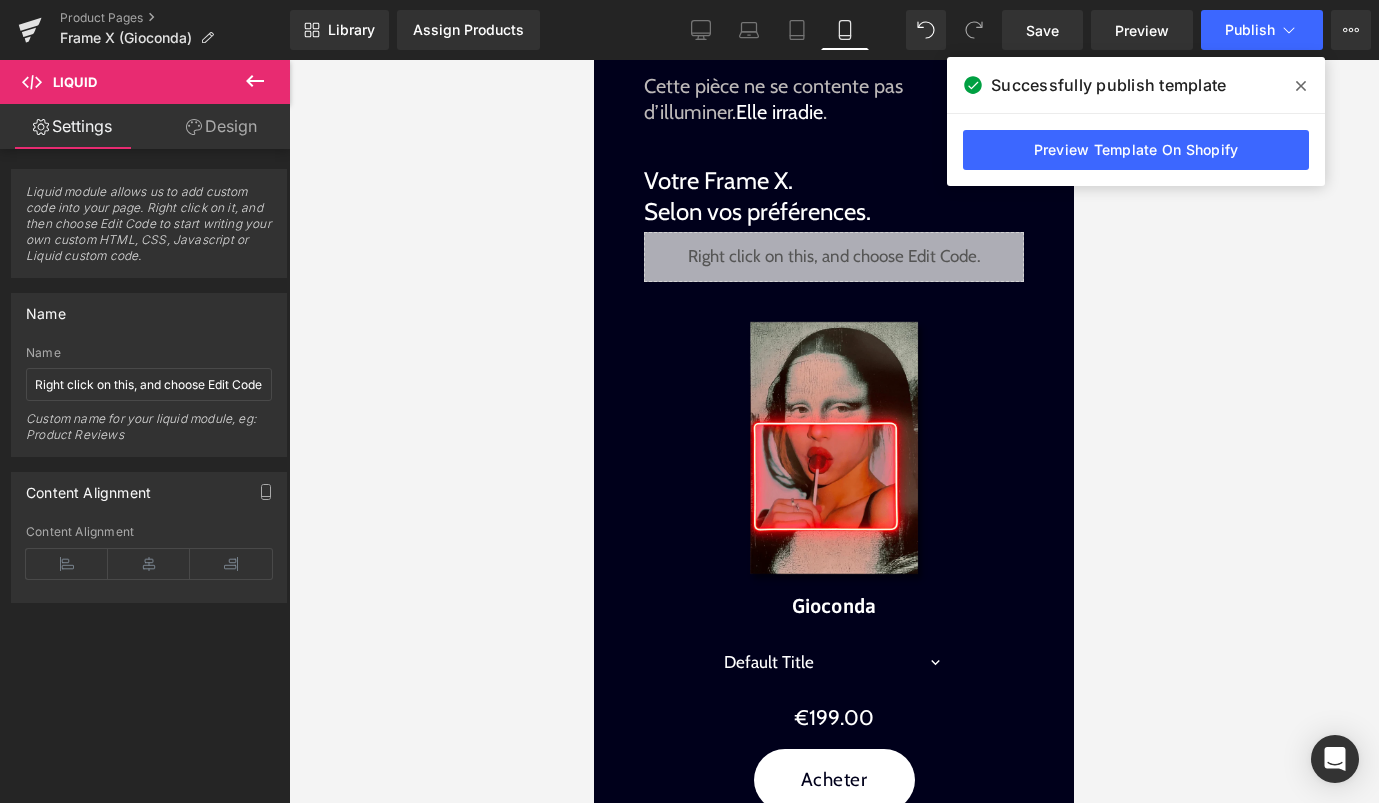 click at bounding box center [1301, 86] 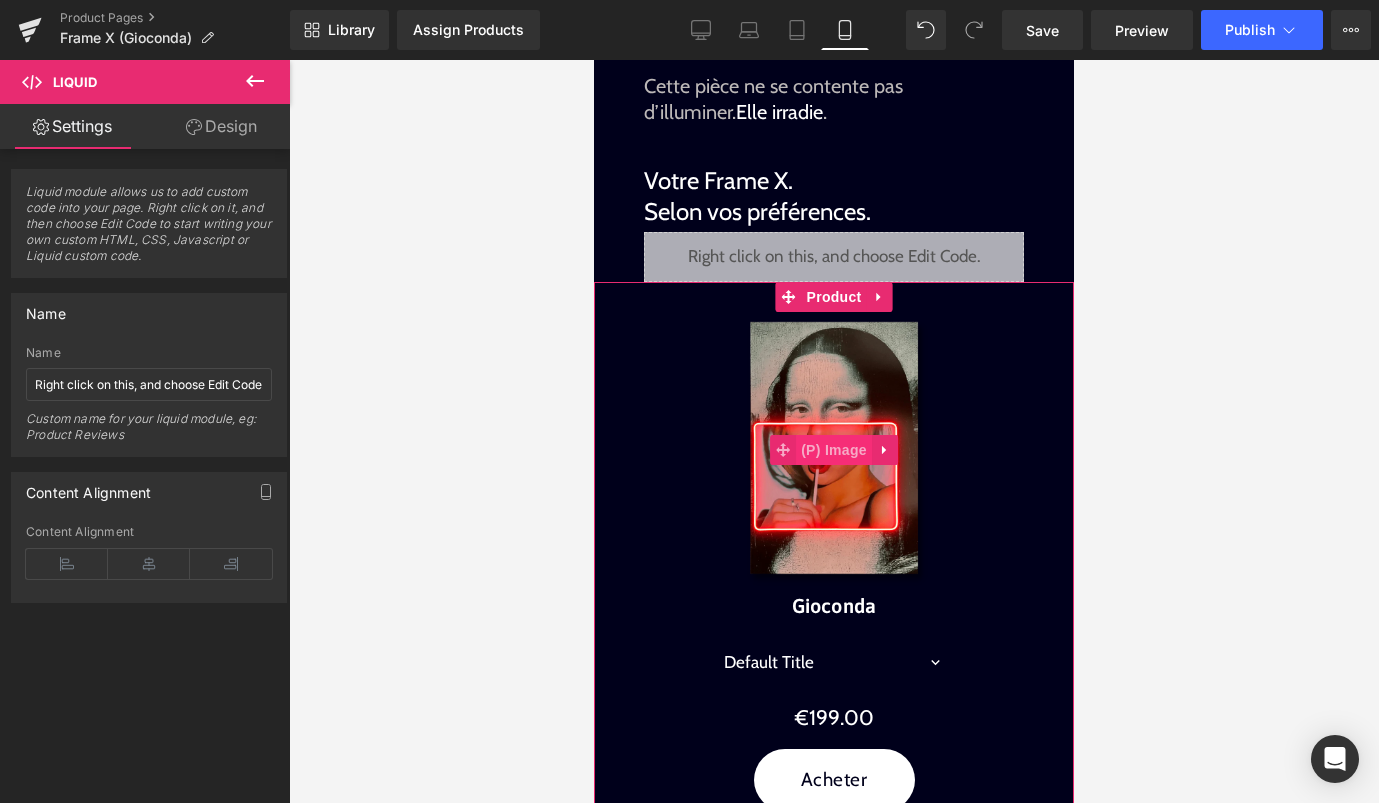 click on "(P) Image" at bounding box center [834, 450] 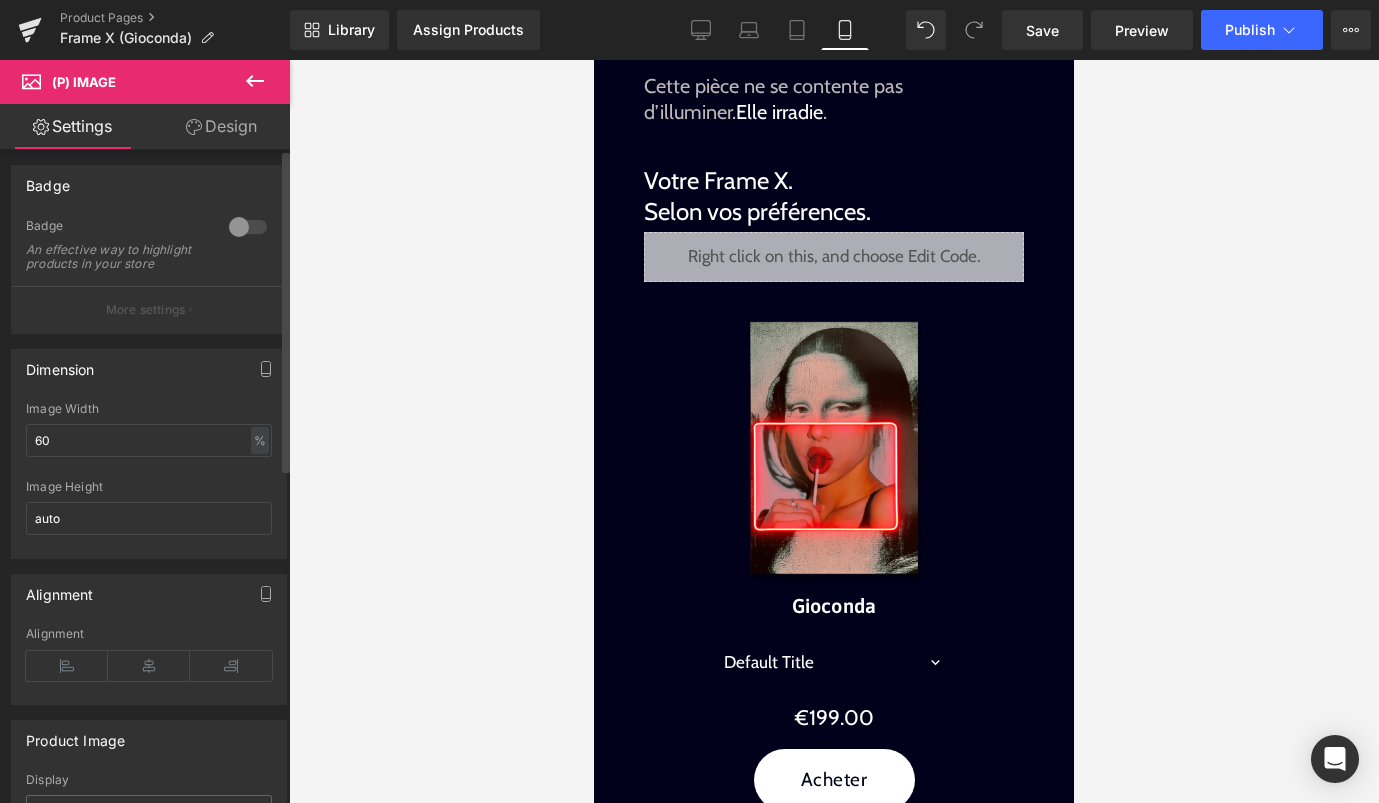 scroll, scrollTop: 0, scrollLeft: 0, axis: both 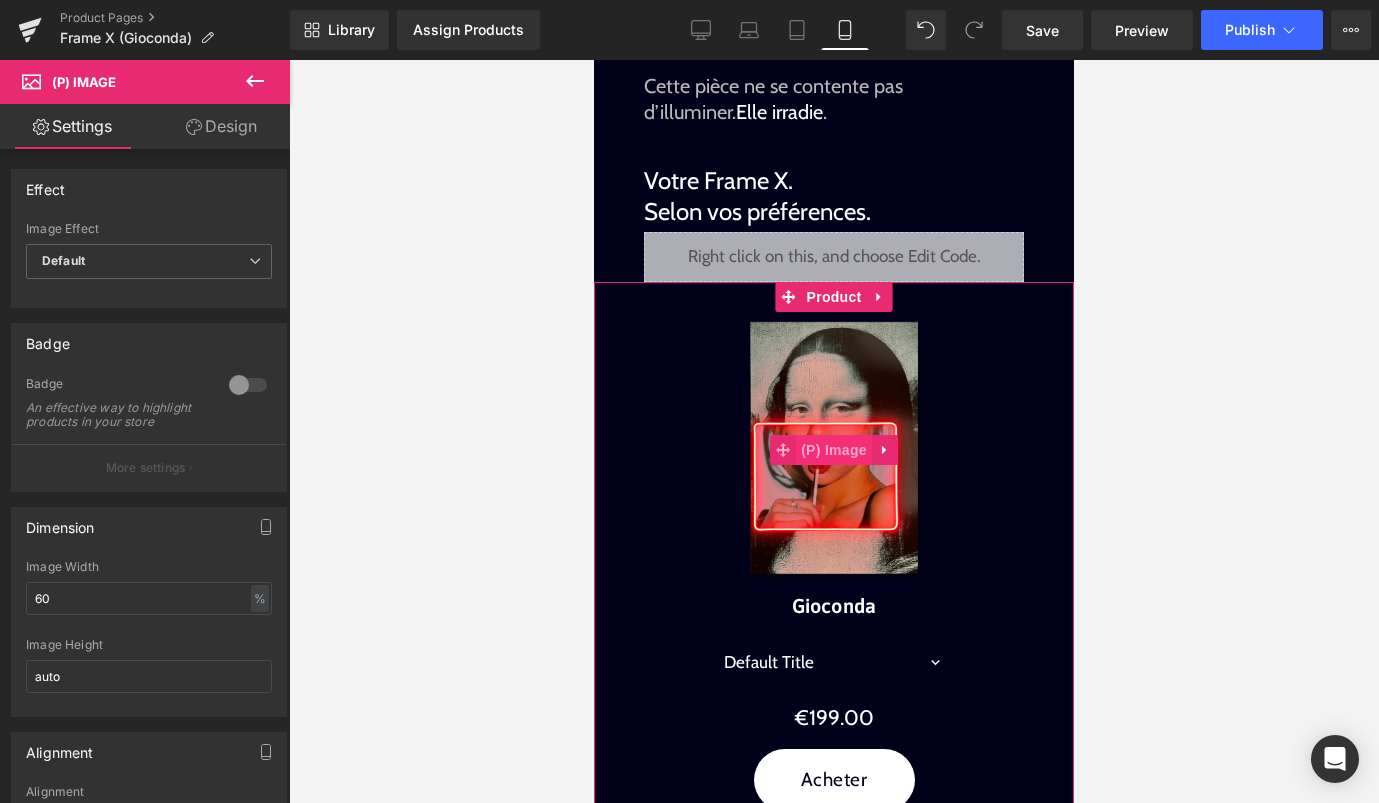 click on "(P) Image" at bounding box center [834, 450] 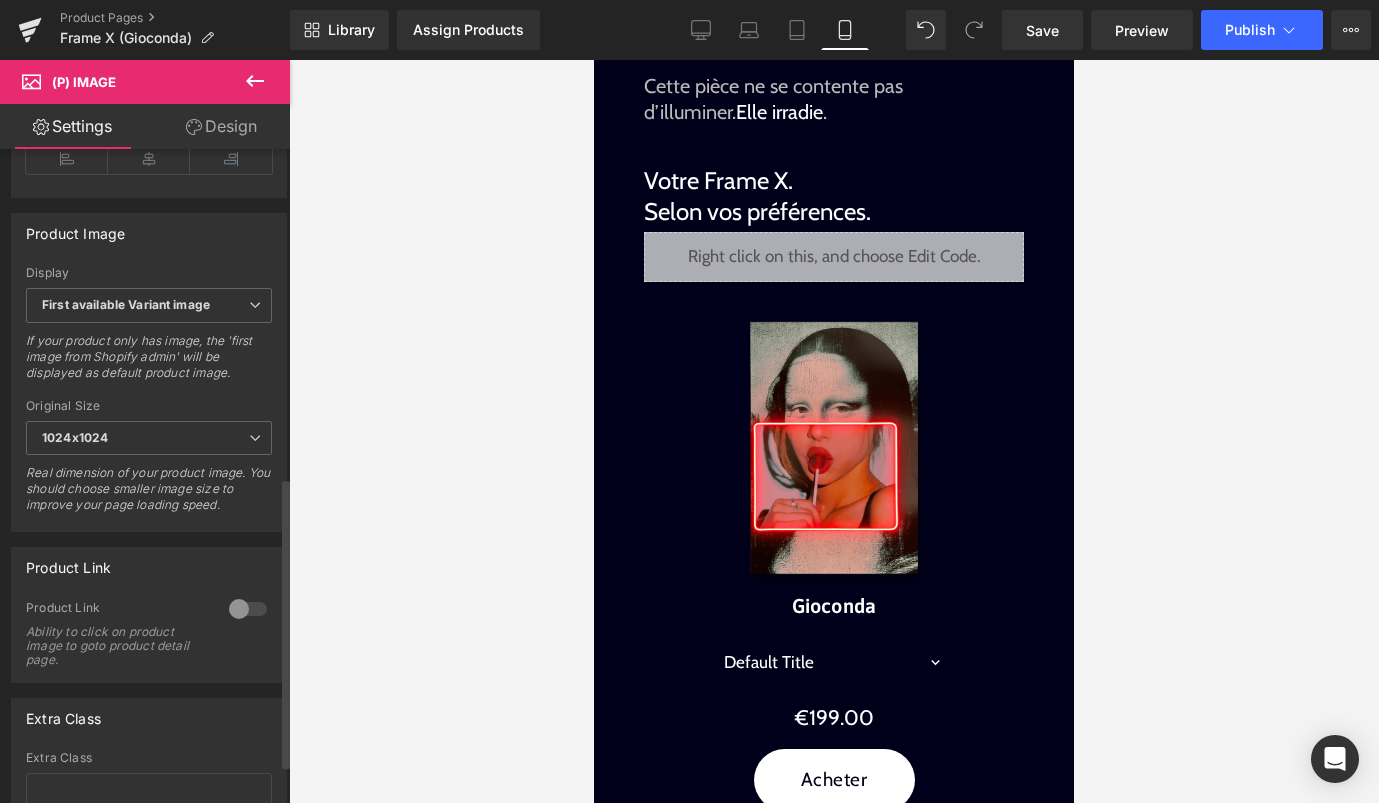 scroll, scrollTop: 504, scrollLeft: 0, axis: vertical 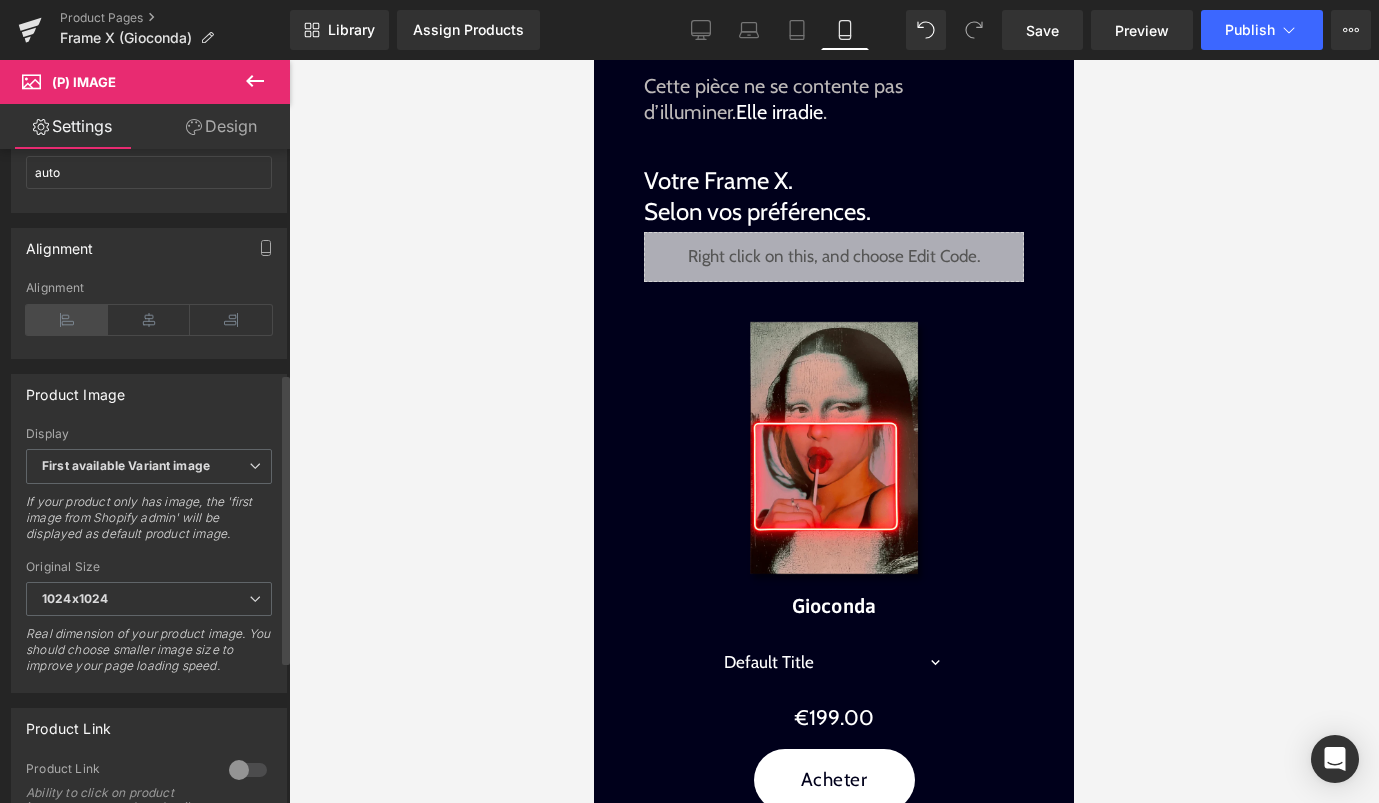 click at bounding box center (67, 320) 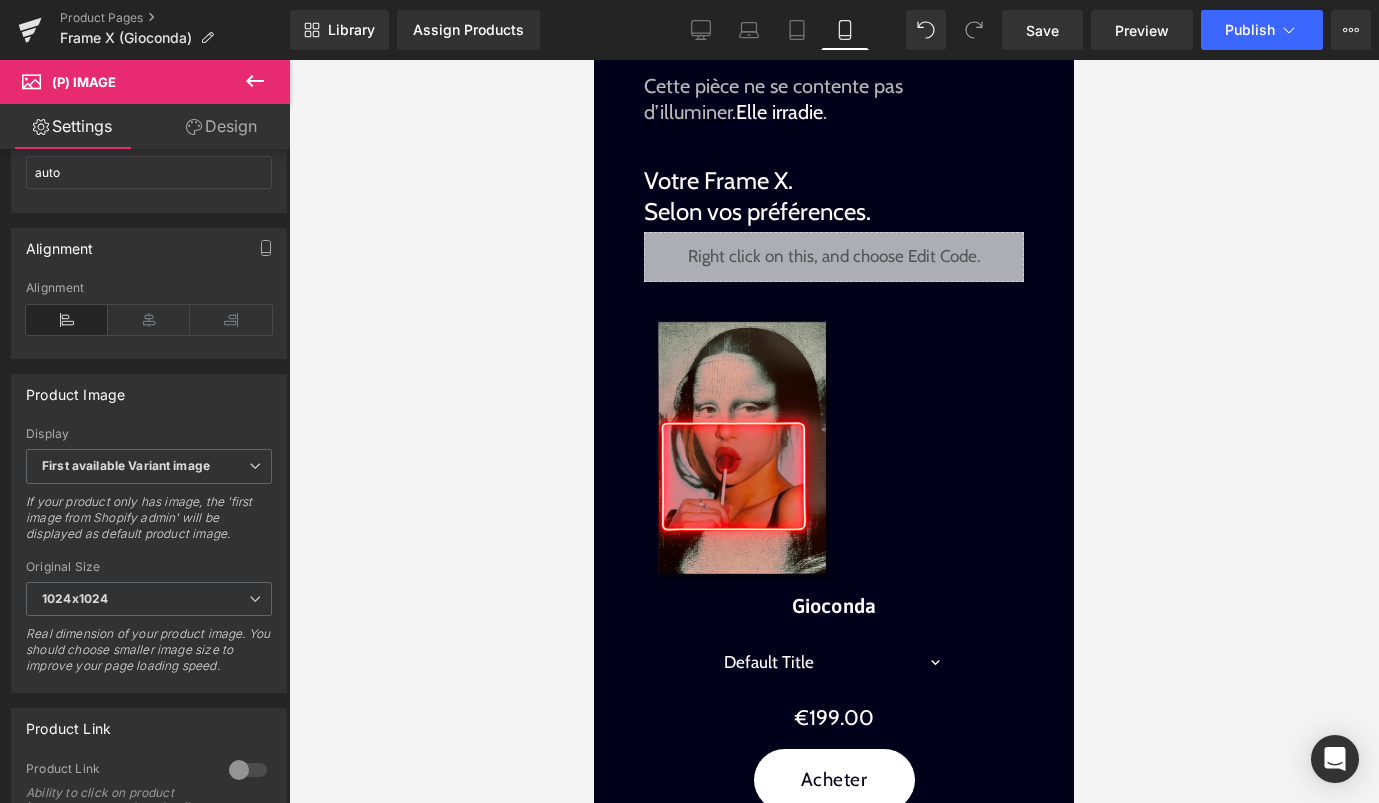 click on "Design" at bounding box center [221, 126] 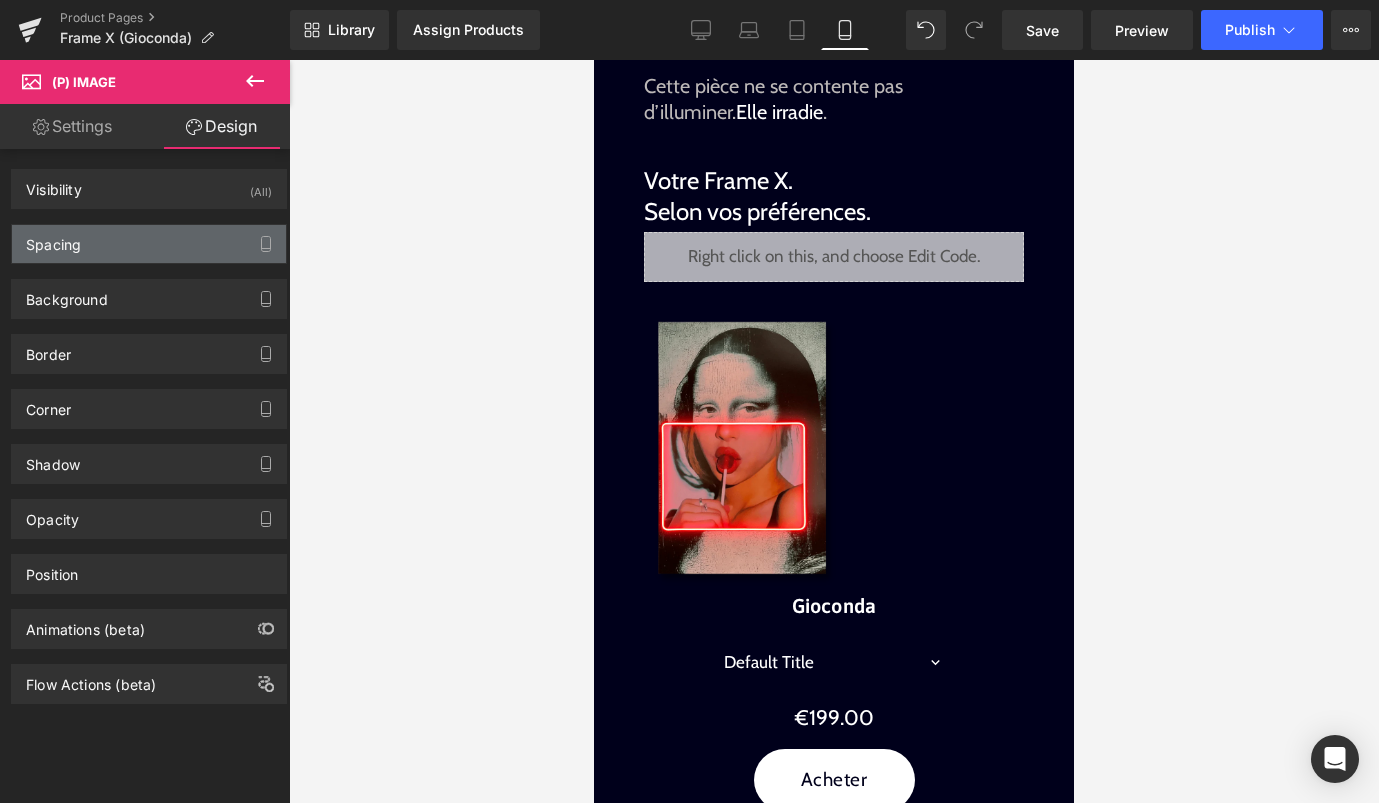 click on "Spacing" at bounding box center (149, 244) 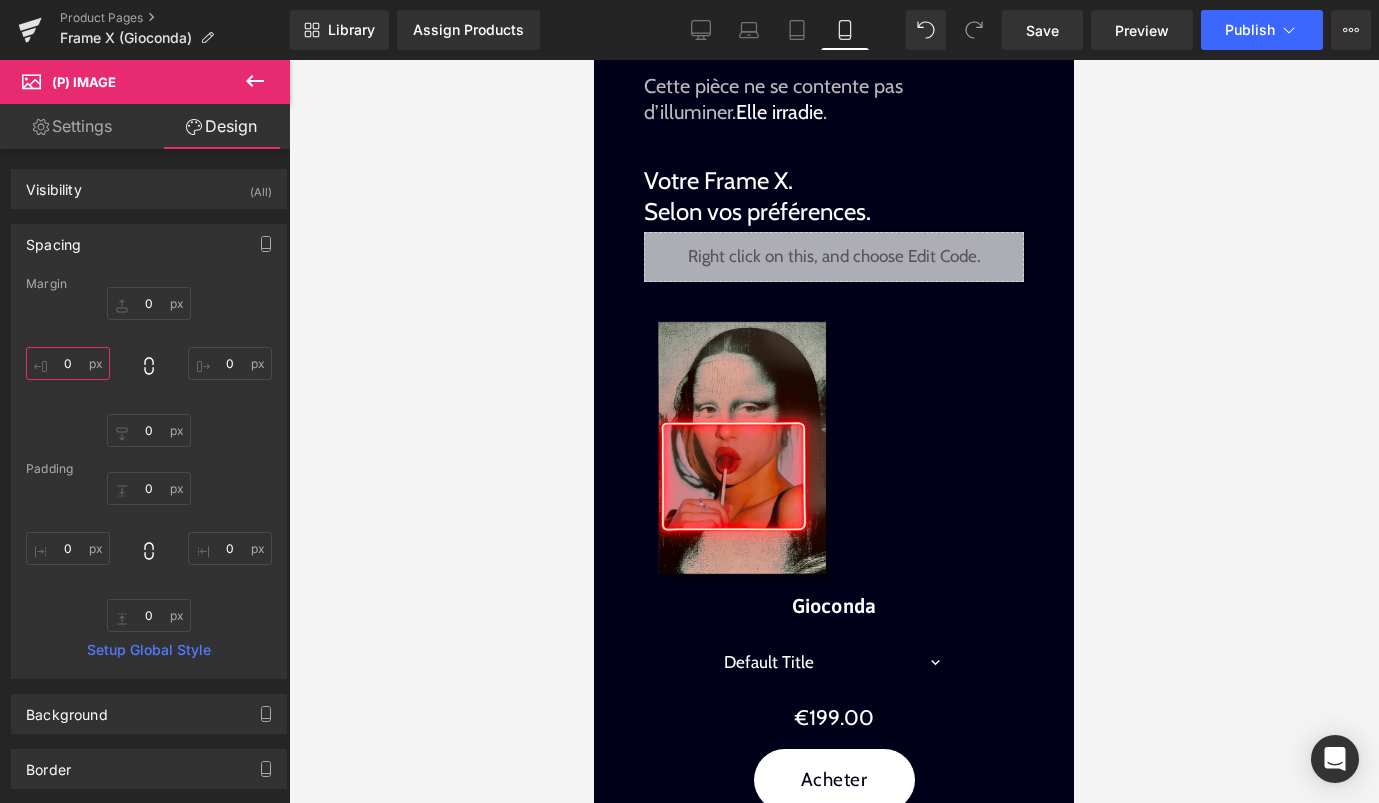 click on "0" at bounding box center [68, 363] 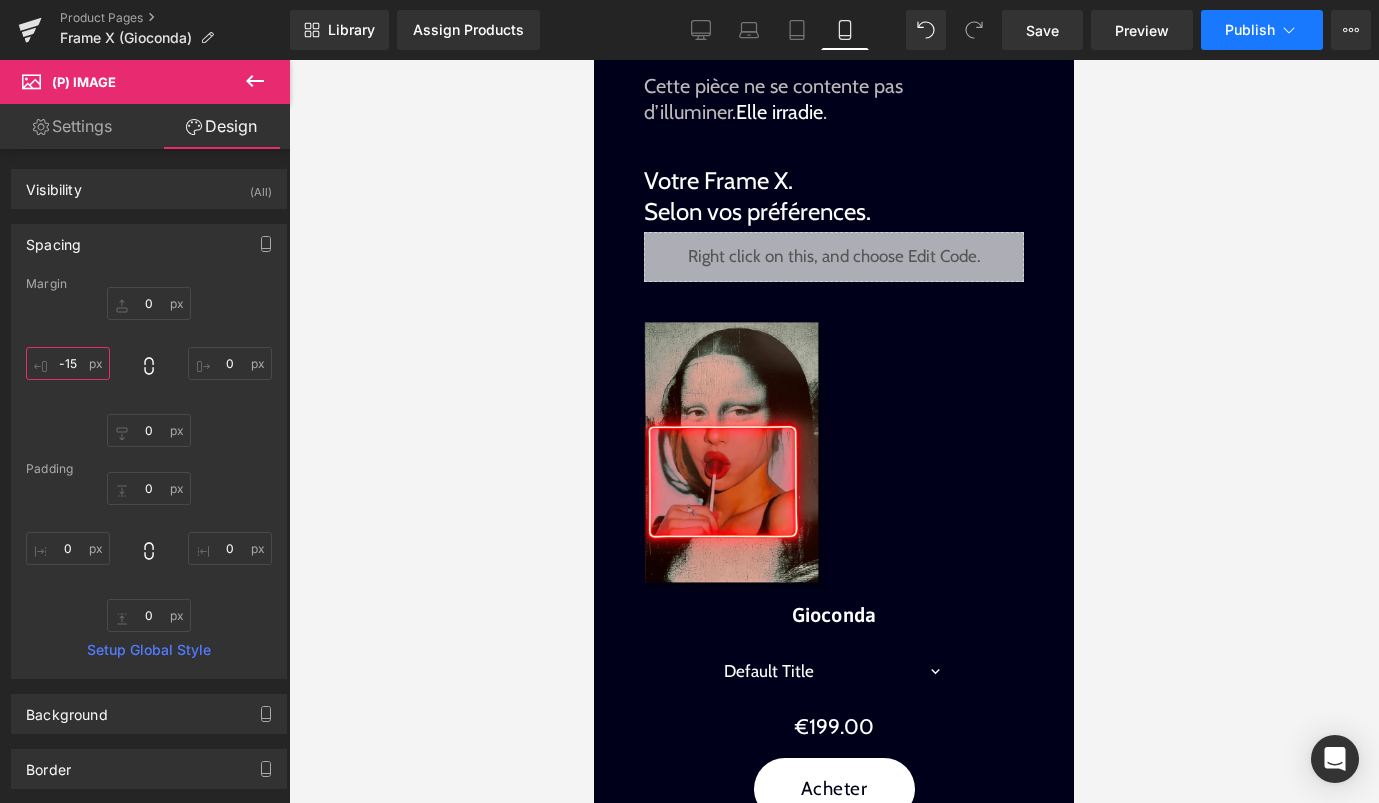 type on "-15" 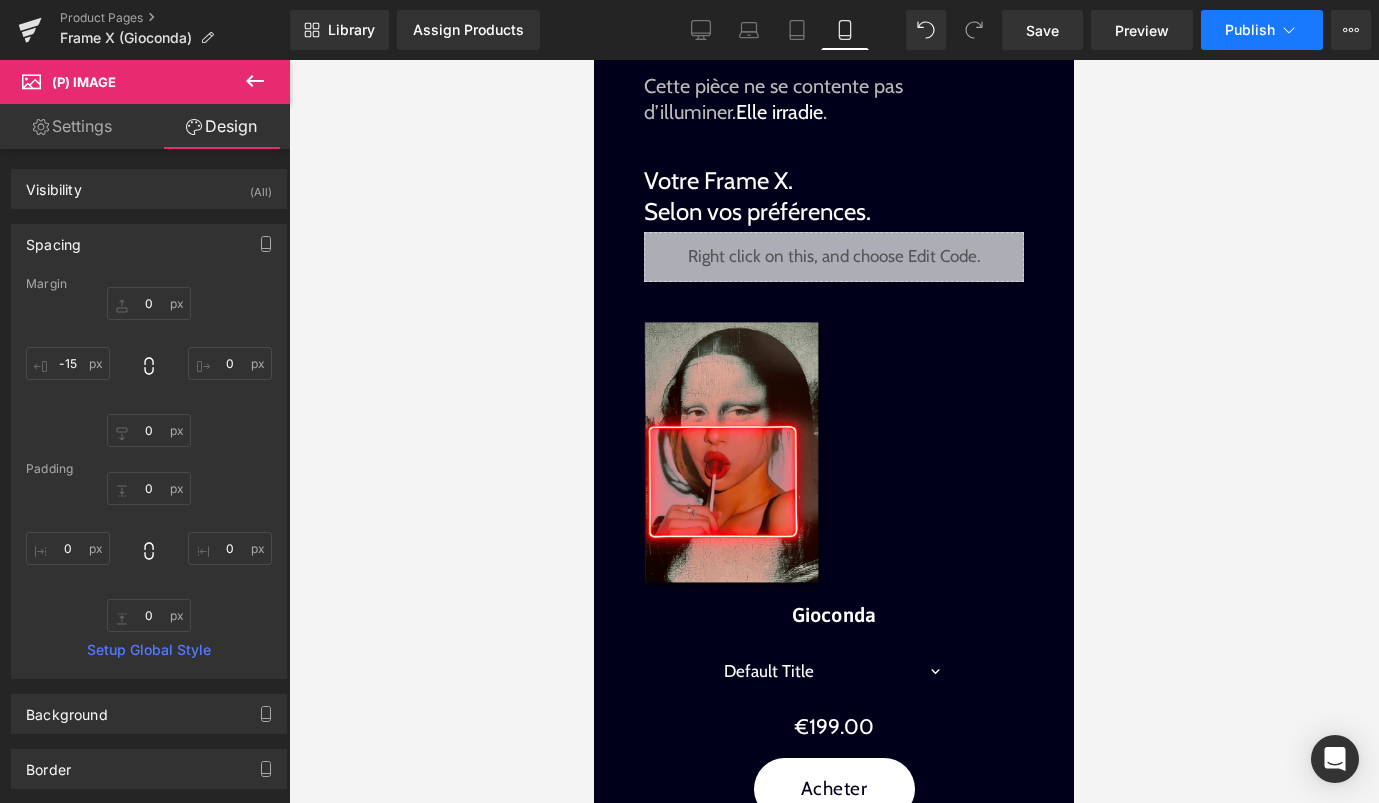 click on "Publish" at bounding box center [1250, 30] 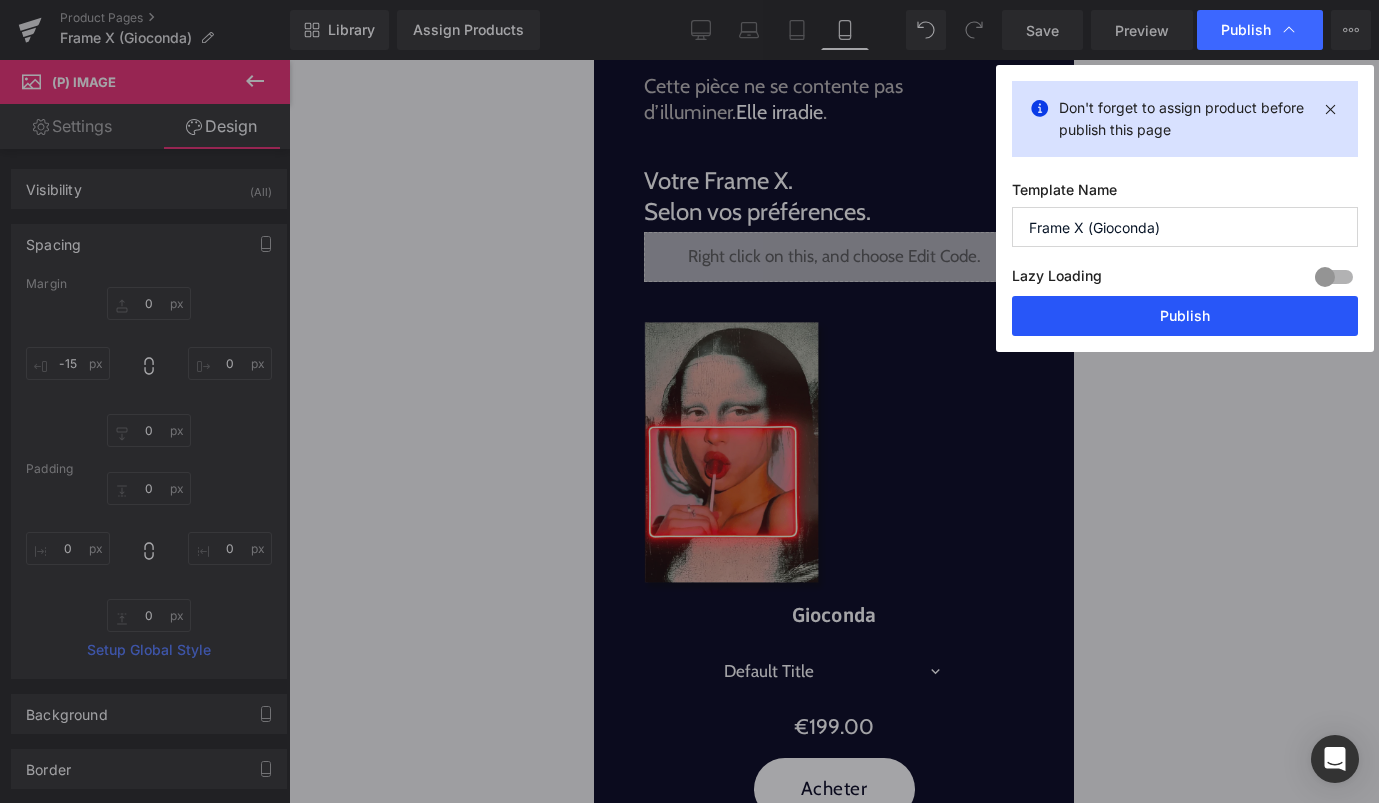 click on "Publish" at bounding box center [1185, 316] 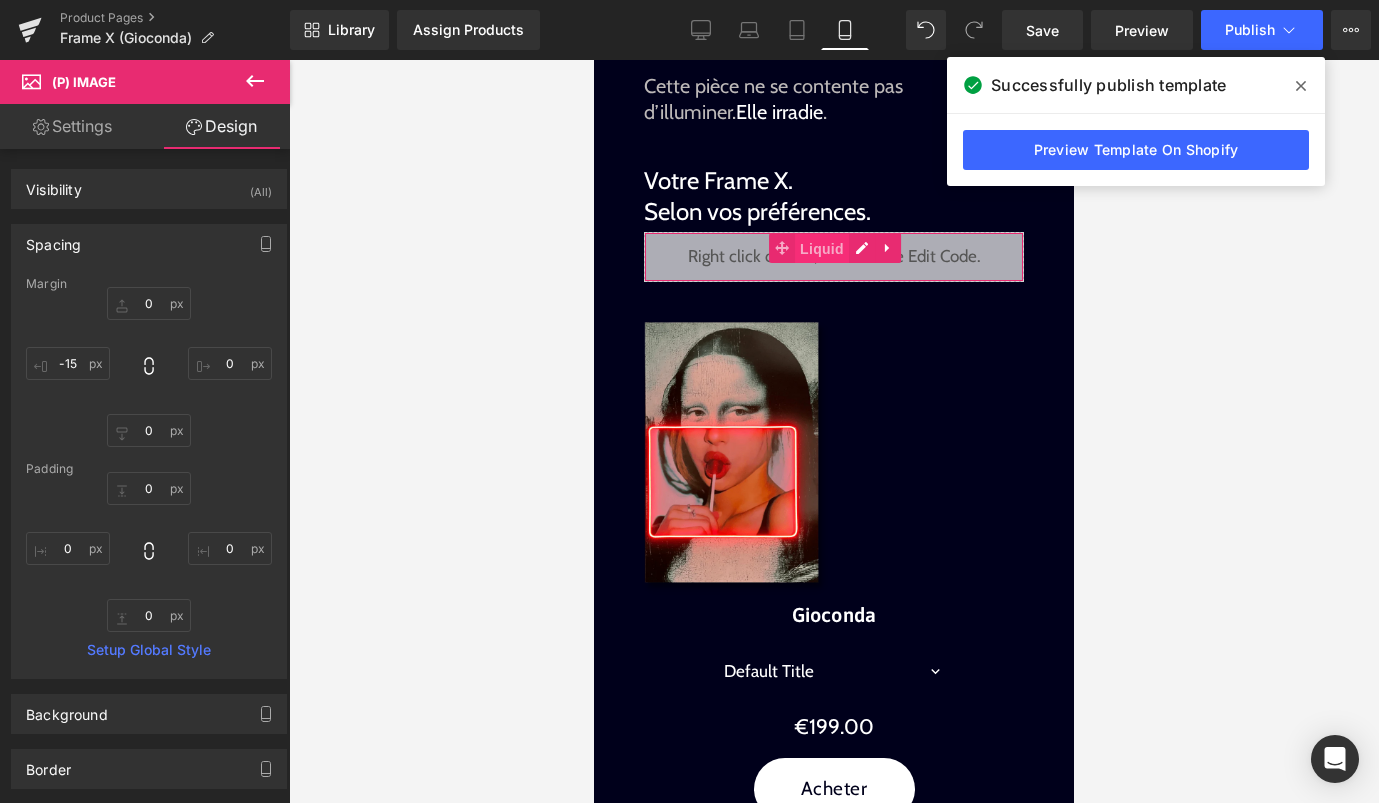 click on "Liquid" at bounding box center (822, 249) 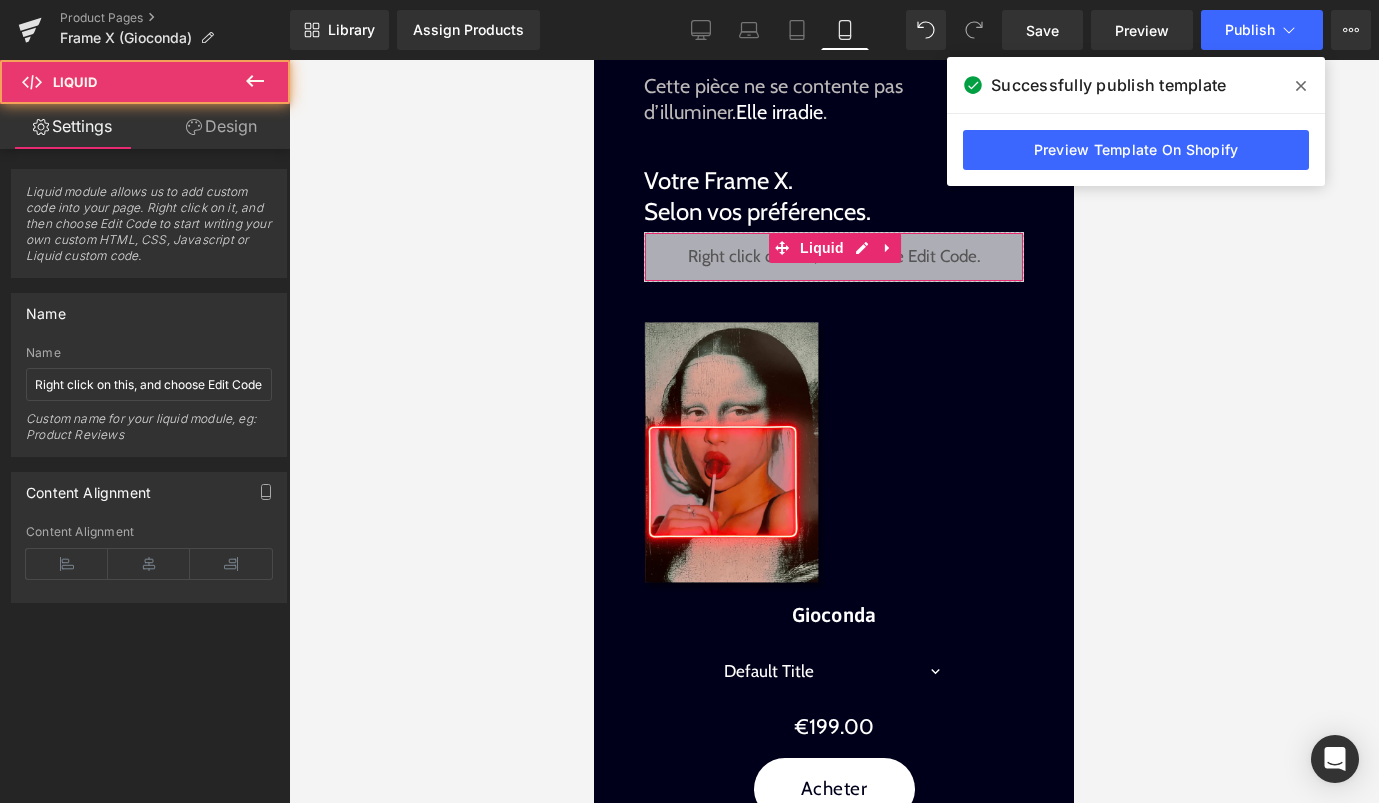 click on "Design" at bounding box center (221, 126) 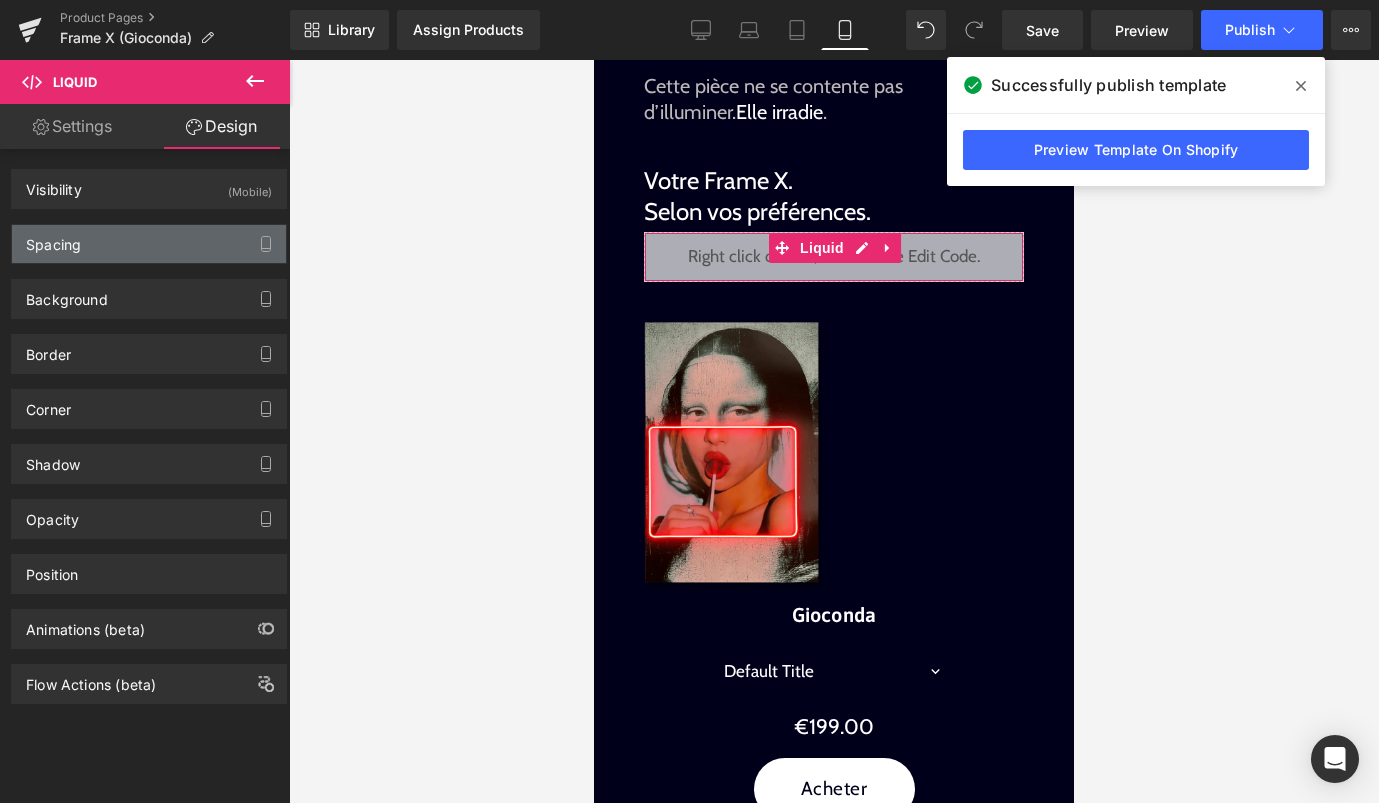click on "Spacing" at bounding box center [149, 244] 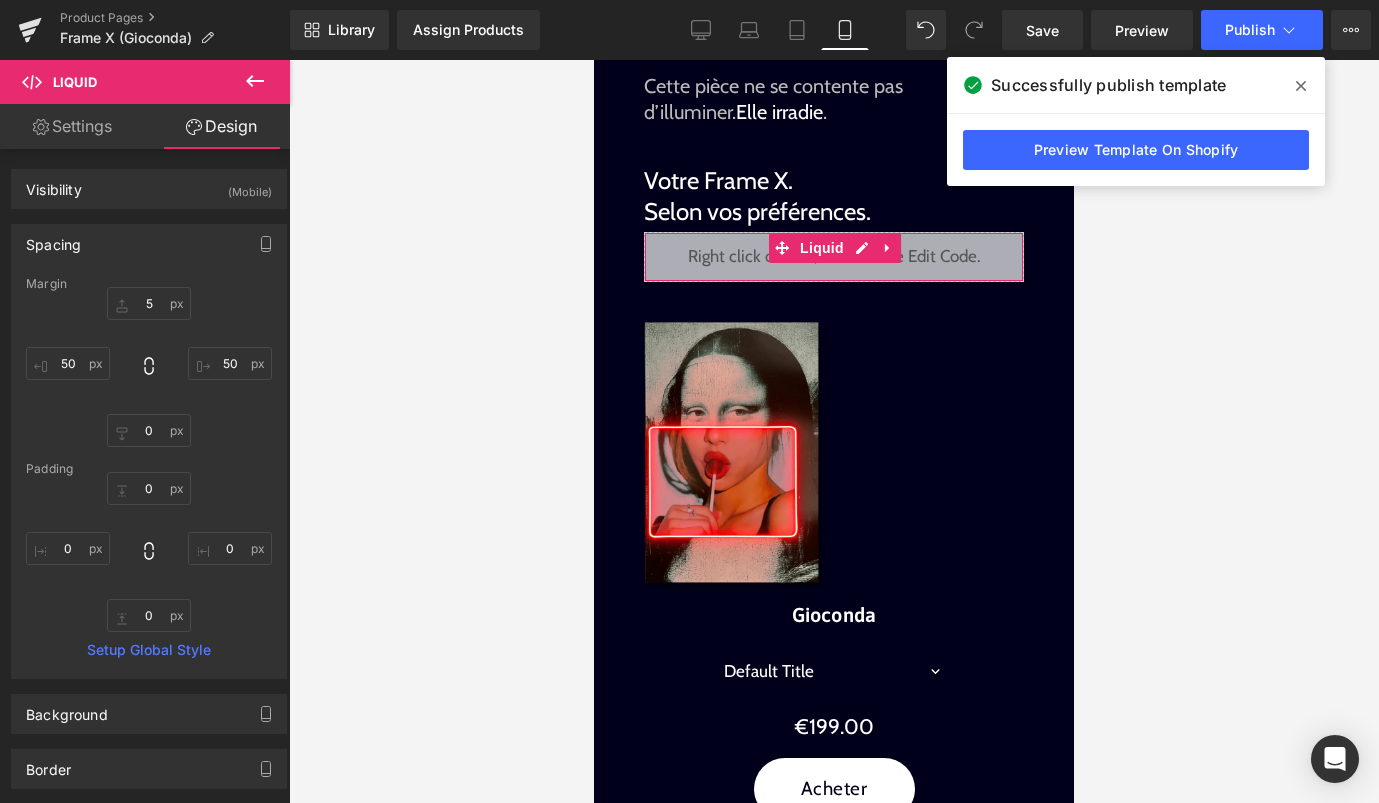 click on "Design" at bounding box center [221, 126] 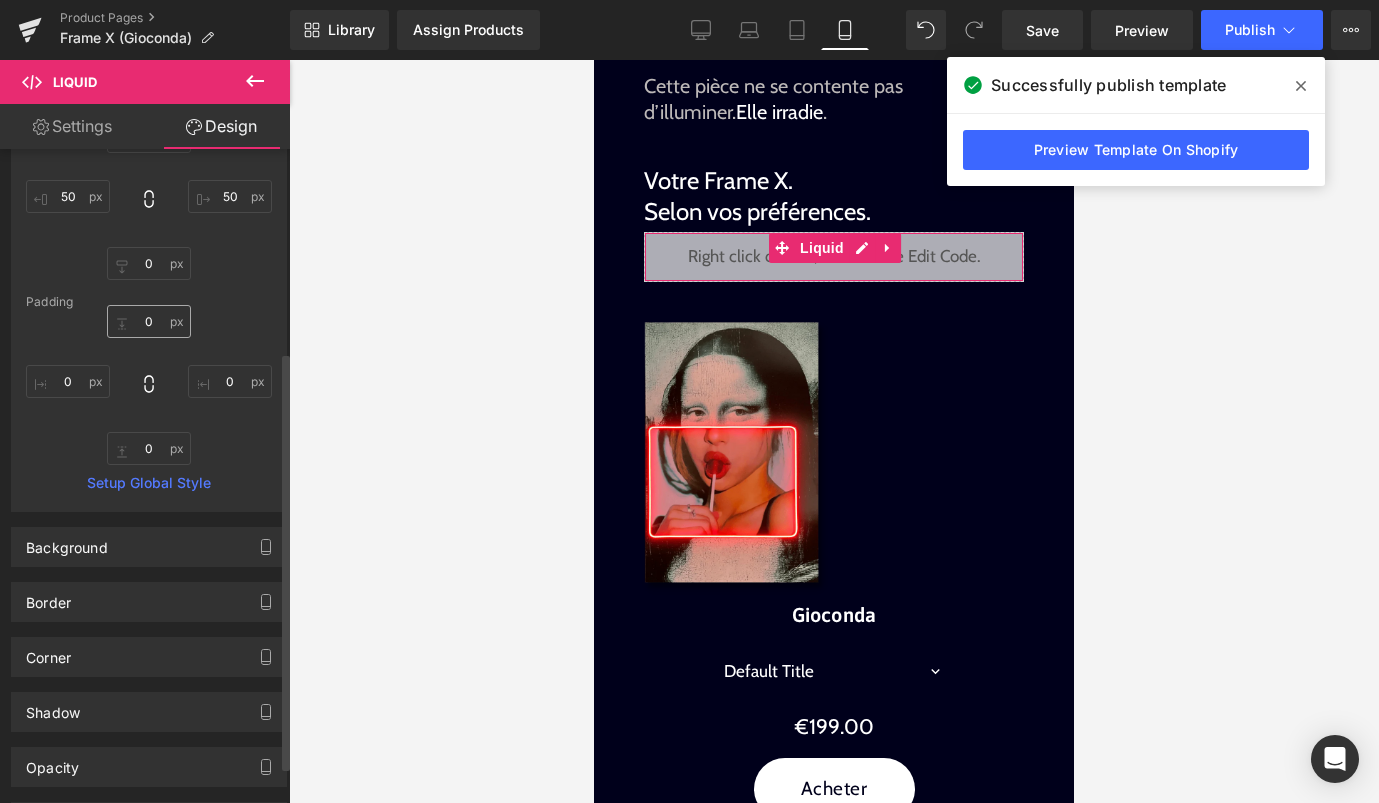 scroll, scrollTop: 373, scrollLeft: 0, axis: vertical 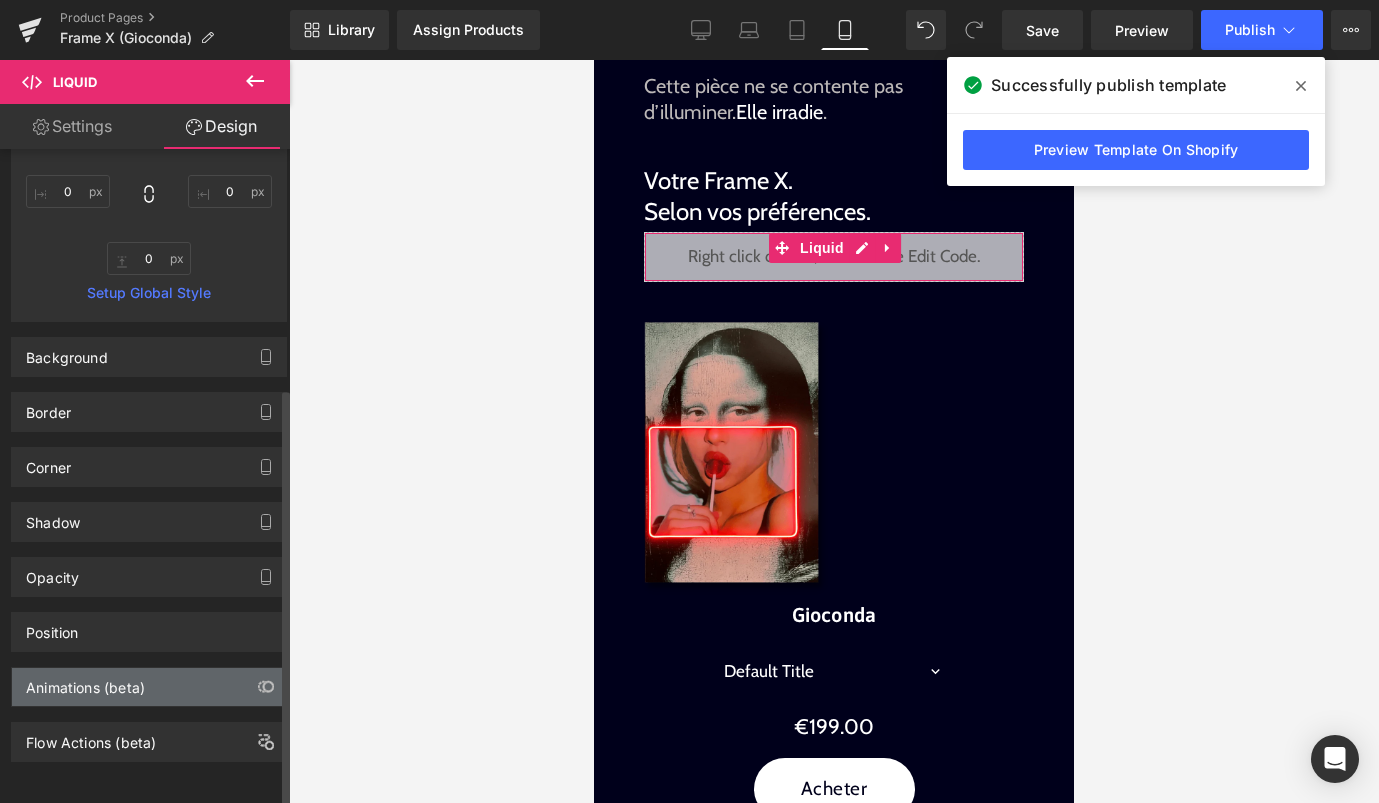 click on "Animations (beta)" at bounding box center [149, 687] 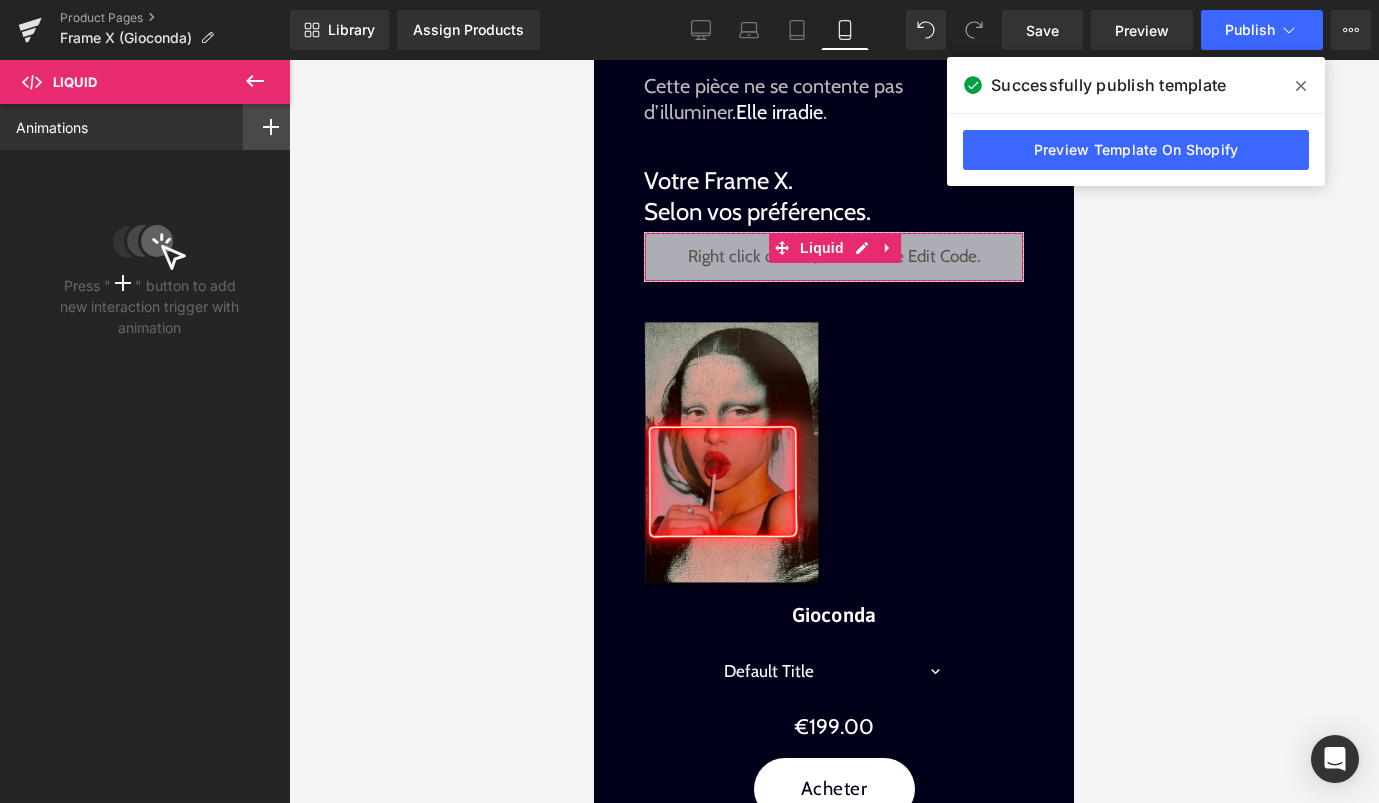 click at bounding box center [271, 127] 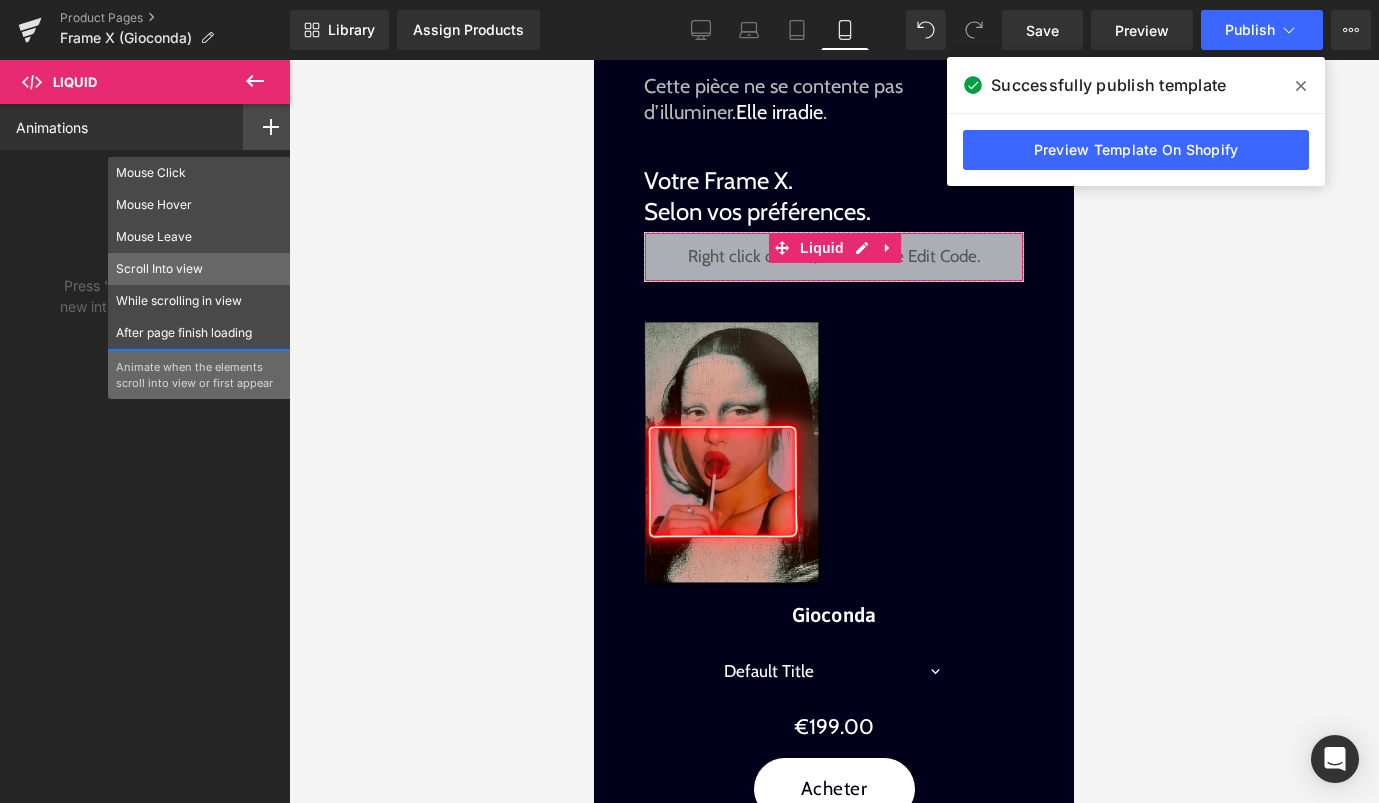click on "Scroll Into view" at bounding box center (199, 269) 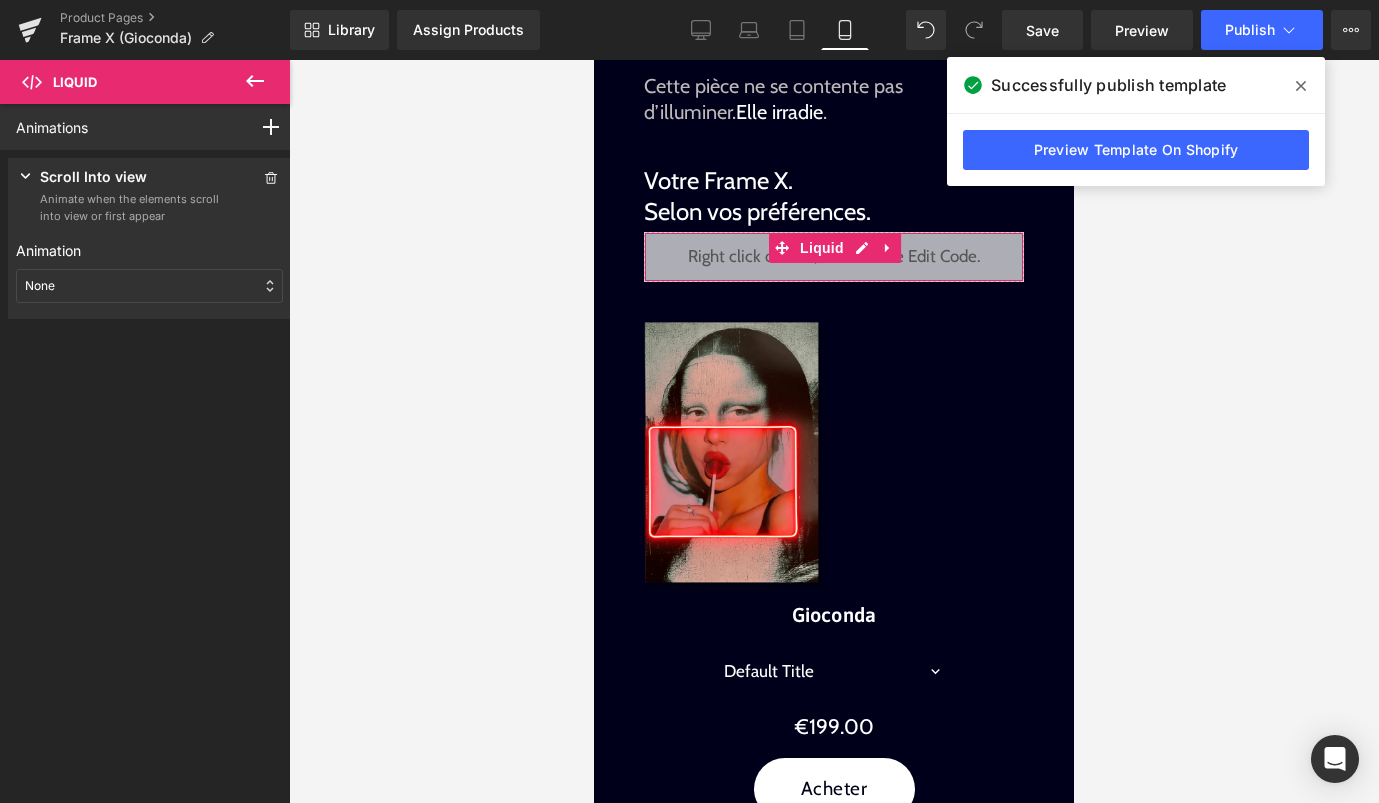 click on "None" at bounding box center [149, 286] 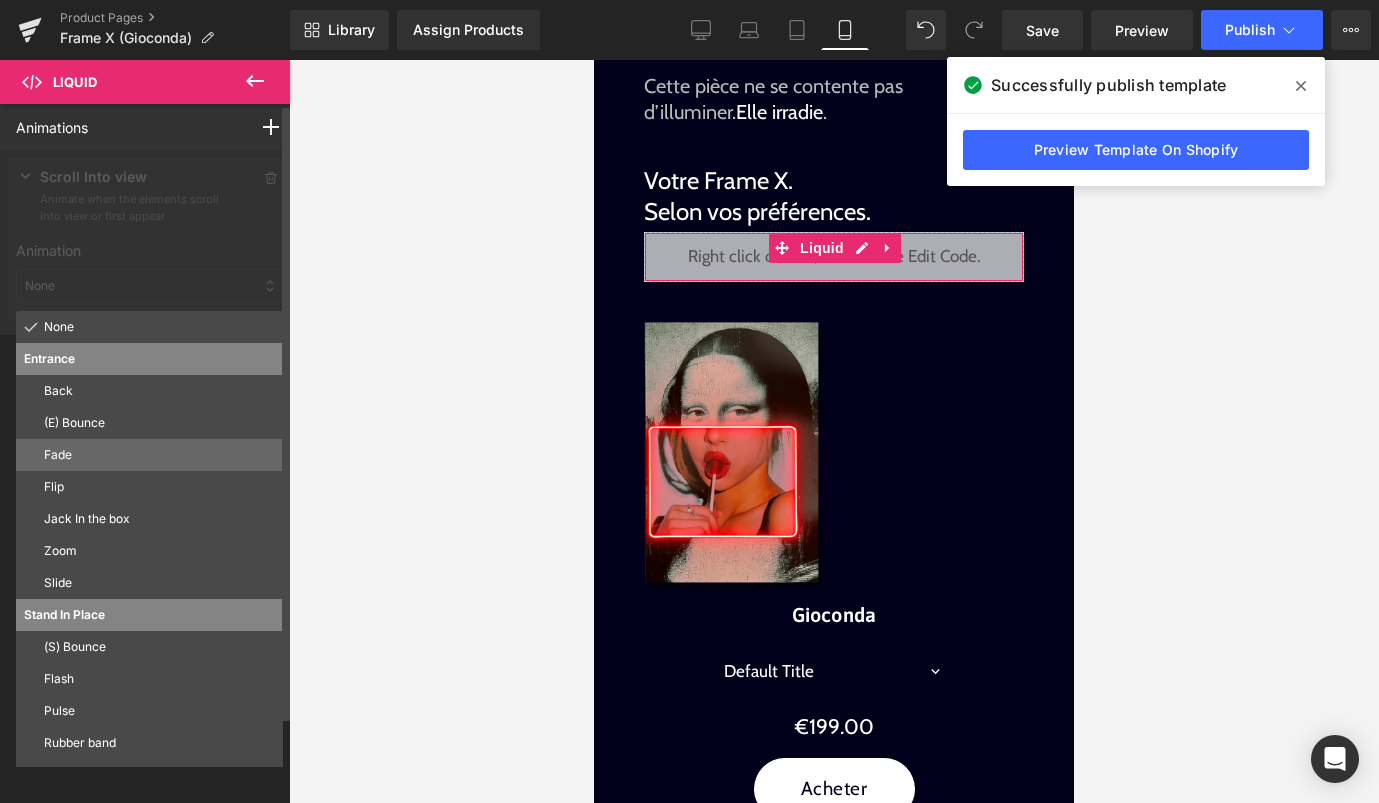 click on "Fade" at bounding box center [159, 455] 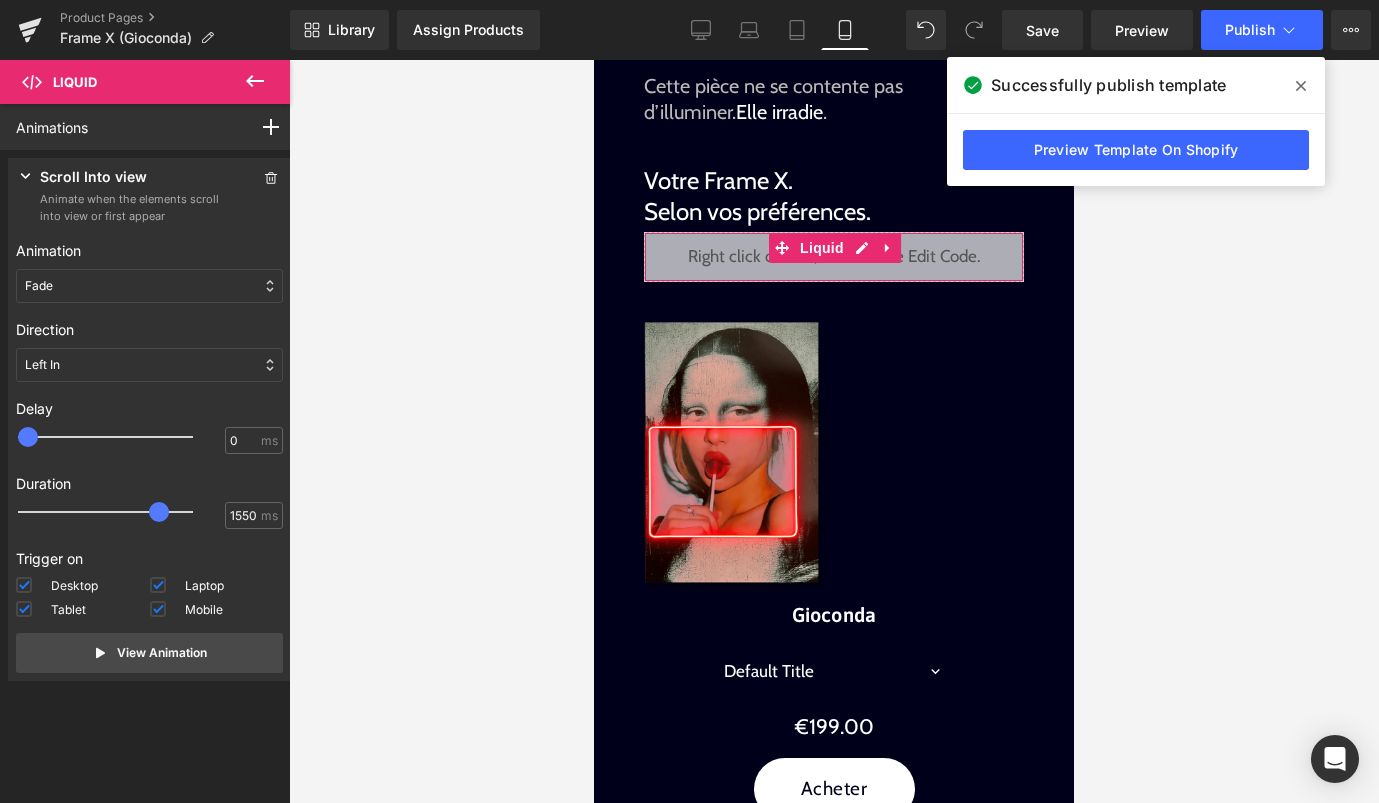 type on "1500" 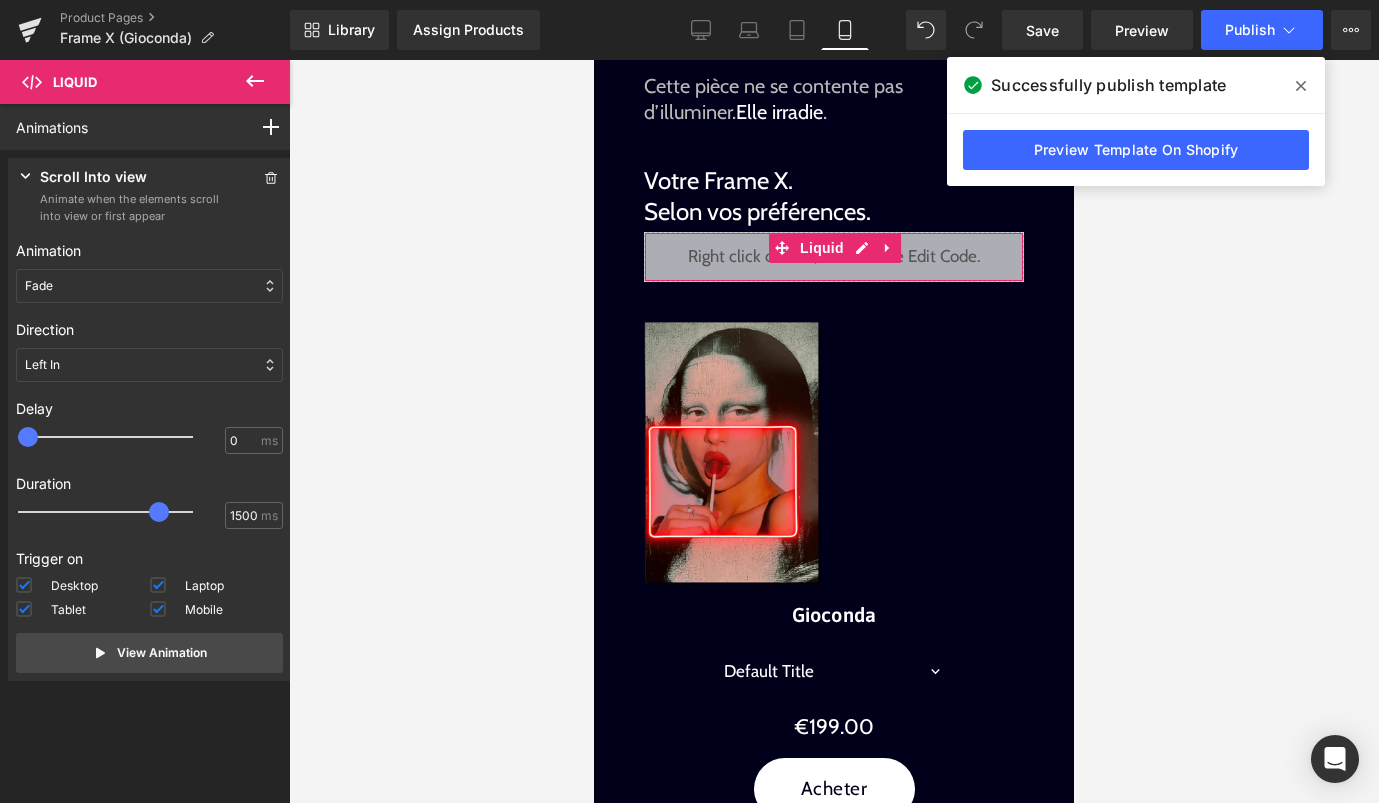 drag, startPoint x: 71, startPoint y: 507, endPoint x: 163, endPoint y: 508, distance: 92.00543 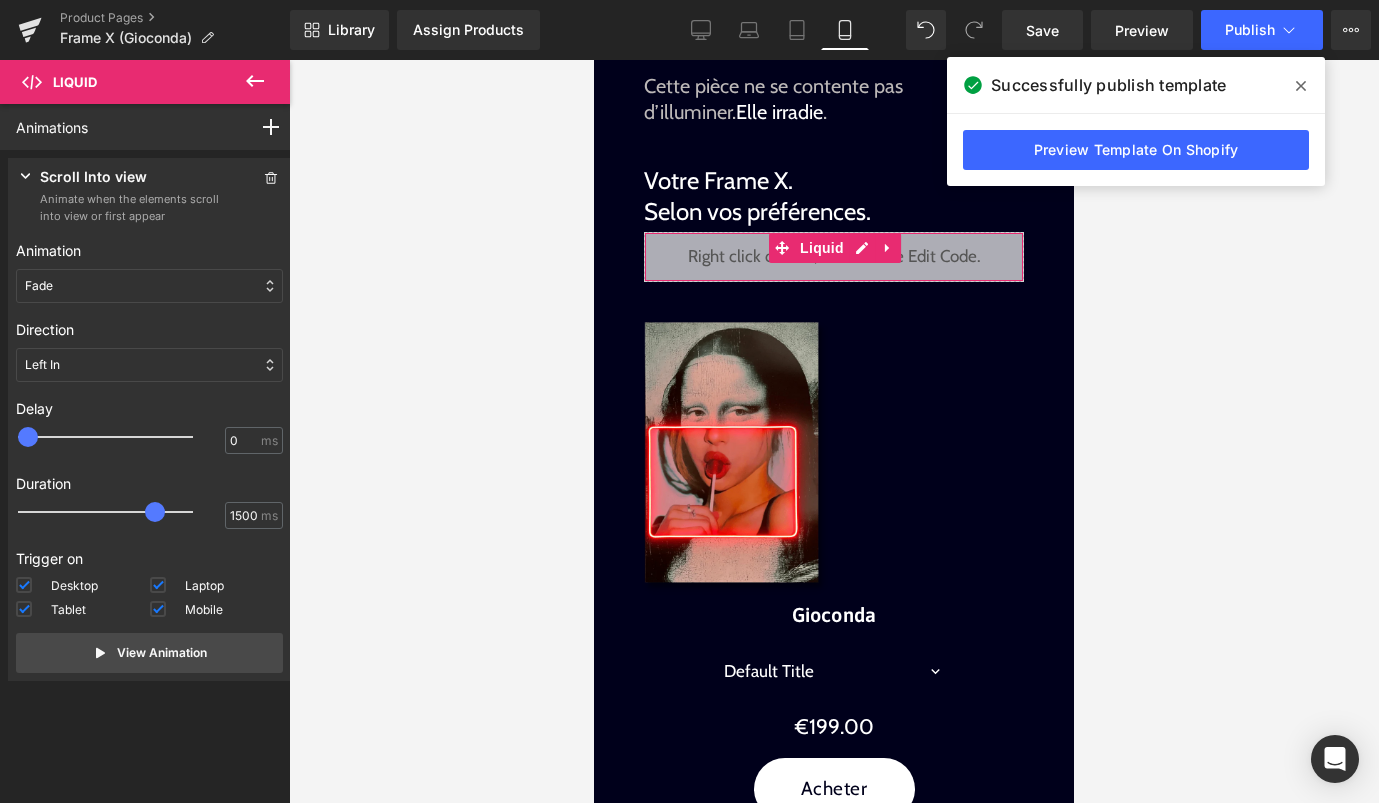 click on "Left In" at bounding box center (149, 365) 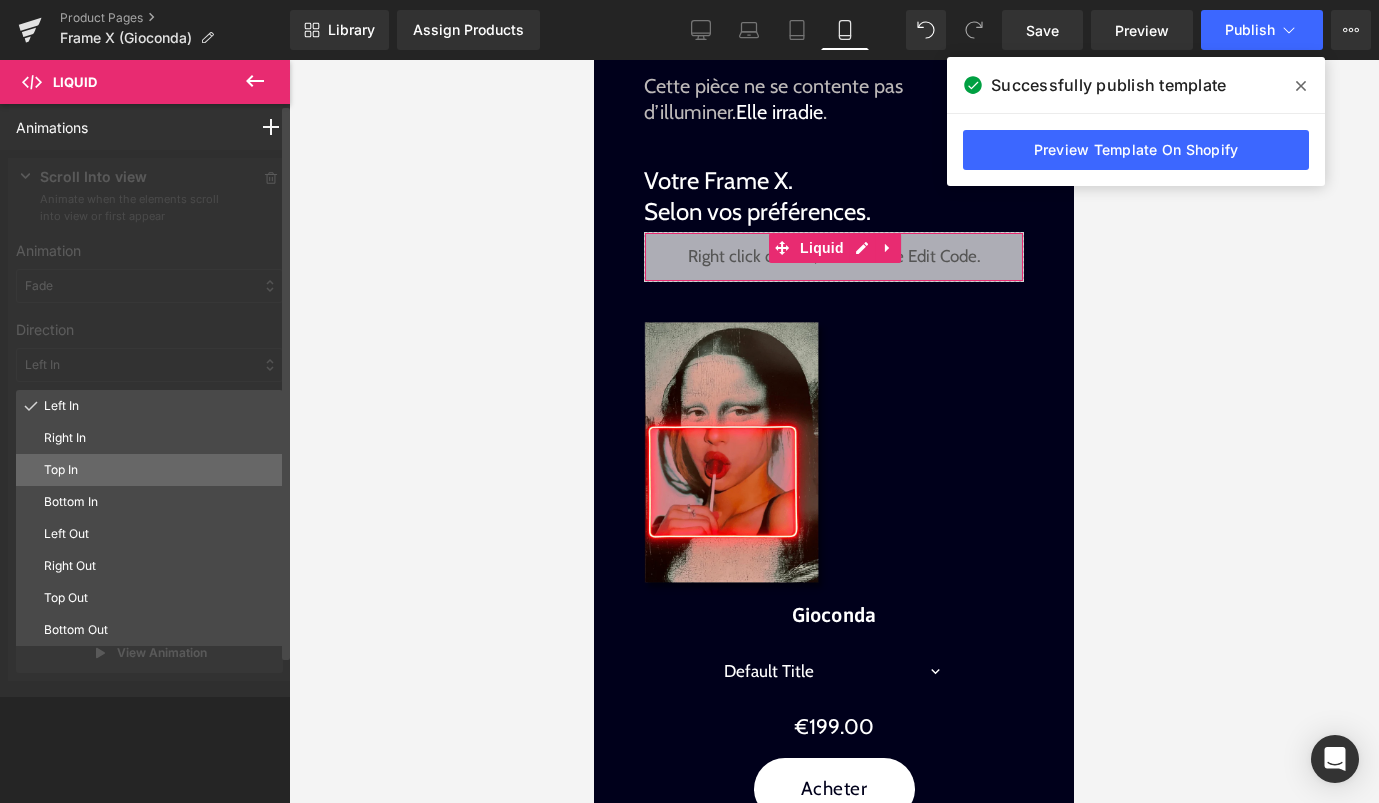 click on "Top In" at bounding box center (159, 470) 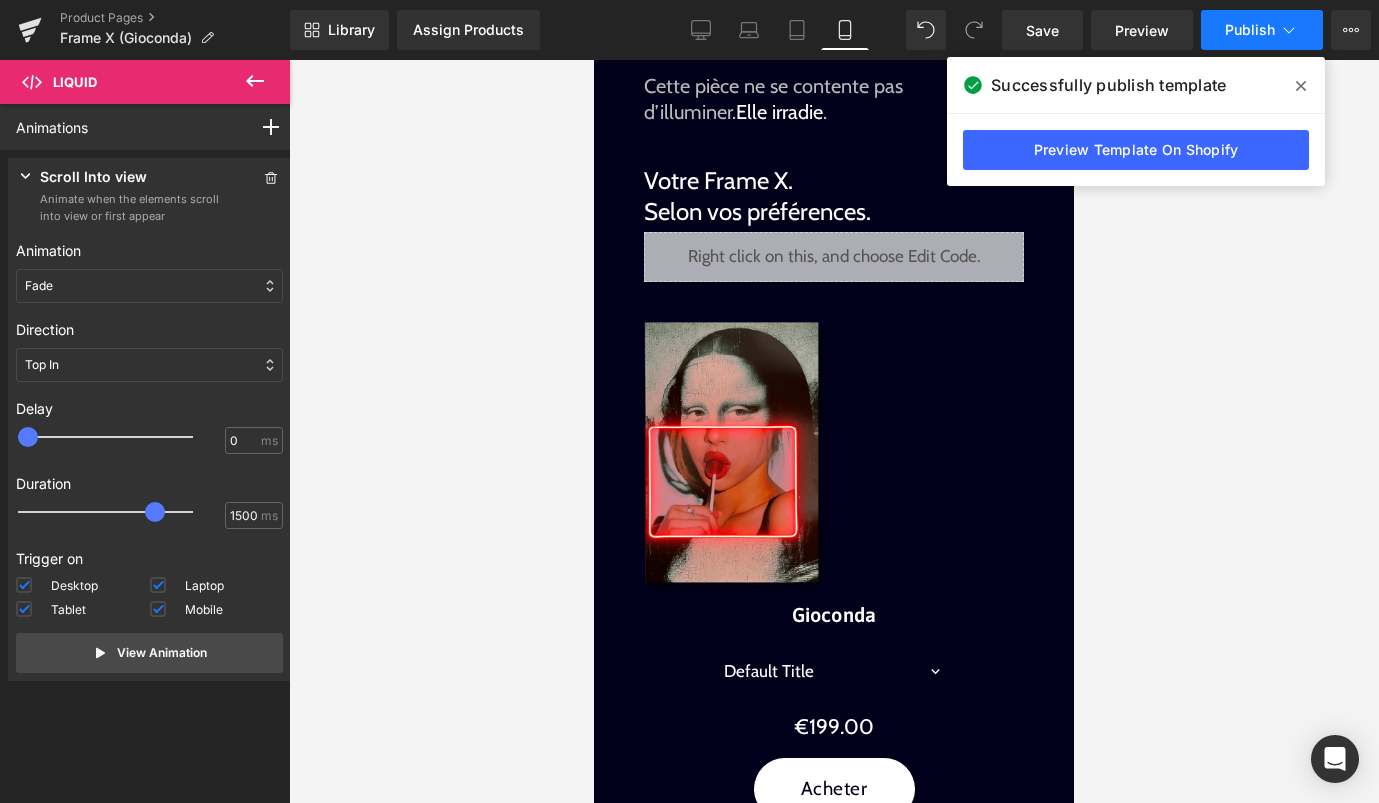 click on "Publish" at bounding box center (1262, 30) 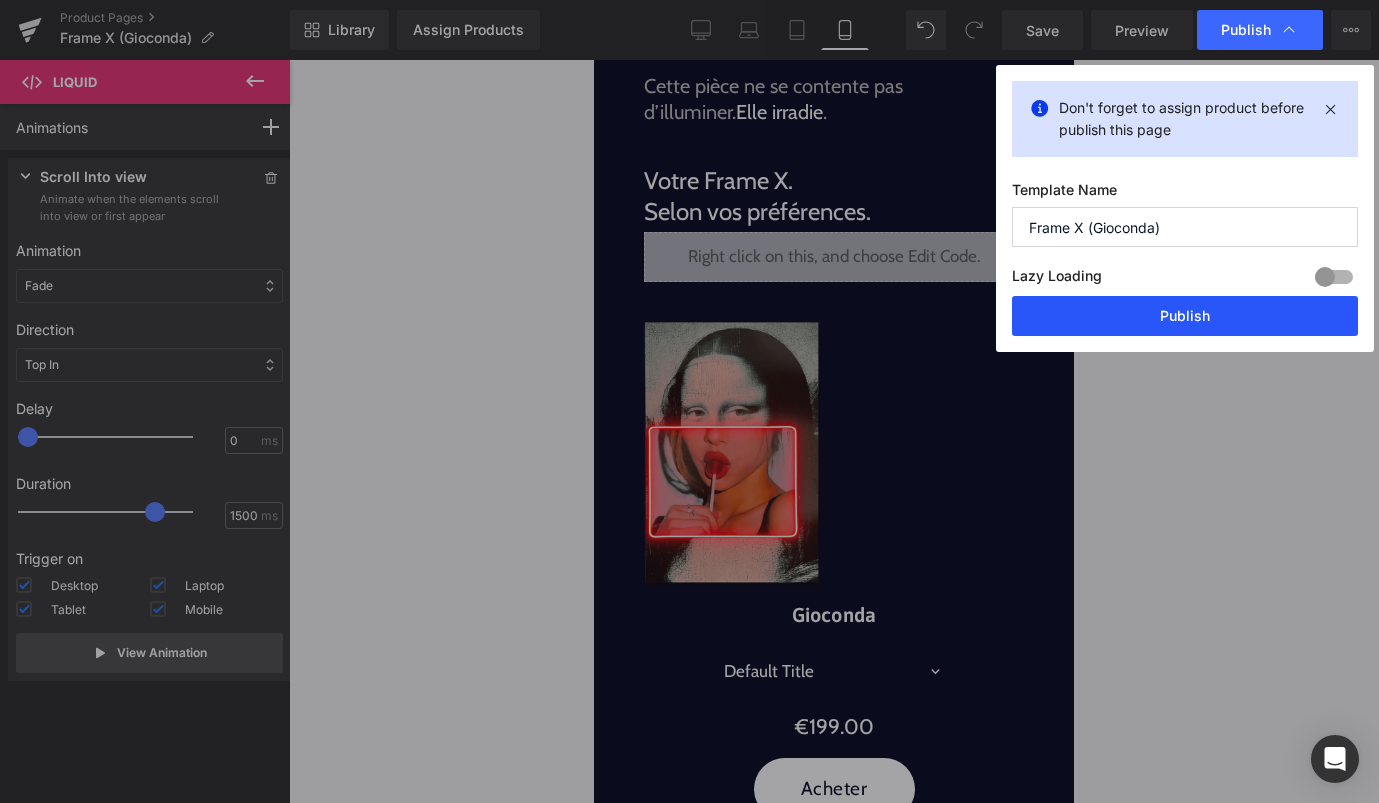click on "Publish" at bounding box center [1185, 316] 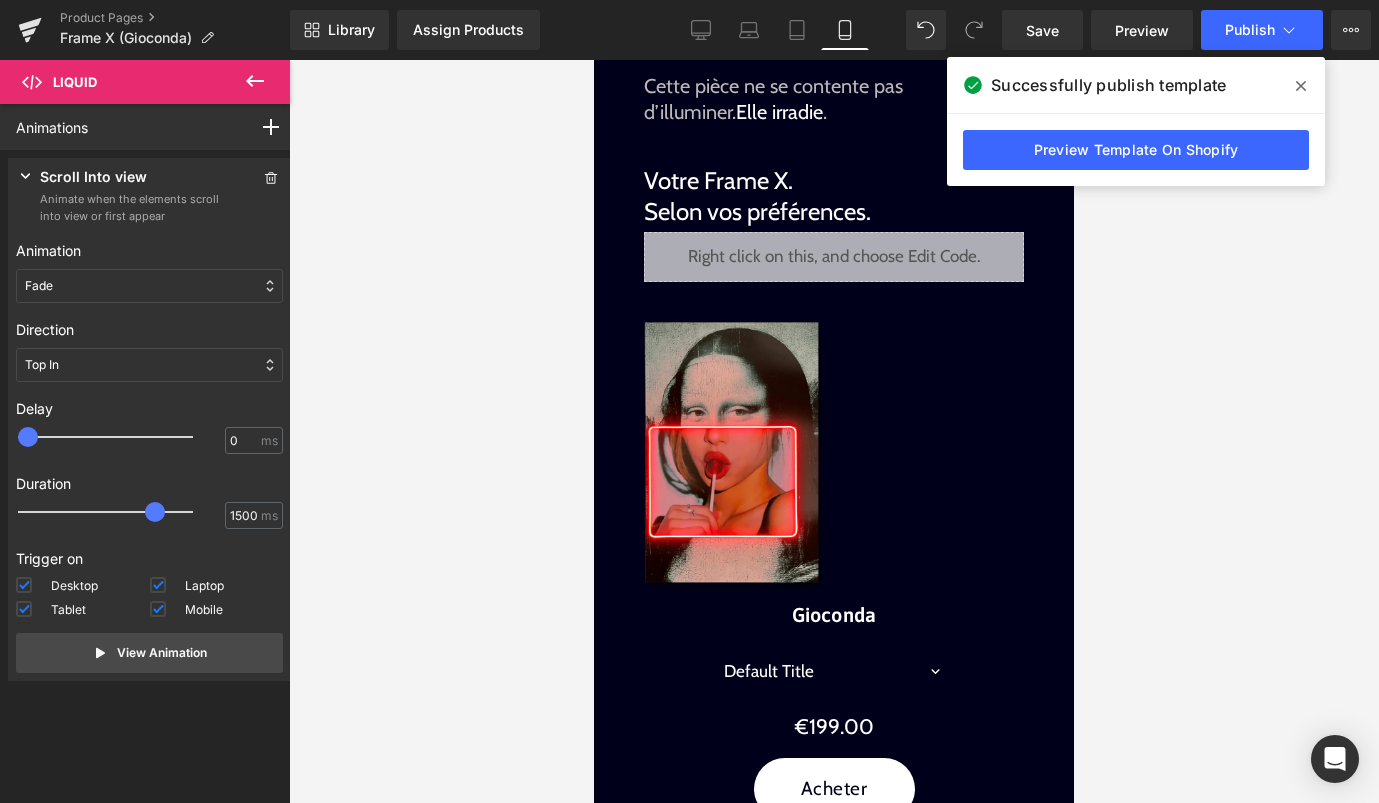 click 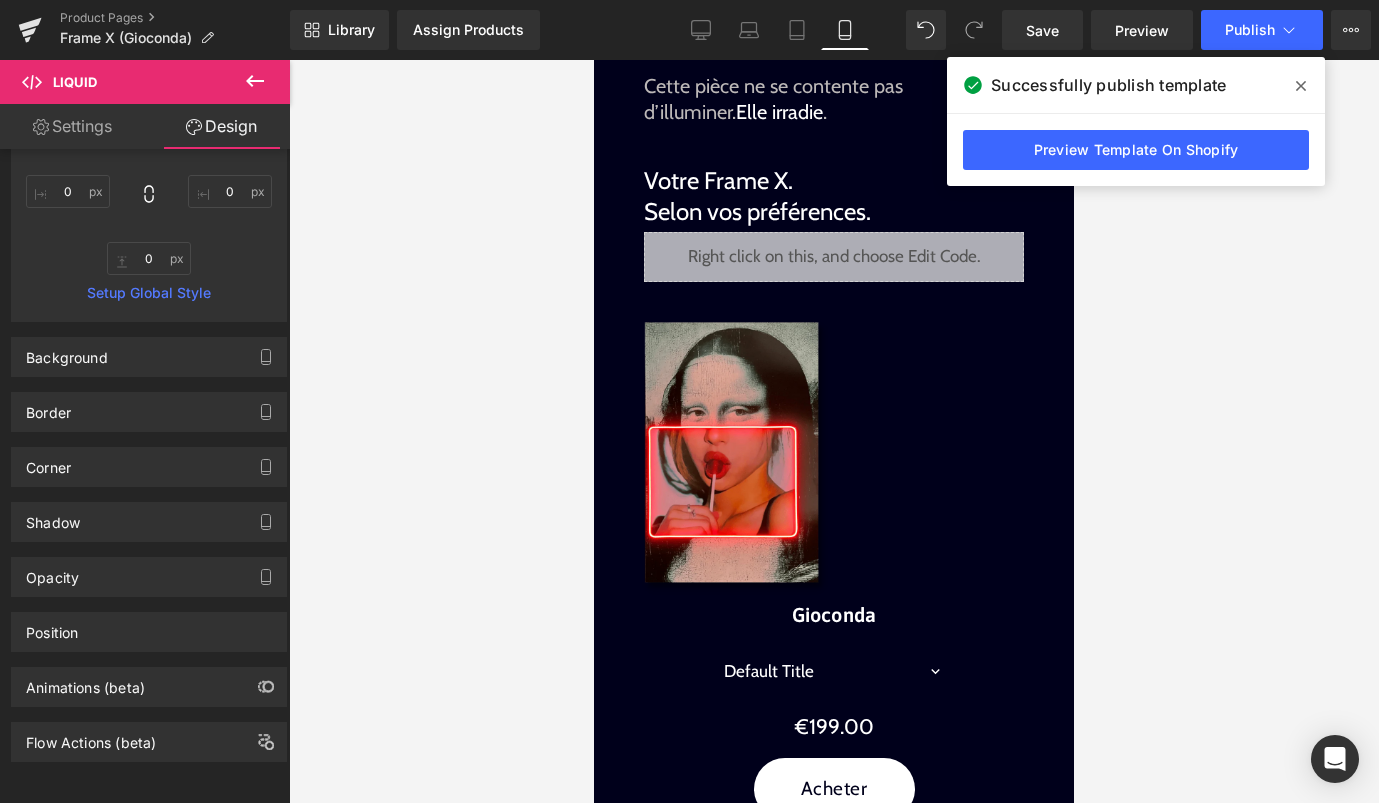 type on "5" 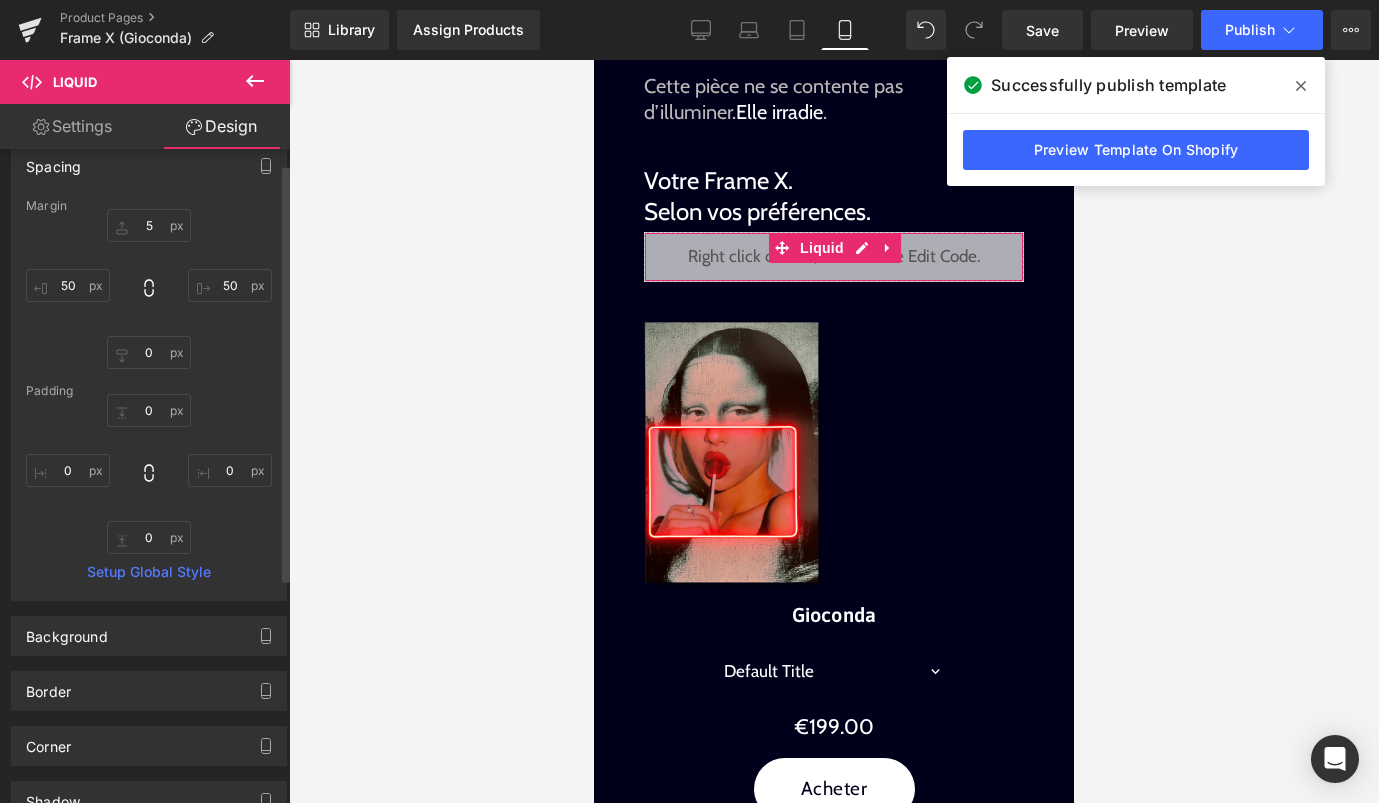 scroll, scrollTop: 0, scrollLeft: 0, axis: both 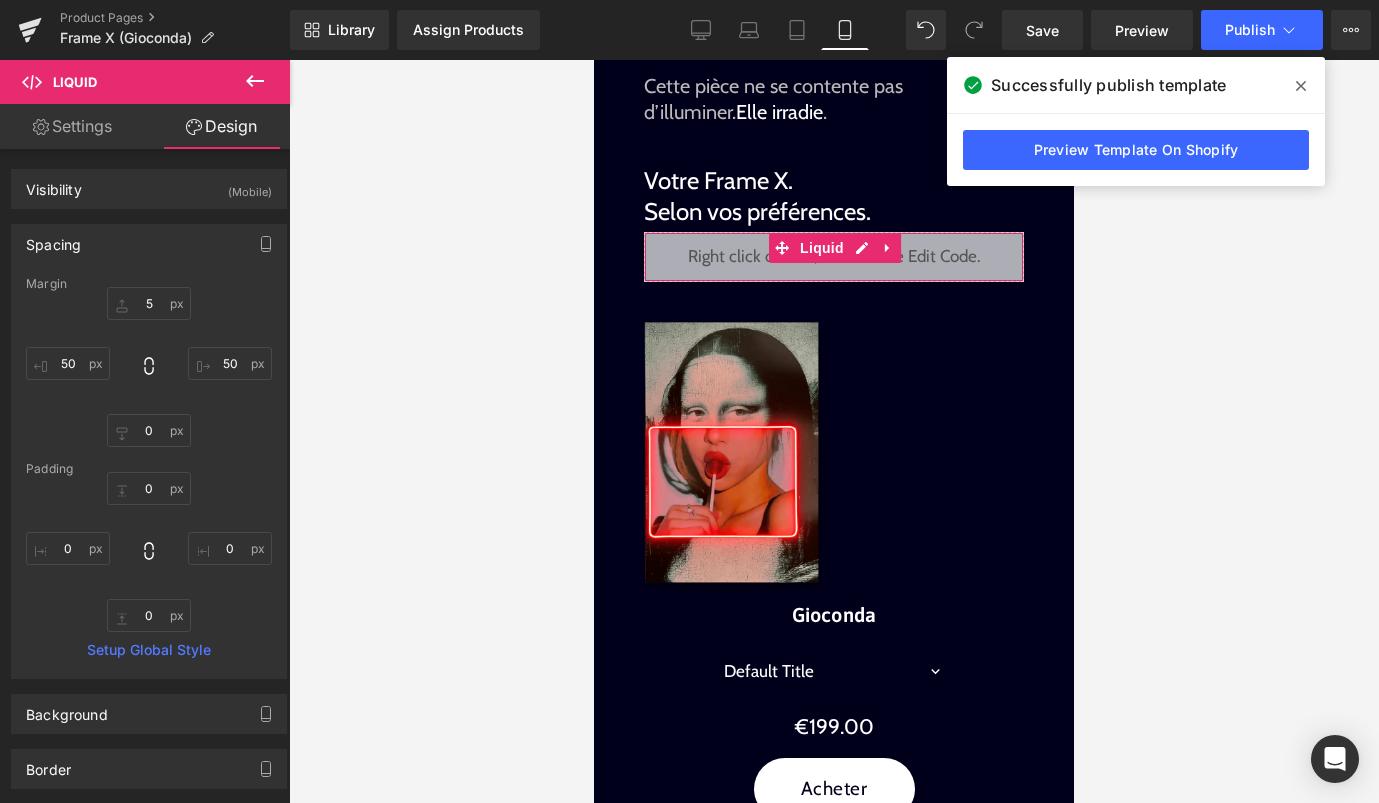 click on "Settings" at bounding box center (72, 126) 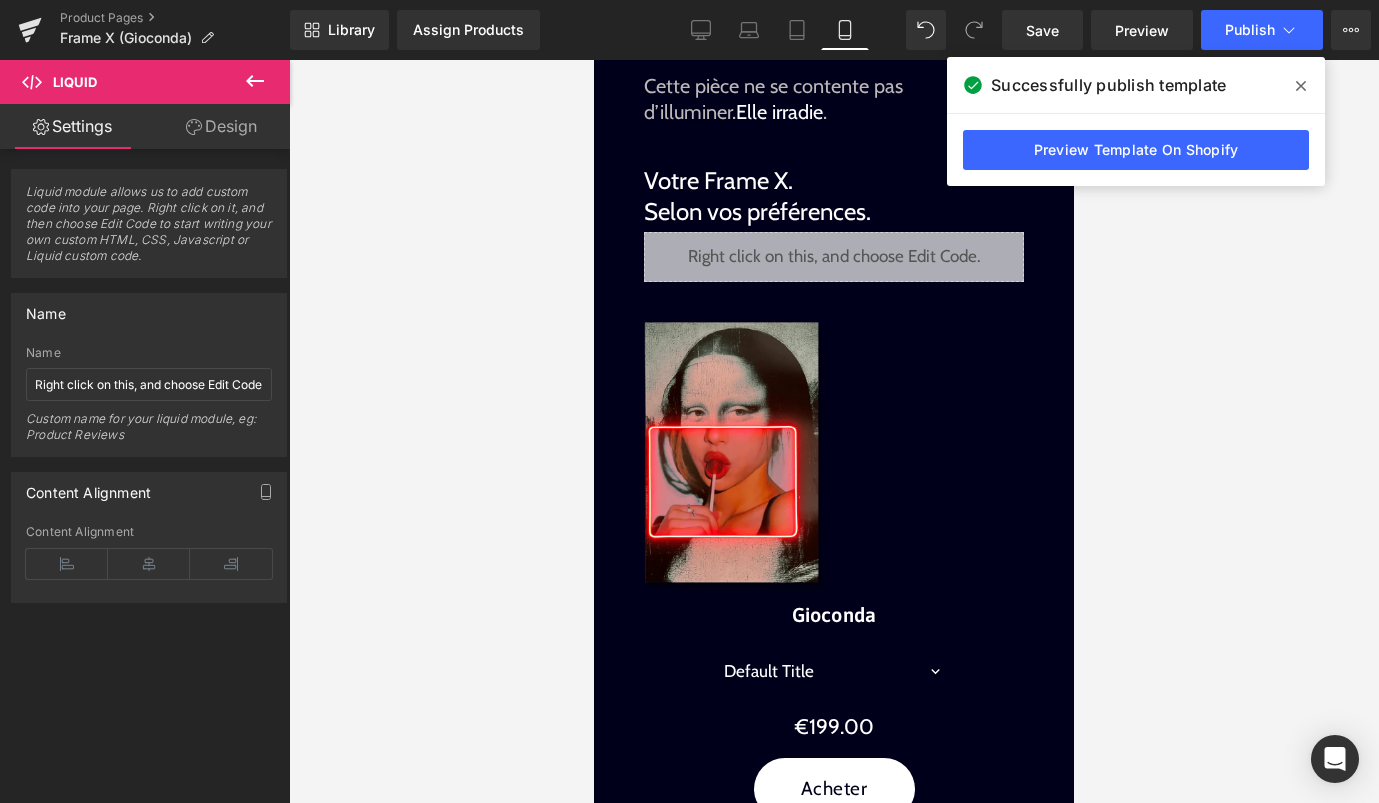 click at bounding box center [255, 82] 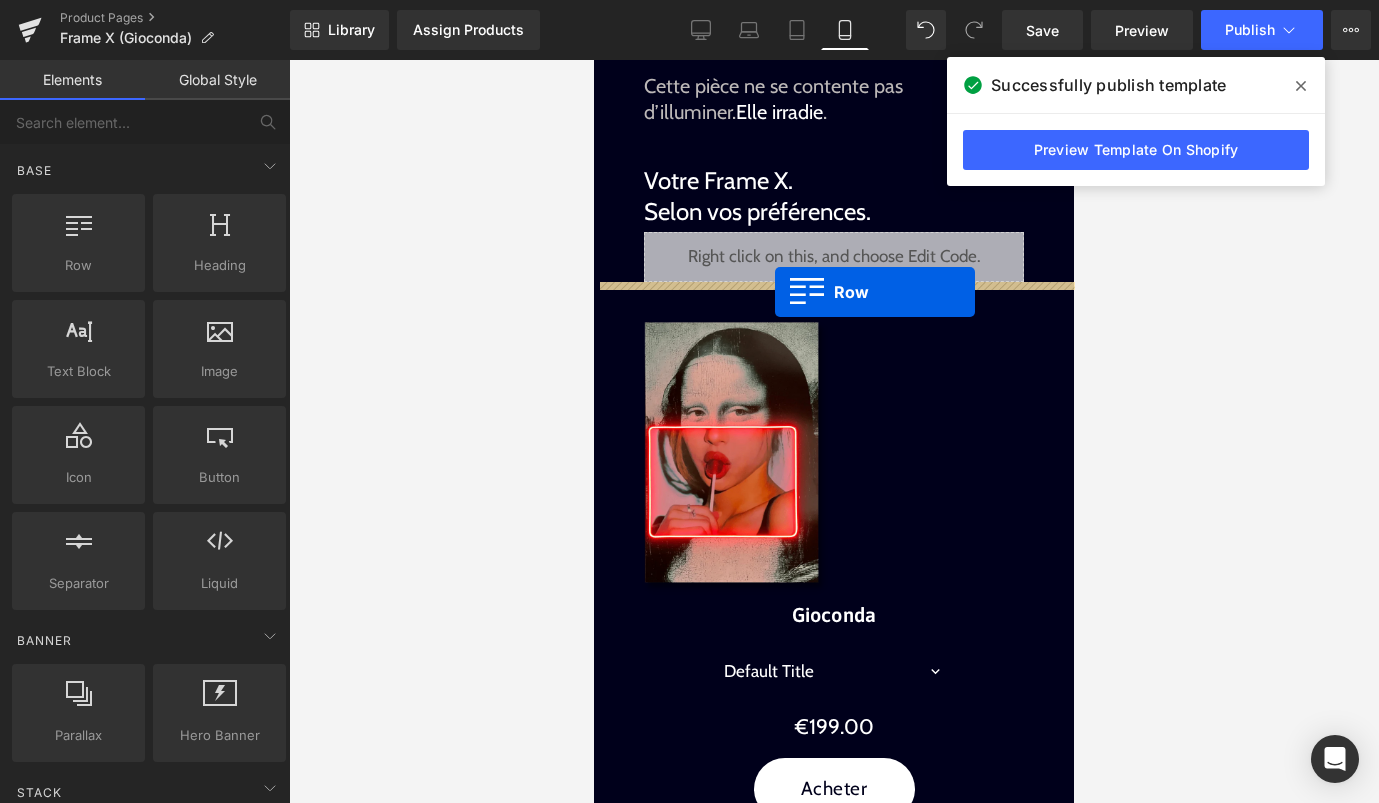 drag, startPoint x: 651, startPoint y: 292, endPoint x: 775, endPoint y: 292, distance: 124 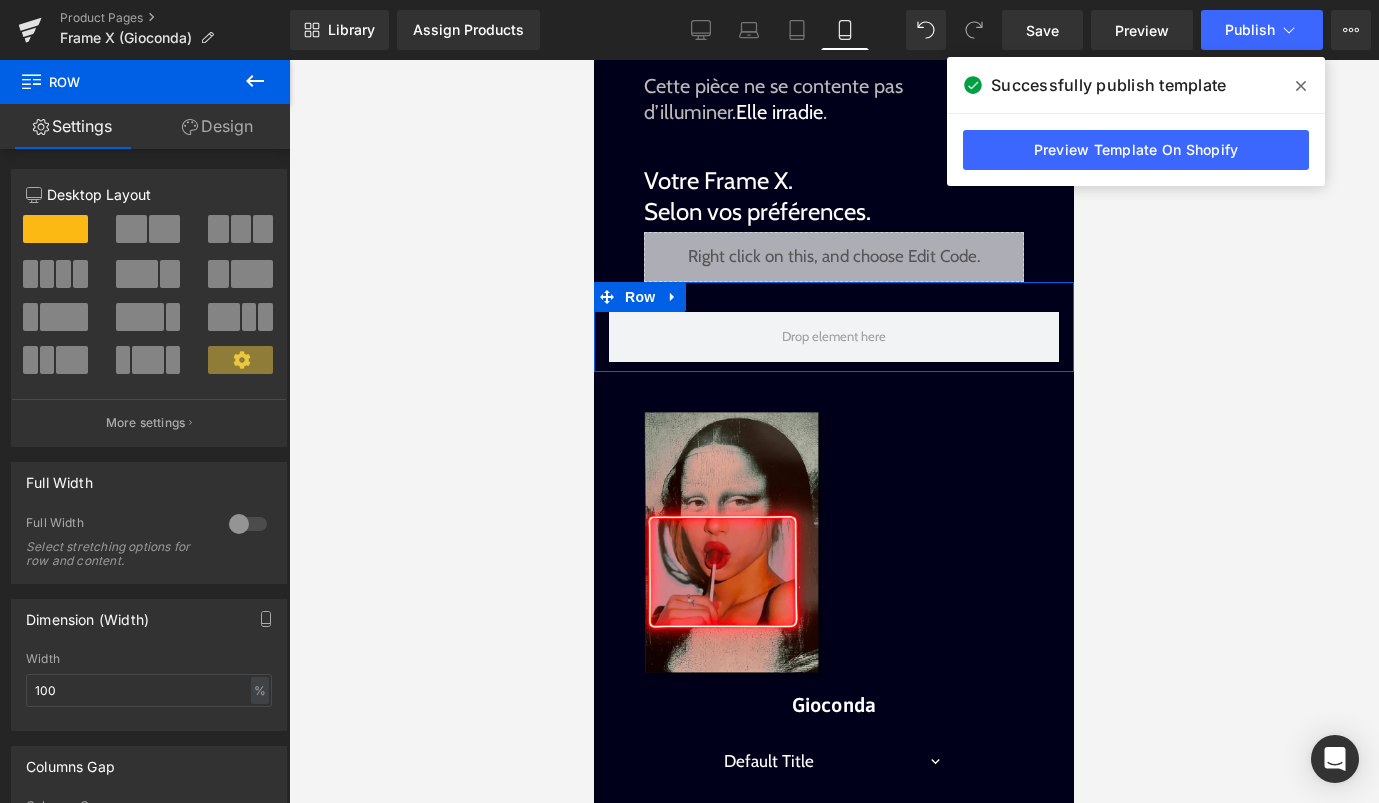 click at bounding box center [149, 229] 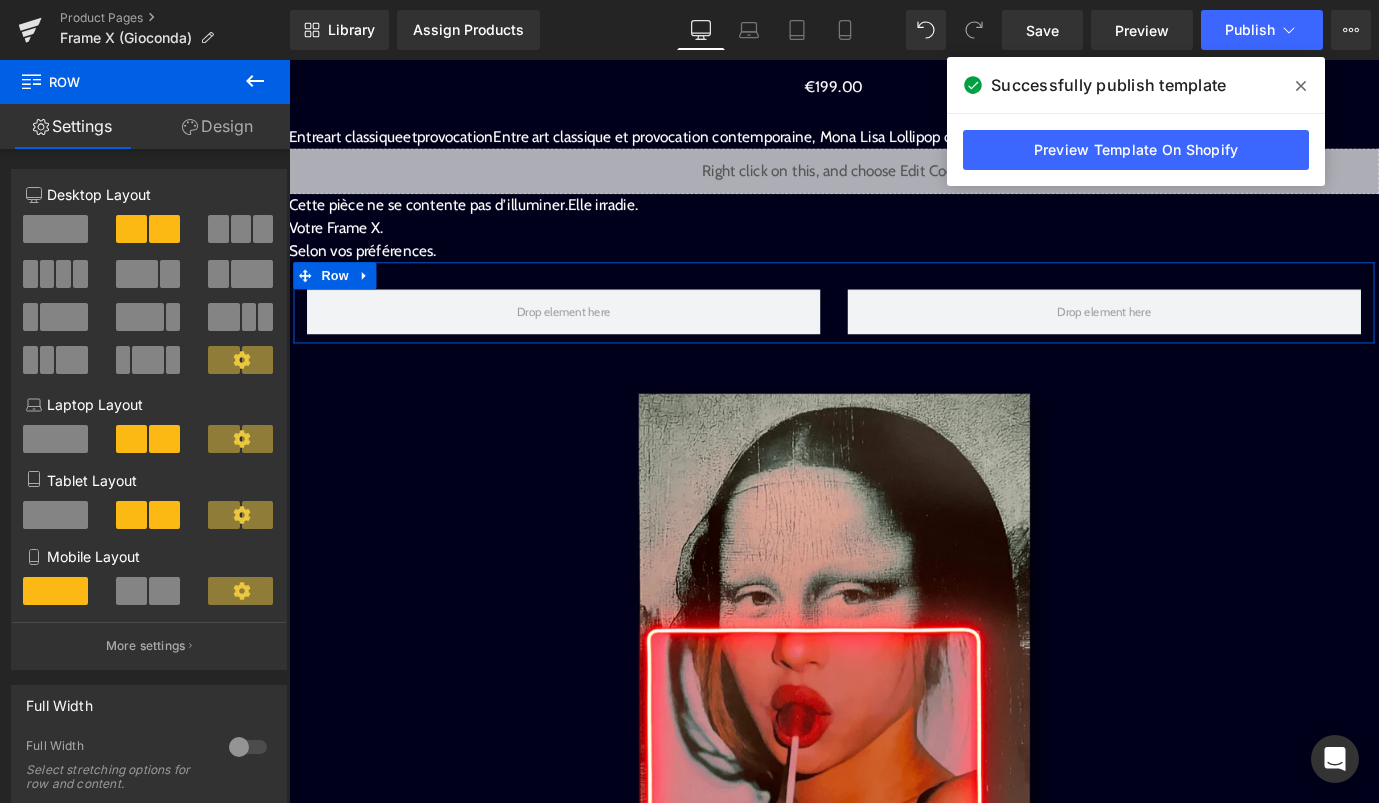 scroll, scrollTop: 1499, scrollLeft: 0, axis: vertical 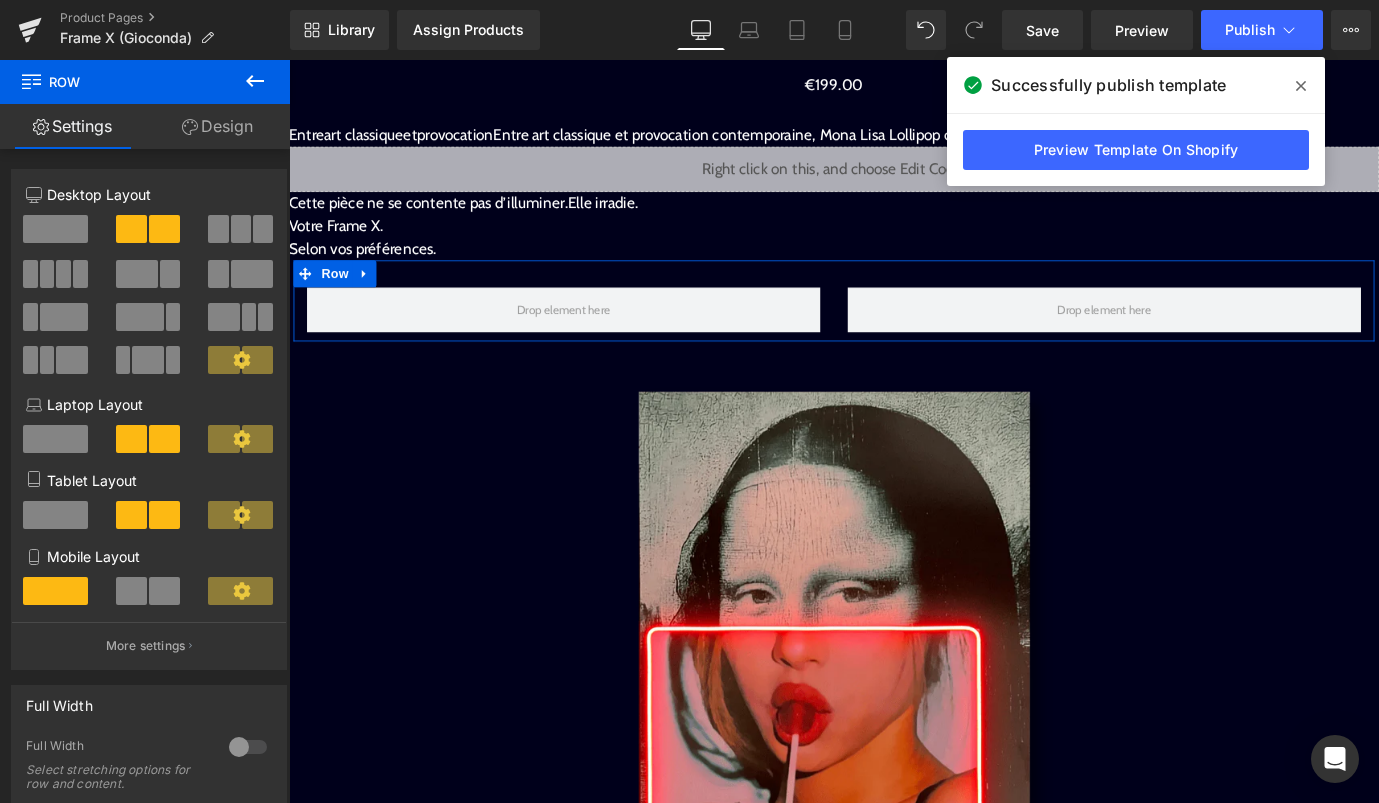 click at bounding box center [131, 591] 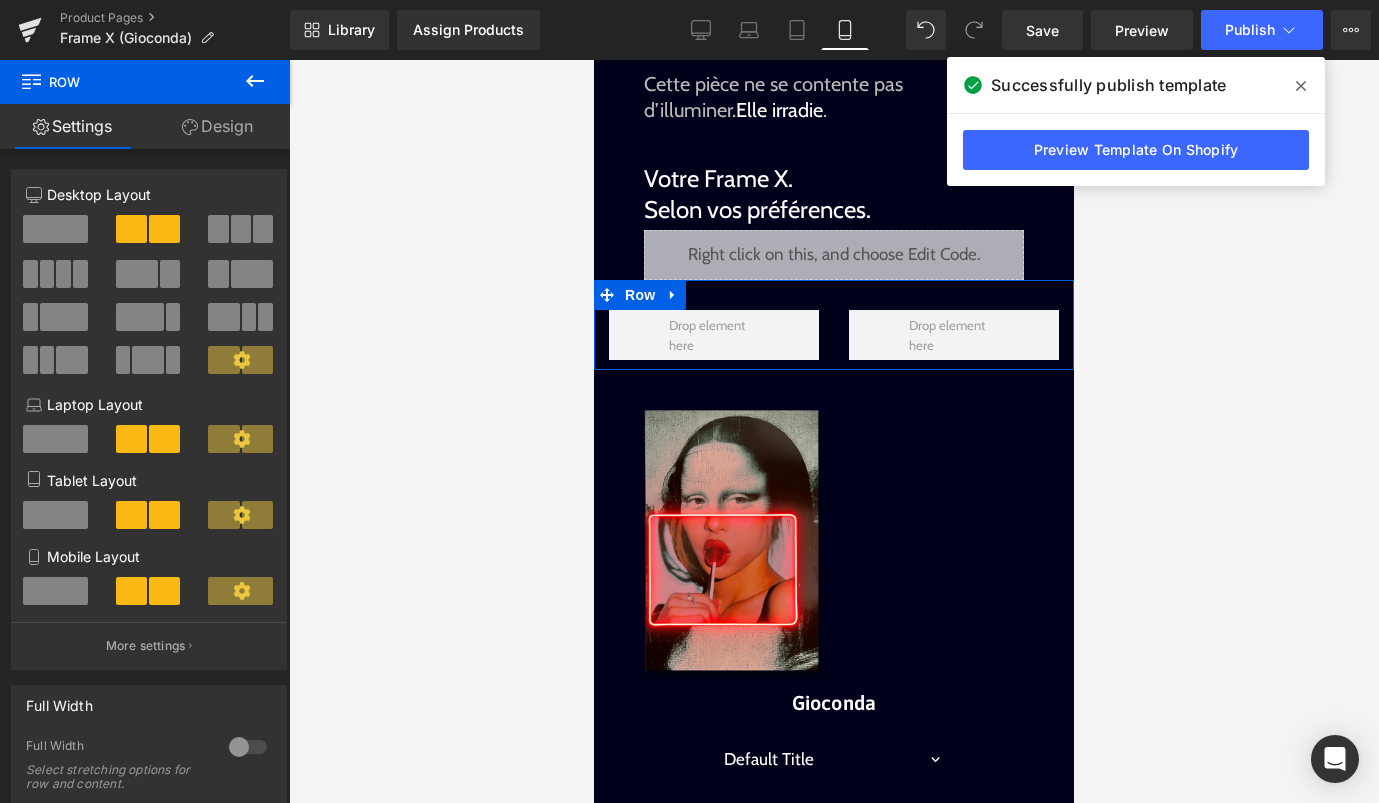 scroll, scrollTop: 1530, scrollLeft: 0, axis: vertical 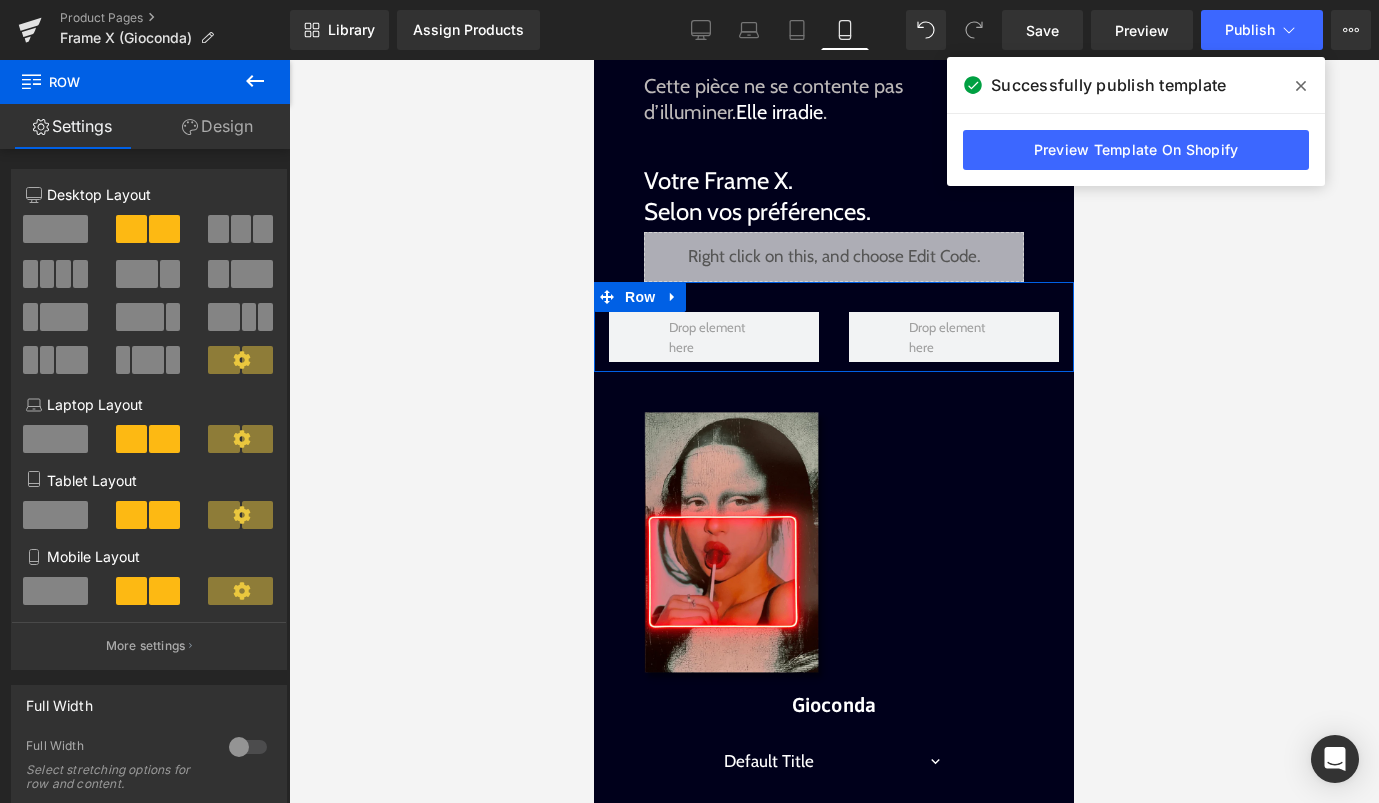 click on "Design" at bounding box center [217, 126] 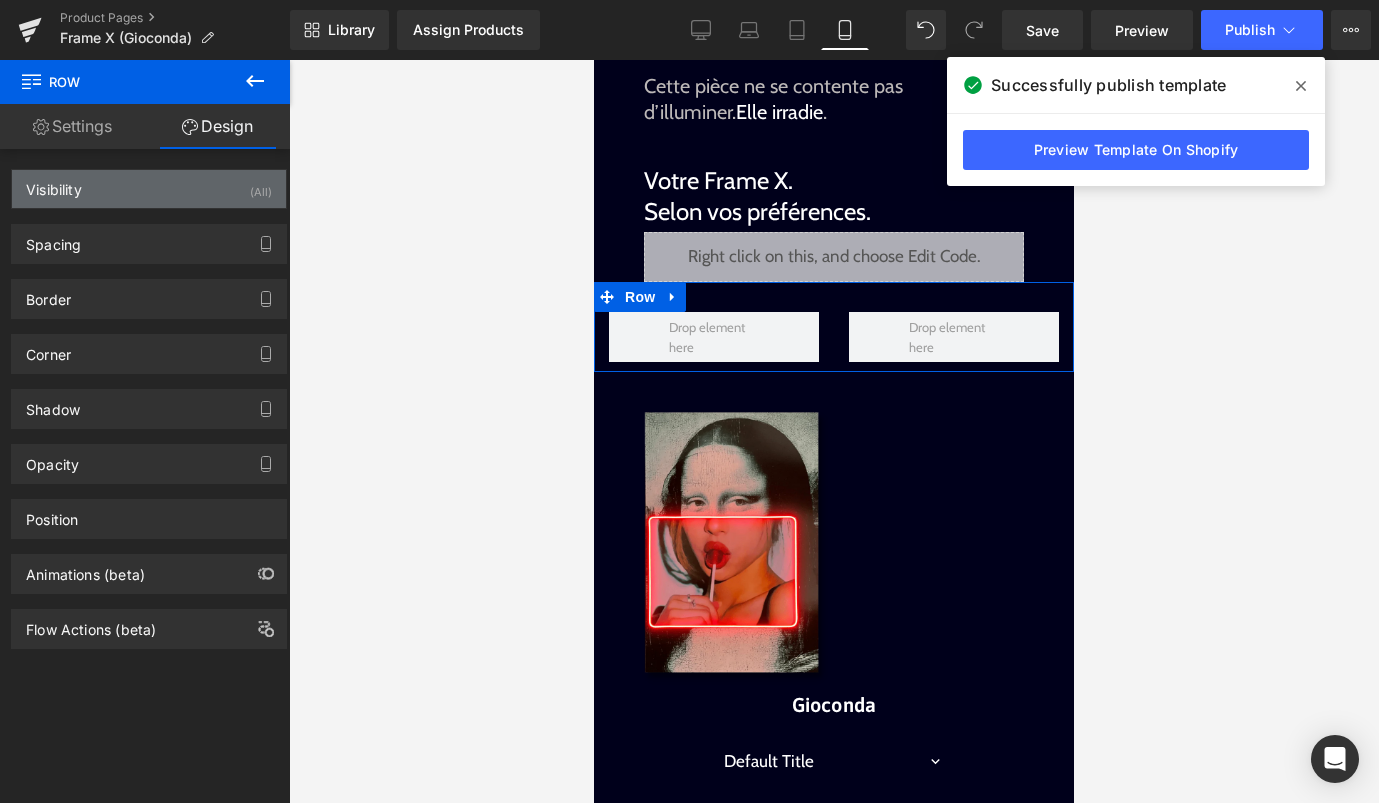 click on "(All)" at bounding box center [261, 186] 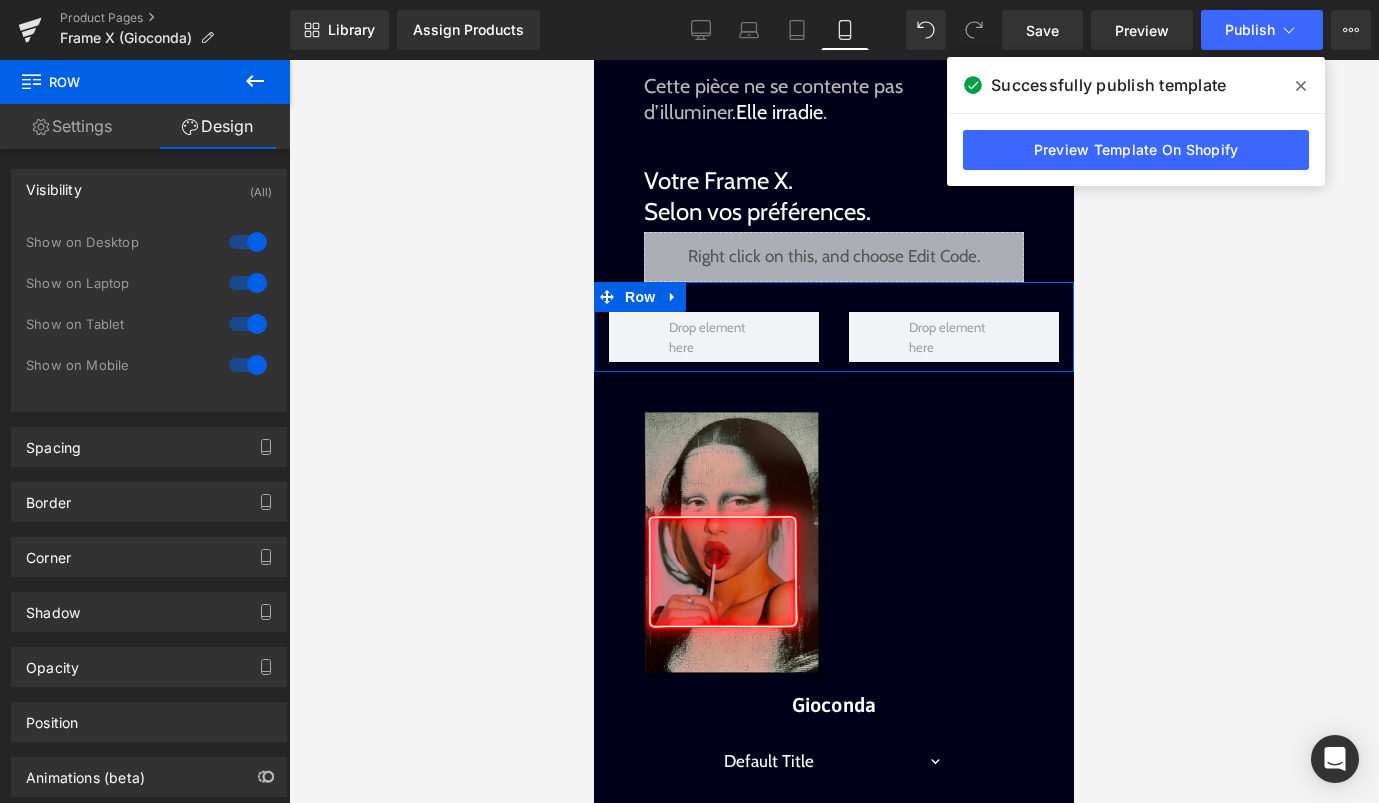 click on "Show on Desktop" at bounding box center (149, 252) 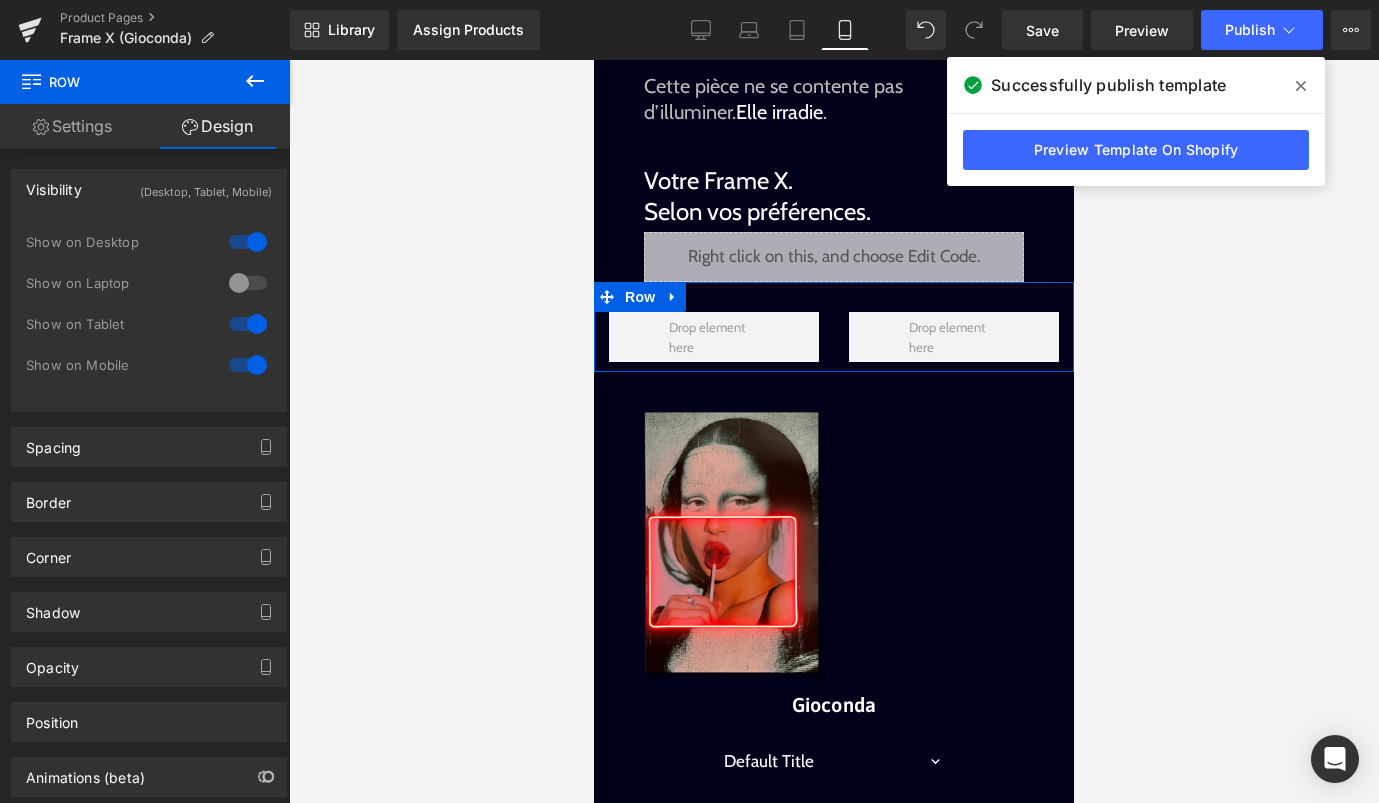 click at bounding box center (248, 242) 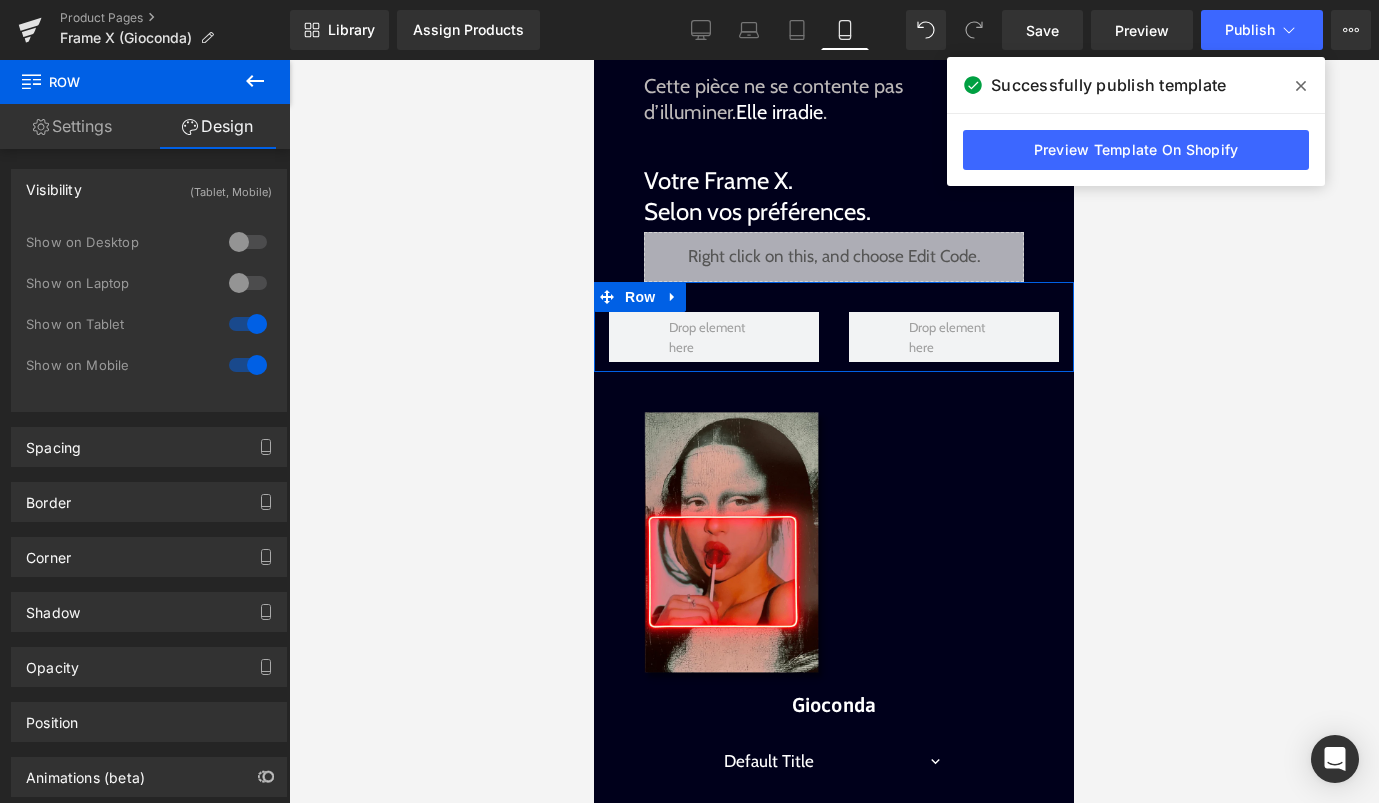 click on "Show on Tablet" at bounding box center (149, 334) 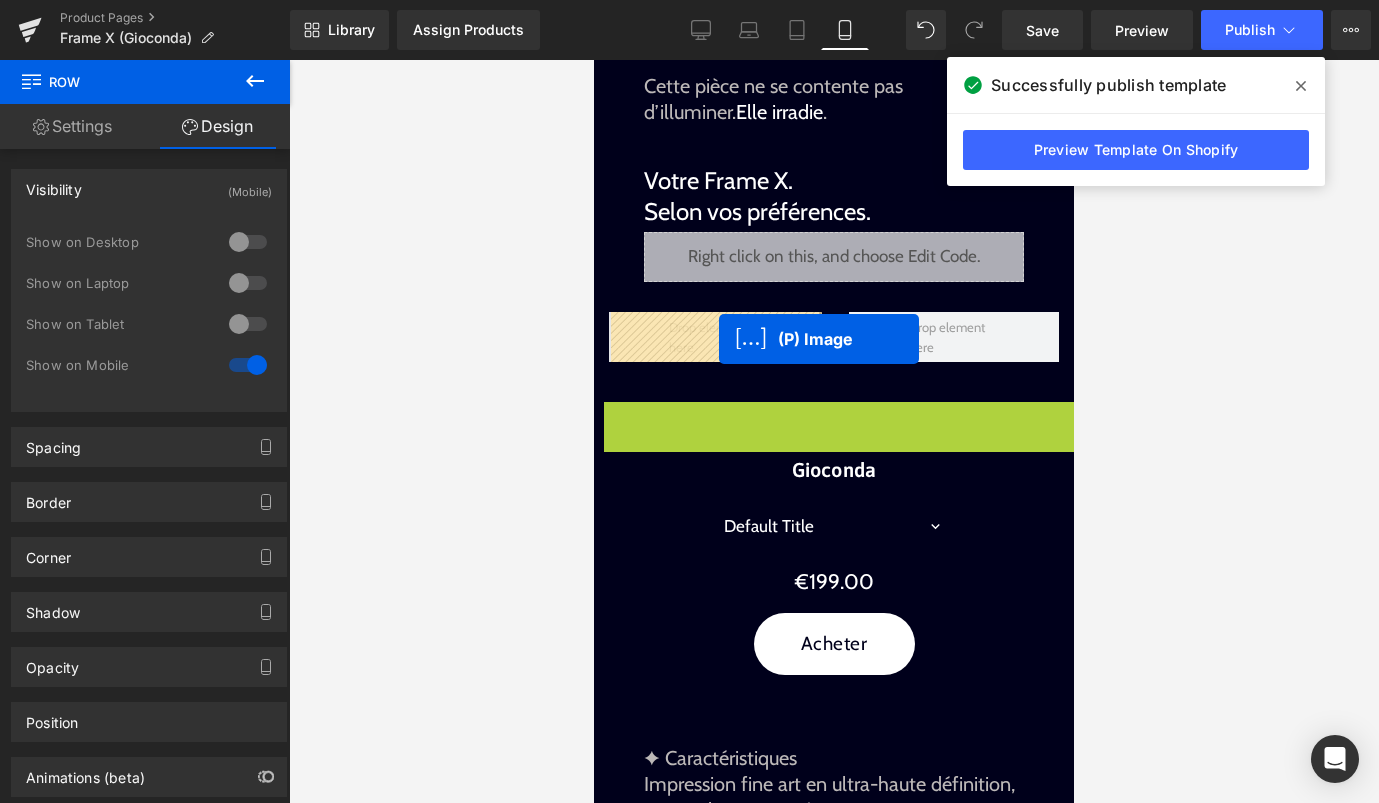 drag, startPoint x: 721, startPoint y: 542, endPoint x: 719, endPoint y: 339, distance: 203.00986 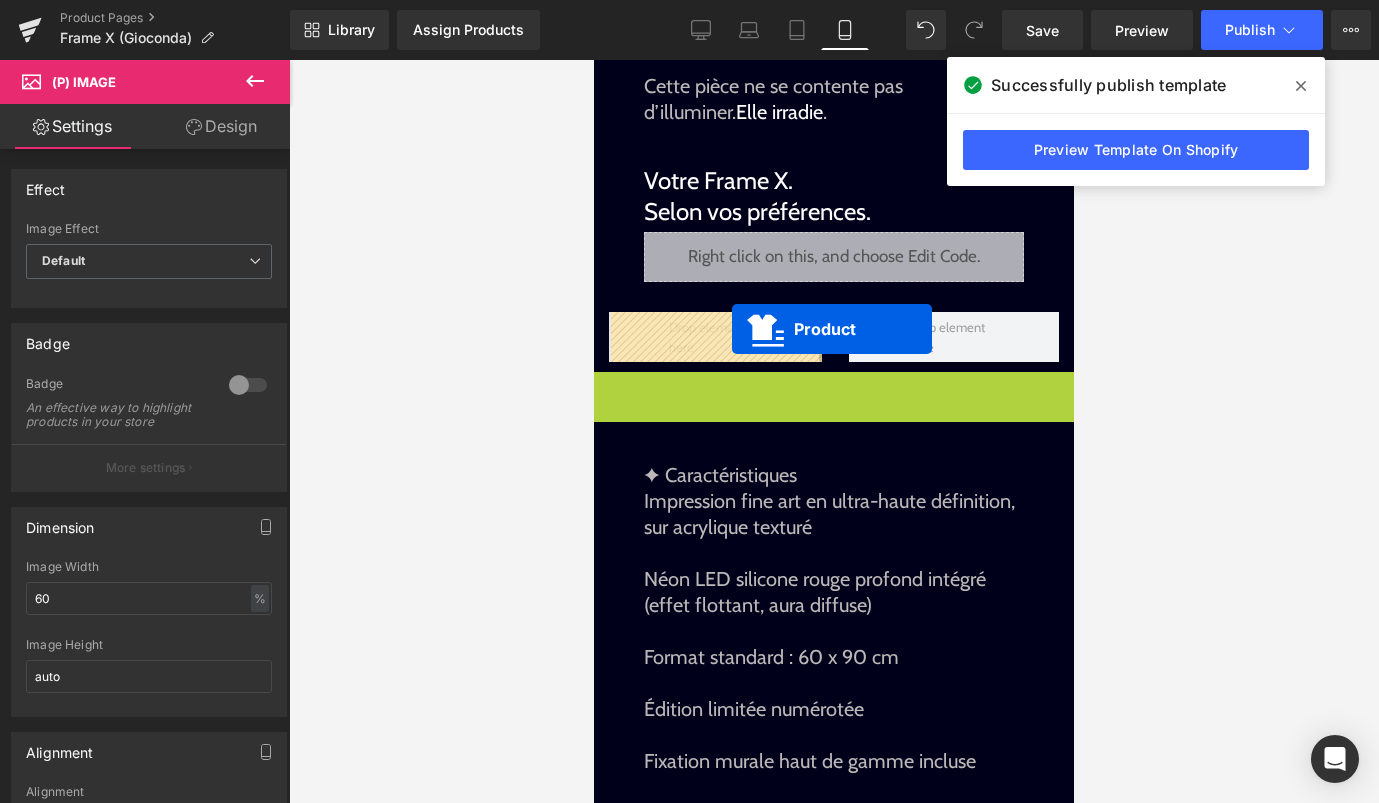 drag, startPoint x: 828, startPoint y: 388, endPoint x: 732, endPoint y: 330, distance: 112.1606 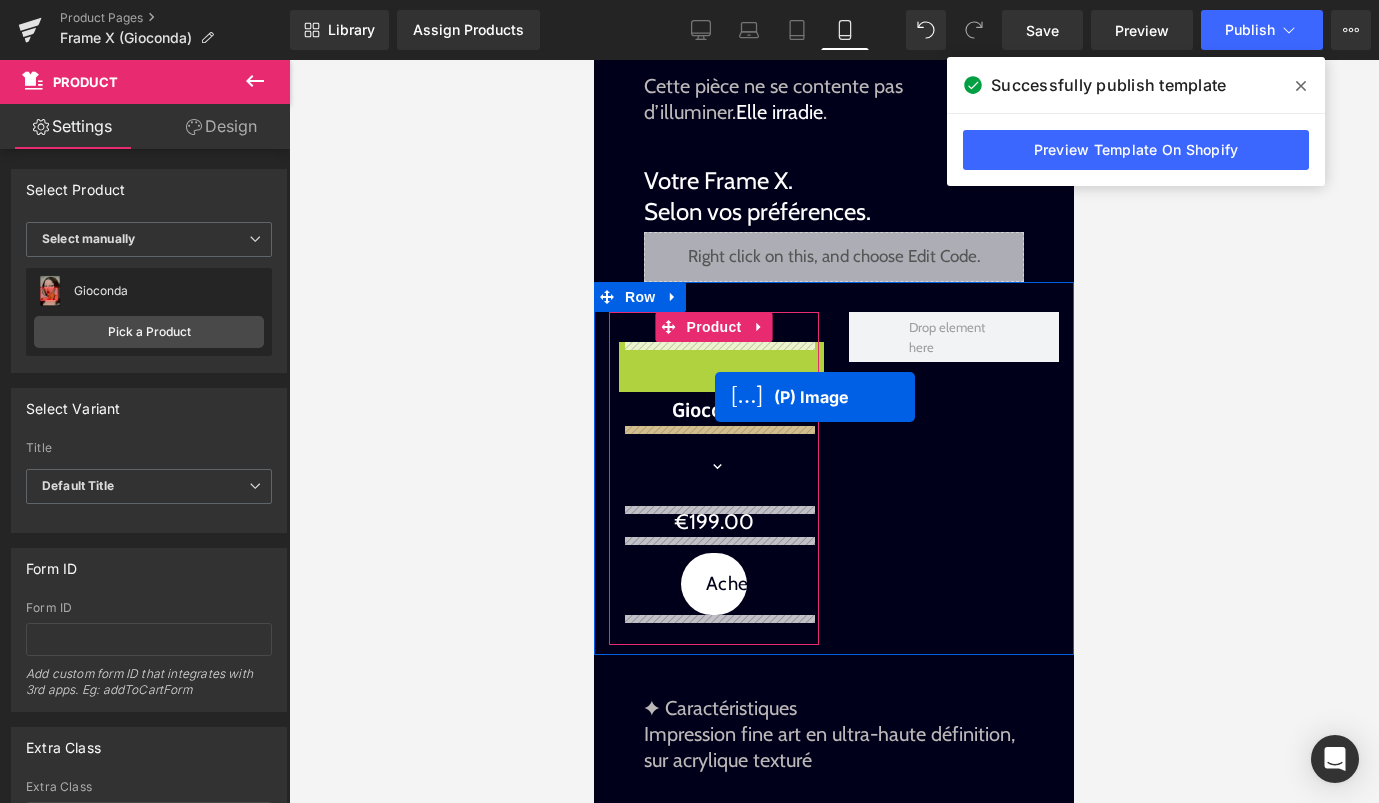 drag, startPoint x: 691, startPoint y: 395, endPoint x: 715, endPoint y: 397, distance: 24.083189 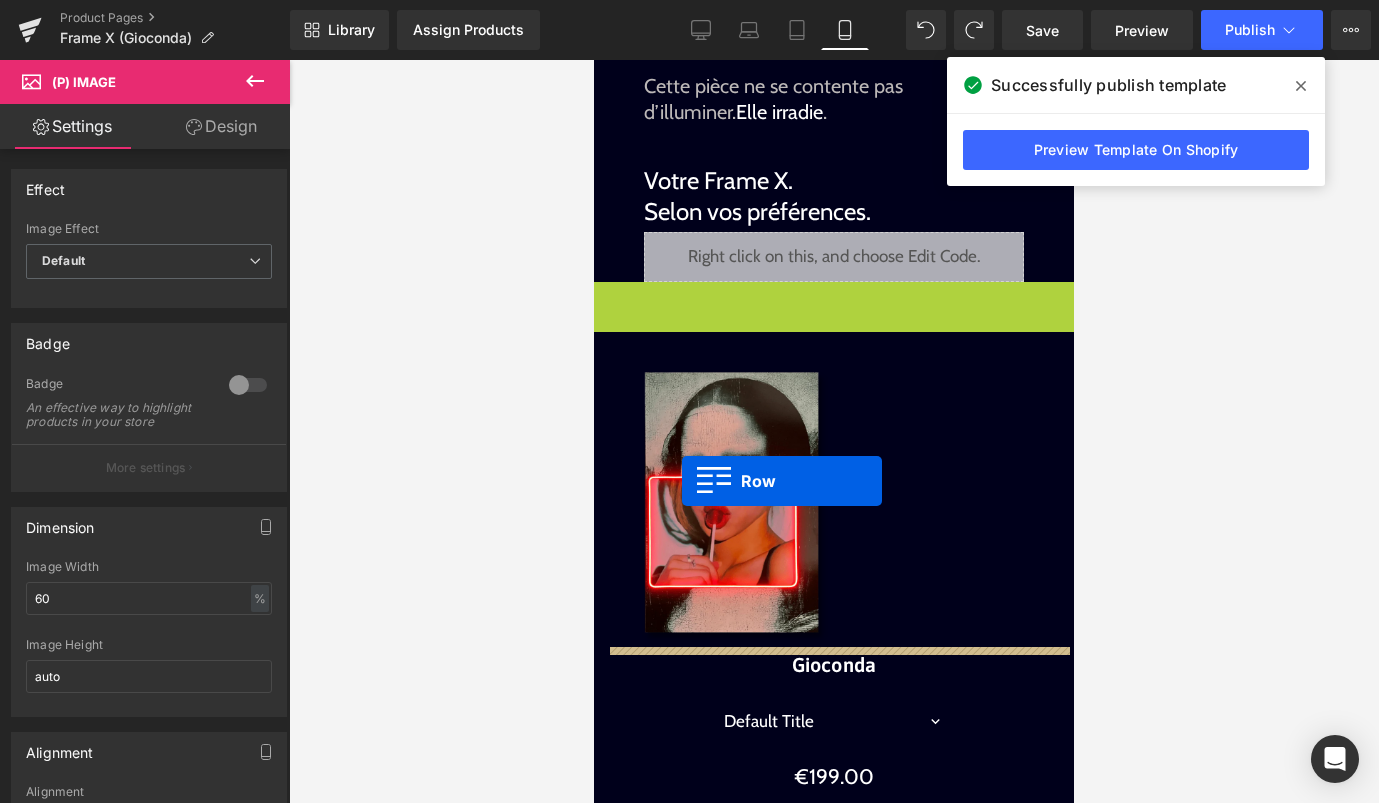 drag, startPoint x: 639, startPoint y: 296, endPoint x: 681, endPoint y: 480, distance: 188.73262 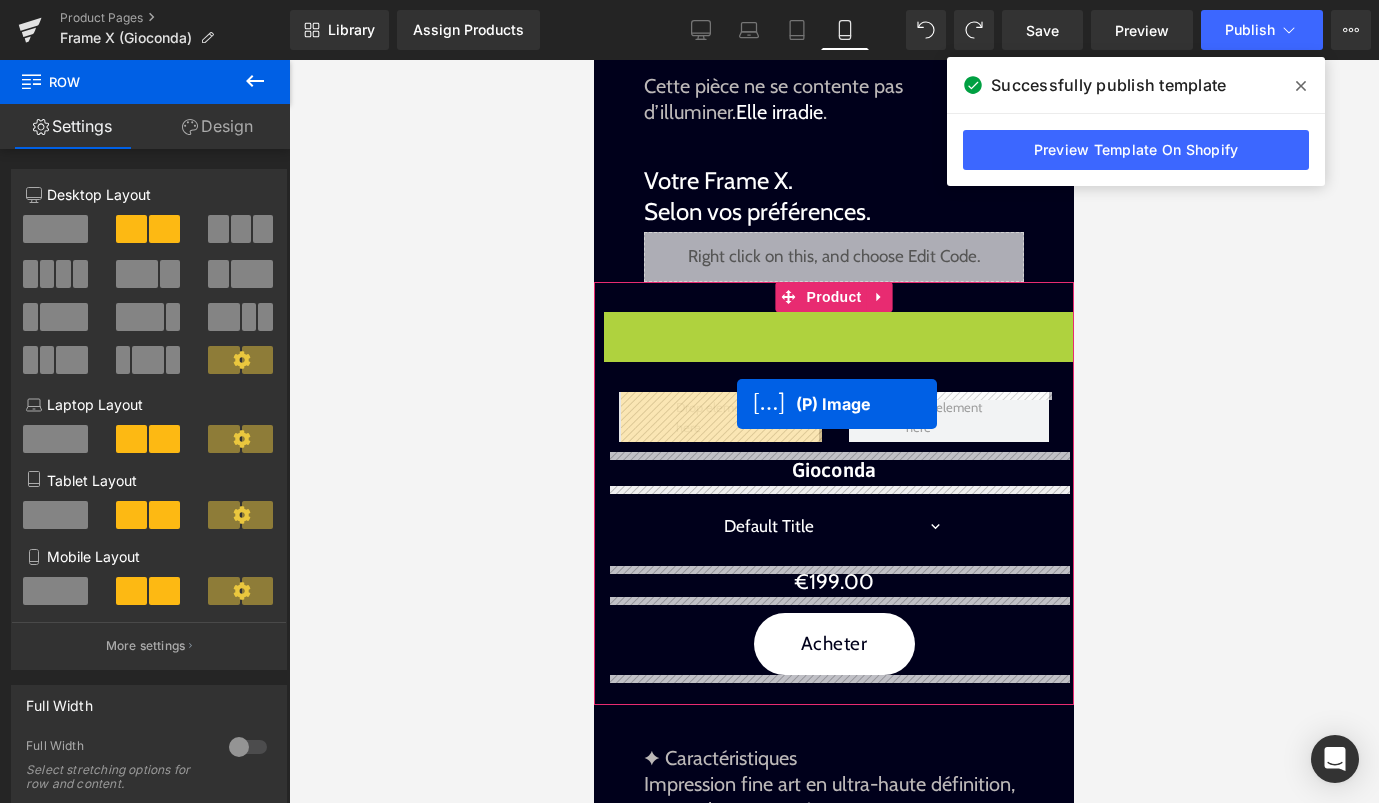 drag, startPoint x: 733, startPoint y: 461, endPoint x: 737, endPoint y: 405, distance: 56.142673 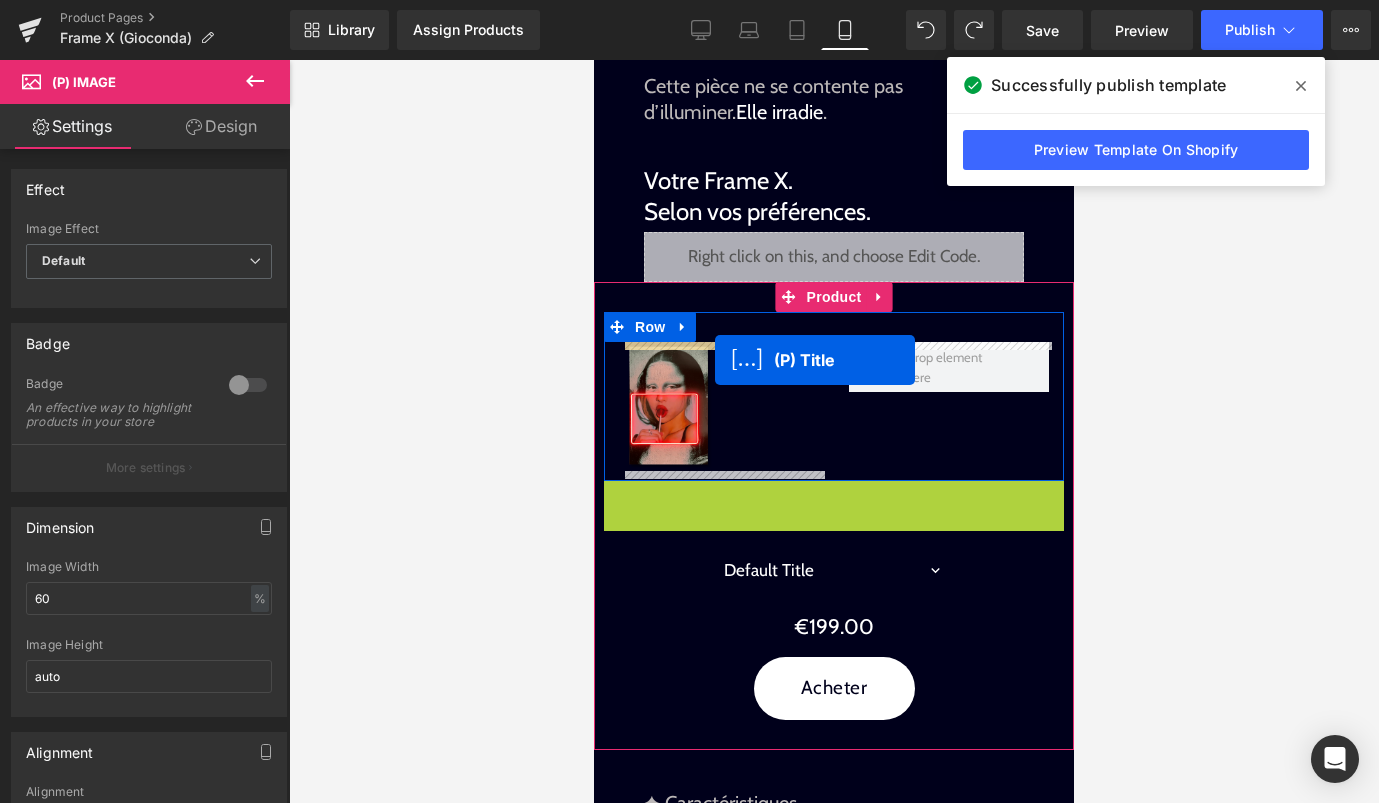drag, startPoint x: 814, startPoint y: 497, endPoint x: 715, endPoint y: 360, distance: 169.02663 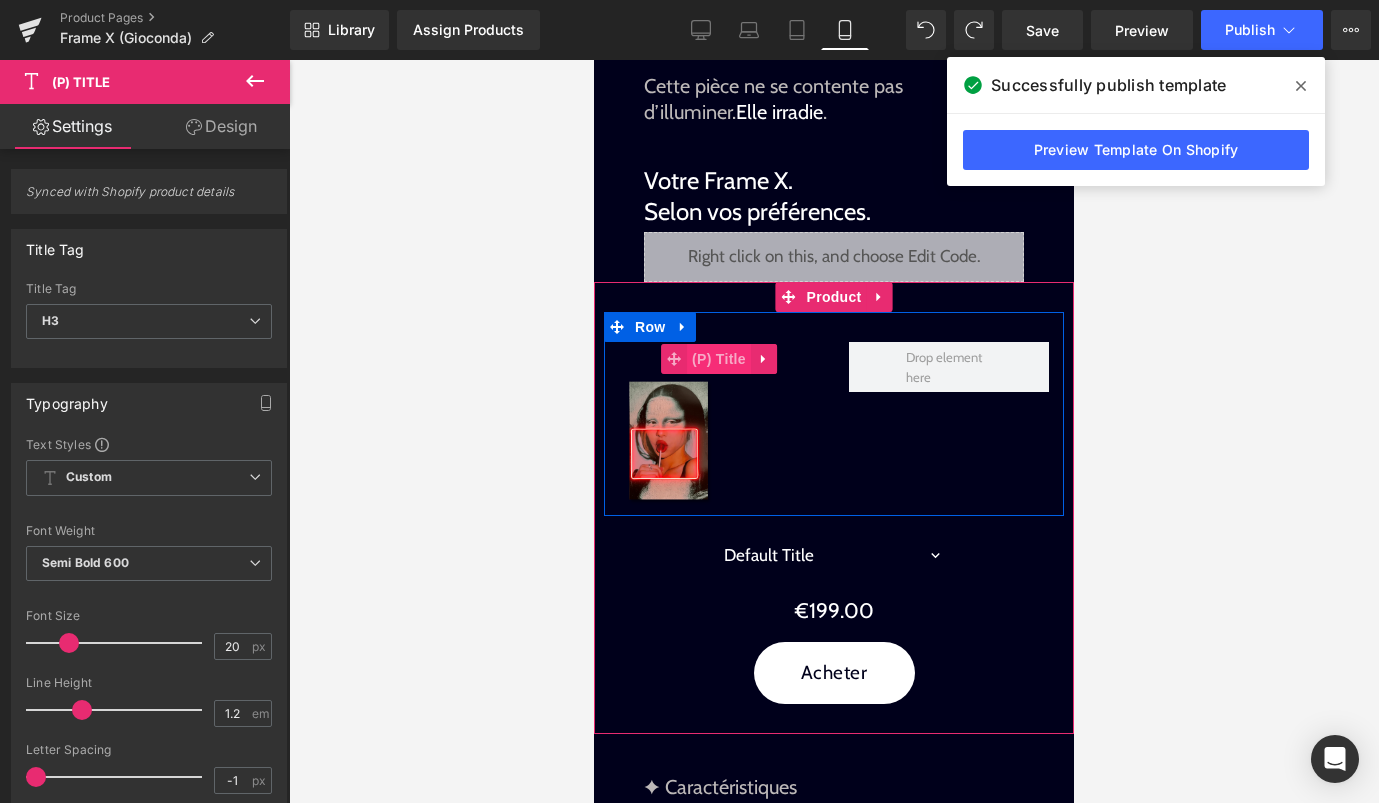 click on "(P) Title" at bounding box center [719, 359] 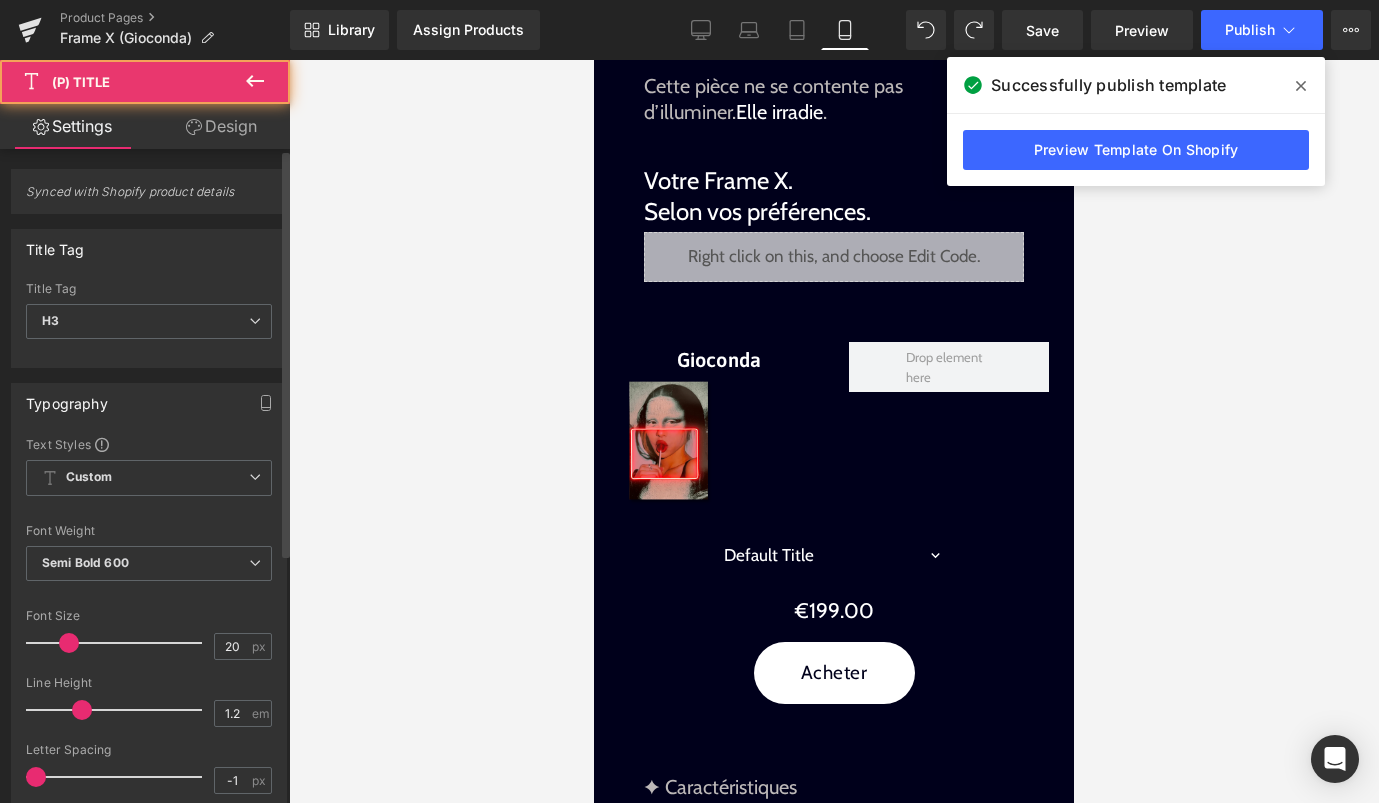 scroll, scrollTop: 816, scrollLeft: 0, axis: vertical 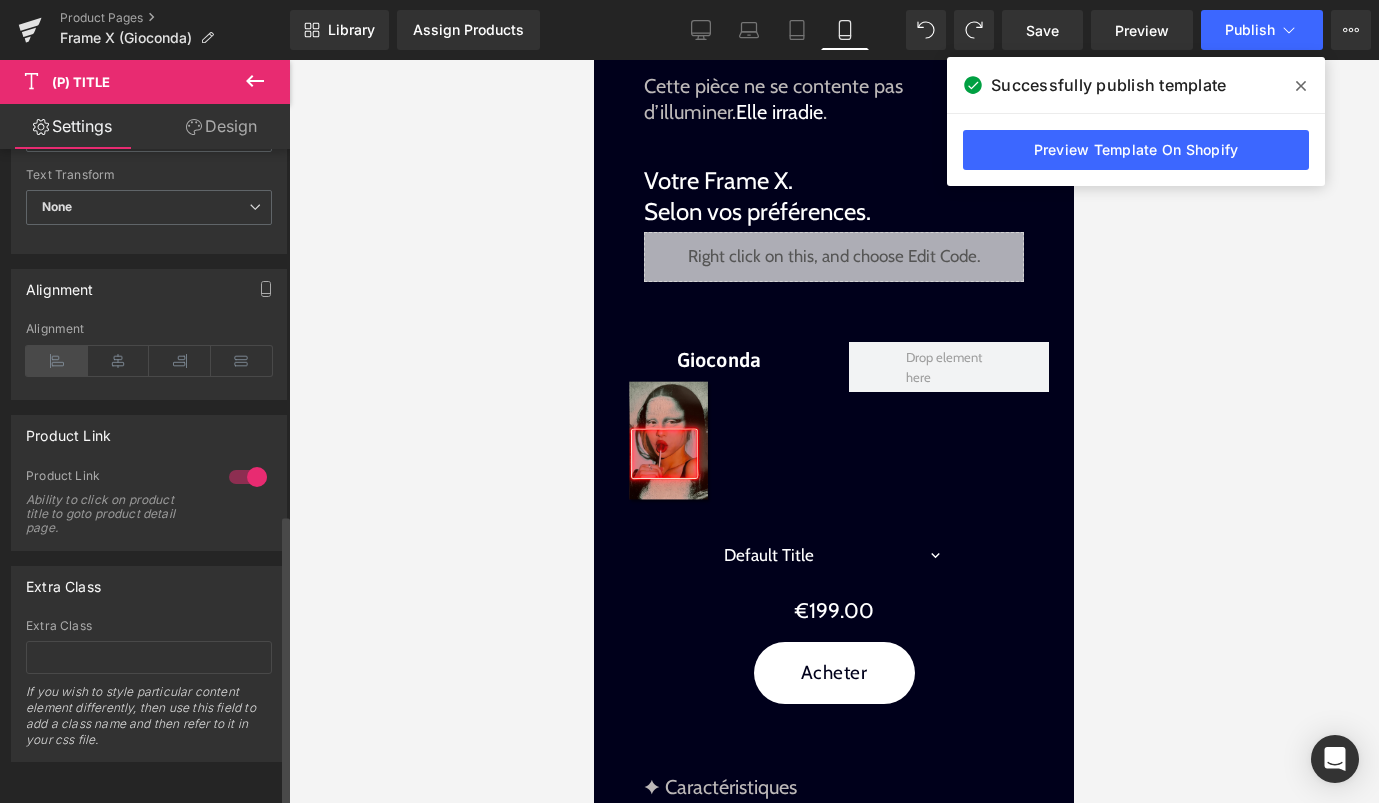 click at bounding box center (57, 361) 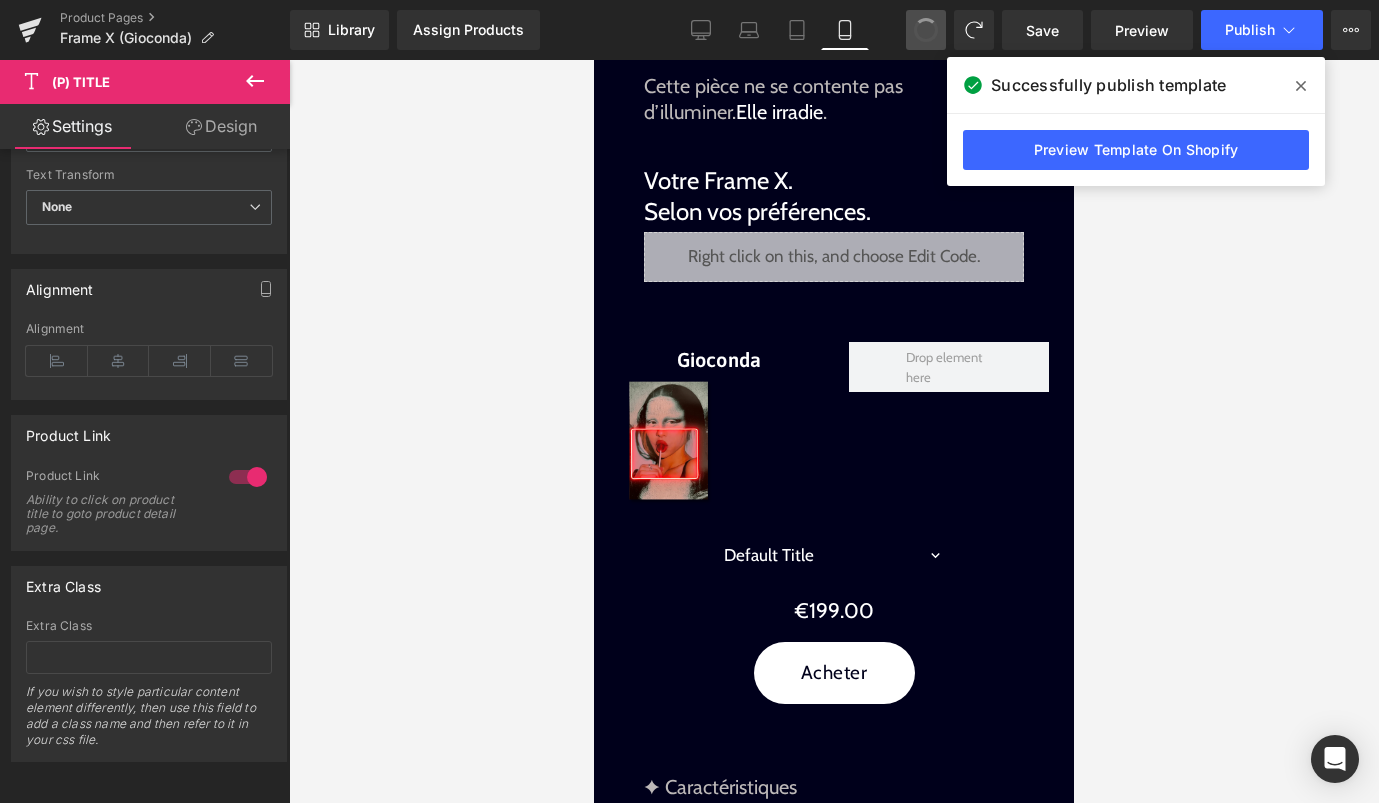 click at bounding box center (926, 30) 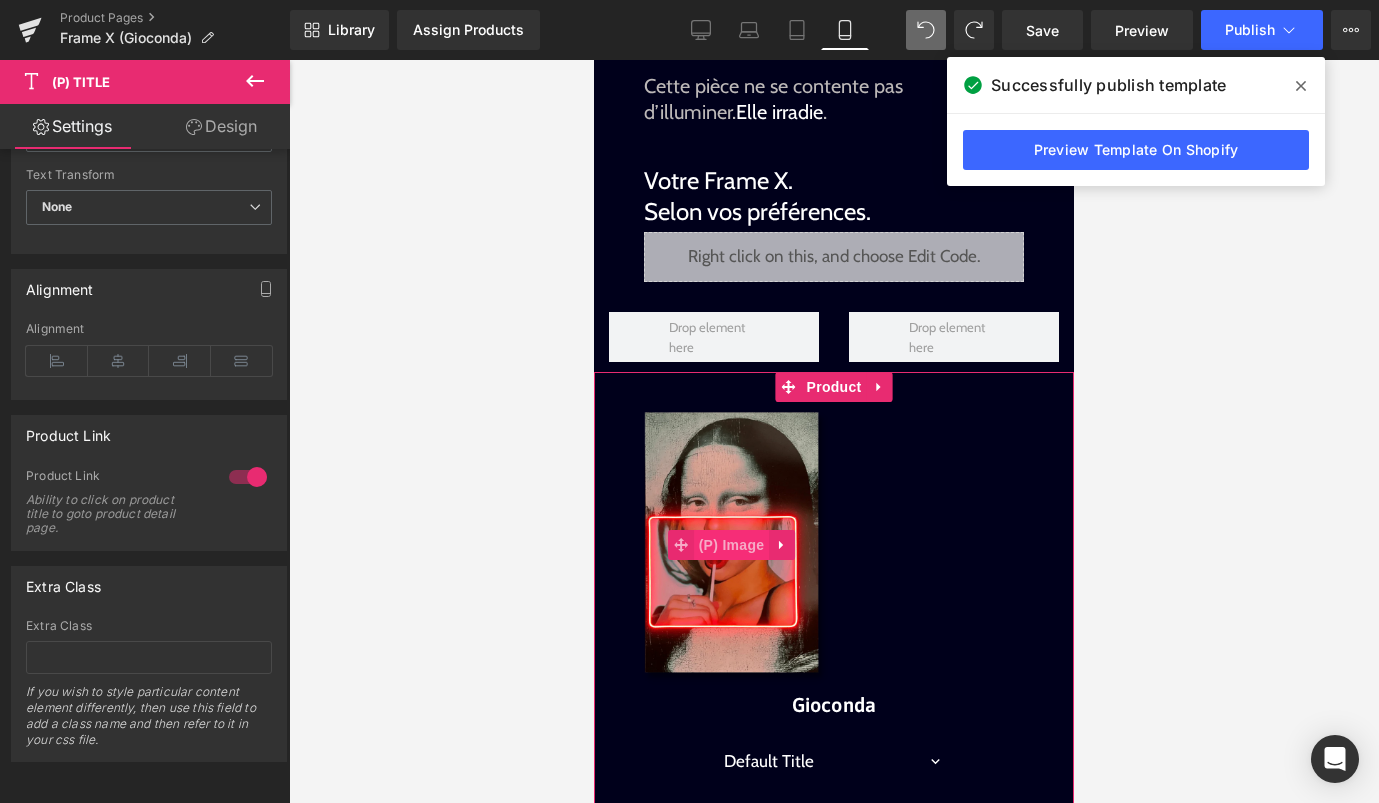 click on "(P) Image" at bounding box center (732, 545) 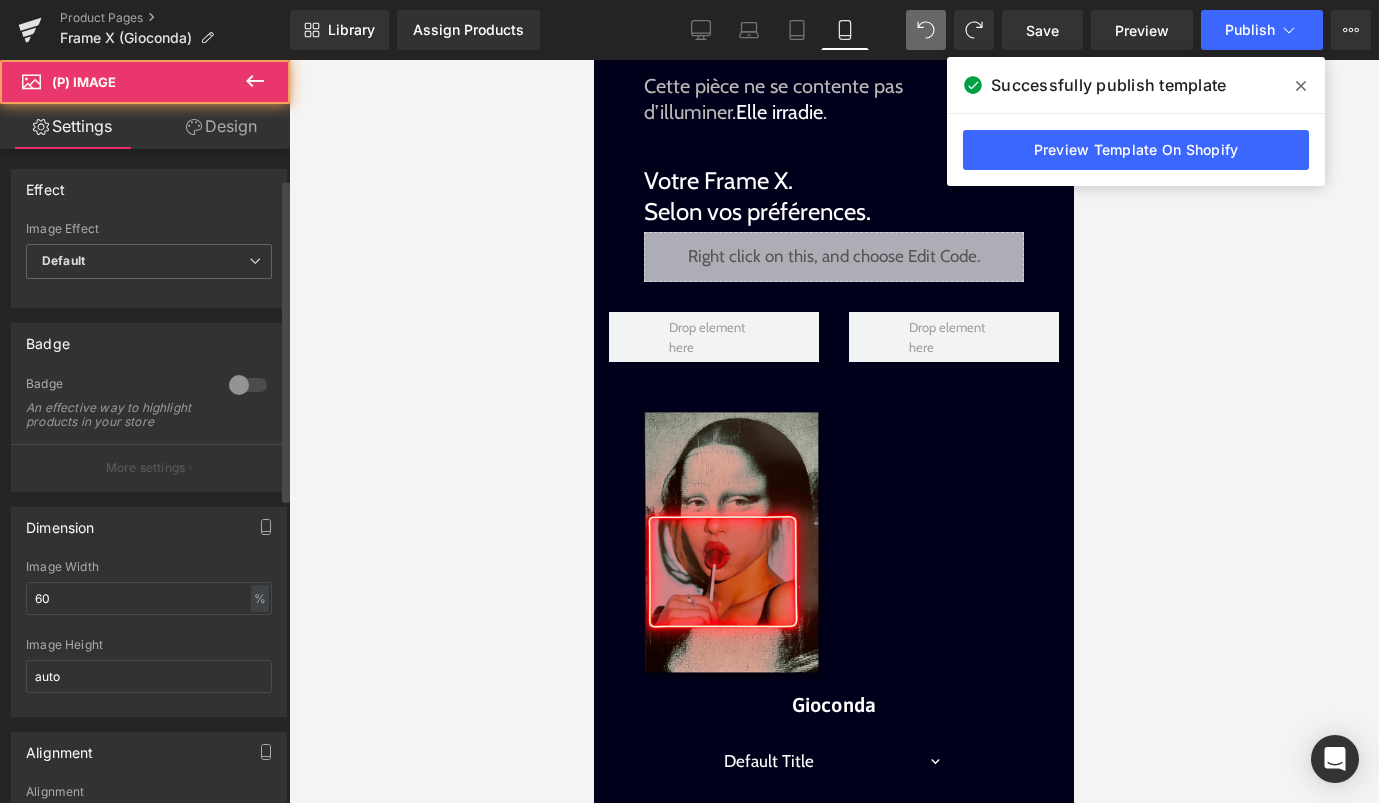 scroll, scrollTop: 826, scrollLeft: 0, axis: vertical 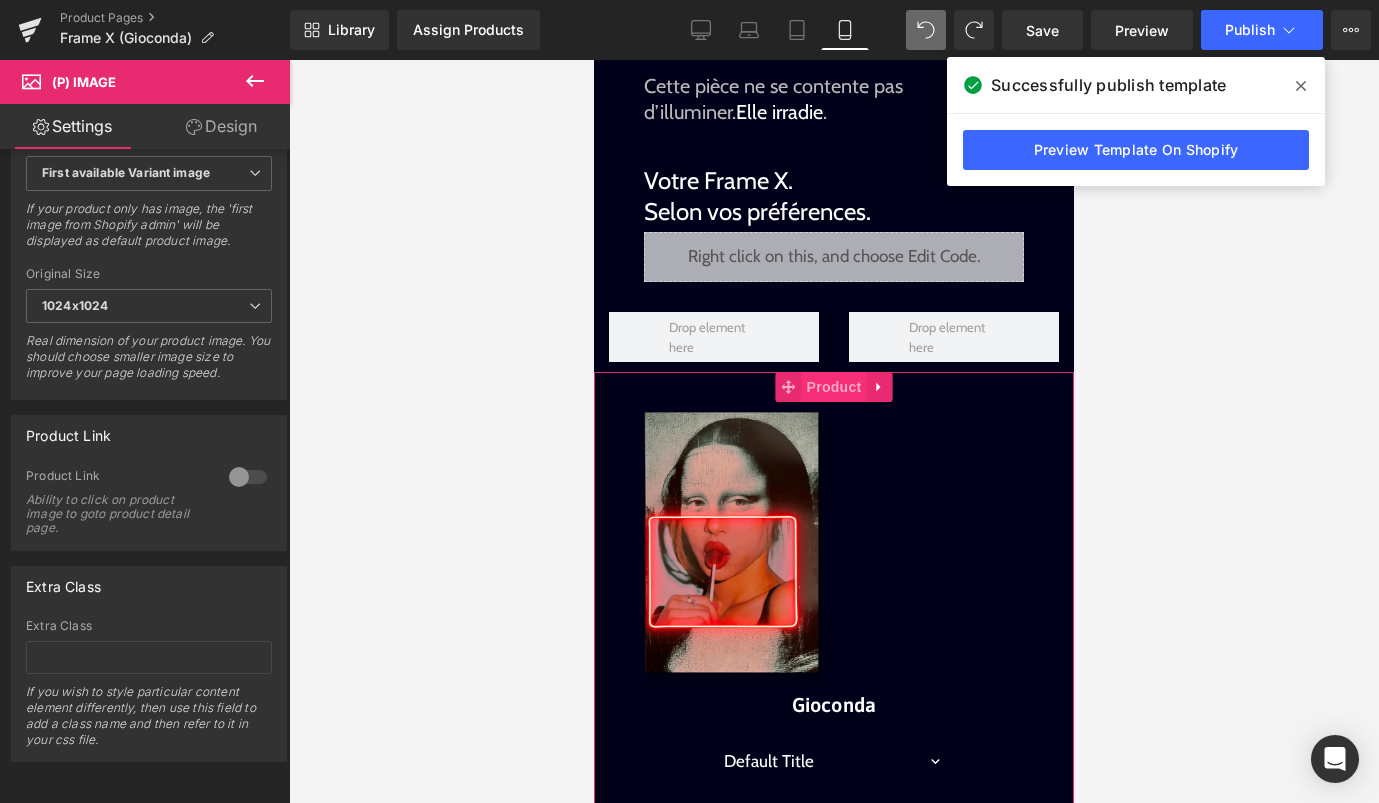 click on "Product" at bounding box center (834, 387) 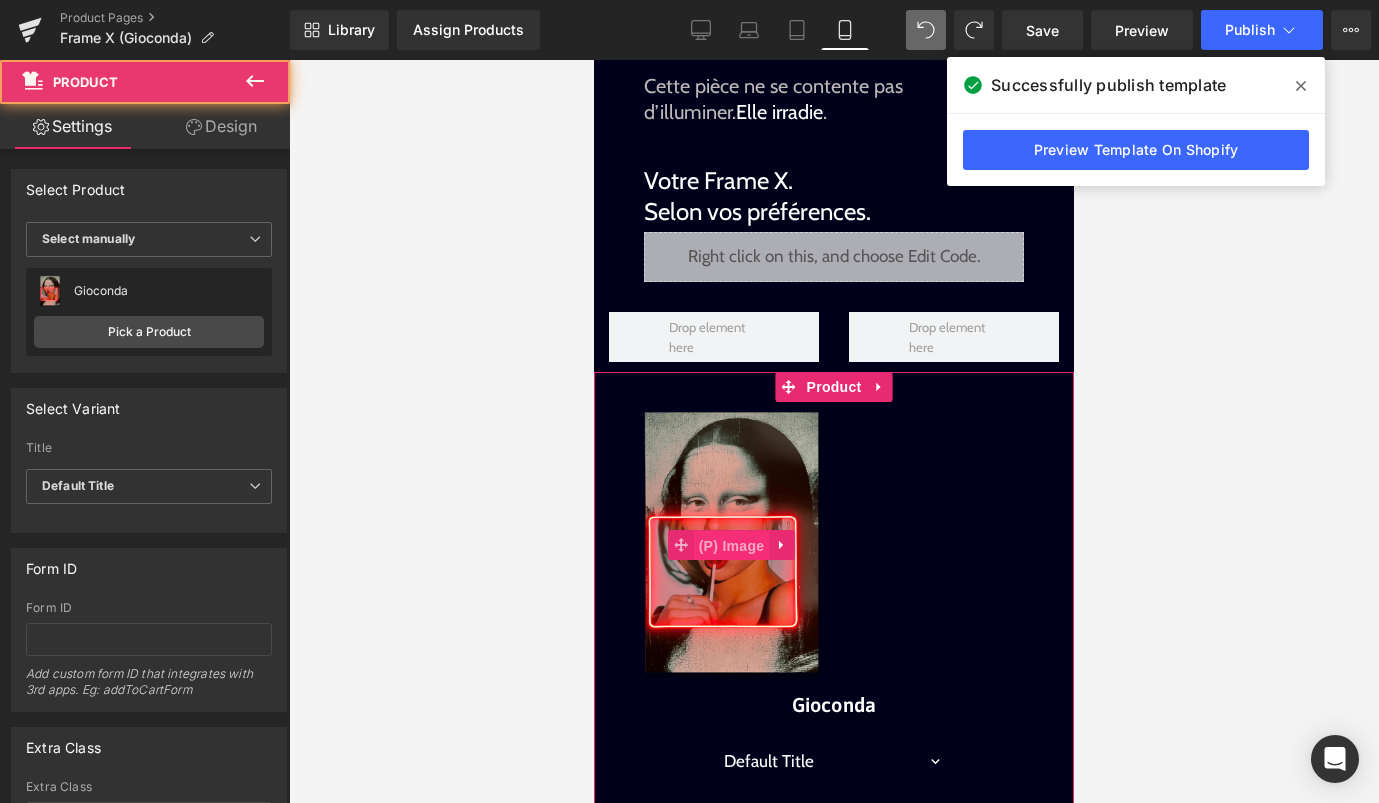 click on "(P) Image" at bounding box center [732, 546] 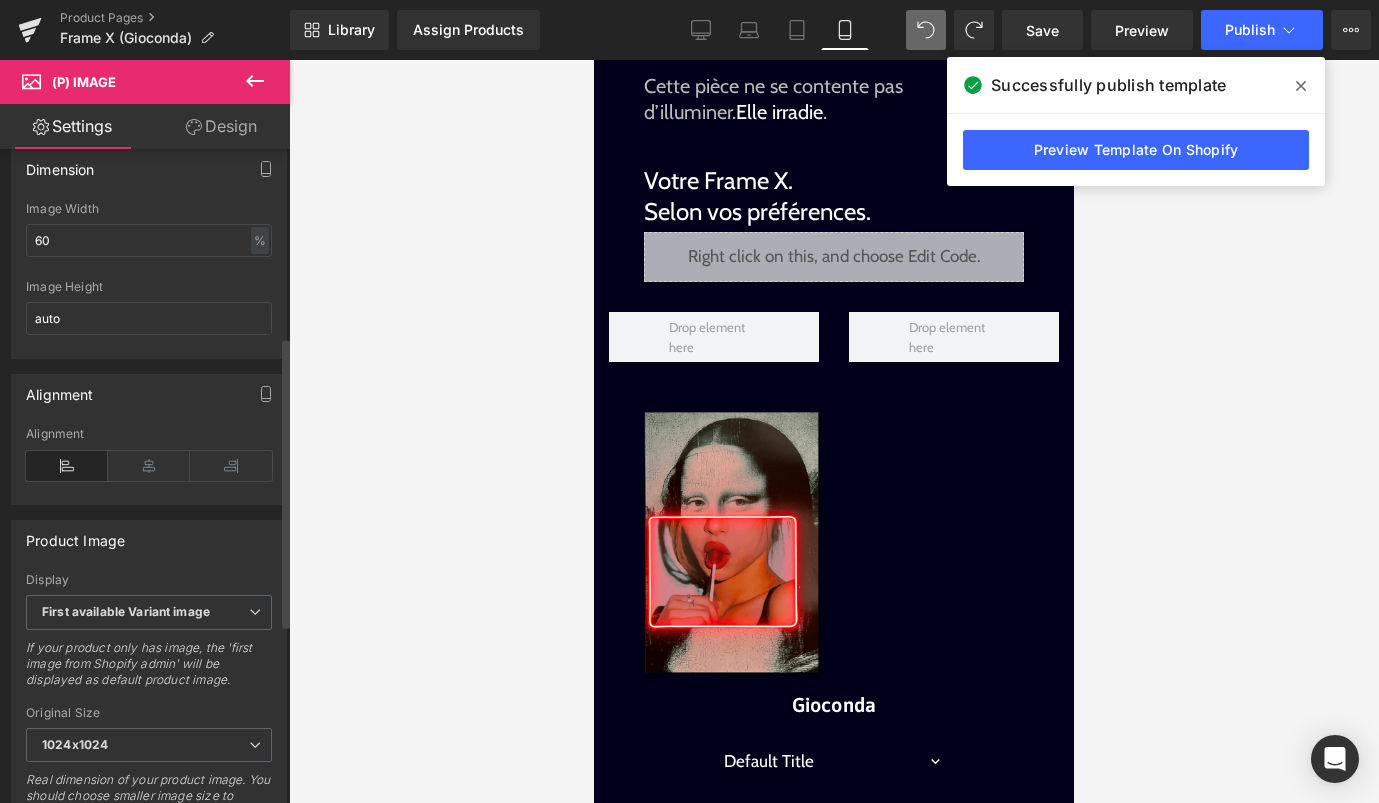 scroll, scrollTop: 0, scrollLeft: 0, axis: both 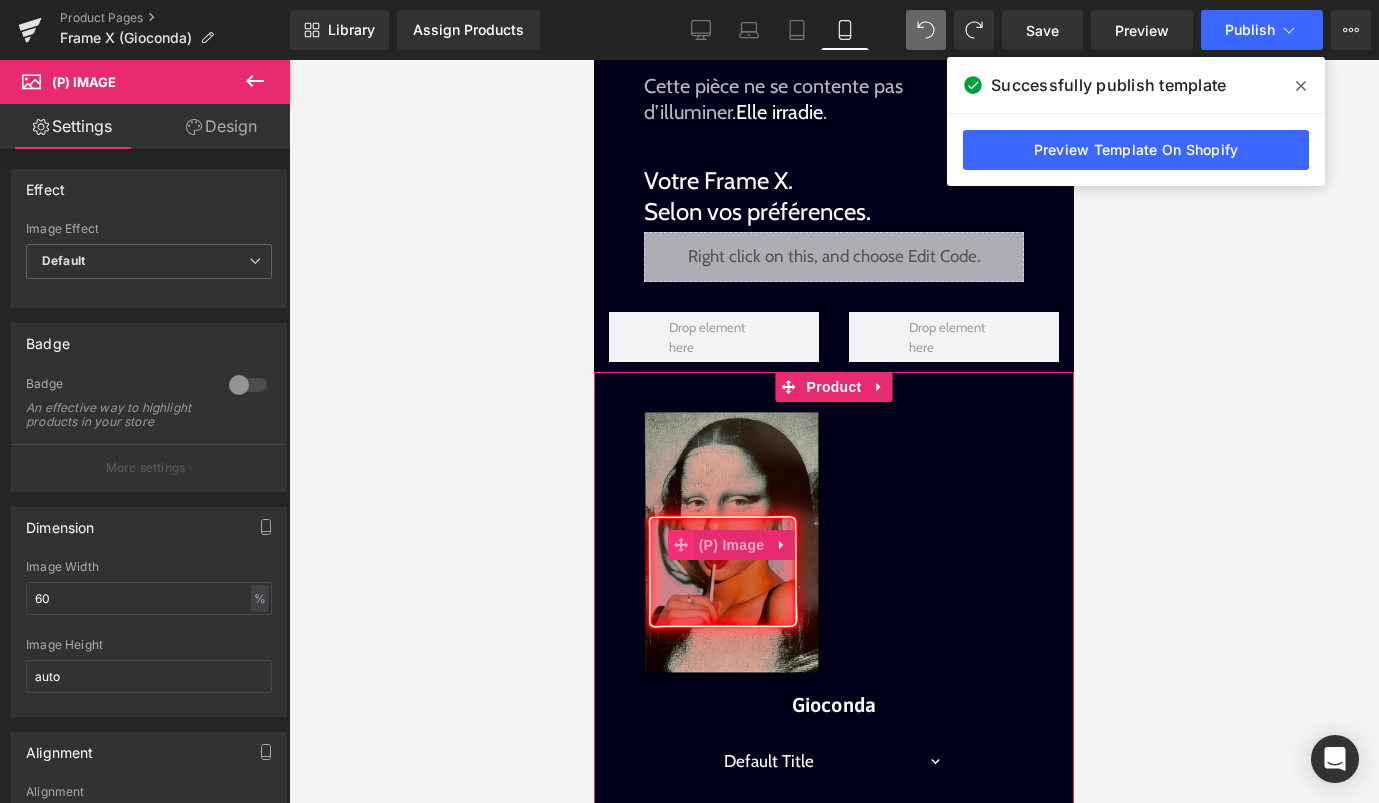 click at bounding box center [681, 545] 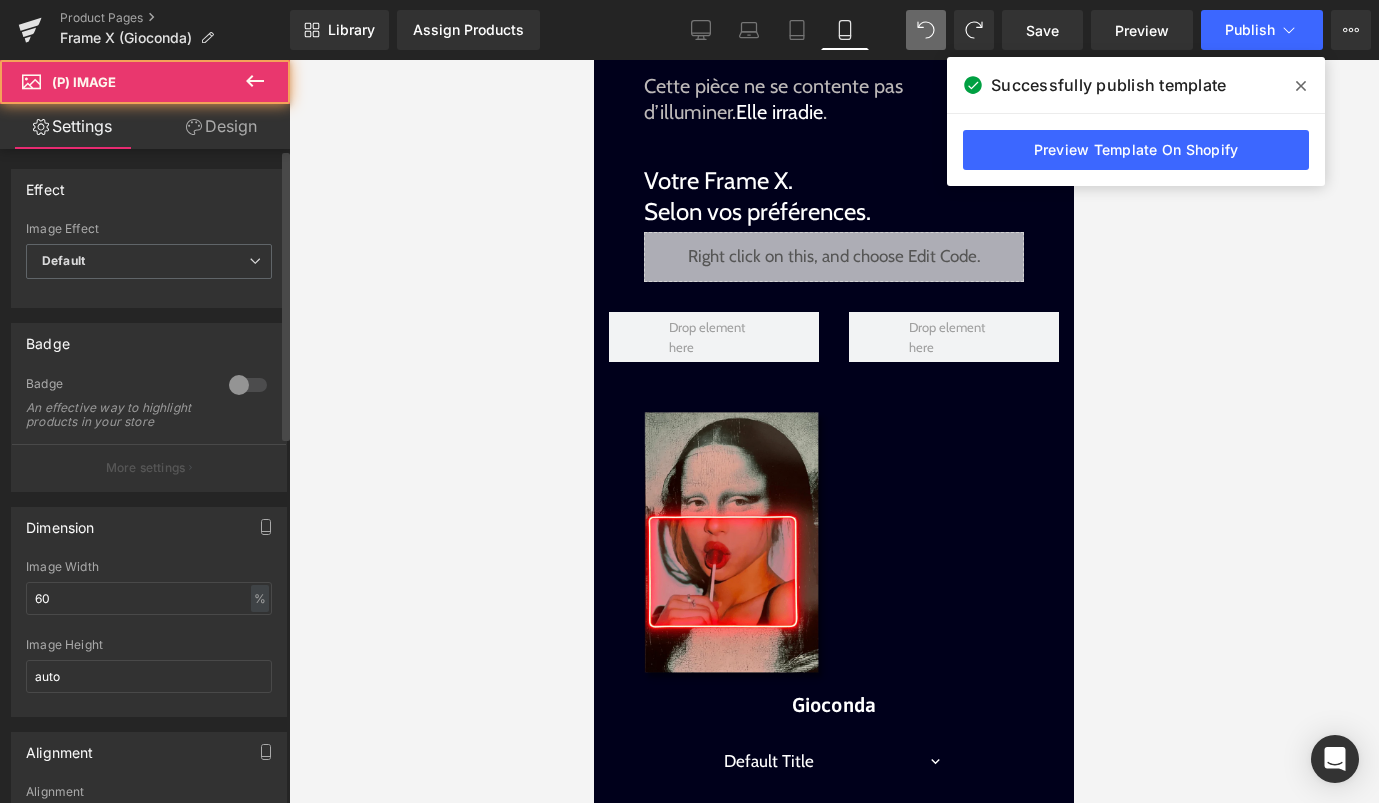 scroll, scrollTop: 826, scrollLeft: 0, axis: vertical 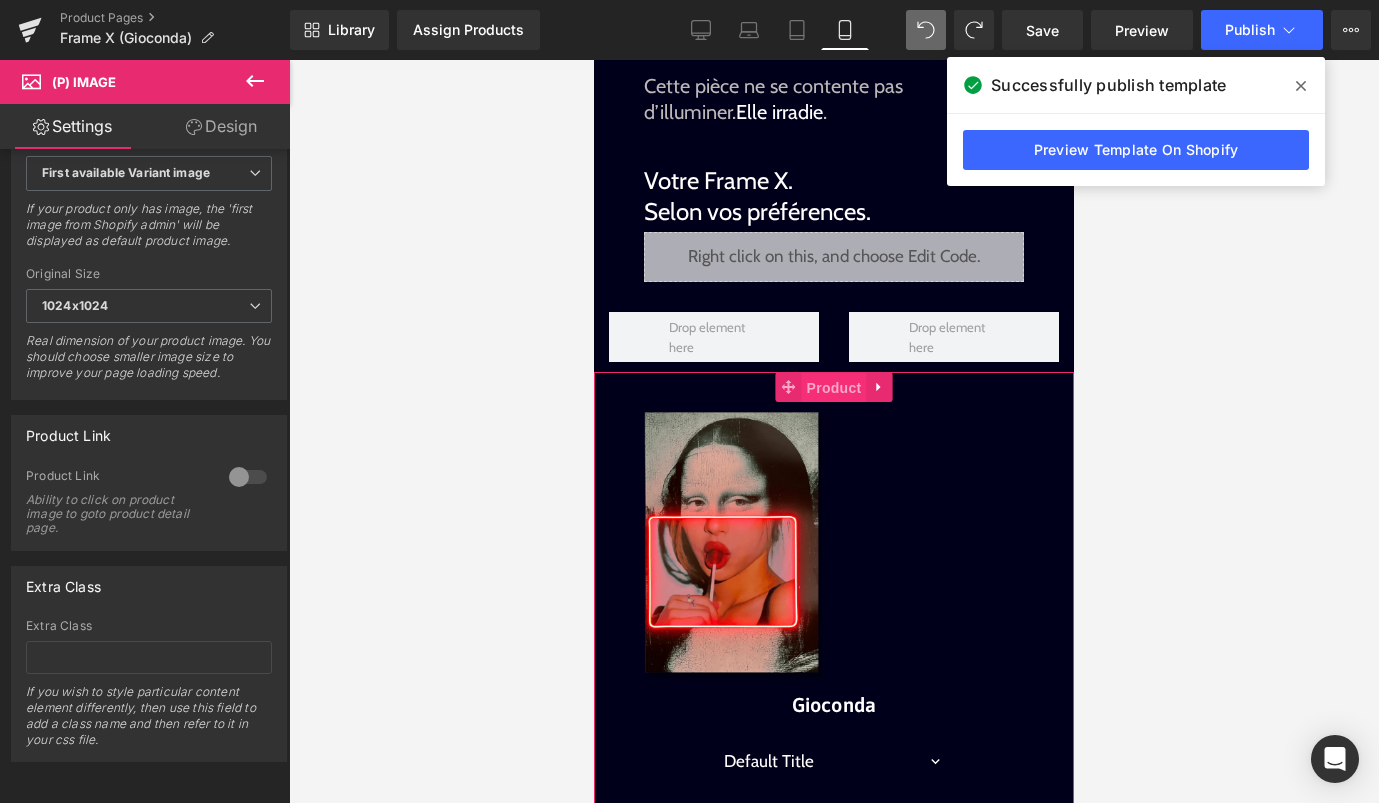 click on "Product" at bounding box center (834, 388) 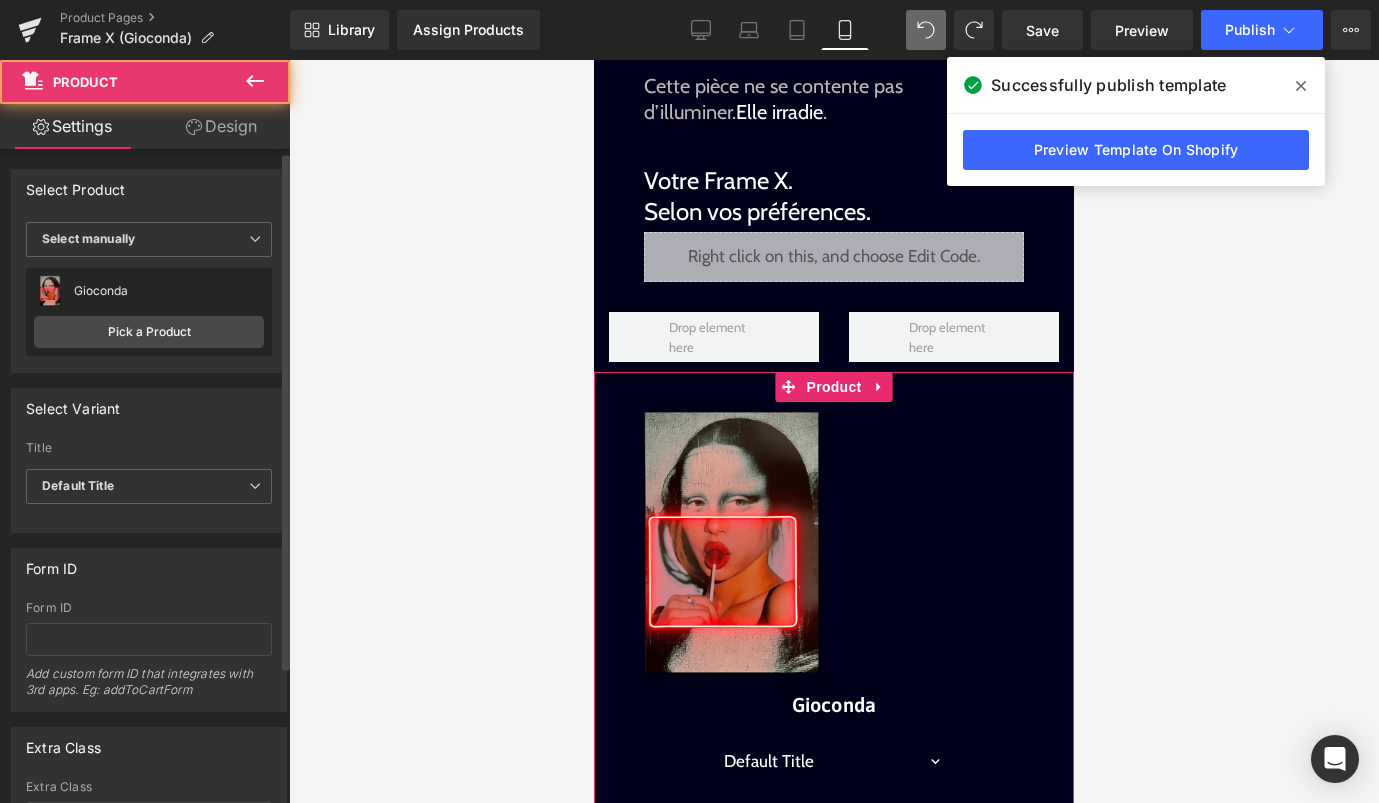 scroll, scrollTop: 175, scrollLeft: 0, axis: vertical 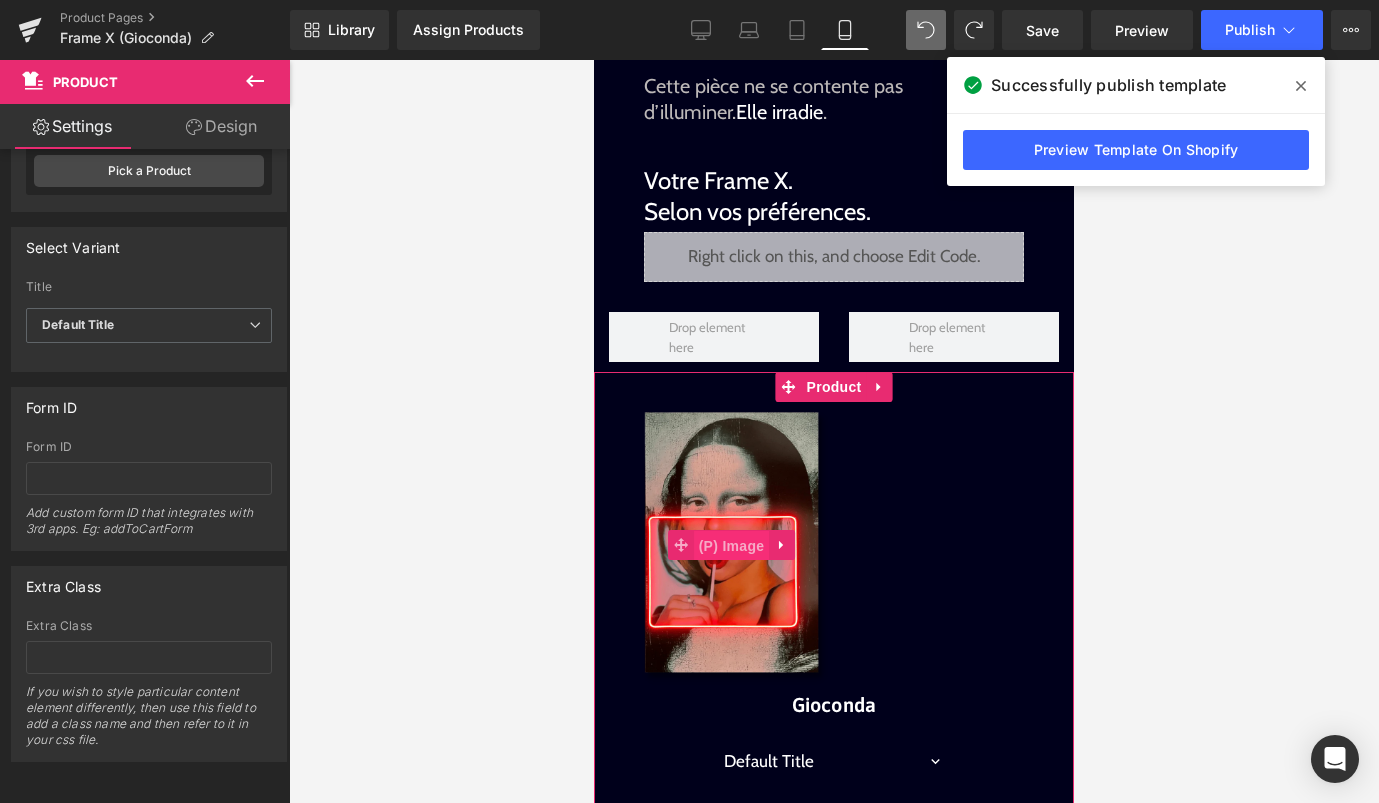 click on "(P) Image" at bounding box center (732, 546) 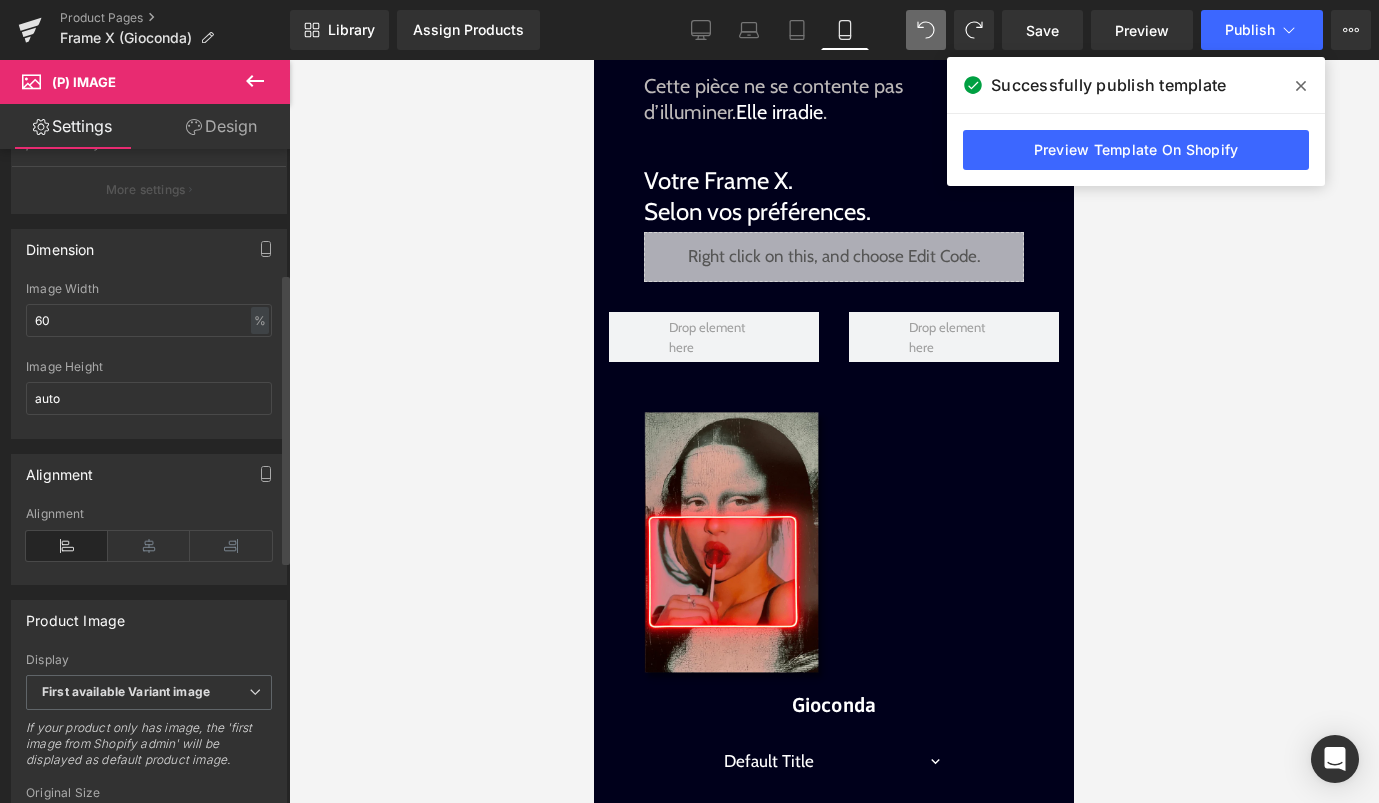 scroll, scrollTop: 296, scrollLeft: 0, axis: vertical 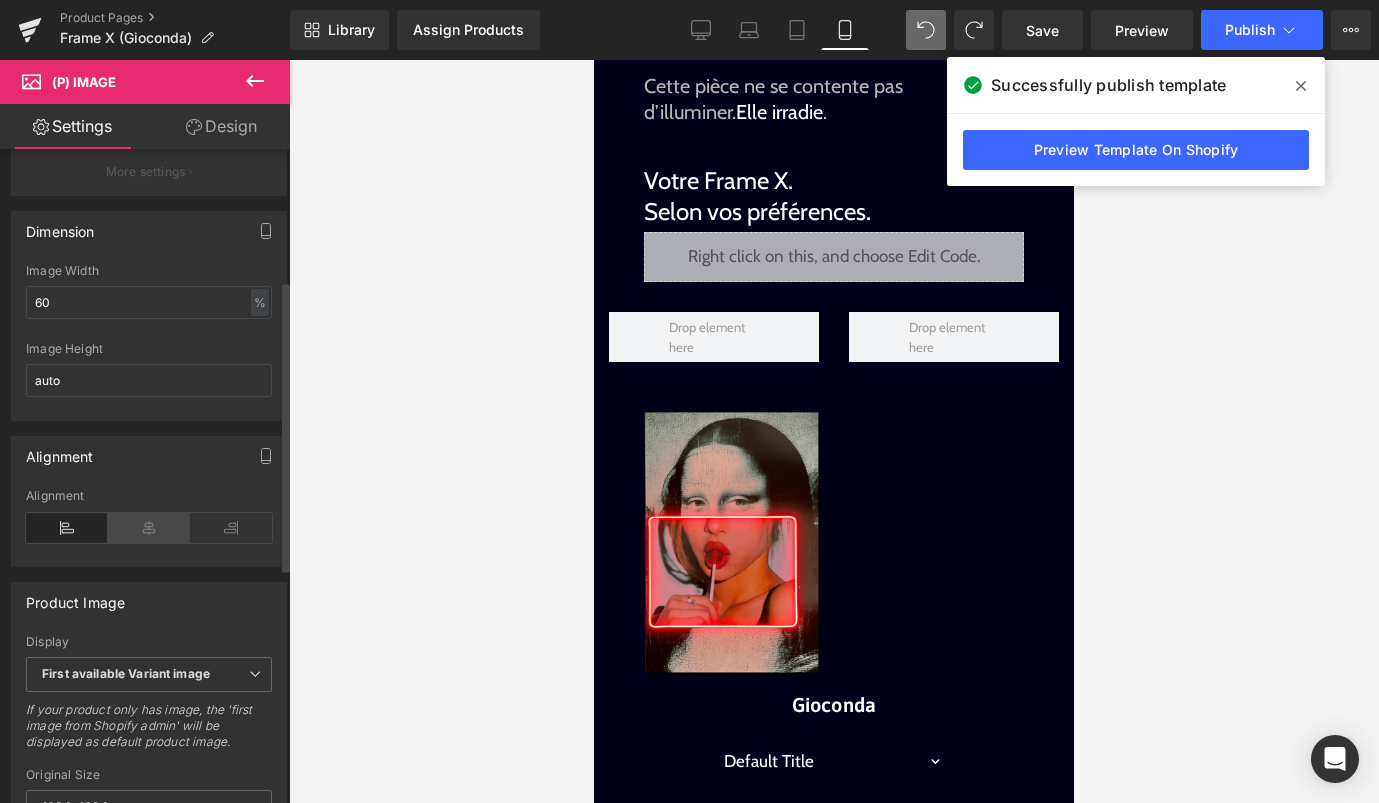 click at bounding box center [149, 528] 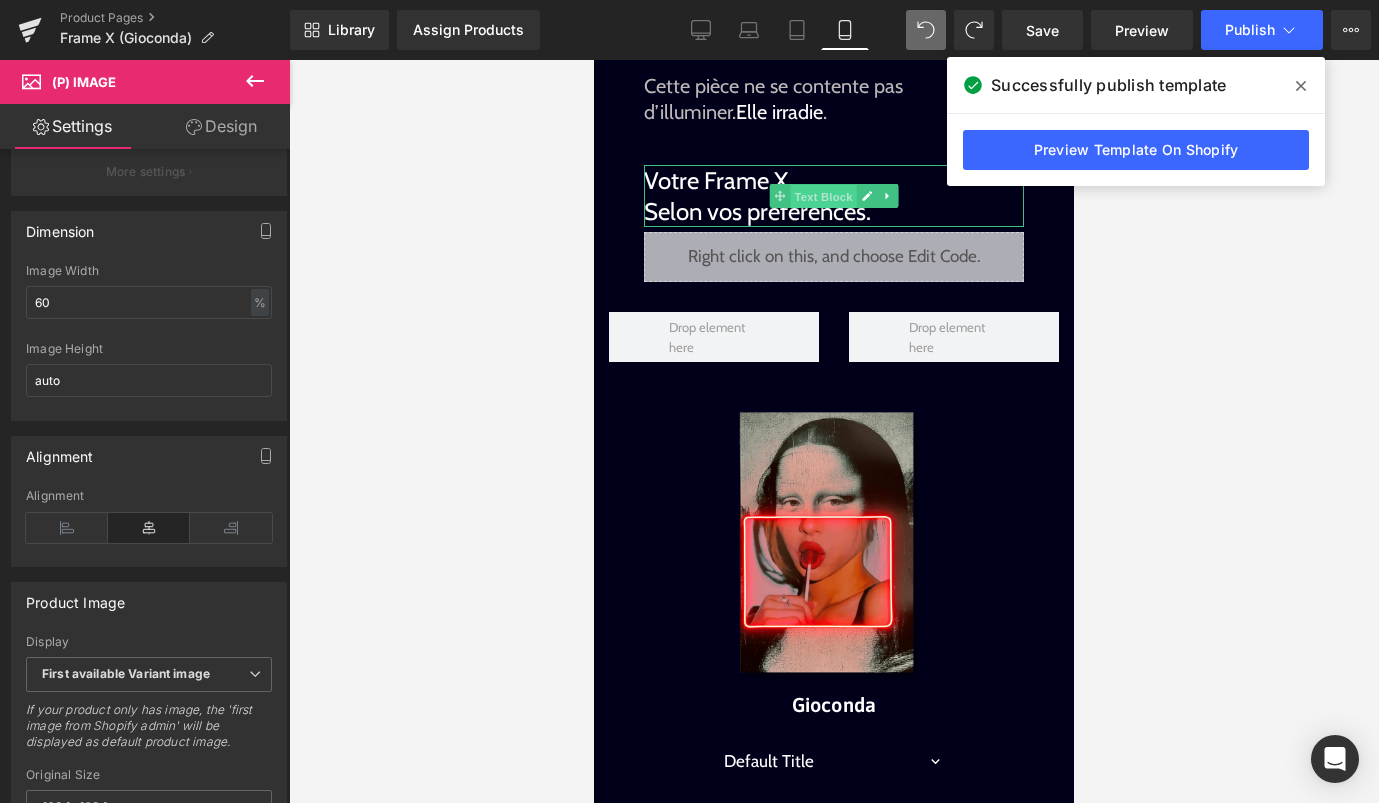 click on "Text Block" at bounding box center [823, 197] 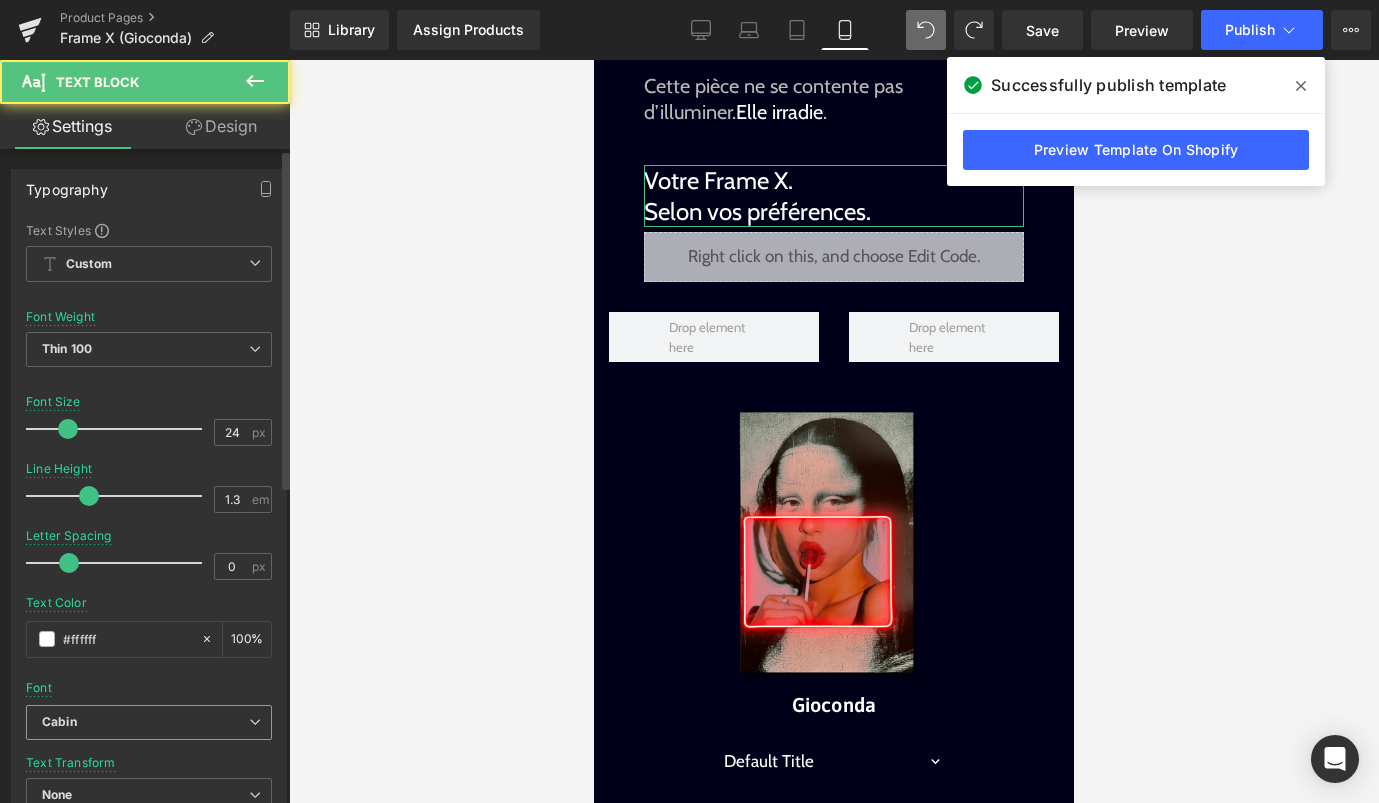 scroll, scrollTop: 612, scrollLeft: 0, axis: vertical 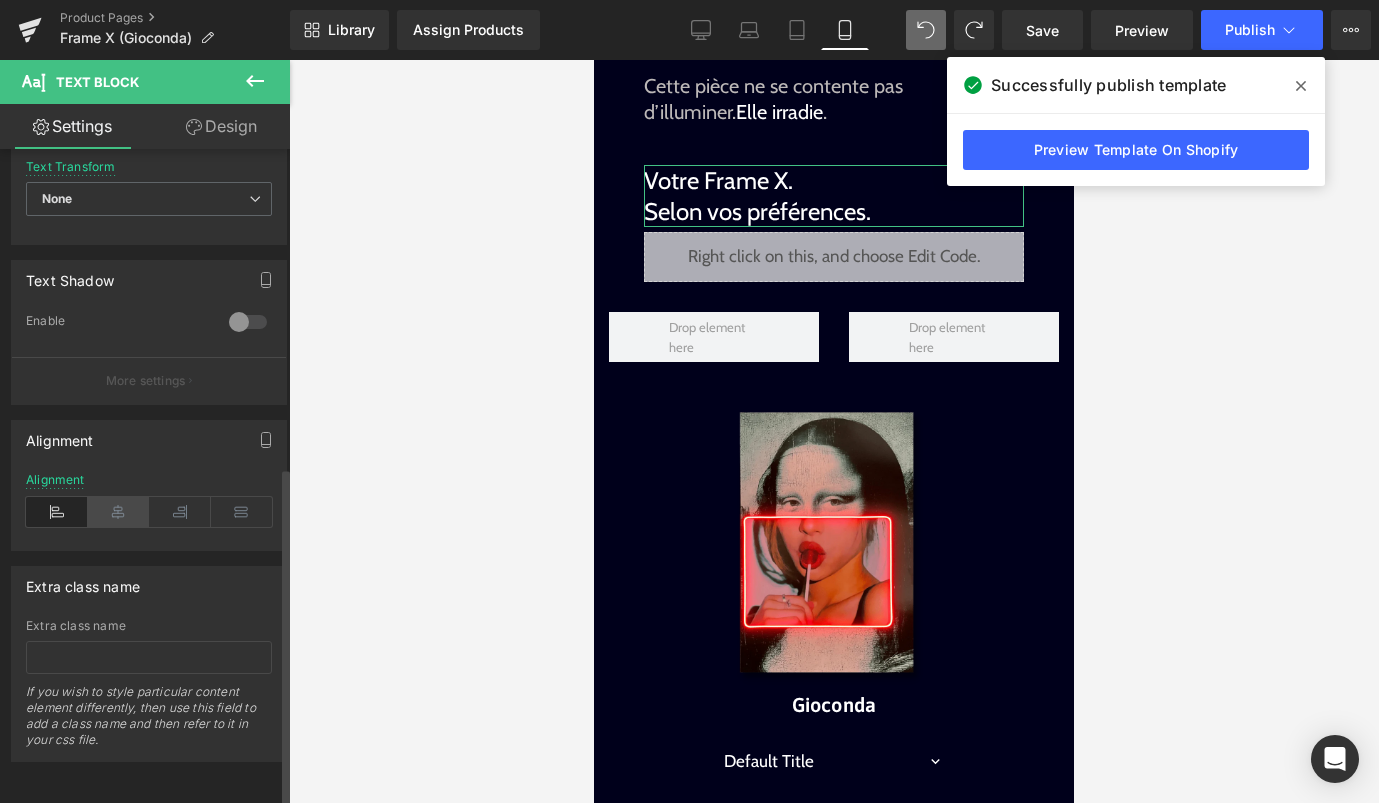 click at bounding box center (119, 512) 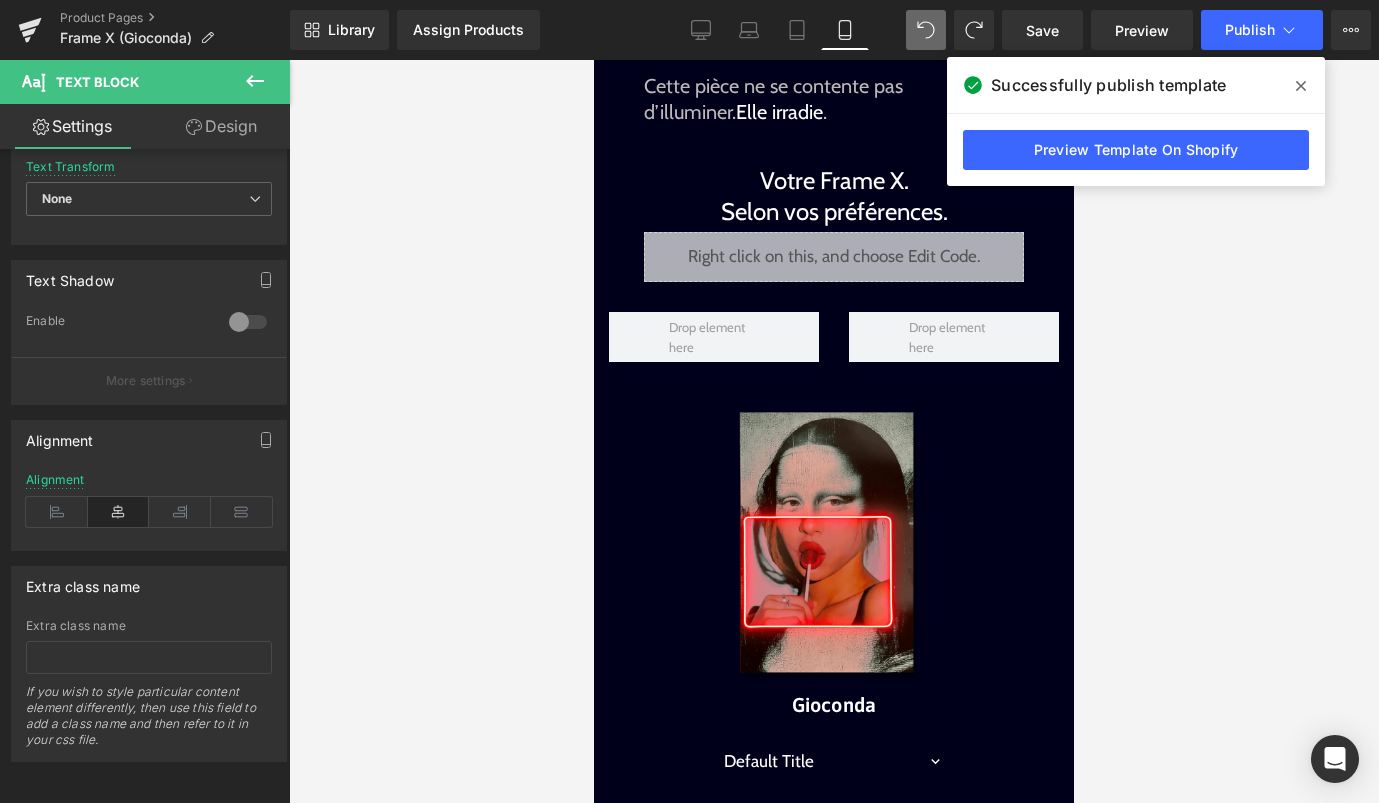 click 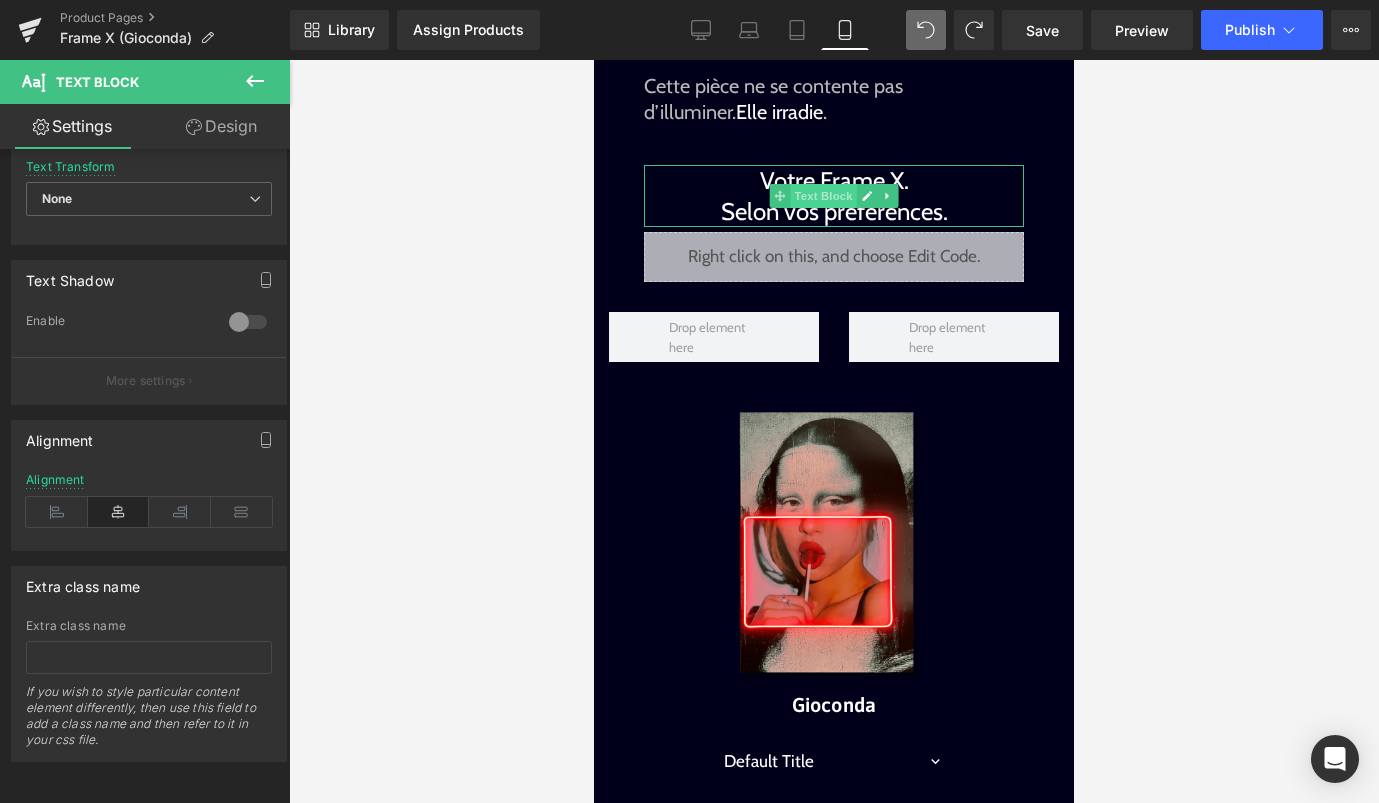click on "Text Block" at bounding box center (823, 196) 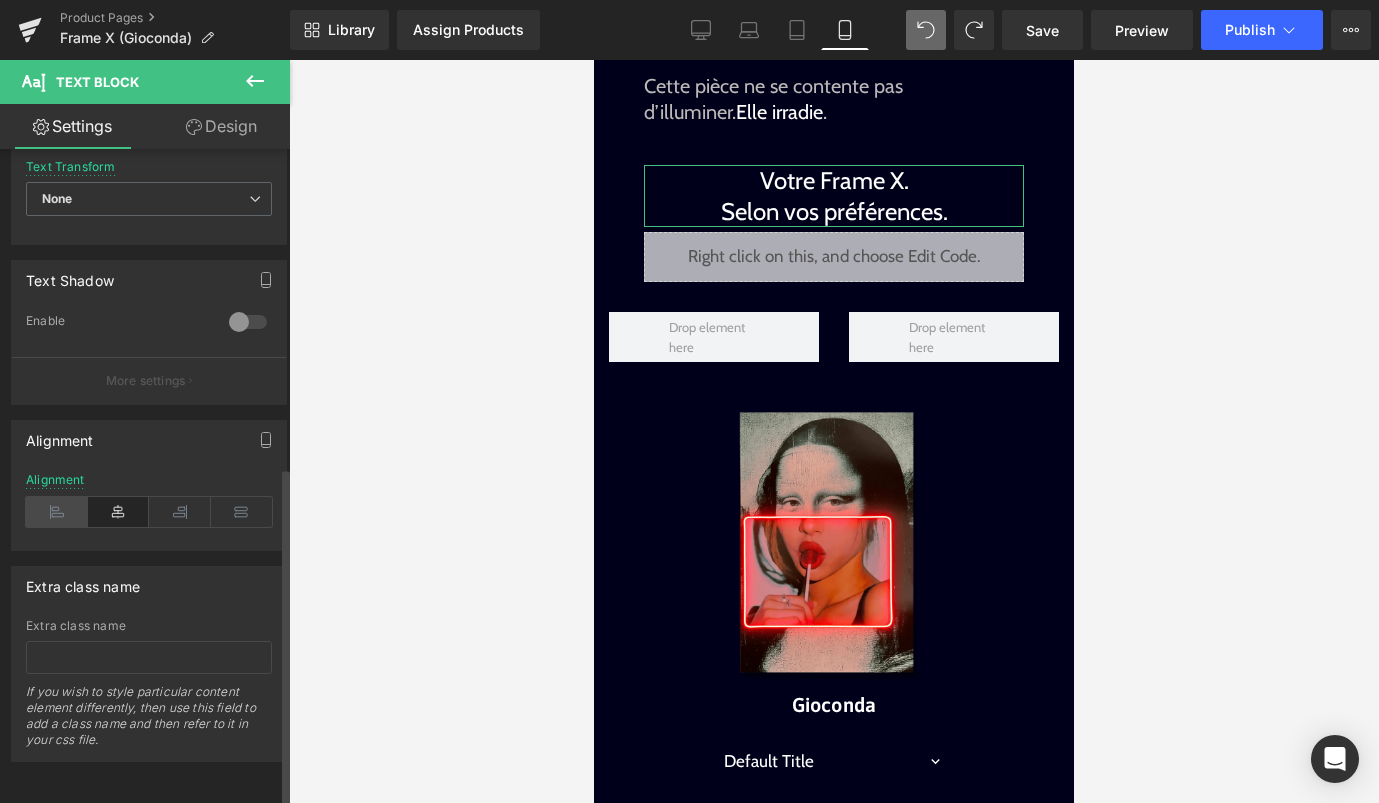 click at bounding box center (57, 512) 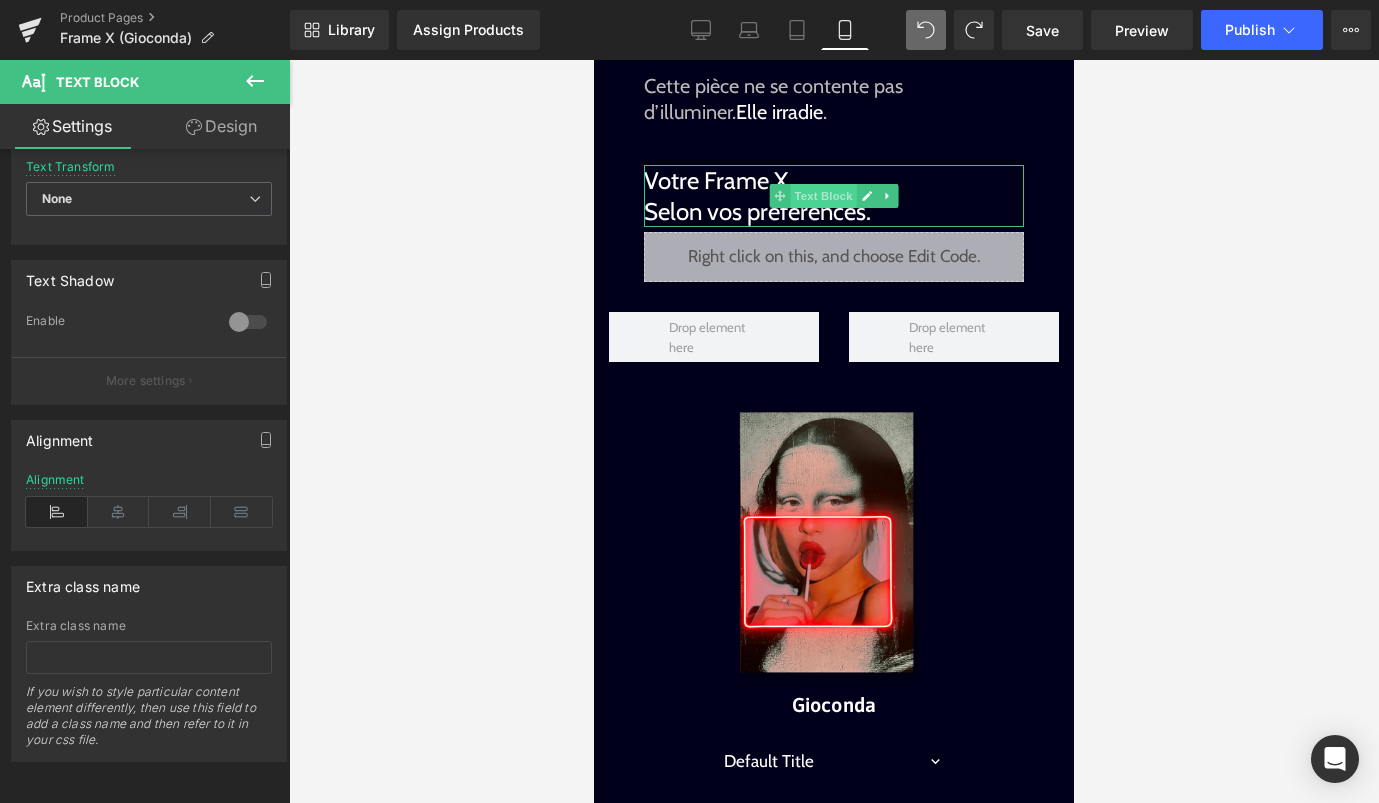 click on "Text Block" at bounding box center [823, 196] 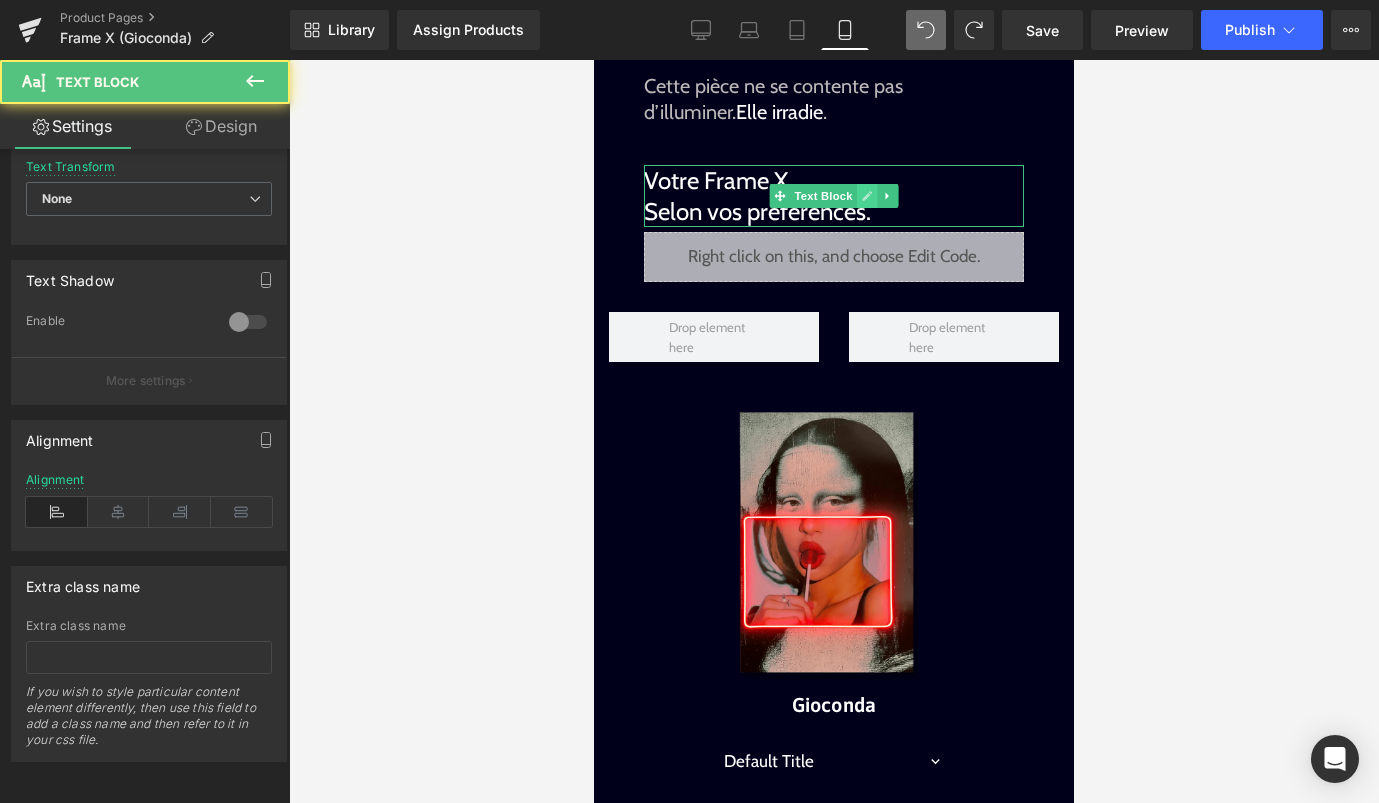 click 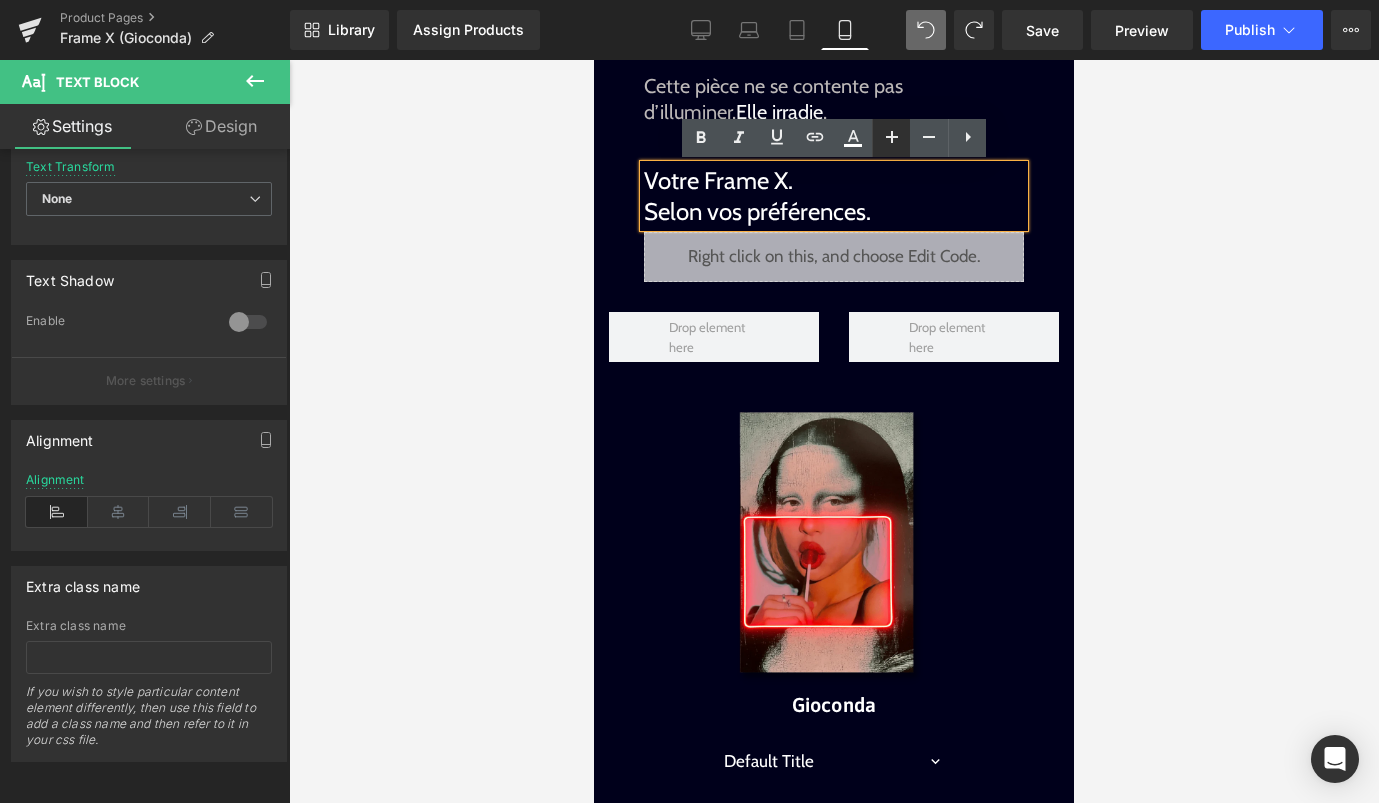 click 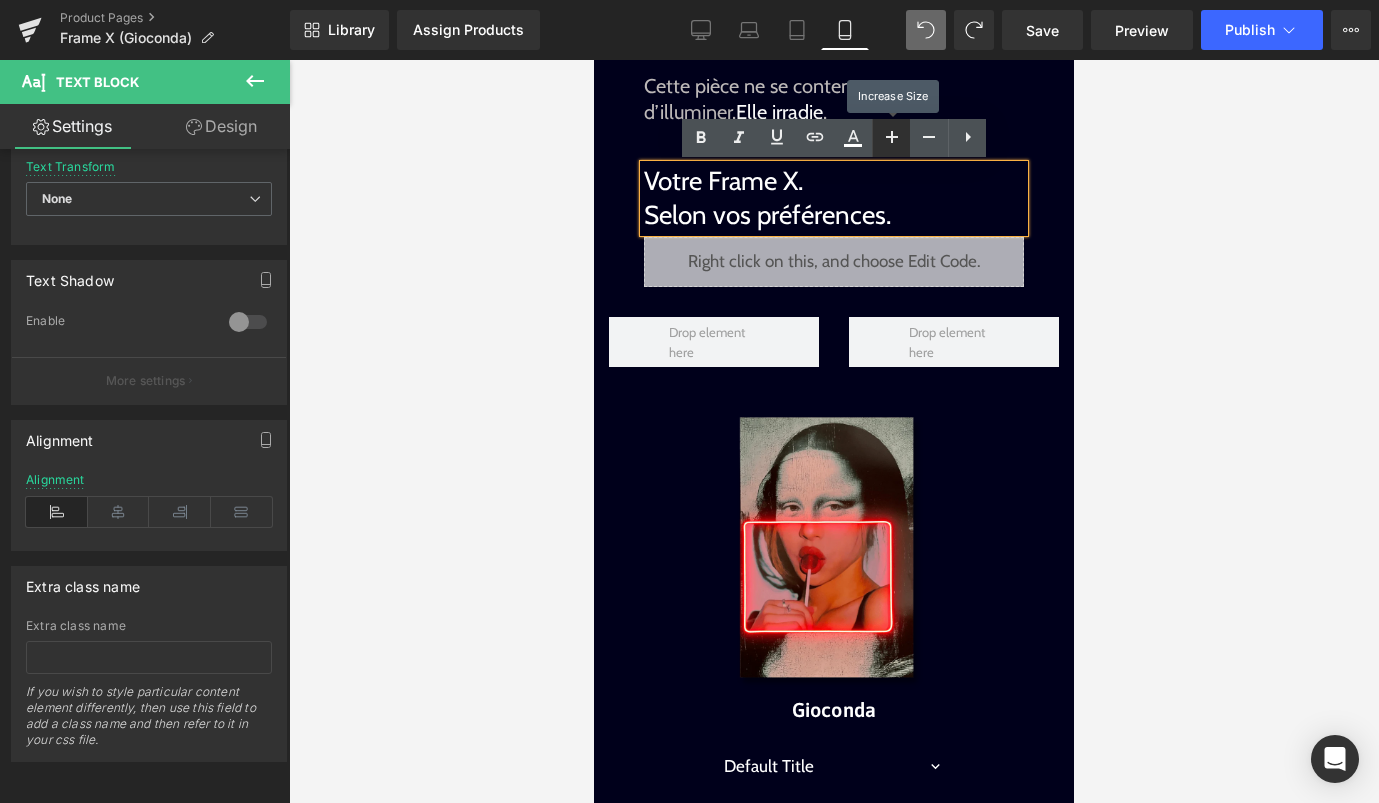 click 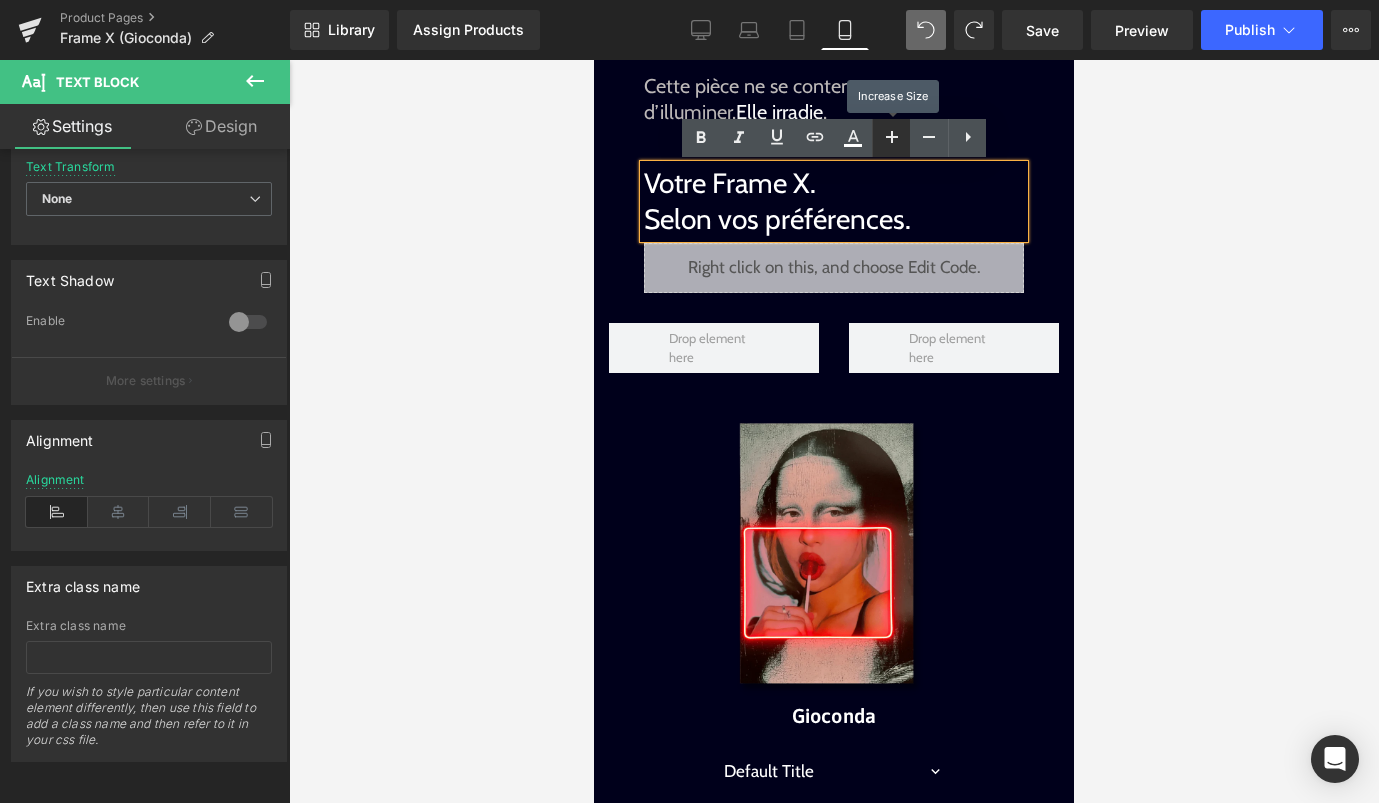 click 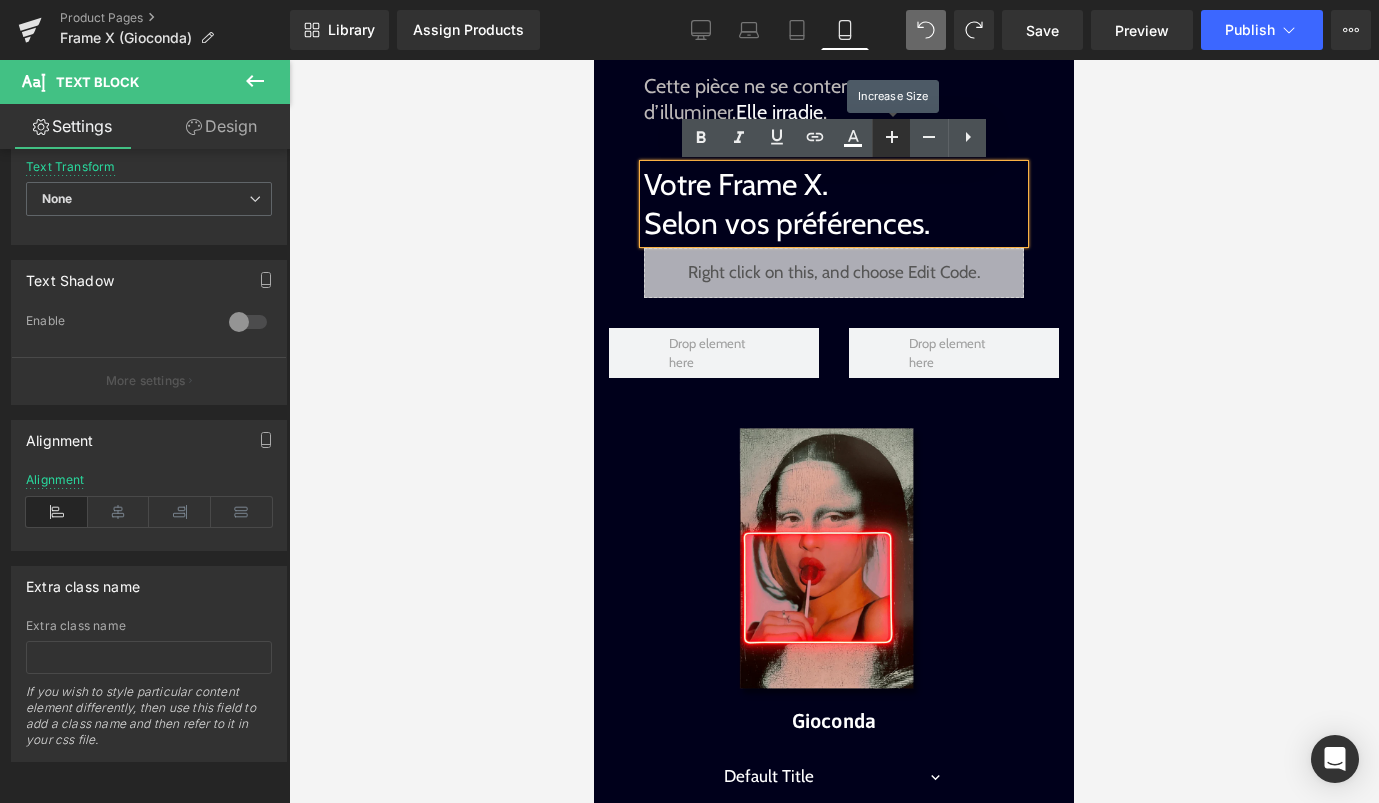 click 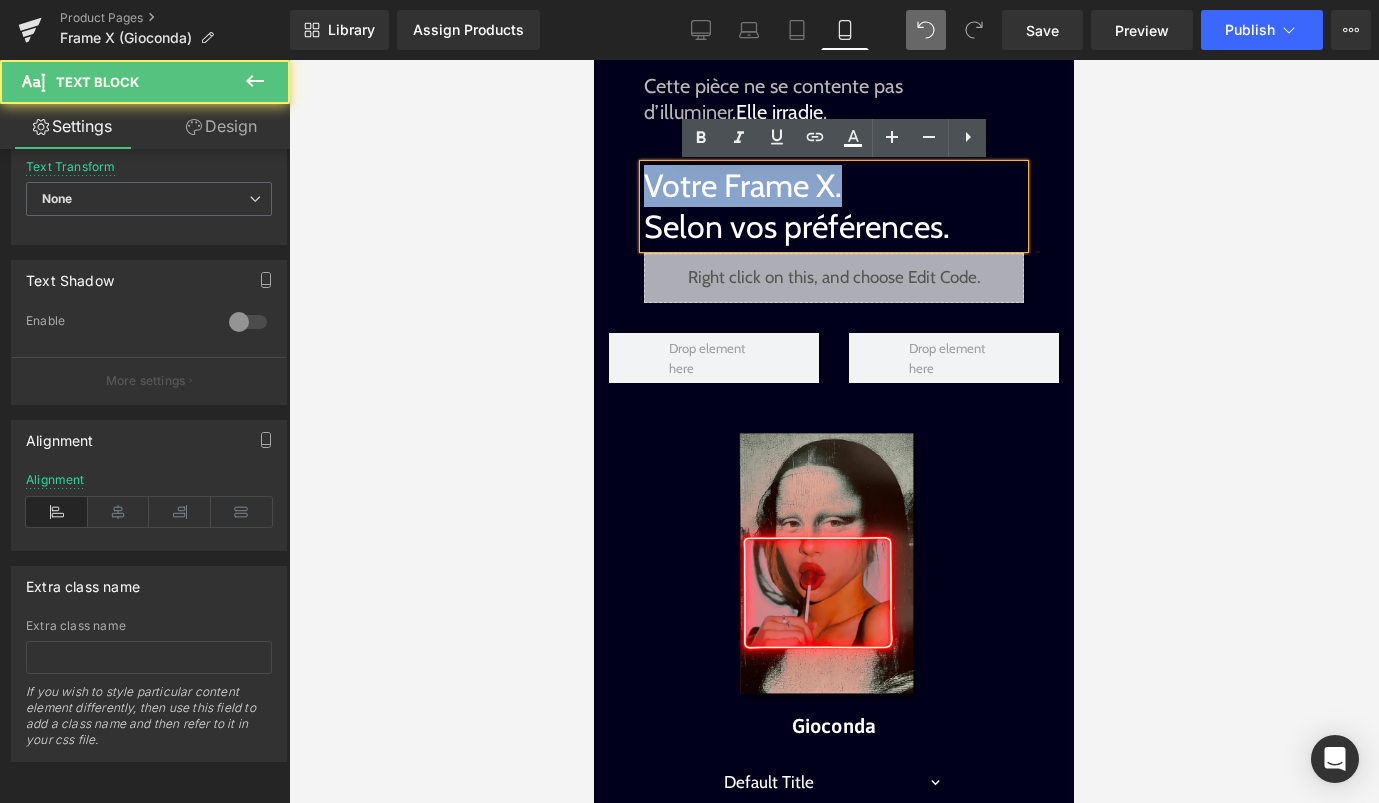 drag, startPoint x: 852, startPoint y: 197, endPoint x: 615, endPoint y: 196, distance: 237.0021 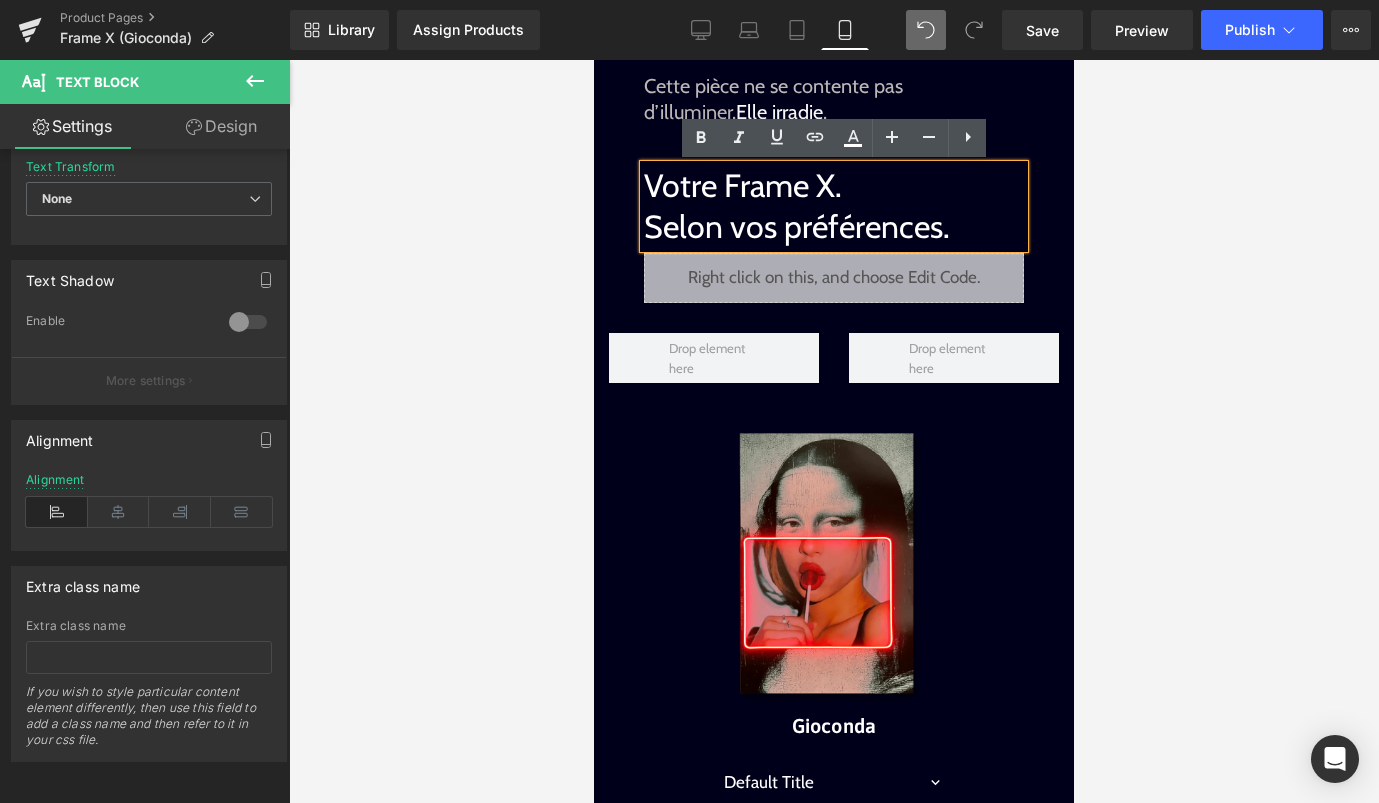 click on "Votre Frame X. Selon vos préférences." at bounding box center [834, 206] 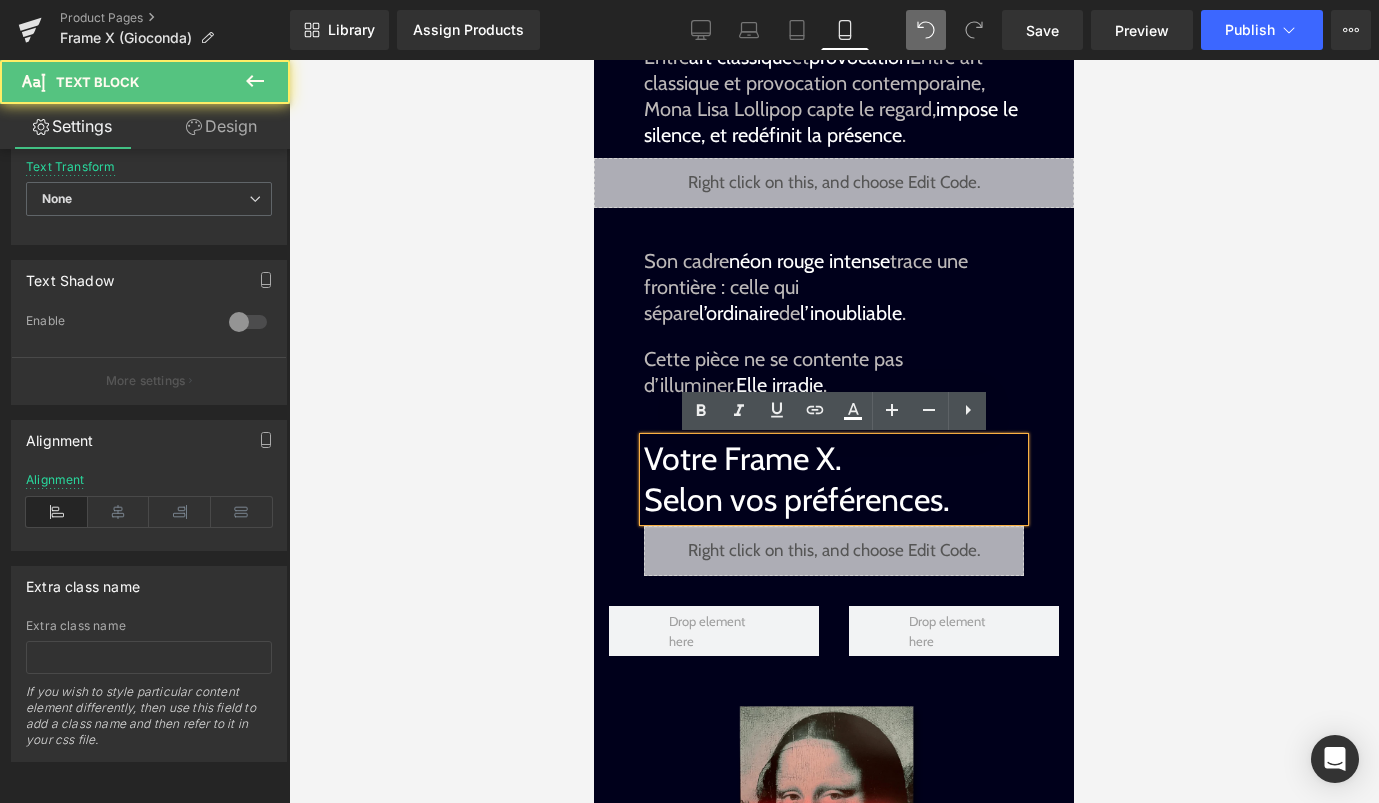 scroll, scrollTop: 992, scrollLeft: 0, axis: vertical 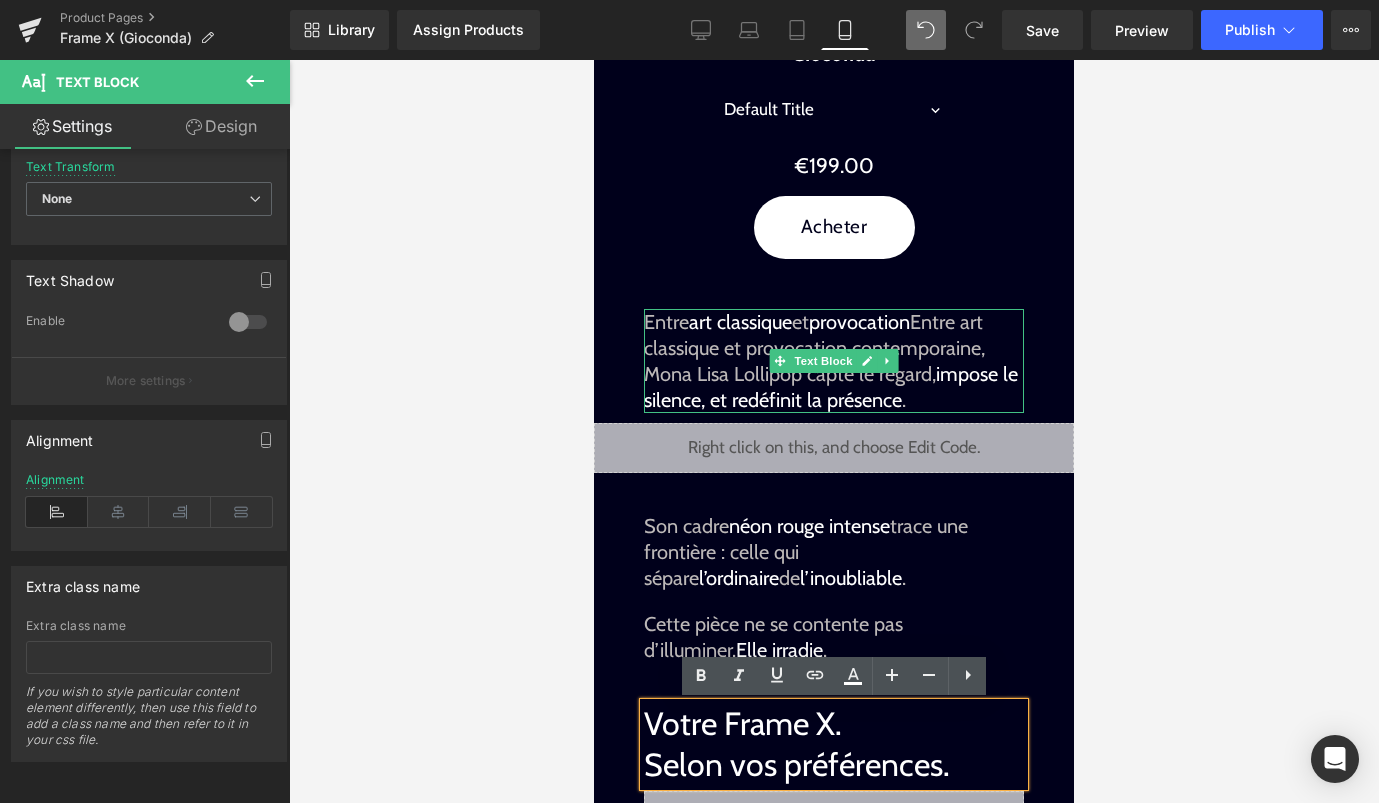 click on "Entre  art classique  et  provocation  contemporaine, Mona Lisa Lollipop capte le regard,  impose le silence, et redéfinit la présence ." at bounding box center (834, 361) 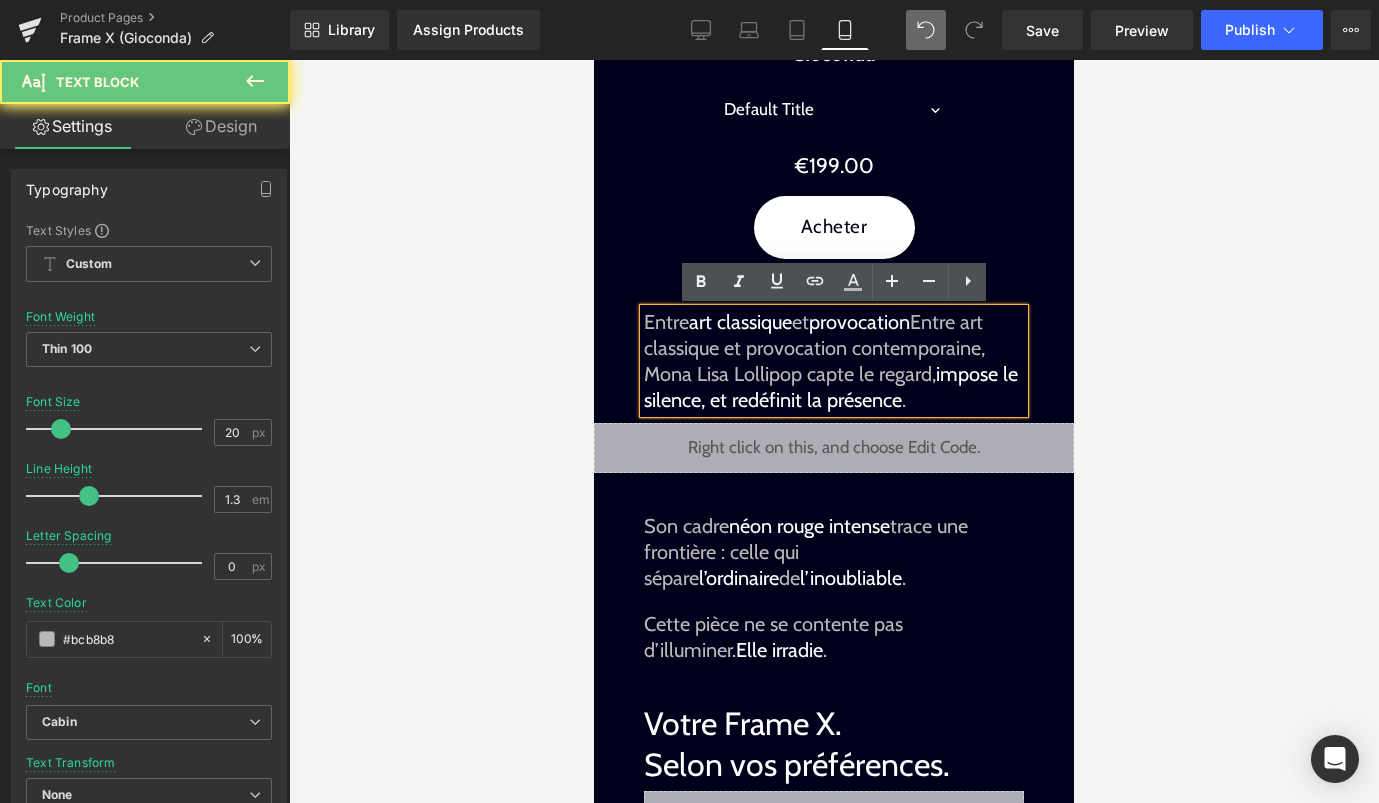 click on "Entre  art classique  et  provocation  contemporaine, Mona Lisa Lollipop capte le regard,  impose le silence, et redéfinit la présence ." at bounding box center (834, 361) 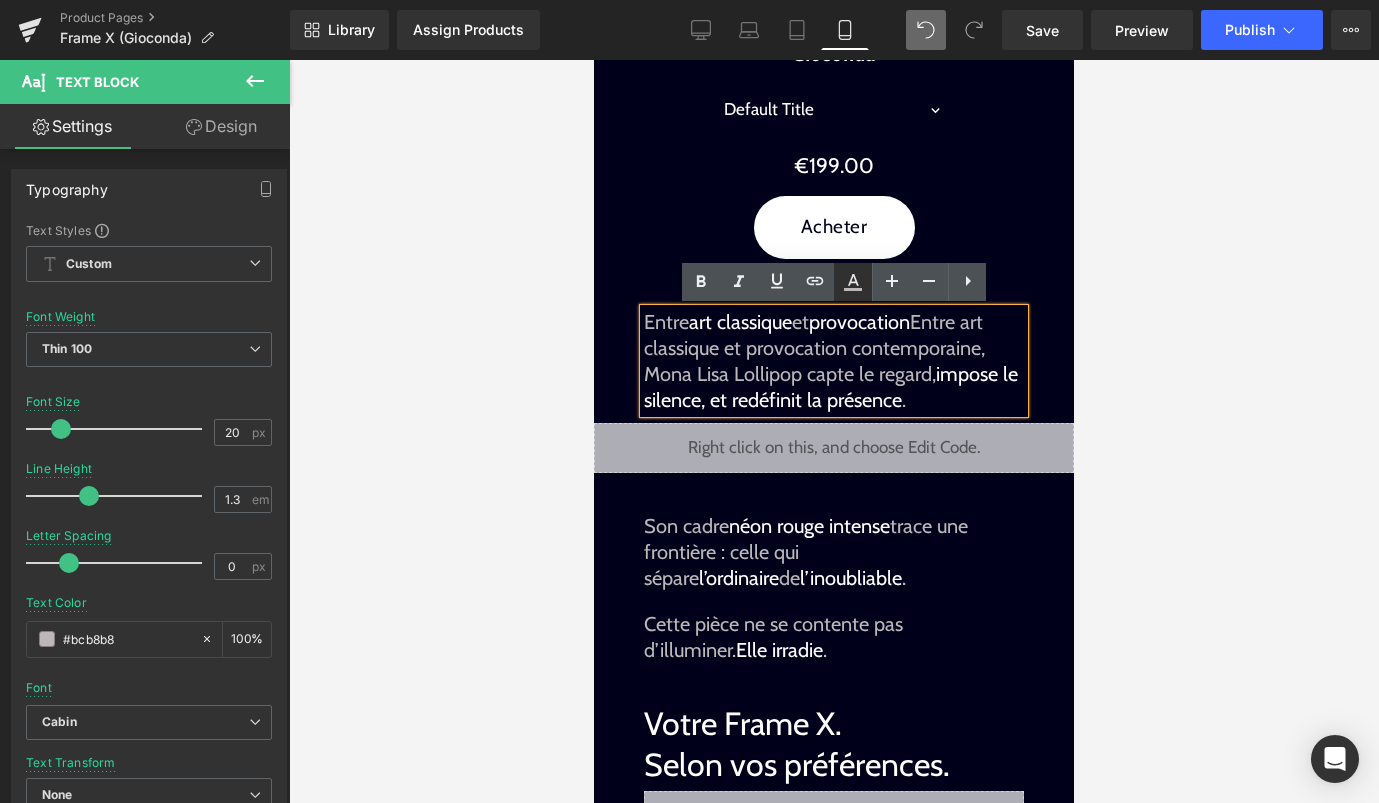 click 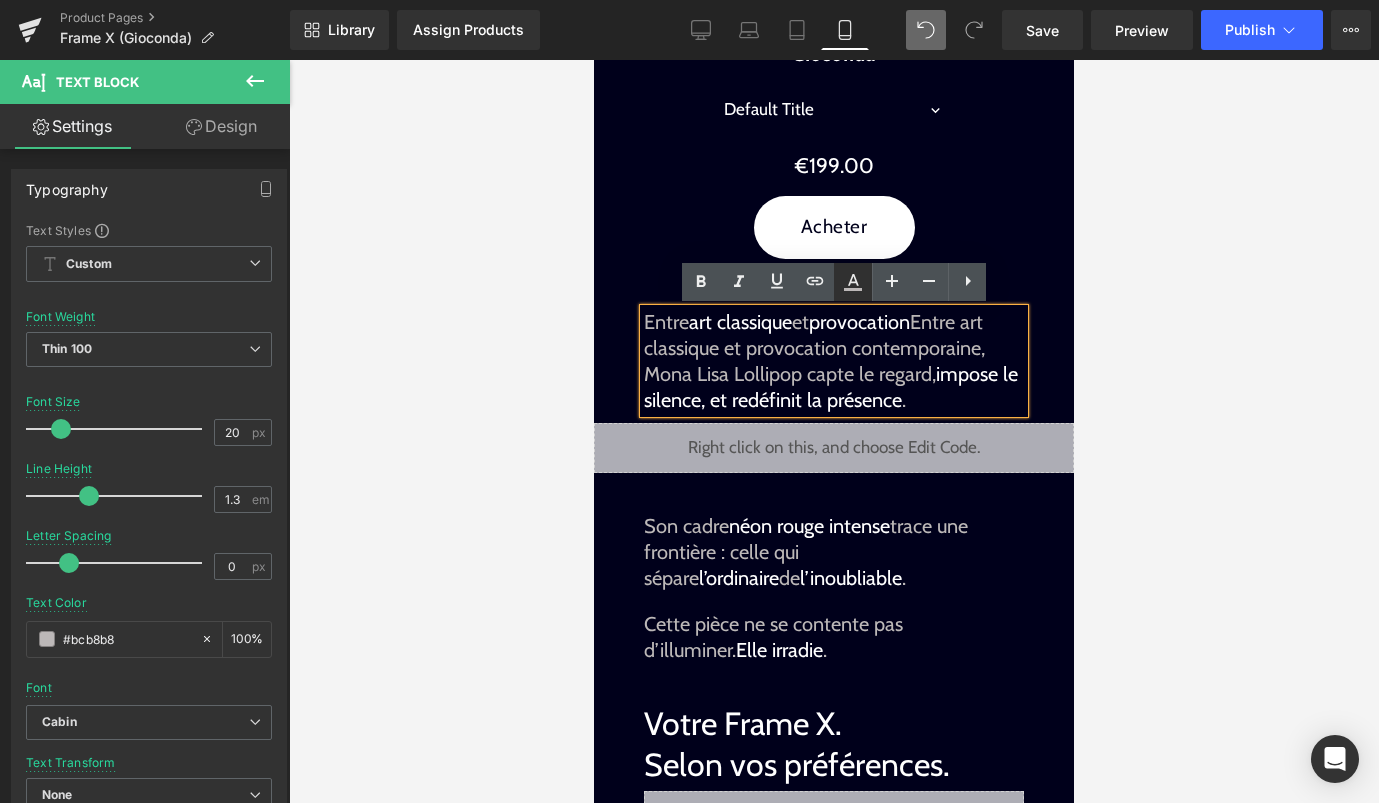 type on "#bcb8b8" 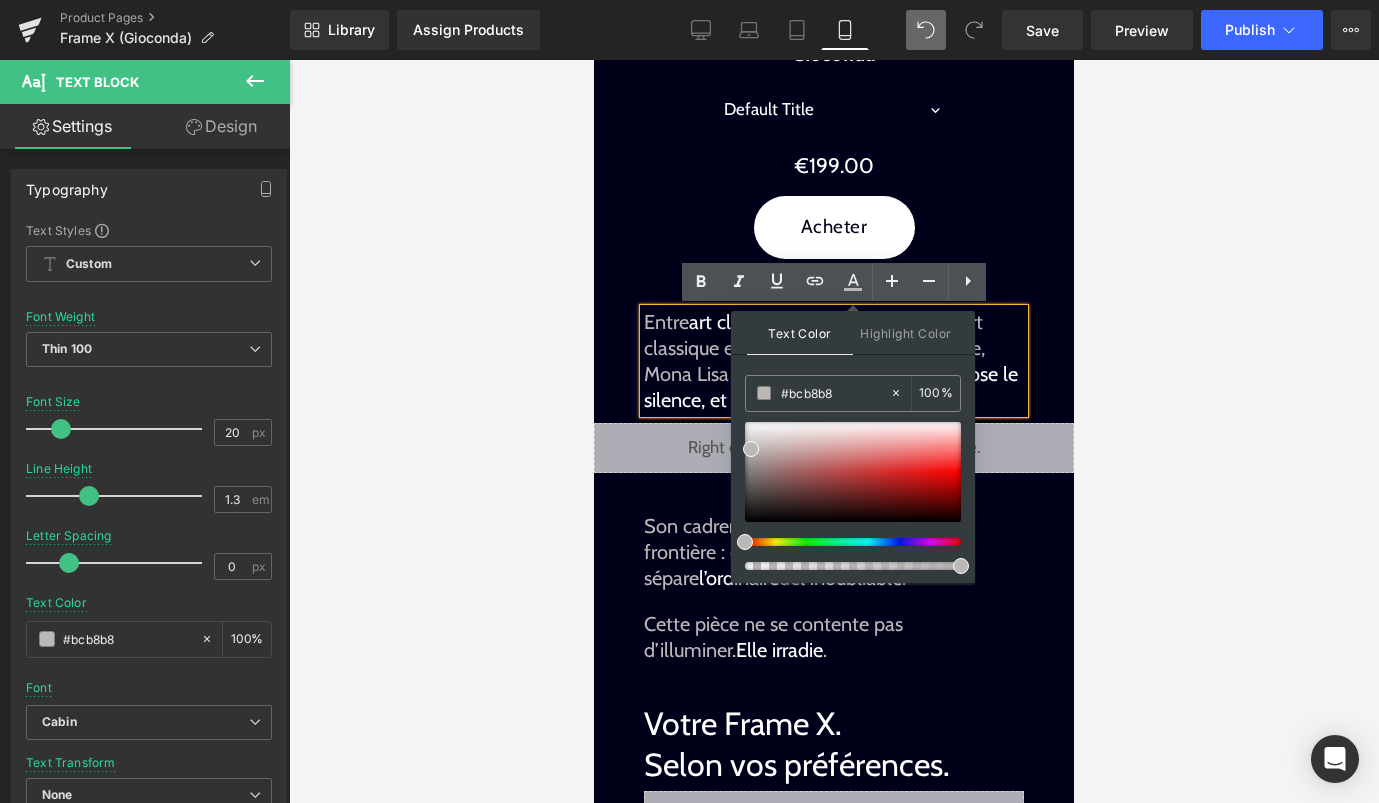 drag, startPoint x: 1428, startPoint y: 455, endPoint x: 715, endPoint y: 395, distance: 715.5201 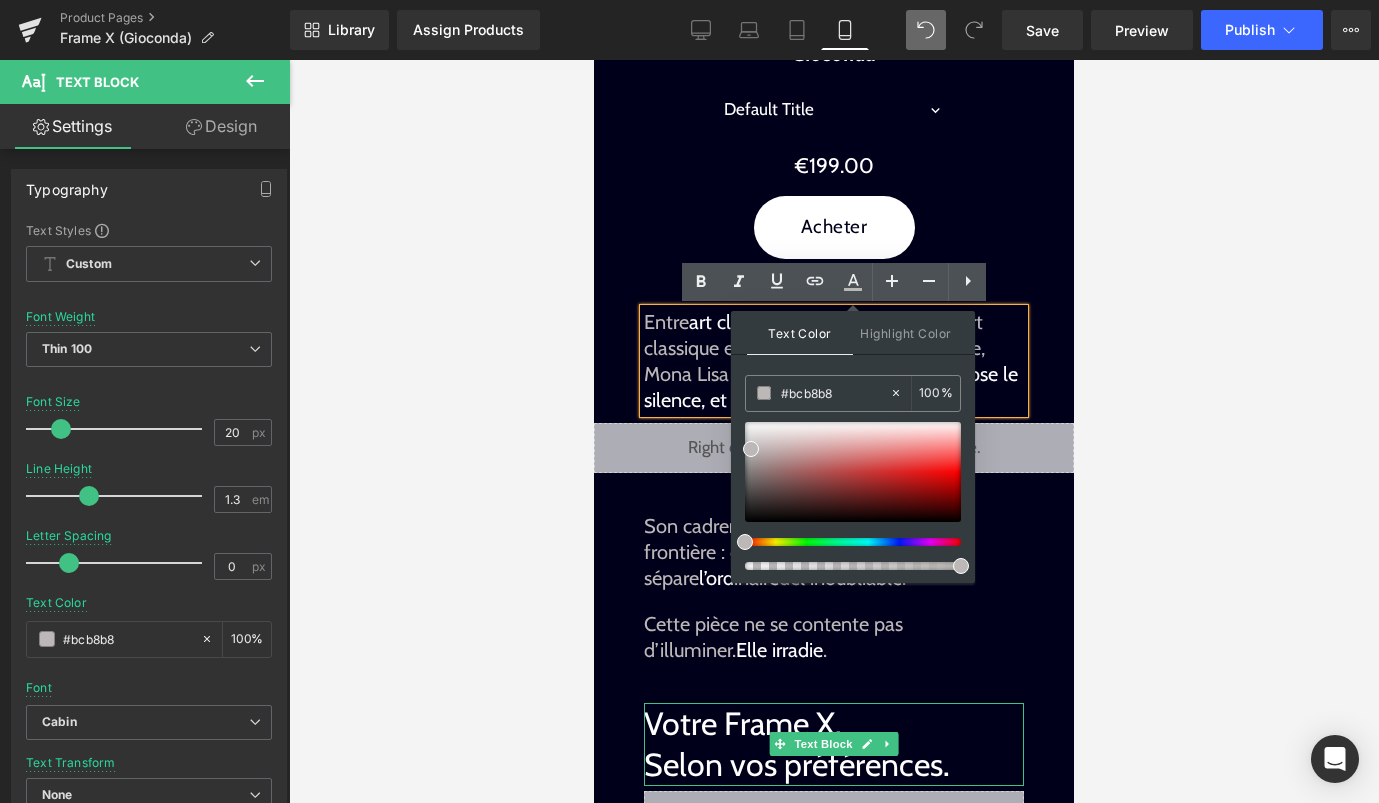 click on "Votre Frame X. Selon vos préférences." at bounding box center [834, 744] 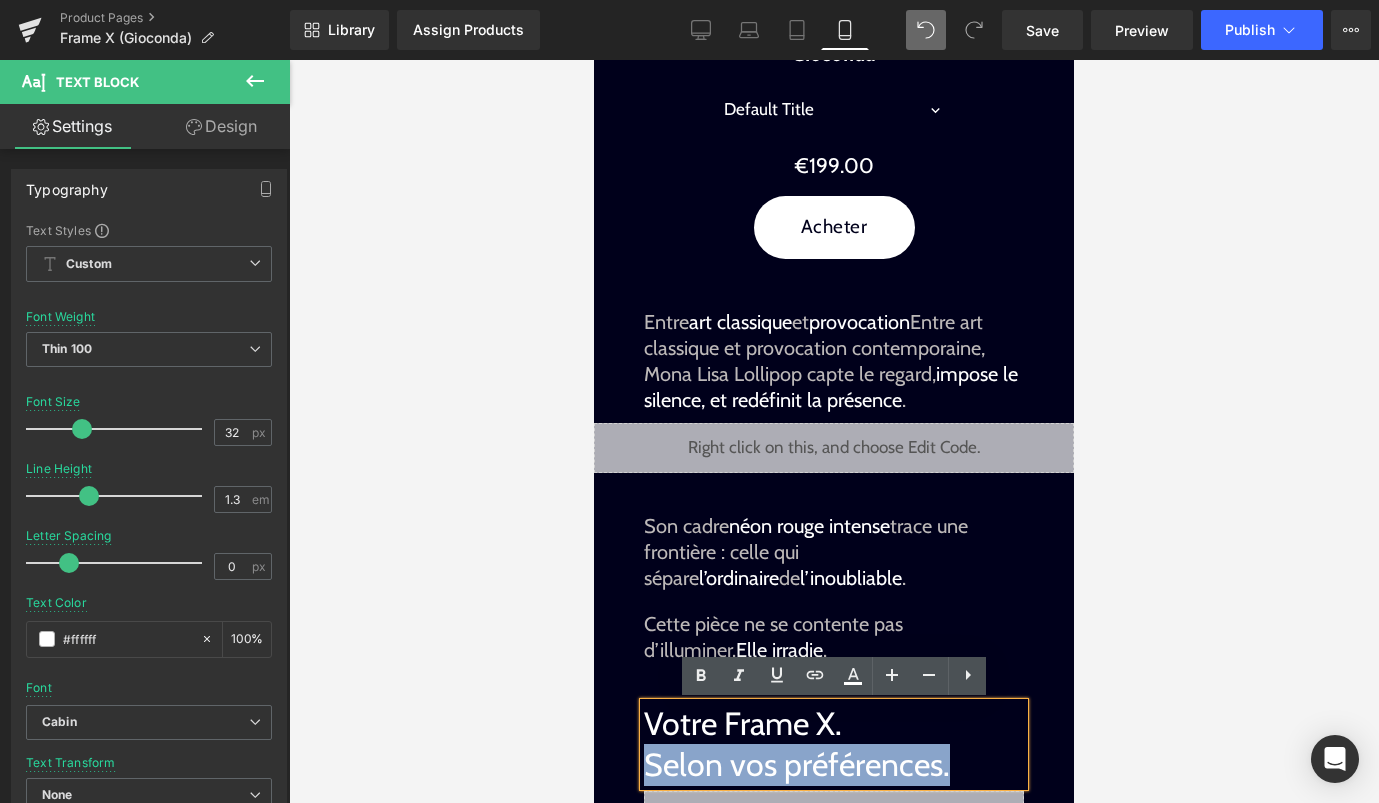 drag, startPoint x: 953, startPoint y: 769, endPoint x: 625, endPoint y: 765, distance: 328.02438 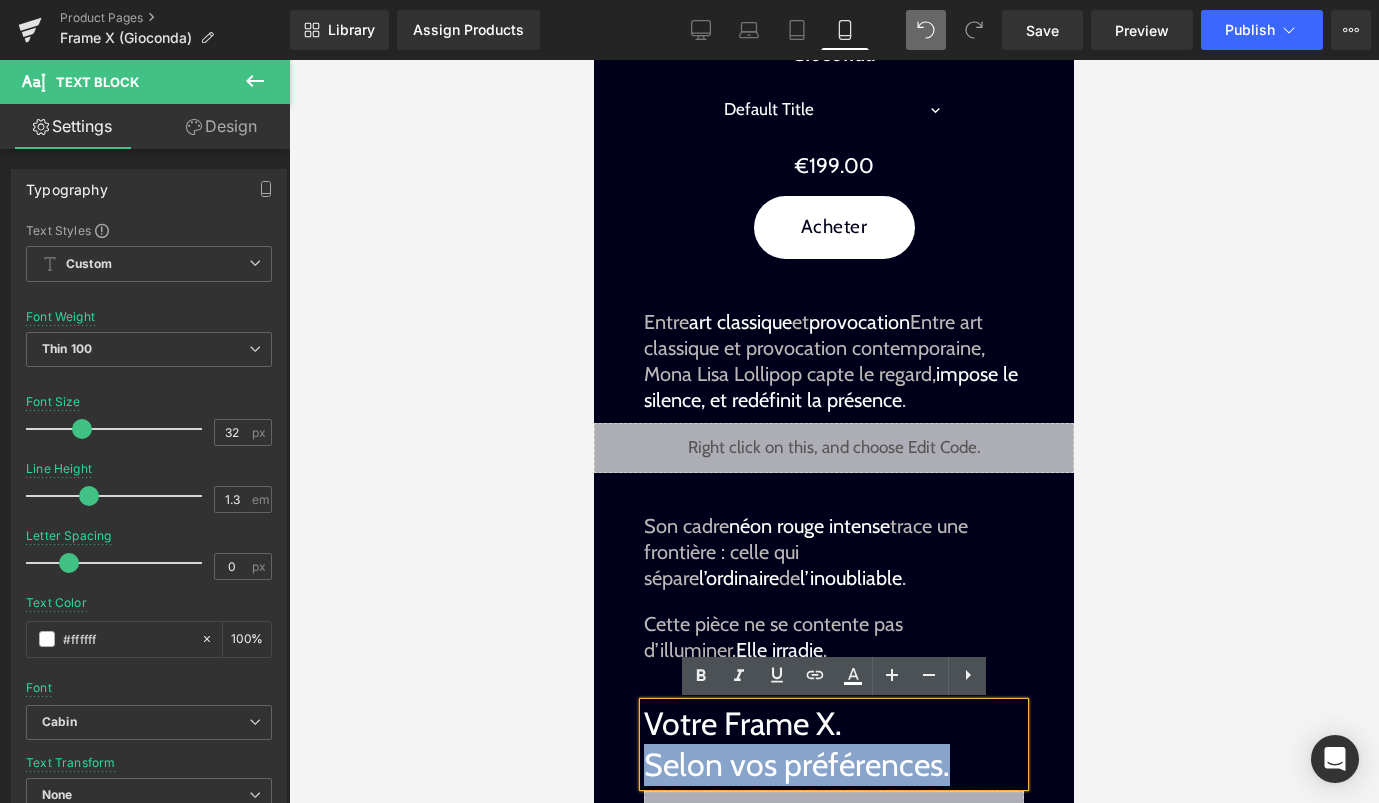 click on "Image         Image         Liquid
Image
Image
Une icône, détournée.
Text Block         Elle ne se contente pas d’exister sur vos murs.  Elle les transforme. Text Block
Sale Off
(P) Image
Gioconda
(P) Title
Default Title
0
(P) Variants
€199.00
(P) Price" at bounding box center (834, 688) 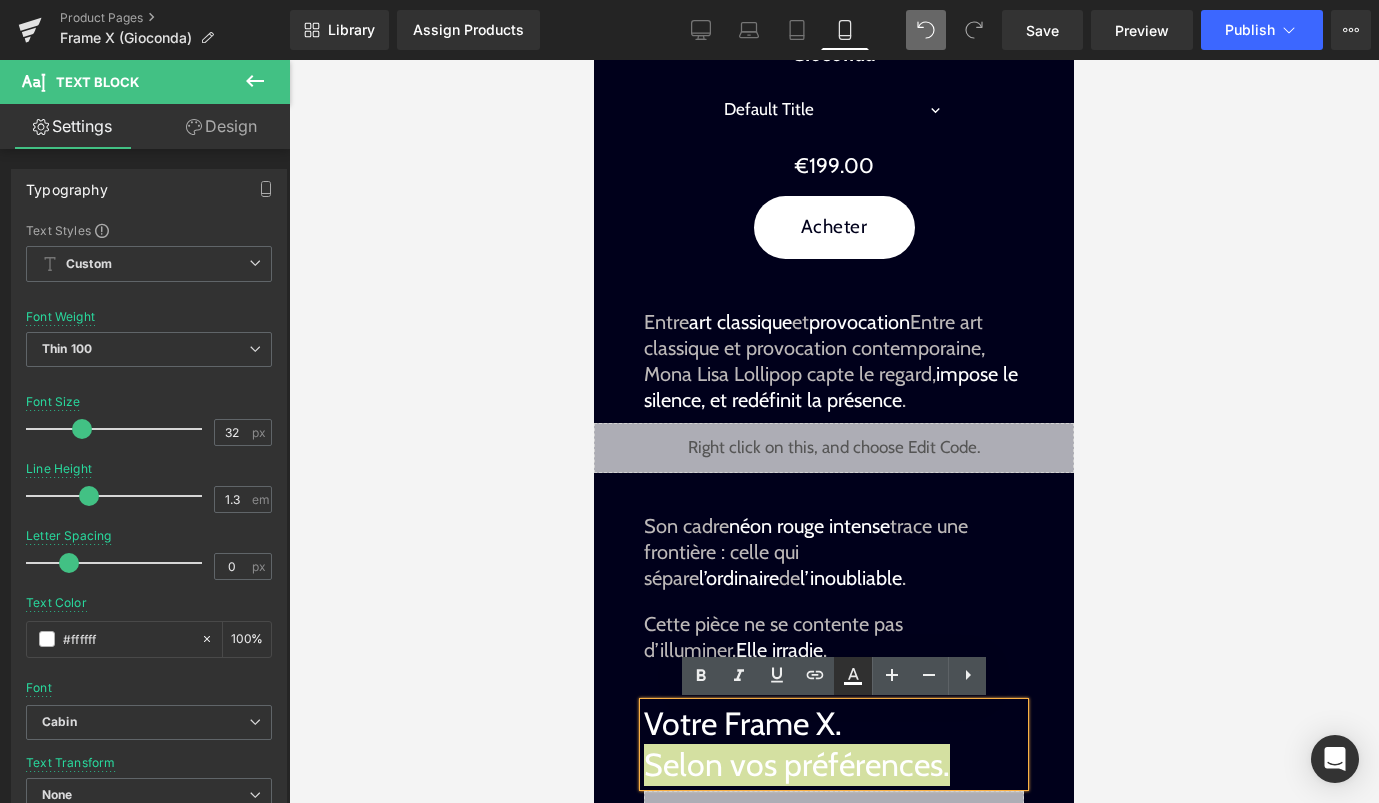 click at bounding box center [853, 676] 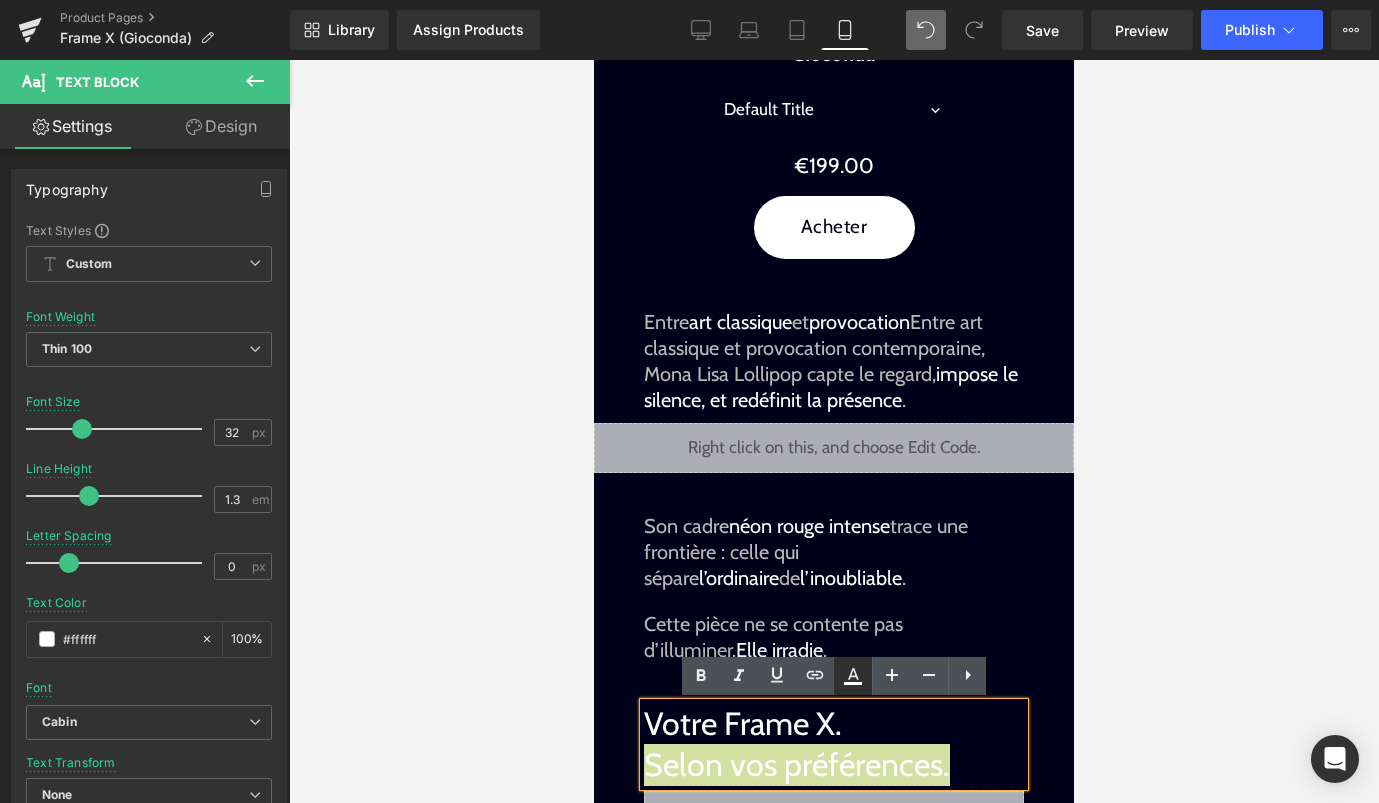 type on "#ffffff" 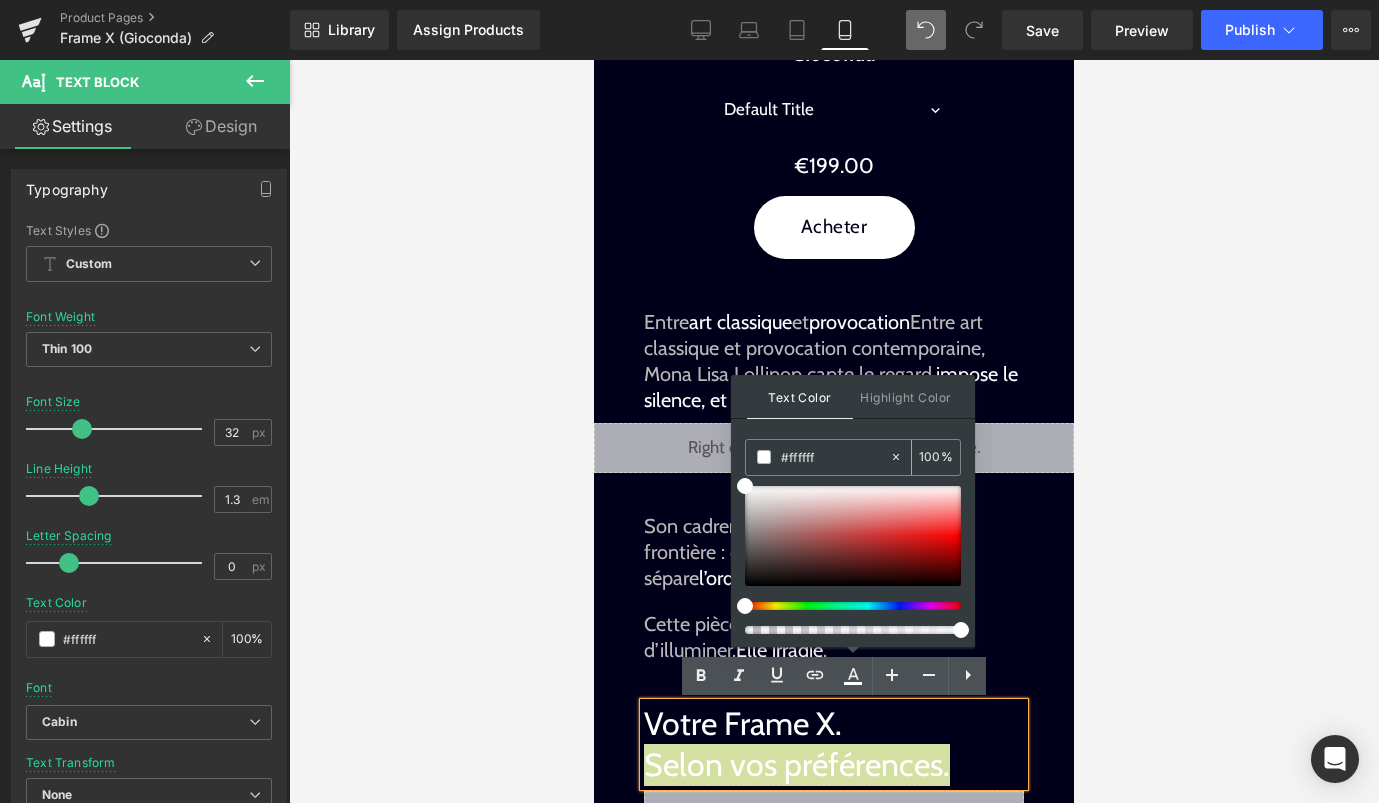 click 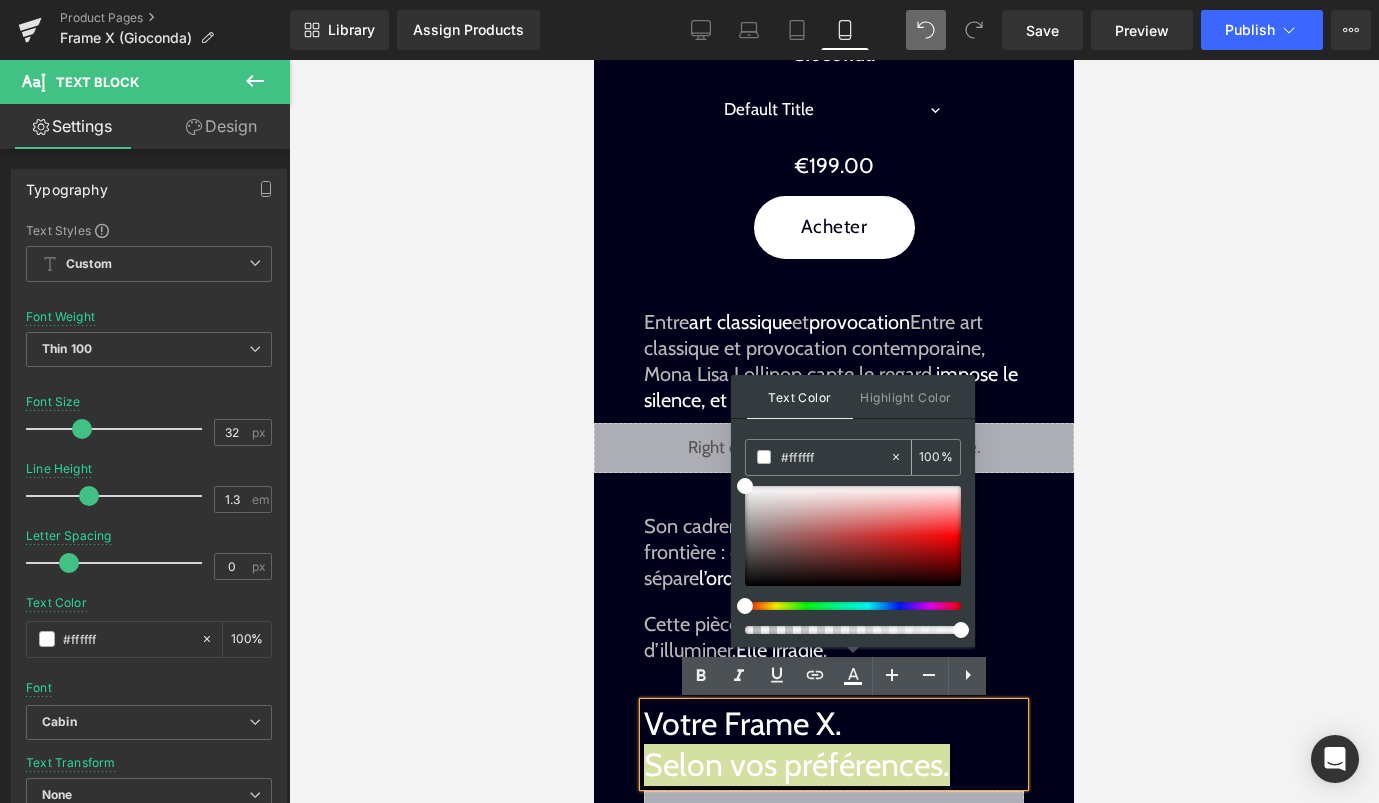 type on "none" 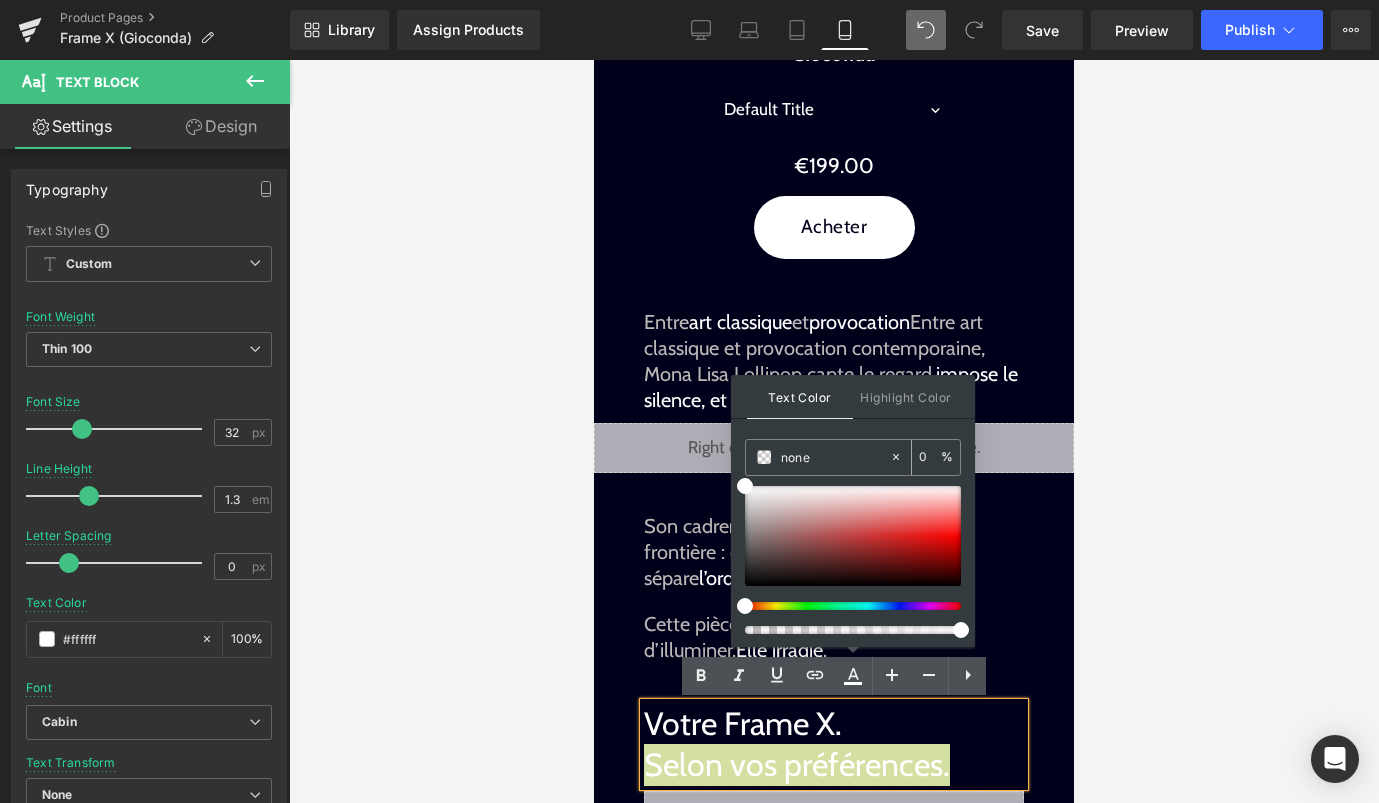 click on "none" at bounding box center [835, 457] 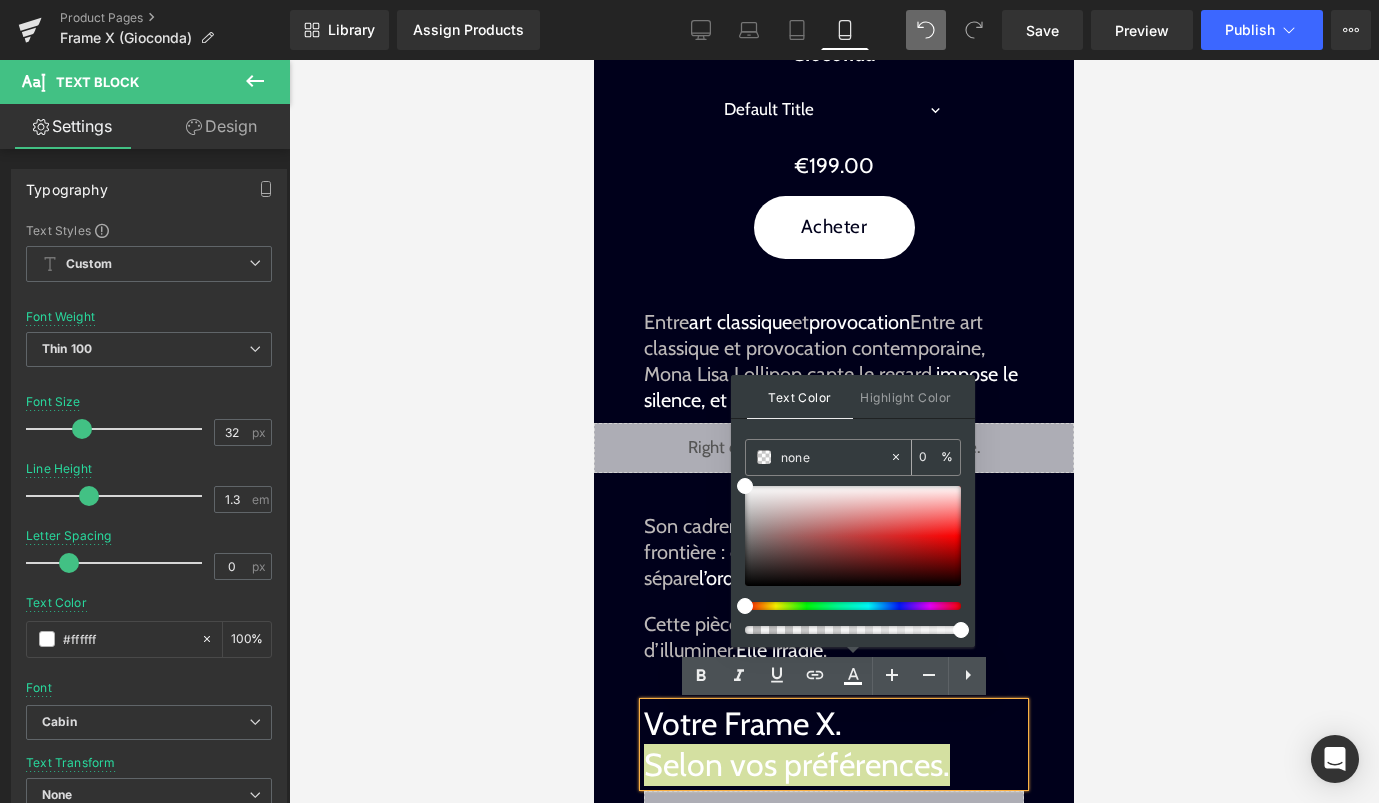 paste on "#bcb8b8" 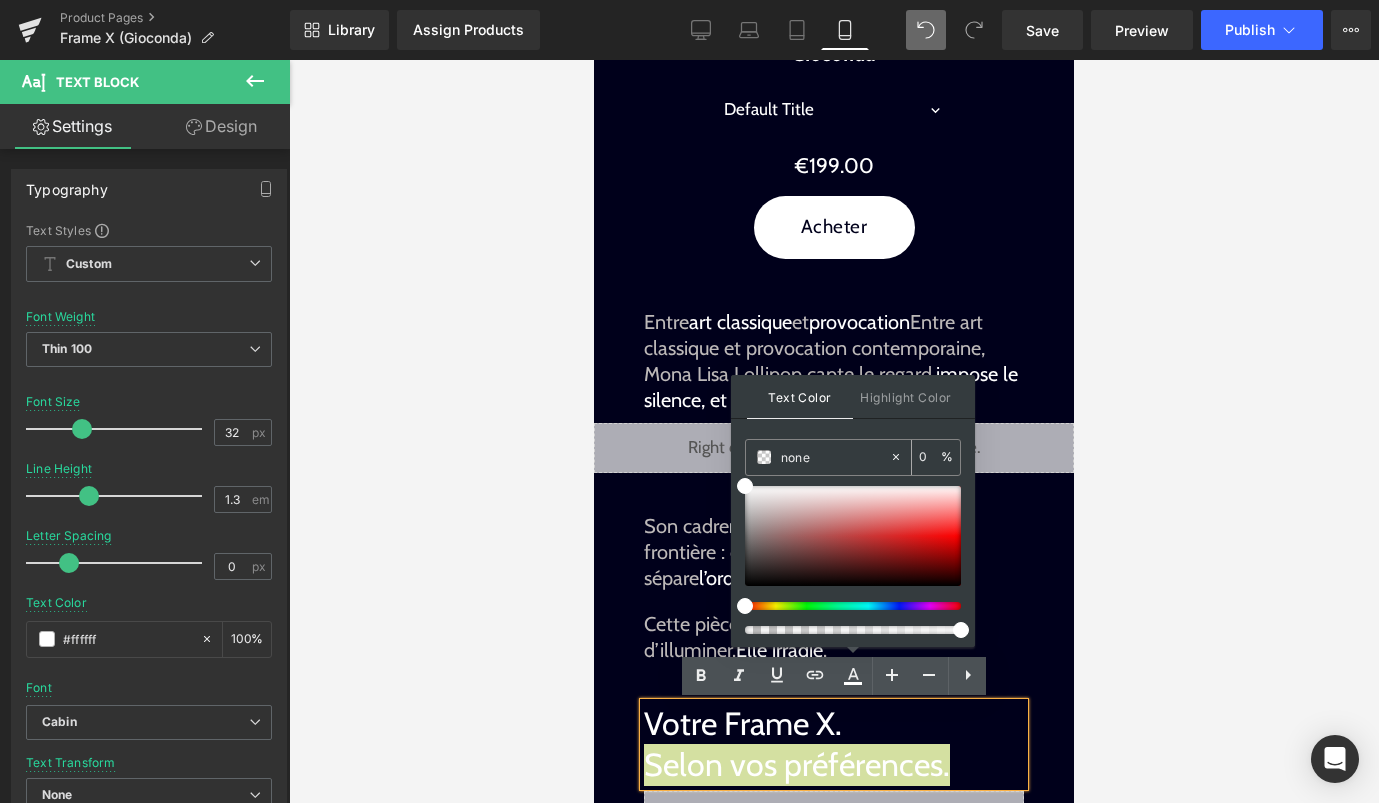 type on "#bcb8b8" 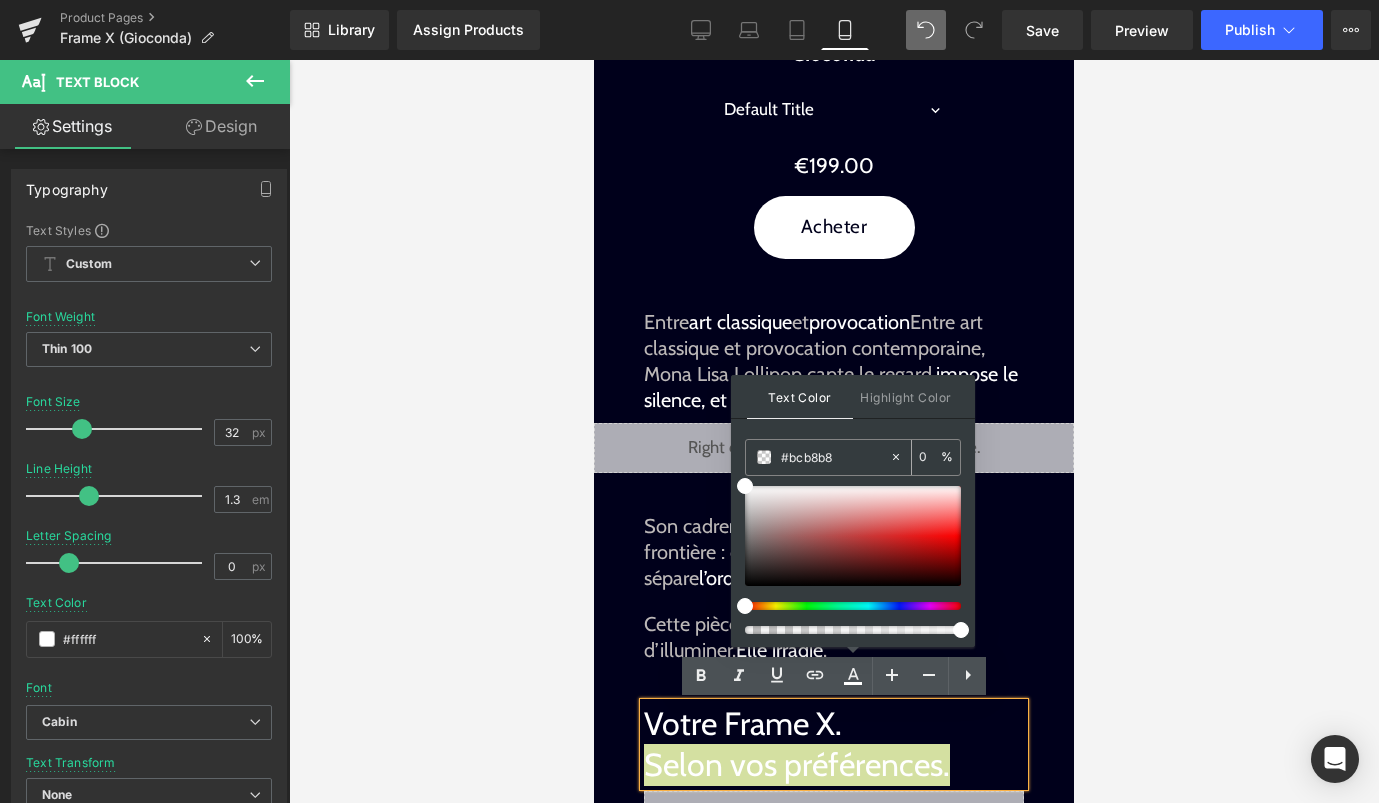 type on "100" 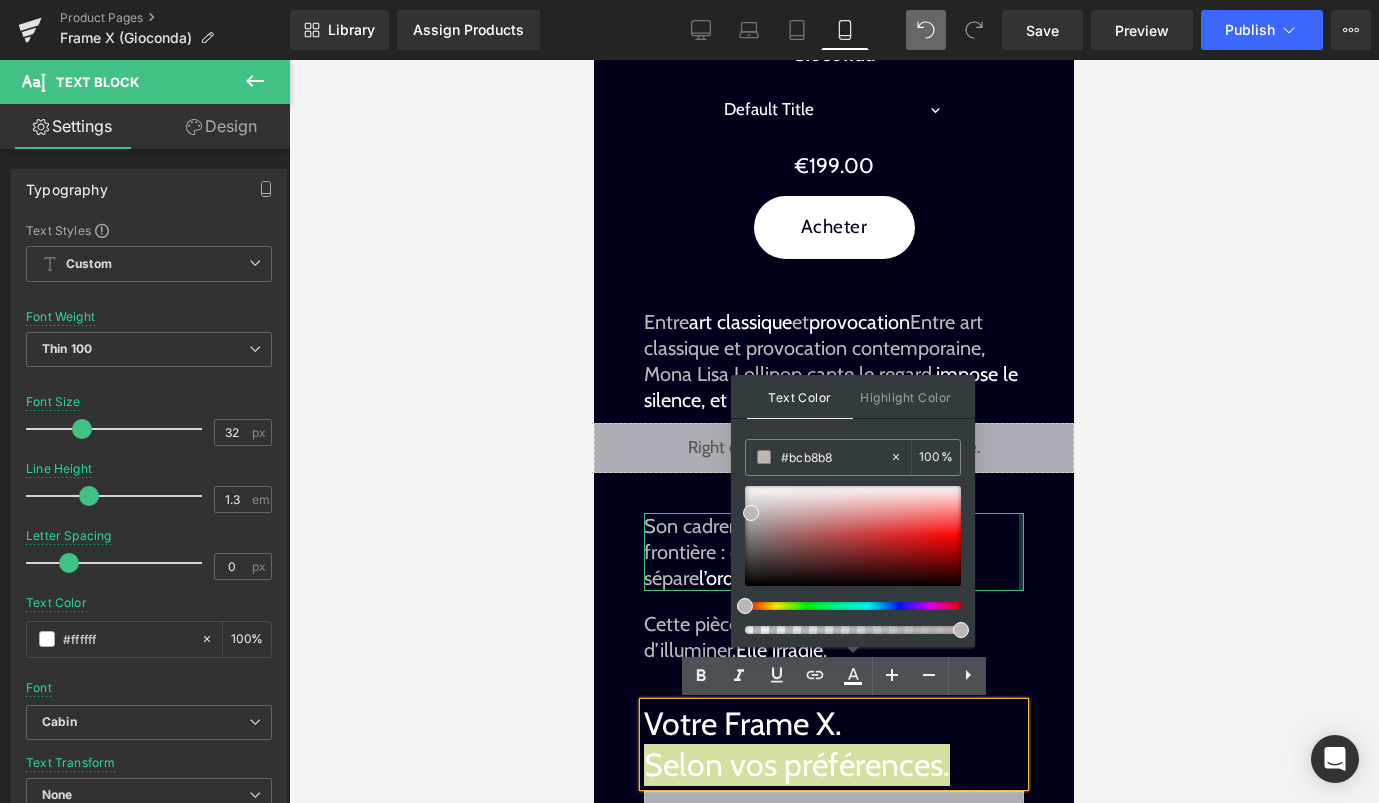 type on "#bcb8b8" 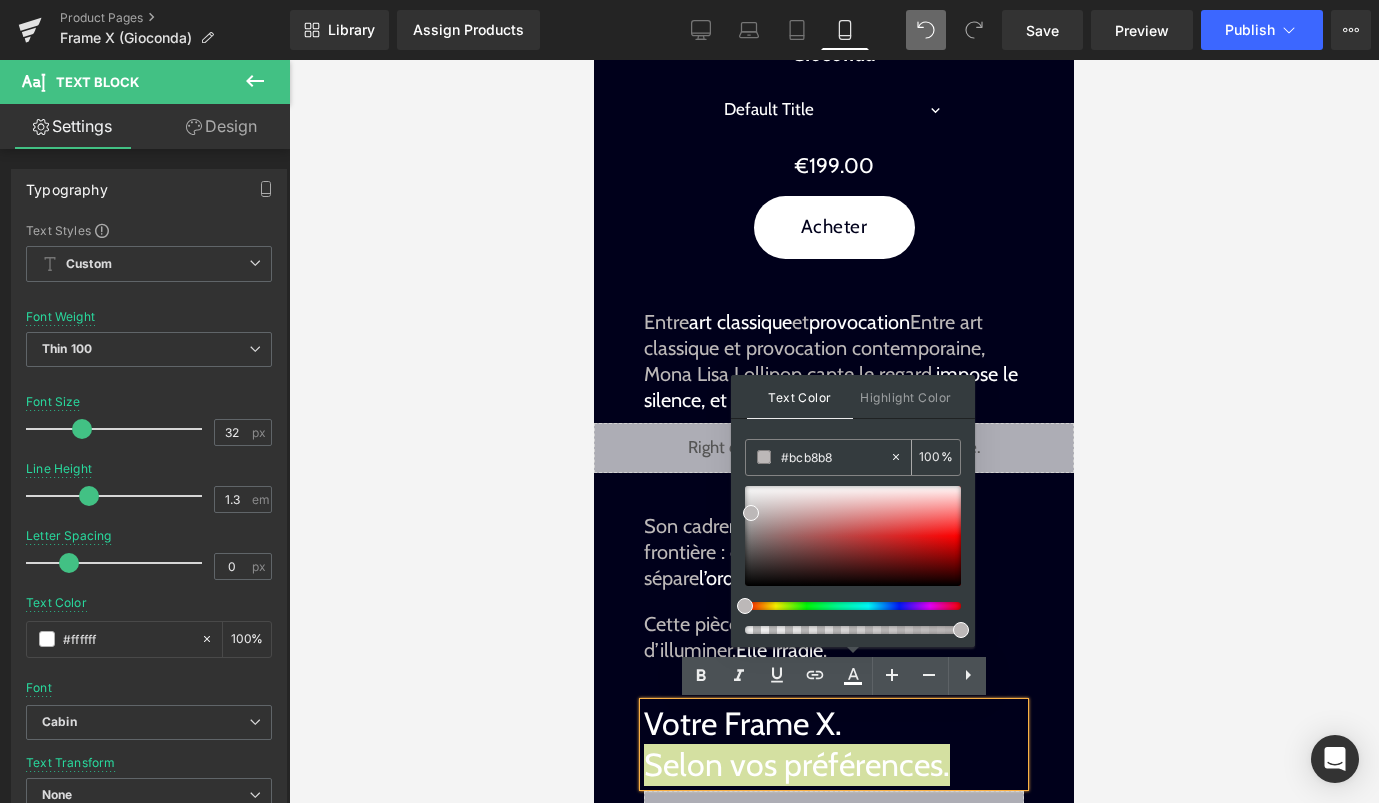 click on "#bcb8b8" at bounding box center (835, 457) 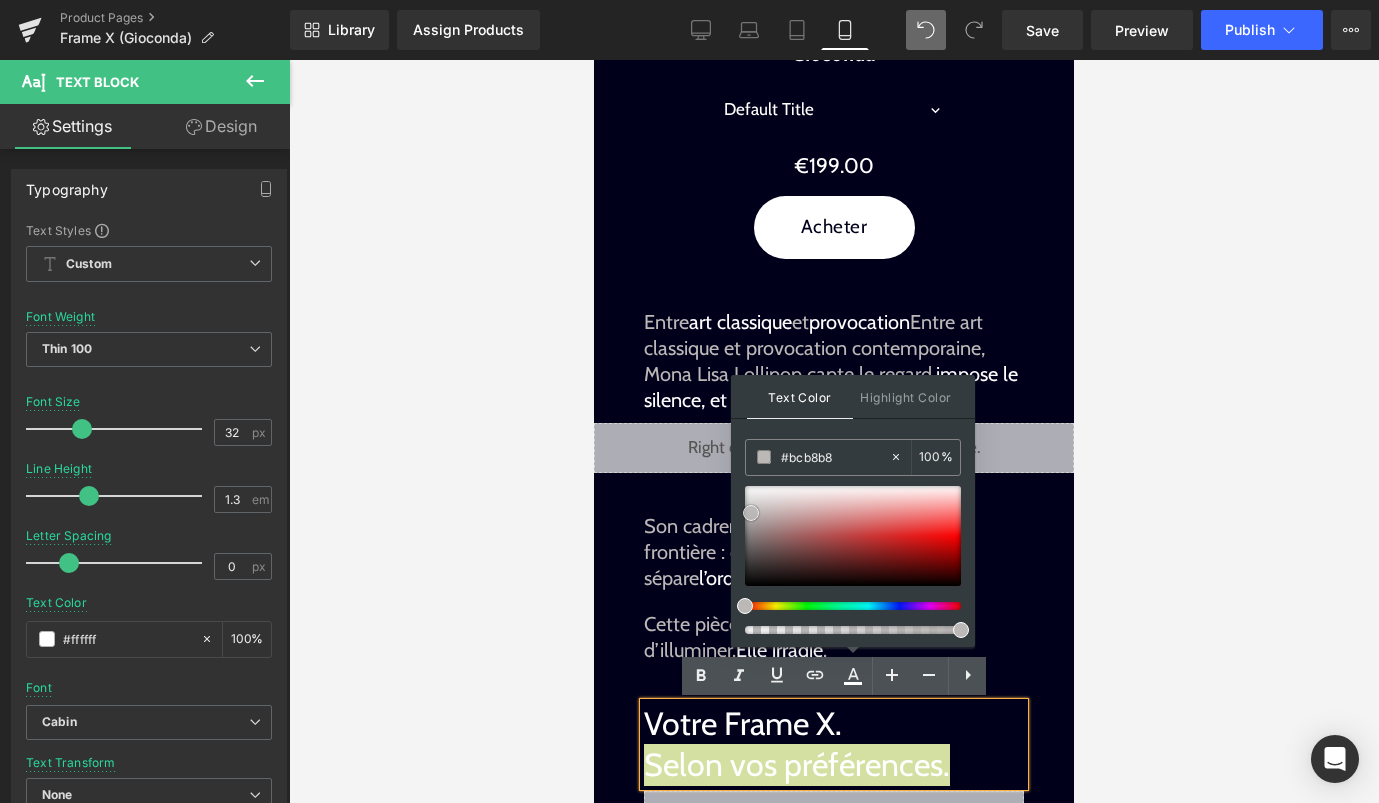 click at bounding box center [751, 513] 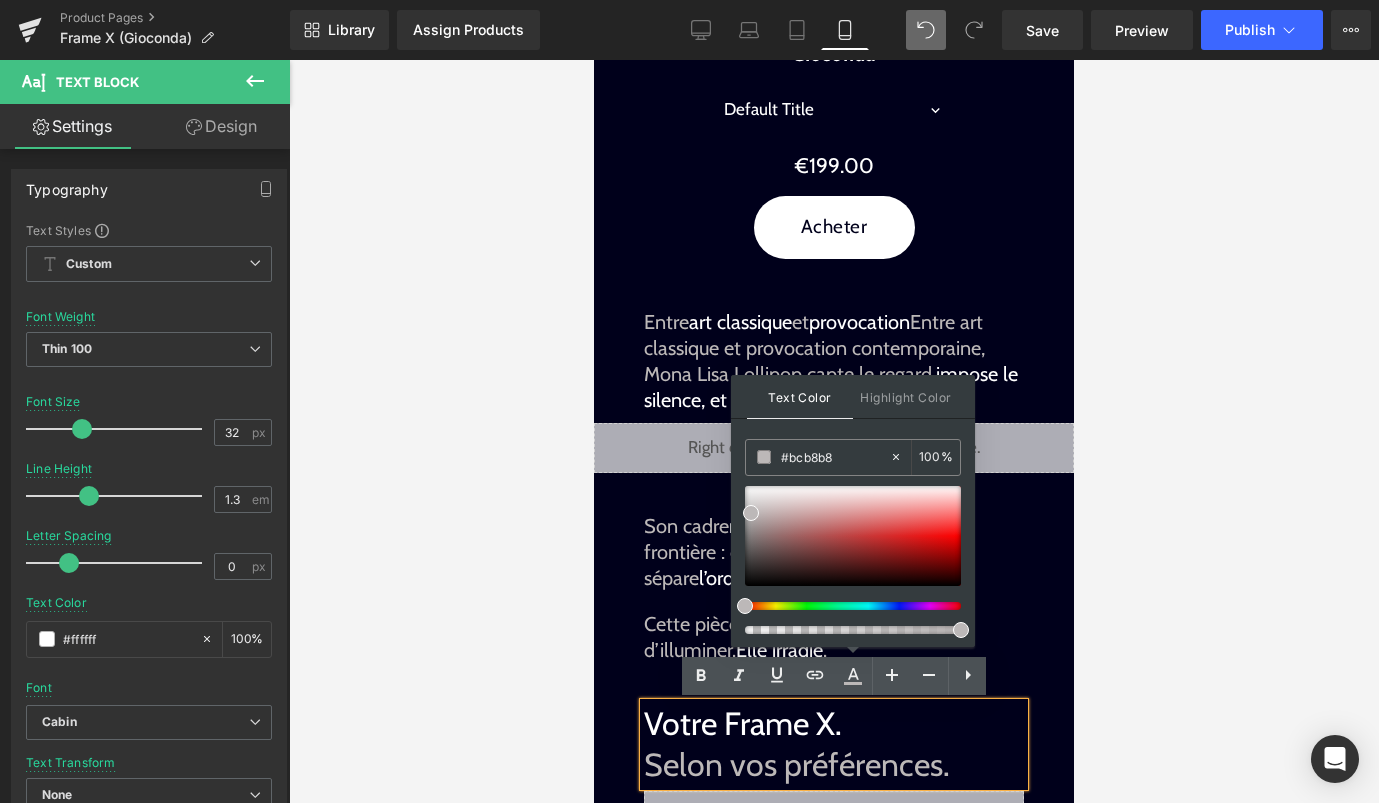 click on "Image         Image         Liquid
Image
Image
Une icône, détournée.
Text Block         Elle ne se contente pas d’exister sur vos murs.  Elle les transforme. Text Block
Sale Off
(P) Image
Gioconda
(P) Title
Default Title
0
(P) Variants
€199.00
(P) Price" at bounding box center [834, 688] 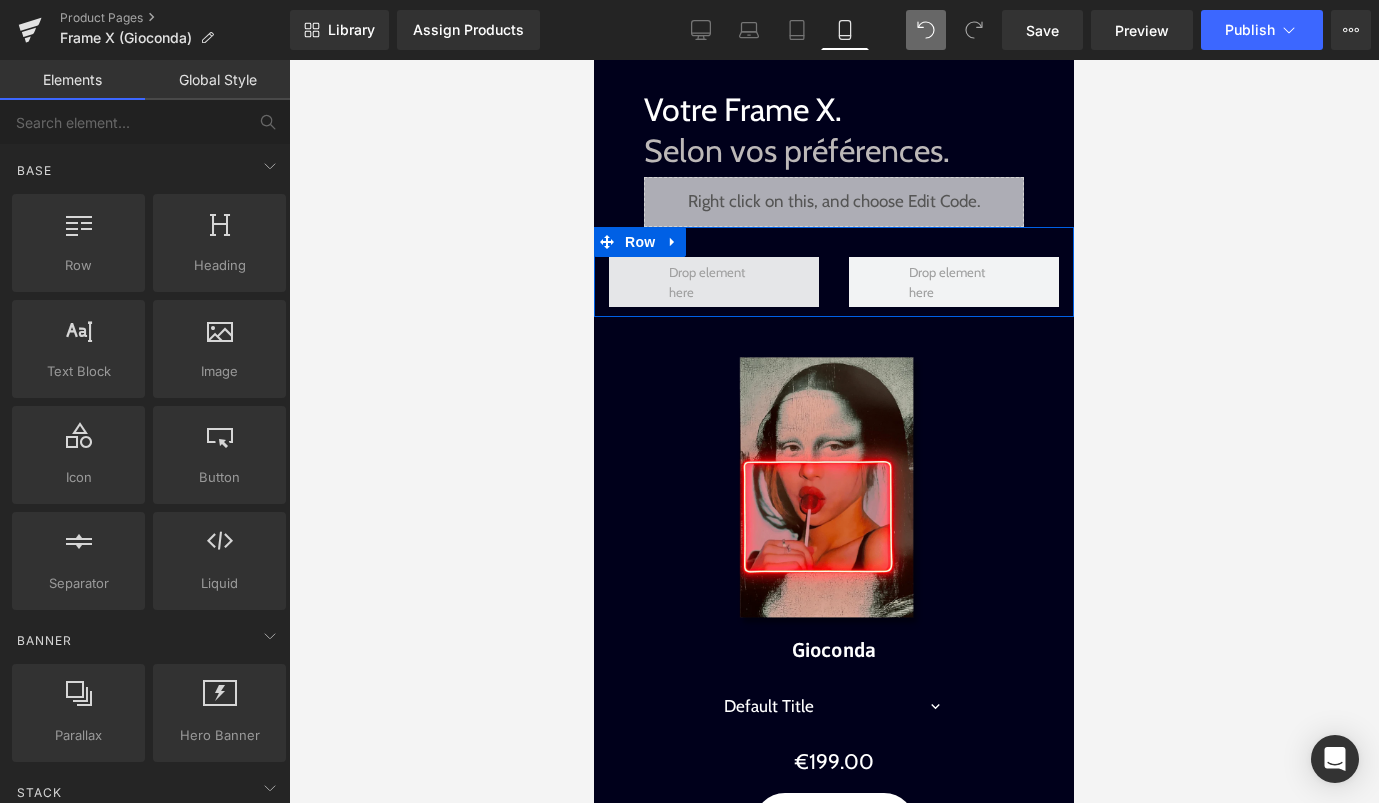 scroll, scrollTop: 1608, scrollLeft: 0, axis: vertical 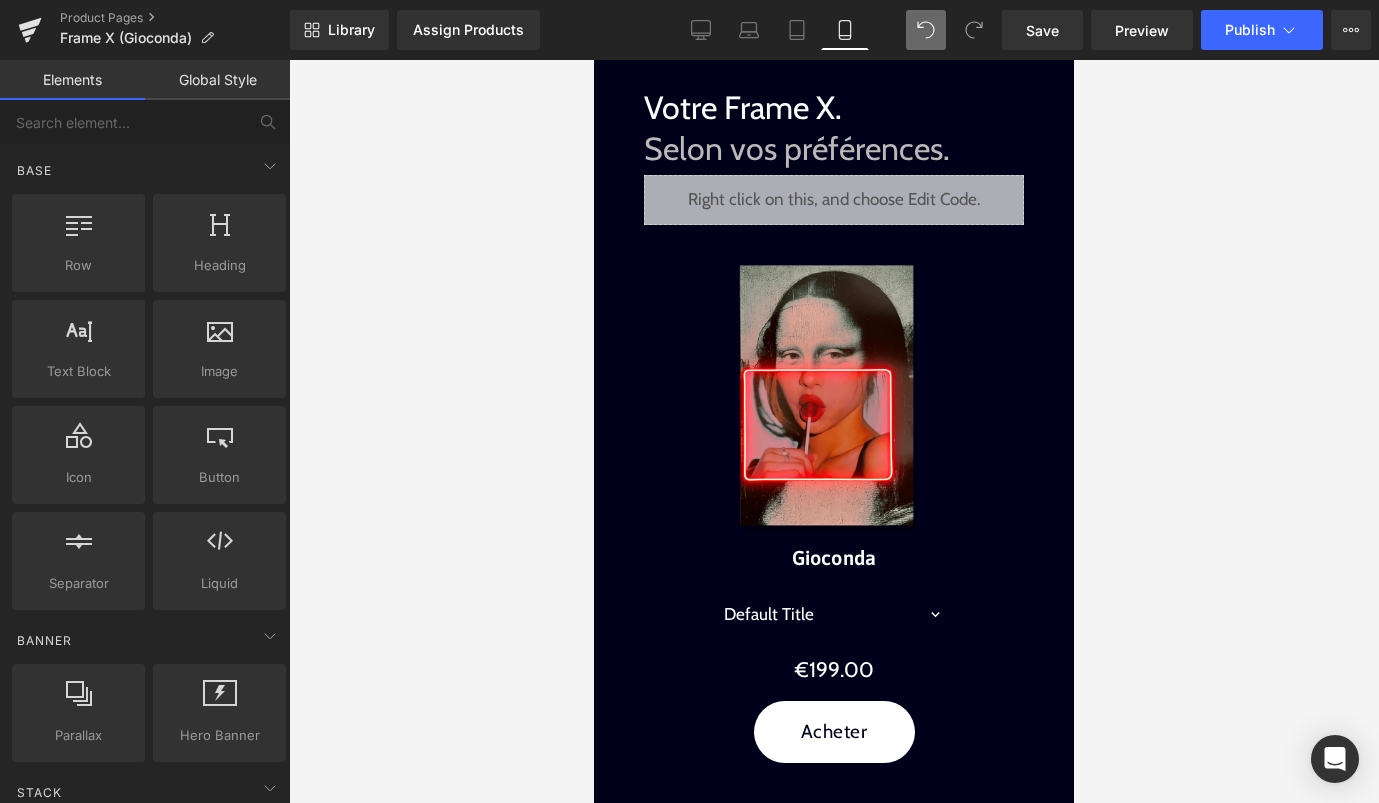 click on "Text Block  You are previewing how the   will restyle your page. You can not edit Elements in Preset Preview Mode.  Product Pages Frame X (Gioconda) Library Assign Products  Product Preview
No product match your search.  Please try another keyword  Manage assigned products Mobile Desktop Laptop Tablet Mobile Save Preview Publish Scheduled View Live Page View with current Template Save Template to Library Schedule Publish Publish Settings Shortcuts  Your page can’t be published   You've reached the maximum number of published pages on your plan  (4/999999).  You need to upgrade your plan or unpublish all your pages to get 1 publish slot.   Unpublish pages   Upgrade plan  Elements Global Style Base Row  rows, columns, layouts, div Heading  headings, titles, h1,h2,h3,h4,h5,h6 Text Block  texts, paragraphs, contents, blocks Image  images, photos, alts, uploads Icon  icons, symbols Button  button, call to action, cta Separator  separators, dividers, horizontal lines Liquid  Banner Parallax  Stack" at bounding box center [689, 418] 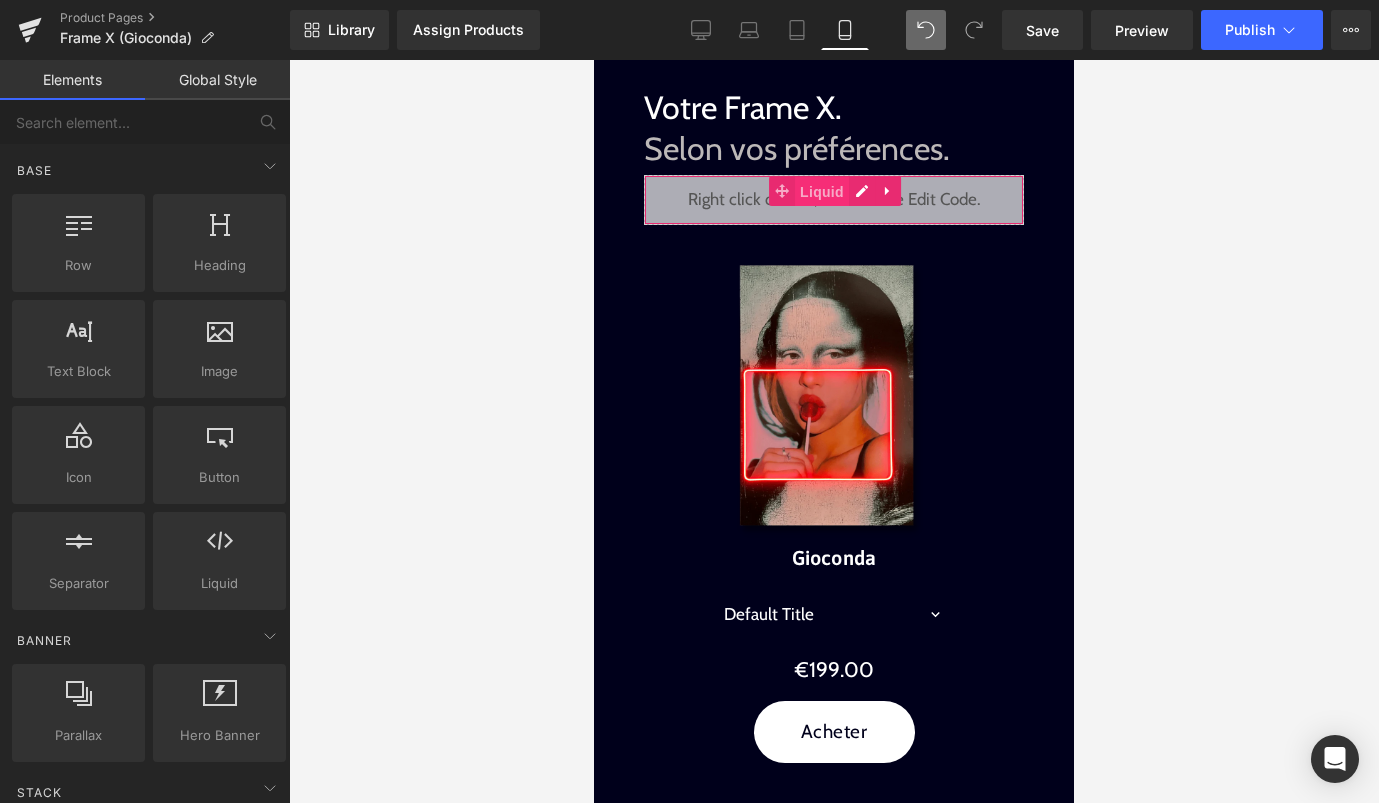 click on "Liquid" at bounding box center [822, 192] 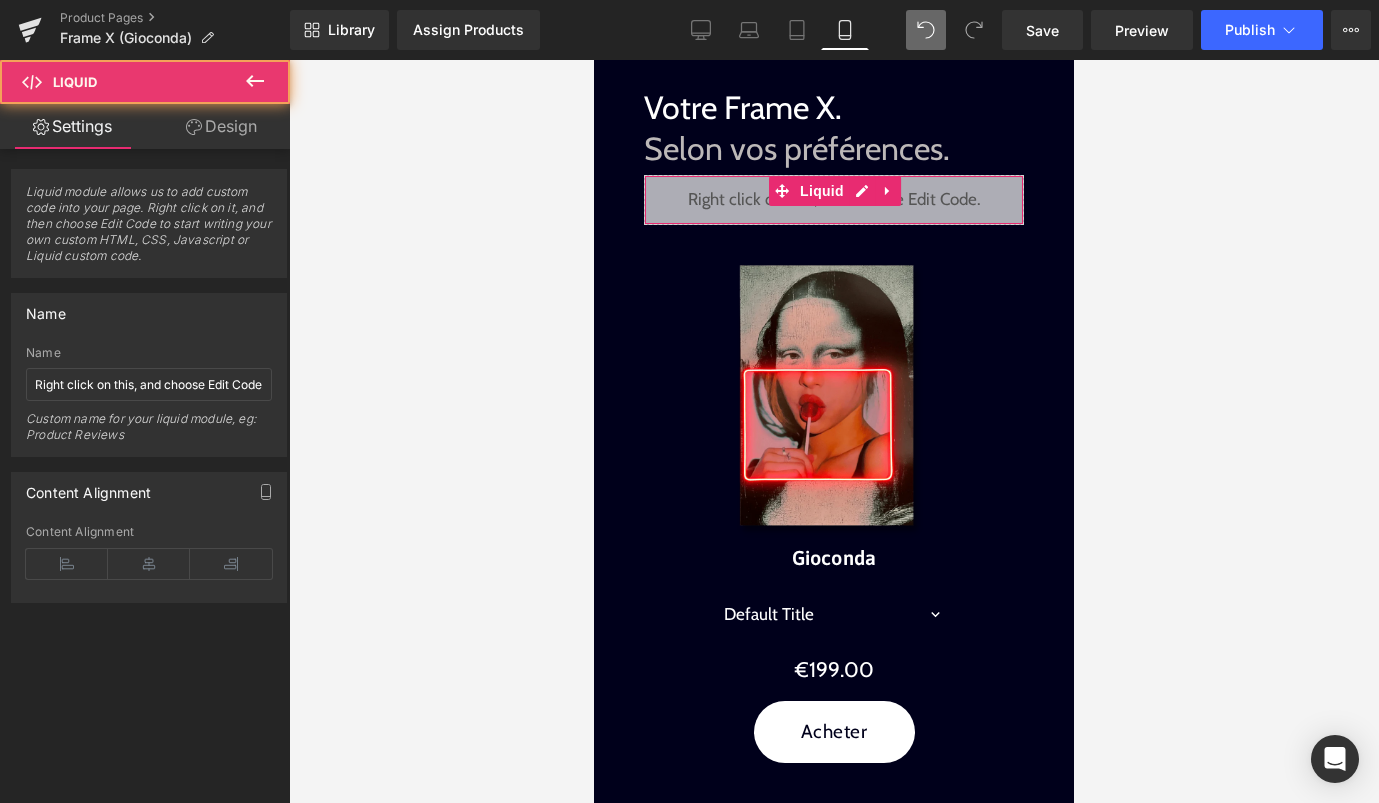 click on "Design" at bounding box center [221, 126] 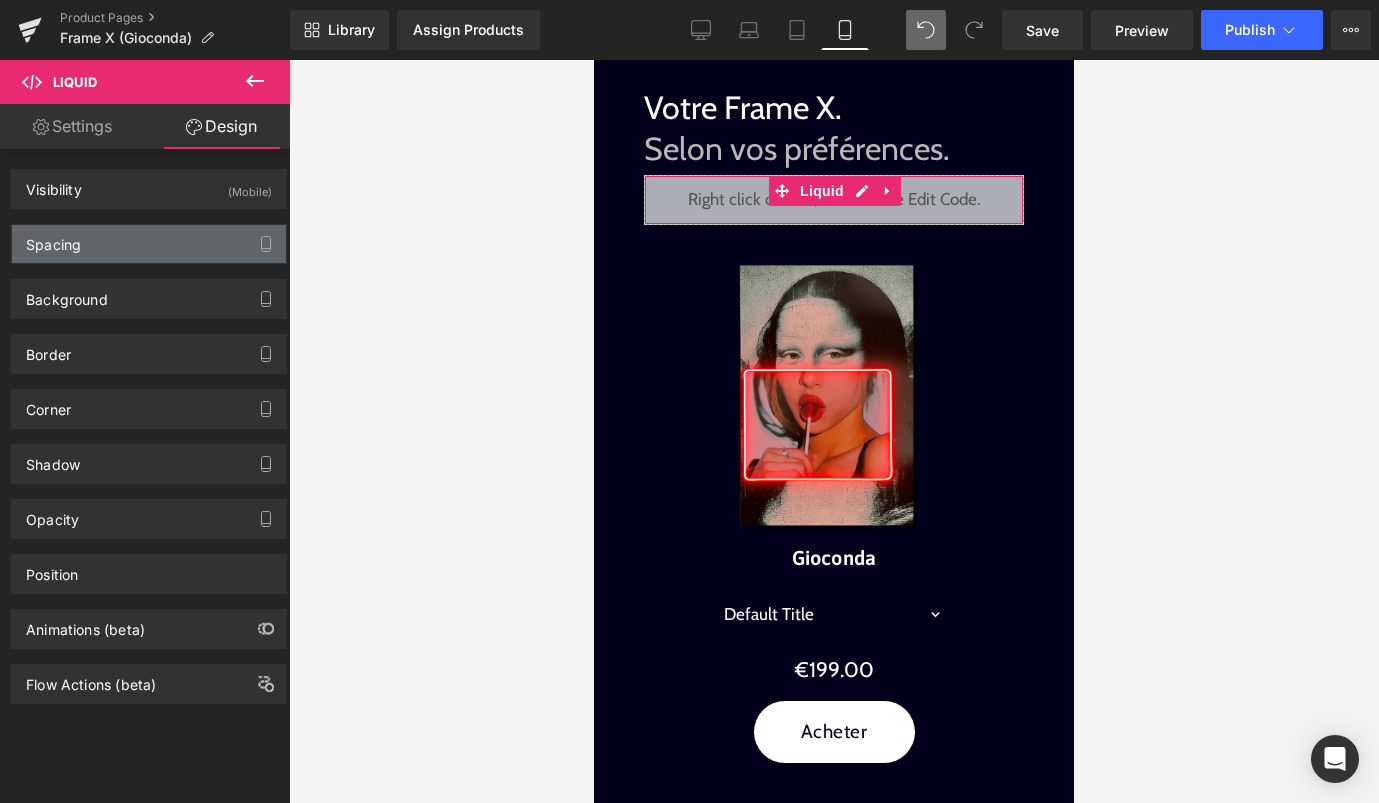 click on "Spacing" at bounding box center (149, 244) 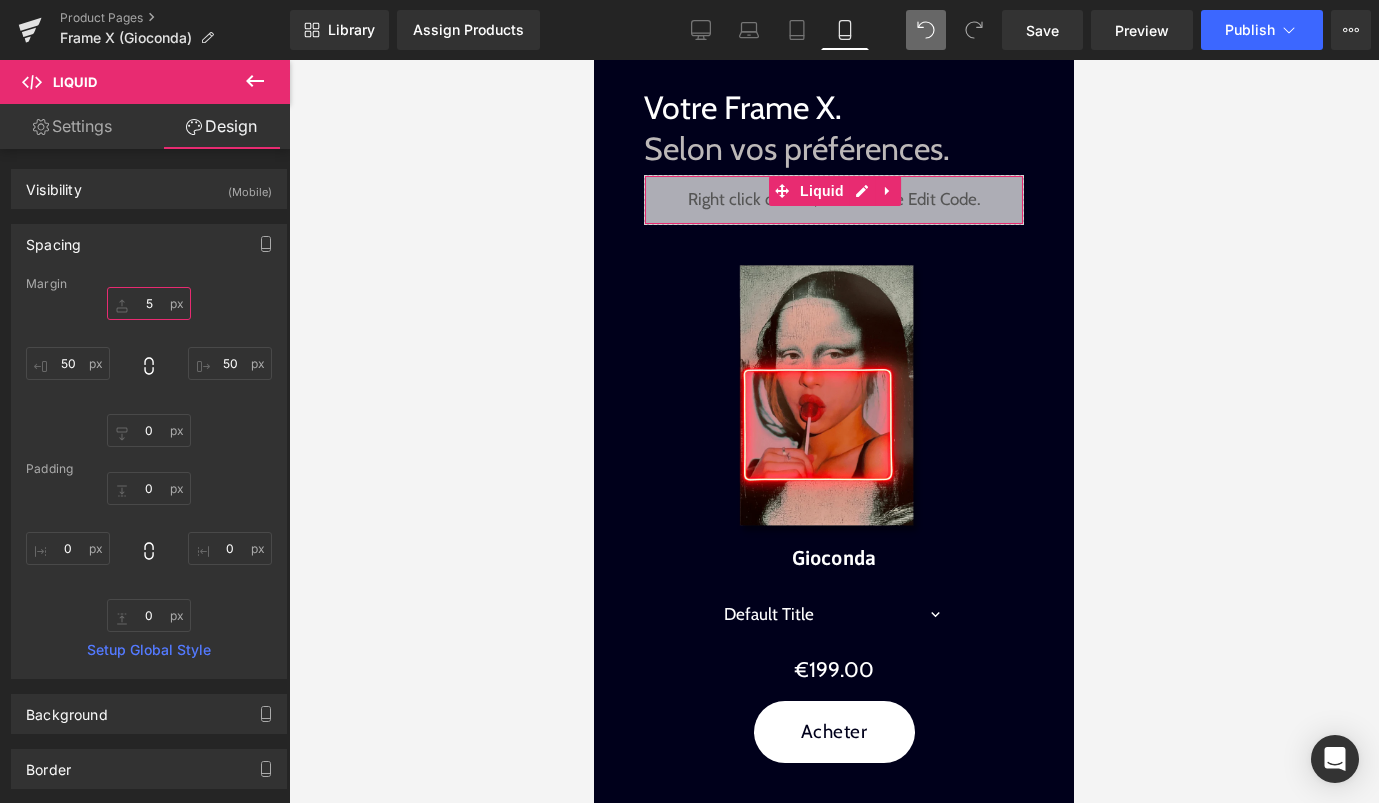 click on "5" at bounding box center [149, 303] 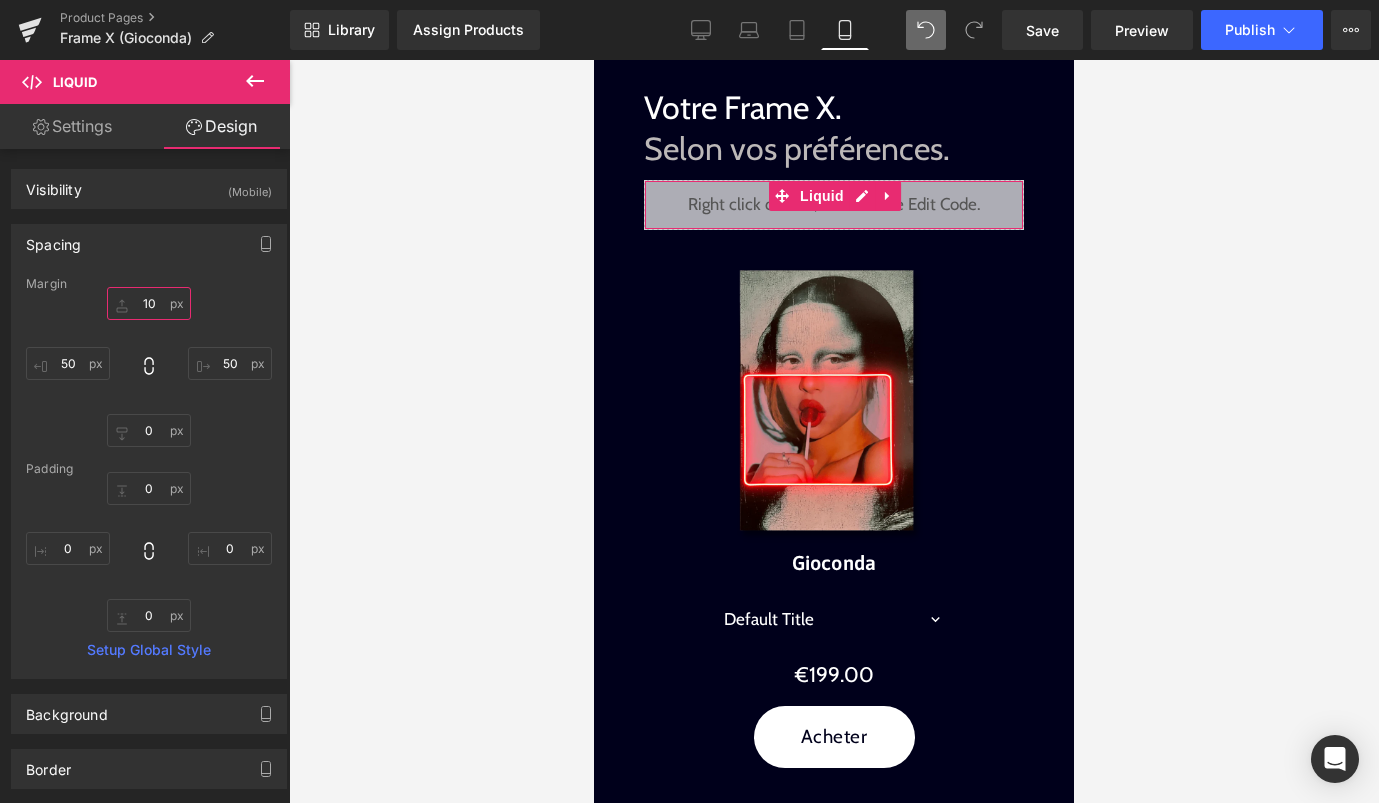 type on "1" 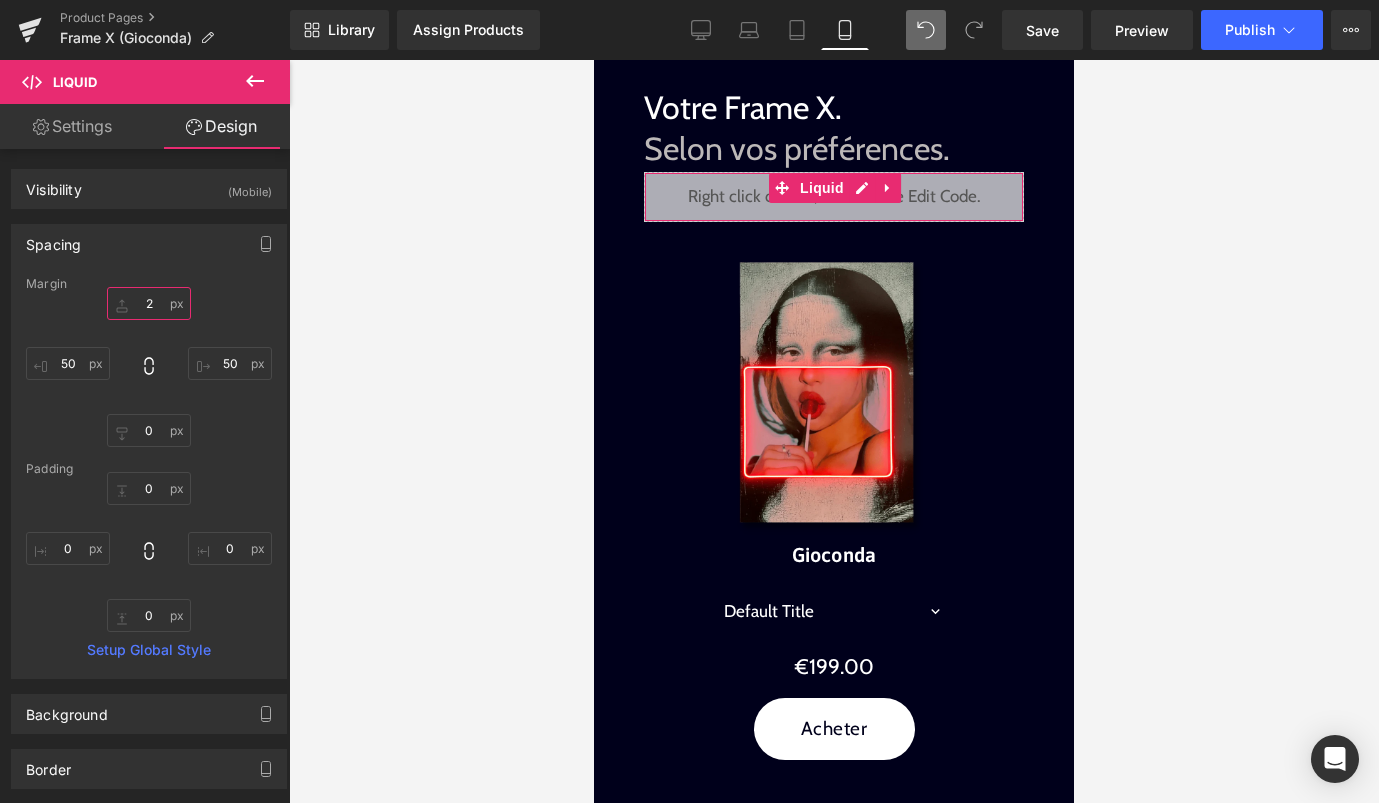 type on "20" 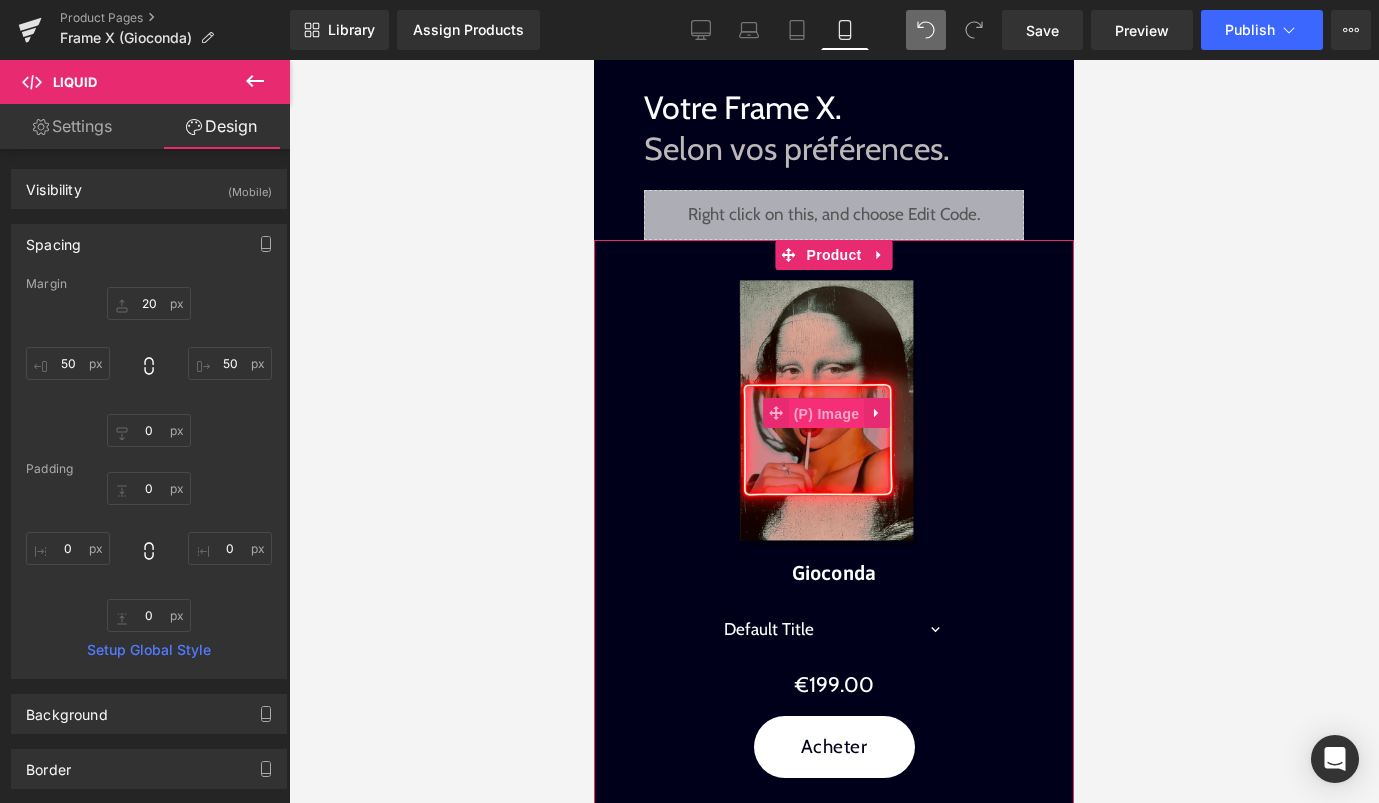 click on "(P) Image" at bounding box center (827, 414) 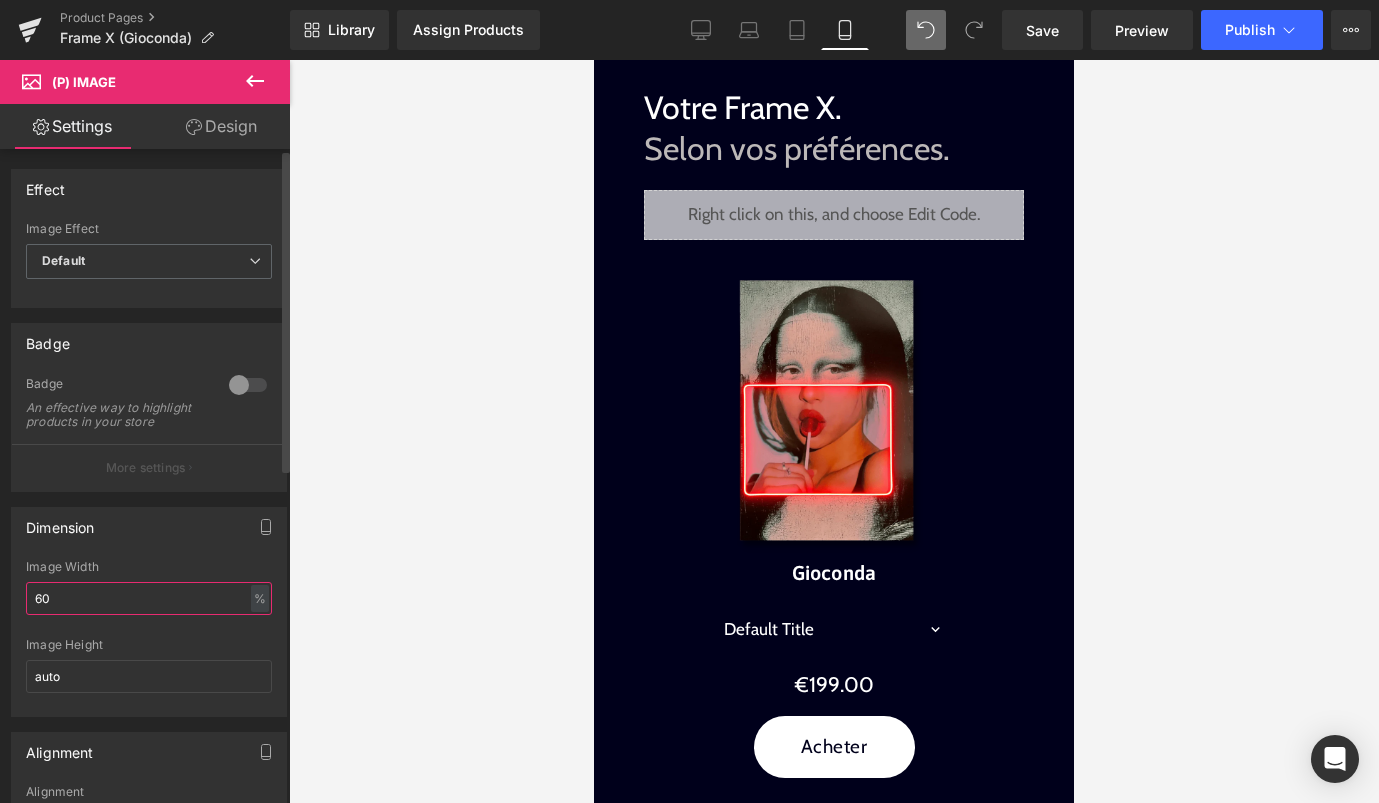 click on "60" at bounding box center (149, 598) 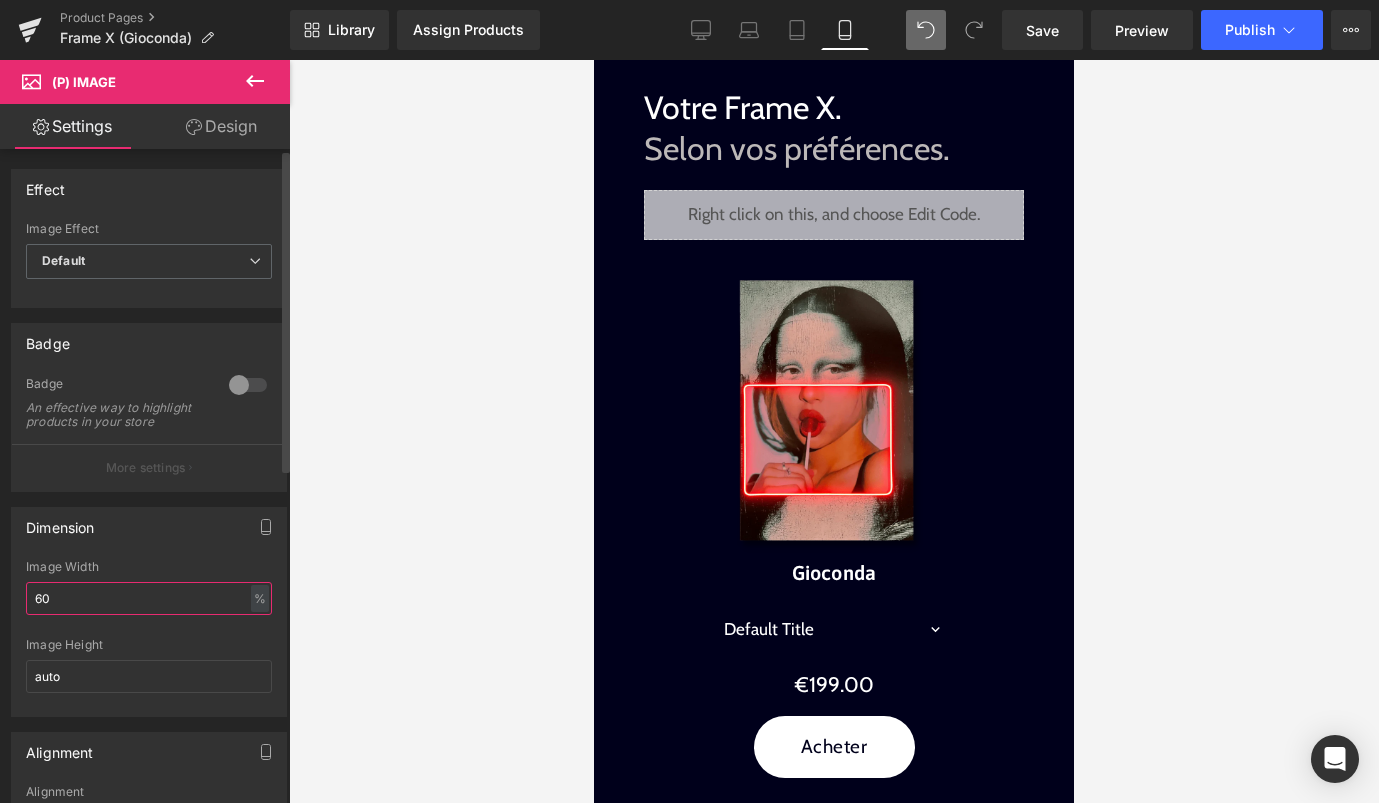 type on "6" 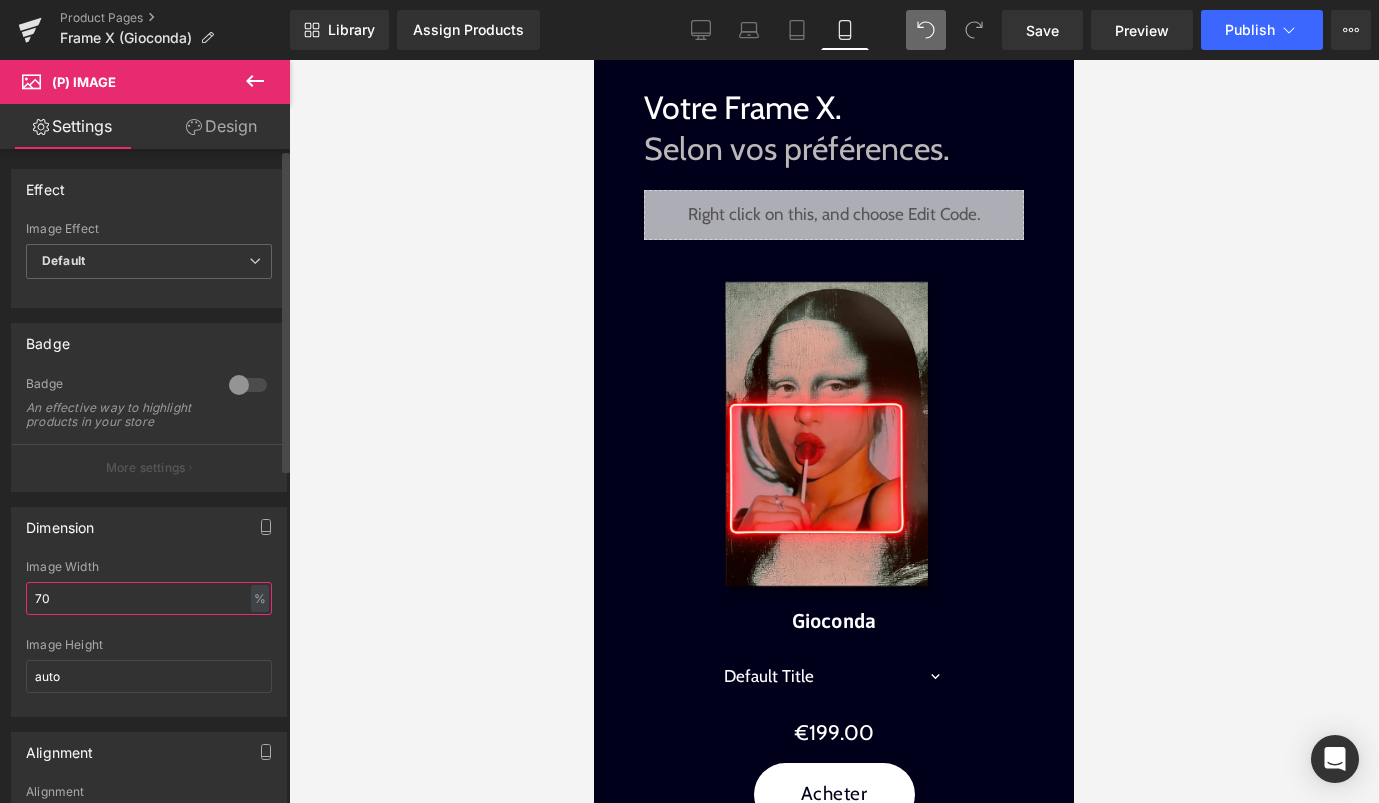 type on "7" 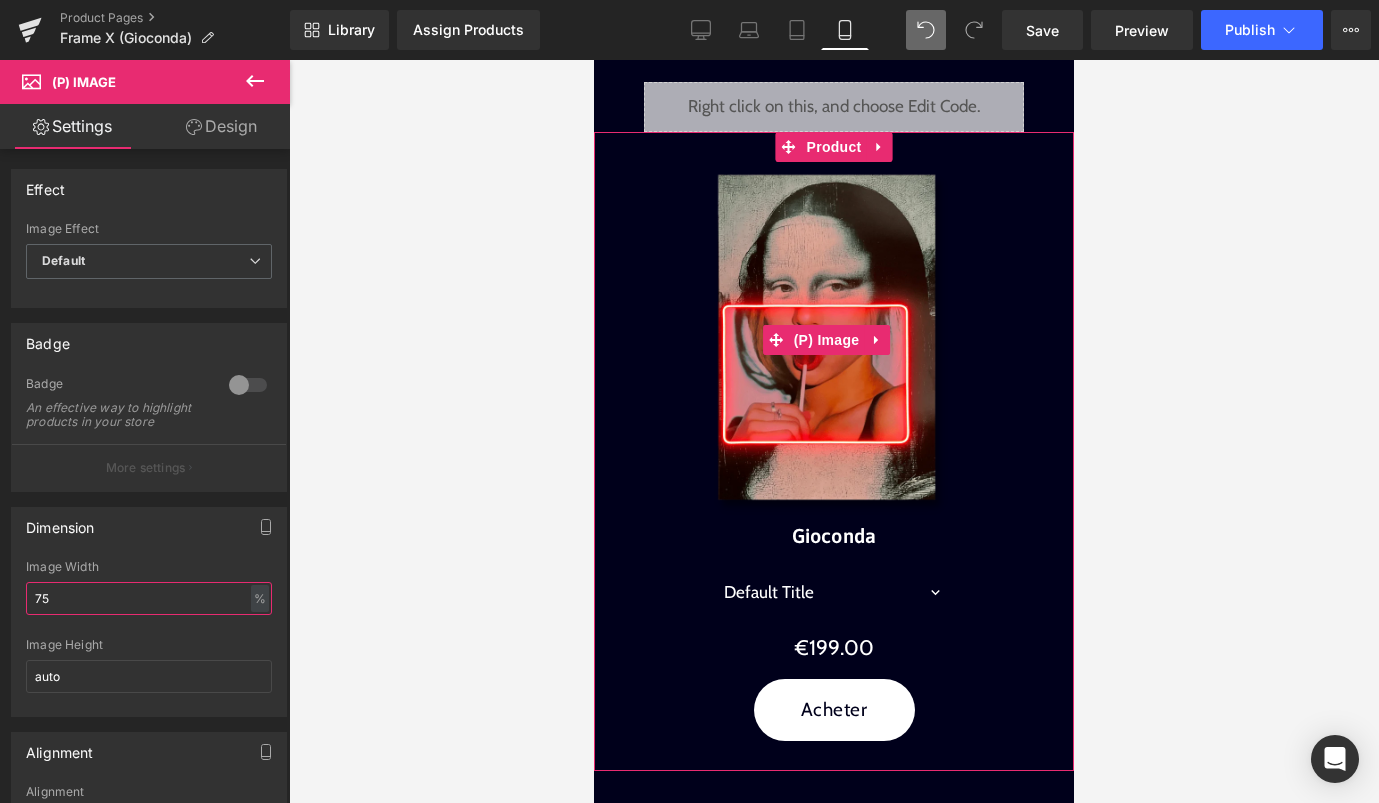 scroll, scrollTop: 1724, scrollLeft: 0, axis: vertical 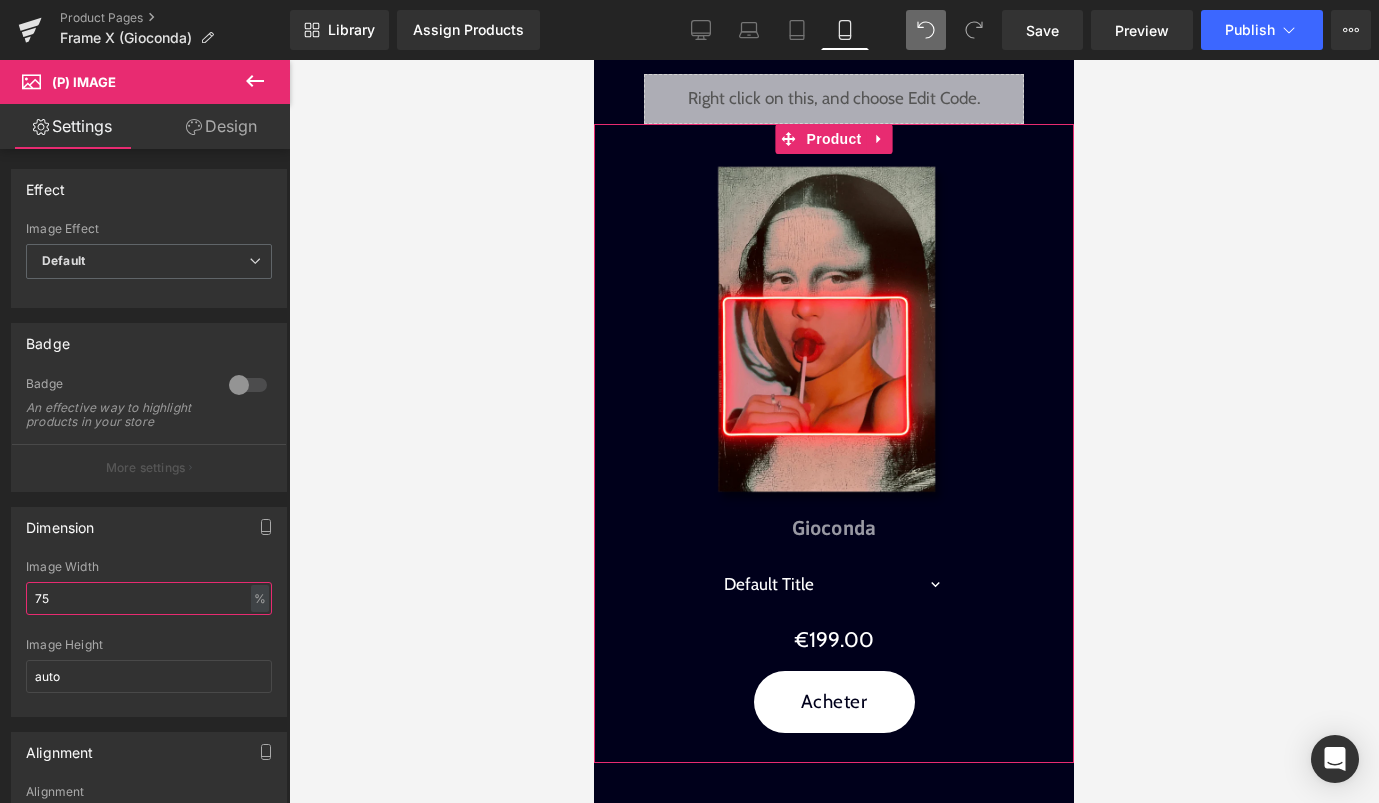 type on "75" 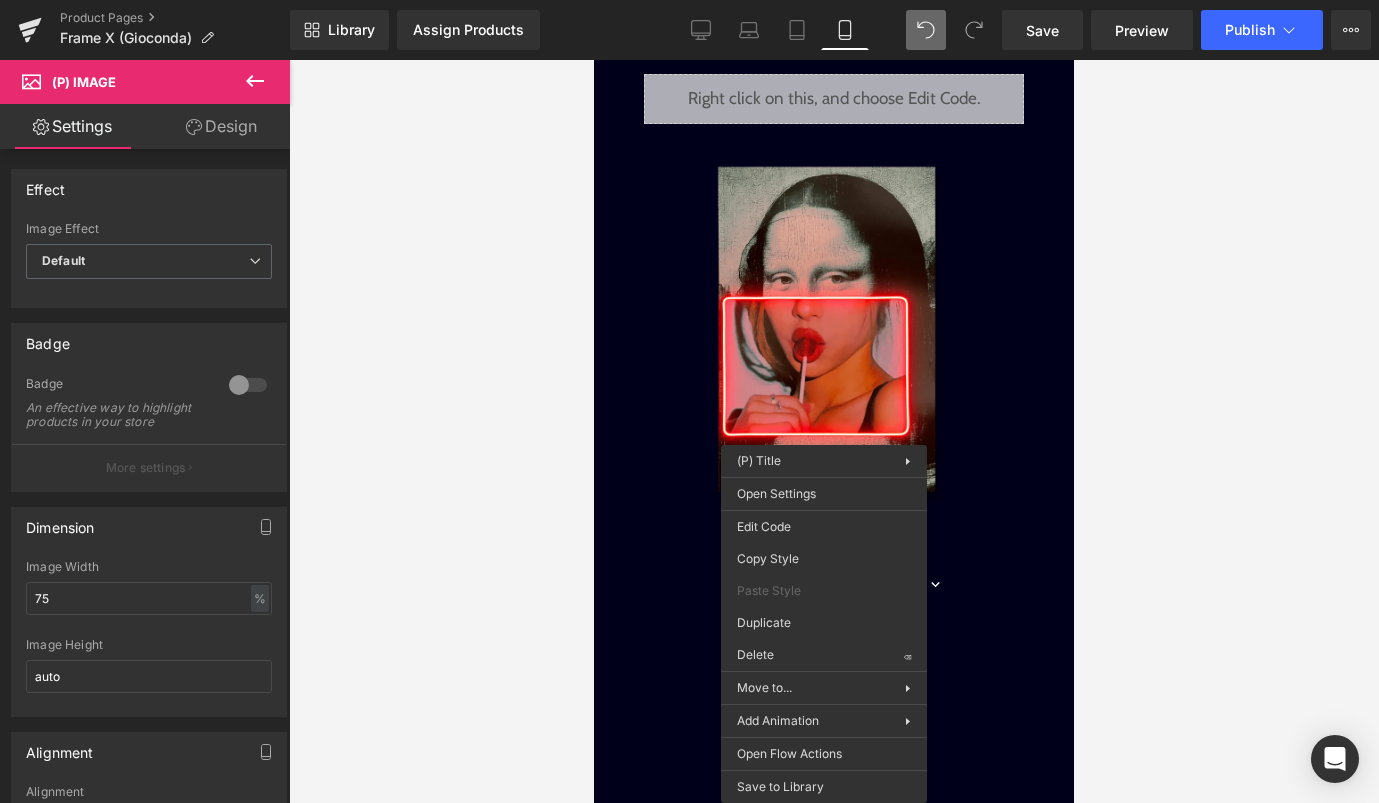 drag, startPoint x: 1364, startPoint y: 708, endPoint x: 770, endPoint y: 648, distance: 597.0226 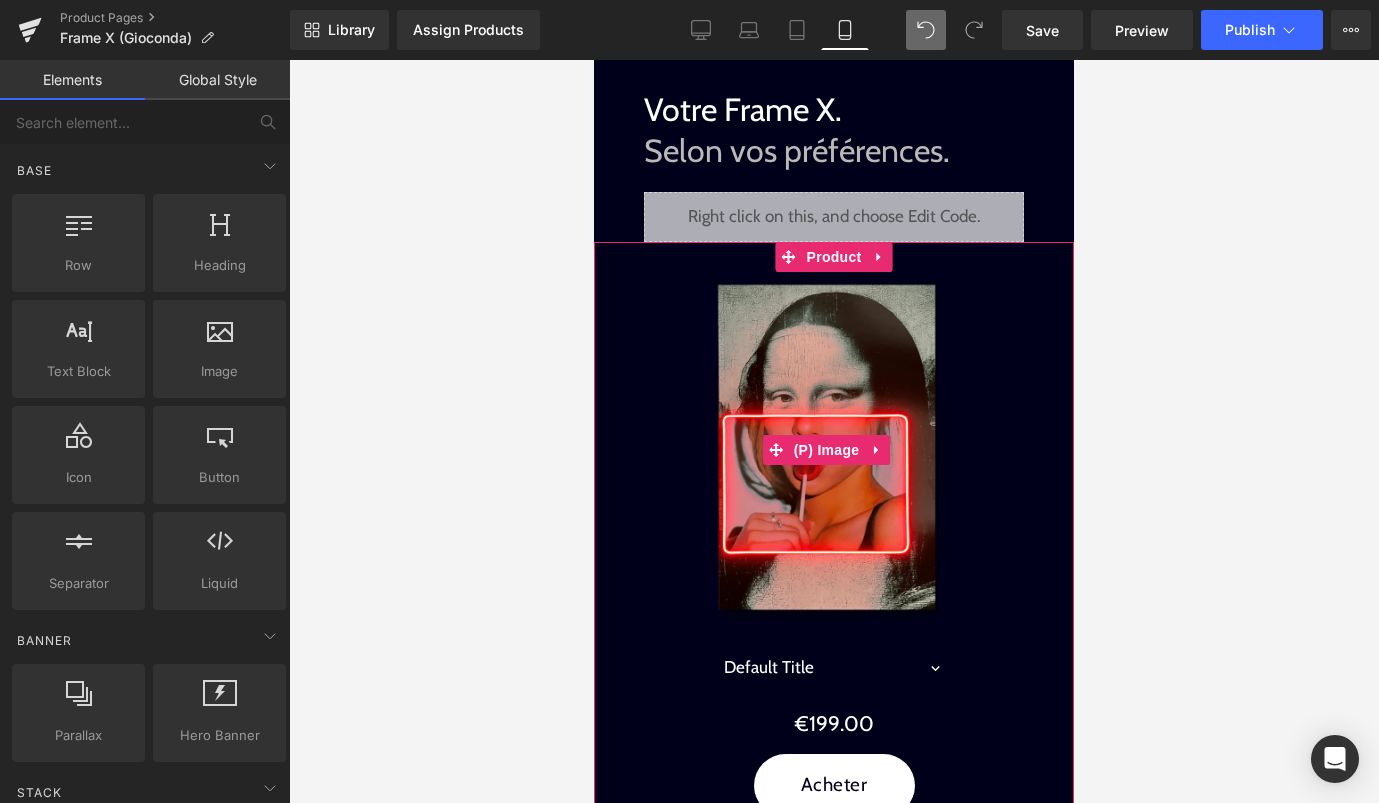 scroll, scrollTop: 1596, scrollLeft: 0, axis: vertical 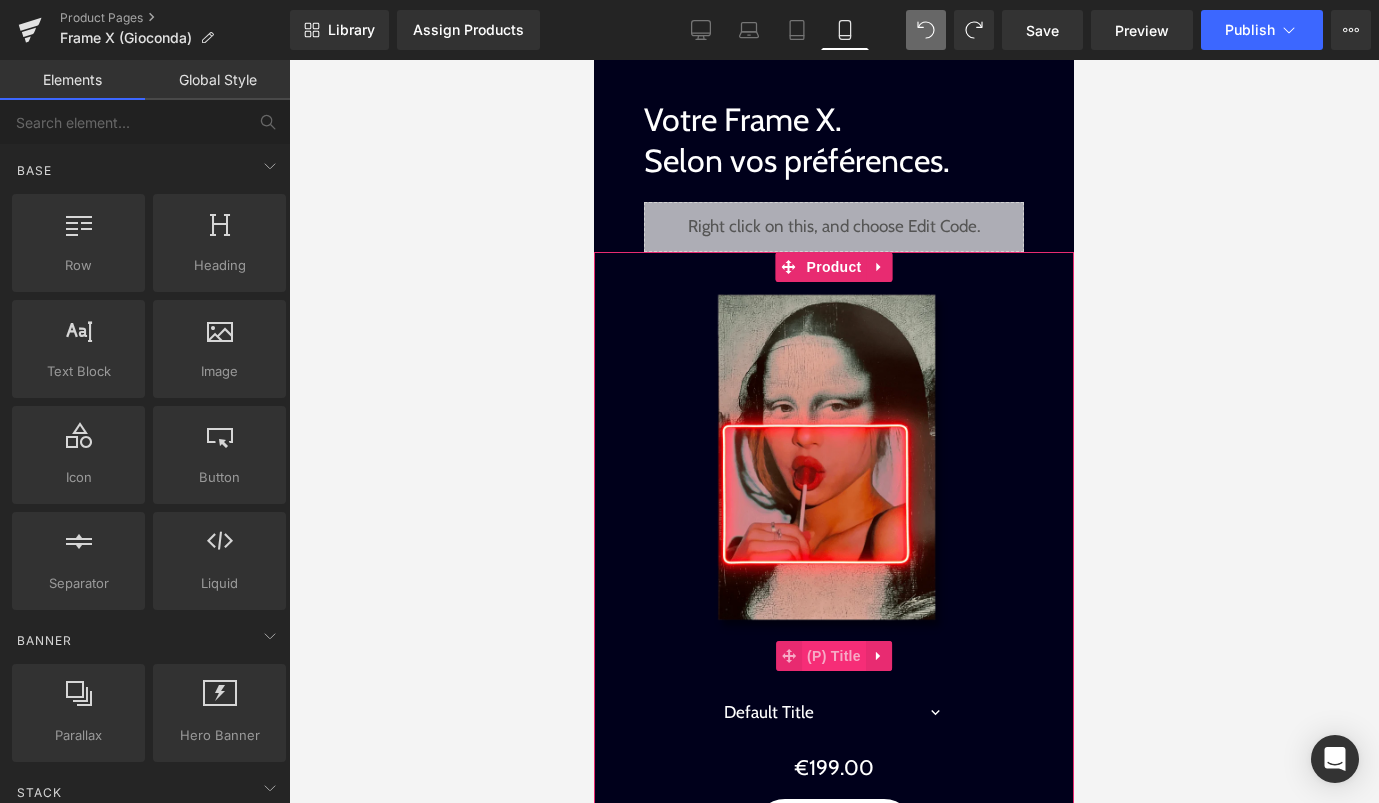 click on "(P) Title" at bounding box center (834, 656) 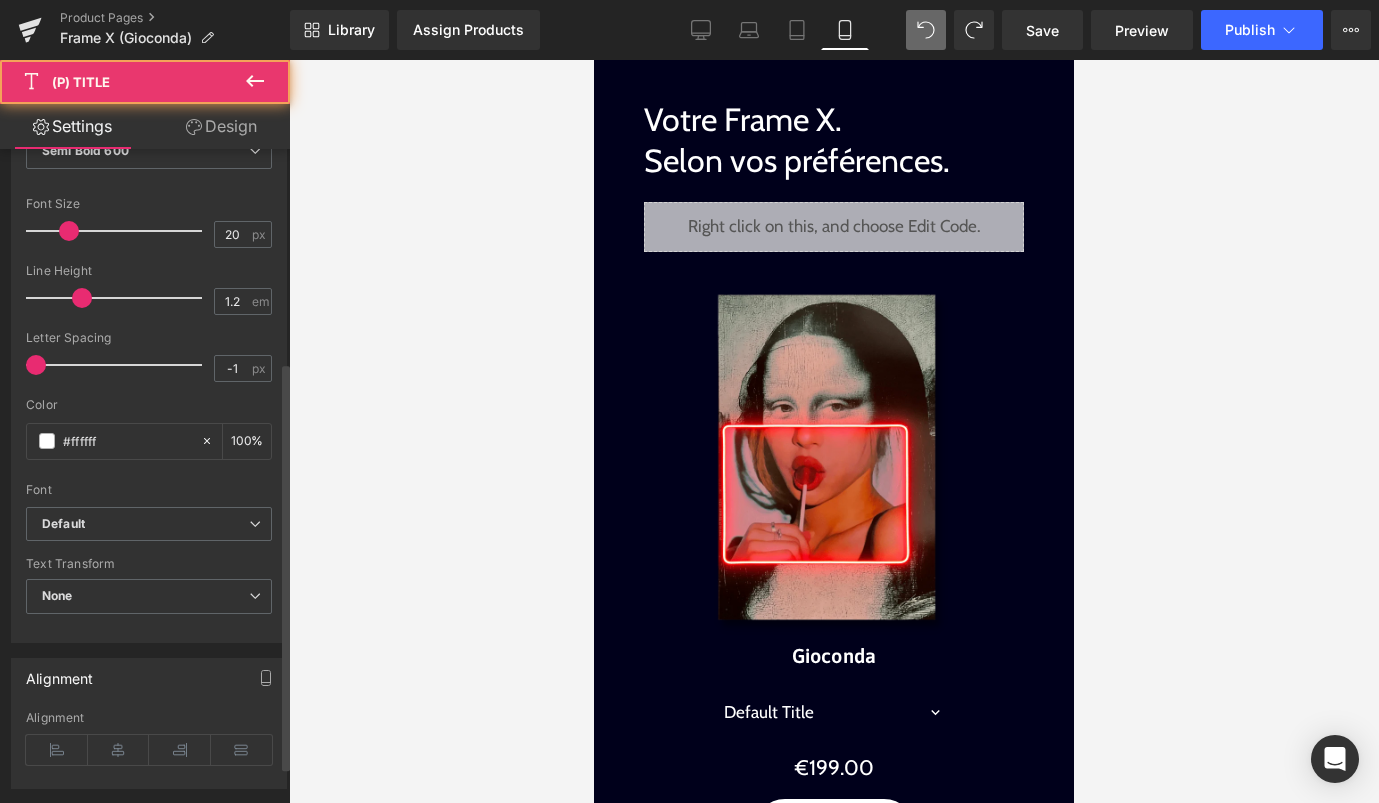 scroll, scrollTop: 429, scrollLeft: 0, axis: vertical 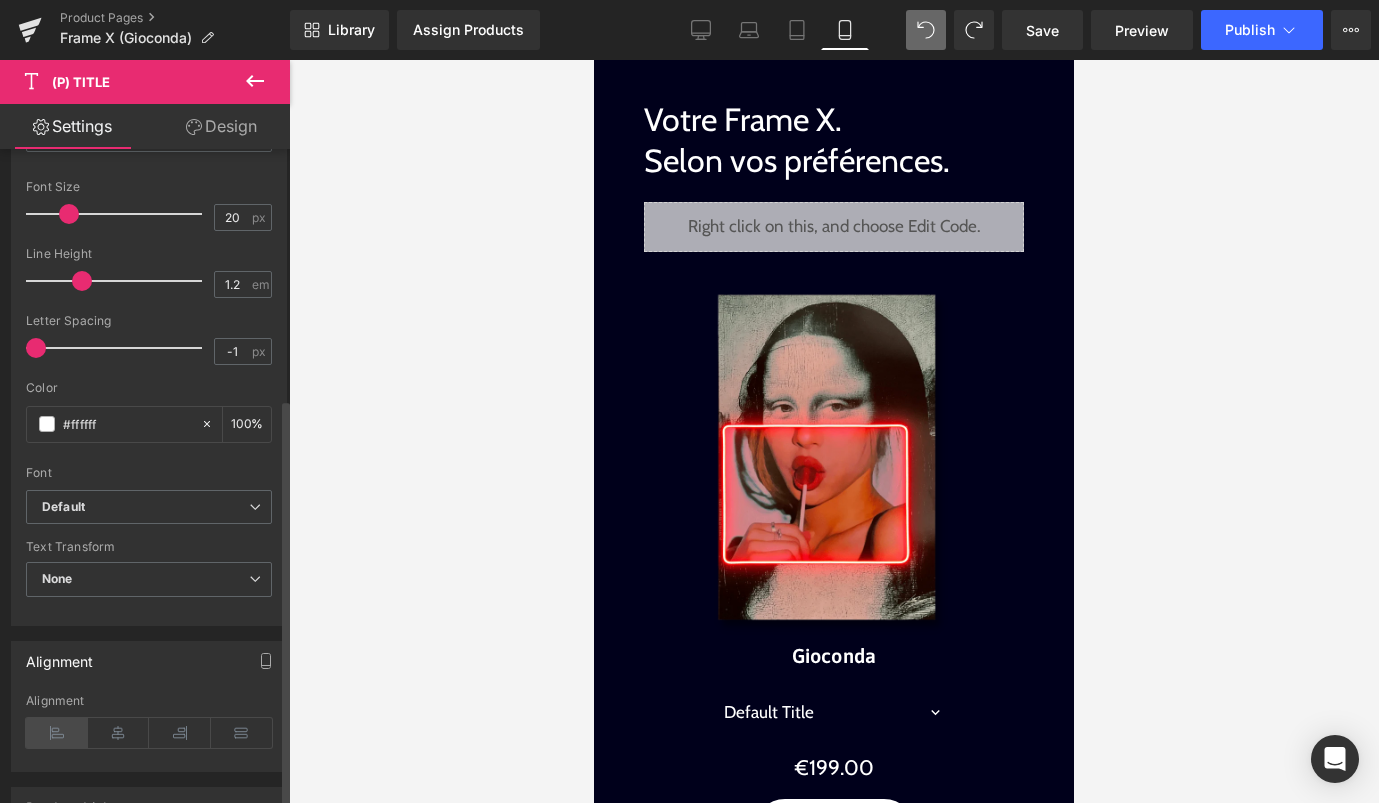 click at bounding box center [57, 733] 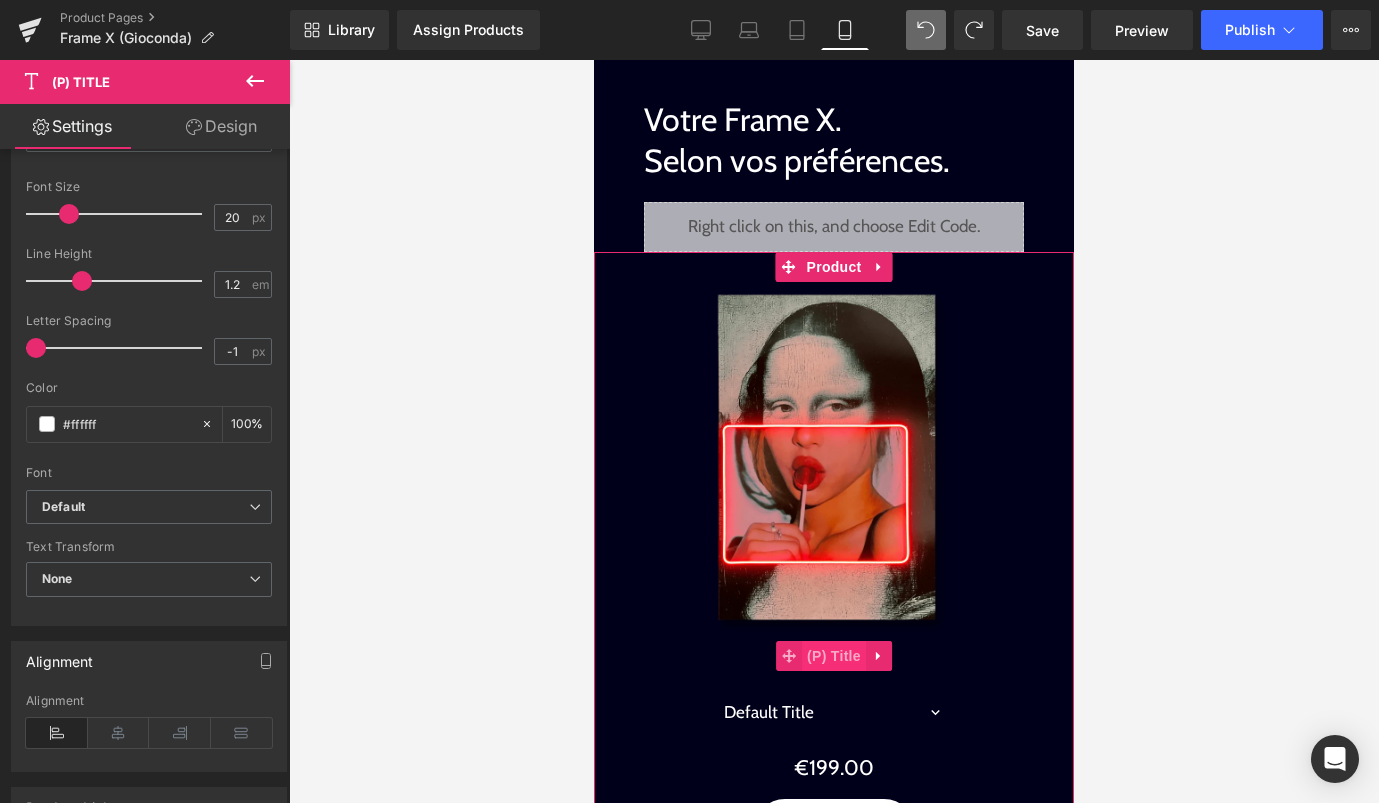 click on "(P) Title" at bounding box center [834, 656] 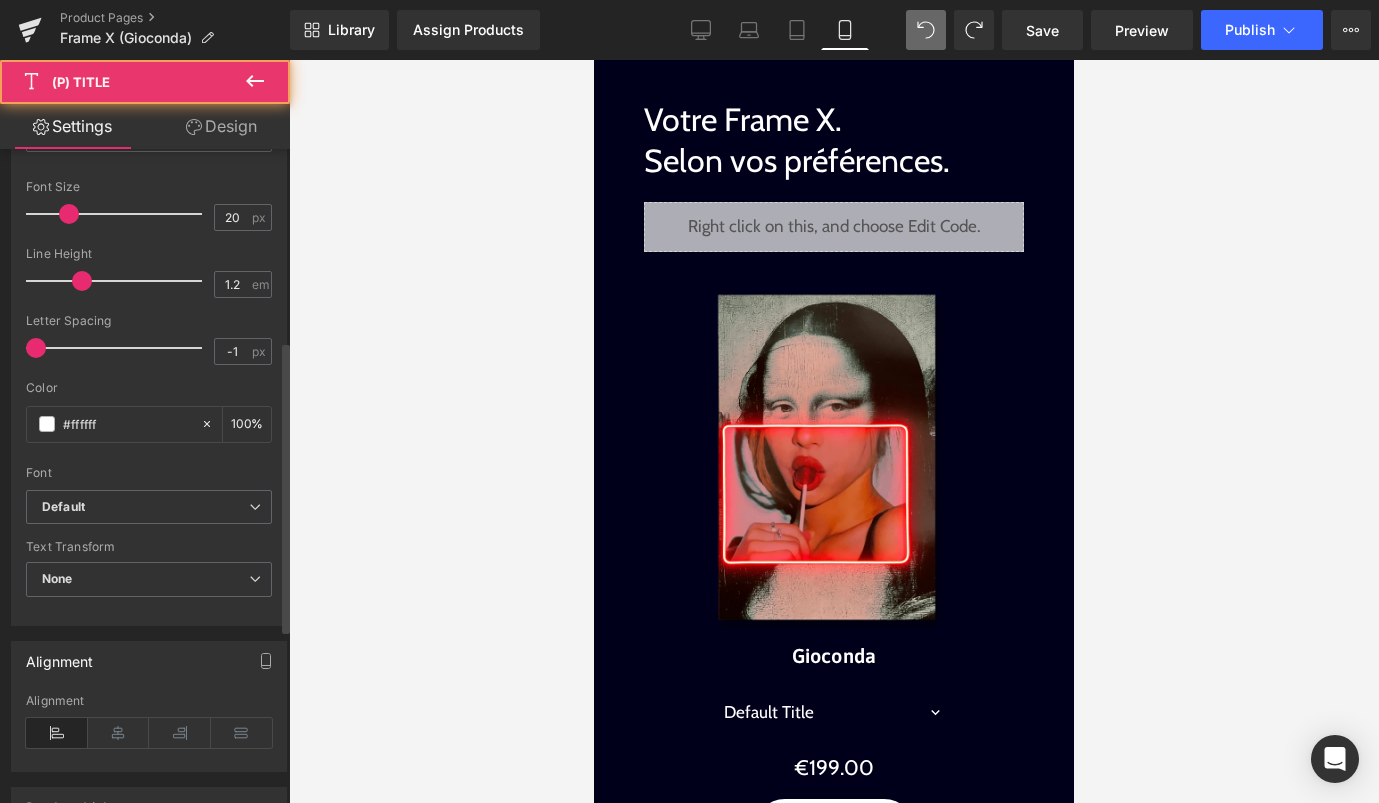 click at bounding box center (57, 733) 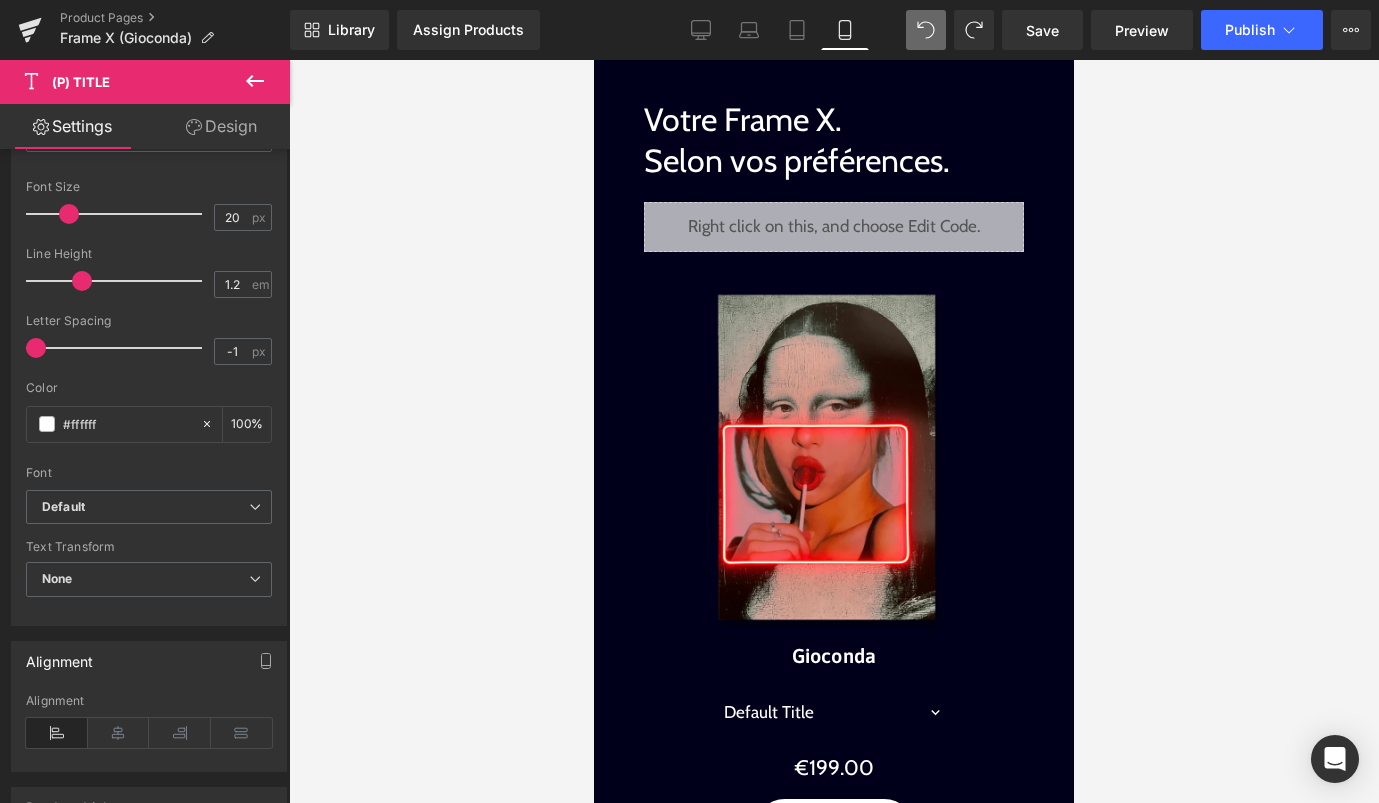 click on "Design" at bounding box center (221, 126) 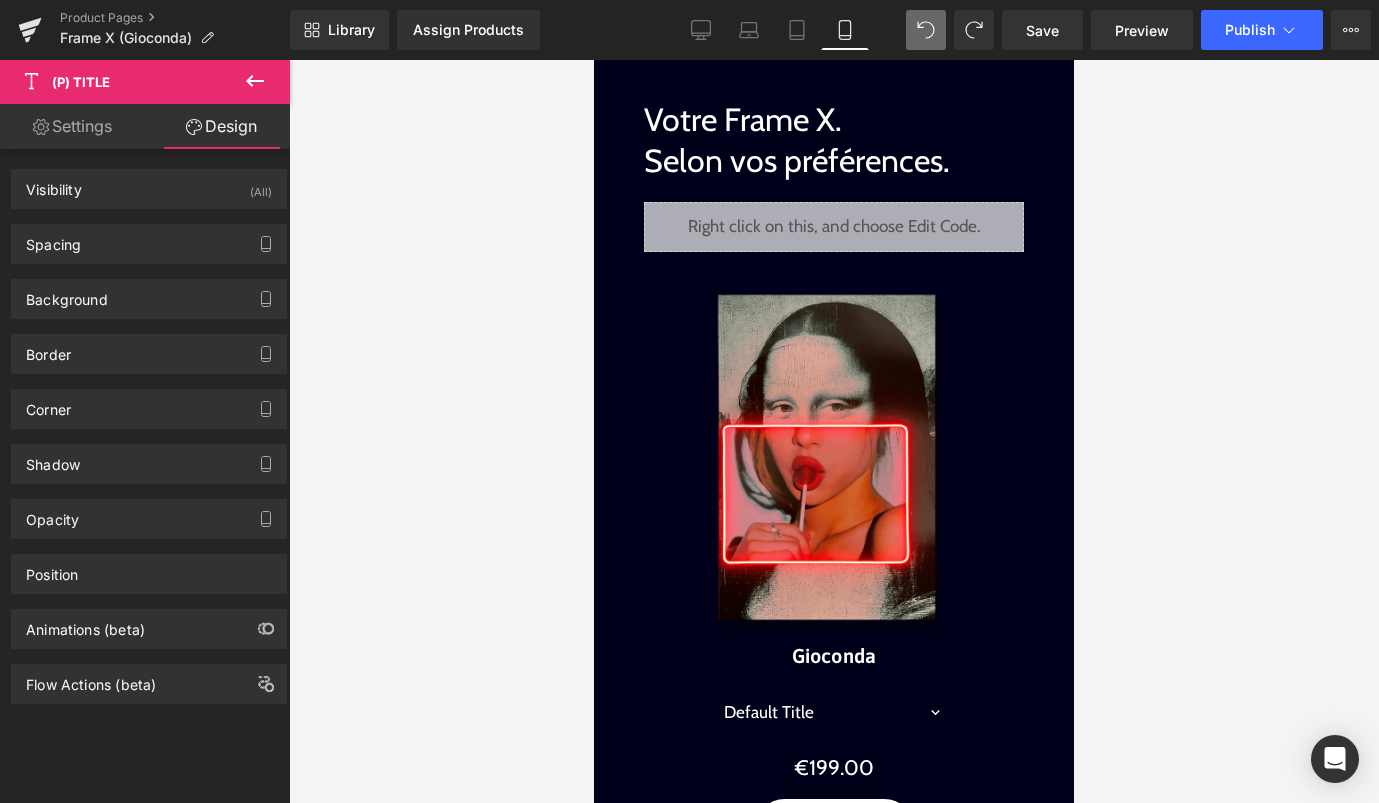 type on "0" 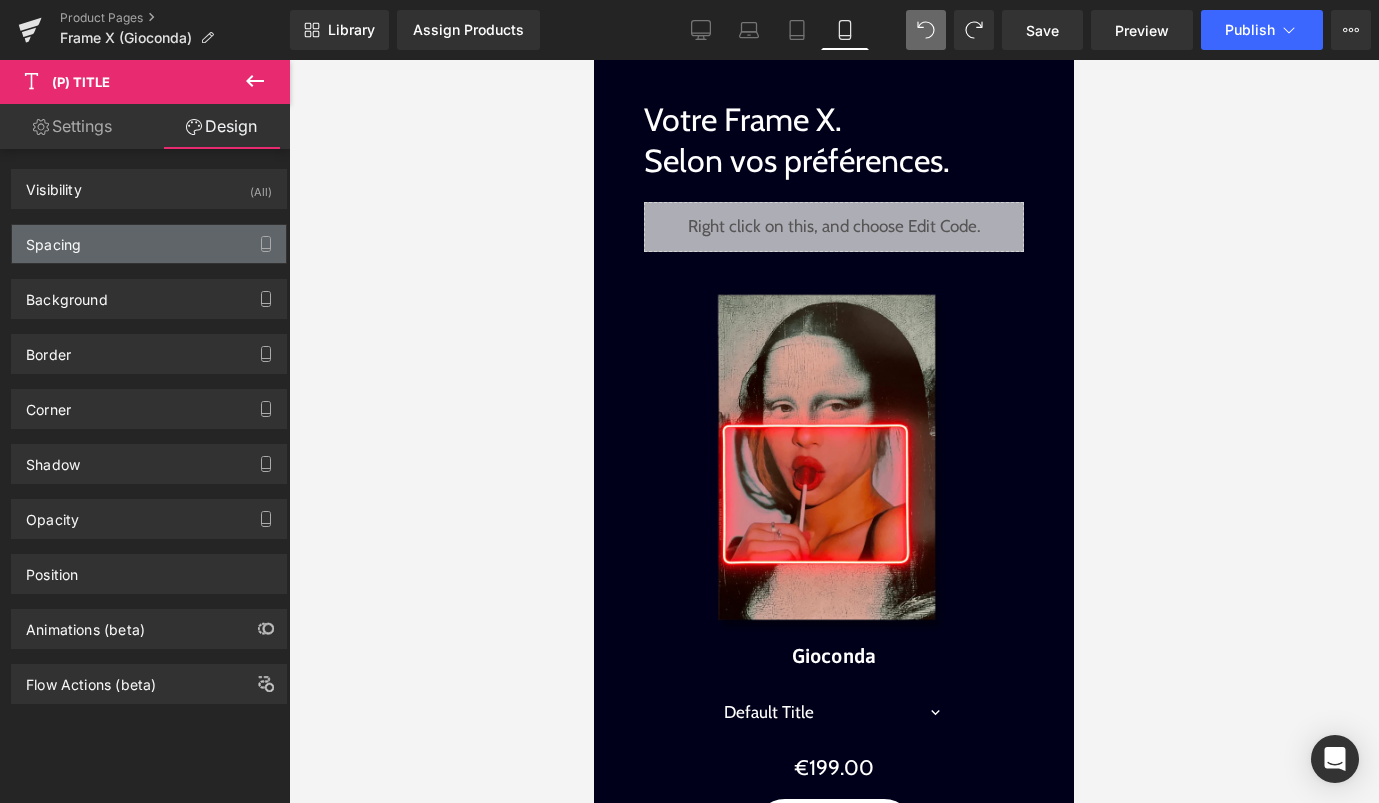 click on "Spacing" at bounding box center (149, 244) 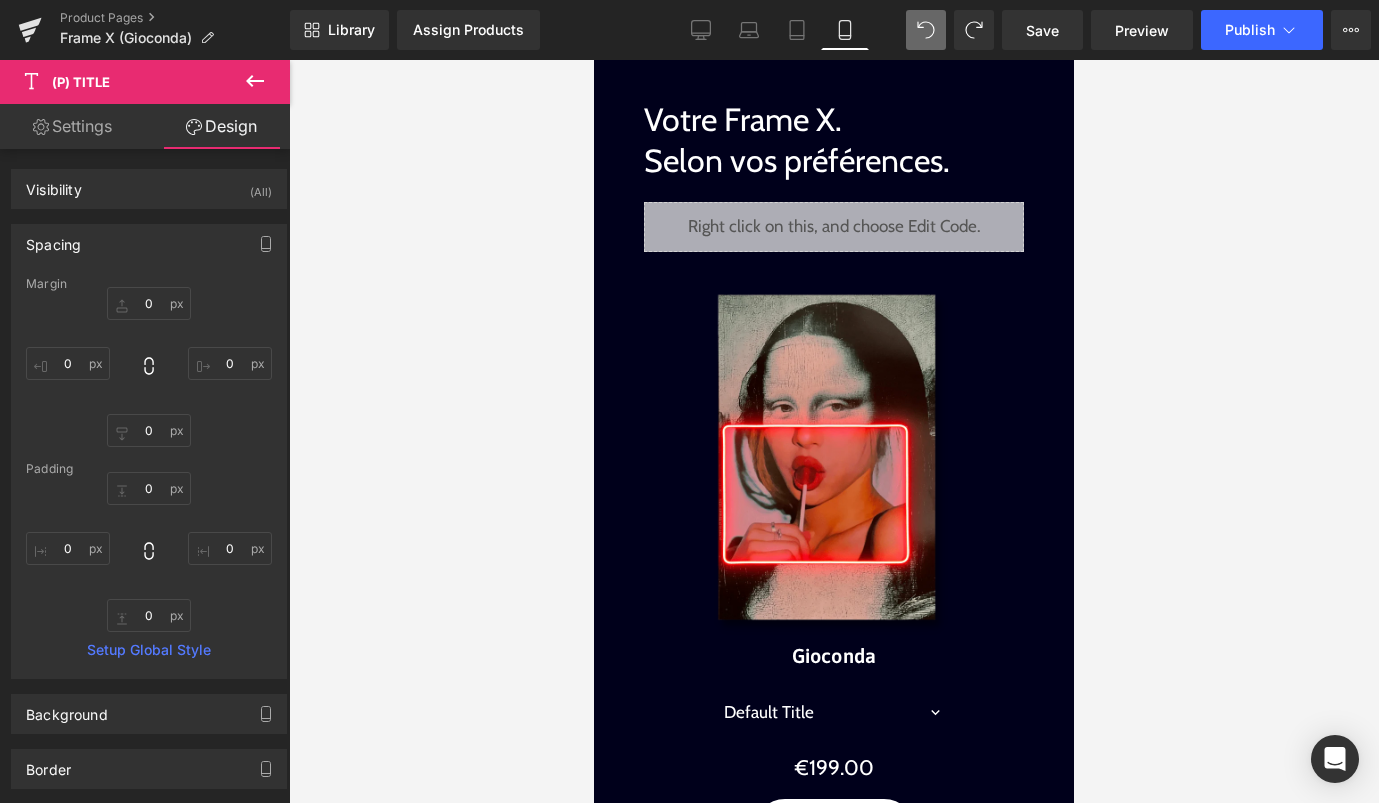 click on "Settings" at bounding box center [72, 126] 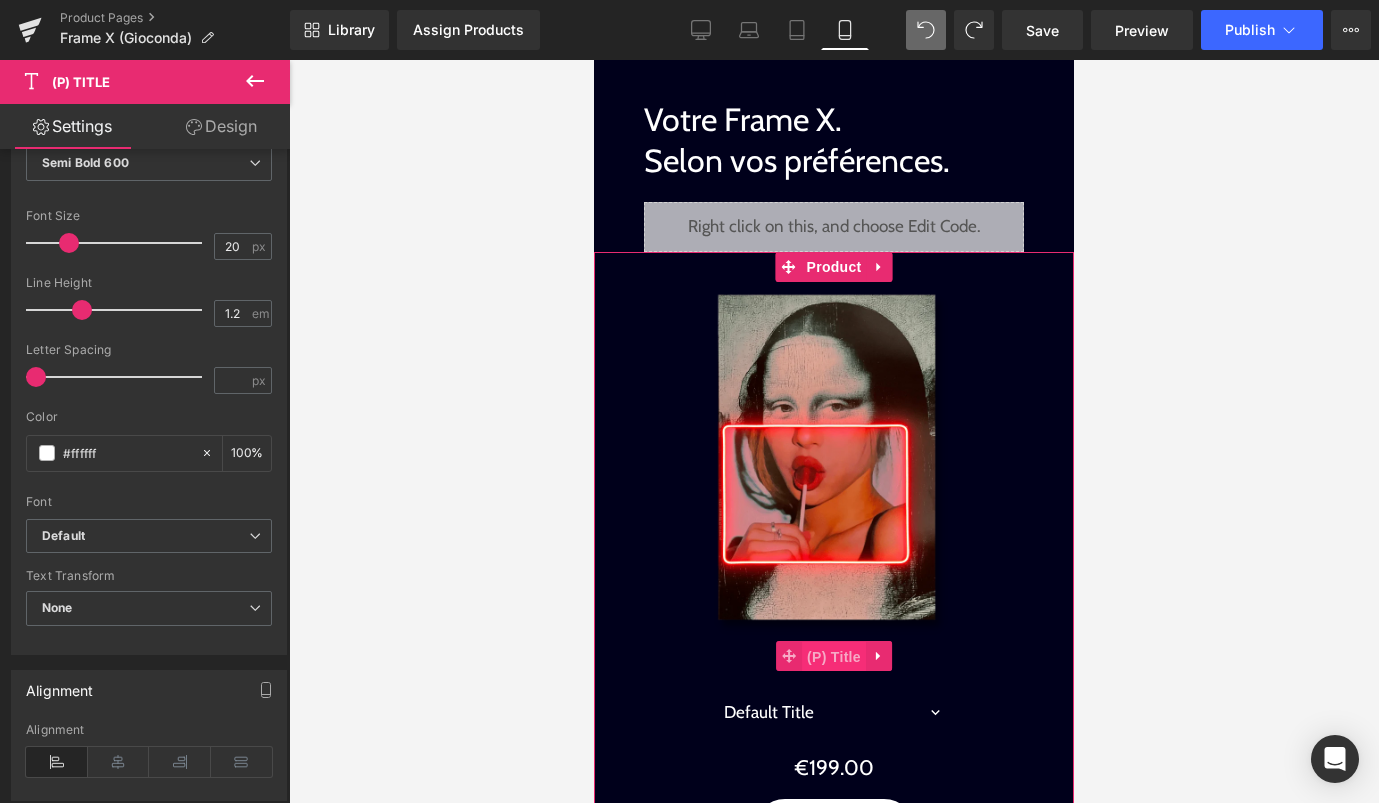 click on "(P) Title" at bounding box center [834, 657] 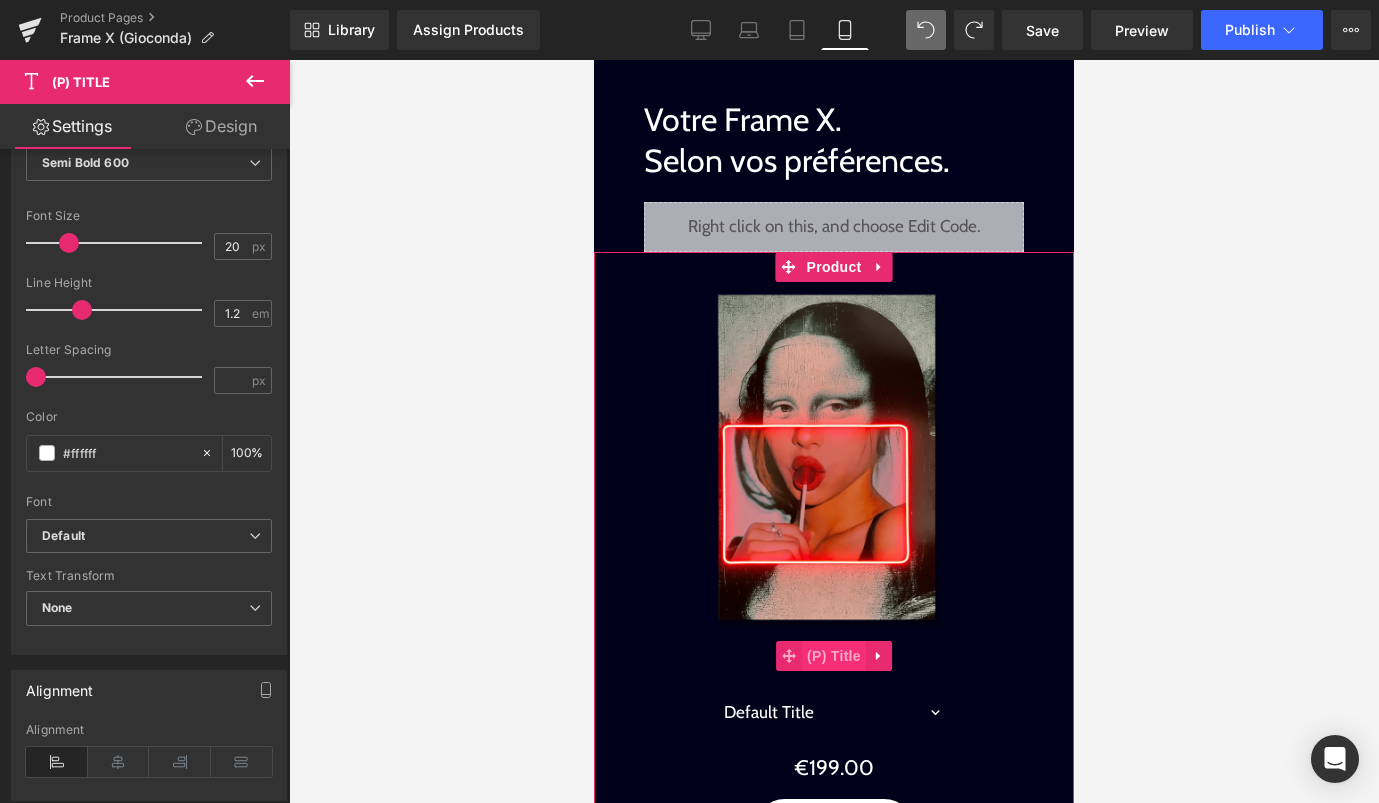click on "(P) Title" at bounding box center [834, 656] 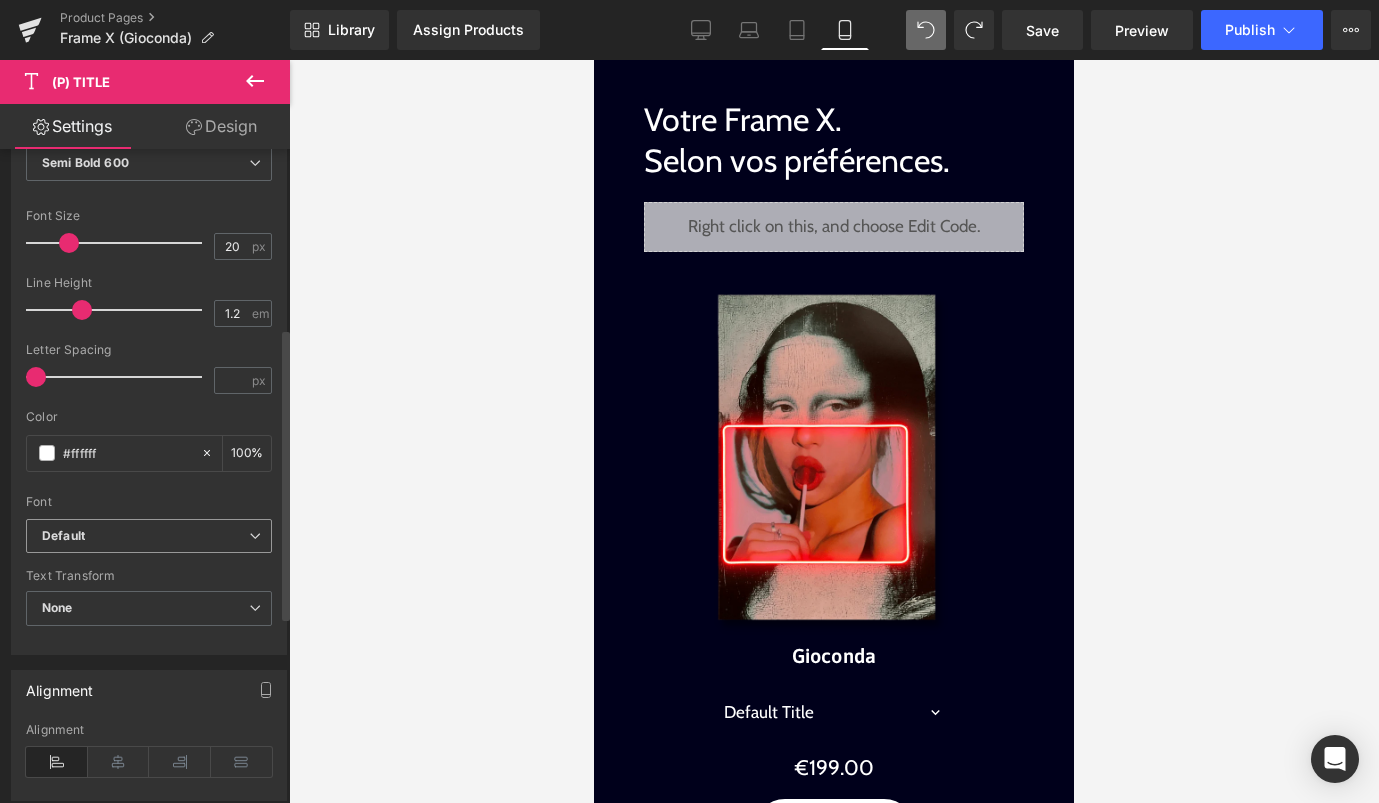 click on "Default" at bounding box center (149, 536) 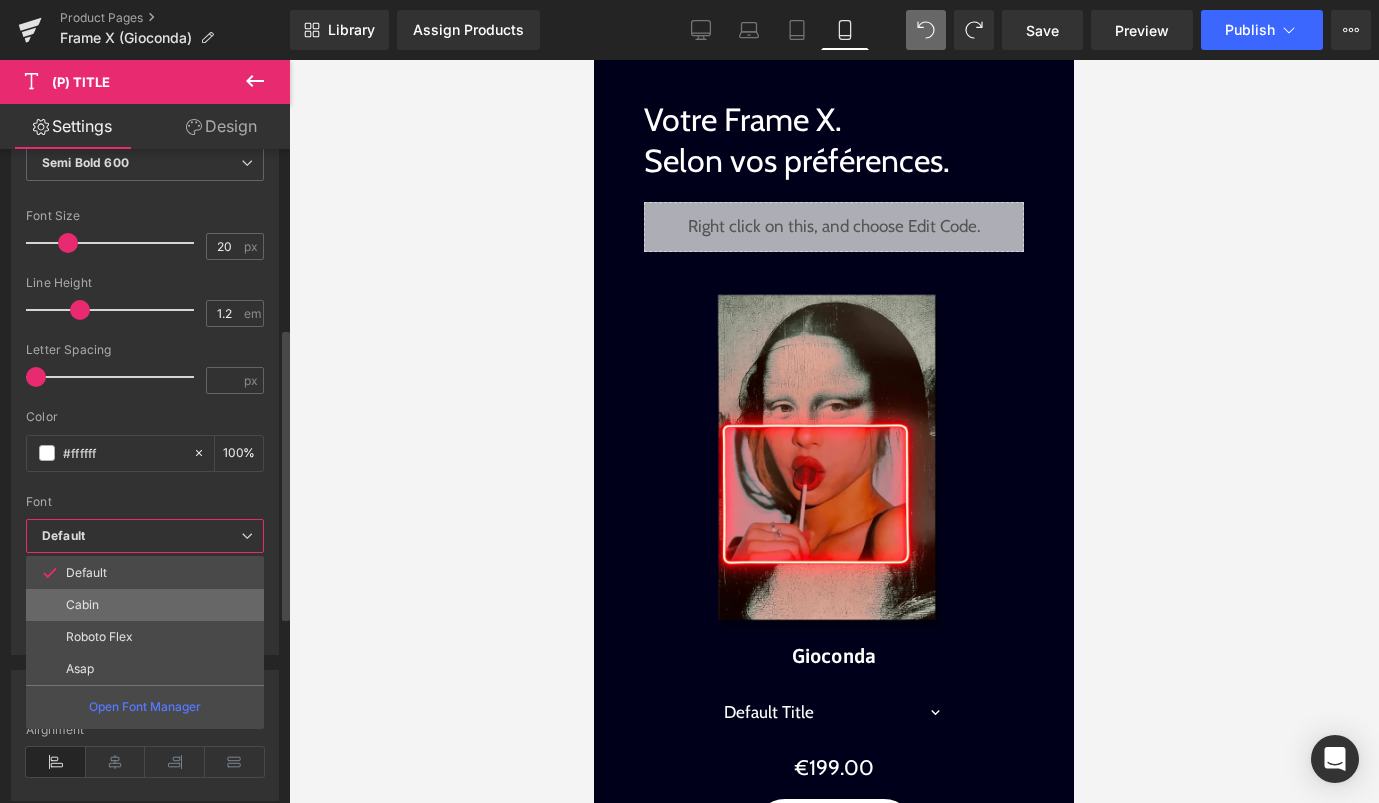 click on "Cabin" at bounding box center [145, 605] 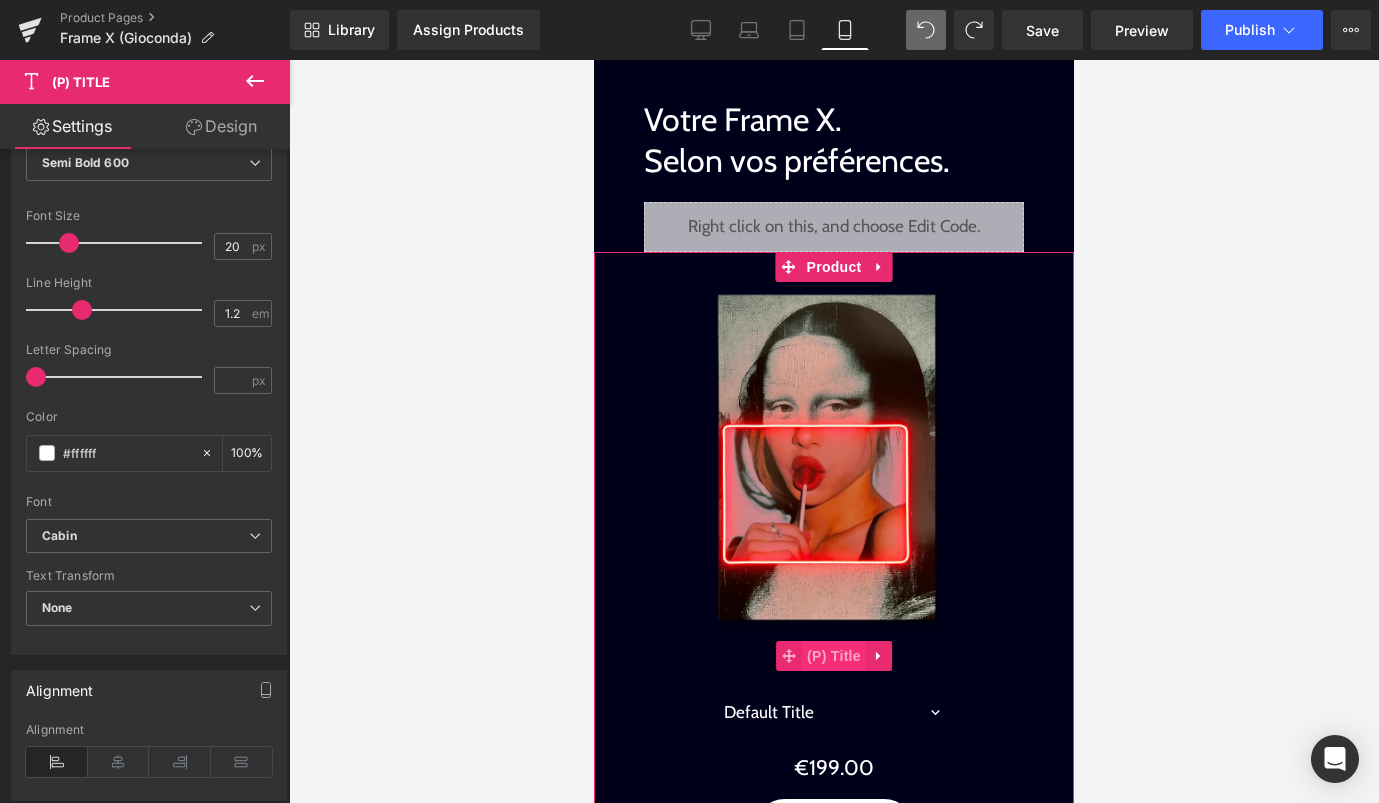 click on "(P) Title" at bounding box center [834, 656] 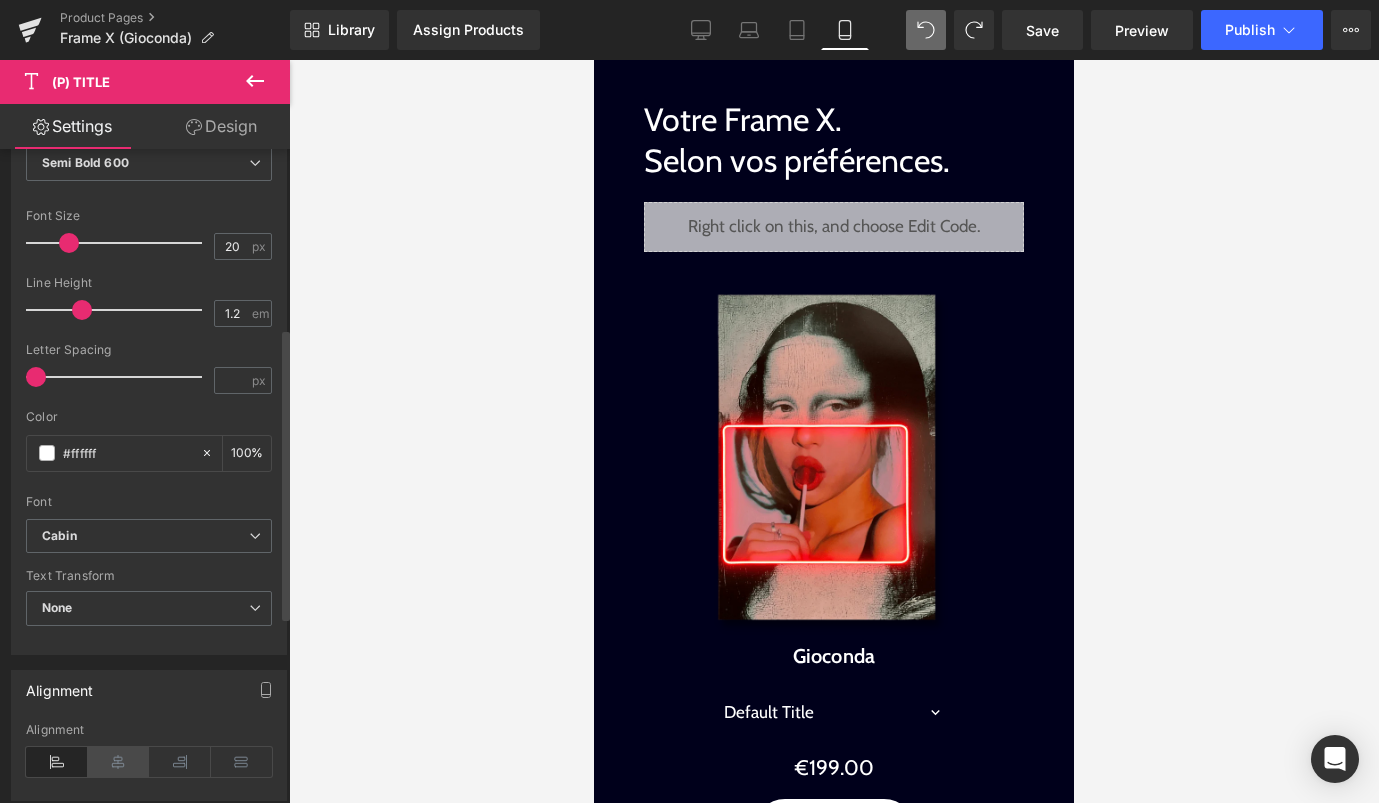 click at bounding box center (119, 762) 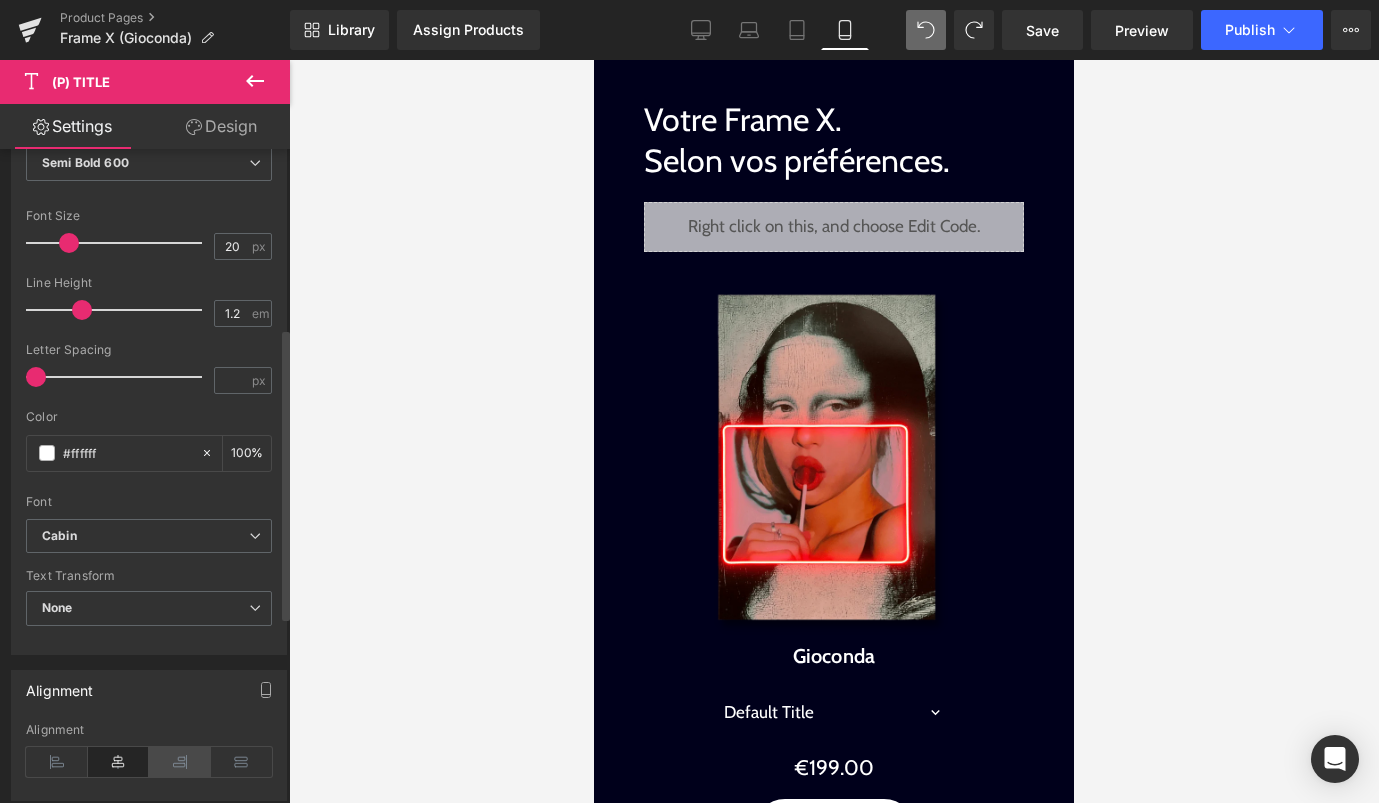click at bounding box center [180, 762] 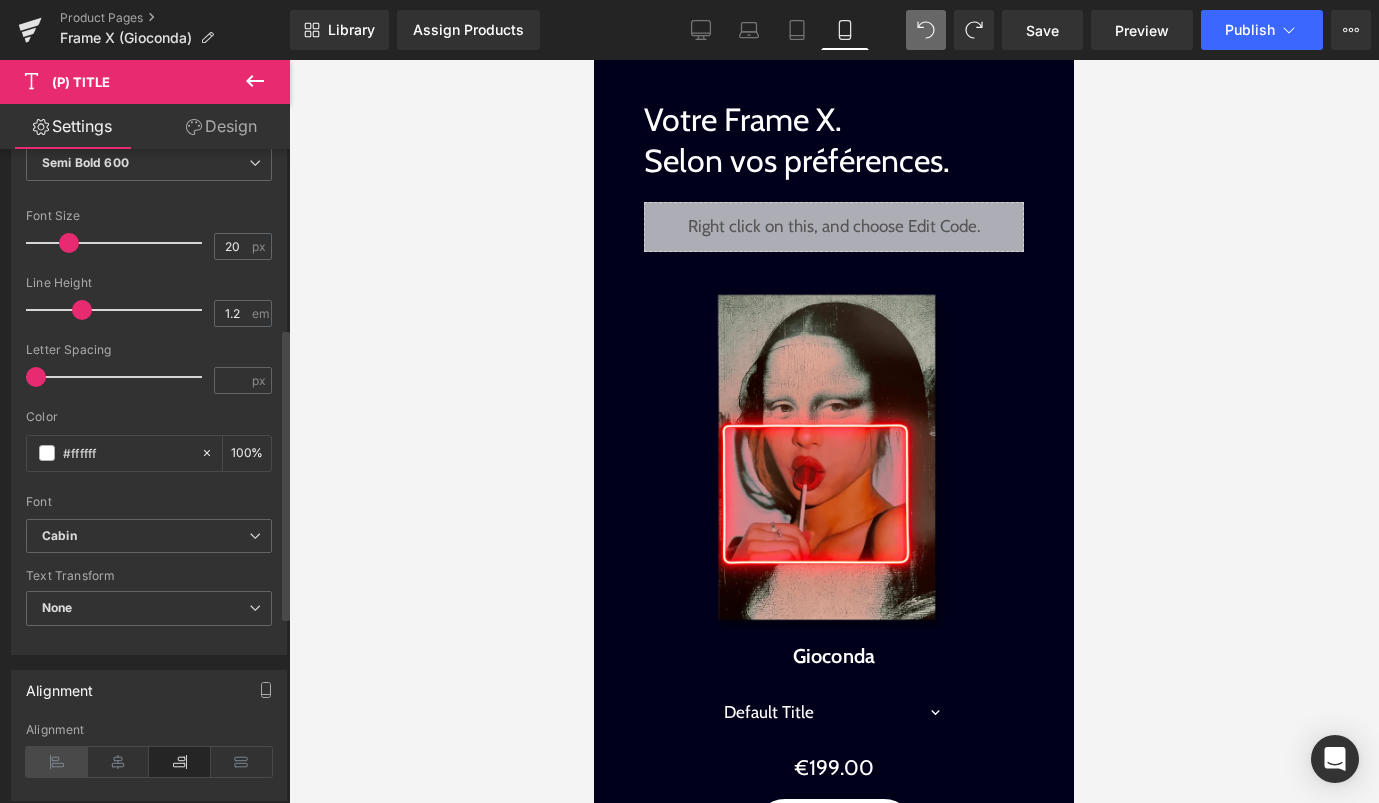 click at bounding box center [57, 762] 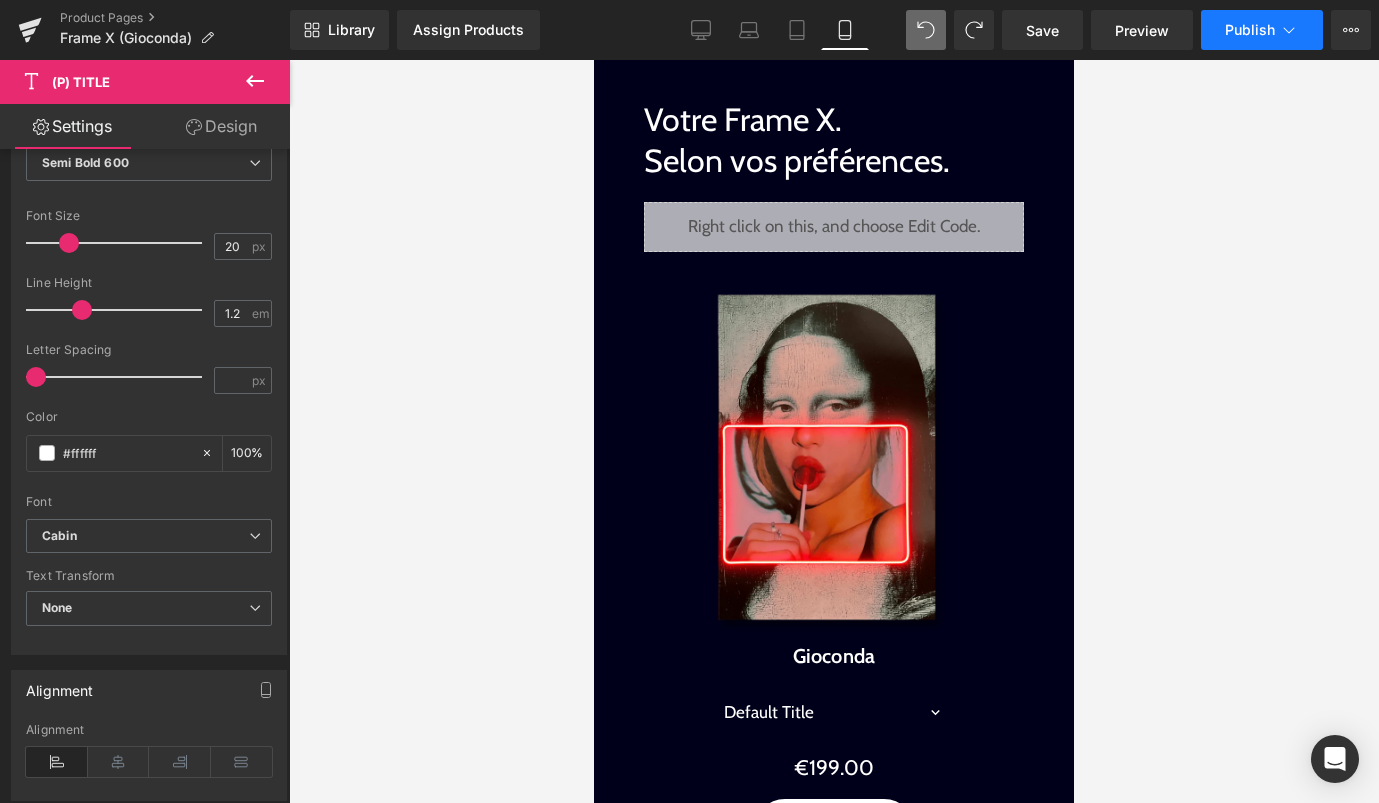click on "Publish" at bounding box center [1250, 30] 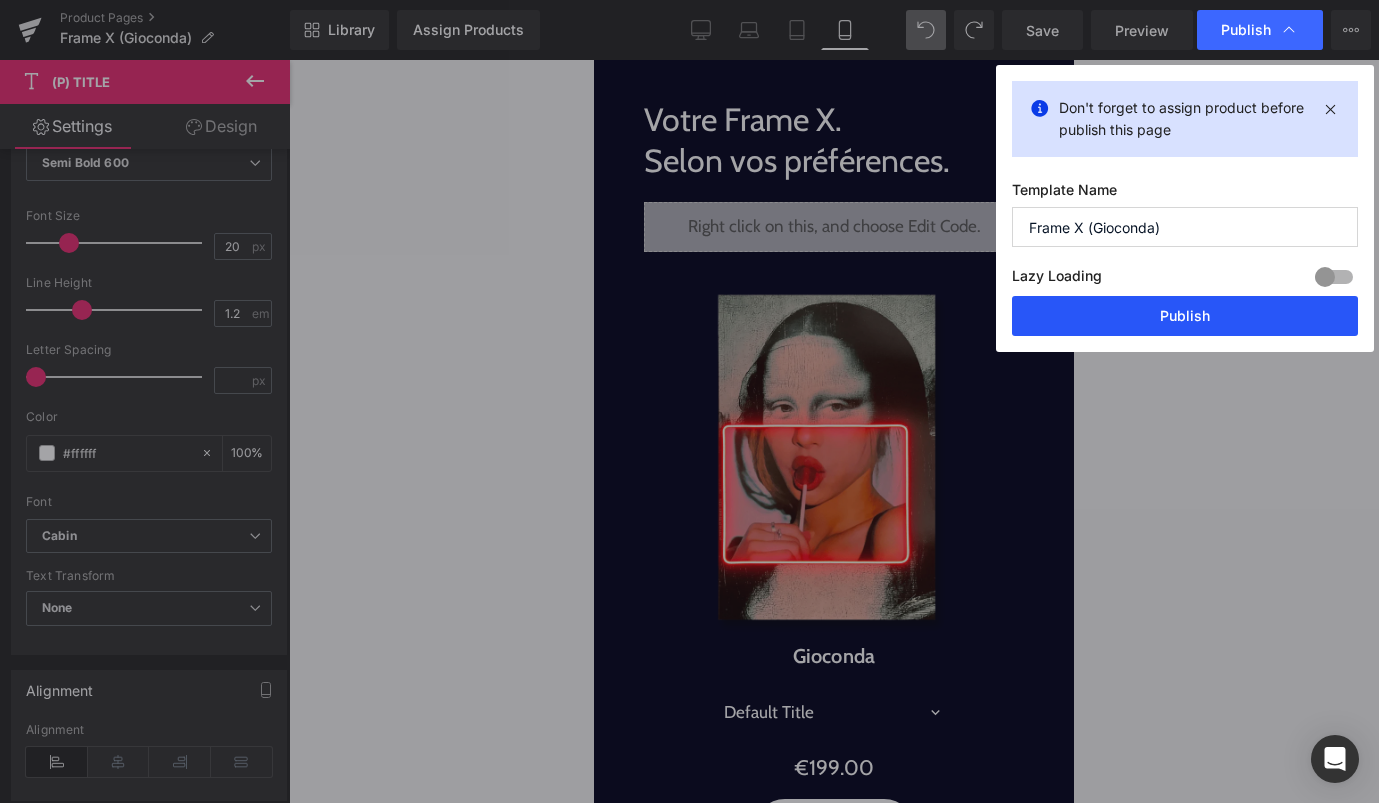 click on "Publish" at bounding box center (1185, 316) 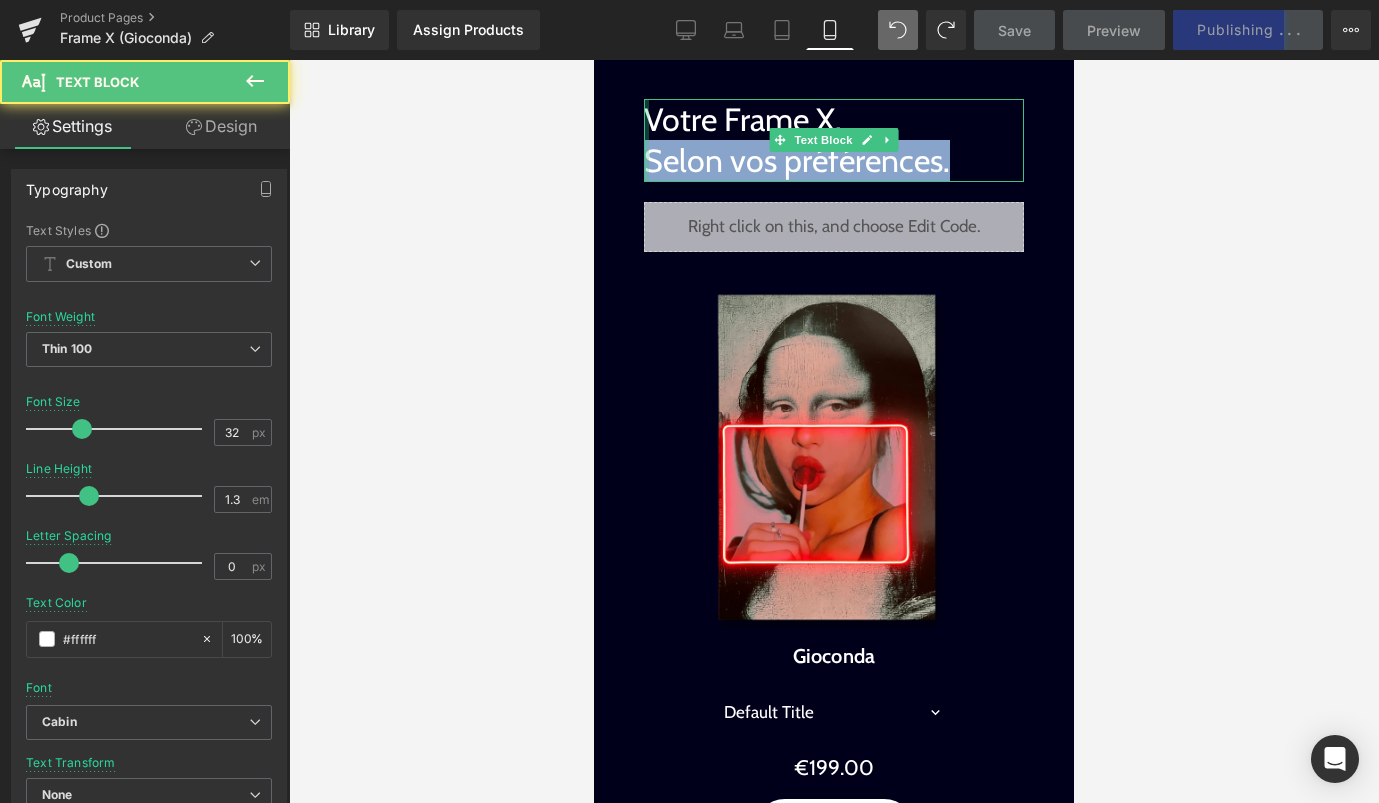 drag, startPoint x: 952, startPoint y: 164, endPoint x: 646, endPoint y: 158, distance: 306.0588 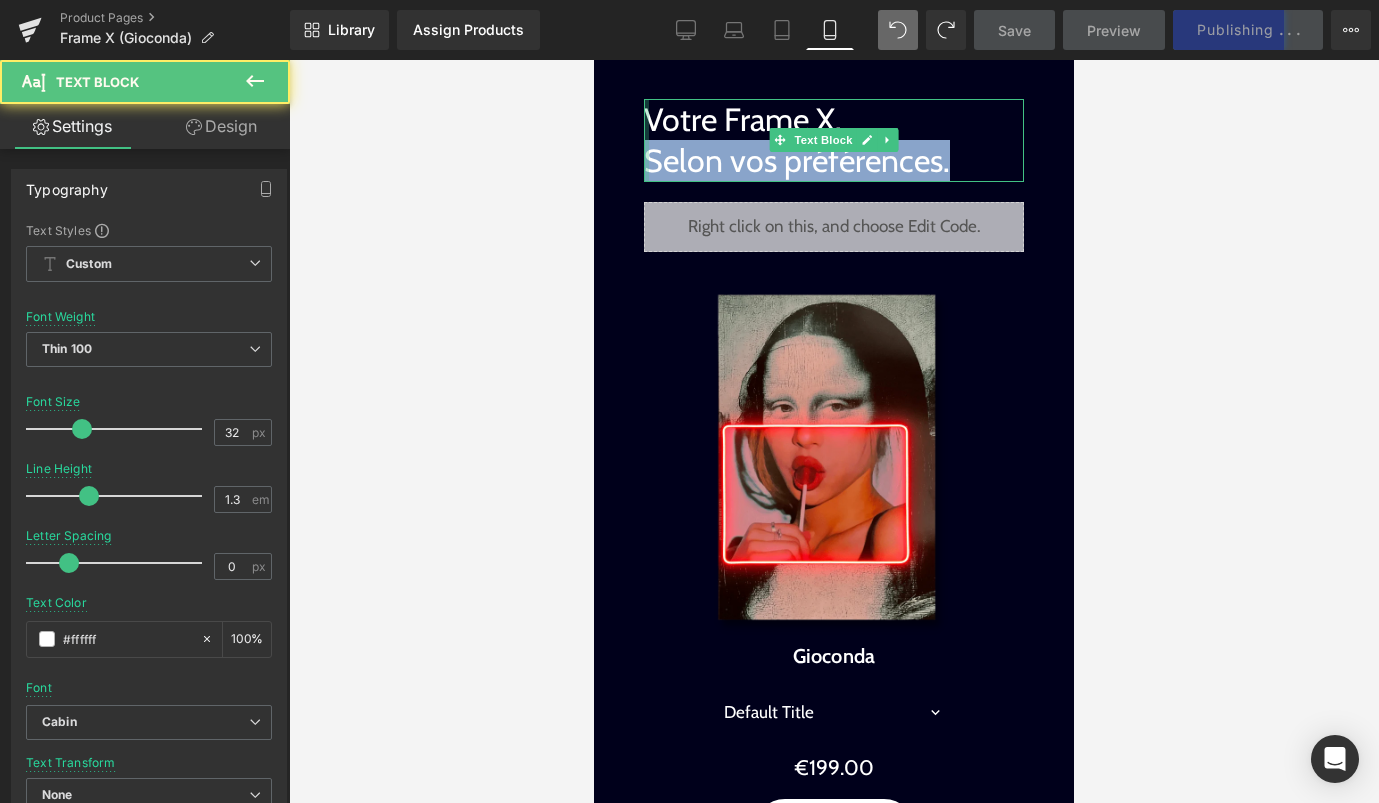 click on "Votre Frame X. Selon vos préférences. Text Block" at bounding box center [834, 140] 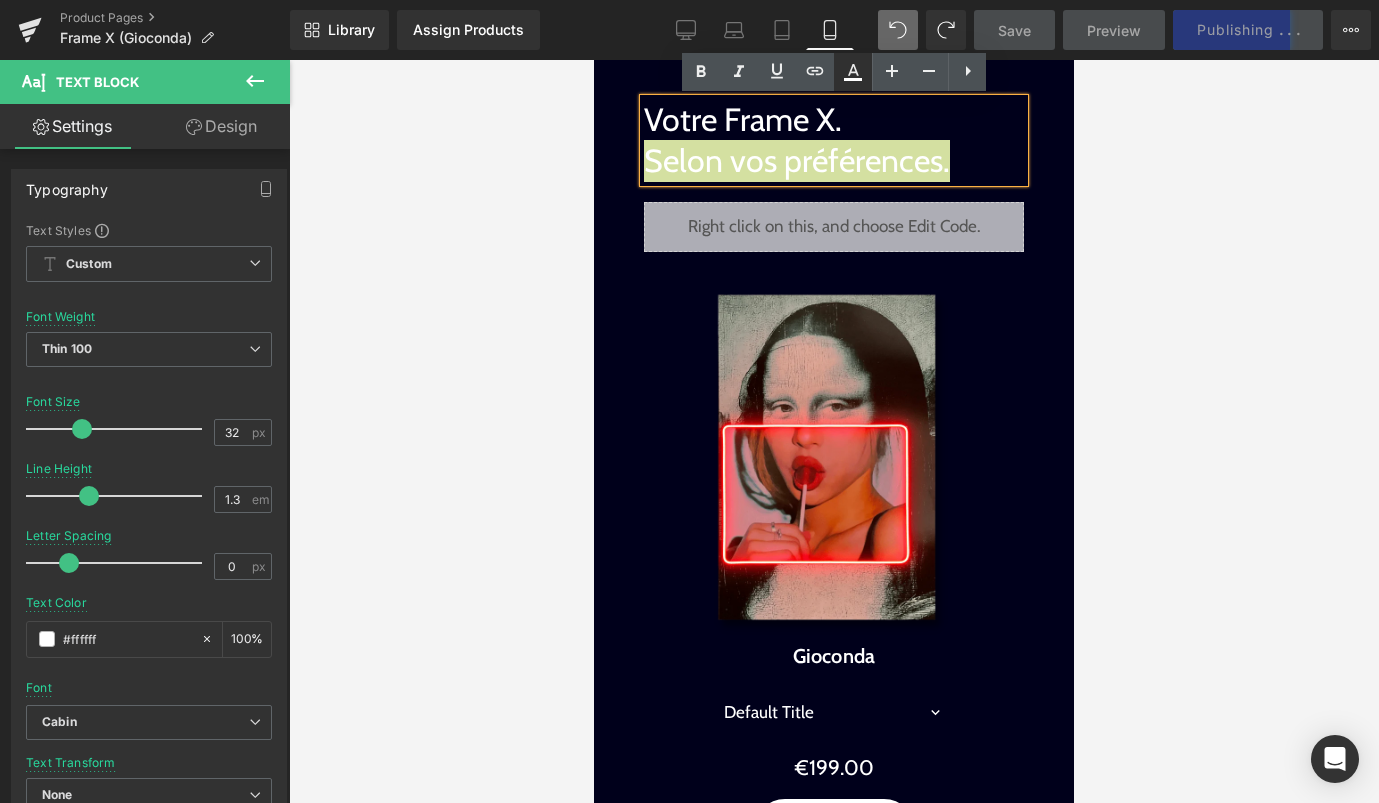 click 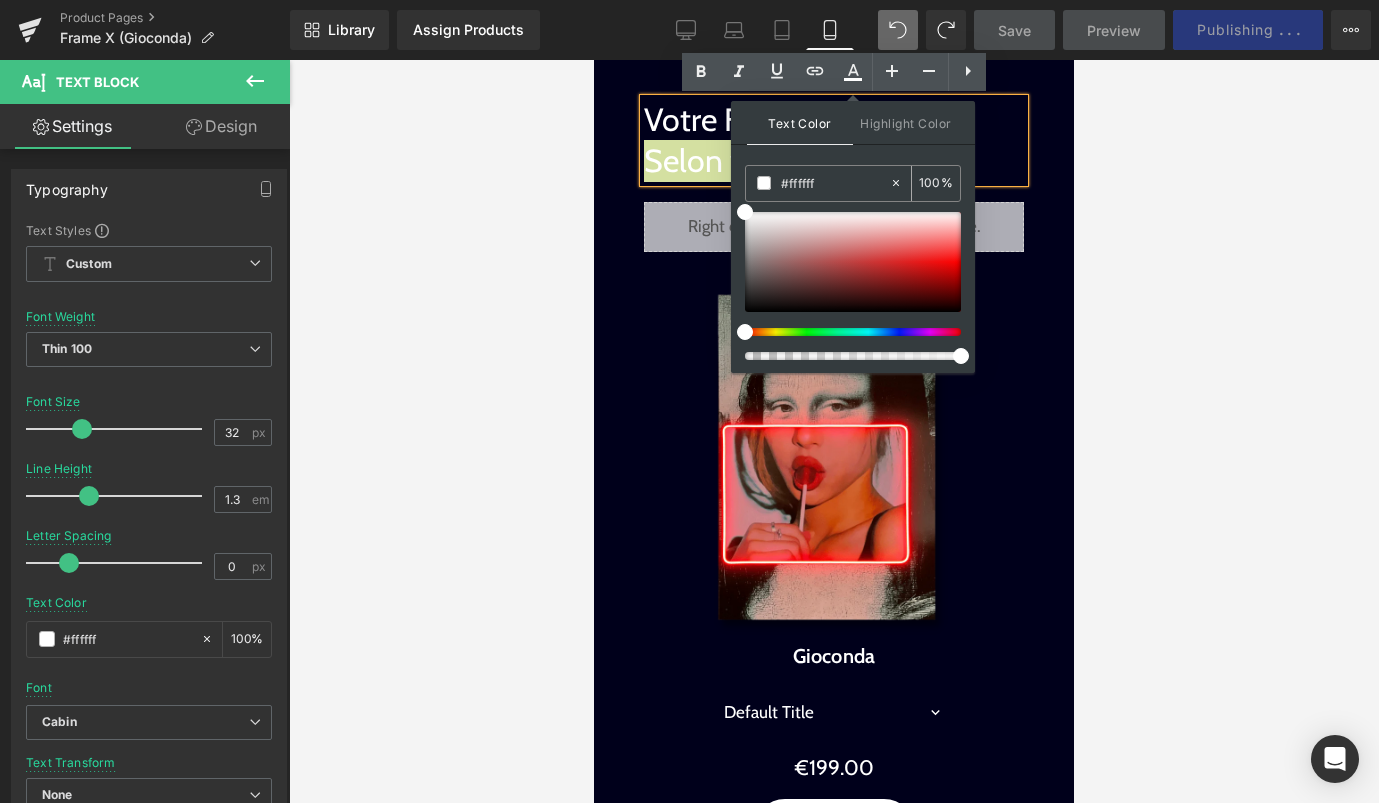 click 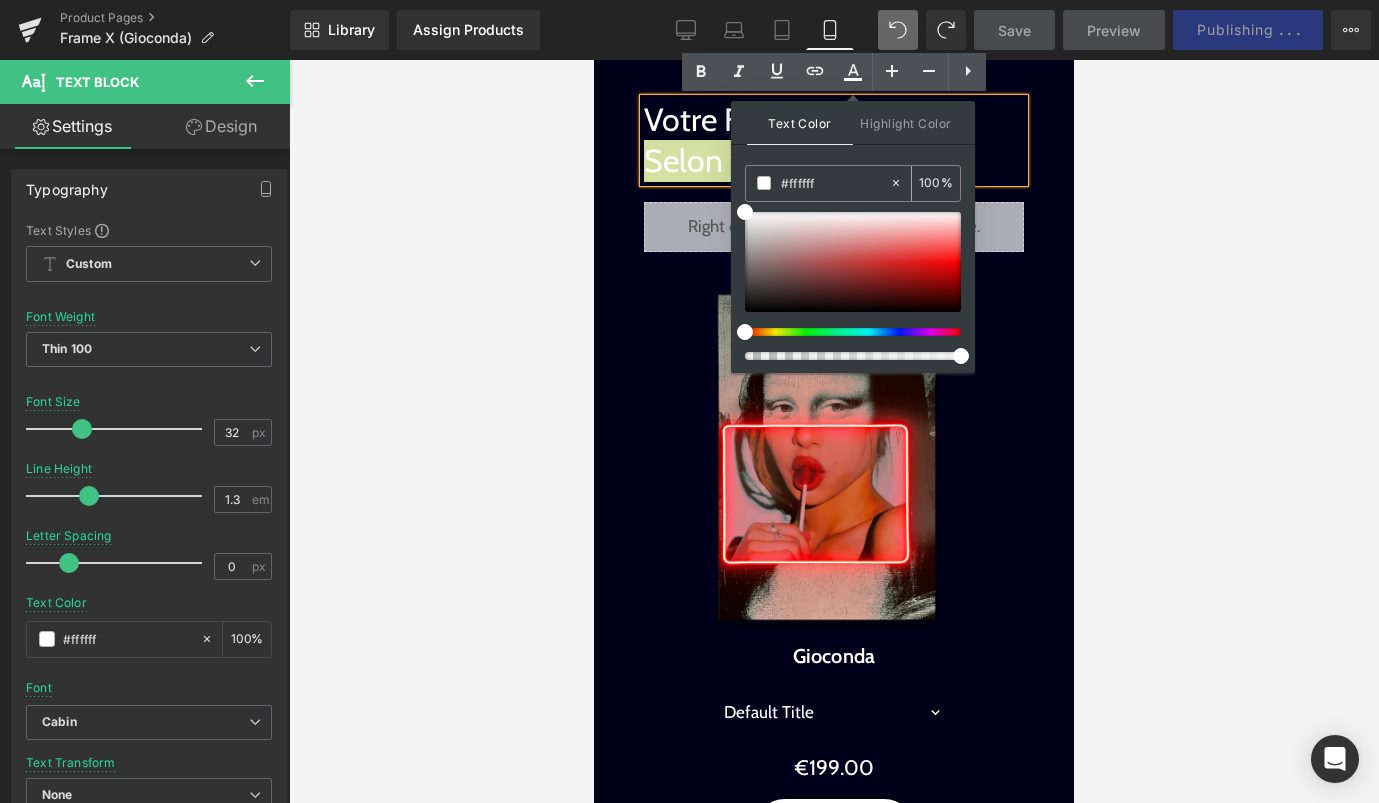 type on "none" 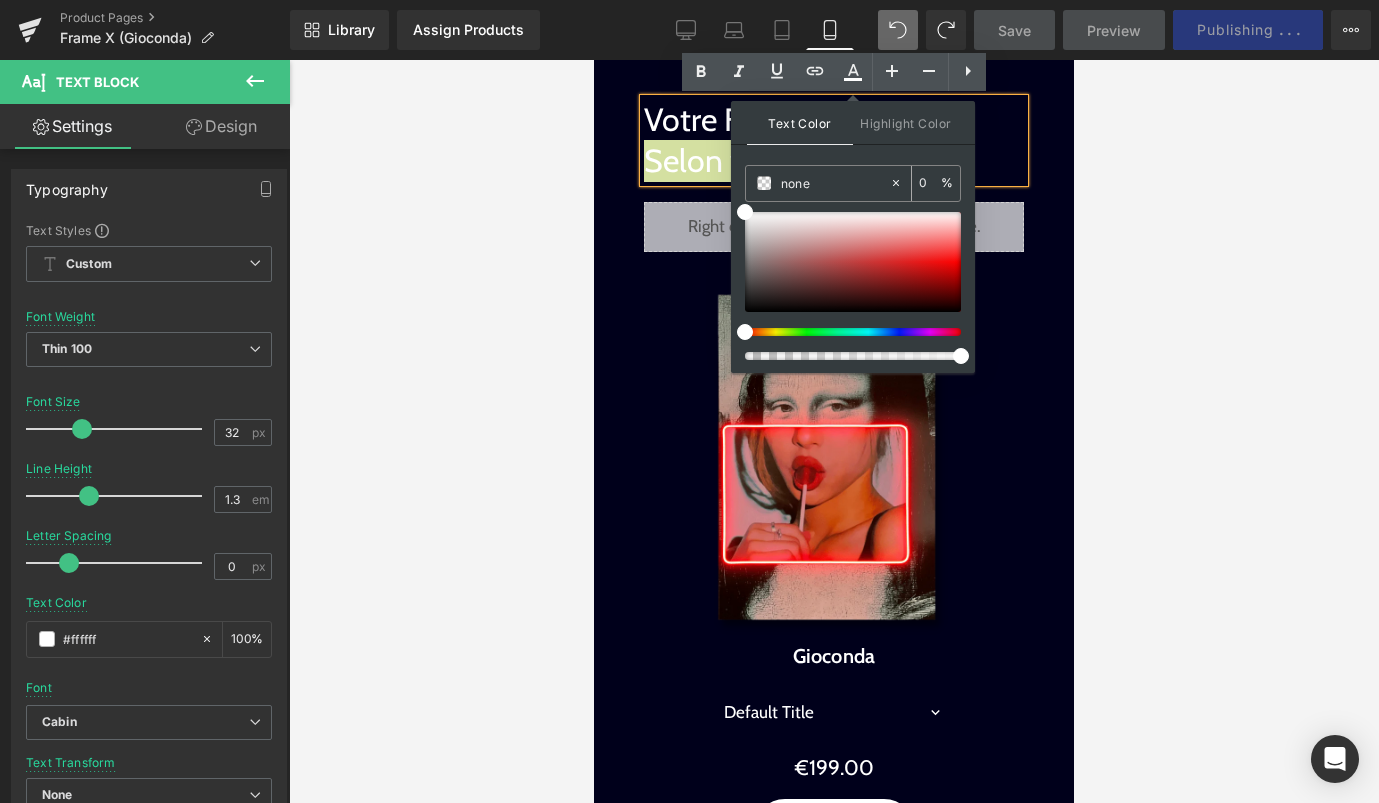 drag, startPoint x: 862, startPoint y: 183, endPoint x: 750, endPoint y: 183, distance: 112 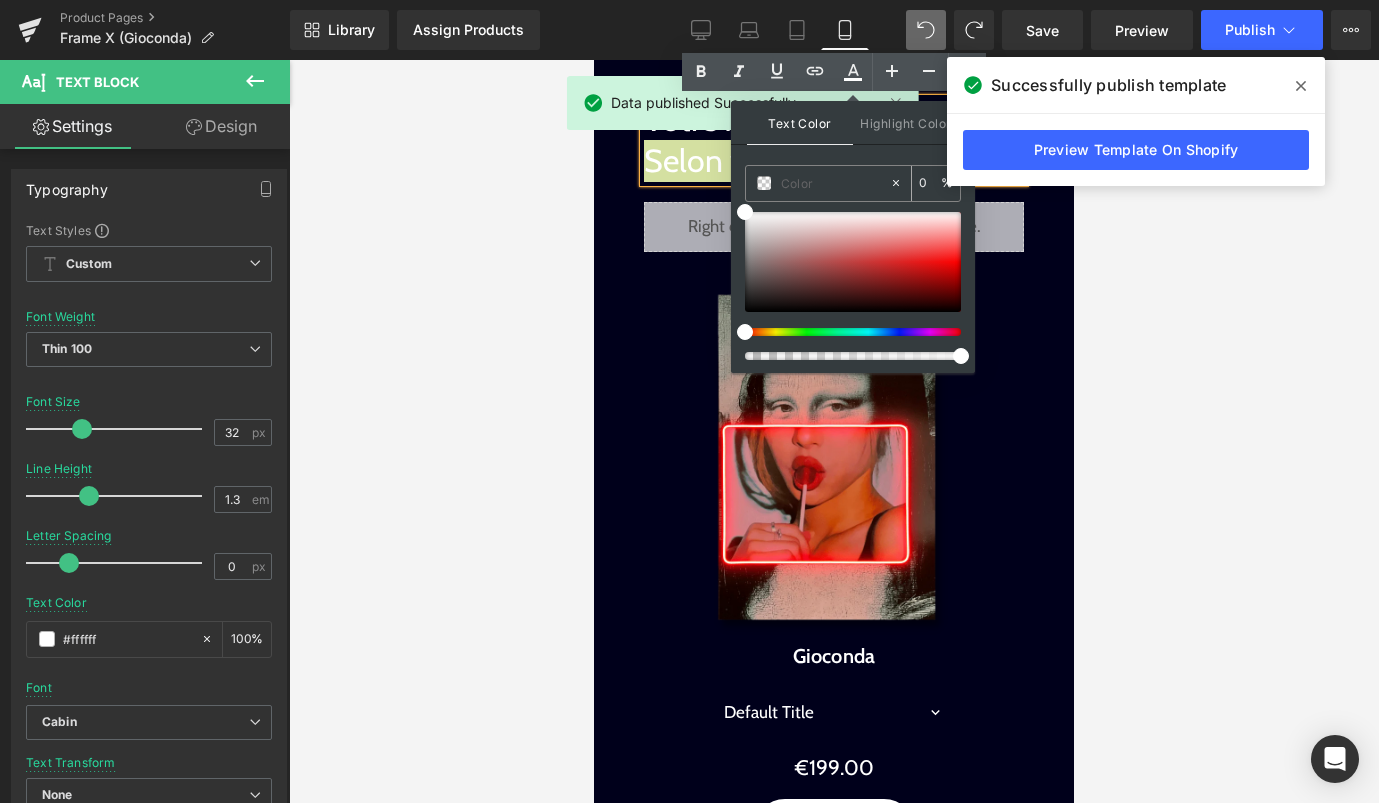 paste on "#bcb8b8" 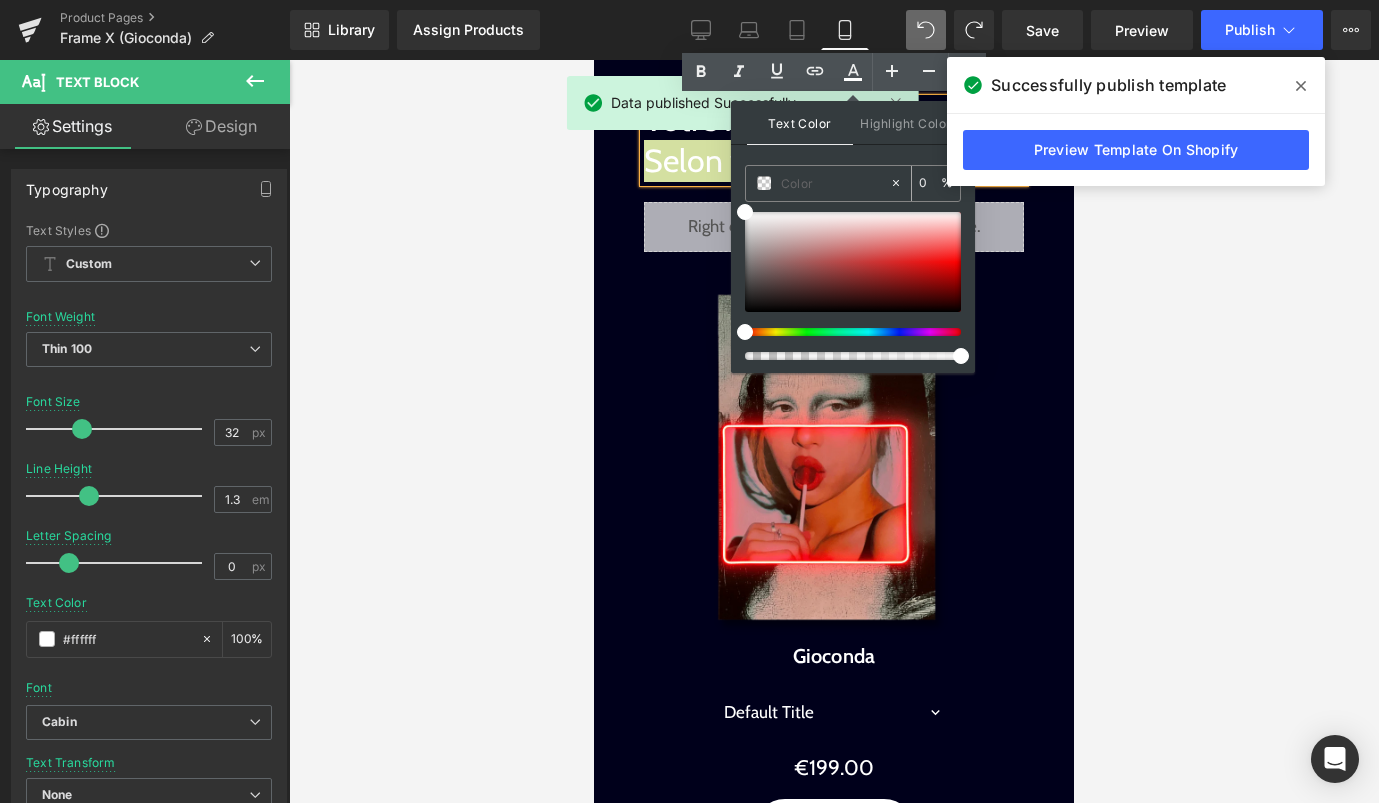 type on "#bcb8b8" 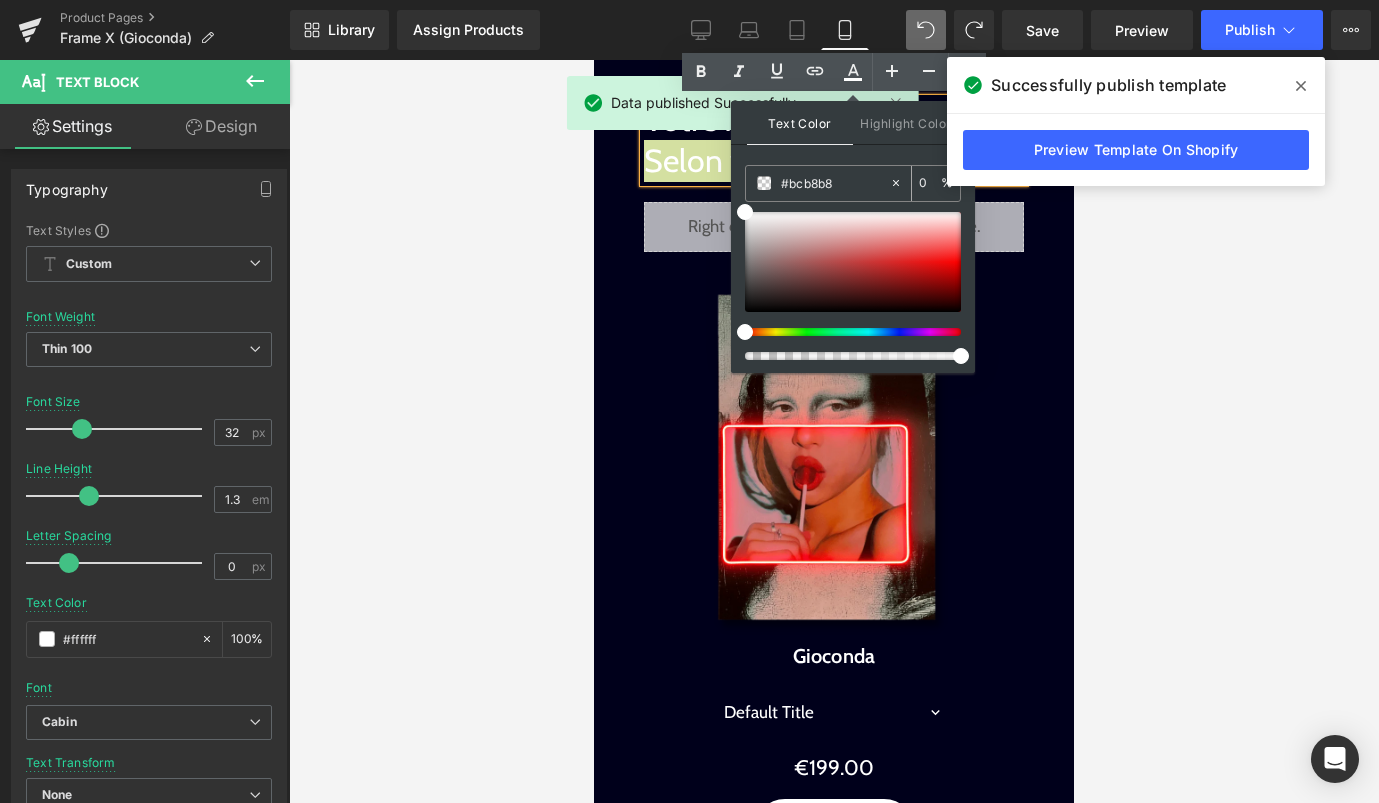 type on "100" 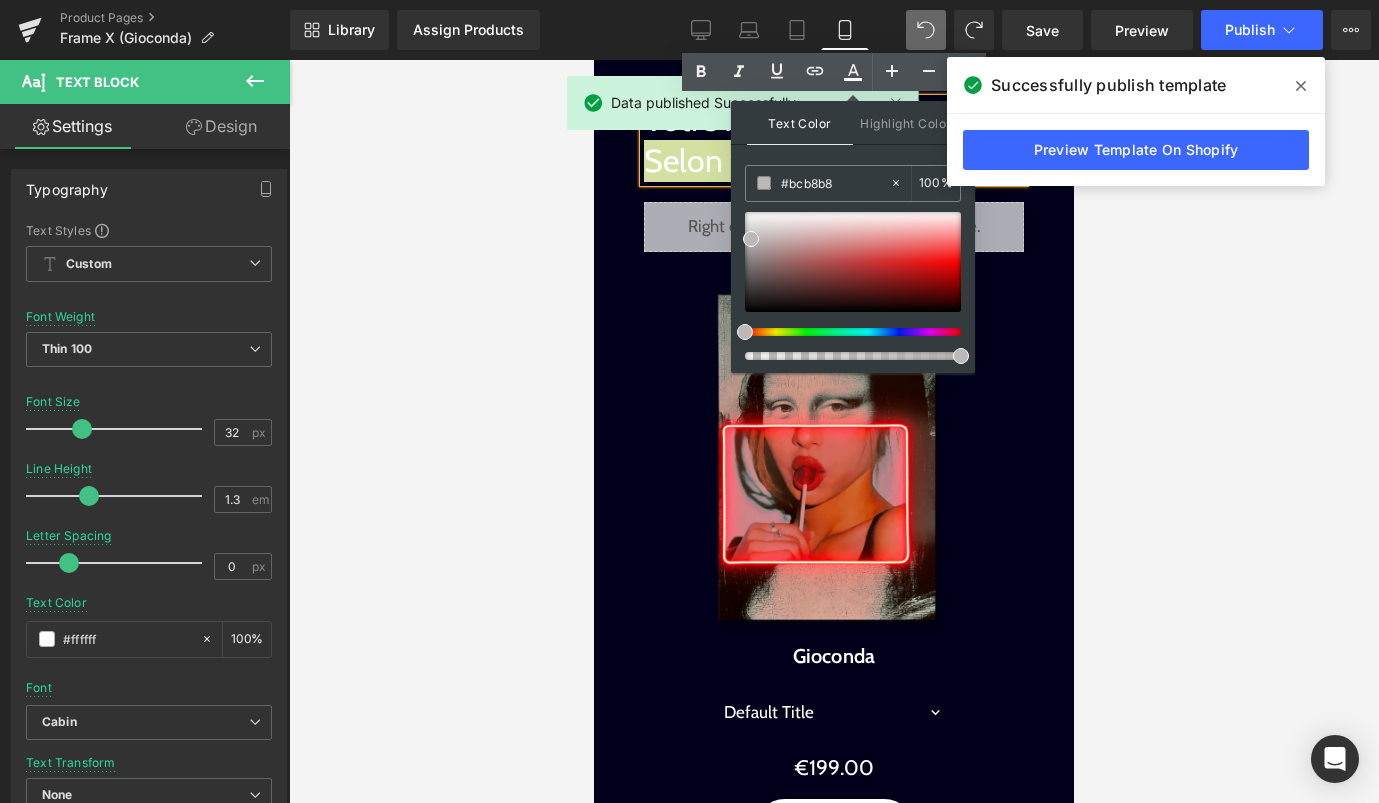 type on "#bcb8b8" 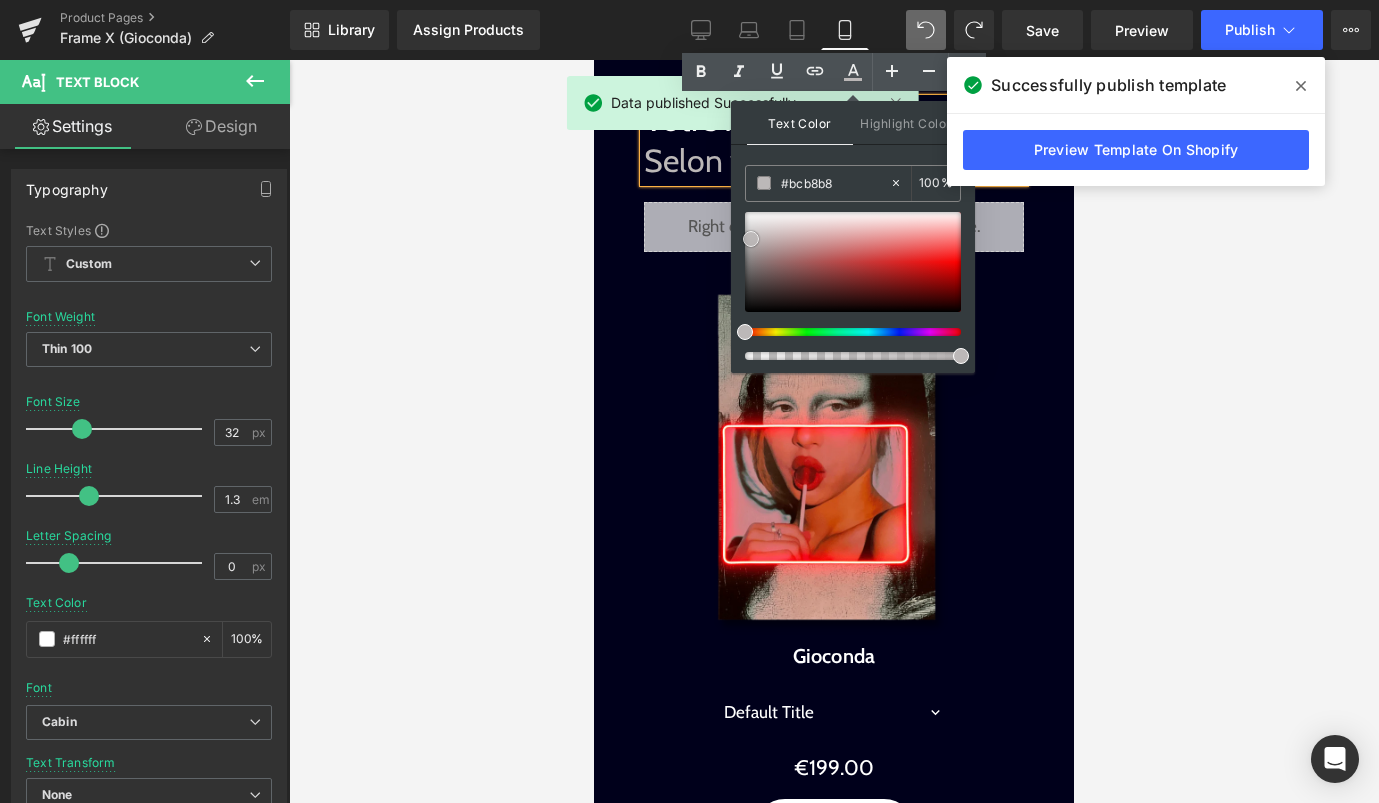 click at bounding box center [751, 239] 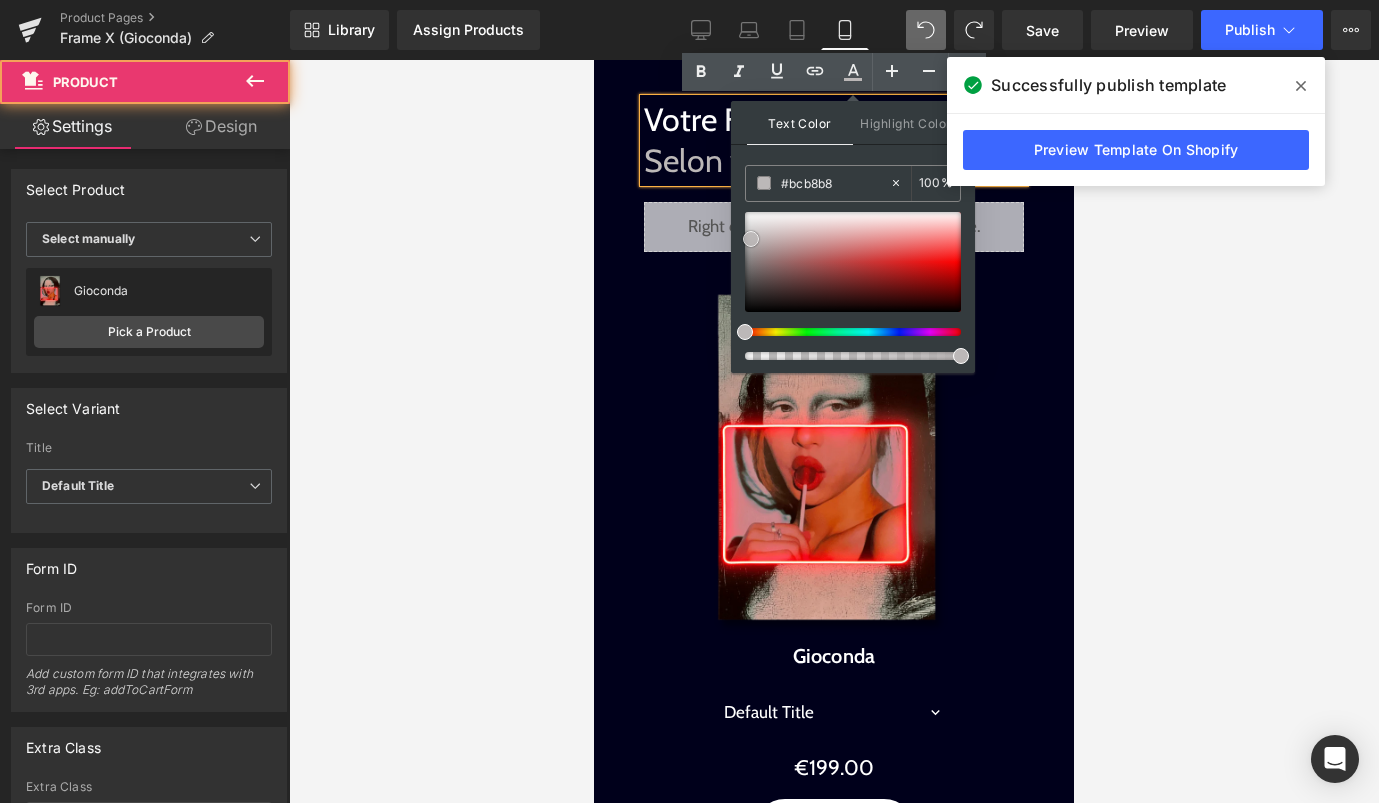 click at bounding box center [594, 60] 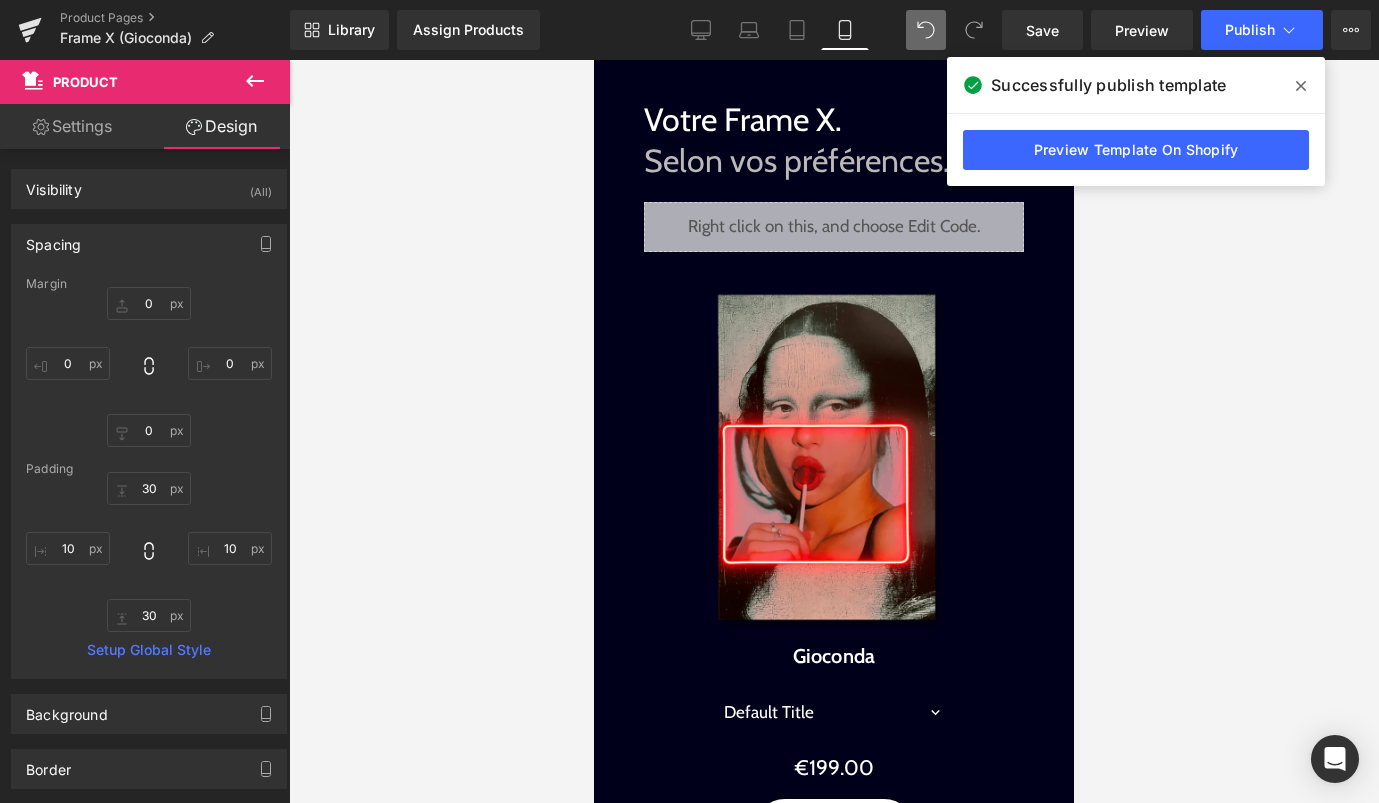 click on "Image         Image         Liquid
Image
Image
Une icône, détournée.
Text Block         Elle ne se contente pas d’exister sur vos murs.  Elle les transforme. Text Block
Sale Off
(P) Image
Gioconda
(P) Title
Default Title
0
(P) Variants
€199.00
(P) Price" at bounding box center (834, 82) 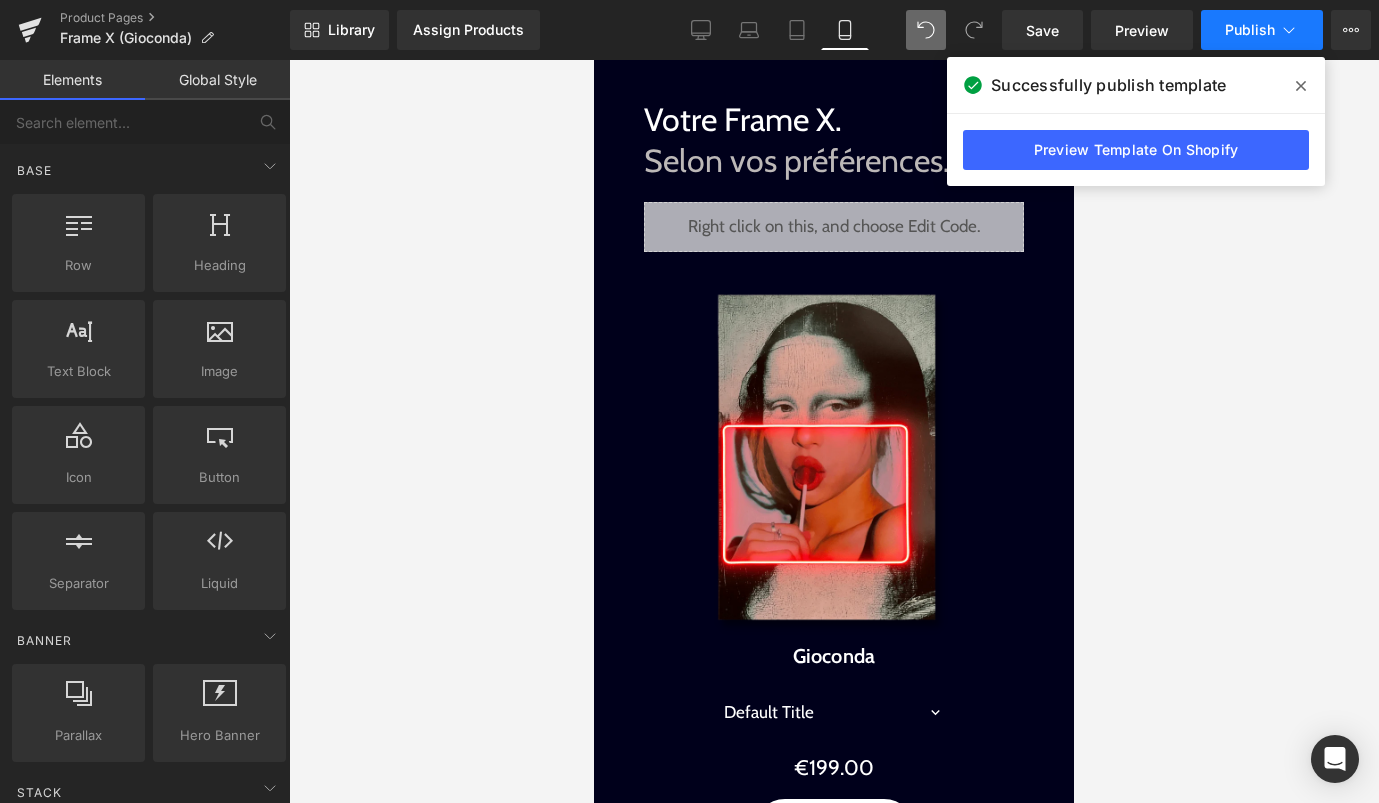 click on "Publish" at bounding box center (1262, 30) 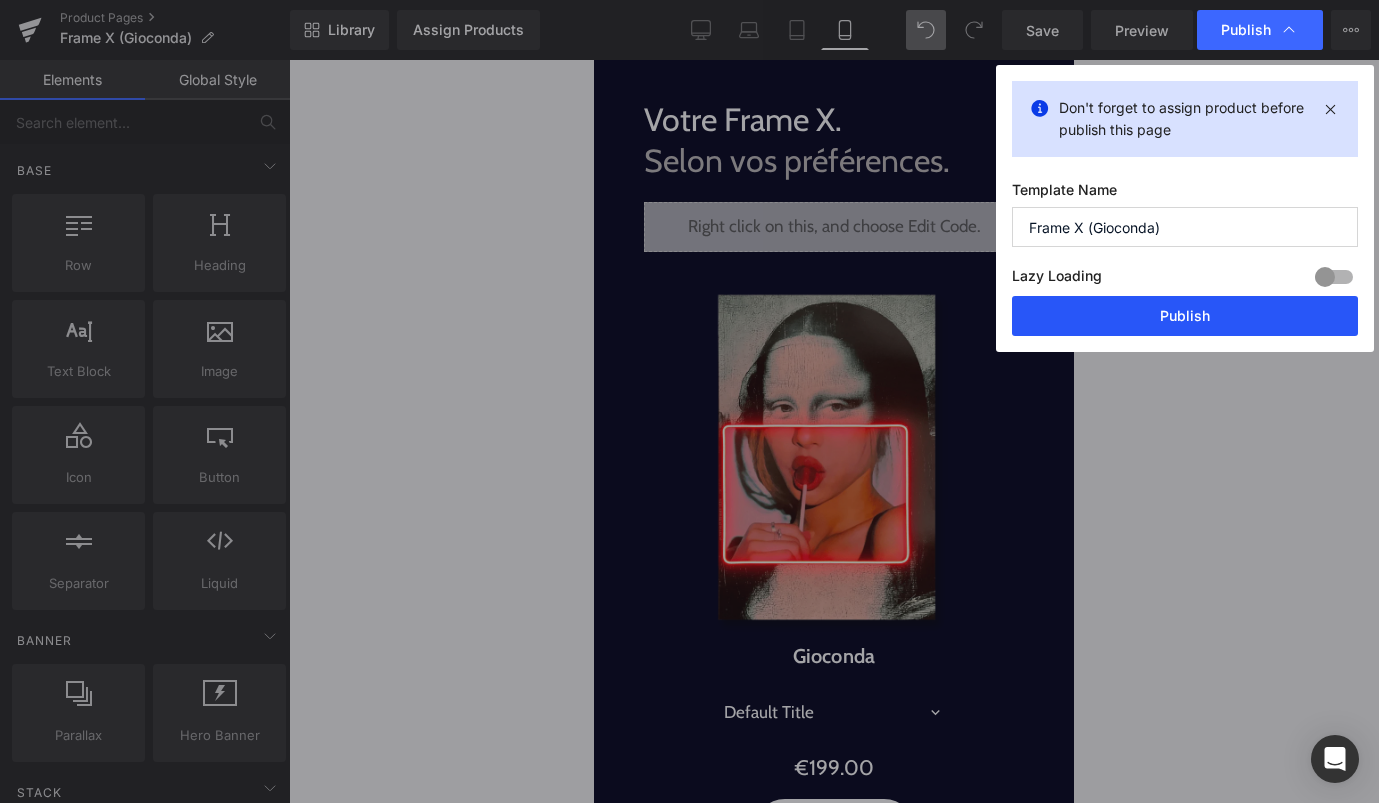 click on "Publish" at bounding box center (1185, 316) 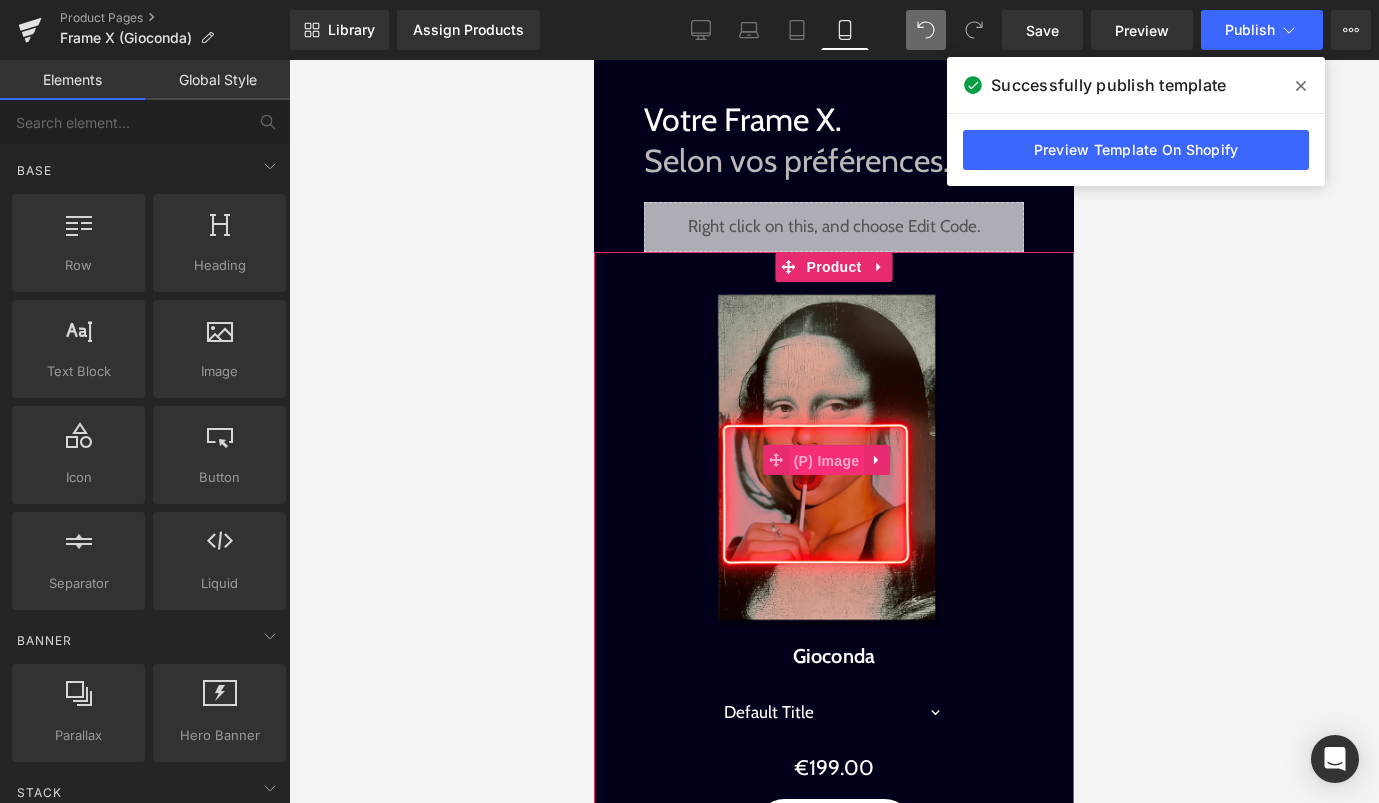 click on "(P) Image" at bounding box center [827, 461] 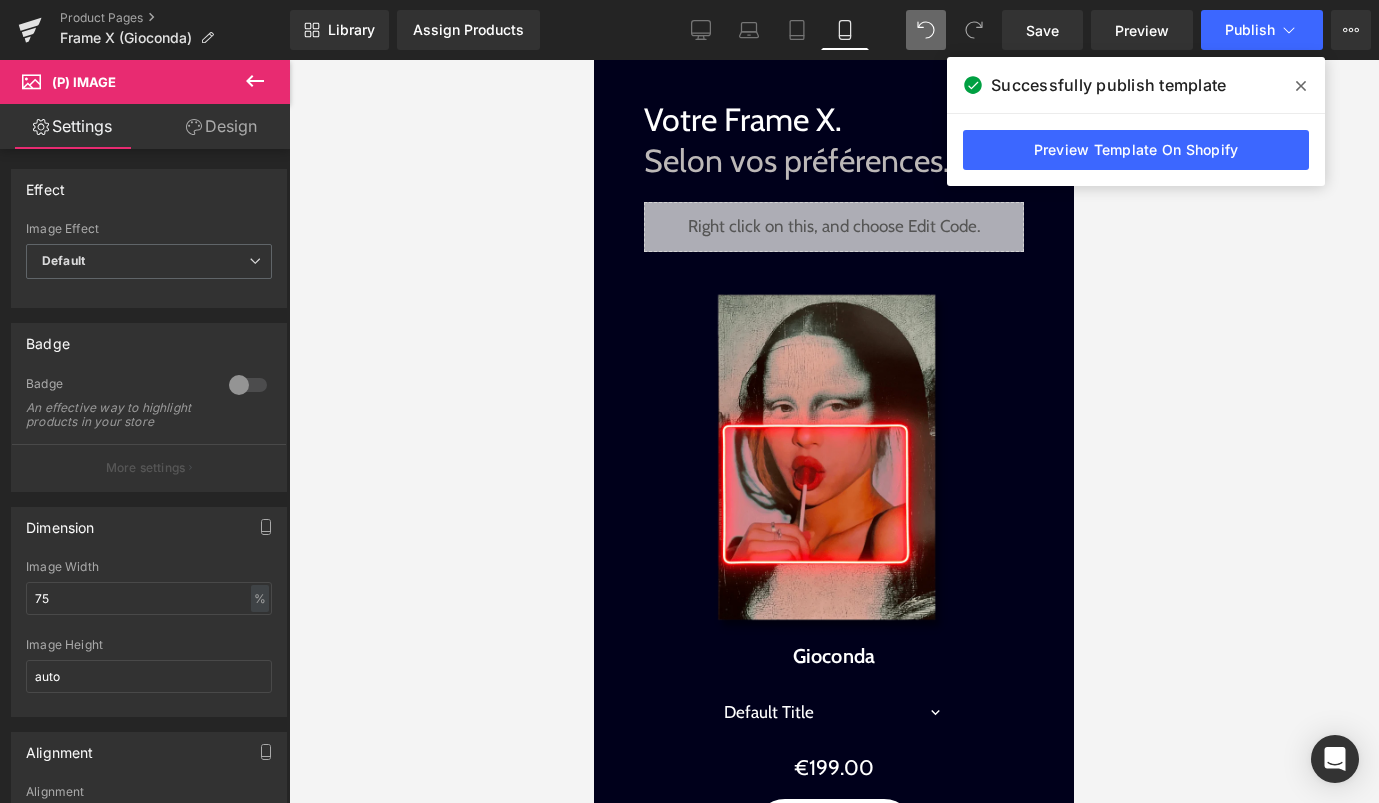 click on "Design" at bounding box center (221, 126) 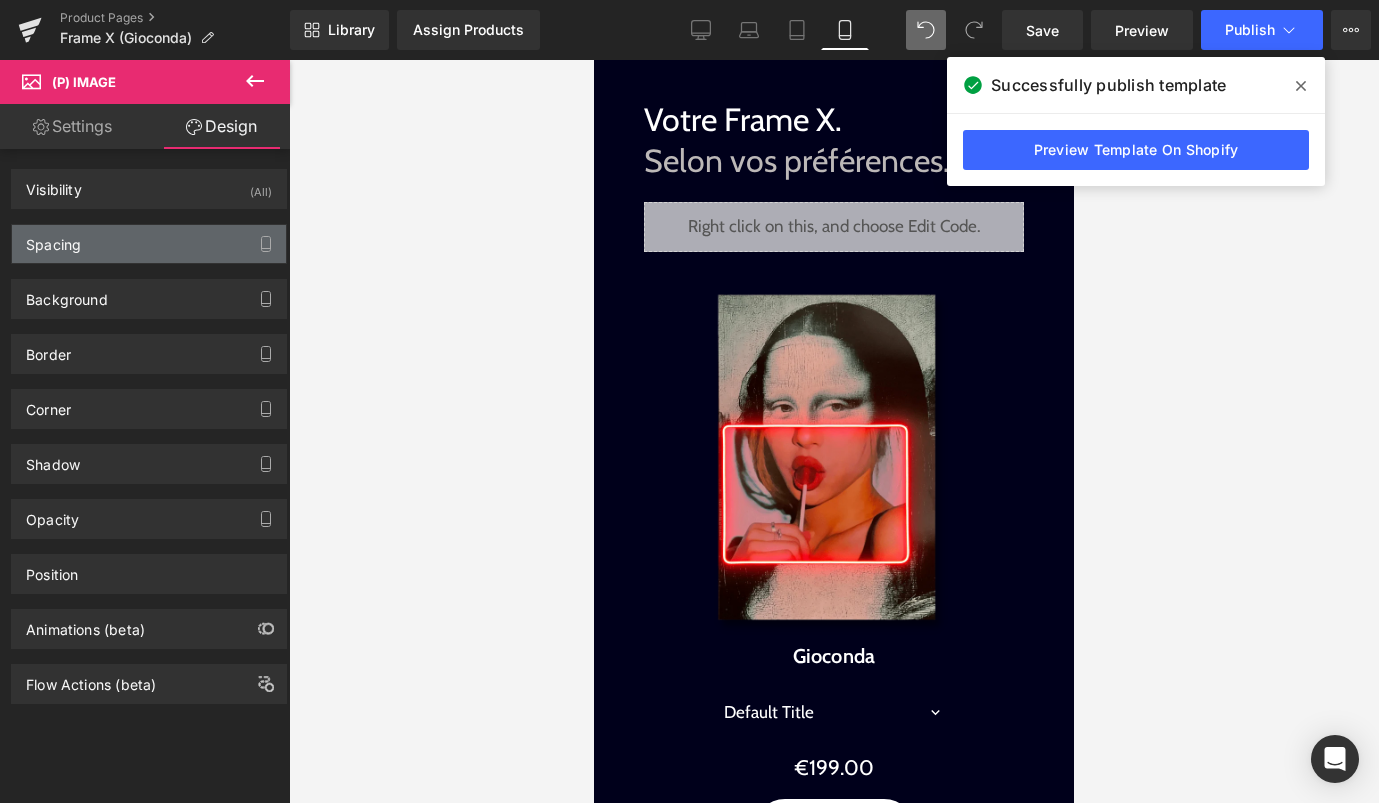 click on "Spacing" at bounding box center [149, 244] 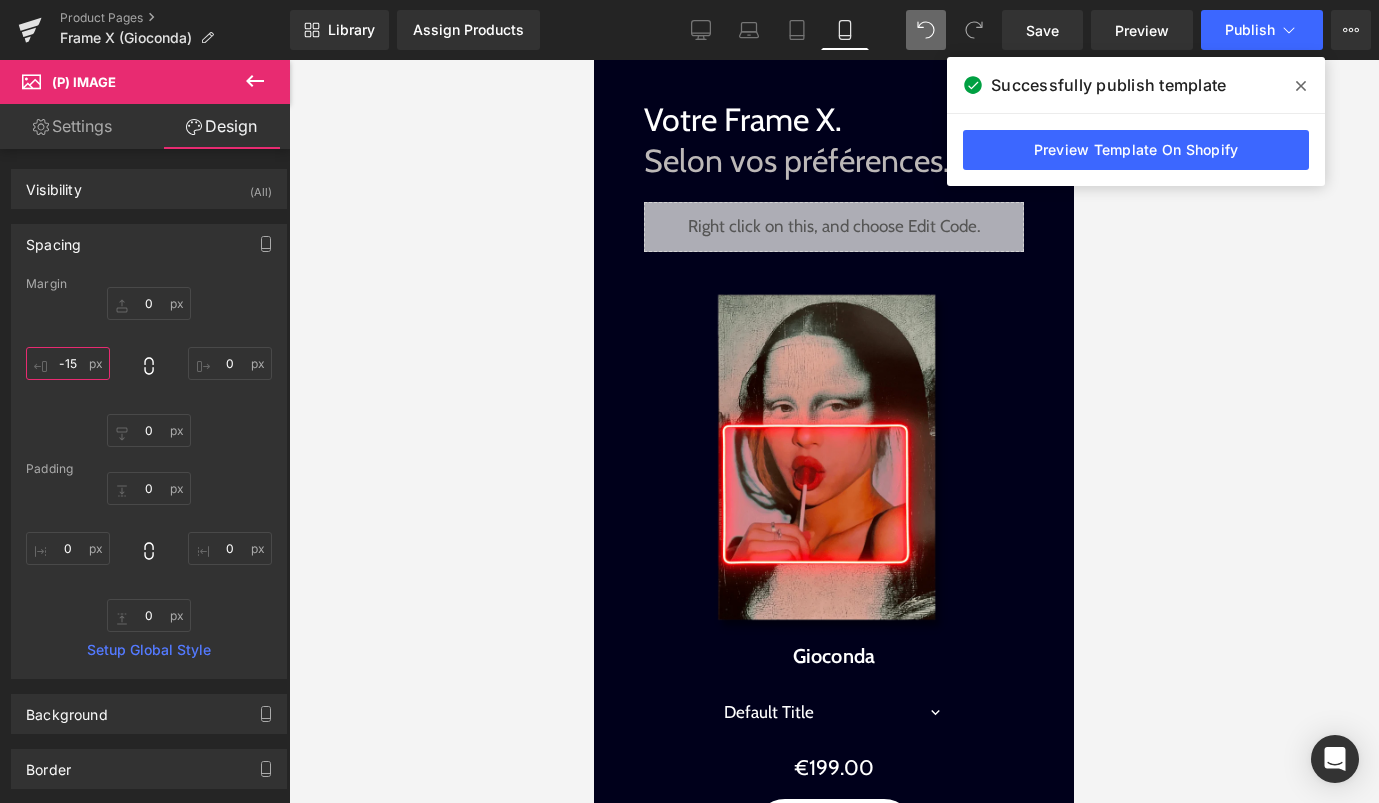click on "-15" at bounding box center [68, 363] 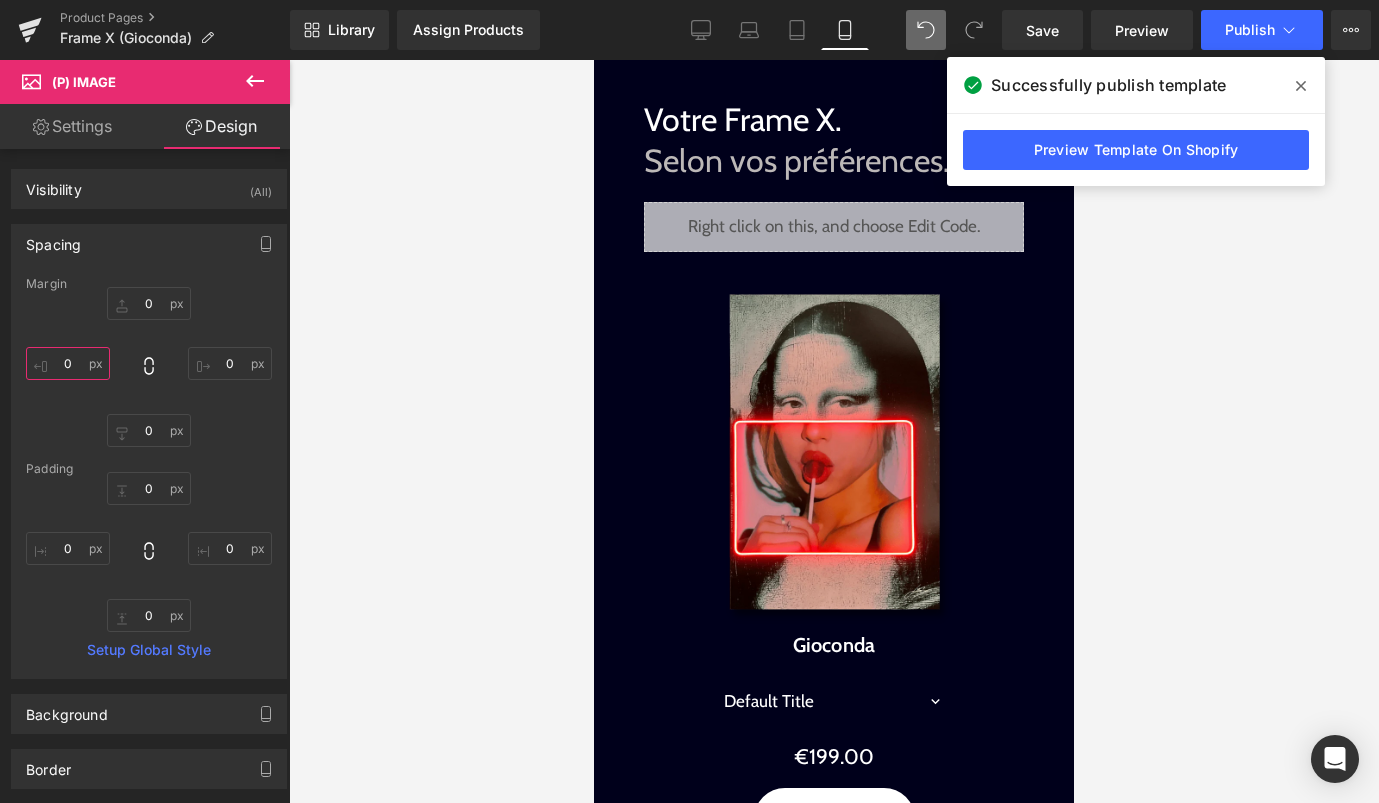 type 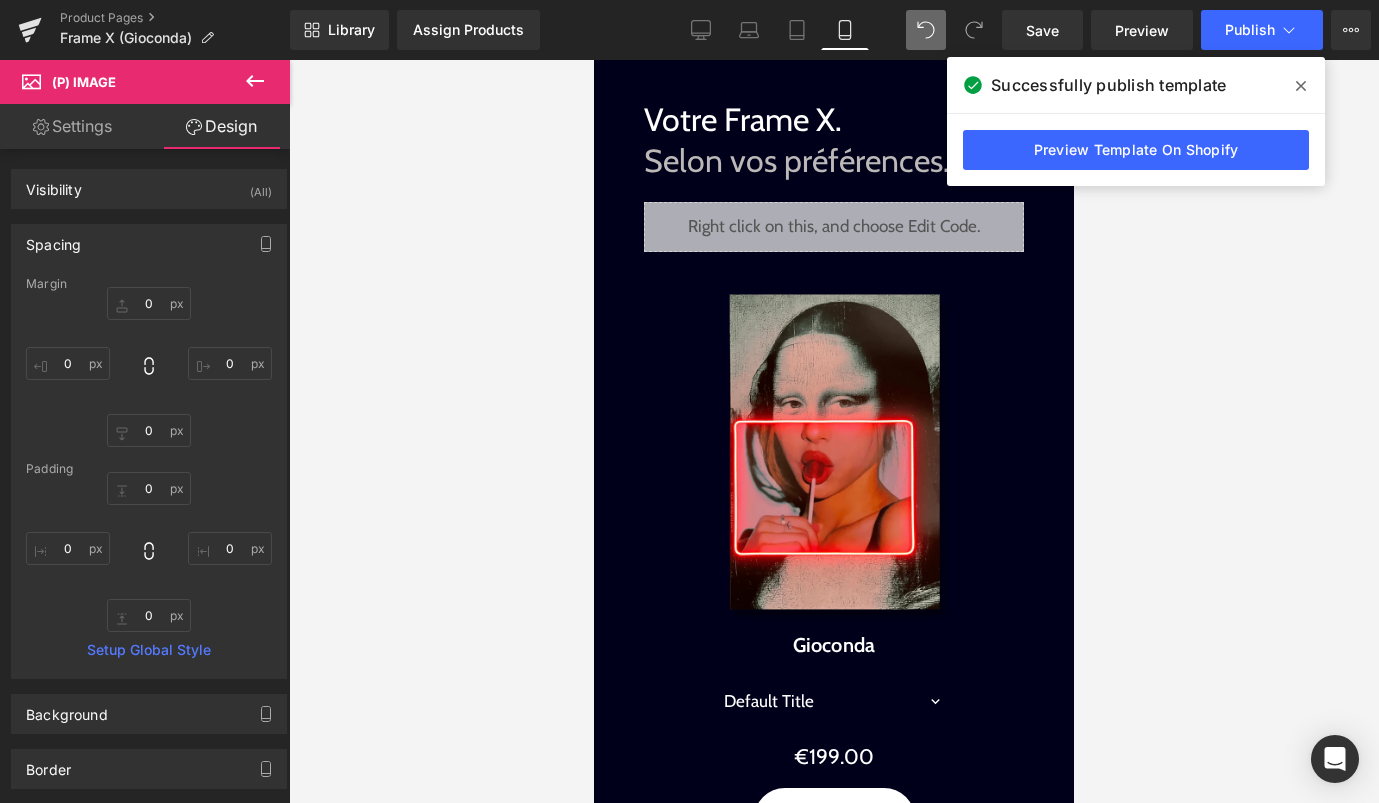 click on "Settings" at bounding box center [72, 126] 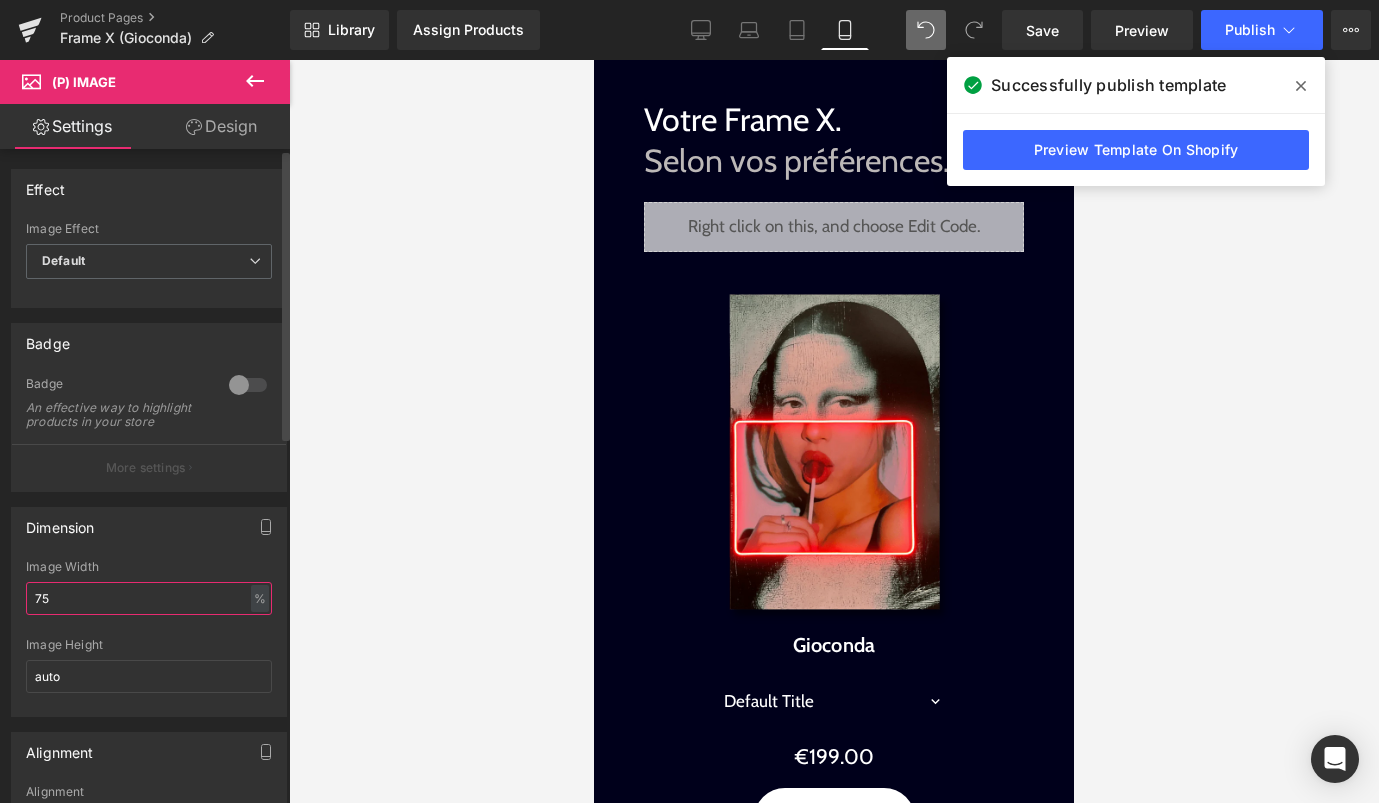 click on "75" at bounding box center (149, 598) 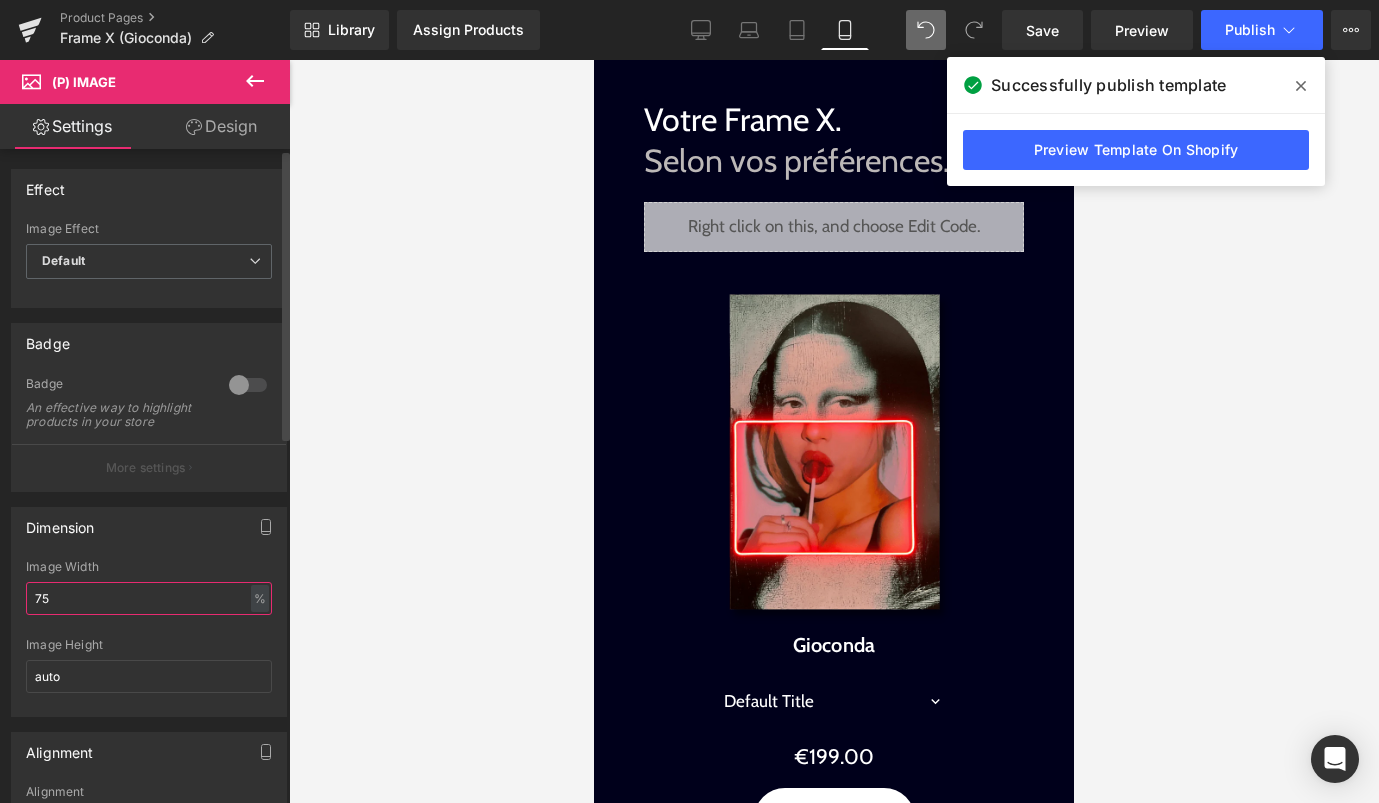 type on "7" 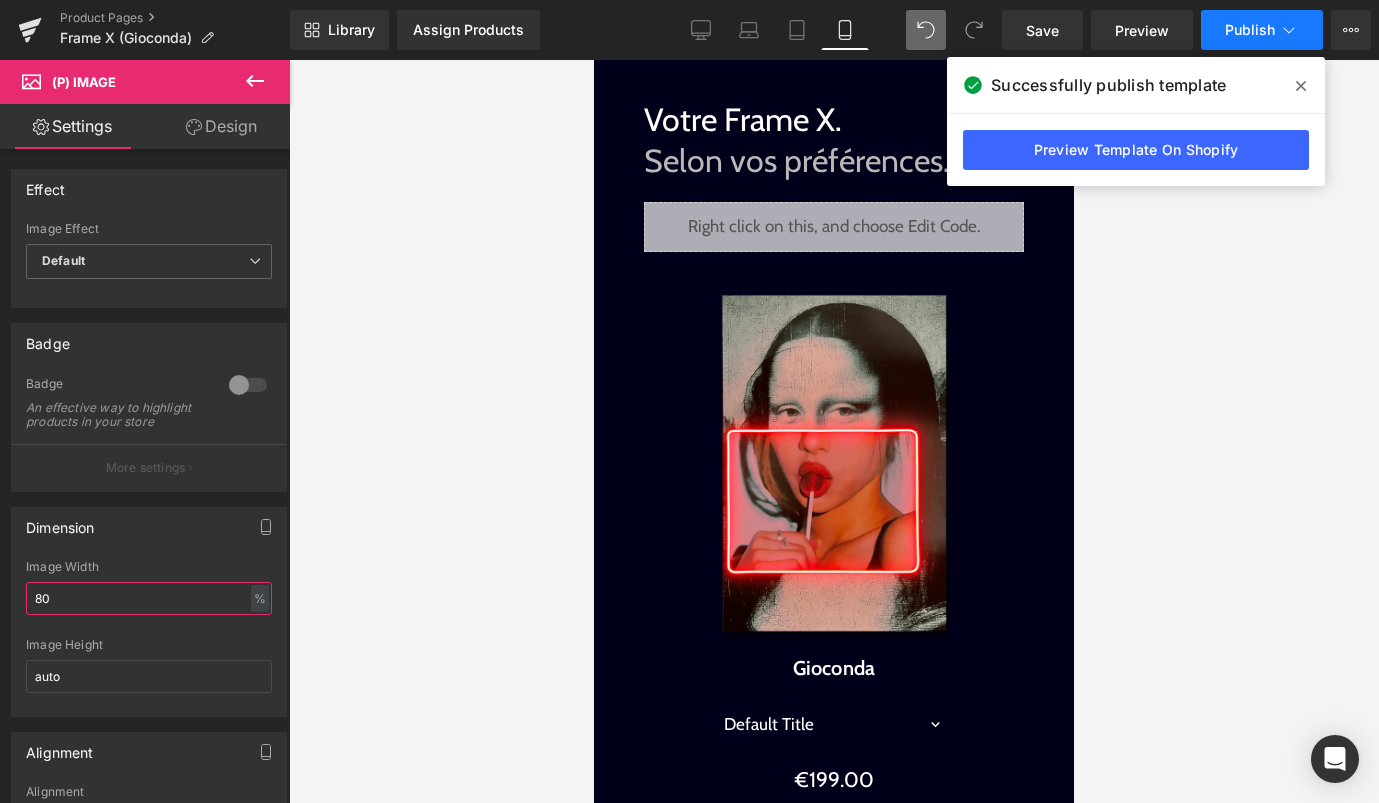 type on "80" 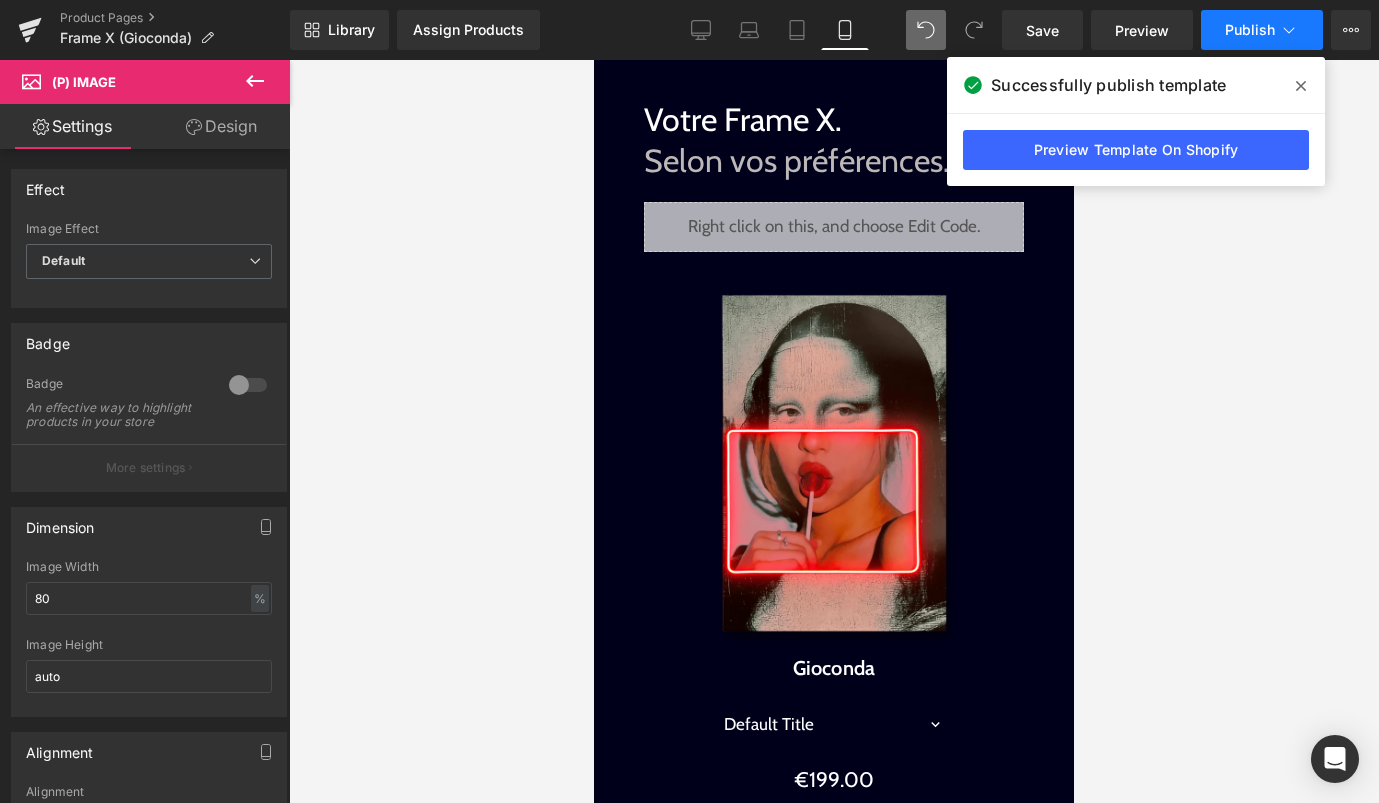 click 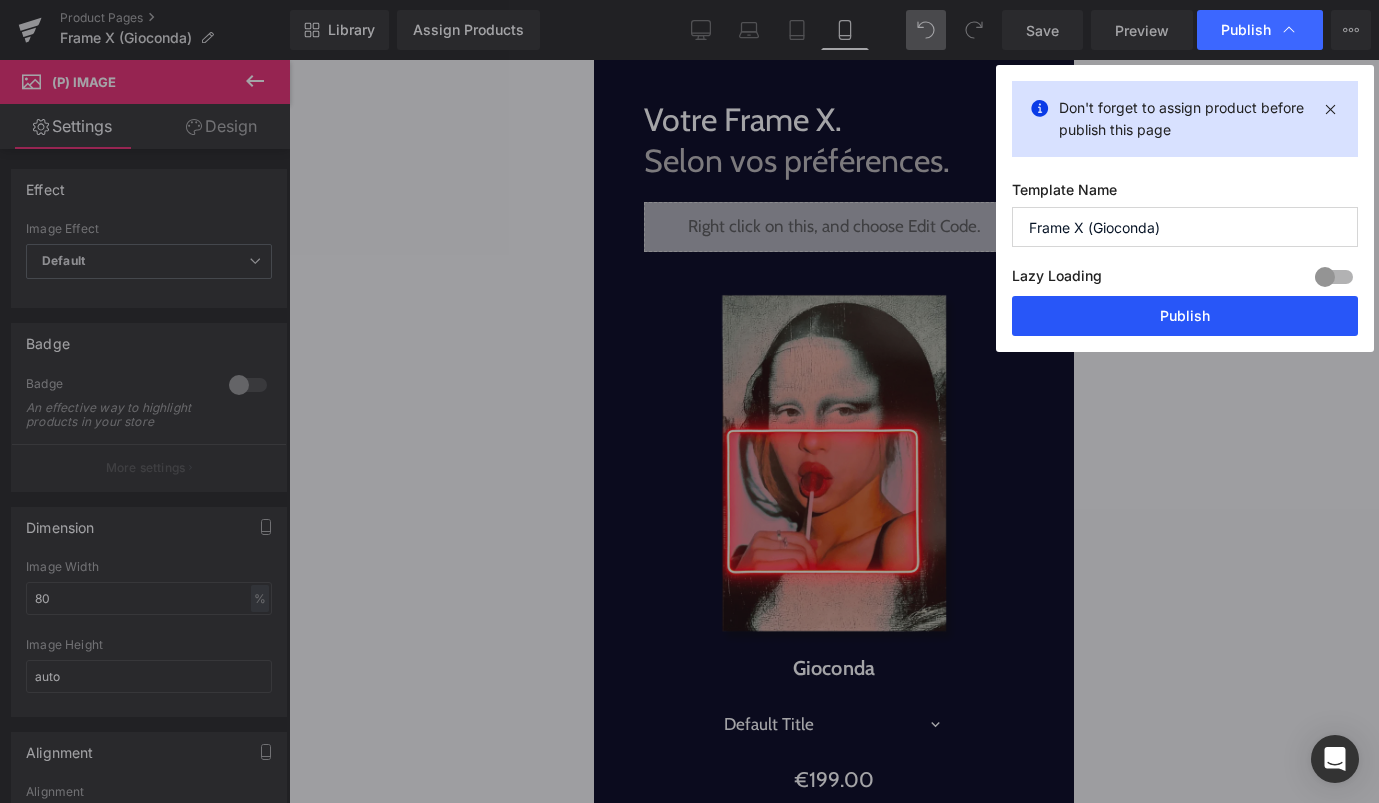 click on "Publish" at bounding box center [1185, 316] 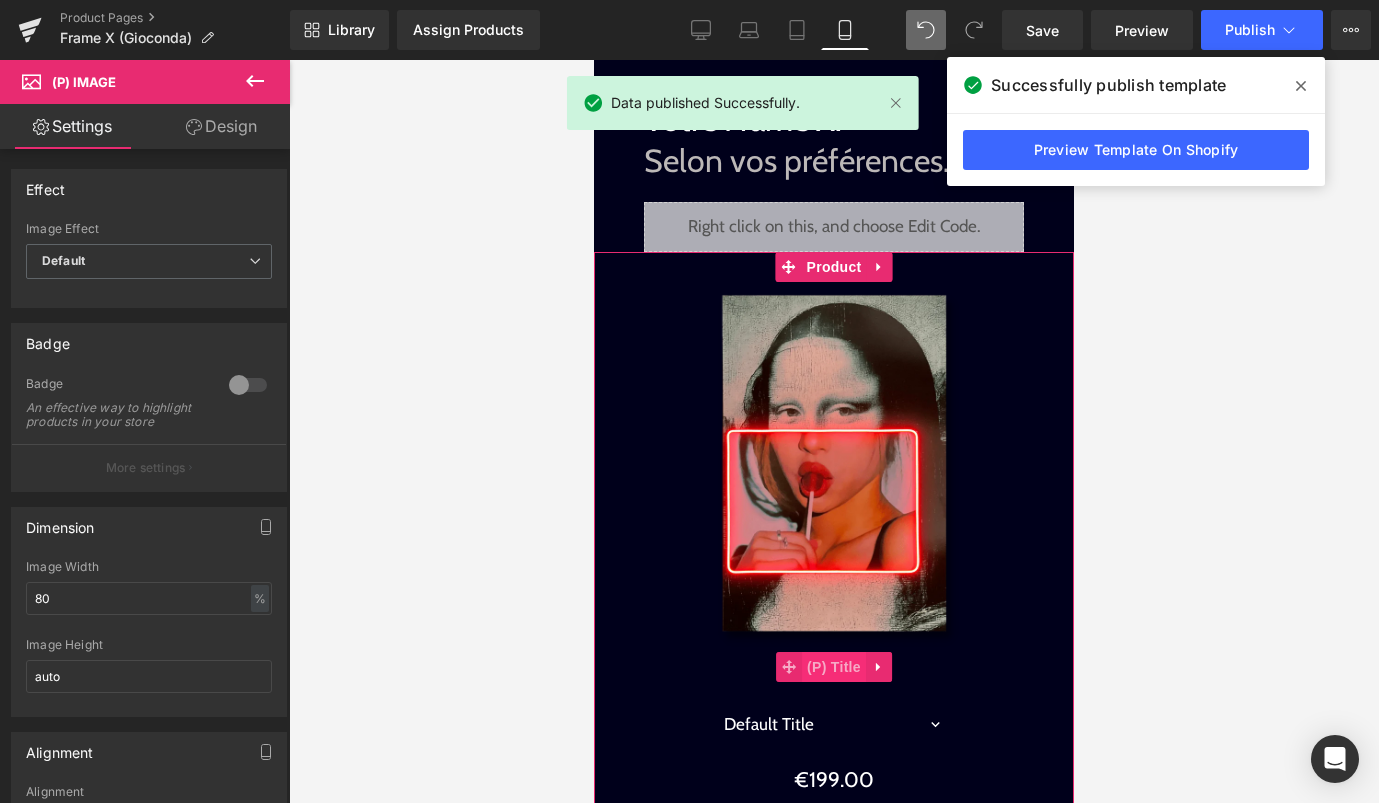 click on "(P) Title" at bounding box center (834, 667) 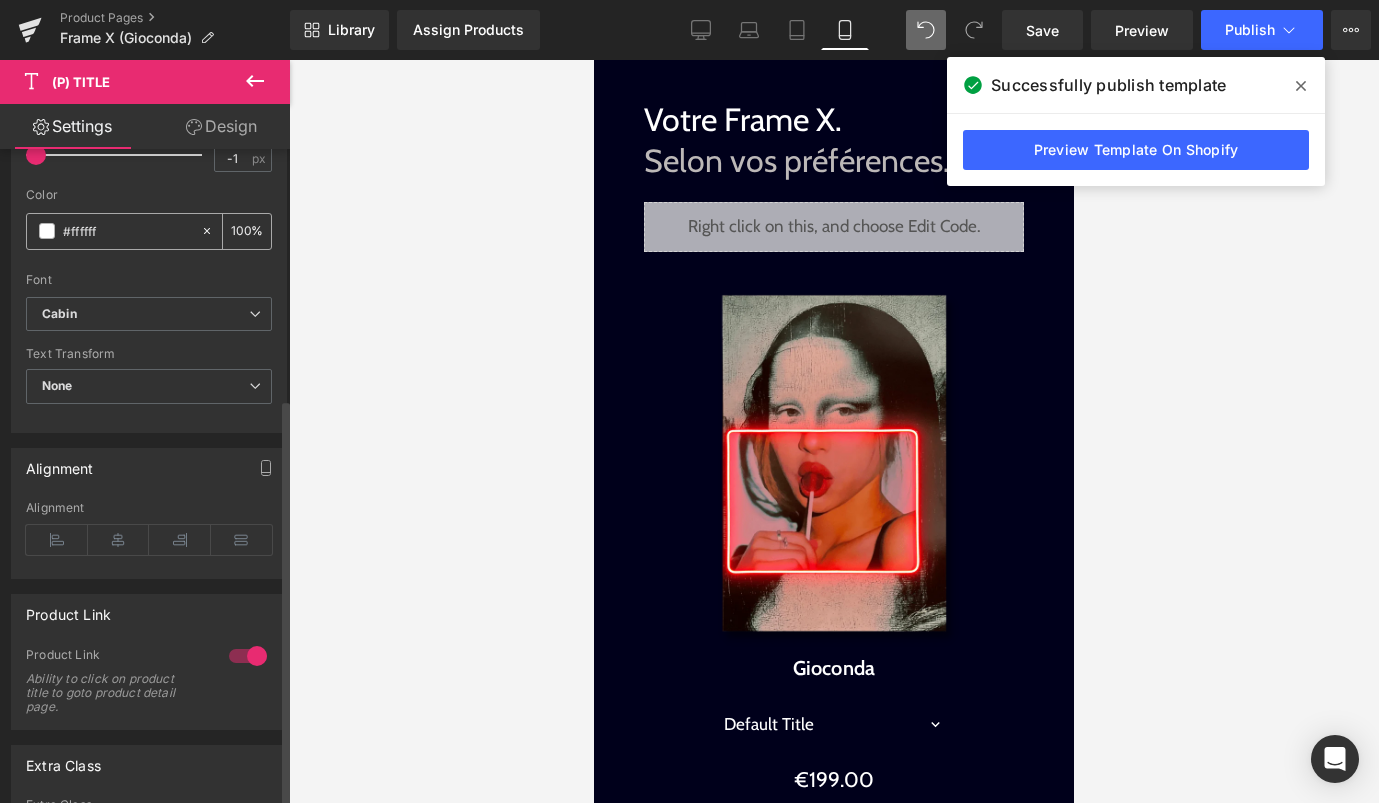 scroll, scrollTop: 624, scrollLeft: 0, axis: vertical 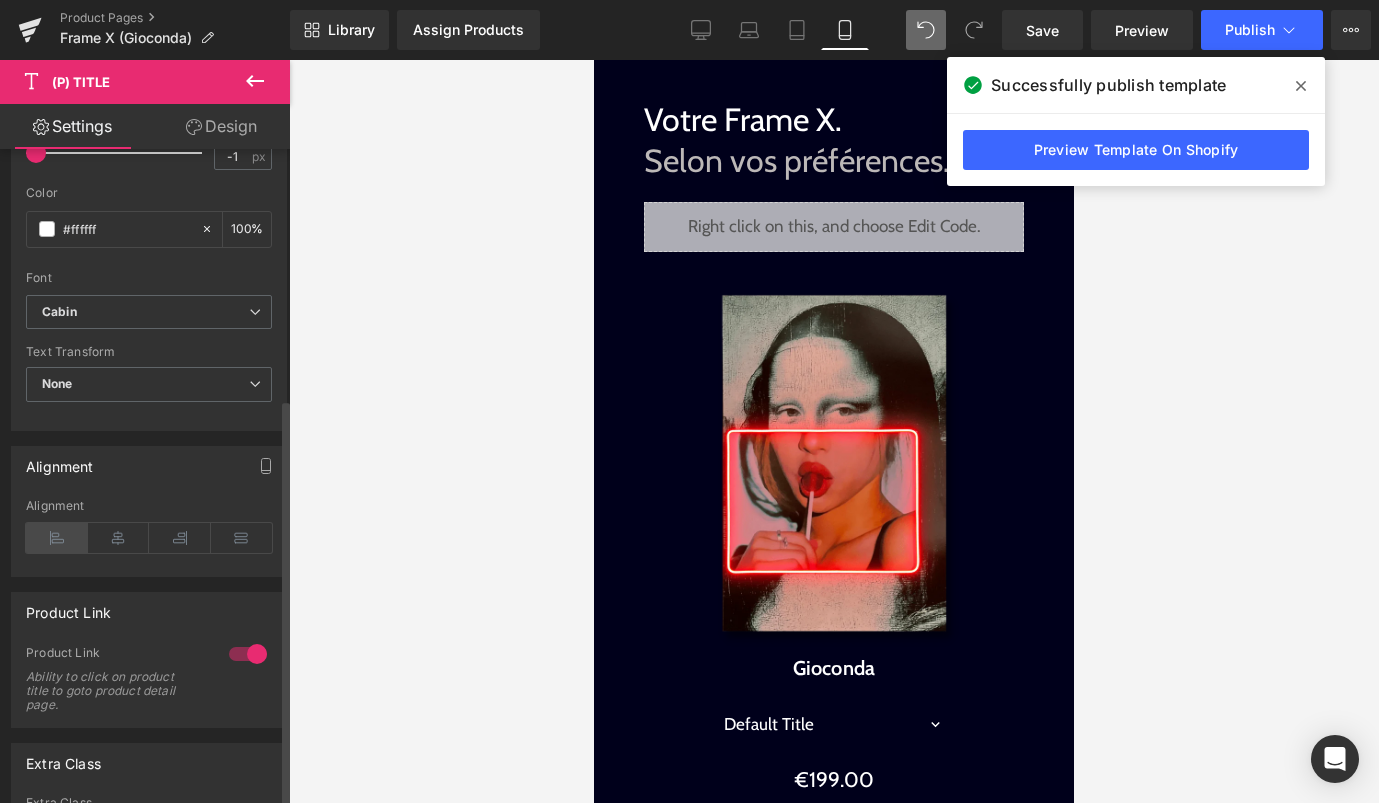 click at bounding box center [57, 538] 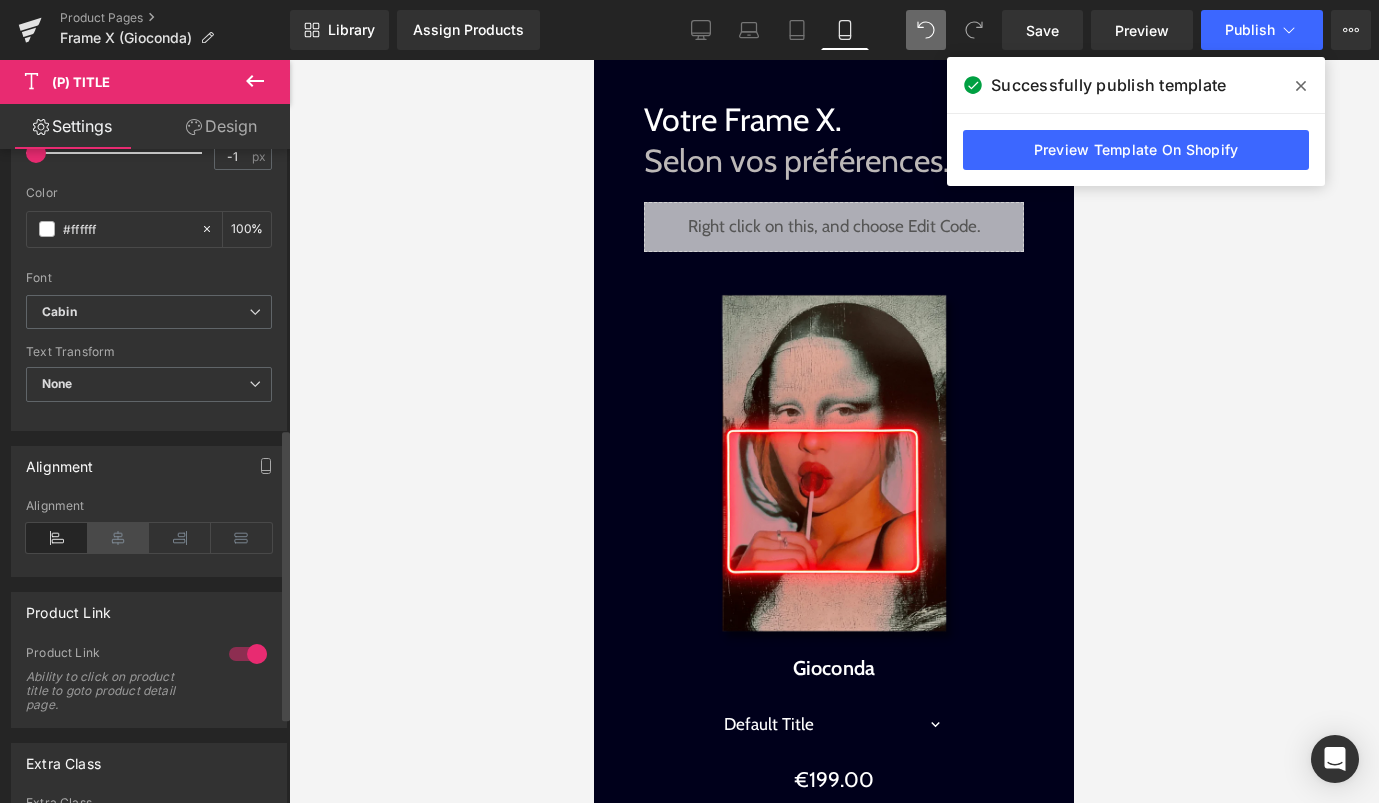 click at bounding box center [119, 538] 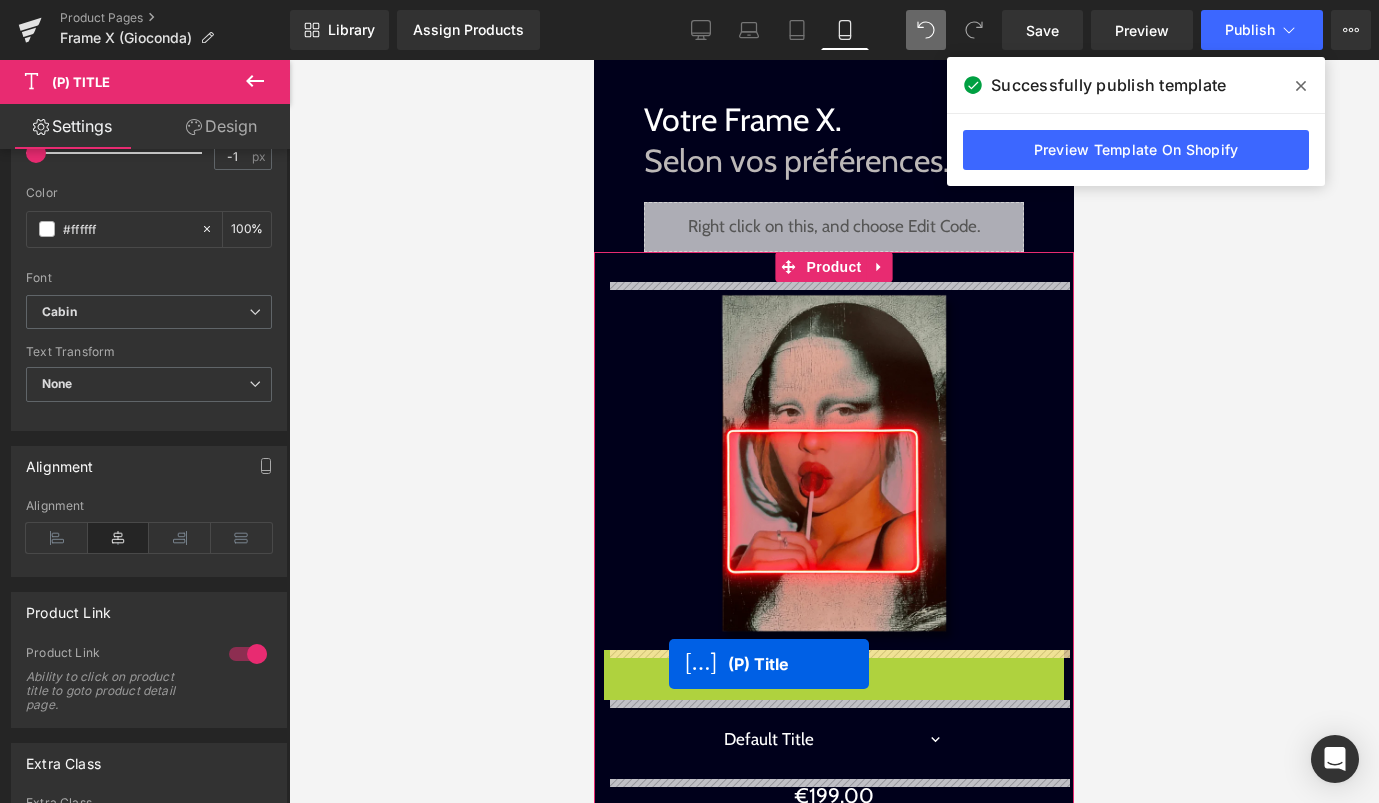 drag, startPoint x: 841, startPoint y: 658, endPoint x: 669, endPoint y: 663, distance: 172.07266 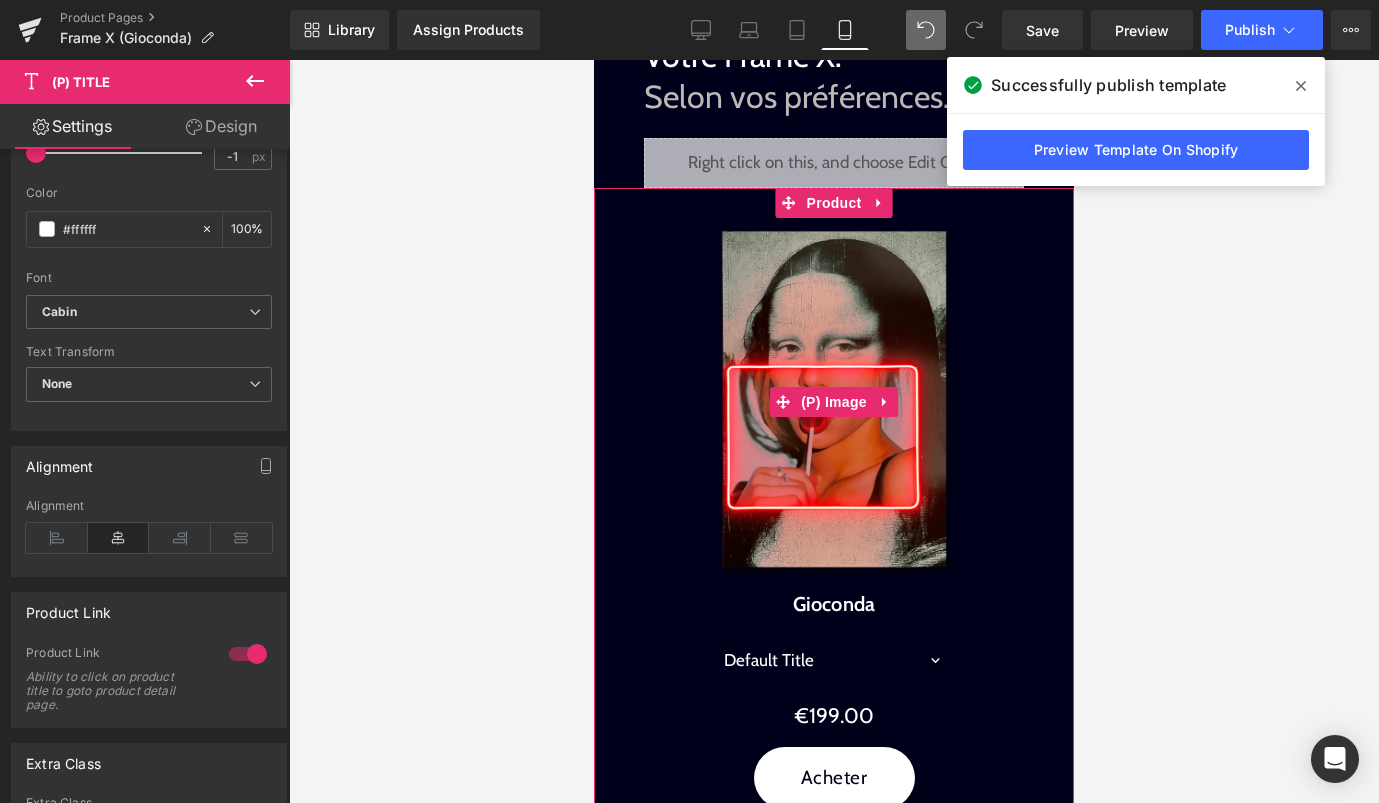 scroll, scrollTop: 1643, scrollLeft: 0, axis: vertical 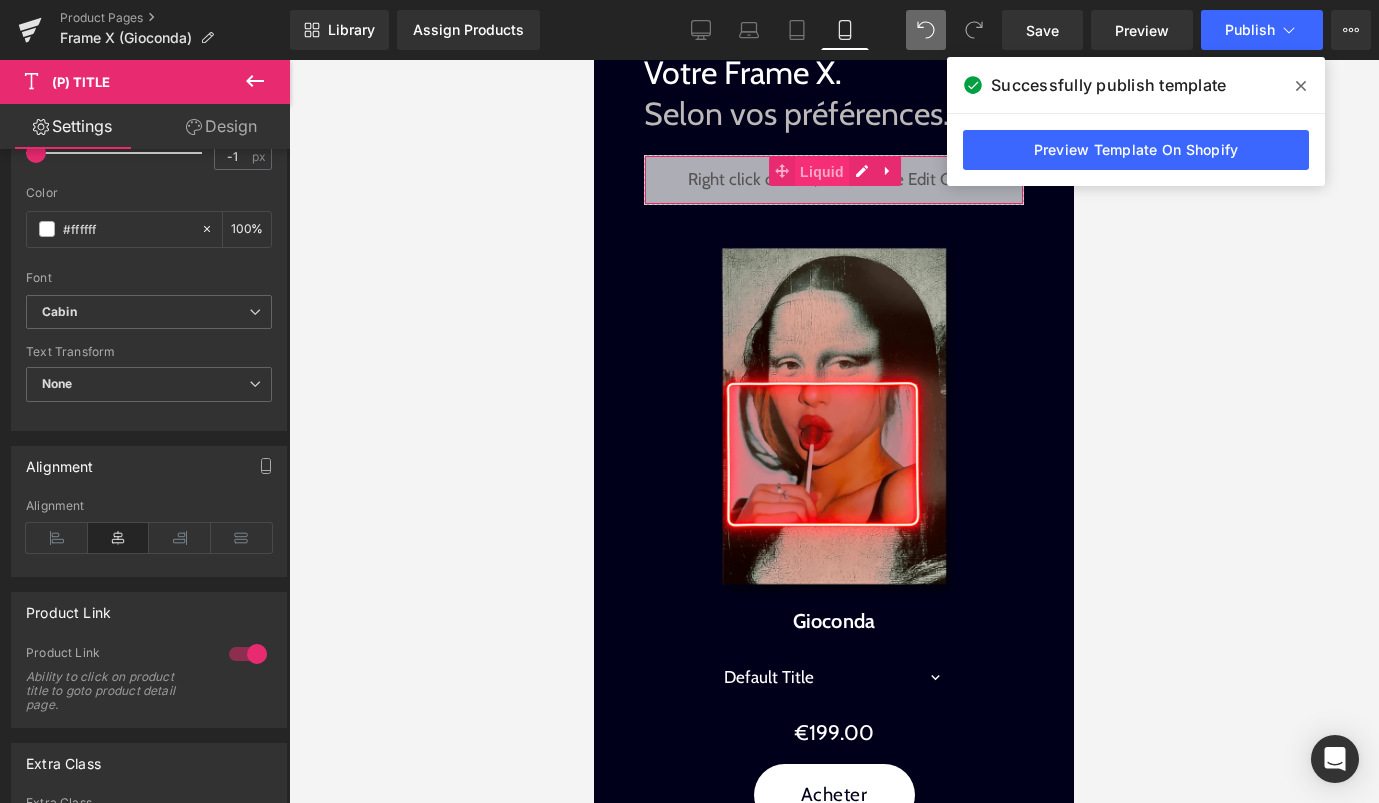 click on "Liquid" at bounding box center (822, 172) 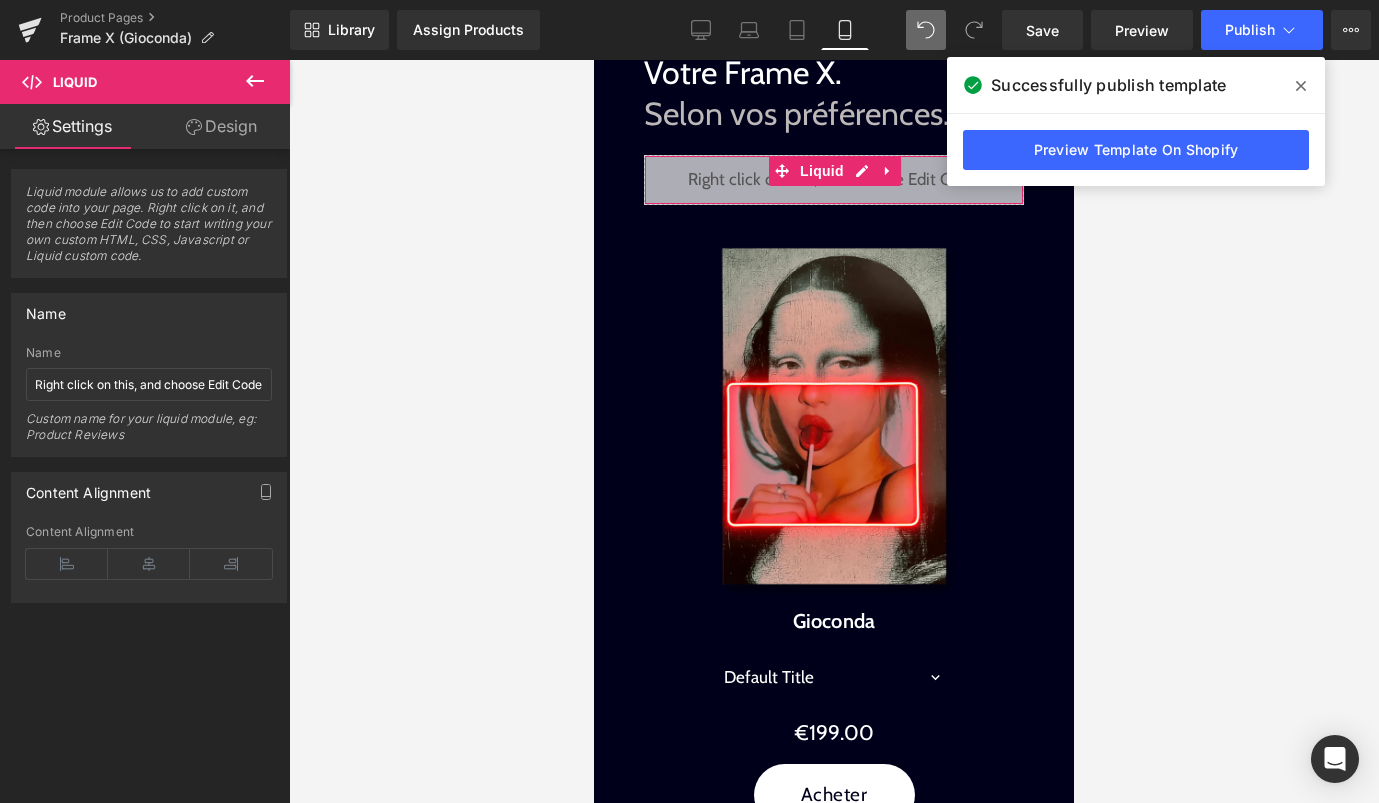 click on "Design" at bounding box center (221, 126) 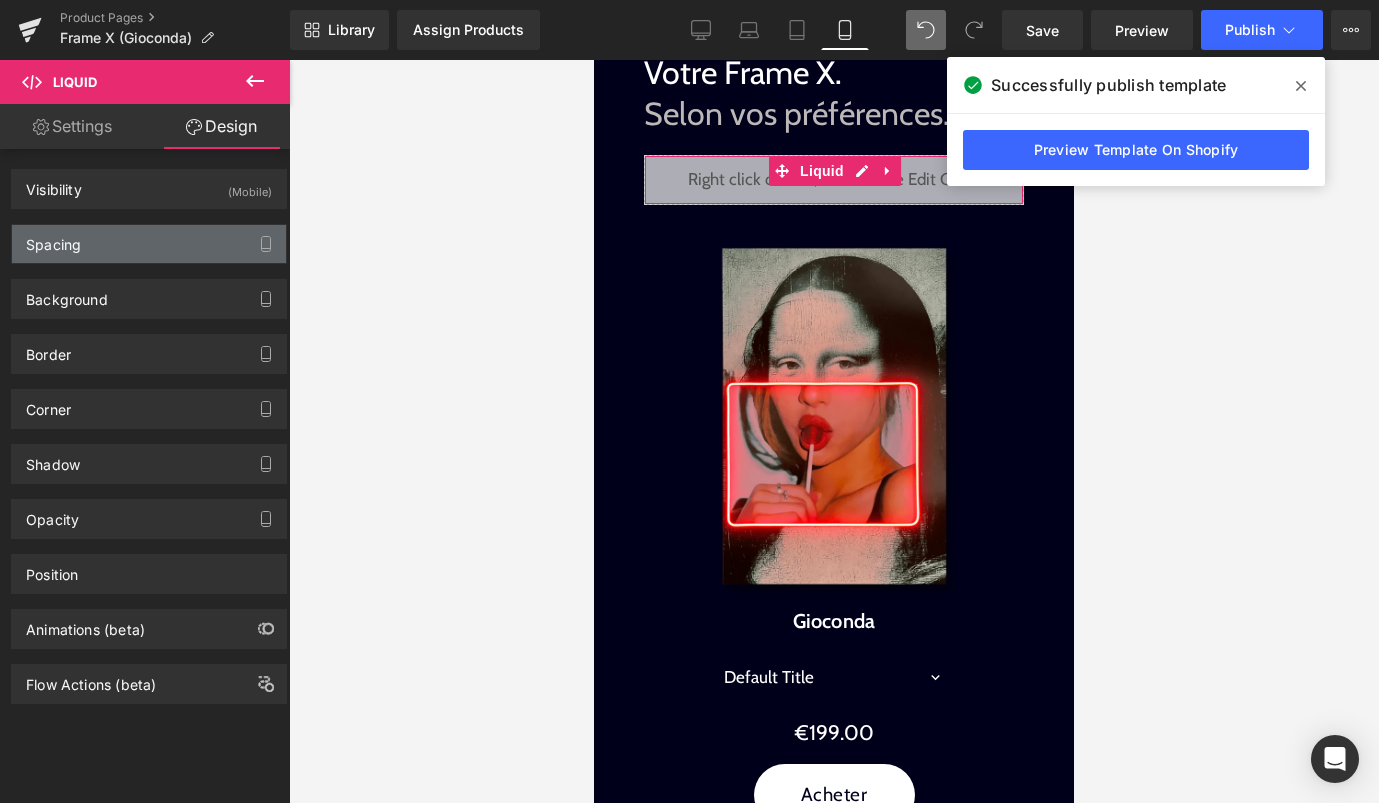 click on "Spacing" at bounding box center [149, 244] 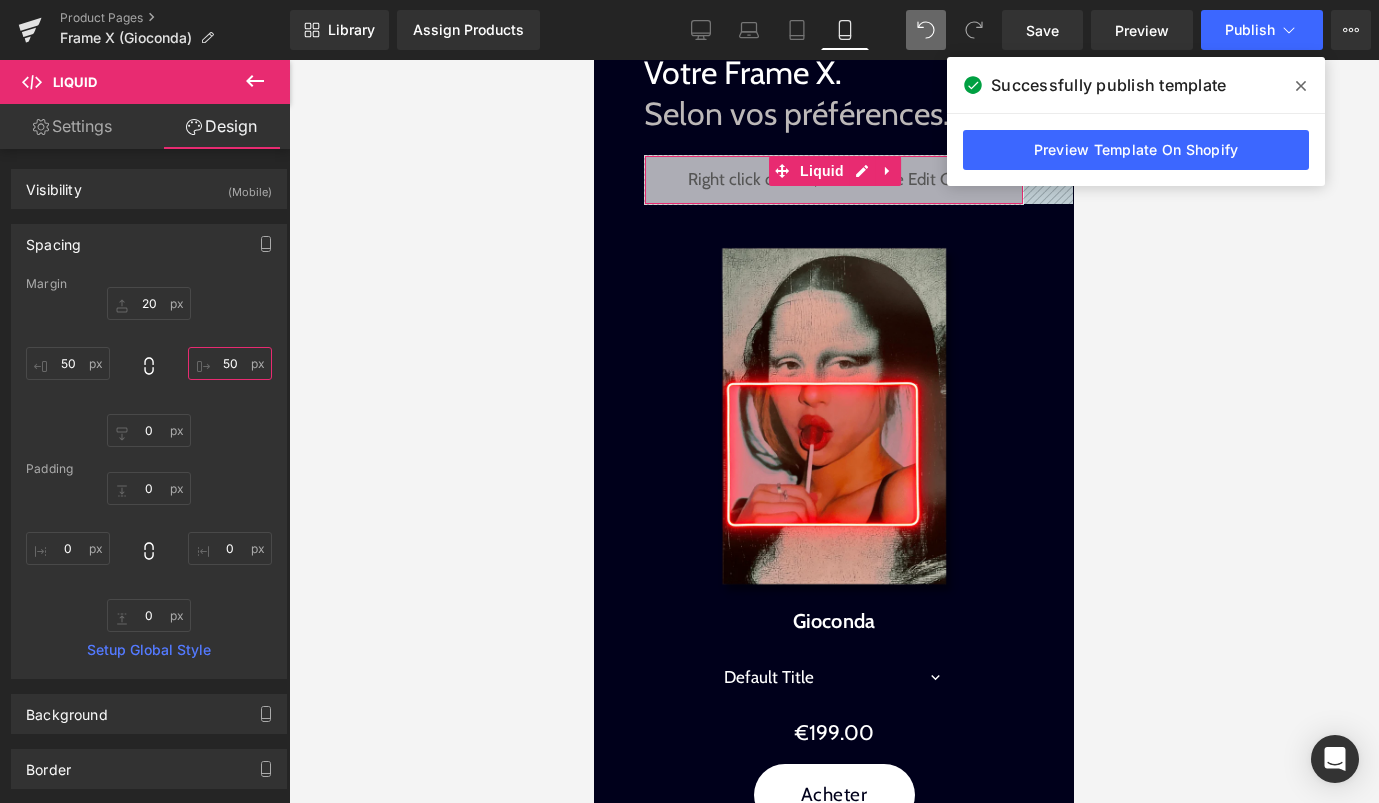 click on "50" at bounding box center [230, 363] 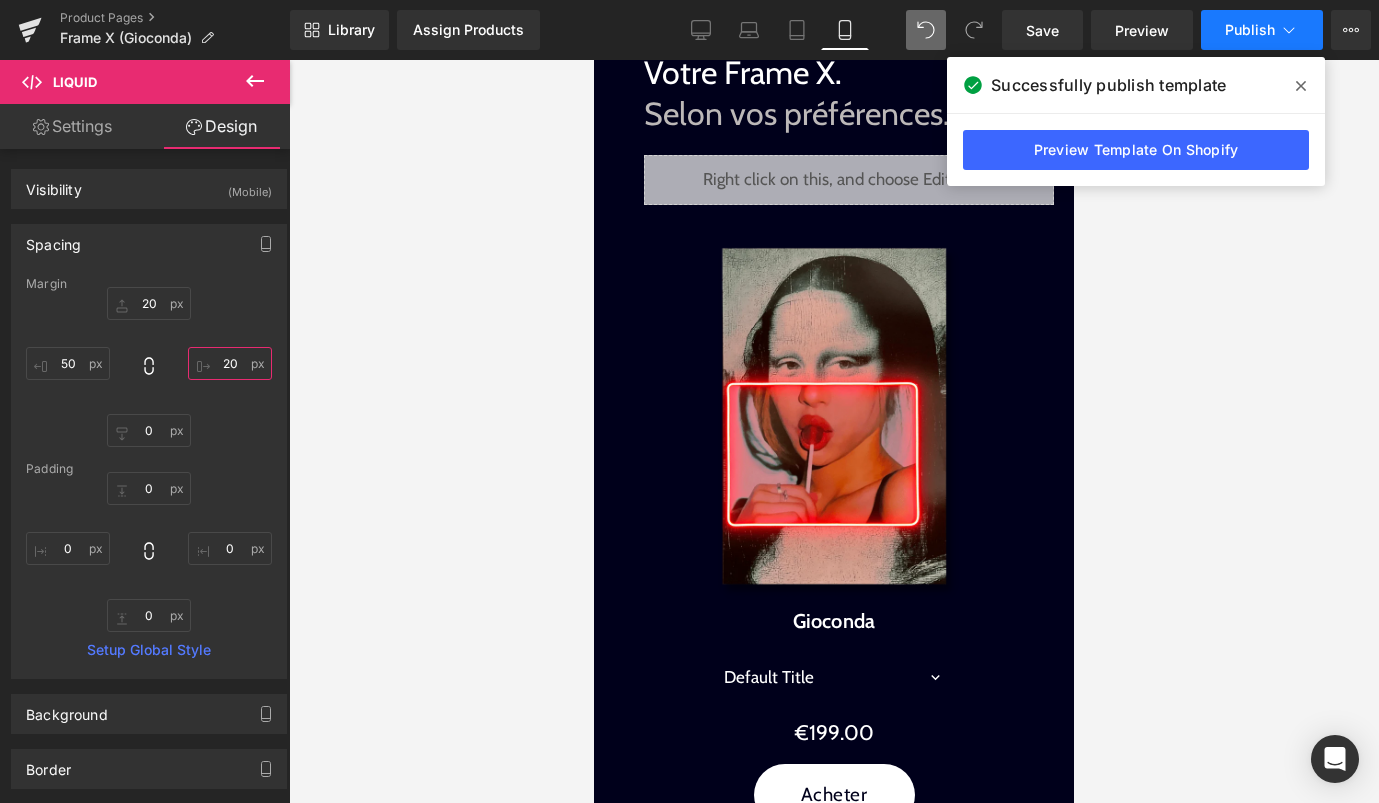 type on "20" 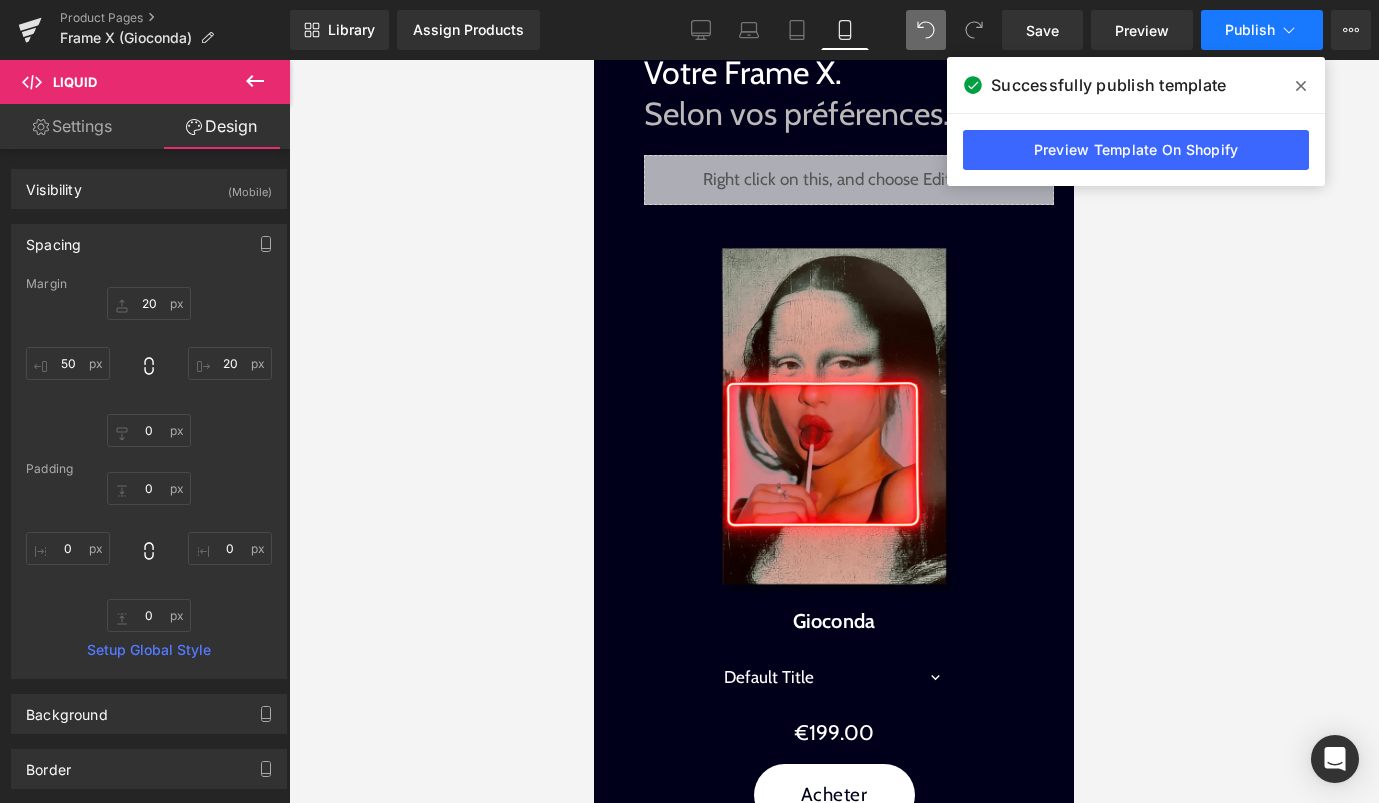 click on "Publish" at bounding box center (1250, 30) 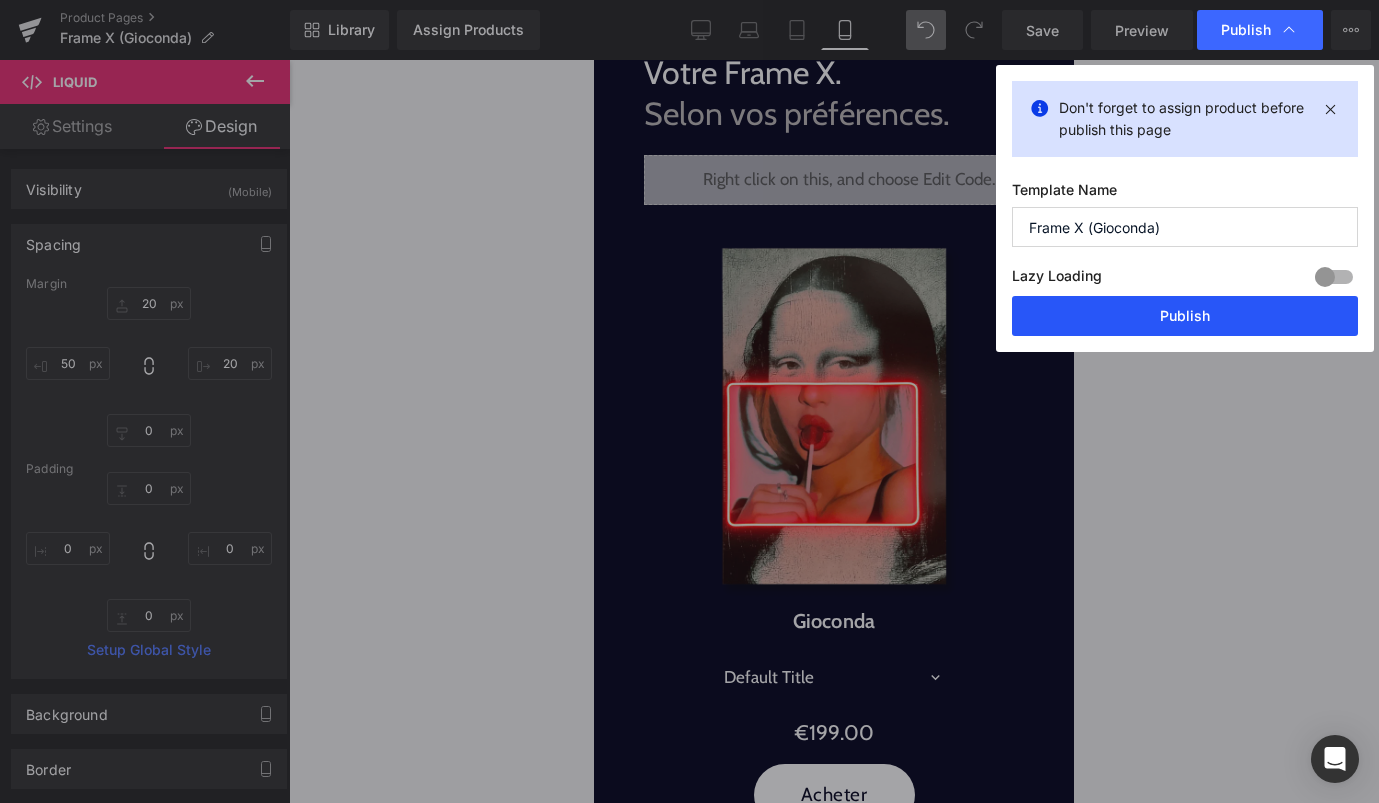 click on "Publish" at bounding box center [1185, 316] 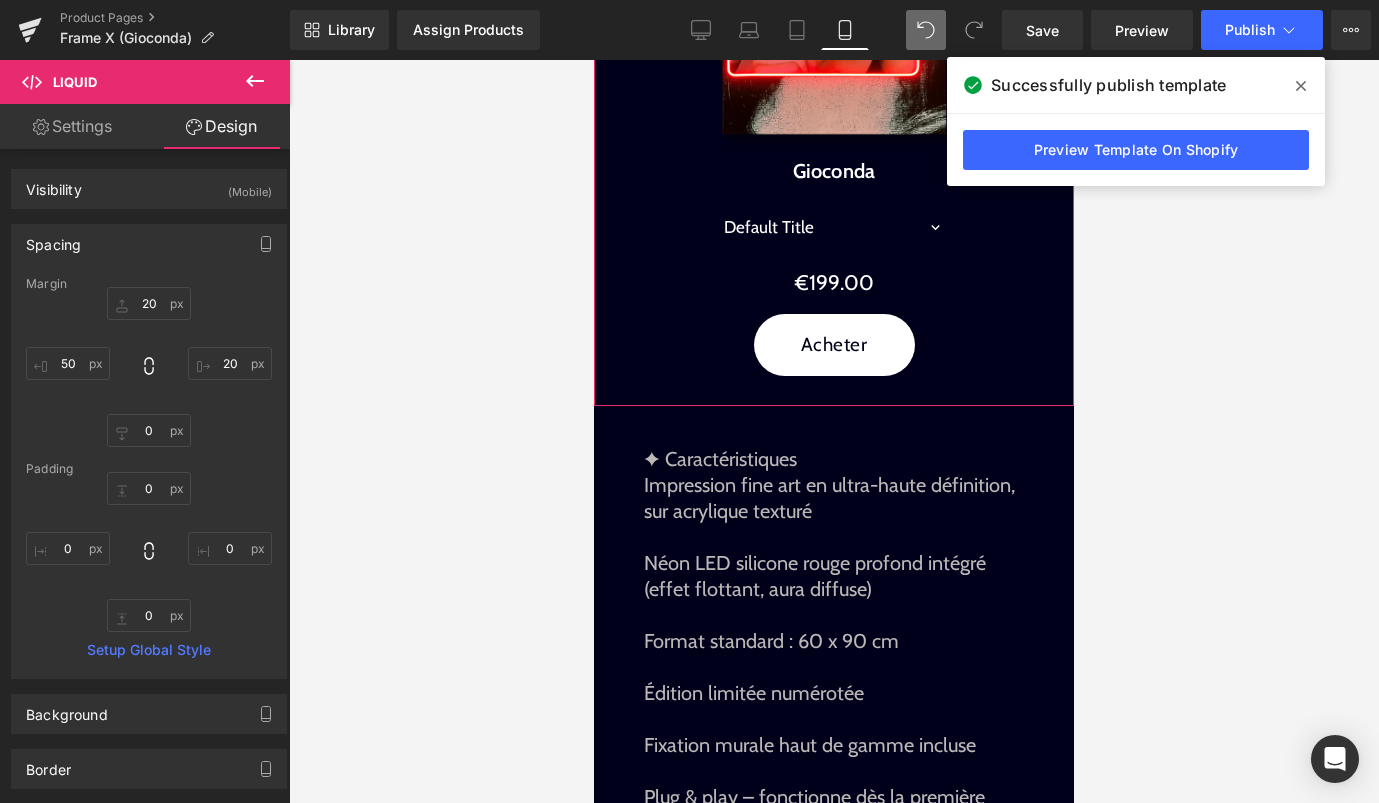 scroll, scrollTop: 2097, scrollLeft: 0, axis: vertical 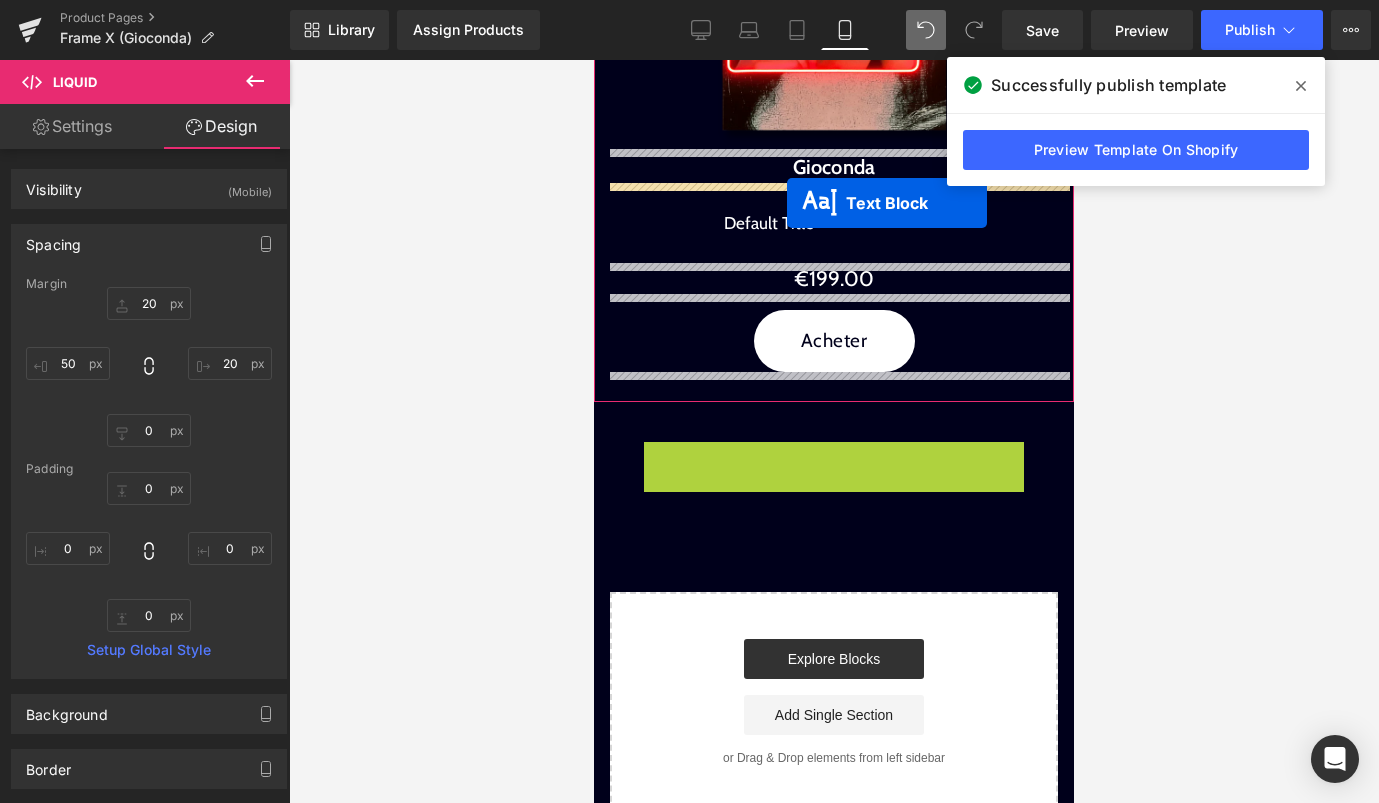 drag, startPoint x: 776, startPoint y: 638, endPoint x: 787, endPoint y: 203, distance: 435.13907 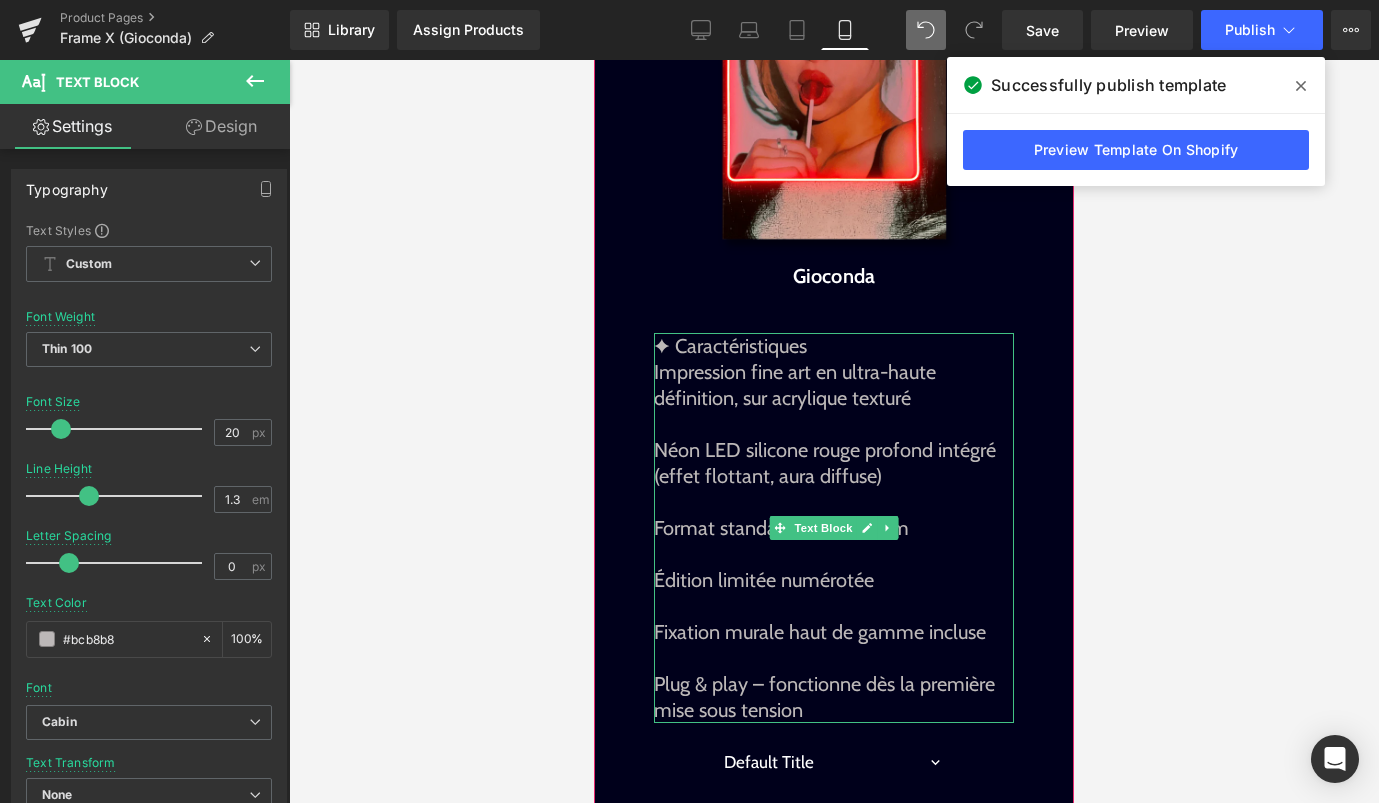scroll, scrollTop: 1998, scrollLeft: 0, axis: vertical 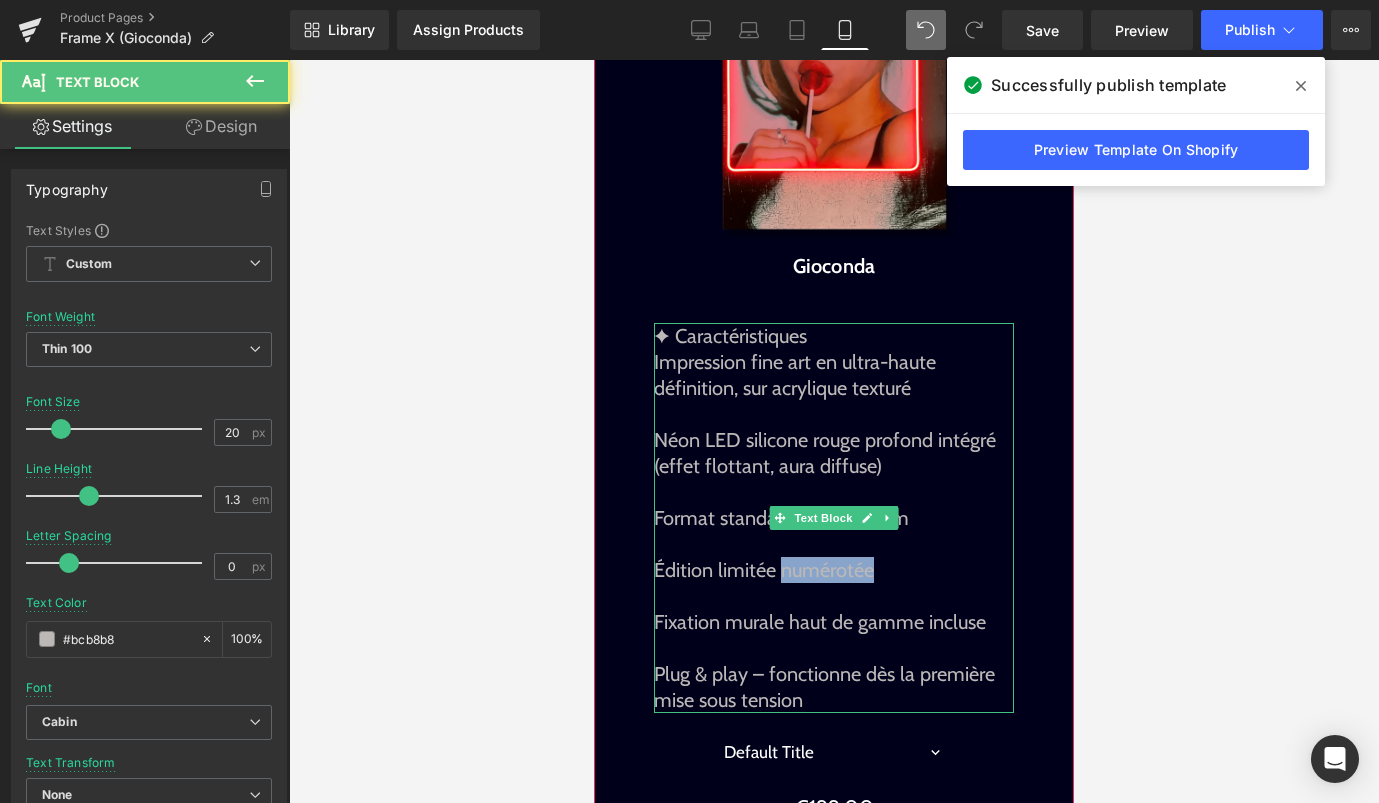 drag, startPoint x: 779, startPoint y: 566, endPoint x: 944, endPoint y: 565, distance: 165.00304 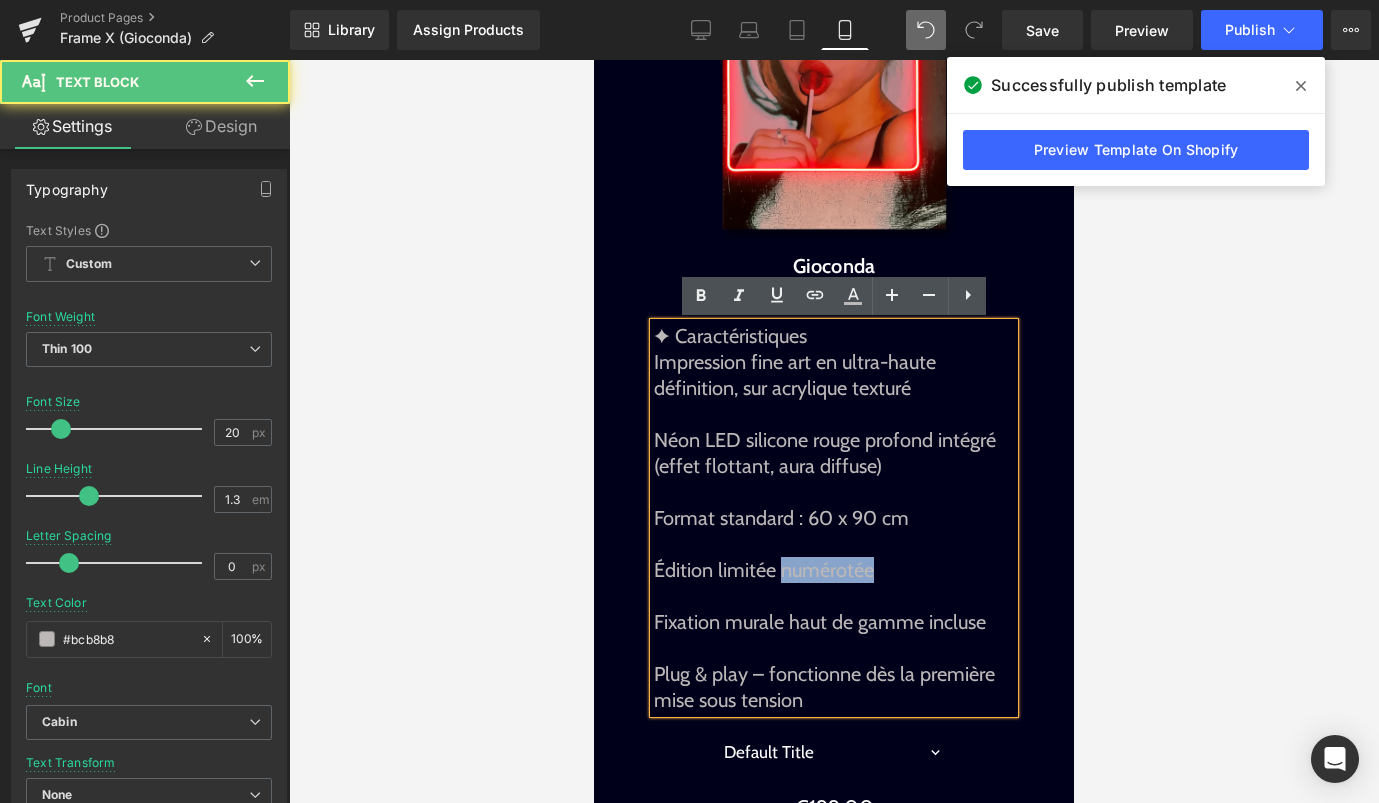 type 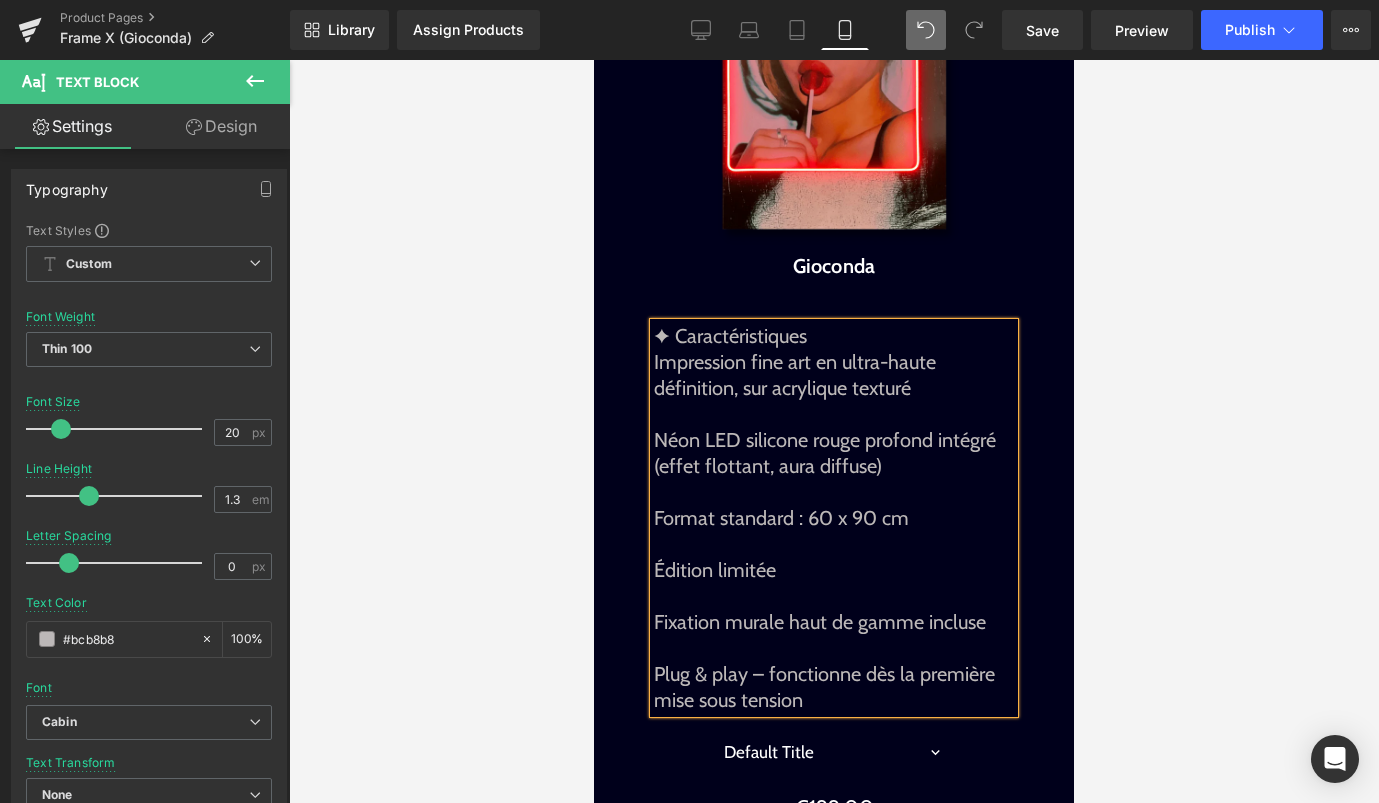 click on "Impression fine art en ultra-haute définition, sur acrylique texturé" at bounding box center [834, 375] 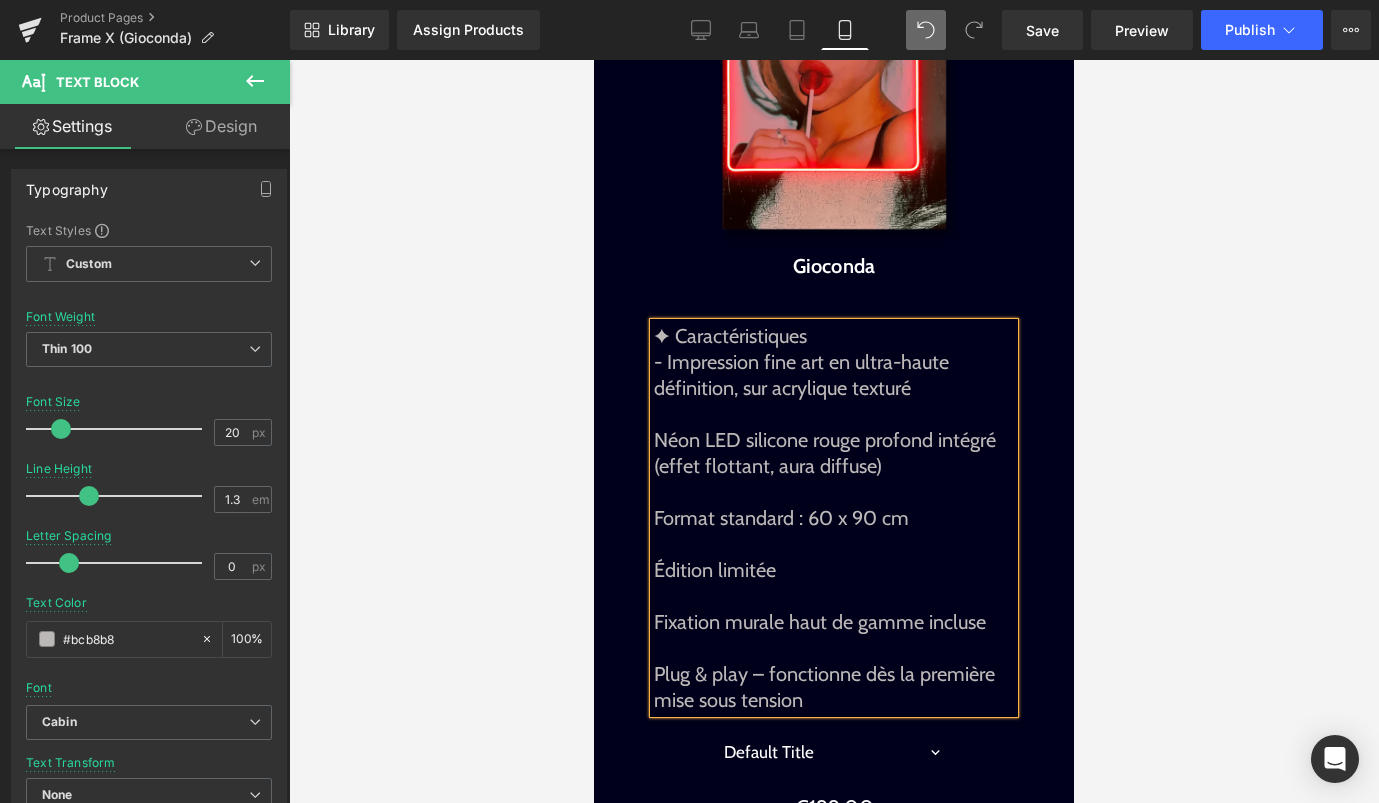 click on "Néon LED silicone rouge profond intégré (effet flottant, aura diffuse)" at bounding box center (834, 453) 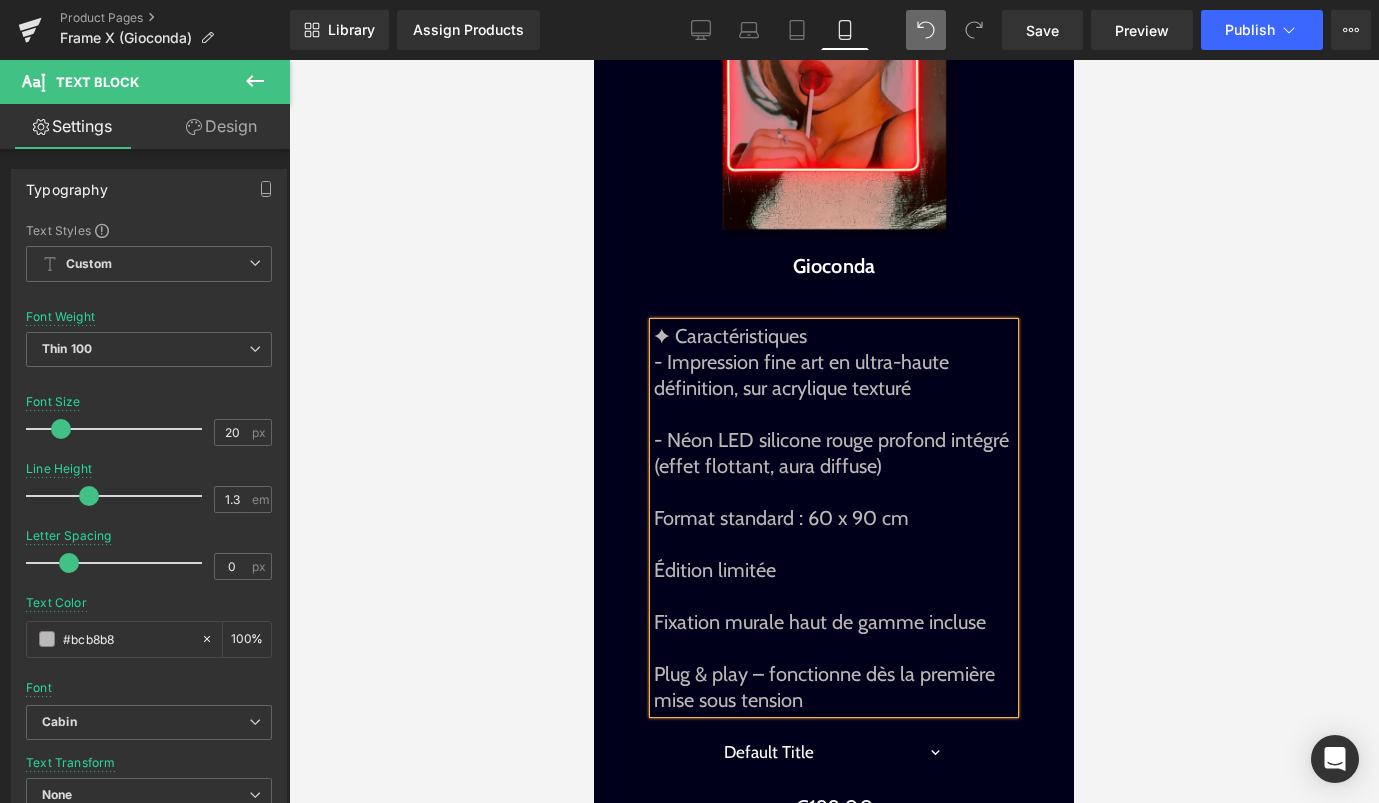 click on "Format standard : 60 x 90 cm" at bounding box center [834, 518] 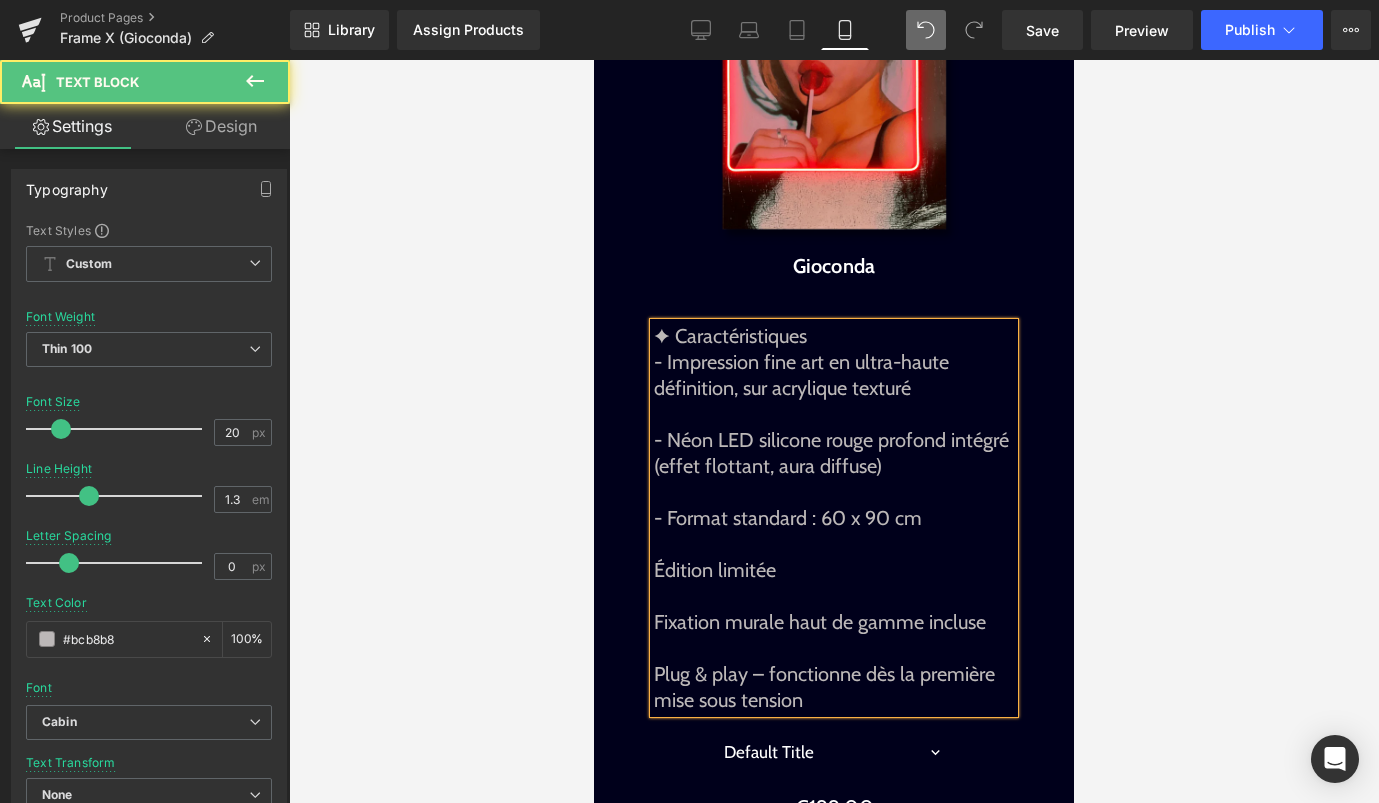 click on "Édition limitée" at bounding box center [834, 570] 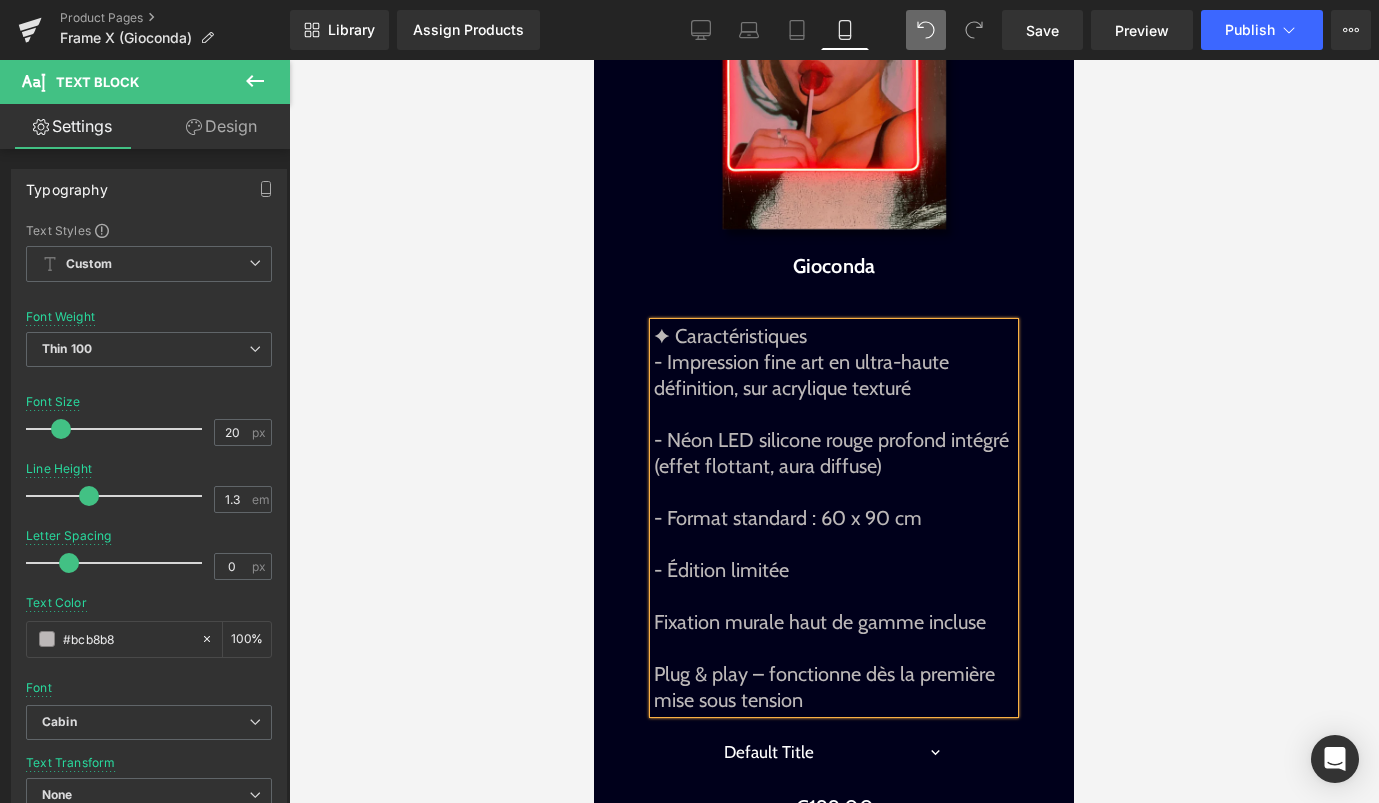 click on "Fixation murale haut de gamme incluse" at bounding box center [834, 622] 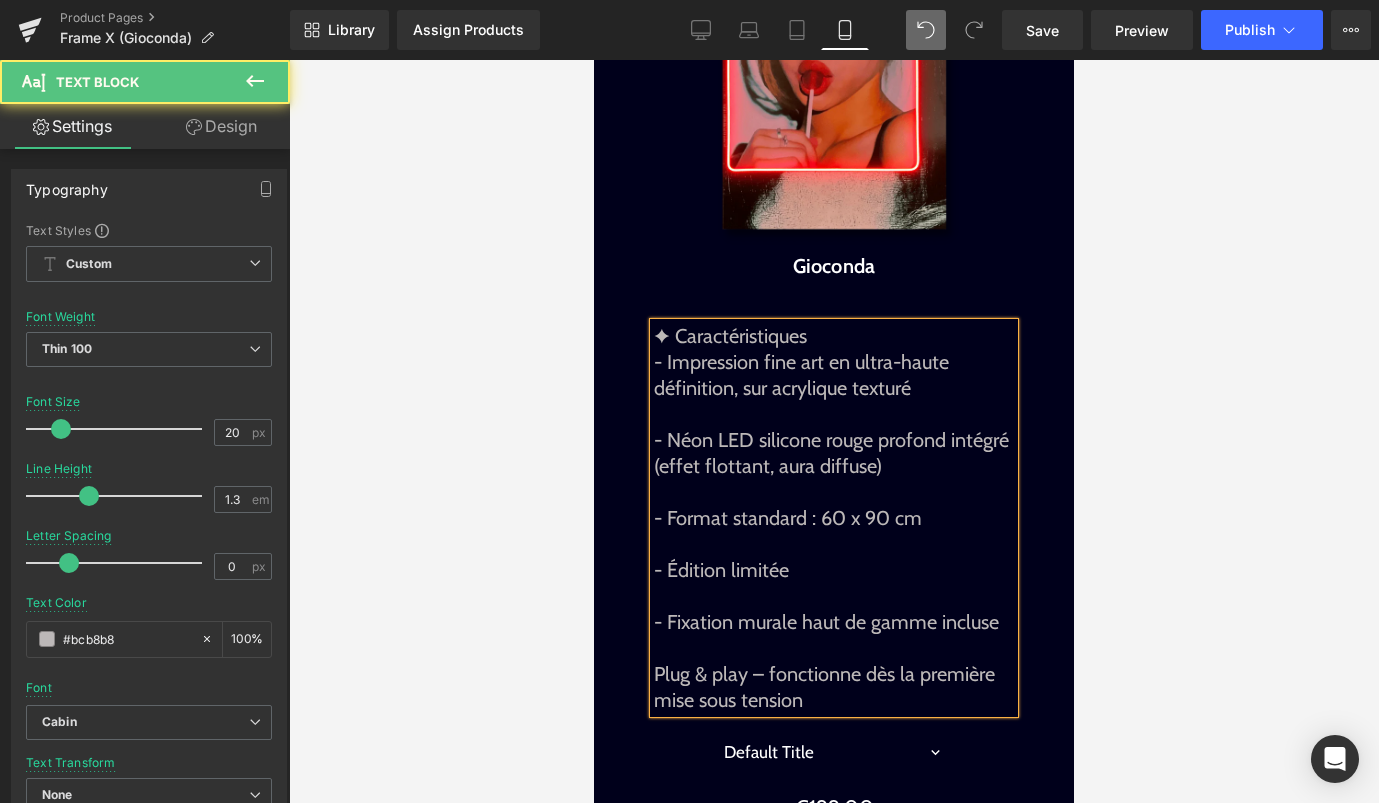 click on "Plug & play – fonctionne dès la première mise sous tension" at bounding box center (834, 687) 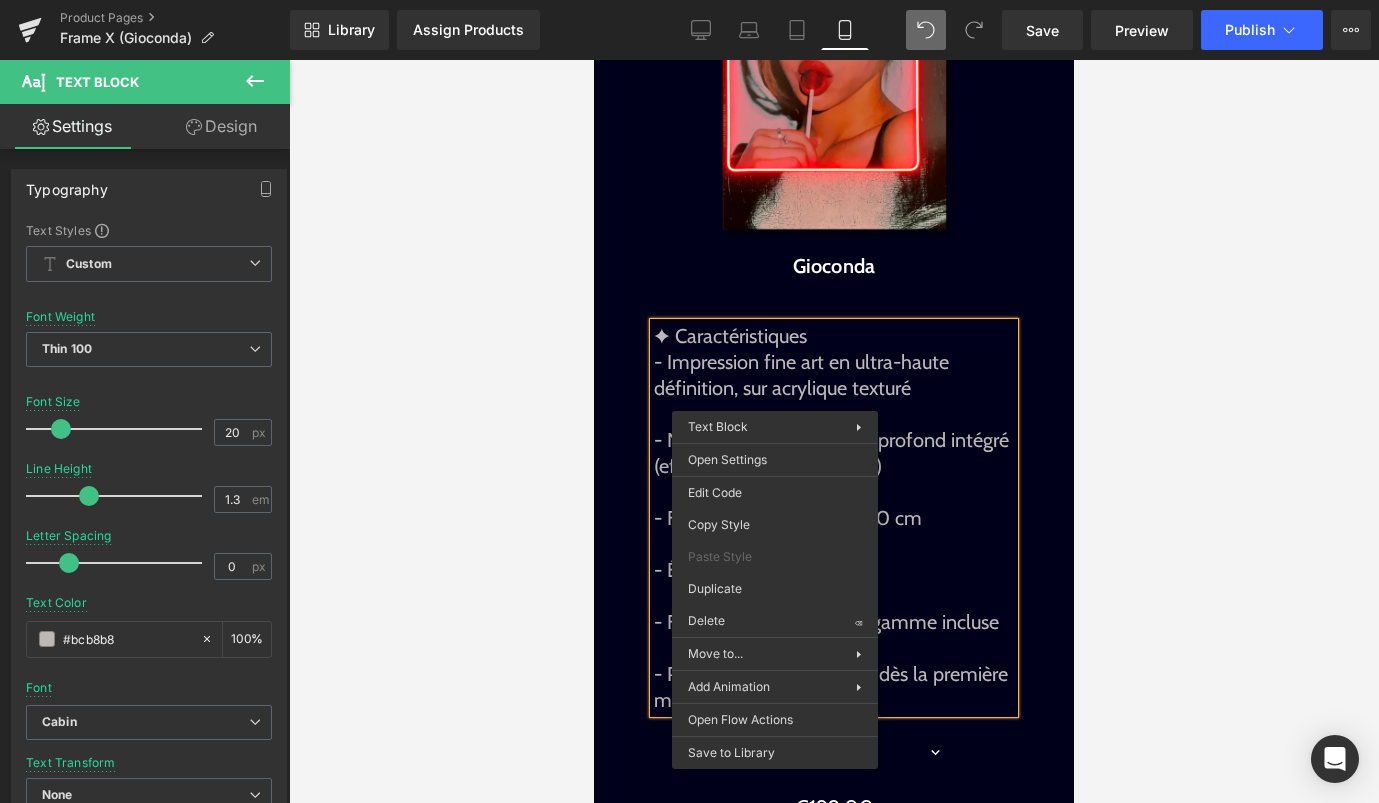 click on "- Impression fine art en ultra-haute définition, sur acrylique texturé" at bounding box center (834, 375) 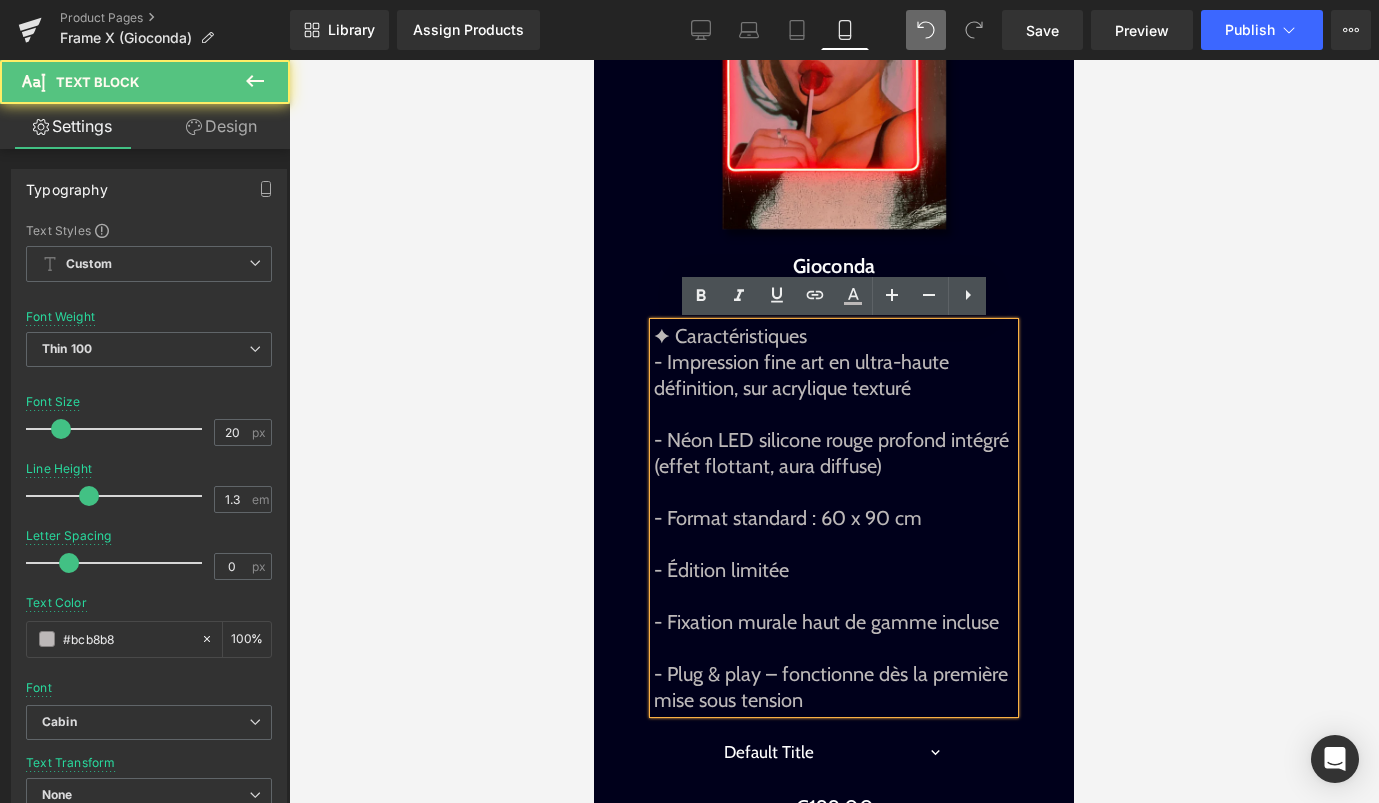 click on "- Impression fine art en ultra-haute définition, sur acrylique texturé" at bounding box center (834, 375) 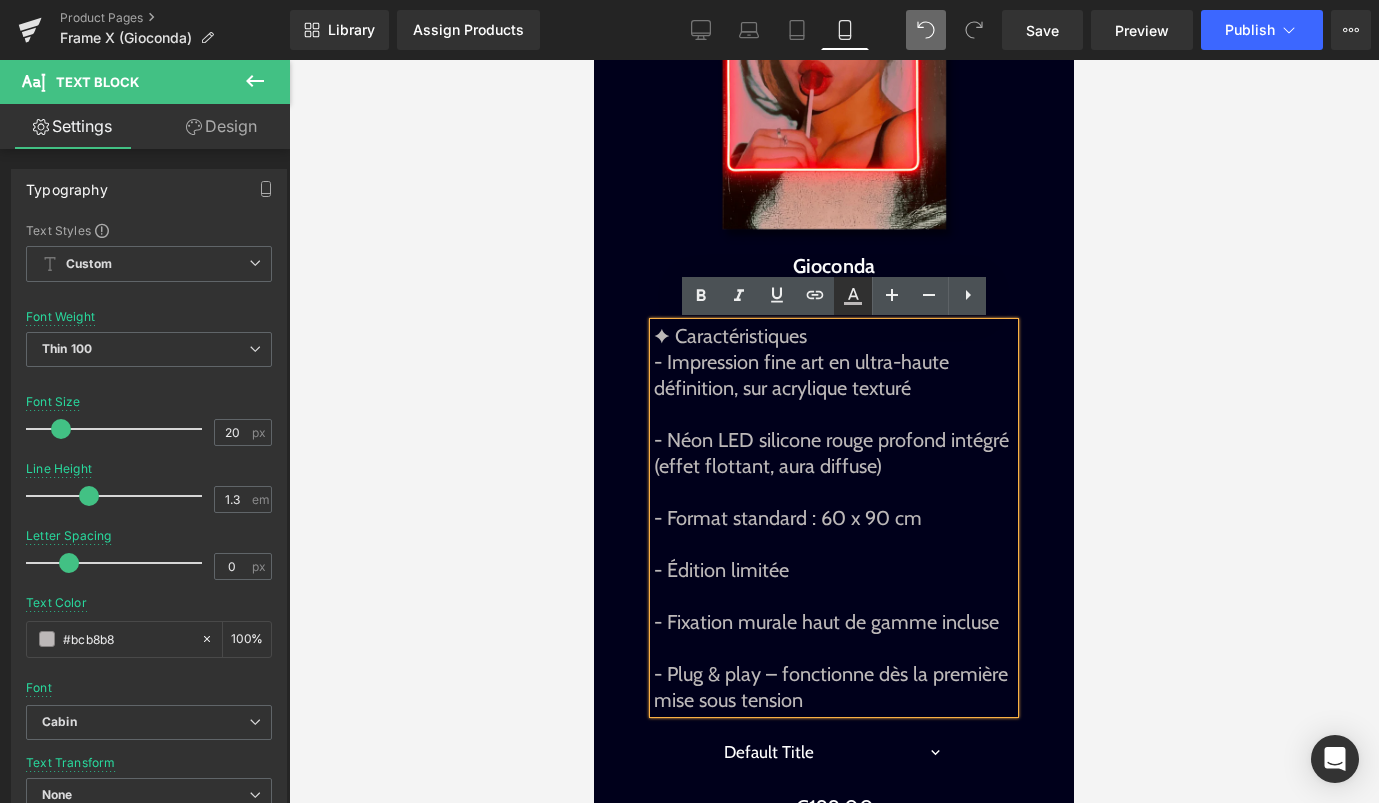 click at bounding box center [853, 296] 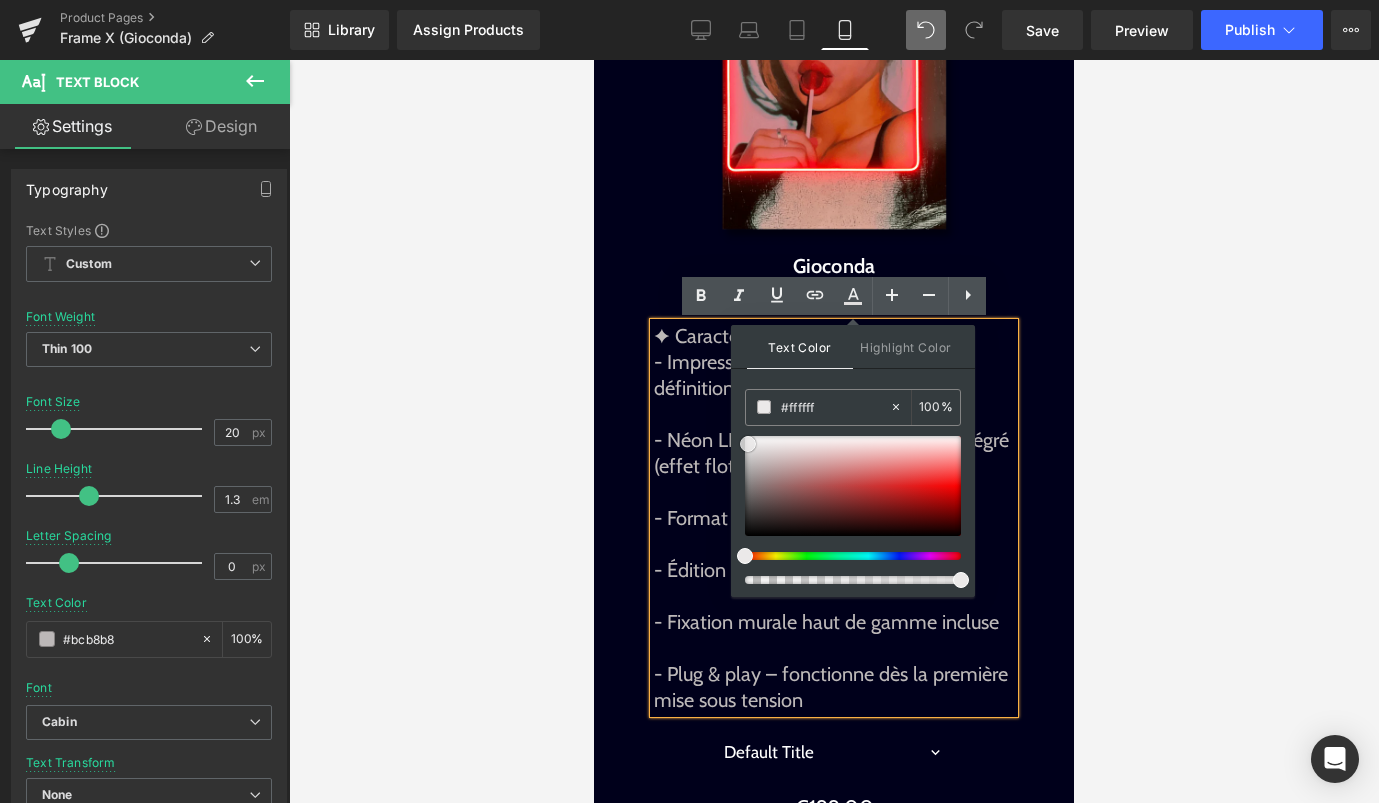drag, startPoint x: 752, startPoint y: 454, endPoint x: 731, endPoint y: 408, distance: 50.566788 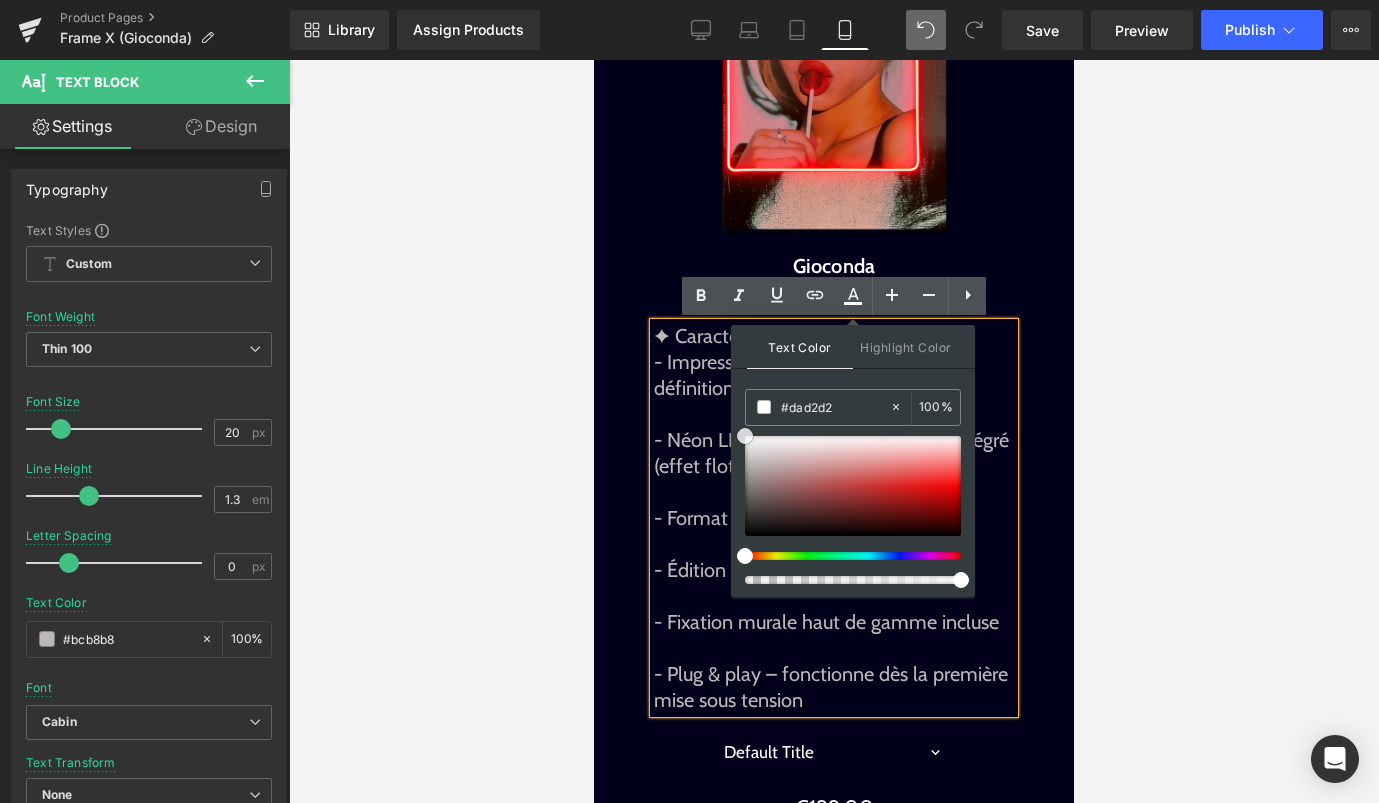 click at bounding box center [853, 486] 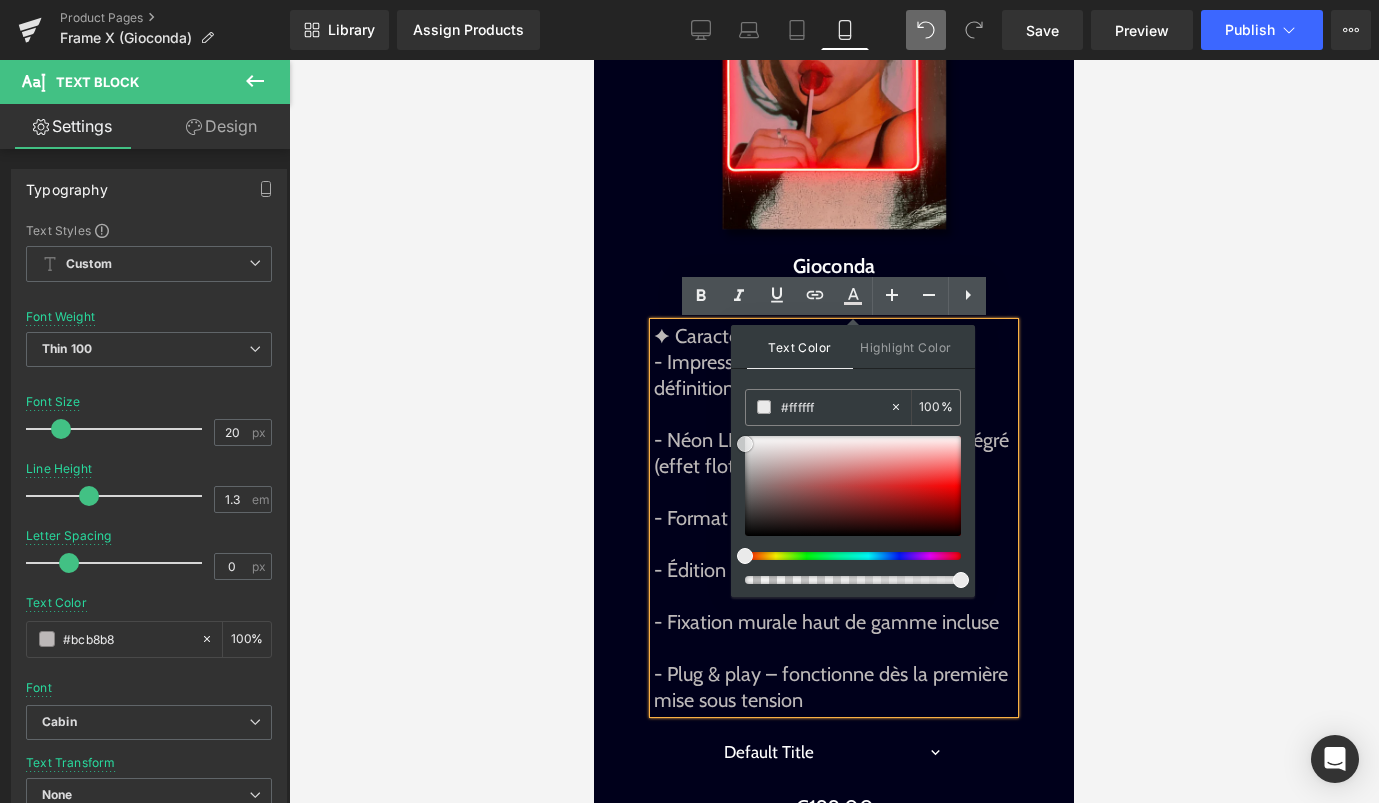 drag, startPoint x: 1351, startPoint y: 510, endPoint x: 720, endPoint y: 429, distance: 636.1777 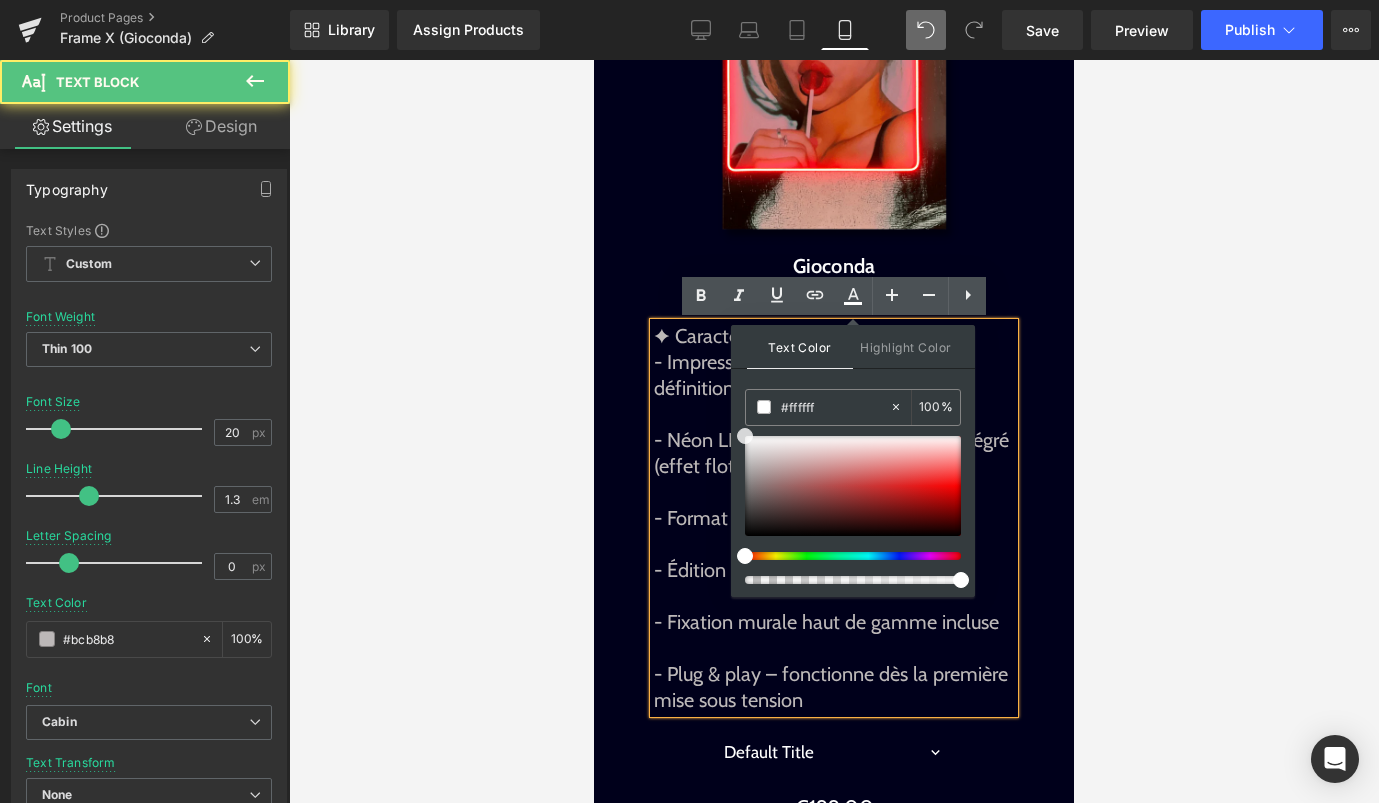 click on "- Néon LED silicone rouge profond intégré (effet flottant, aura diffuse)" at bounding box center [834, 453] 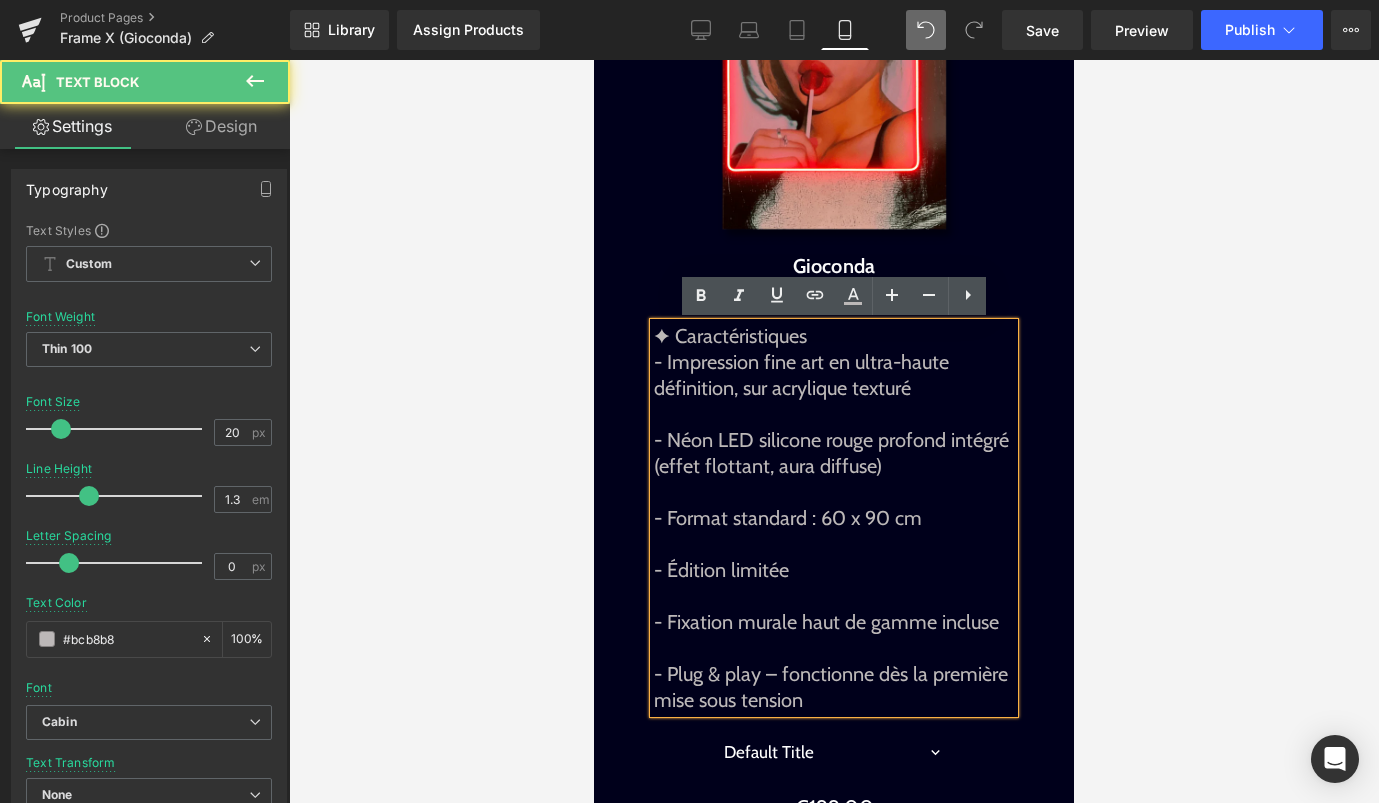 click on "- Néon LED silicone rouge profond intégré (effet flottant, aura diffuse)" at bounding box center (834, 453) 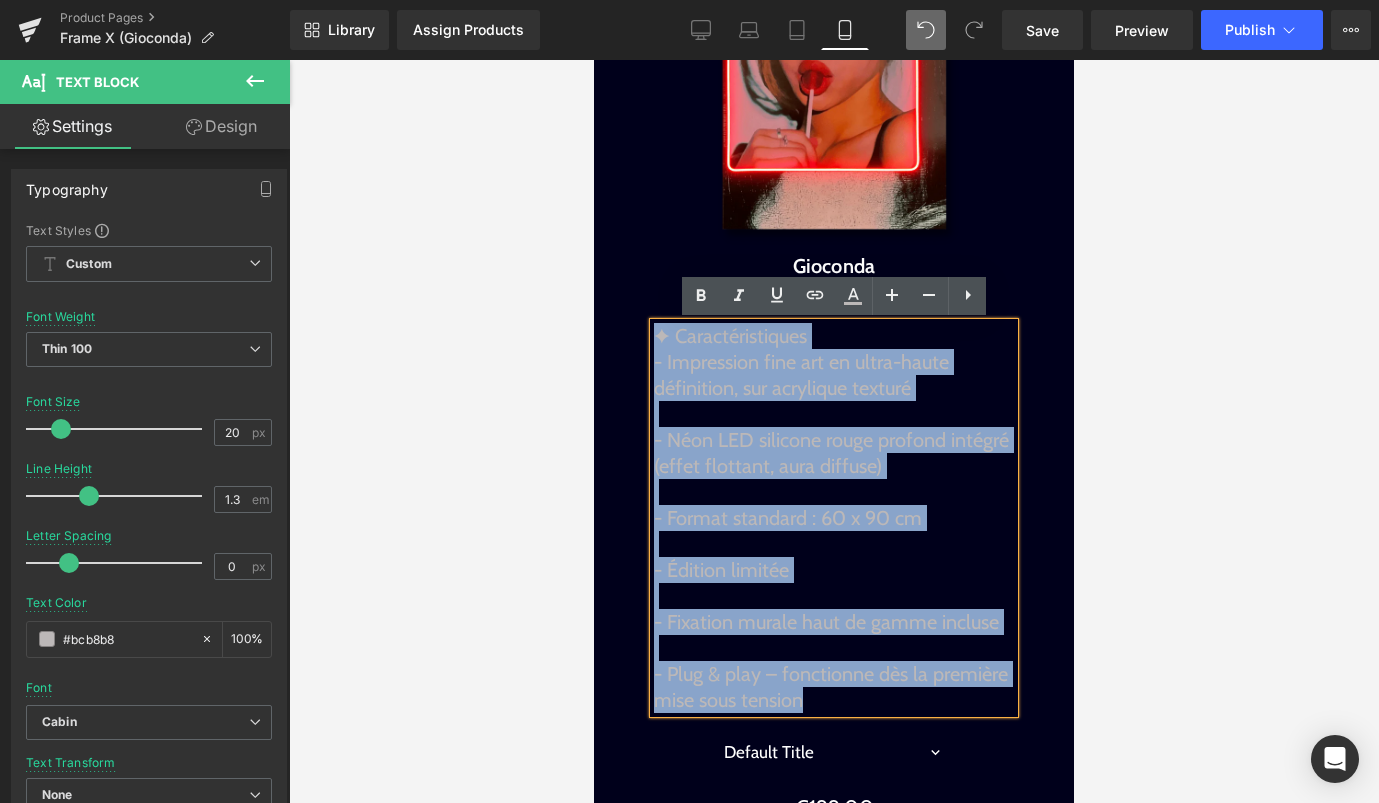 drag, startPoint x: 659, startPoint y: 335, endPoint x: 885, endPoint y: 695, distance: 425.06 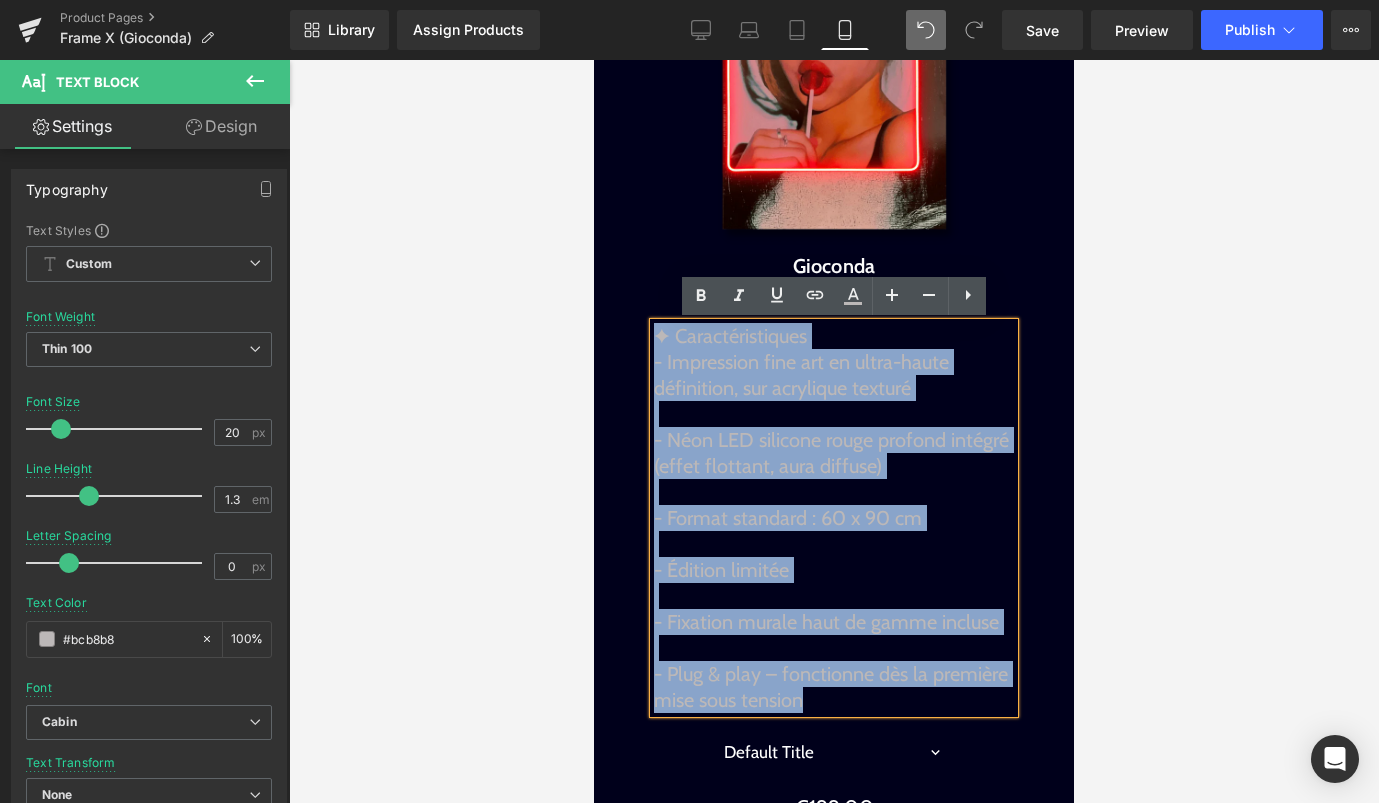 click on "✦ Caractéristiques - Impression fine art en ultra-haute définition, sur acrylique texturé - Néon LED silicone rouge profond intégré (effet flottant, aura diffuse) - Format standard : 60 x 90 cm - Édition limitée - Fixation murale haut de gamme incluse - Plug & play – fonctionne dès la première mise sous tension" at bounding box center [834, 518] 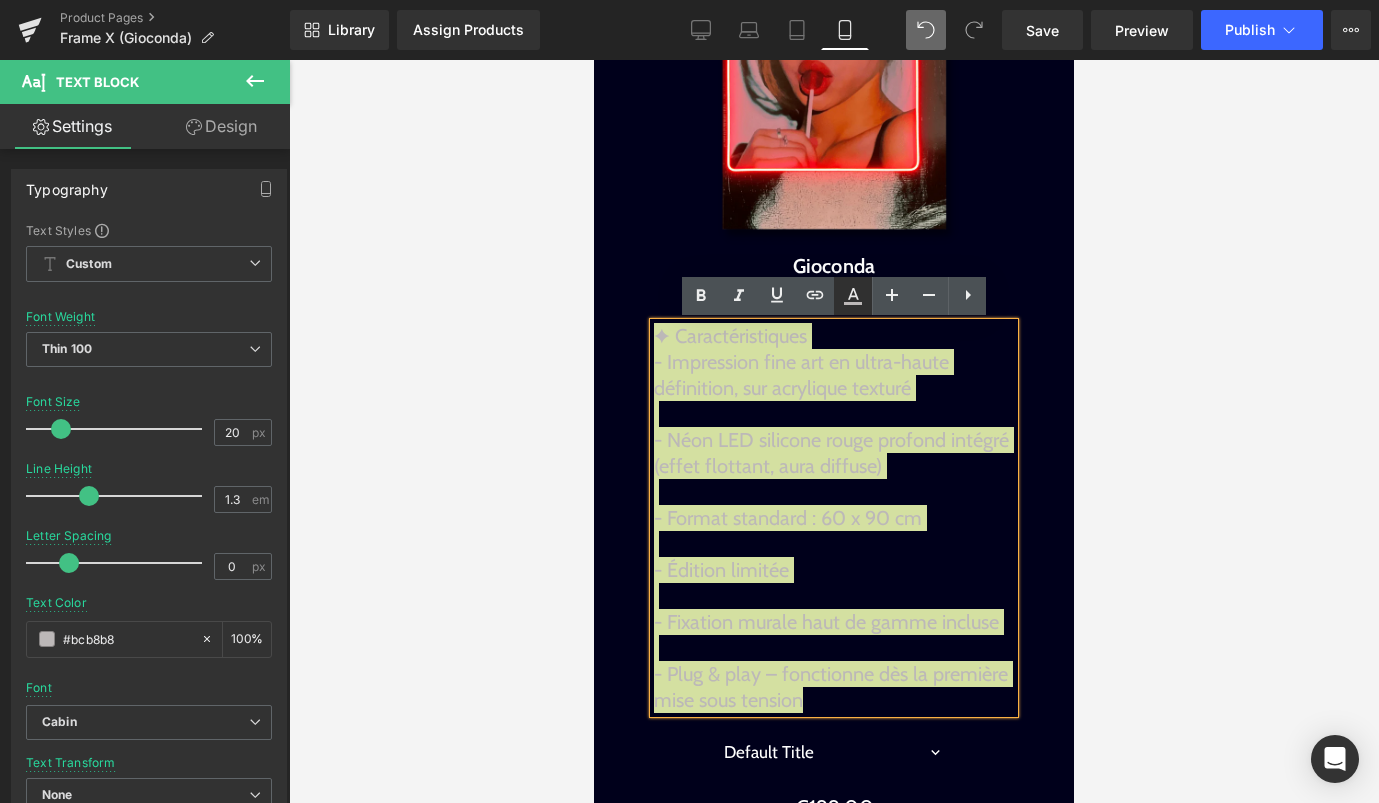click 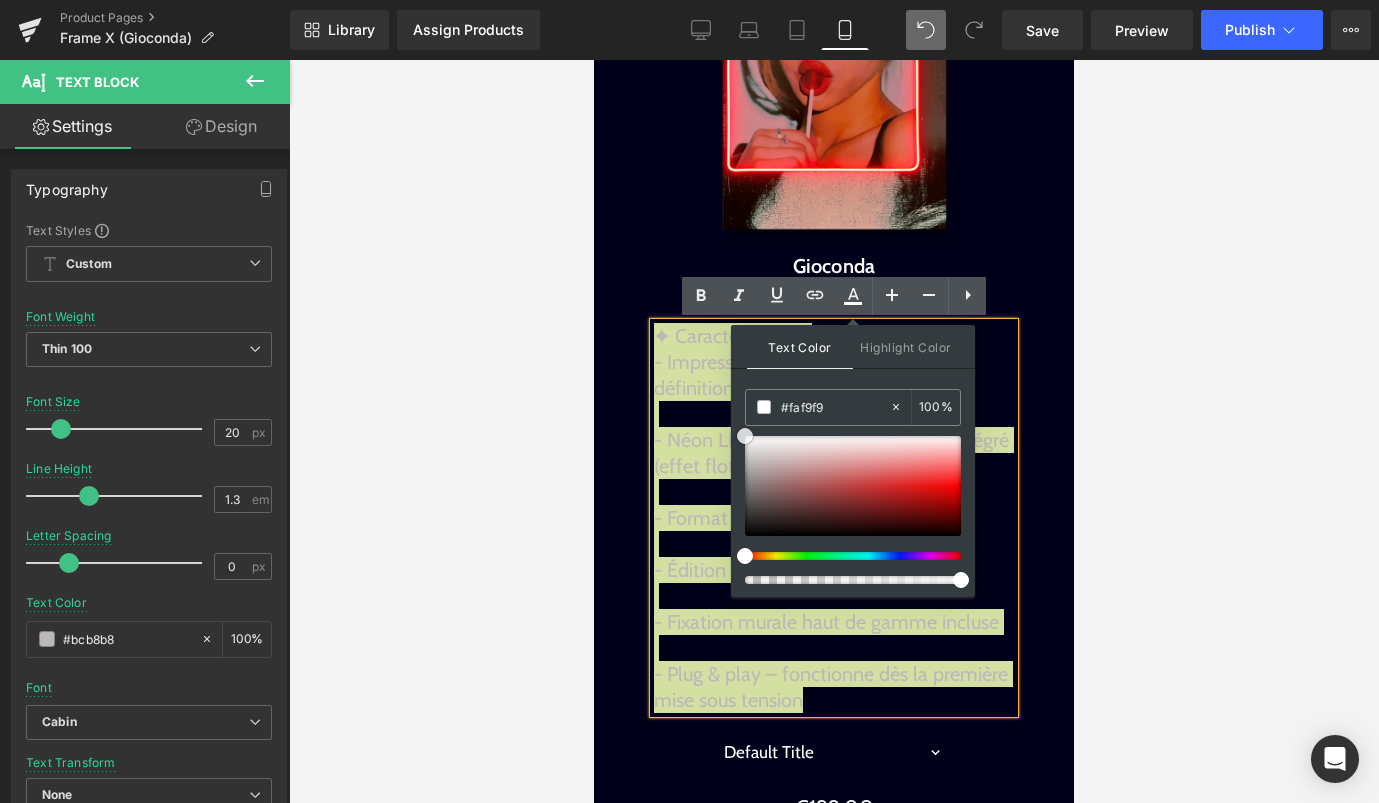 type on "#ffffff" 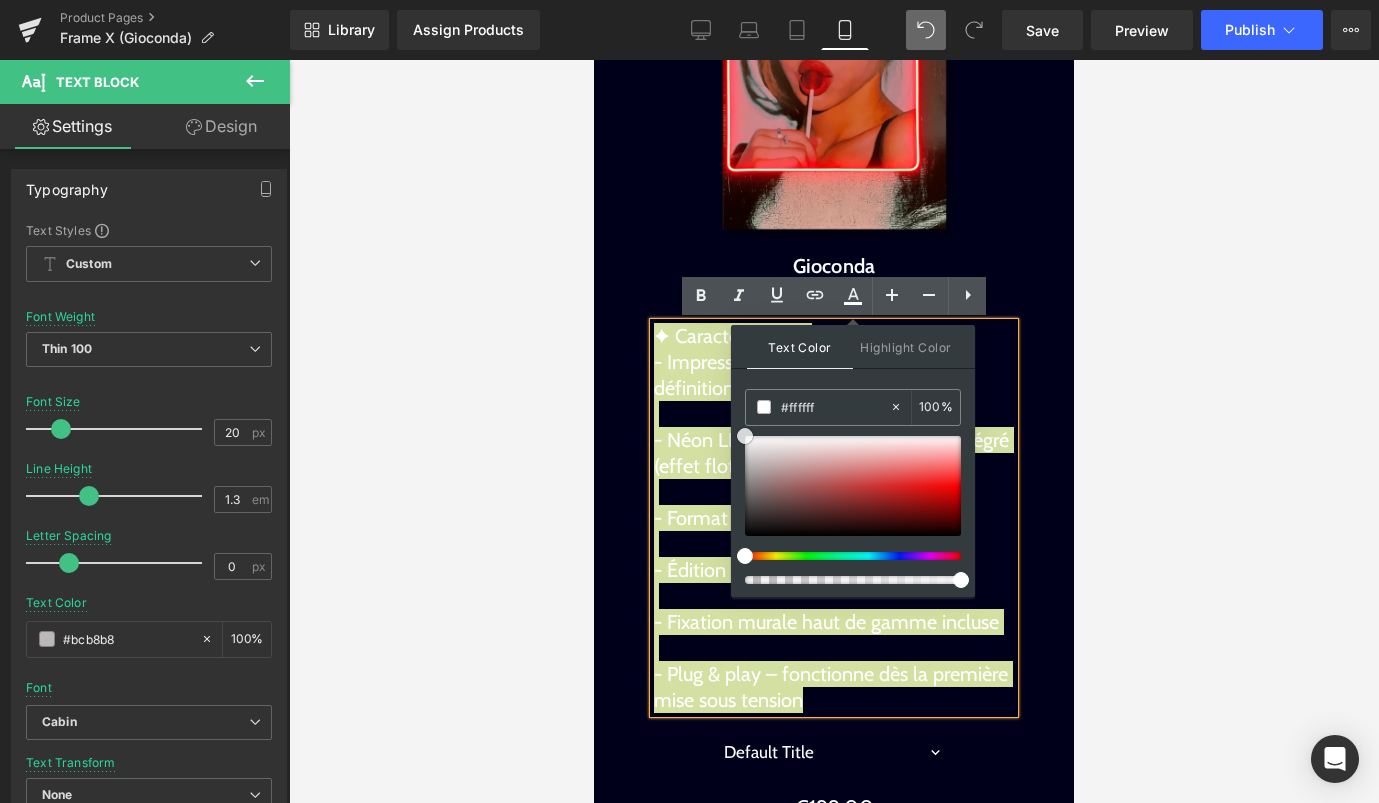 drag, startPoint x: 752, startPoint y: 461, endPoint x: 730, endPoint y: 404, distance: 61.09828 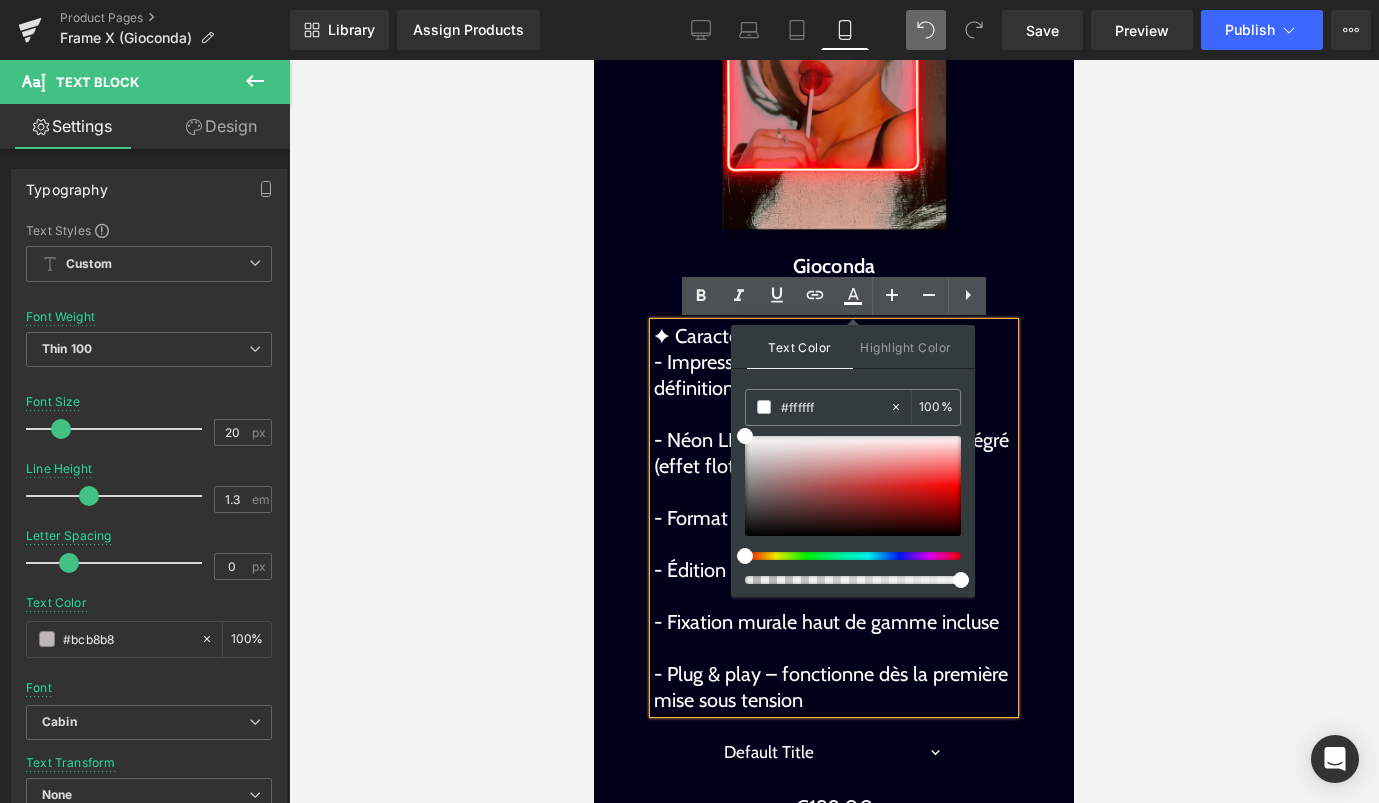 click on "✦ Caractéristiques - Impression fine art en ultra-haute définition, sur acrylique texturé - Néon LED silicone rouge profond intégré (effet flottant, aura diffuse) - Format standard : 60 x 90 cm - Édition limitée - Fixation murale haut de gamme incluse - Plug & play – fonctionne dès la première mise sous tension" at bounding box center [834, 518] 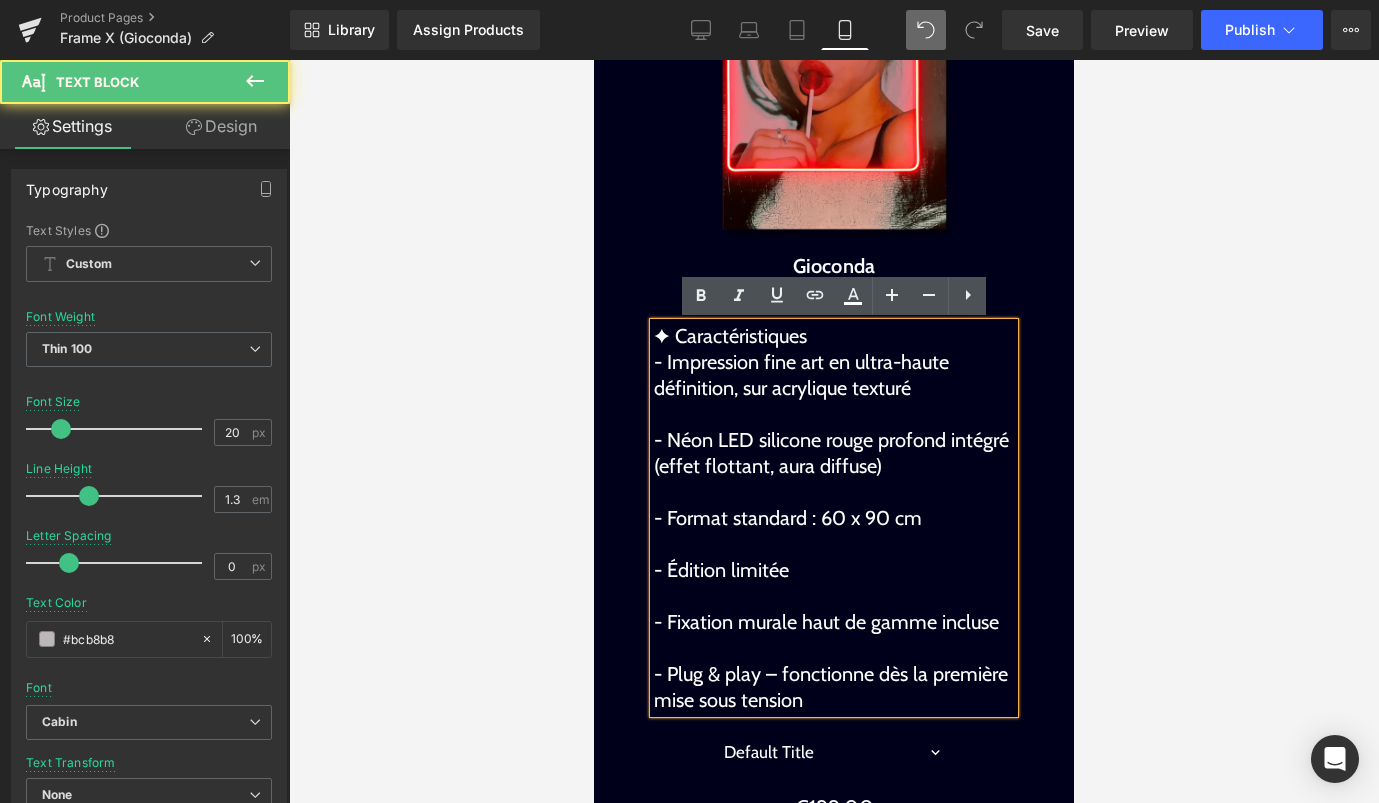 click at bounding box center [834, 492] 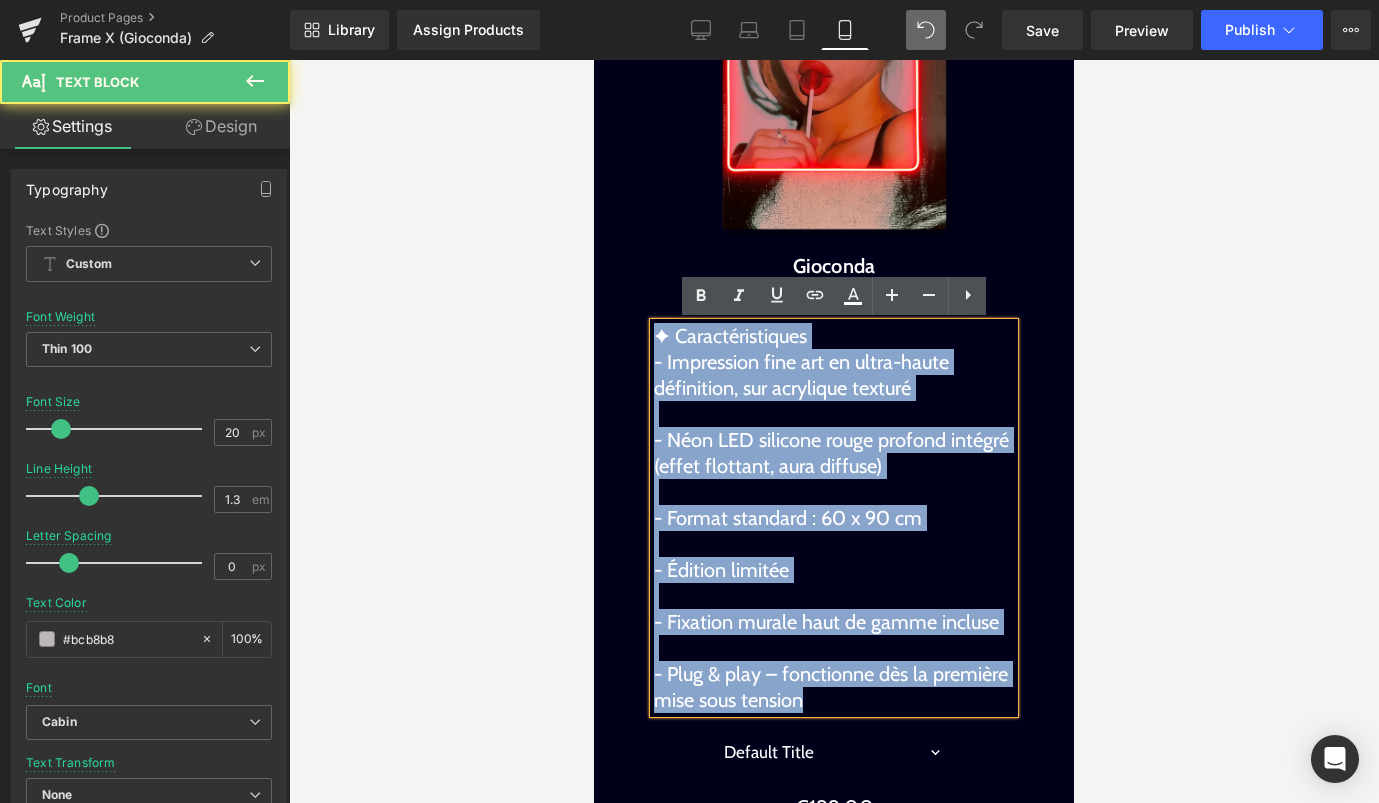 drag, startPoint x: 818, startPoint y: 701, endPoint x: 647, endPoint y: 324, distance: 413.9686 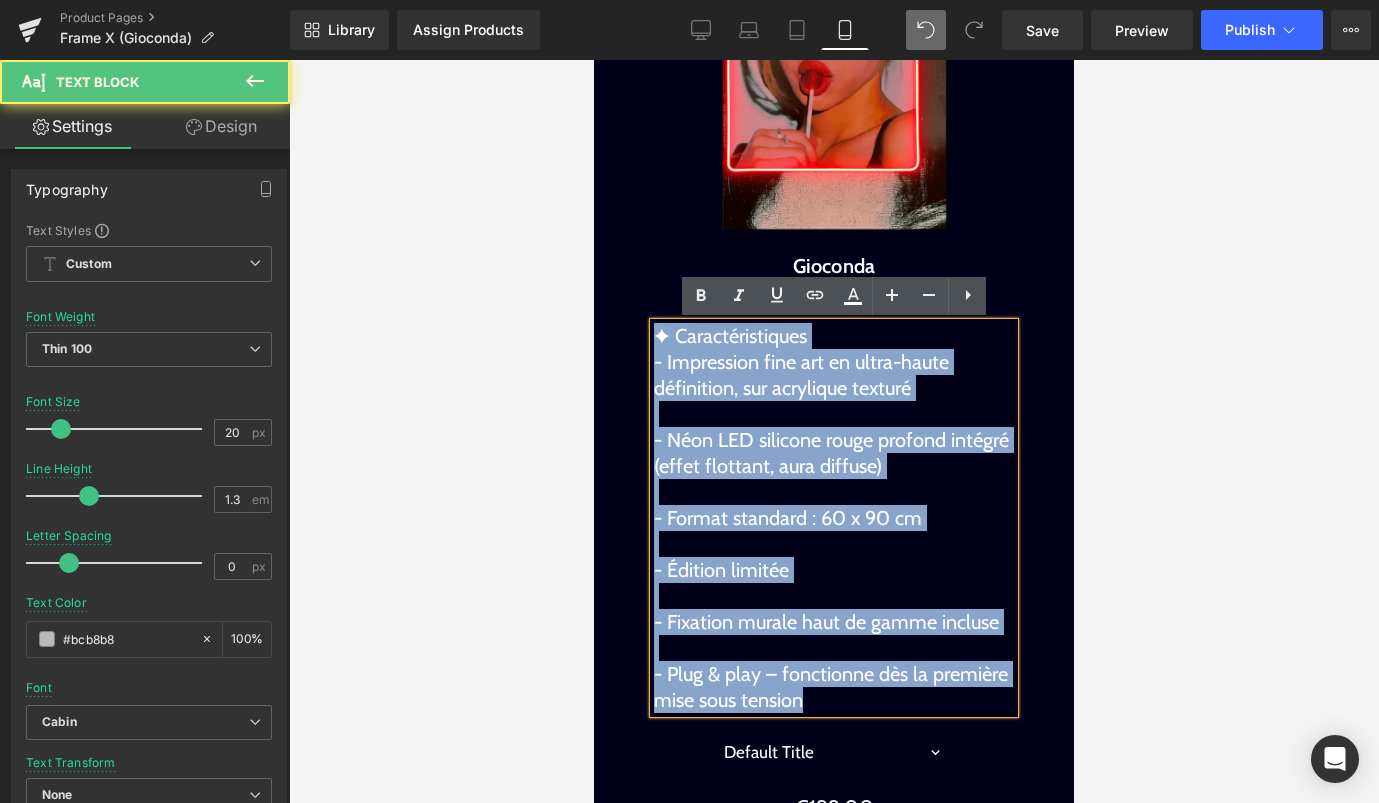 click on "Sale Off
(P) Image
Gioconda
(P) Title
✦ Caractéristiques - Impression fine art en ultra-haute définition, sur acrylique texturé - Néon LED silicone rouge profond intégré (effet flottant, aura diffuse) - Format standard : 60 x 90 cm - Édition limitée - Fixation murale haut de gamme incluse - Plug & play – fonctionne dès la première mise sous tension Text Block
Default Title
0
(P) Variants" at bounding box center [834, 390] 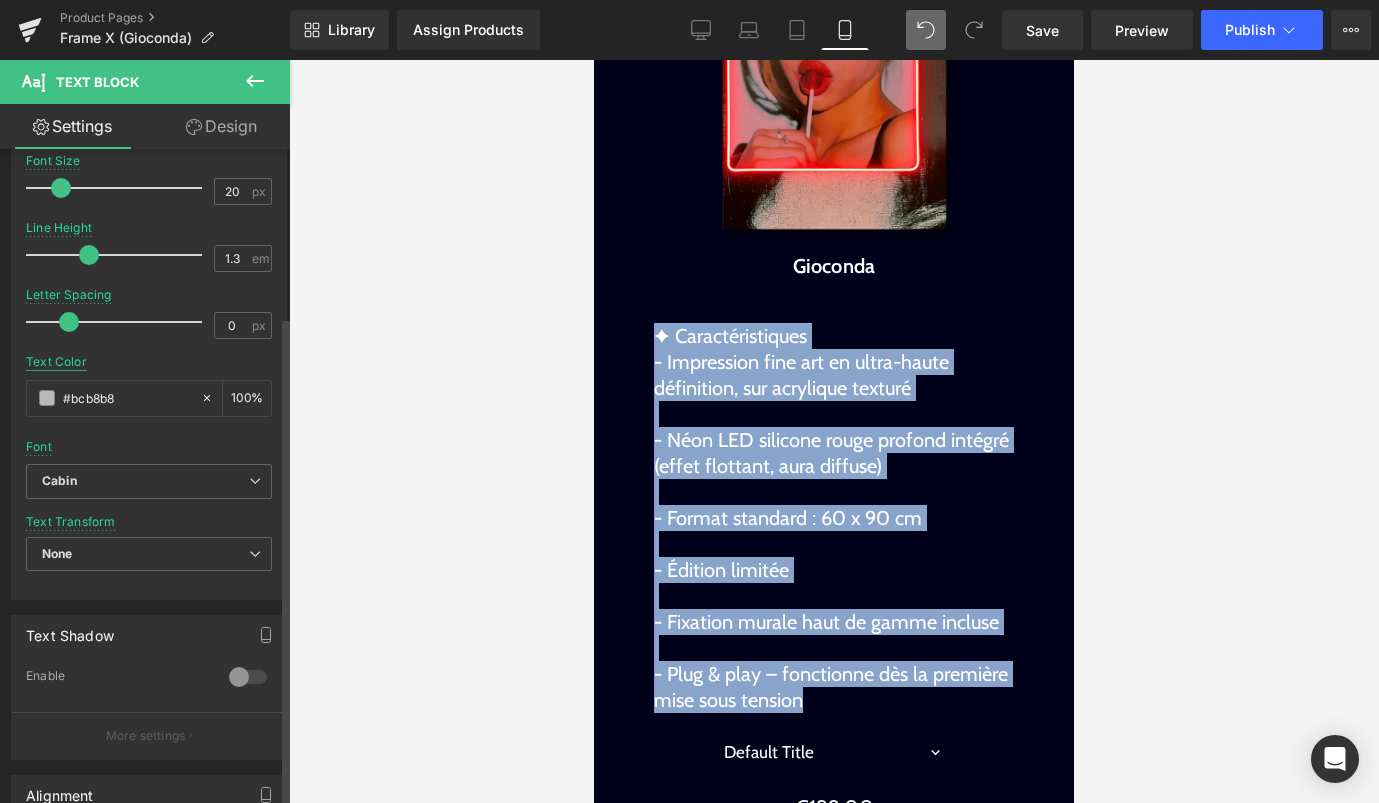 scroll, scrollTop: 246, scrollLeft: 0, axis: vertical 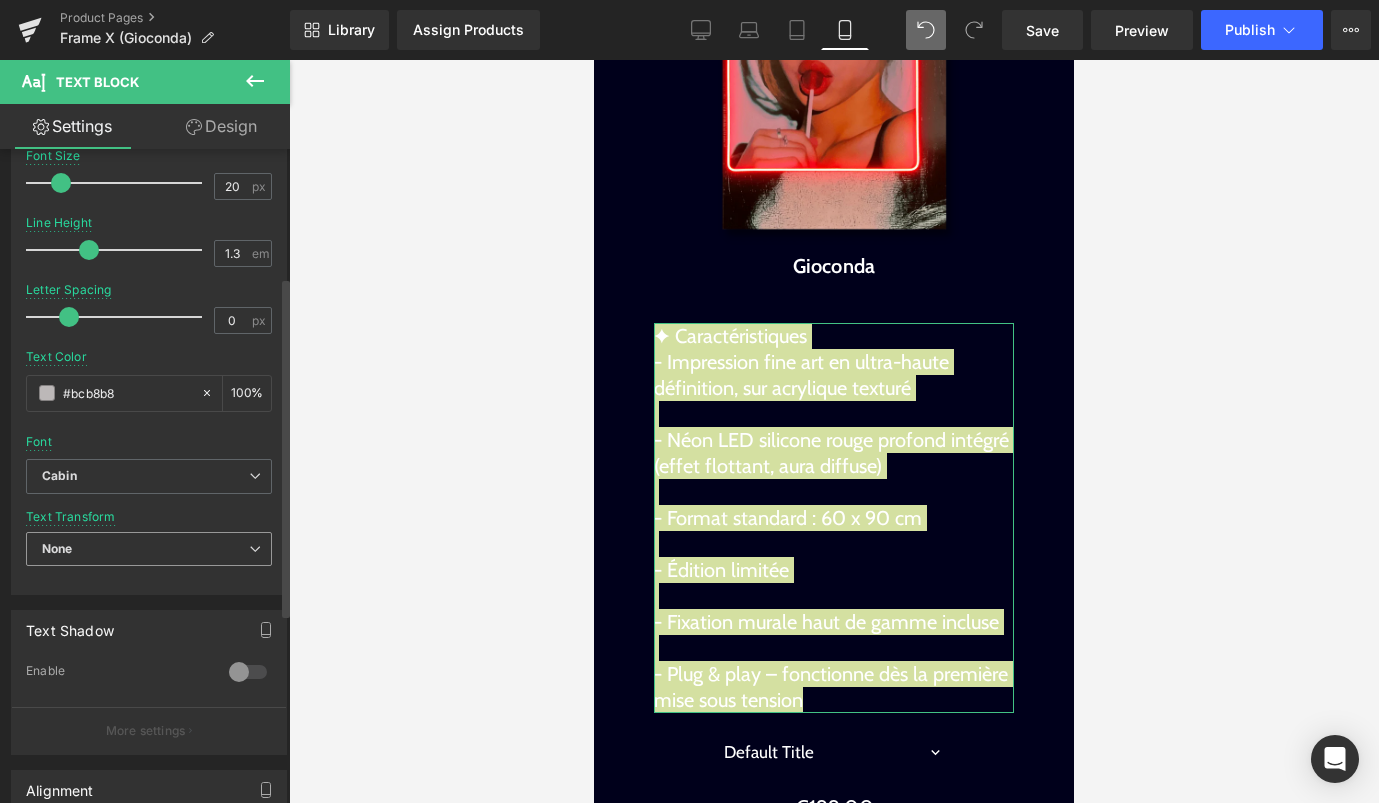 click on "None" at bounding box center (149, 549) 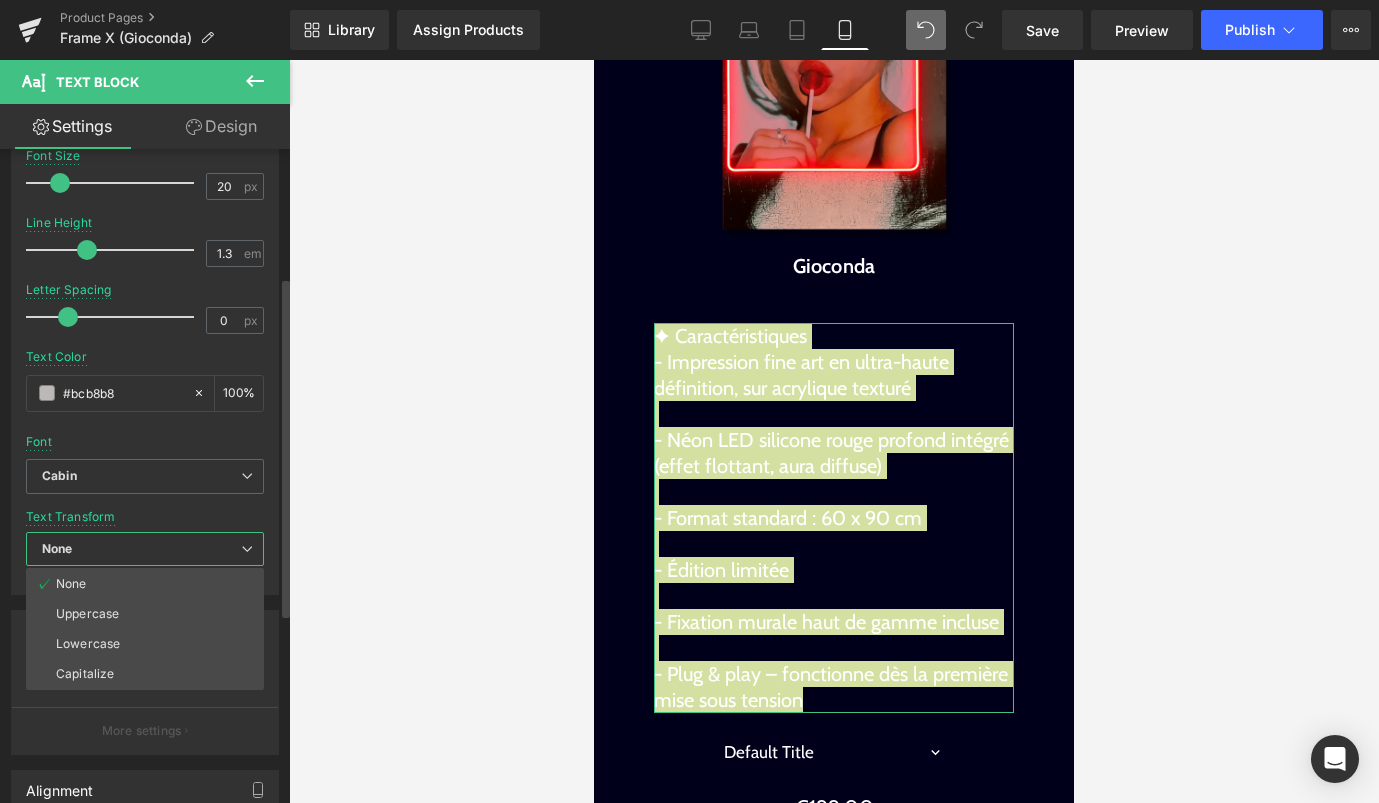 click on "None" at bounding box center (145, 549) 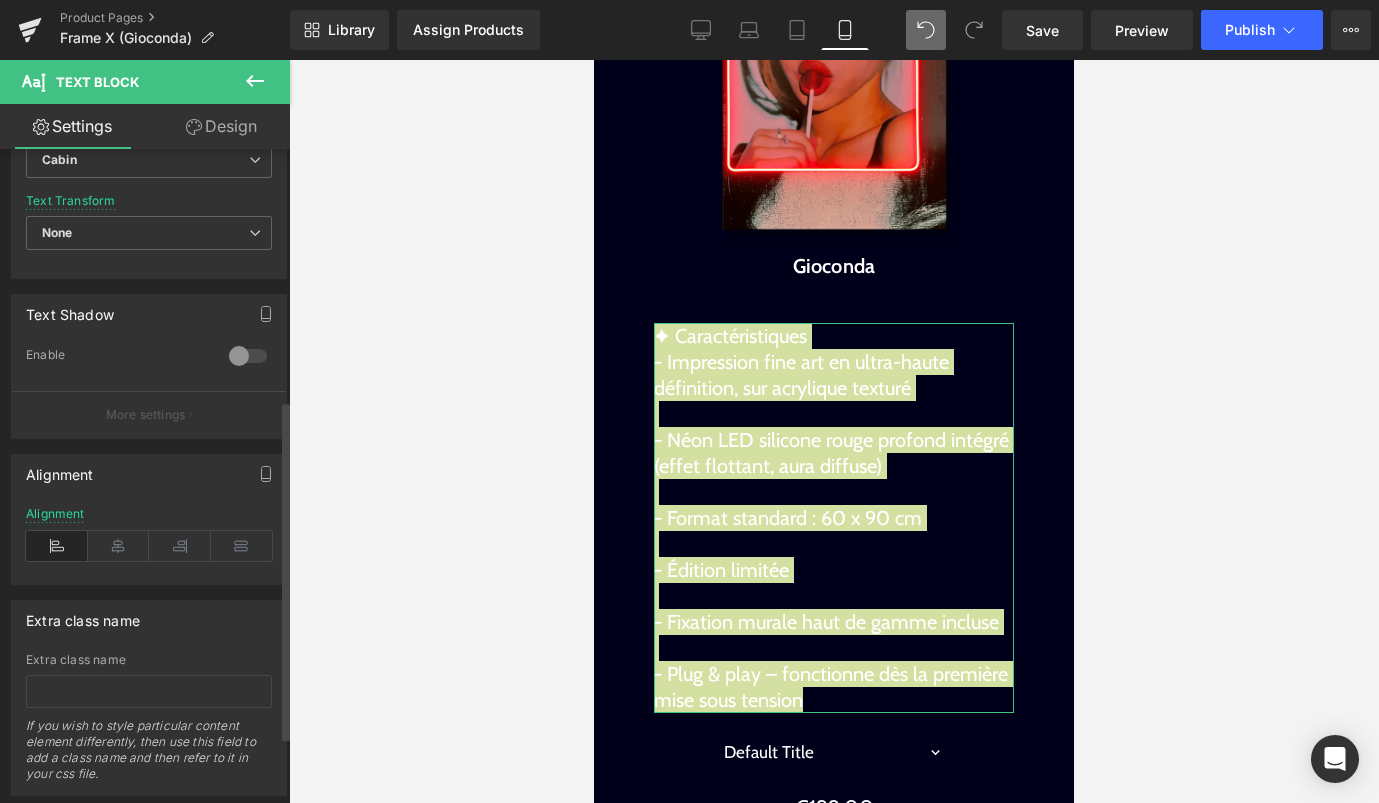 scroll, scrollTop: 566, scrollLeft: 0, axis: vertical 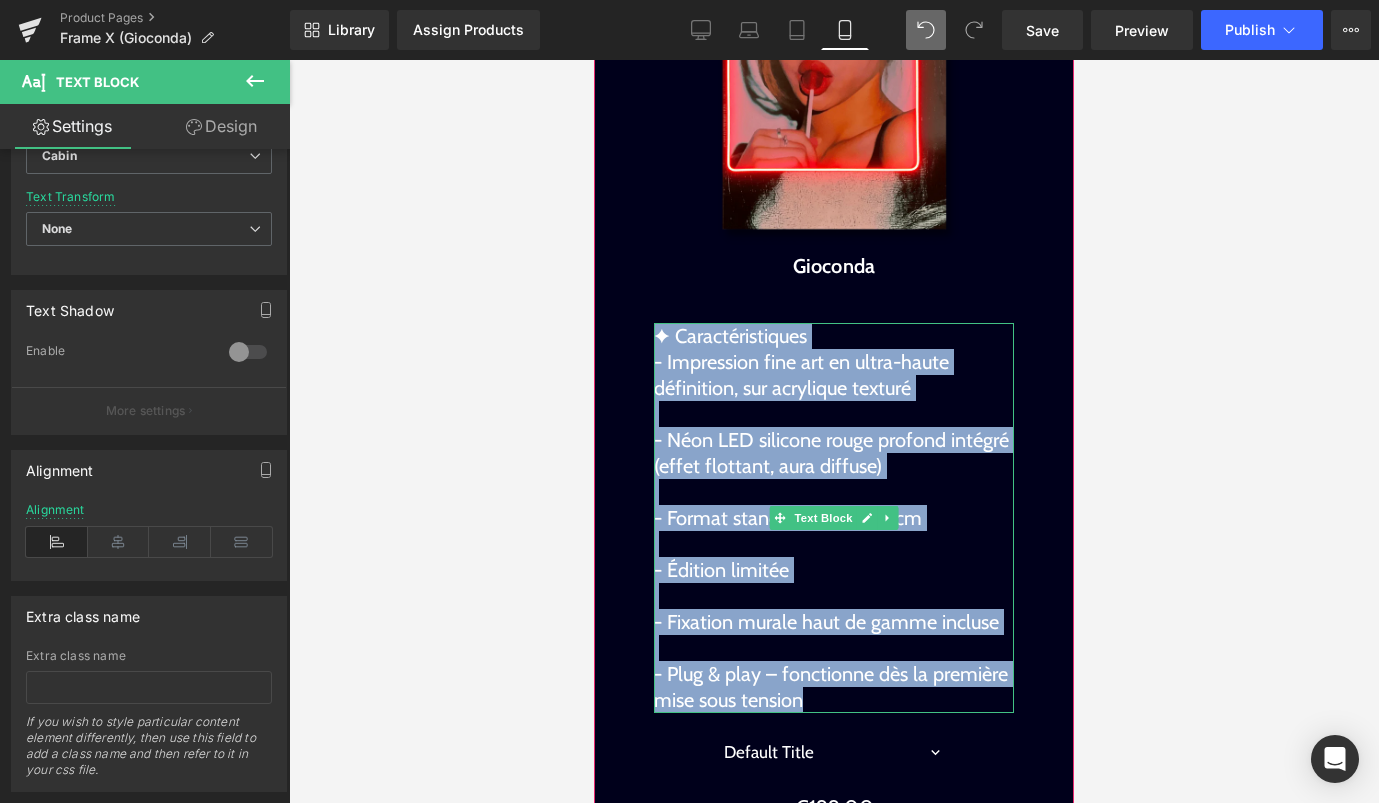 click on "- Édition limitée" at bounding box center (721, 570) 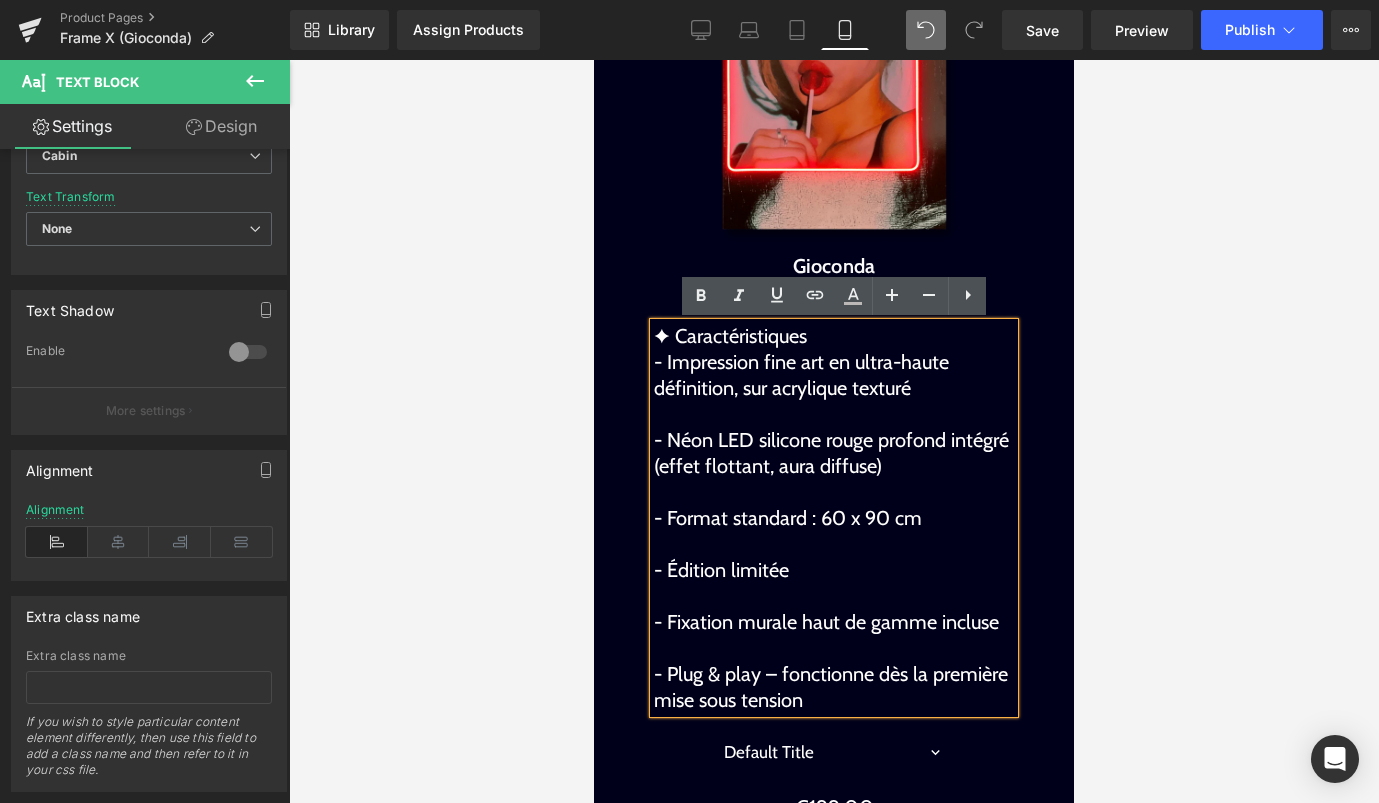 click on "- Plug & play – fonctionne dès la première mise sous tension" at bounding box center [831, 687] 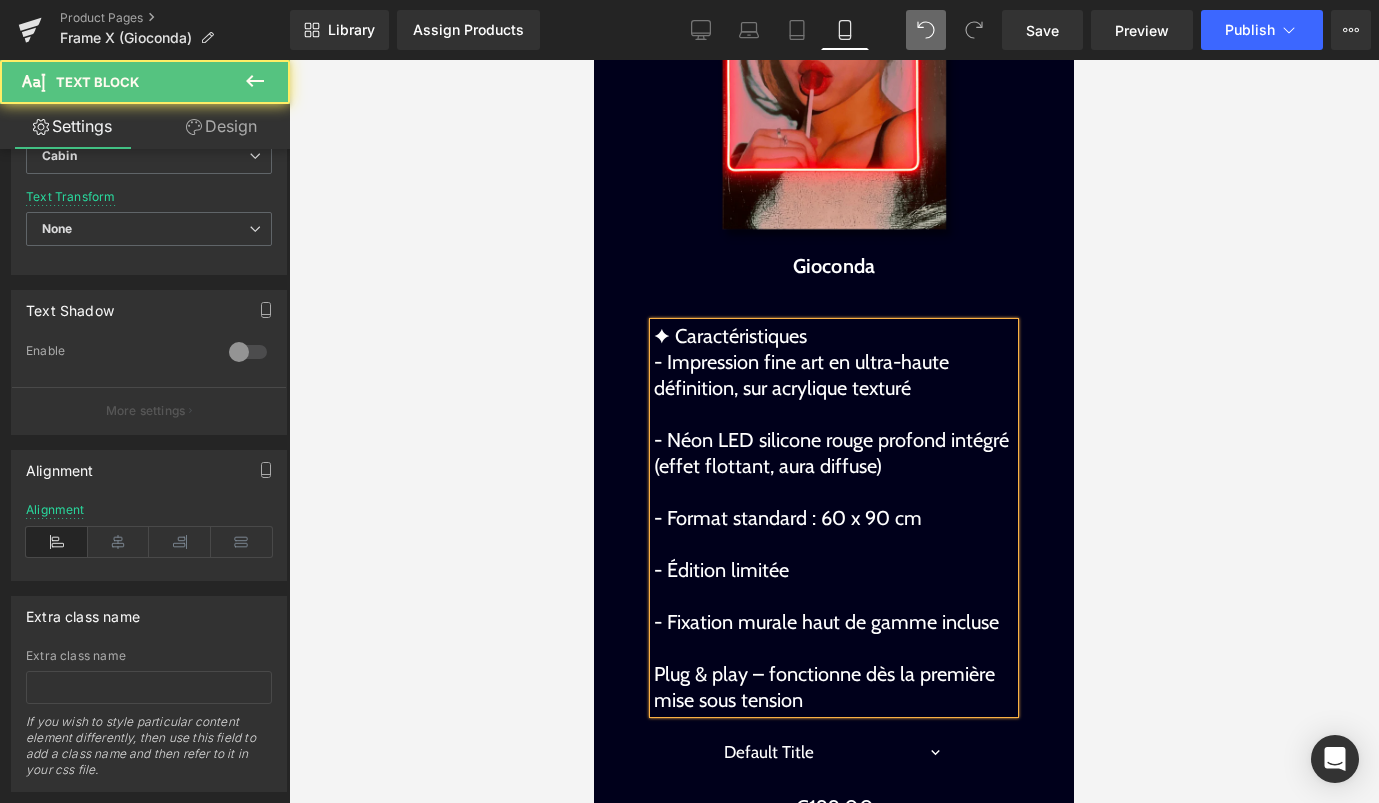 click on "- Fixation murale haut de gamme incluse" at bounding box center [826, 622] 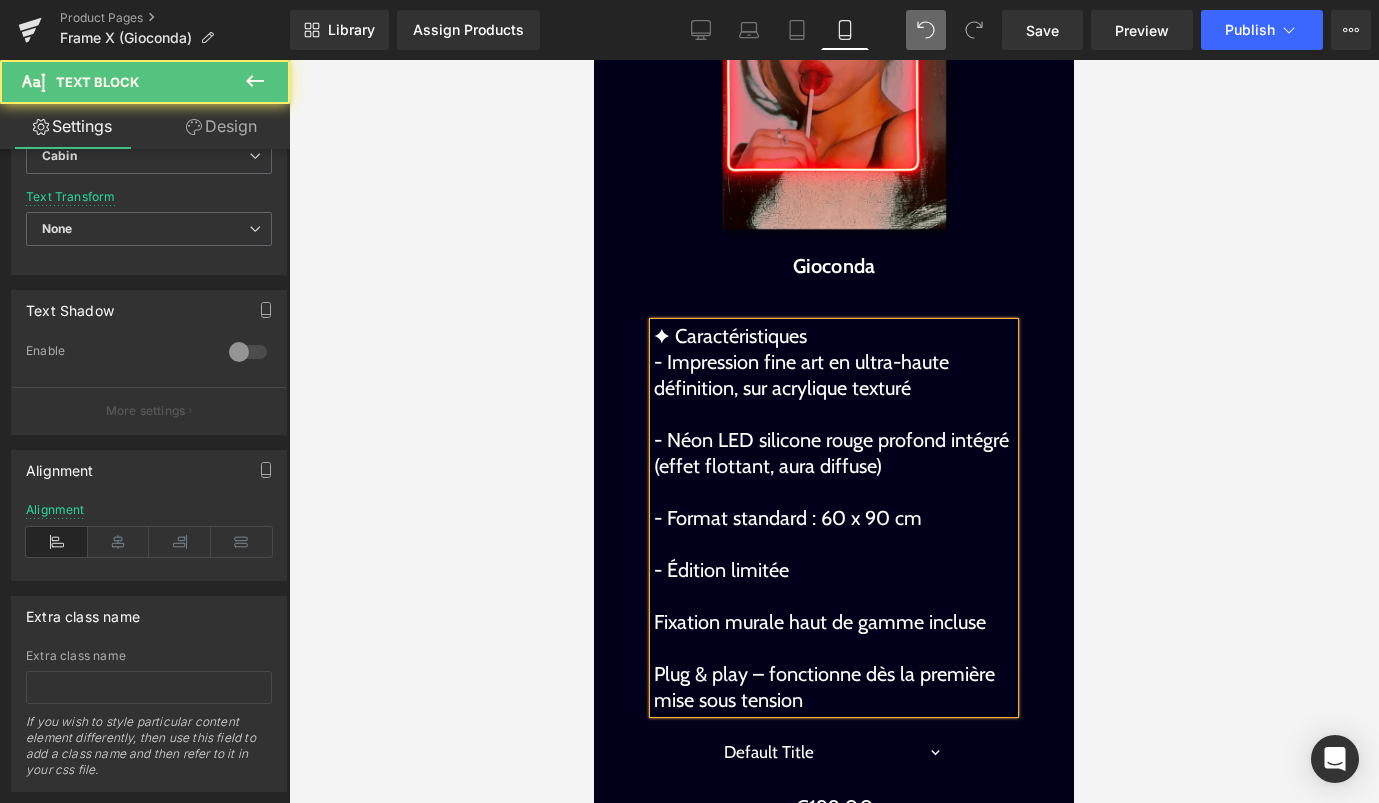 click on "- Édition limitée" at bounding box center (721, 570) 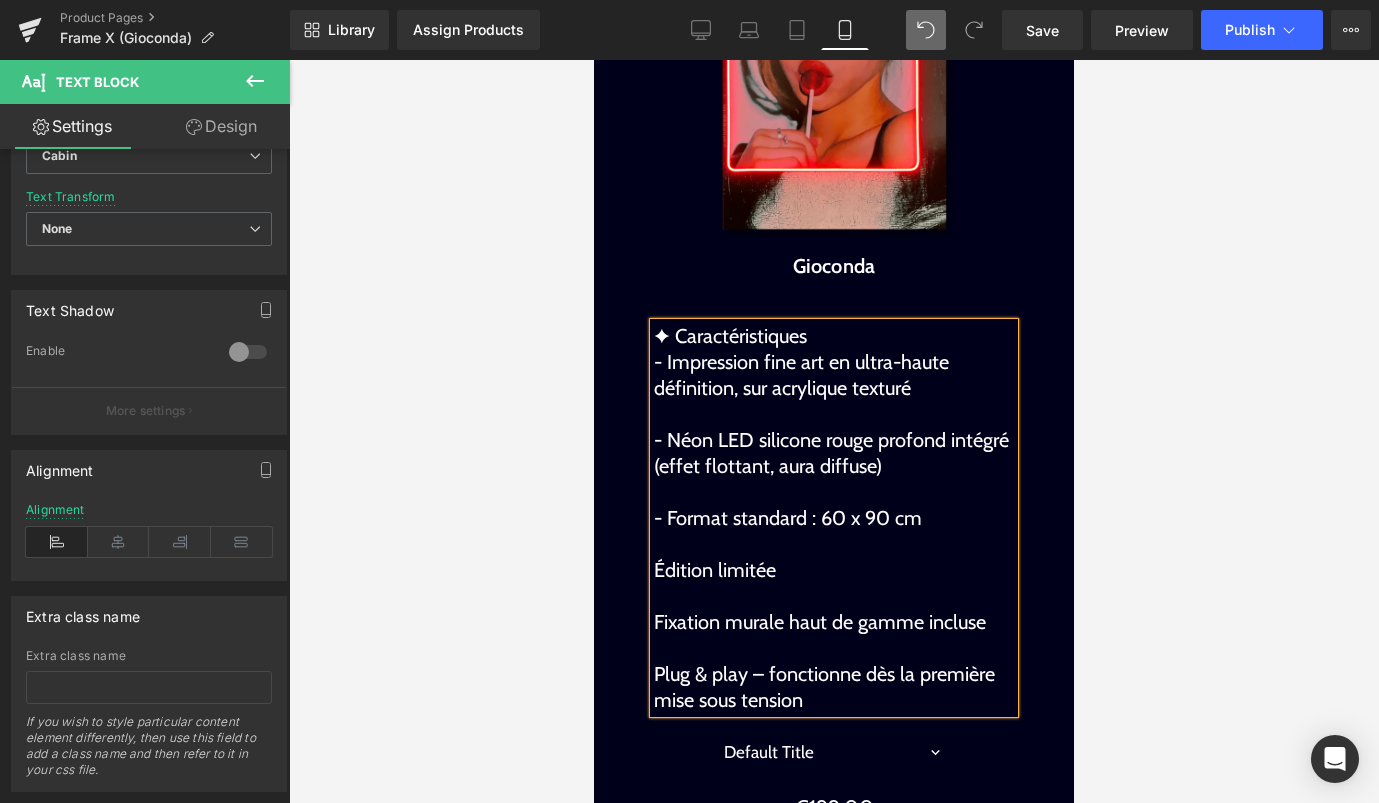 click on "- Format standard : 60 x 90 cm" at bounding box center [788, 518] 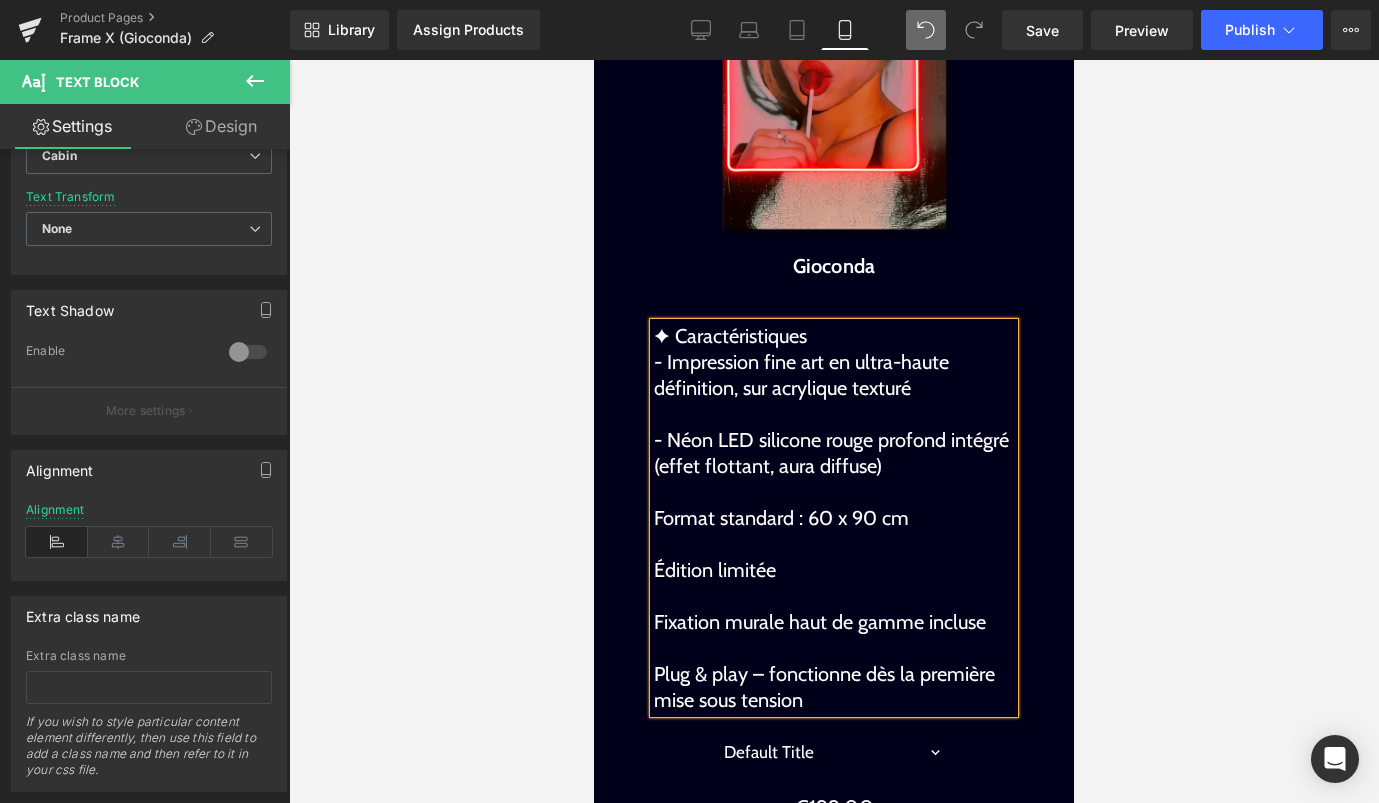 click on "- Néon LED silicone rouge profond intégré (effet flottant, aura diffuse)" at bounding box center (831, 453) 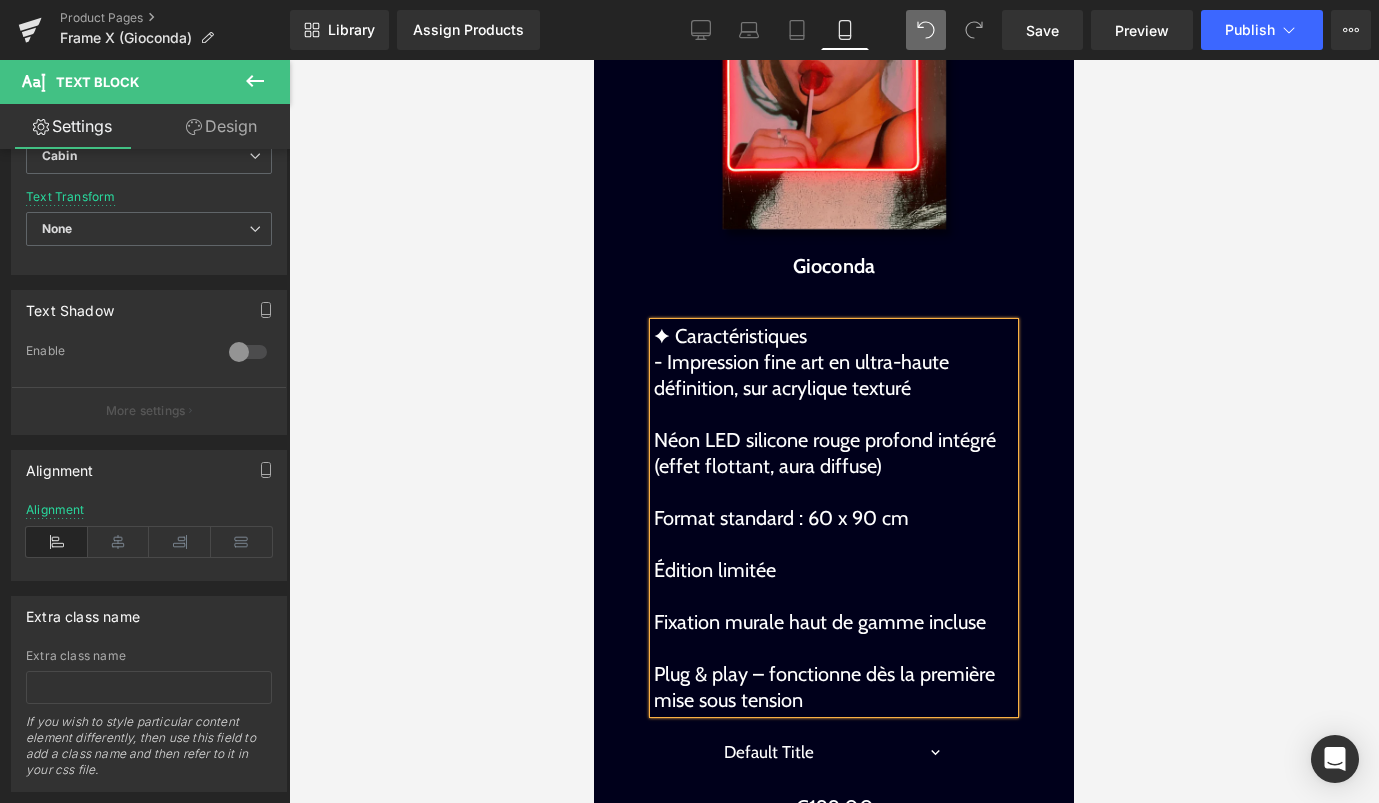 click on "- Impression fine art en ultra-haute définition, sur acrylique texturé" at bounding box center [801, 375] 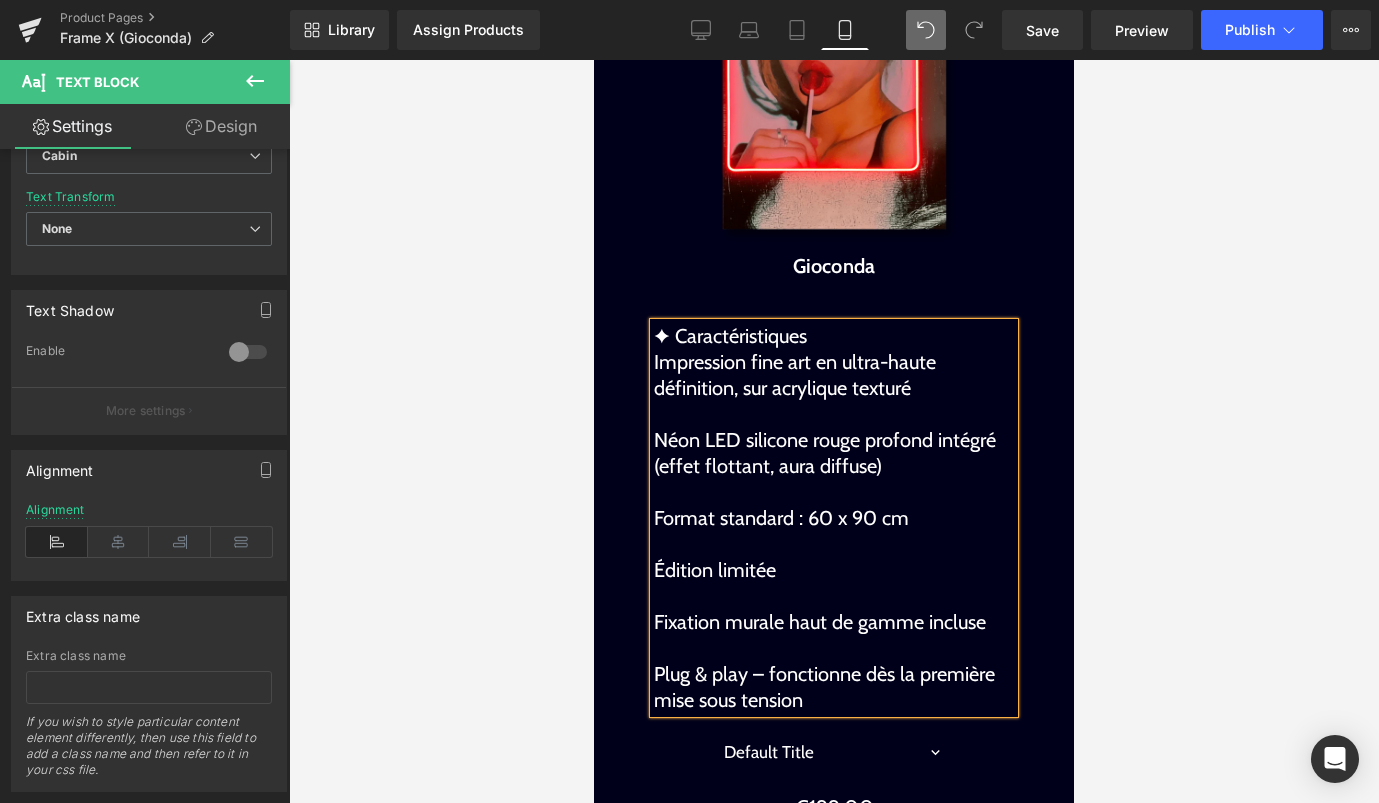 click at bounding box center [834, 648] 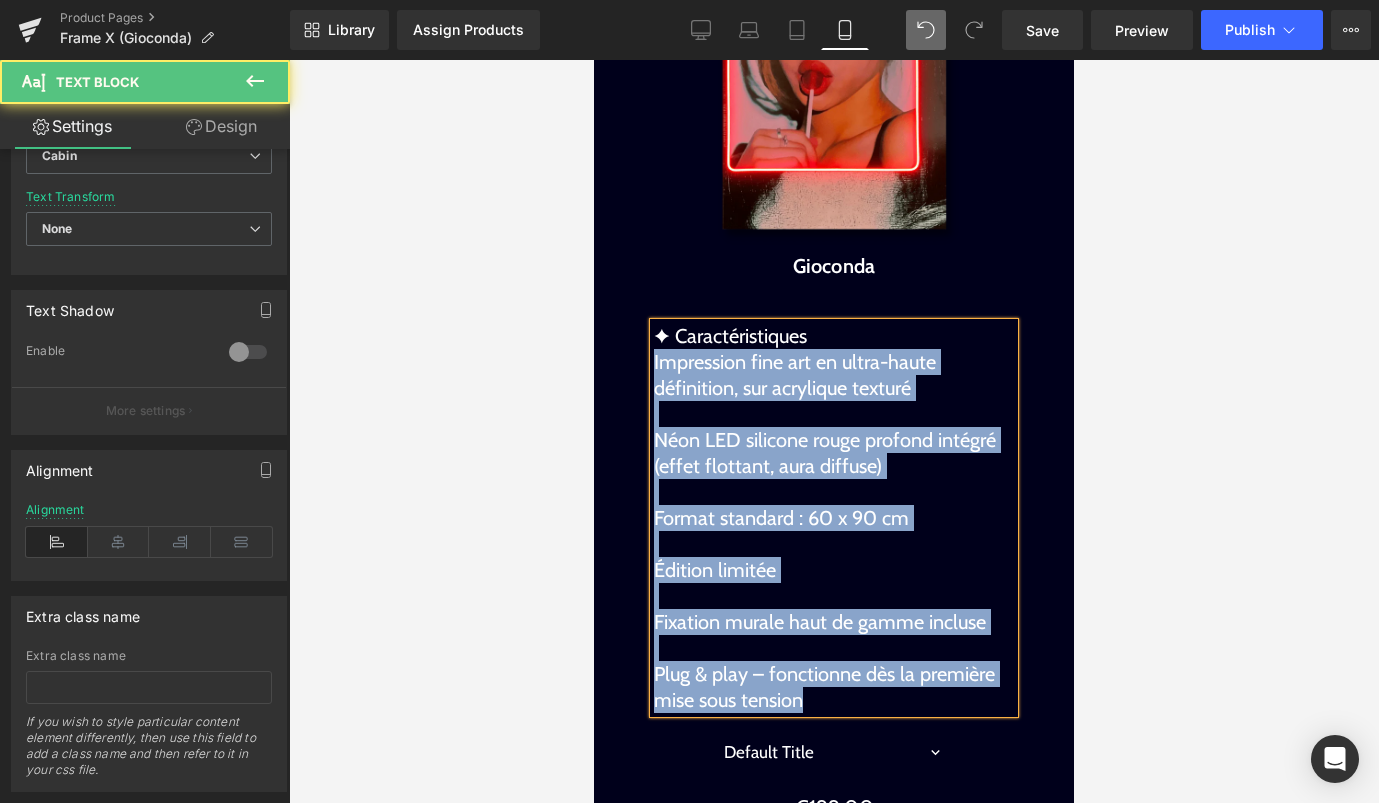 drag, startPoint x: 805, startPoint y: 701, endPoint x: 630, endPoint y: 352, distance: 390.41772 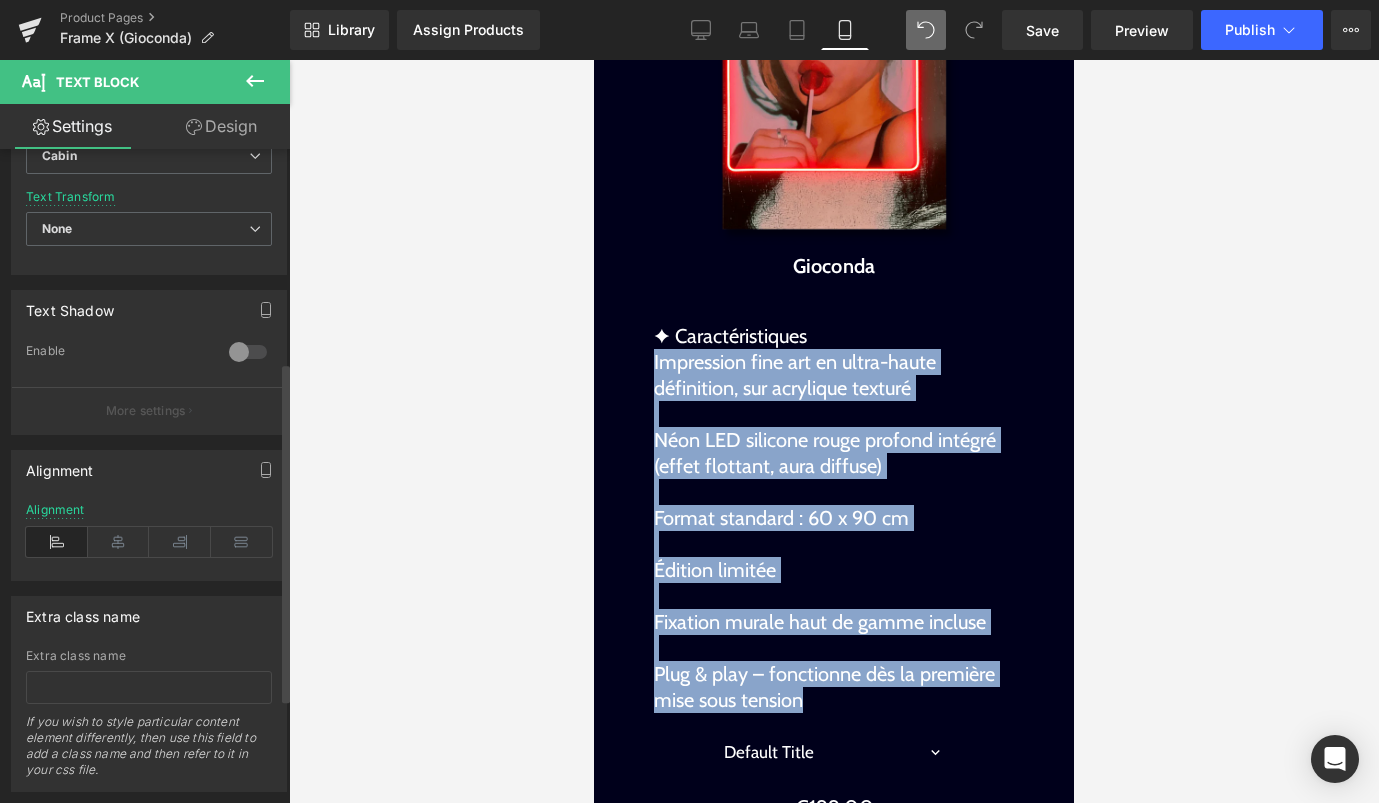 scroll, scrollTop: 0, scrollLeft: 0, axis: both 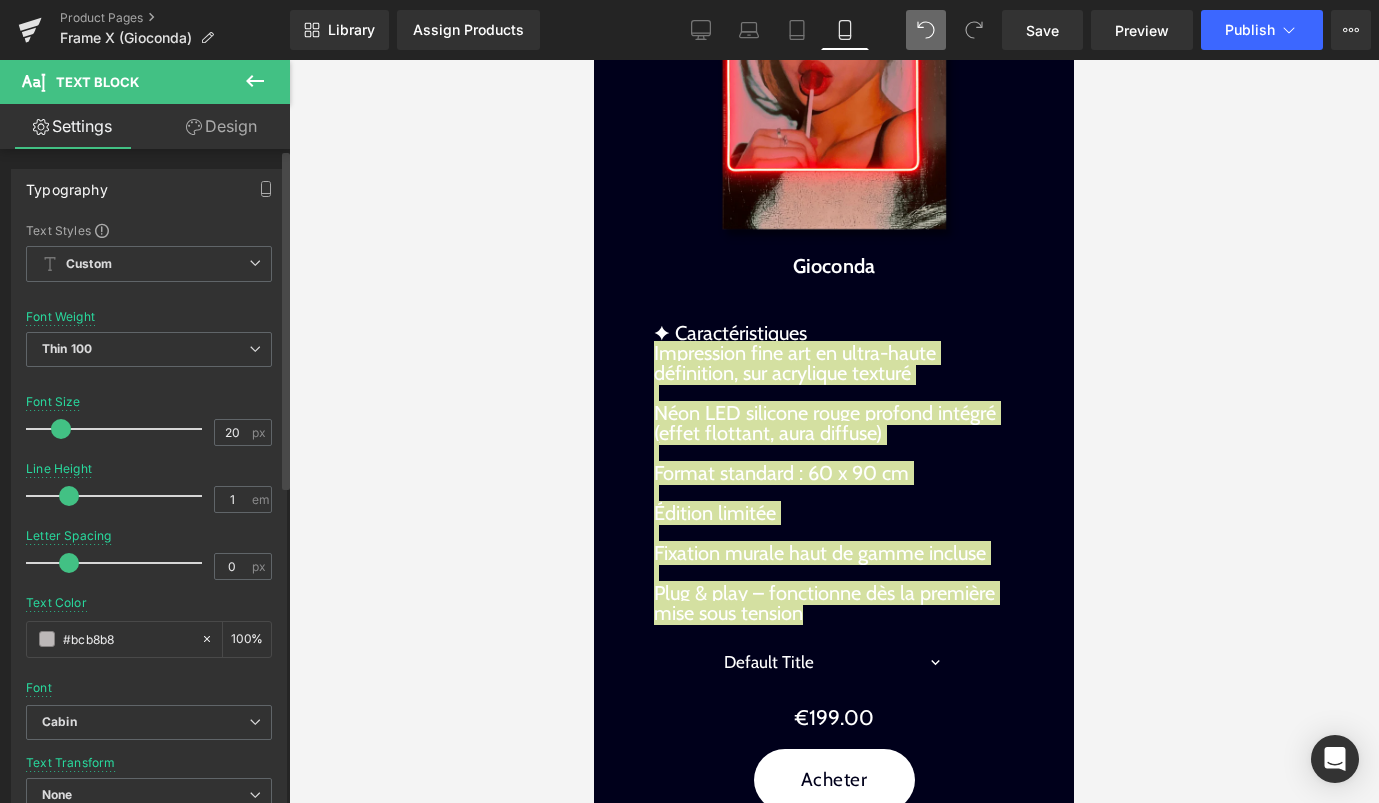 drag, startPoint x: 89, startPoint y: 502, endPoint x: 67, endPoint y: 503, distance: 22.022715 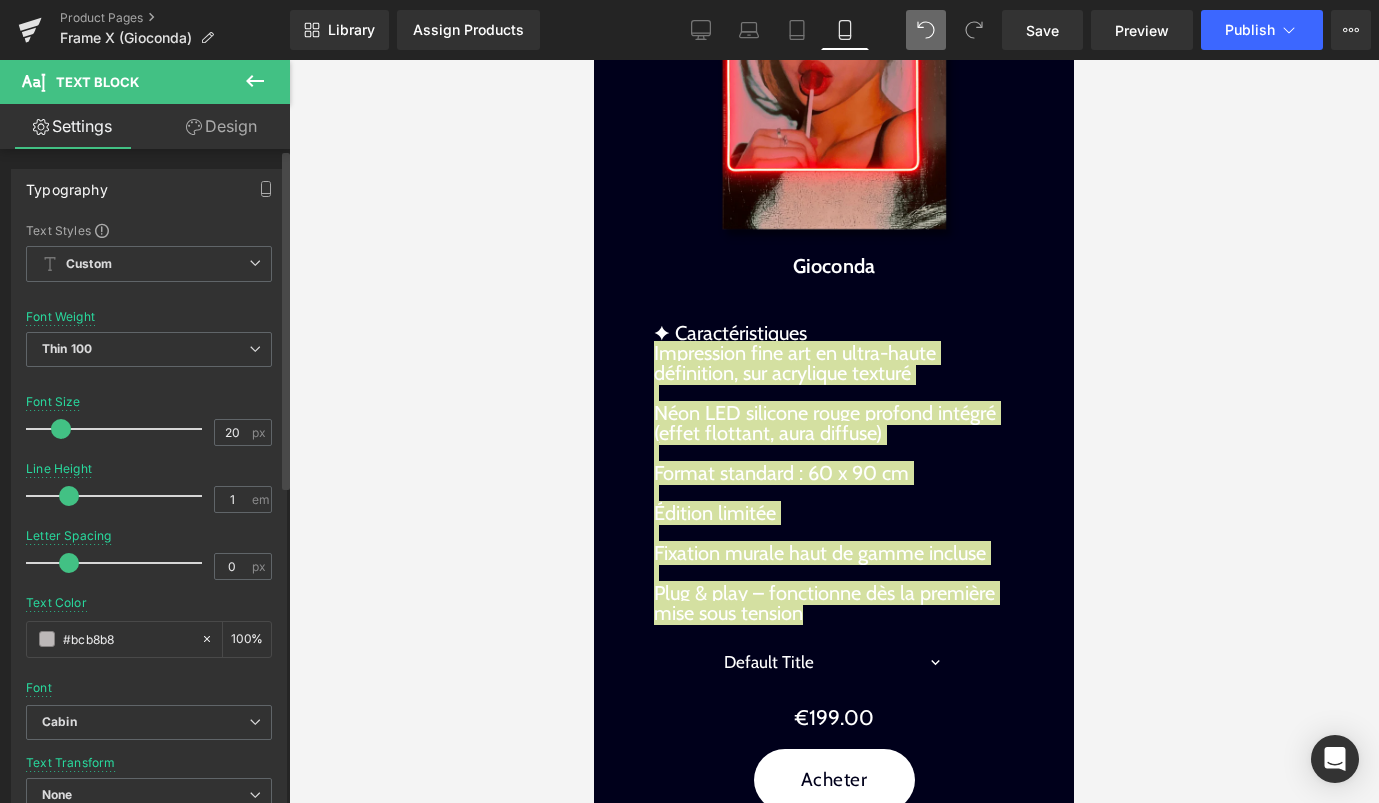click at bounding box center [69, 496] 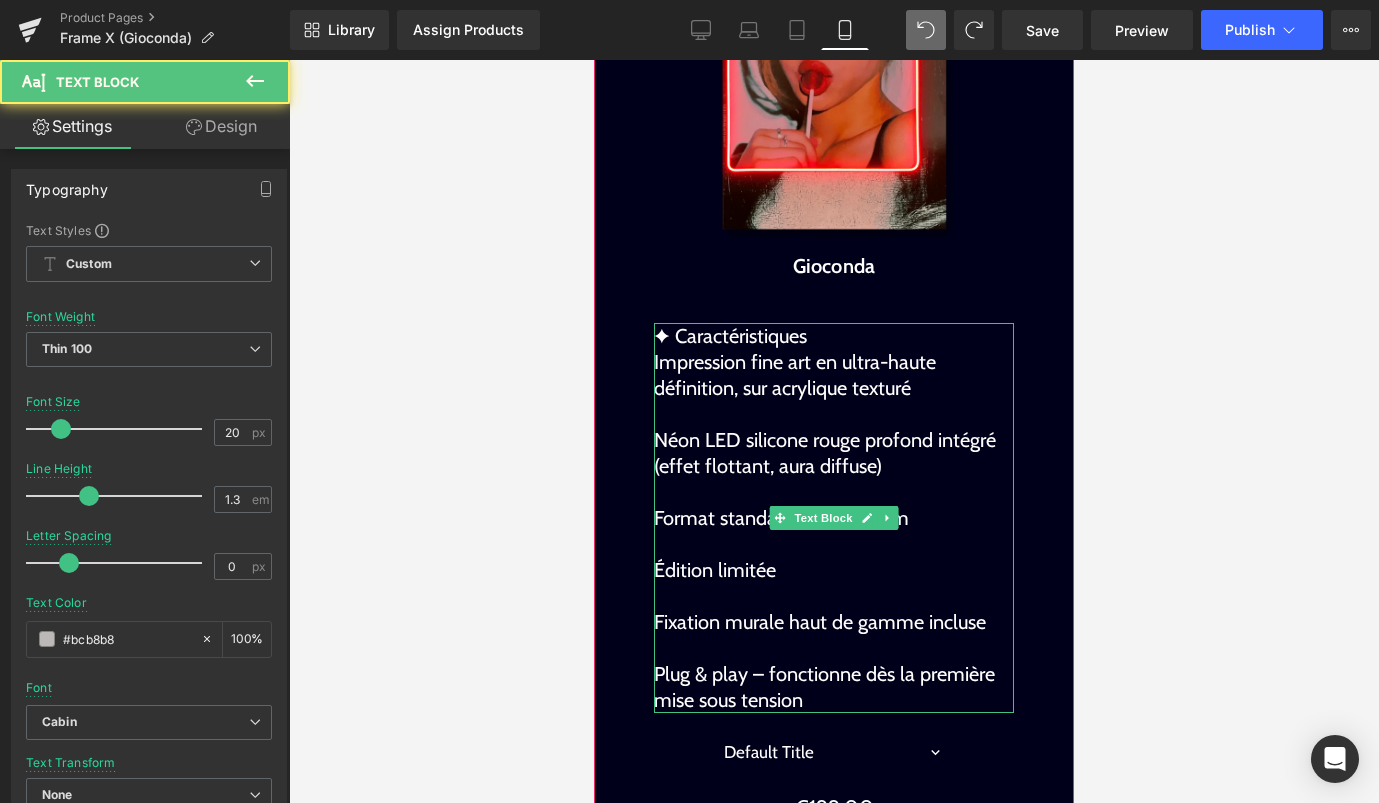 click at bounding box center [834, 492] 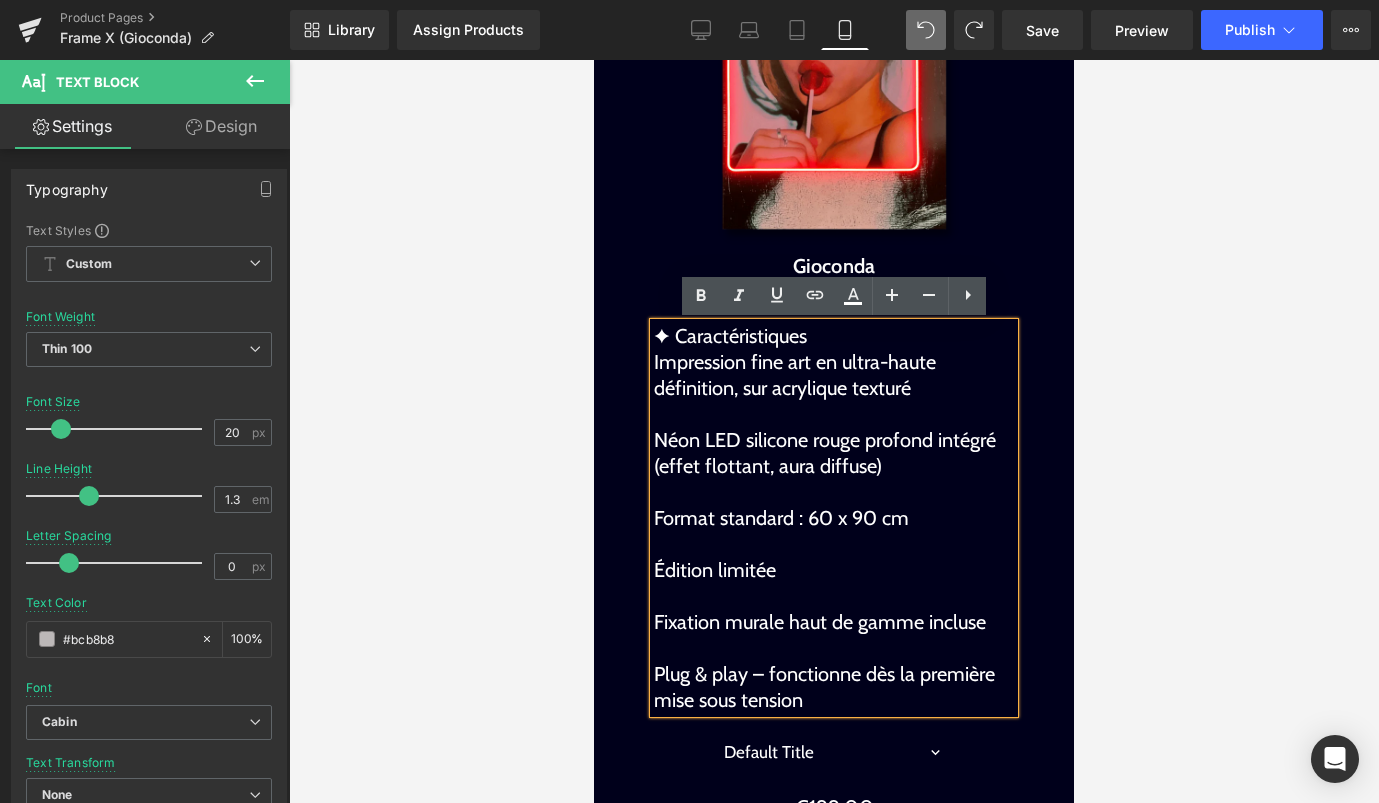 click on "Impression fine art en ultra-haute définition, sur acrylique texturé" at bounding box center (795, 375) 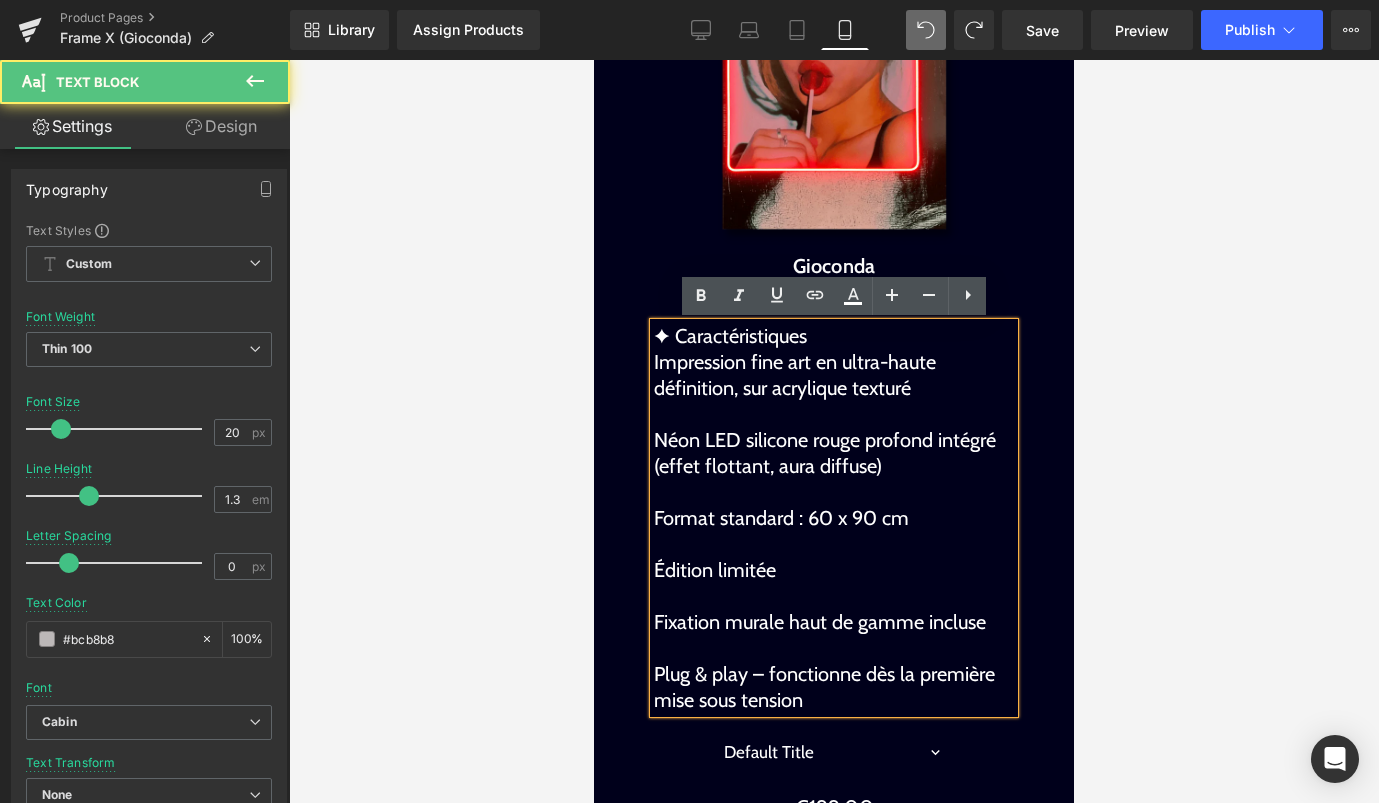 click on "✦ Caractéristiques" at bounding box center [834, 336] 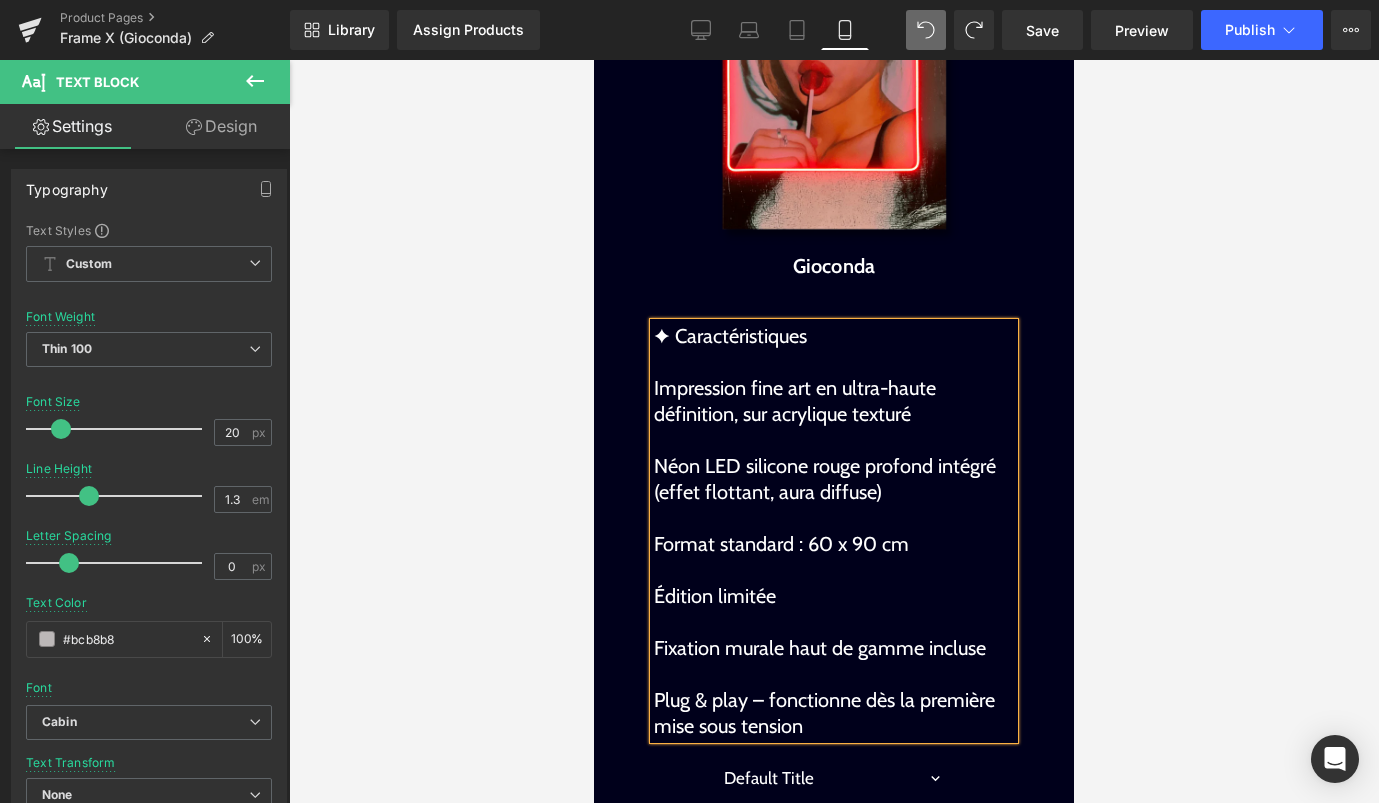 click at bounding box center (834, 431) 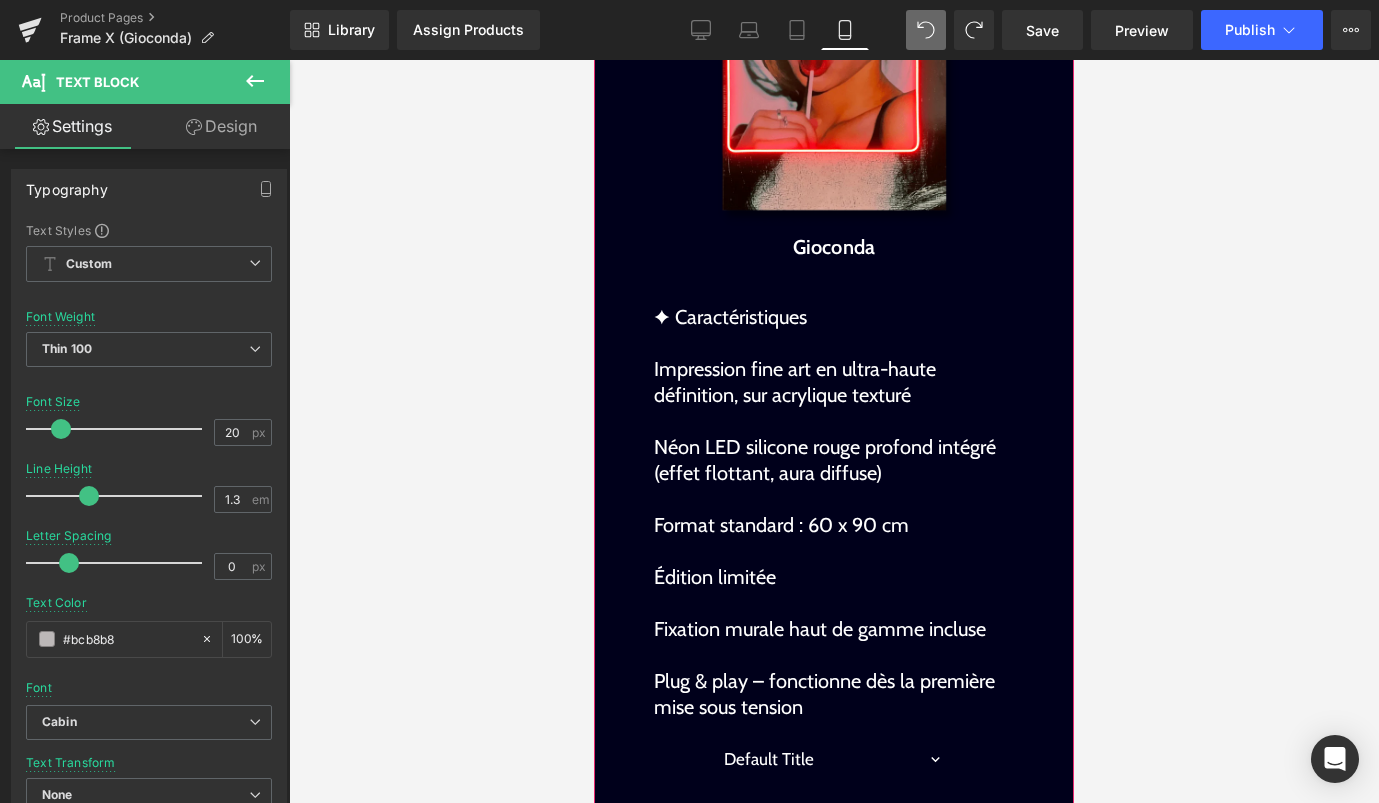 scroll, scrollTop: 2021, scrollLeft: 0, axis: vertical 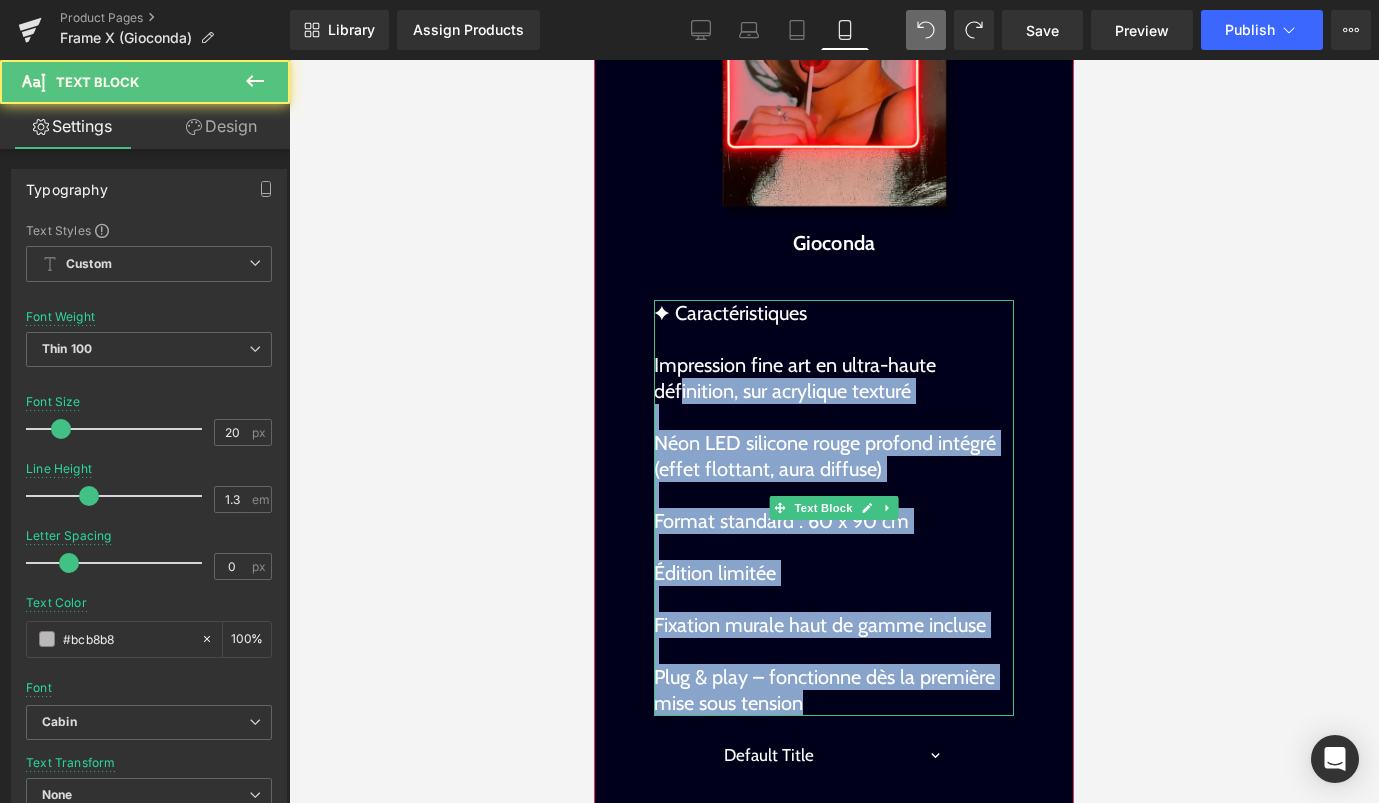 drag, startPoint x: 818, startPoint y: 705, endPoint x: 679, endPoint y: 380, distance: 353.47702 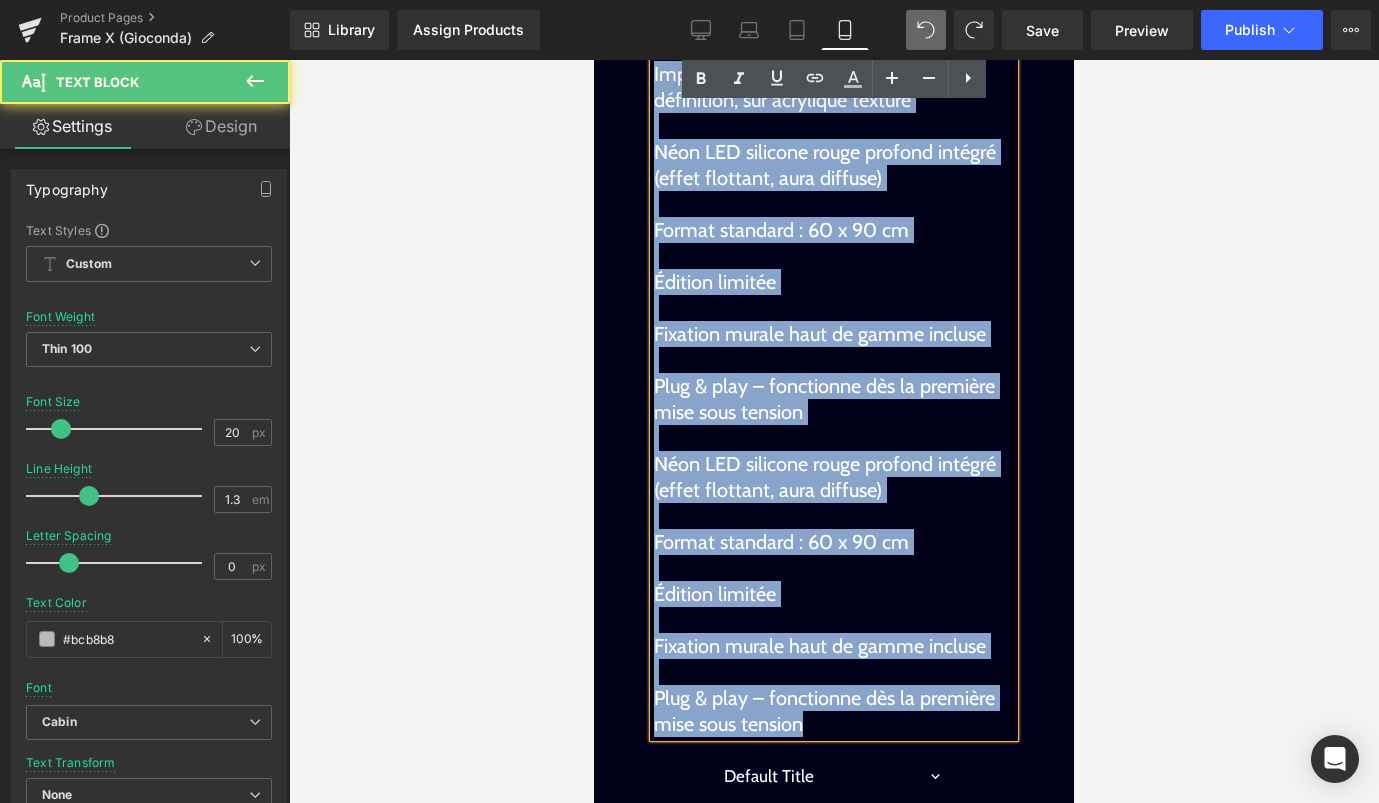 scroll, scrollTop: 2471, scrollLeft: 0, axis: vertical 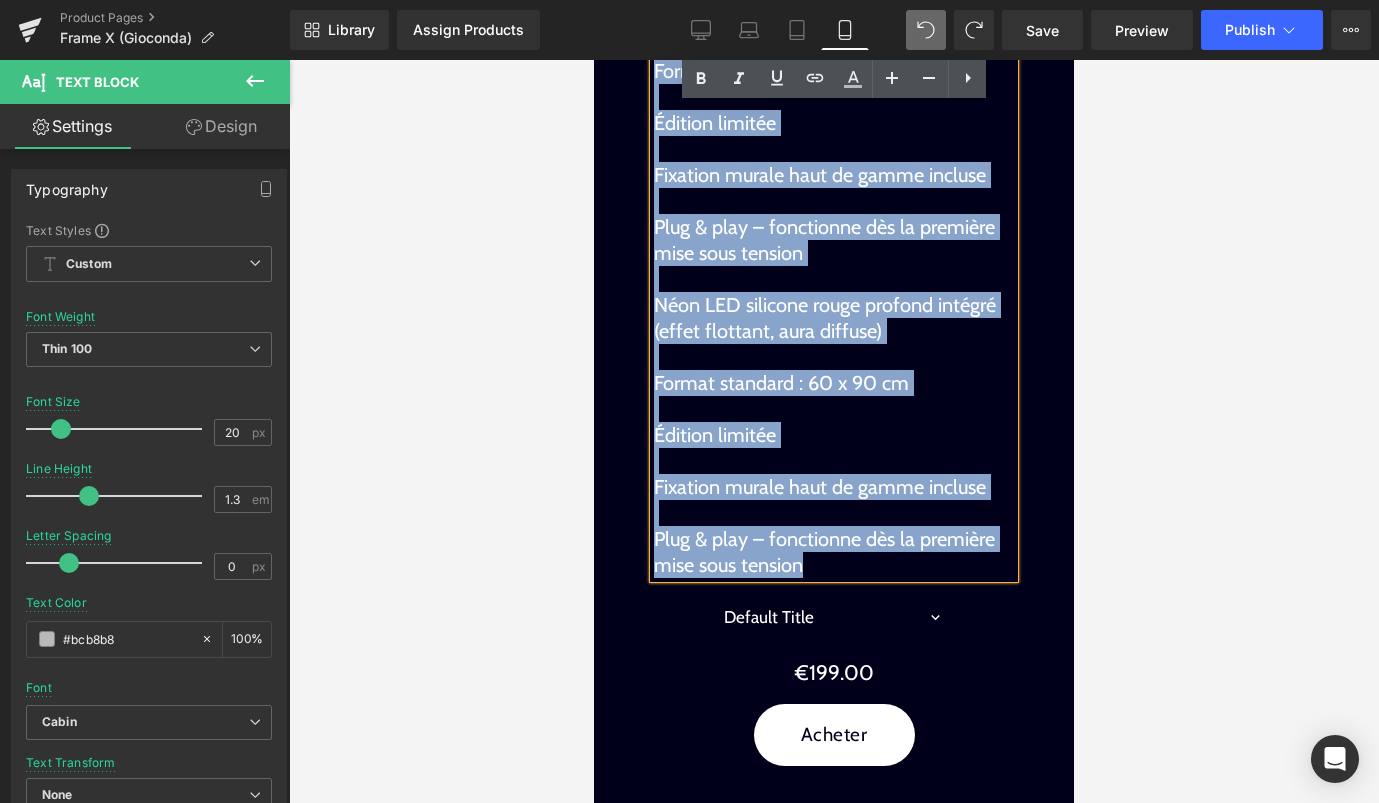 drag, startPoint x: 655, startPoint y: 363, endPoint x: 919, endPoint y: 551, distance: 324.09875 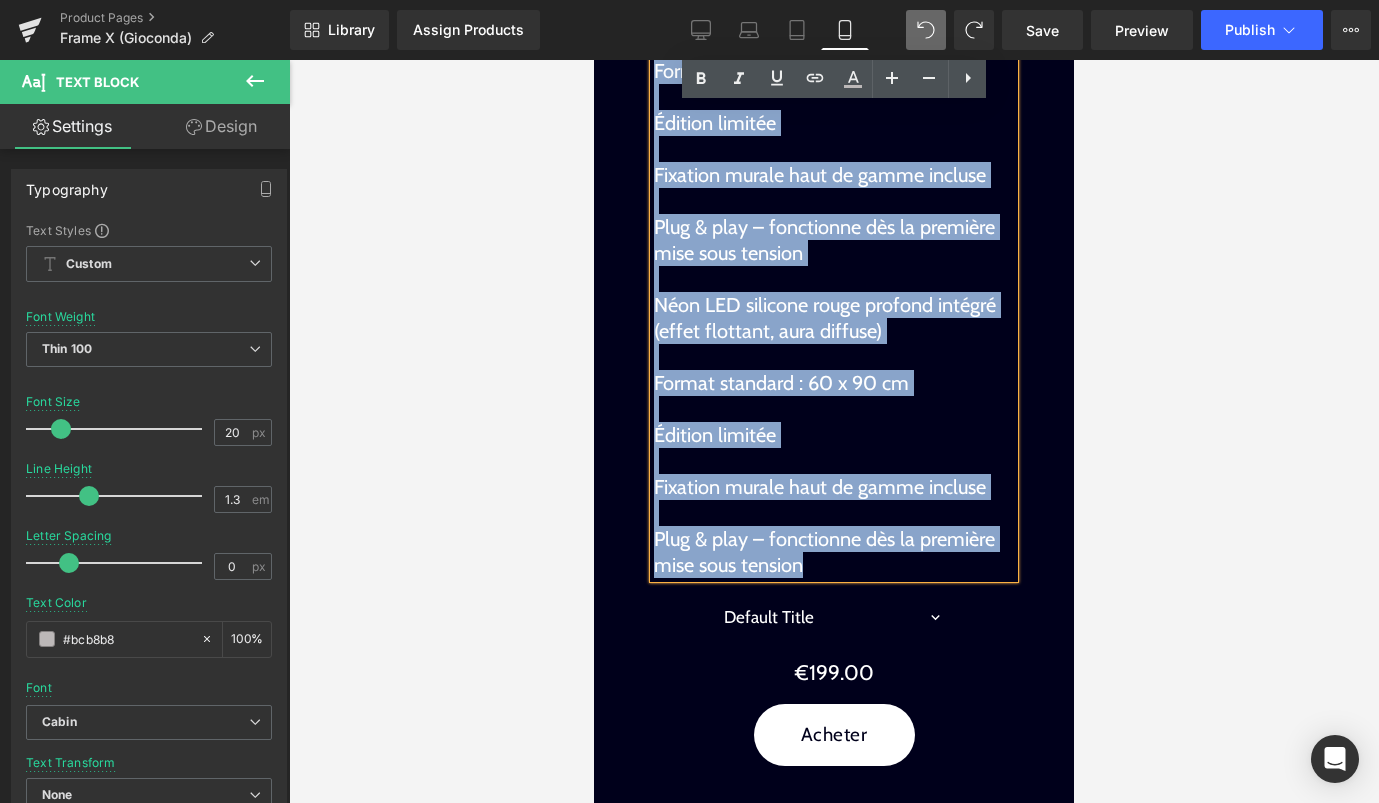 click on "✦ Caractéristiques Impression fine art en ultra-haute définition, sur acrylique texturé Néon LED silicone rouge profond intégré (effet flottant, aura diffuse) Format standard : 60 x 90 cm Édition limitée Fixation murale haut de gamme incluse Plug & play – fonctionne dès la première mise sous tension Néon LED silicone rouge profond intégré (effet flottant, aura diffuse) Format standard : 60 x 90 cm Édition limitée Fixation murale haut de gamme incluse Plug & play – fonctionne dès la première mise sous tension" at bounding box center [834, 214] 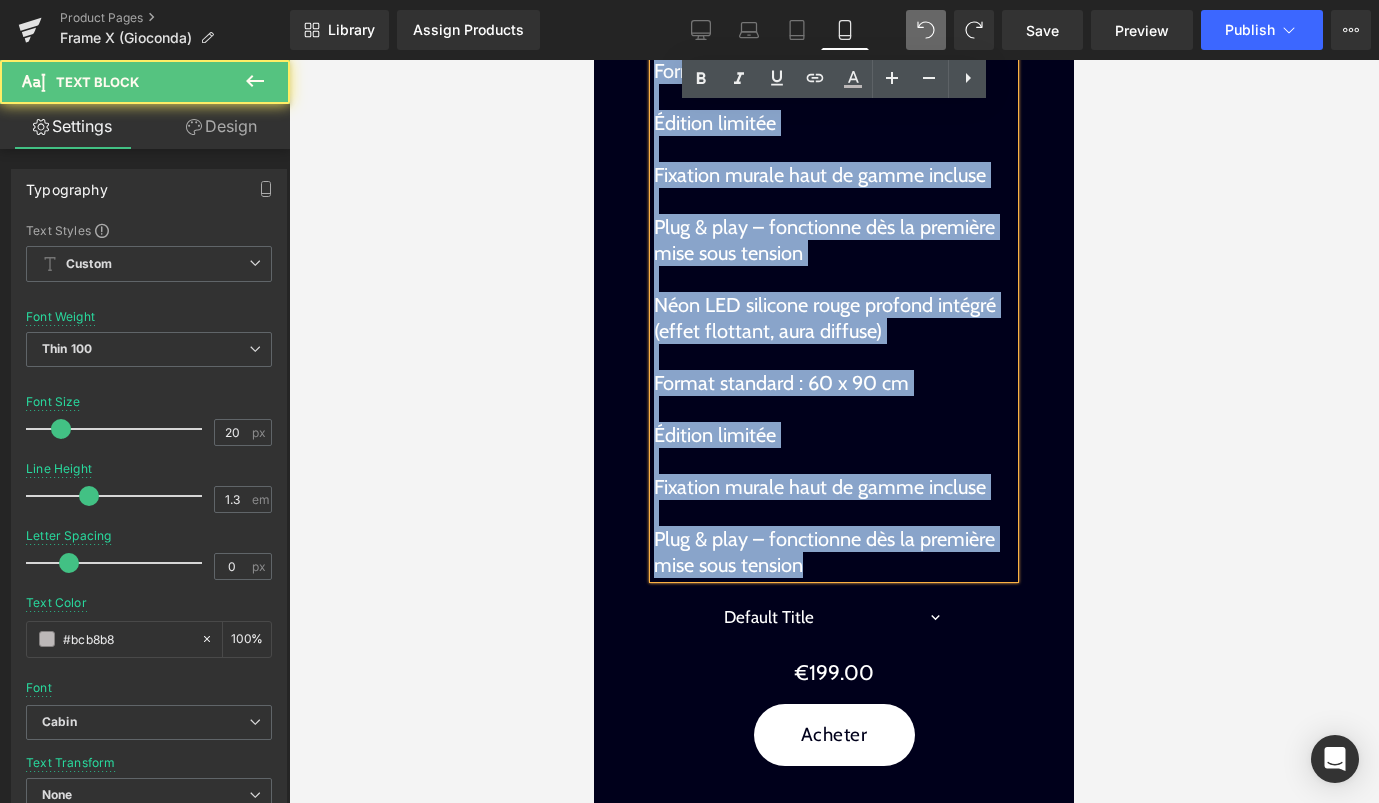click at bounding box center (834, 461) 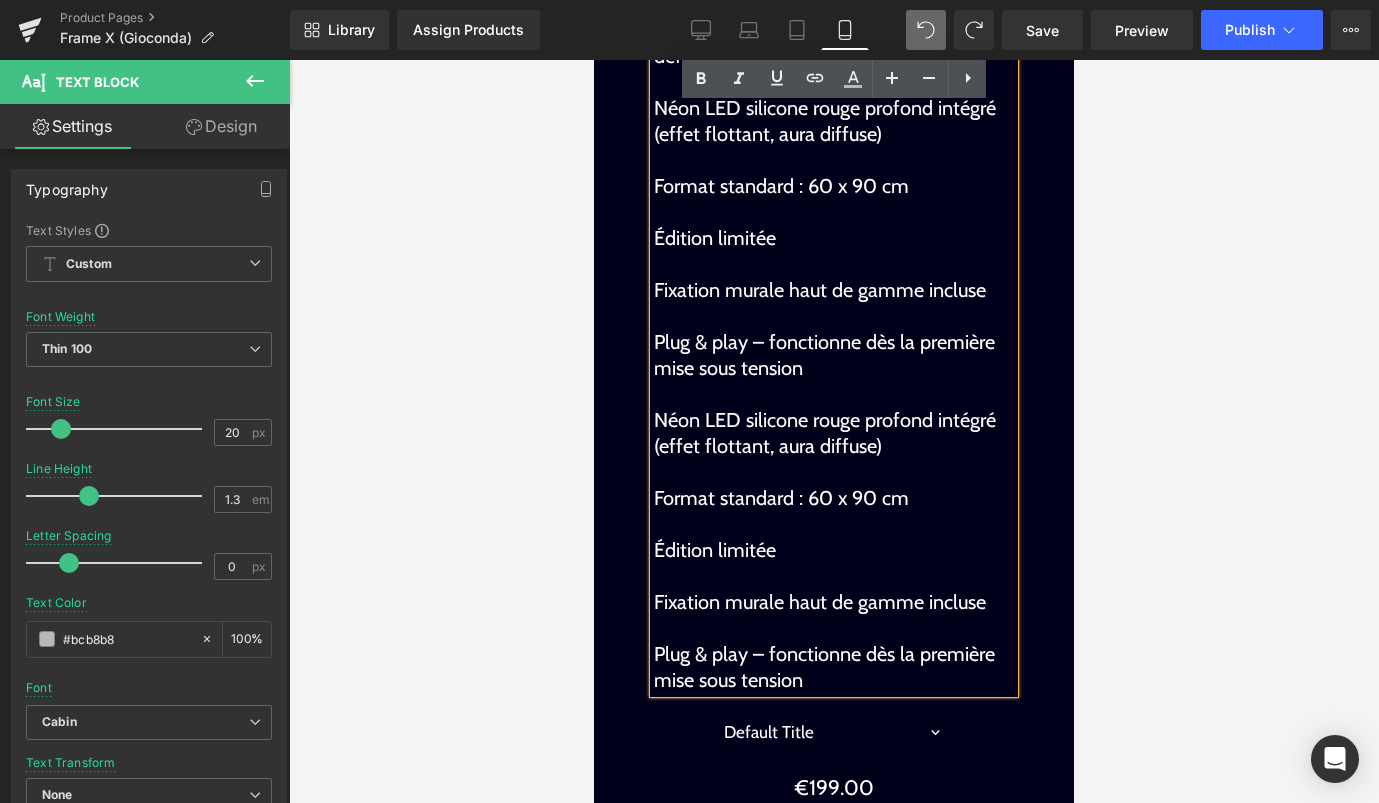 scroll, scrollTop: 2363, scrollLeft: 0, axis: vertical 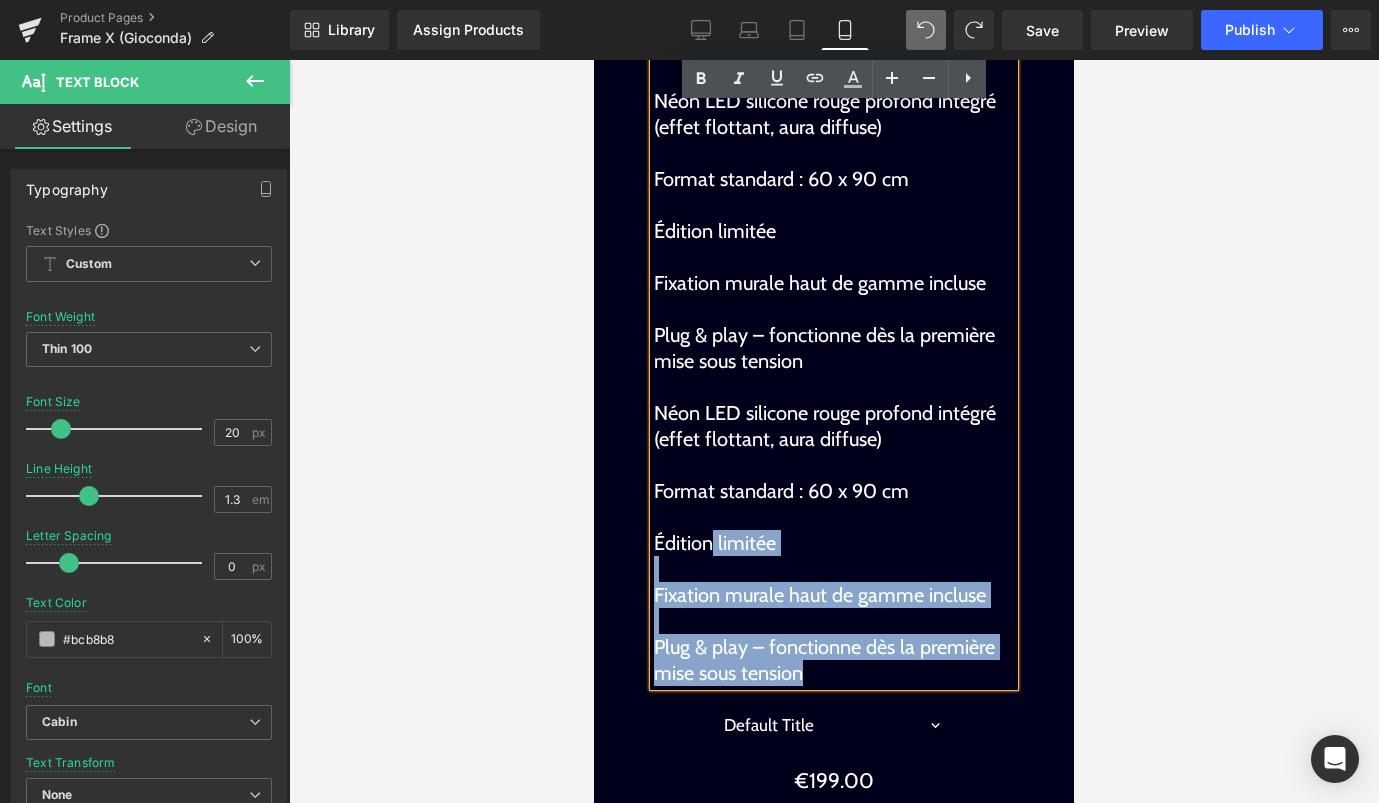 drag, startPoint x: 822, startPoint y: 675, endPoint x: 710, endPoint y: 538, distance: 176.9548 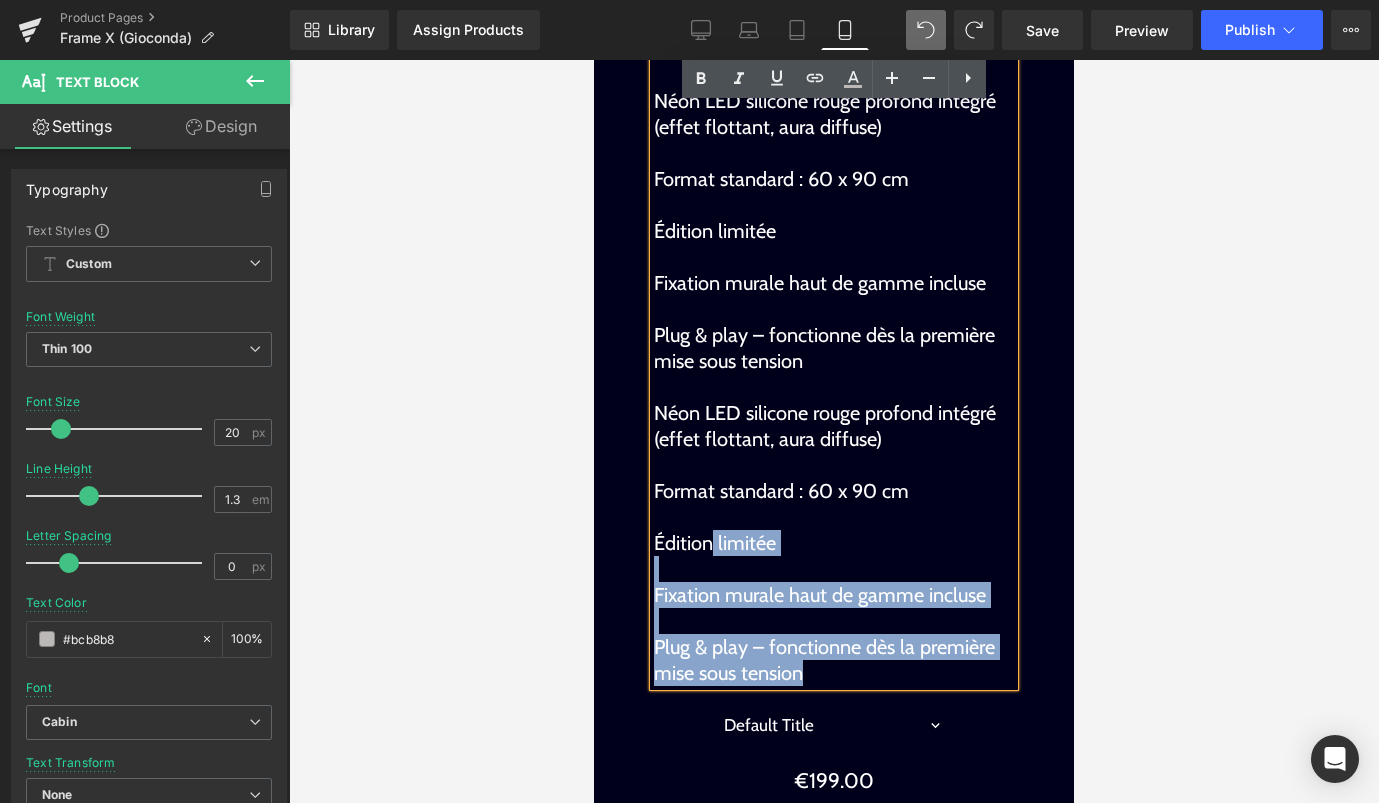 click on "✦ Caractéristiques Impression fine art en ultra-haute définition, sur acrylique texturé Néon LED silicone rouge profond intégré (effet flottant, aura diffuse) Format standard : 60 x 90 cm Édition limitée Fixation murale haut de gamme incluse Plug & play – fonctionne dès la première mise sous tension Néon LED silicone rouge profond intégré (effet flottant, aura diffuse) Format standard : 60 x 90 cm Édition limitée Fixation murale haut de gamme incluse Plug & play – fonctionne dès la première mise sous tension" at bounding box center (834, 322) 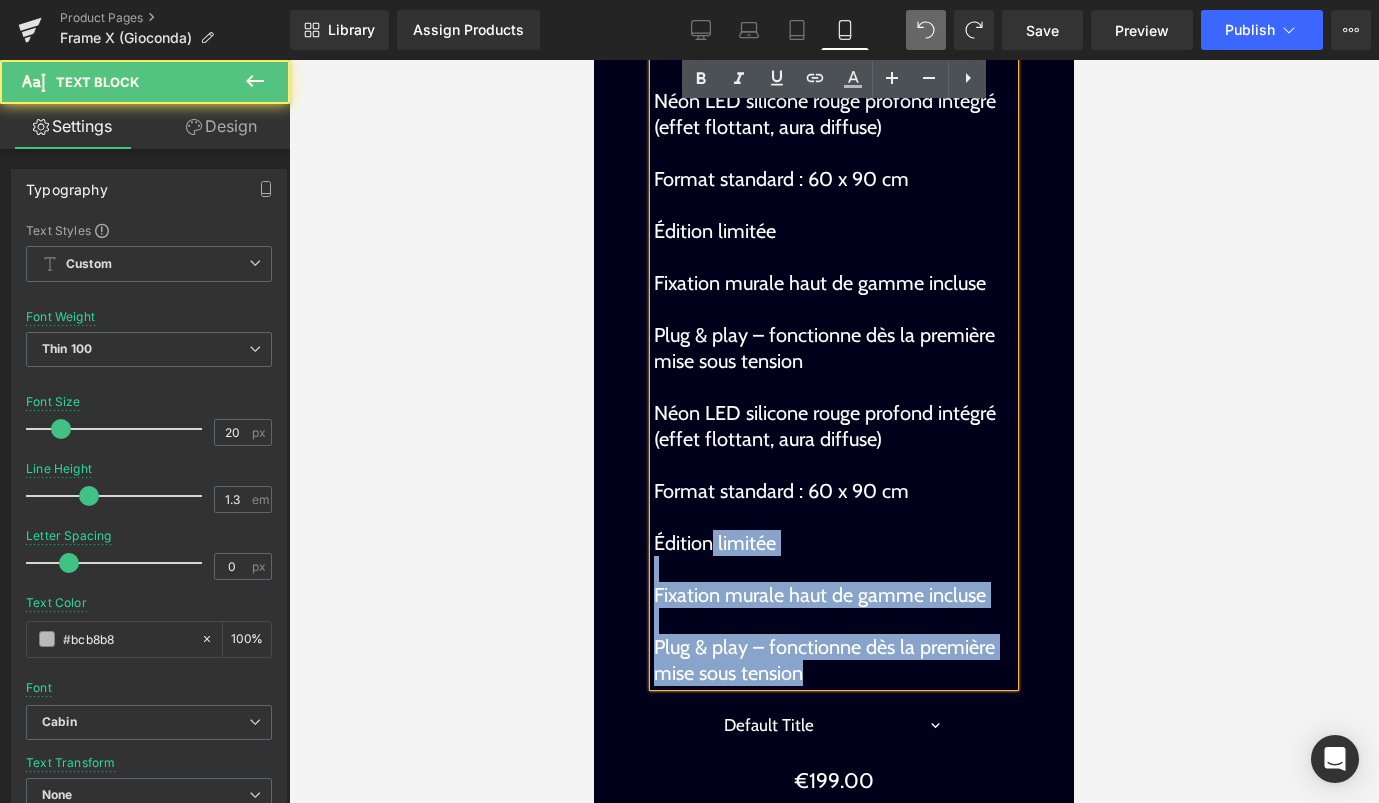 click on "Fixation murale haut de gamme incluse" at bounding box center (820, 595) 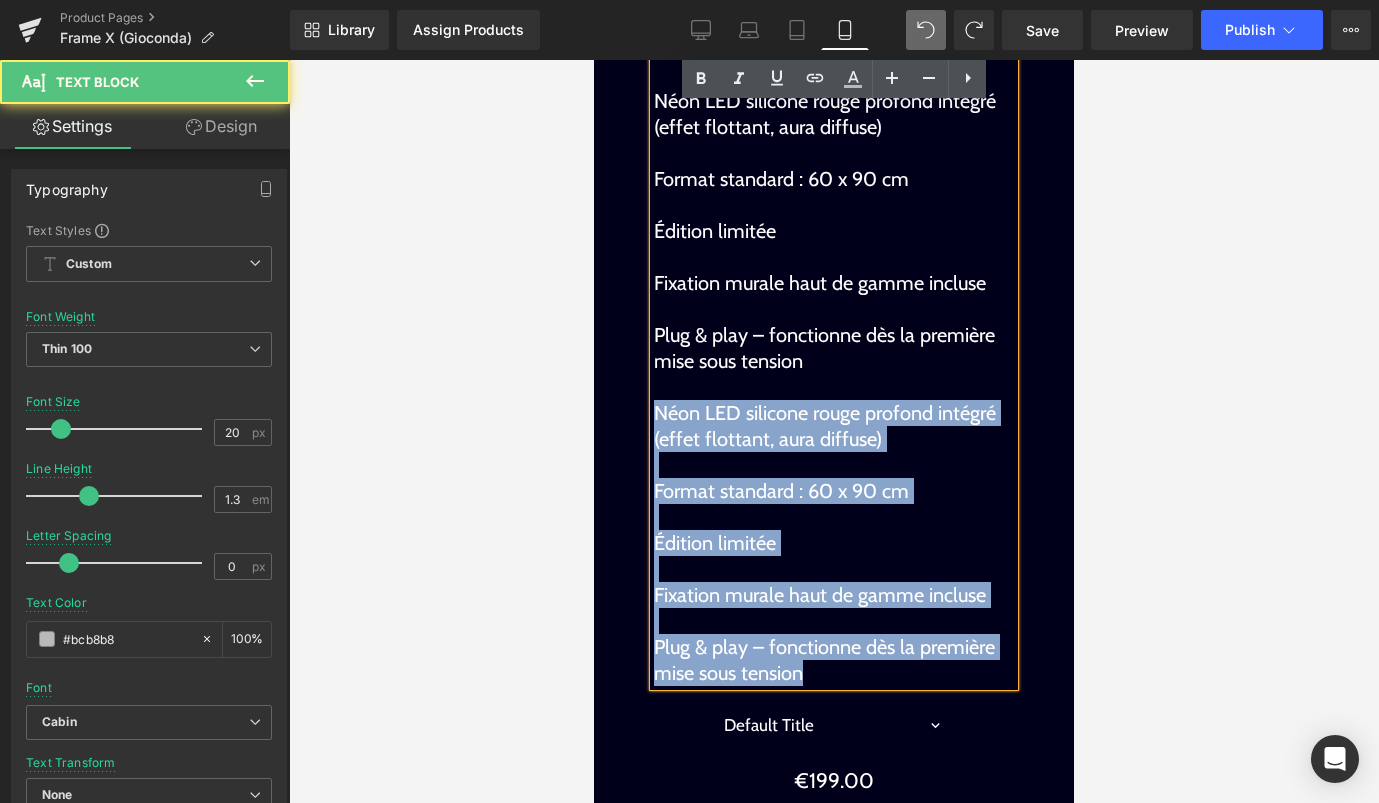 drag, startPoint x: 806, startPoint y: 678, endPoint x: 639, endPoint y: 400, distance: 324.30386 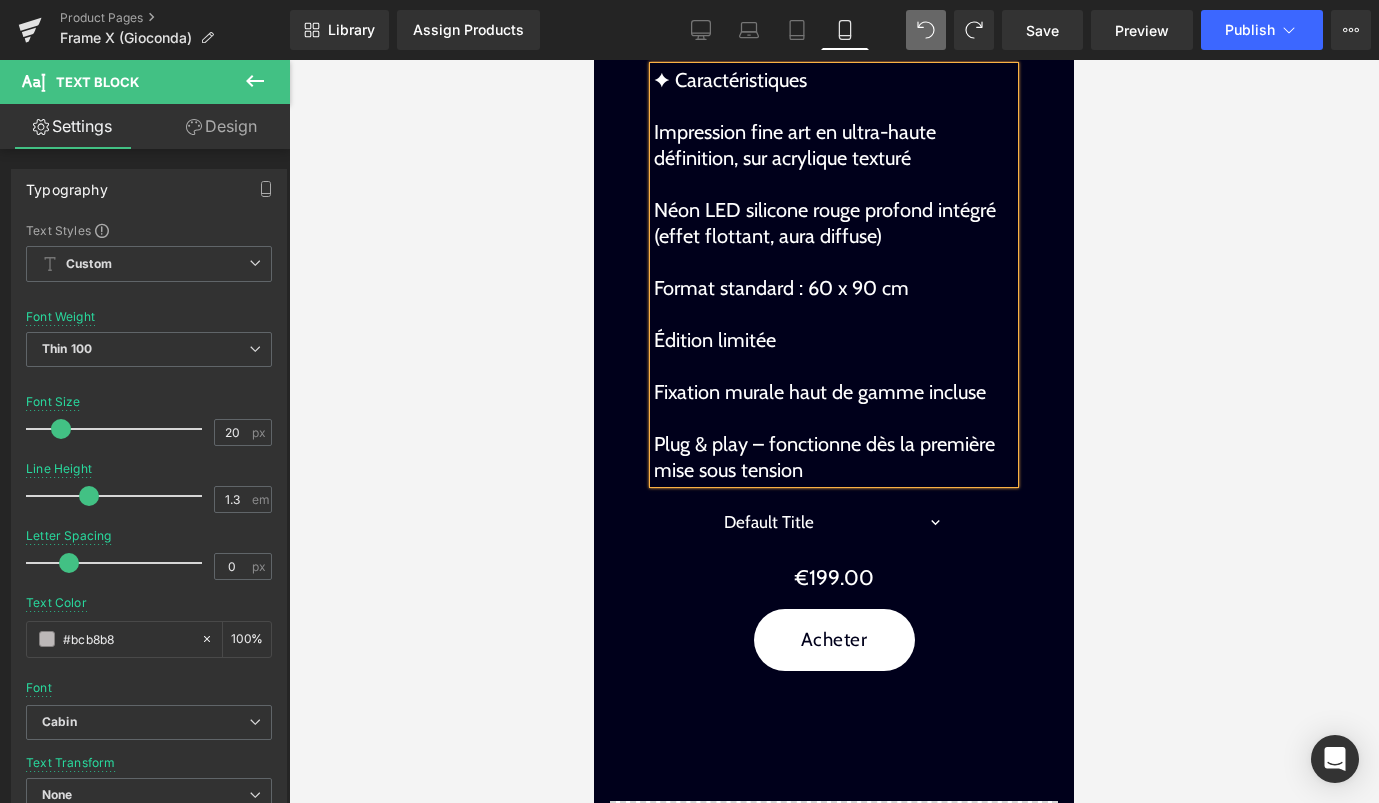 scroll, scrollTop: 2228, scrollLeft: 0, axis: vertical 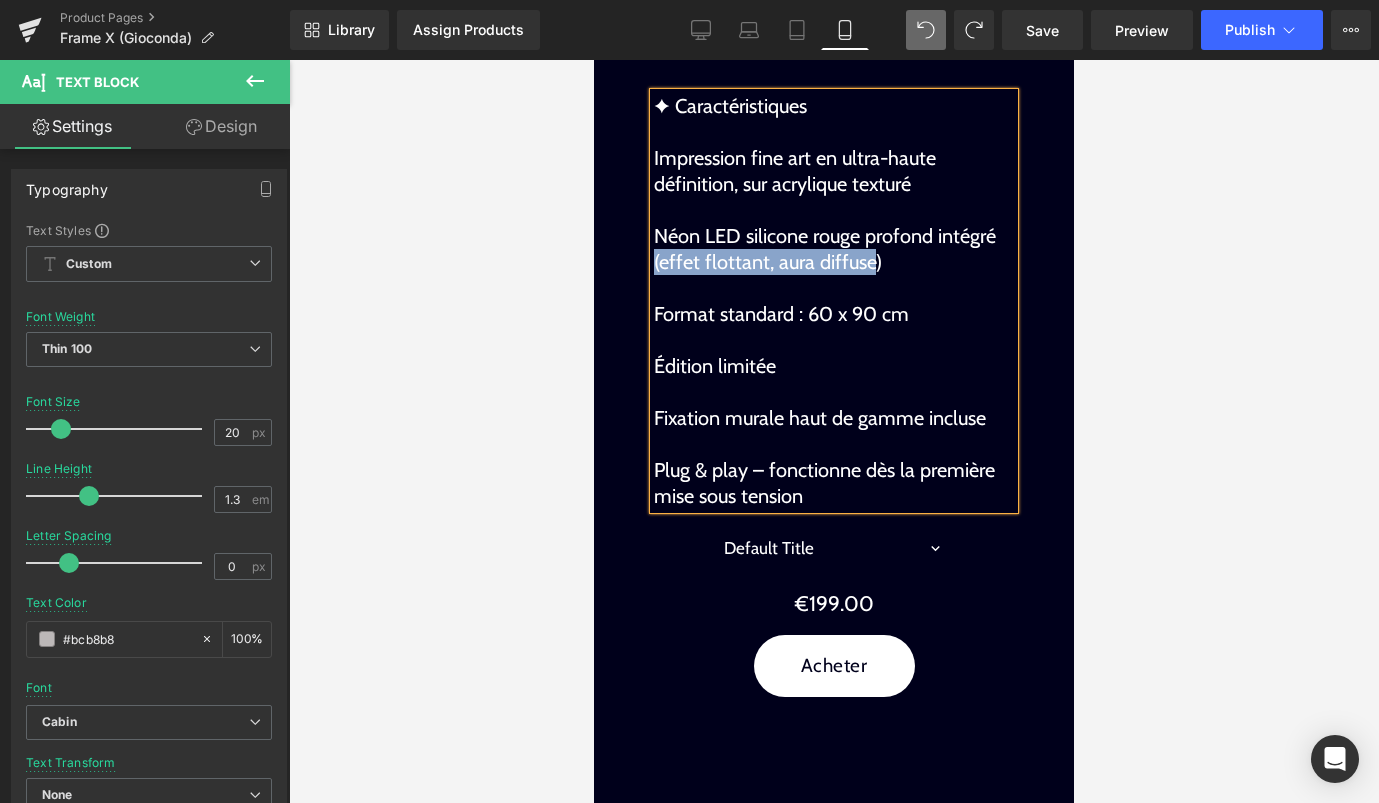 drag, startPoint x: 874, startPoint y: 262, endPoint x: 647, endPoint y: 269, distance: 227.10791 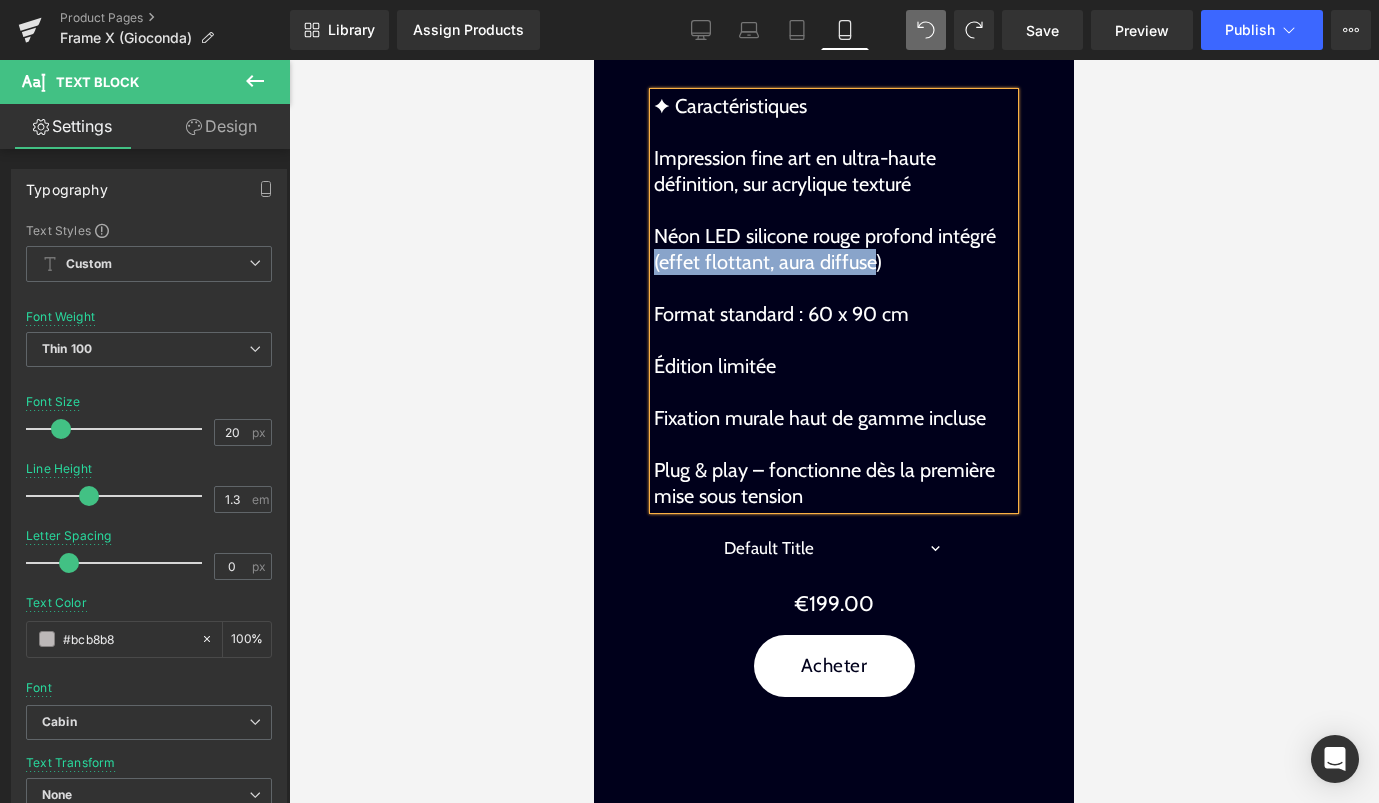 click on "Sale Off
(P) Image
Gioconda
(P) Title
✦ Caractéristiques Impression fine art en ultra-haute définition, sur acrylique texturé Néon LED silicone rouge profond intégré (effet flottant, aura diffuse) Format standard : 60 x 90 cm Édition limitée Fixation murale haut de gamme incluse Plug & play – fonctionne dès la première mise sous tension Text Block
Default Title
0
(P) Variants
€199.00" at bounding box center [834, 173] 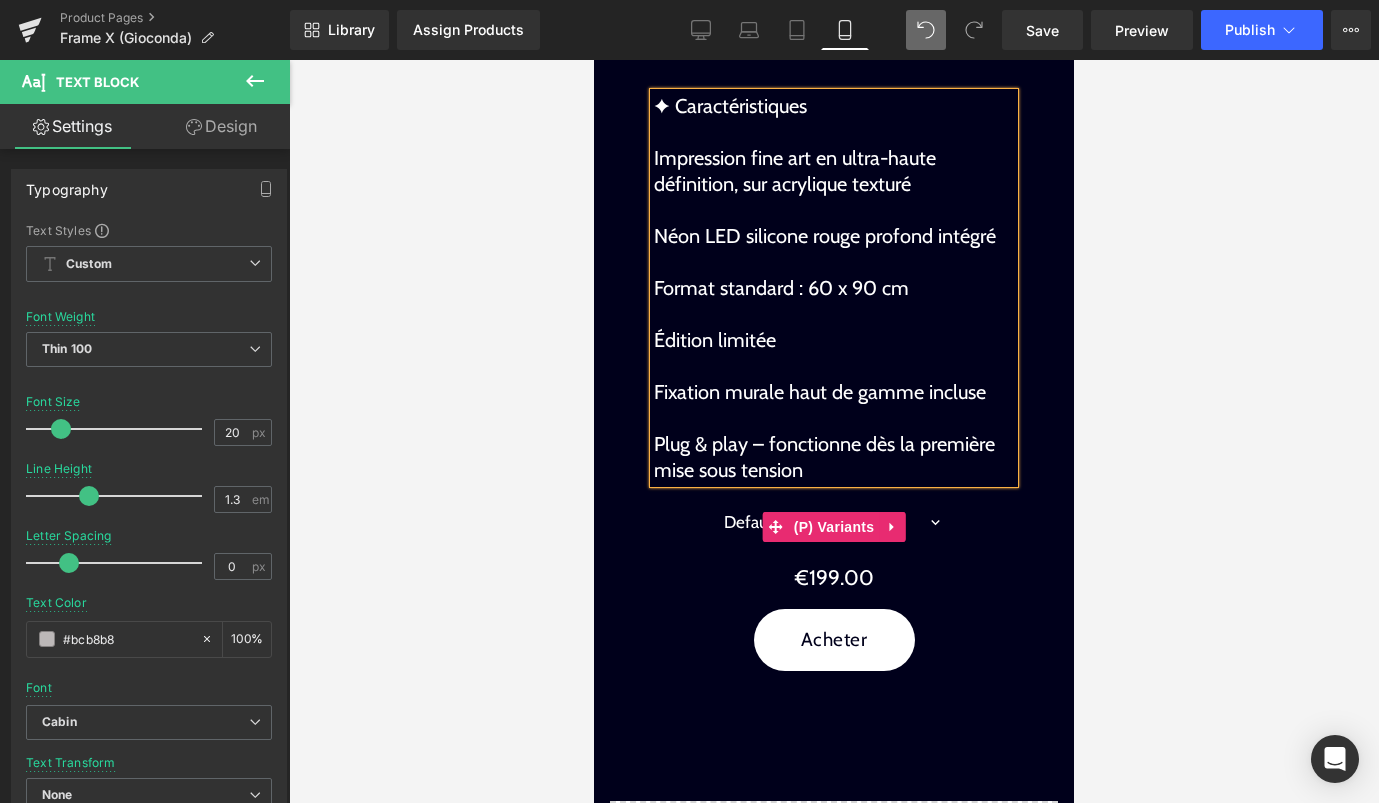 click on "Default Title" at bounding box center [834, 523] 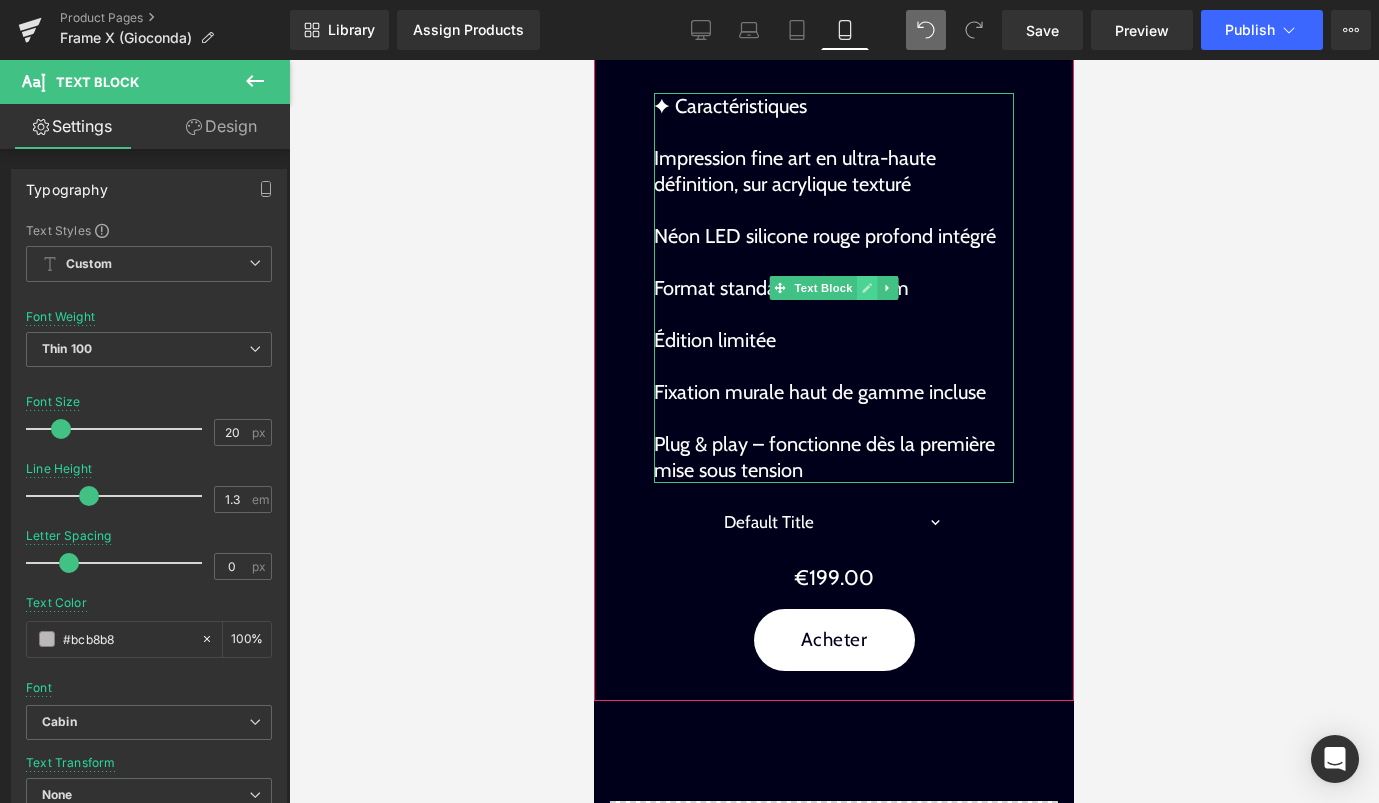 click 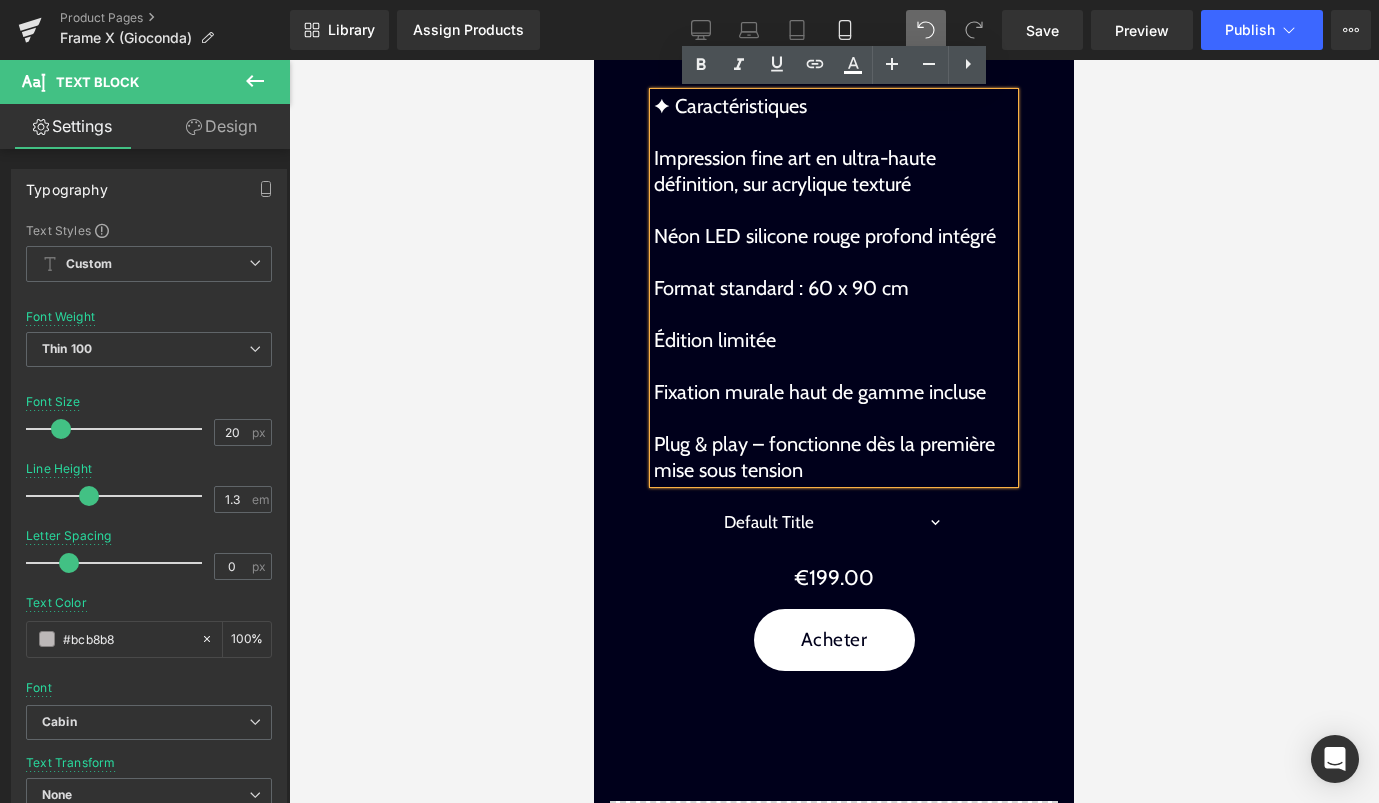 click on "Format standard : 60 x 90 cm" at bounding box center (781, 288) 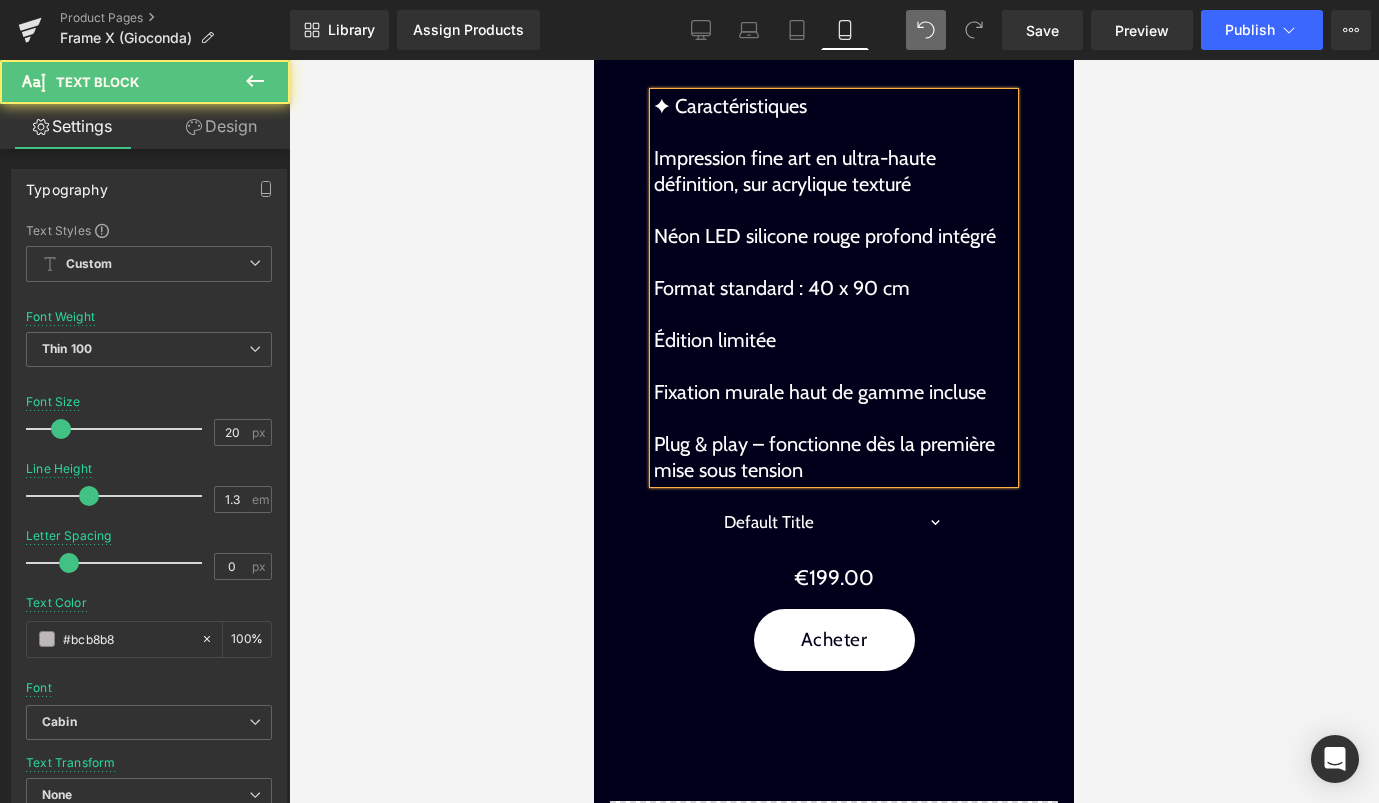 click on "Format standard : 40 x 90 cm" at bounding box center [782, 288] 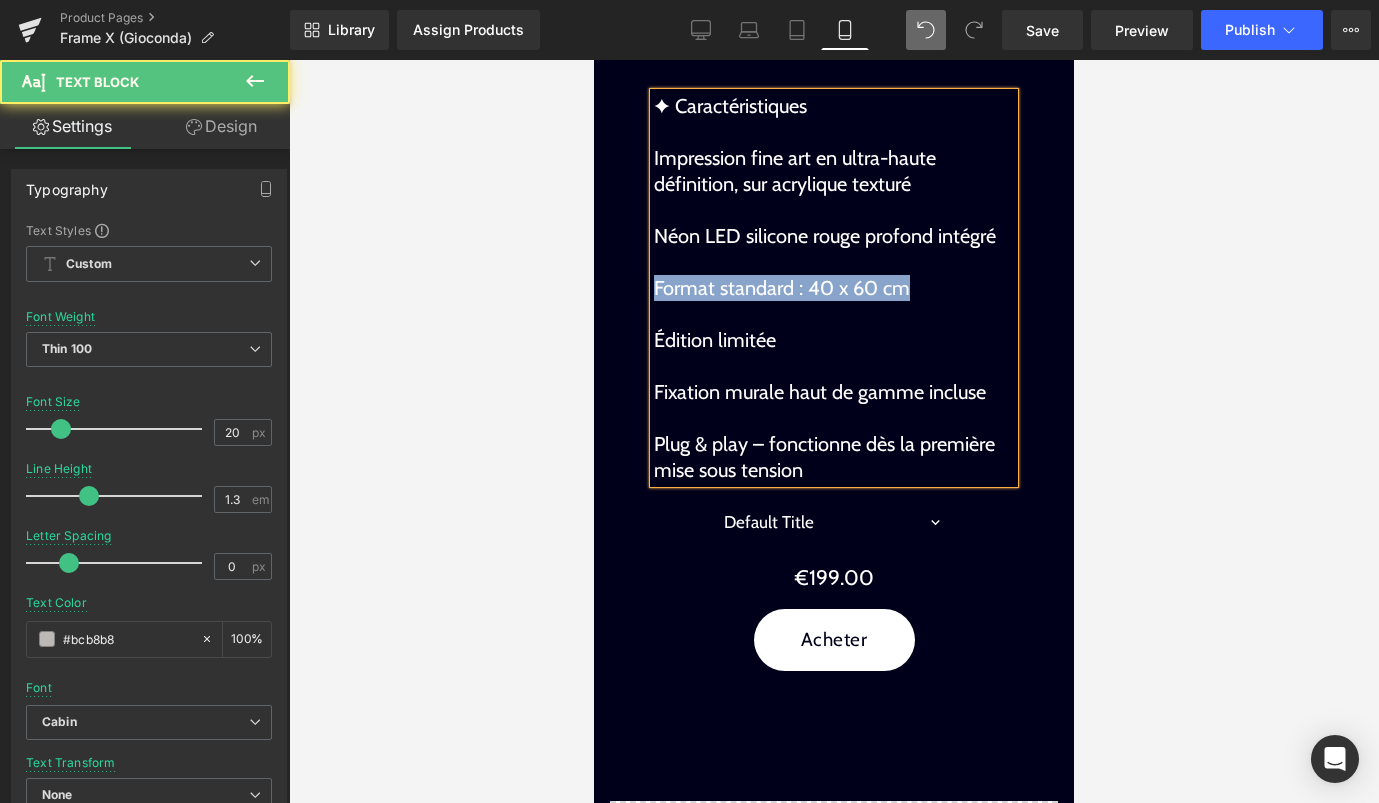 drag, startPoint x: 916, startPoint y: 288, endPoint x: 656, endPoint y: 282, distance: 260.0692 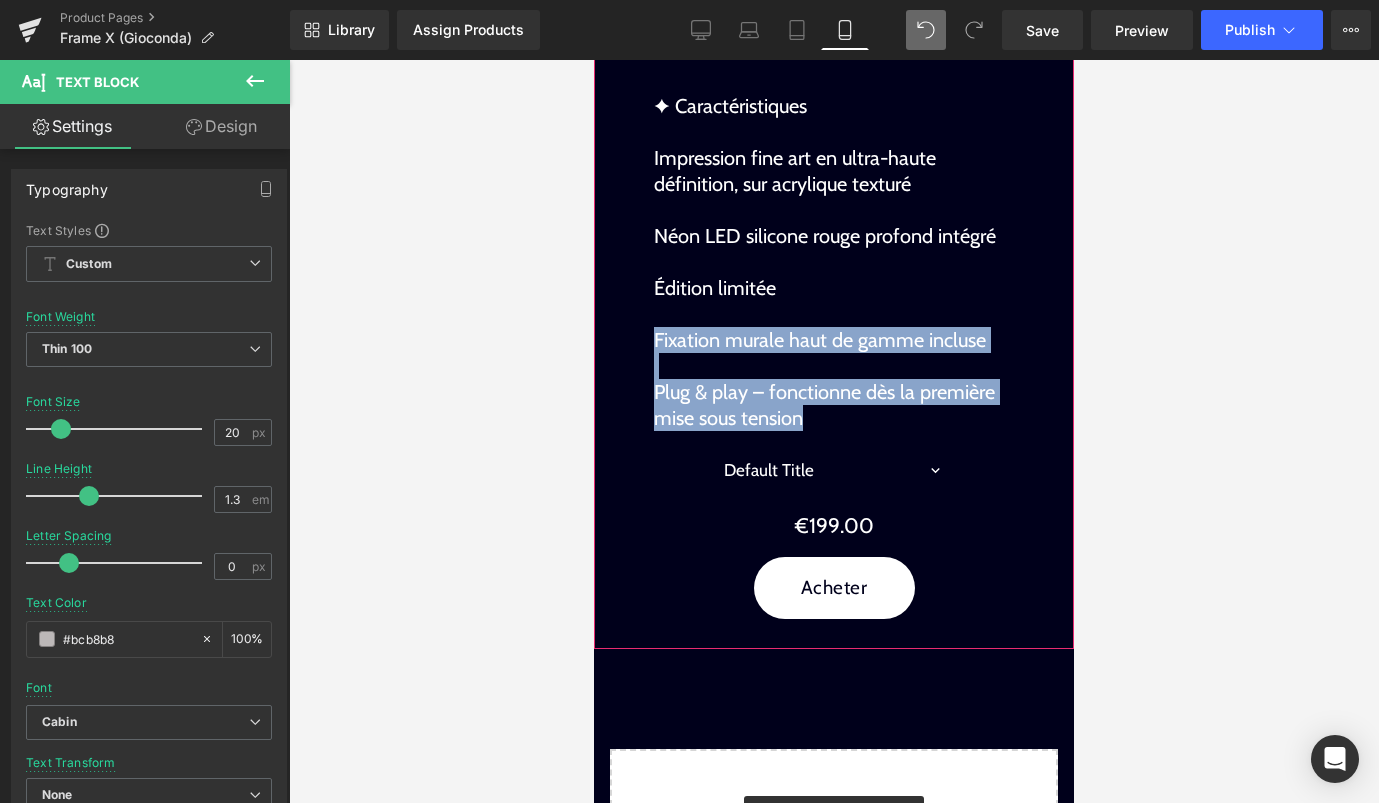 drag, startPoint x: 815, startPoint y: 416, endPoint x: 640, endPoint y: 335, distance: 192.83672 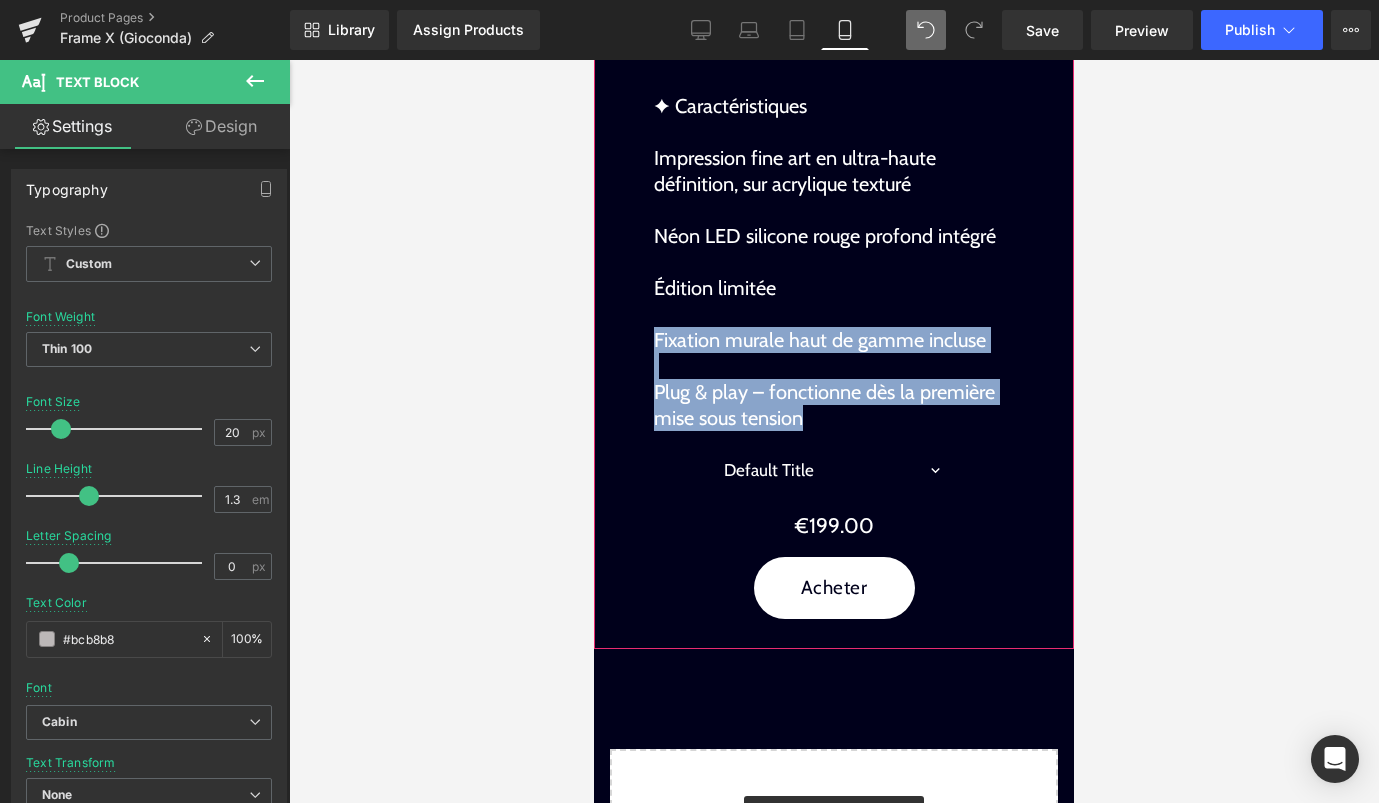 click on "Sale Off
(P) Image
Gioconda
(P) Title
✦ Caractéristiques Impression fine art en ultra-haute définition, sur acrylique texturé Néon LED silicone rouge profond intégré Édition limitée Fixation murale haut de gamme incluse Plug & play – fonctionne dès la première mise sous tension Text Block
Default Title
0
(P) Variants
€199.00
(P) Price" at bounding box center [834, 134] 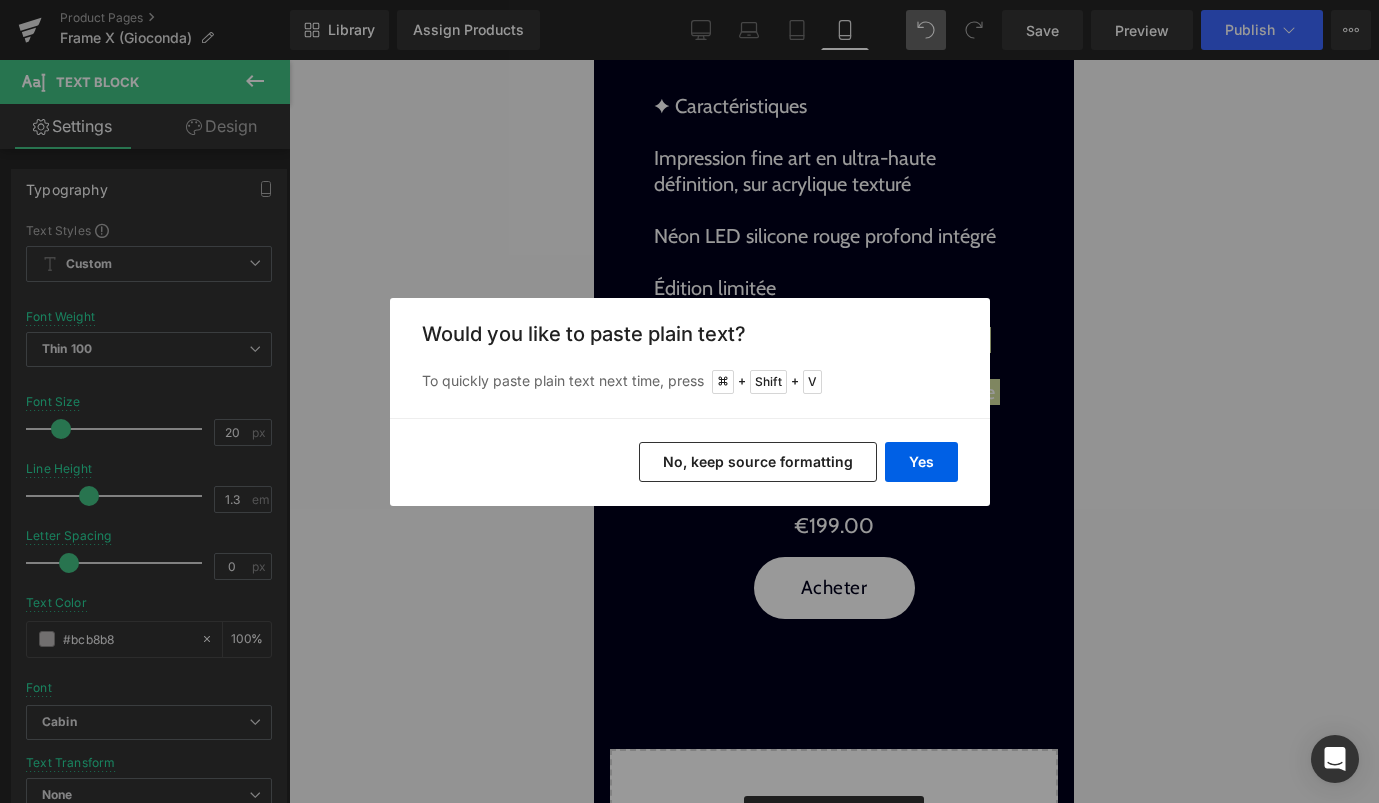 click on "Yes No, keep source formatting" at bounding box center [690, 462] 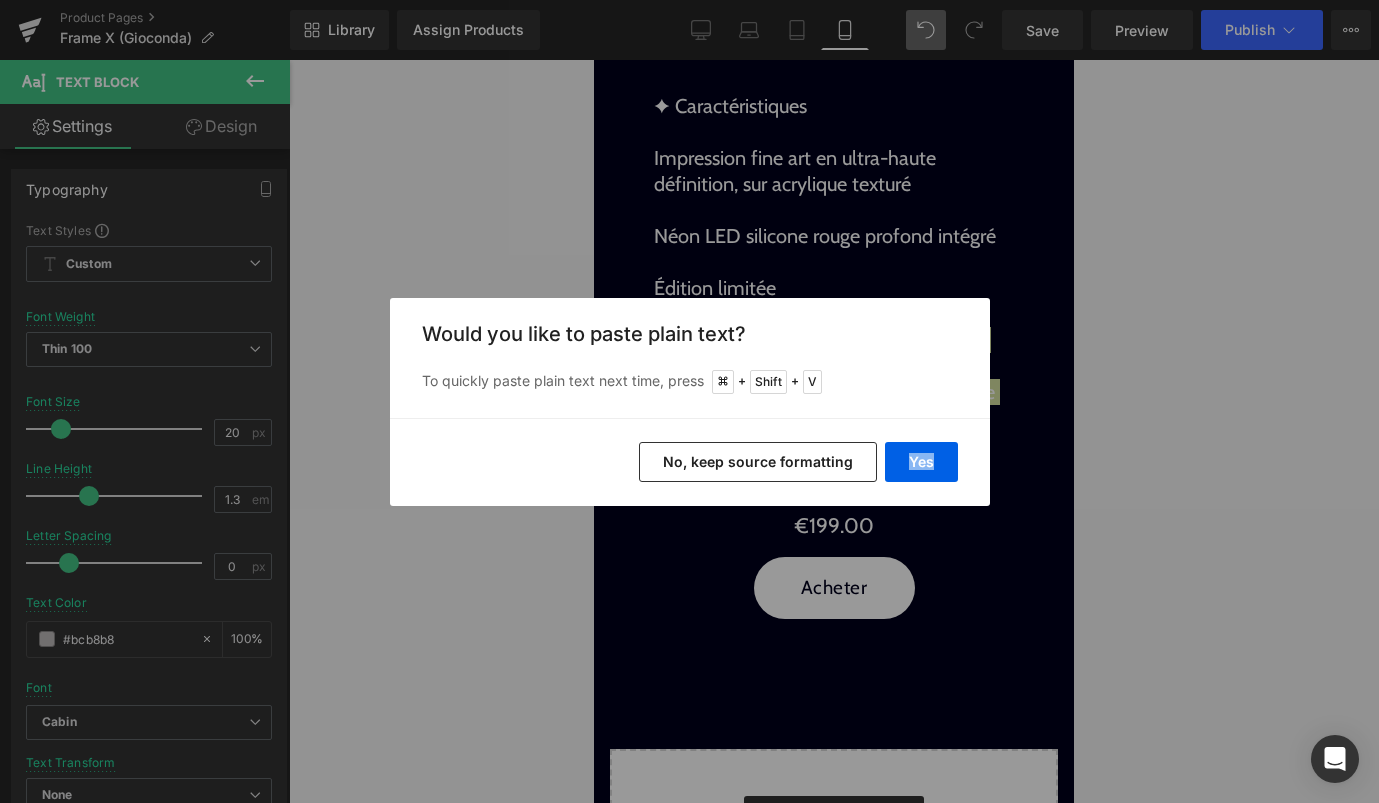 click on "Yes No, keep source formatting" at bounding box center [690, 462] 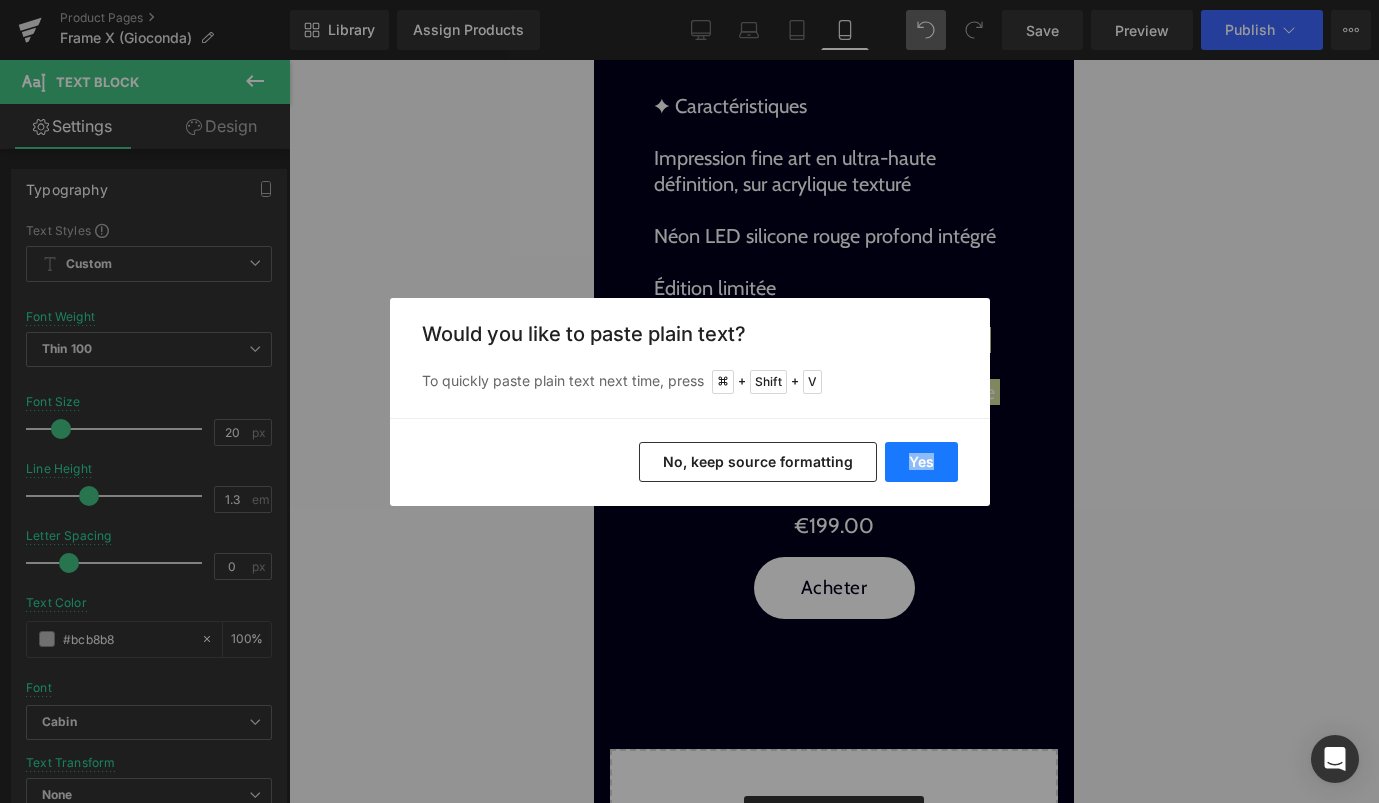 click on "Yes" at bounding box center (921, 462) 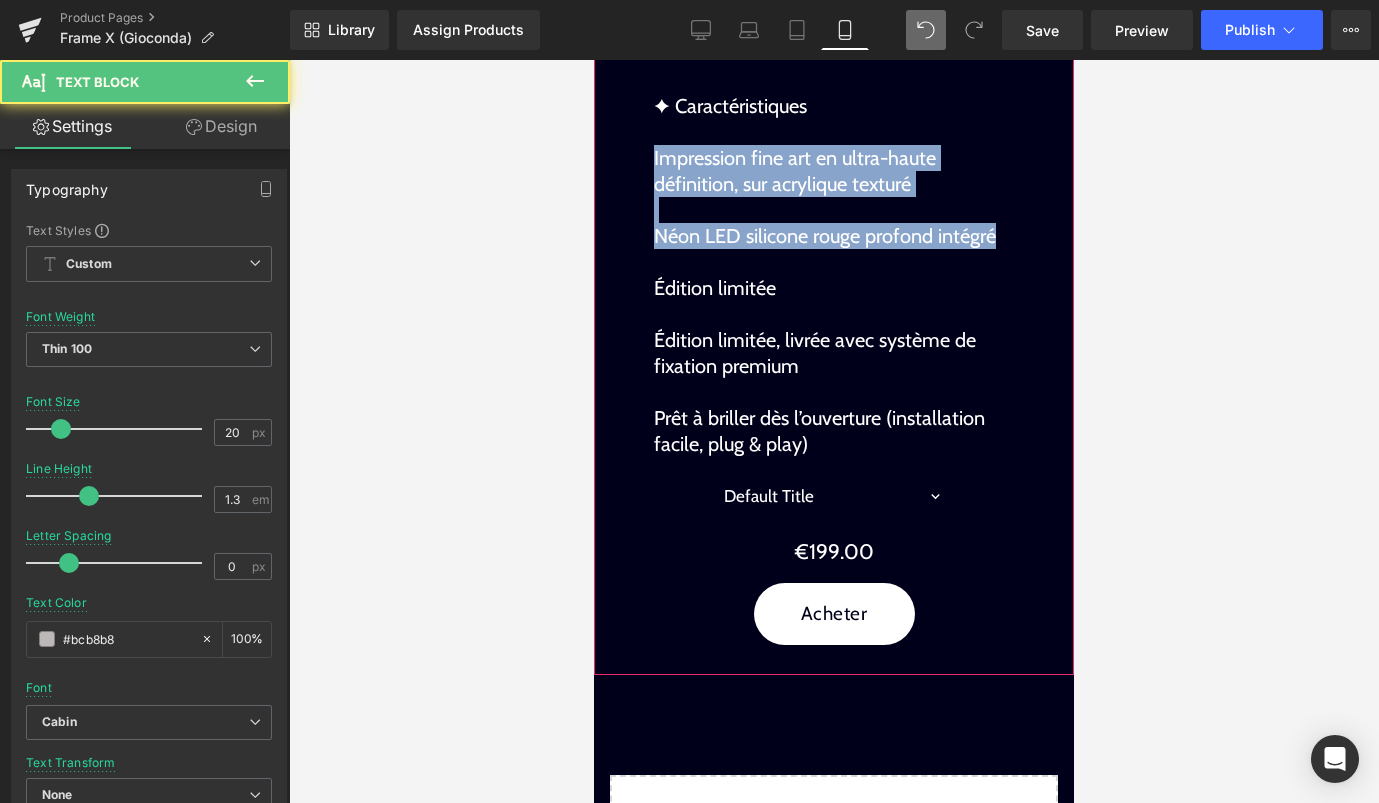 drag, startPoint x: 994, startPoint y: 236, endPoint x: 645, endPoint y: 164, distance: 356.34955 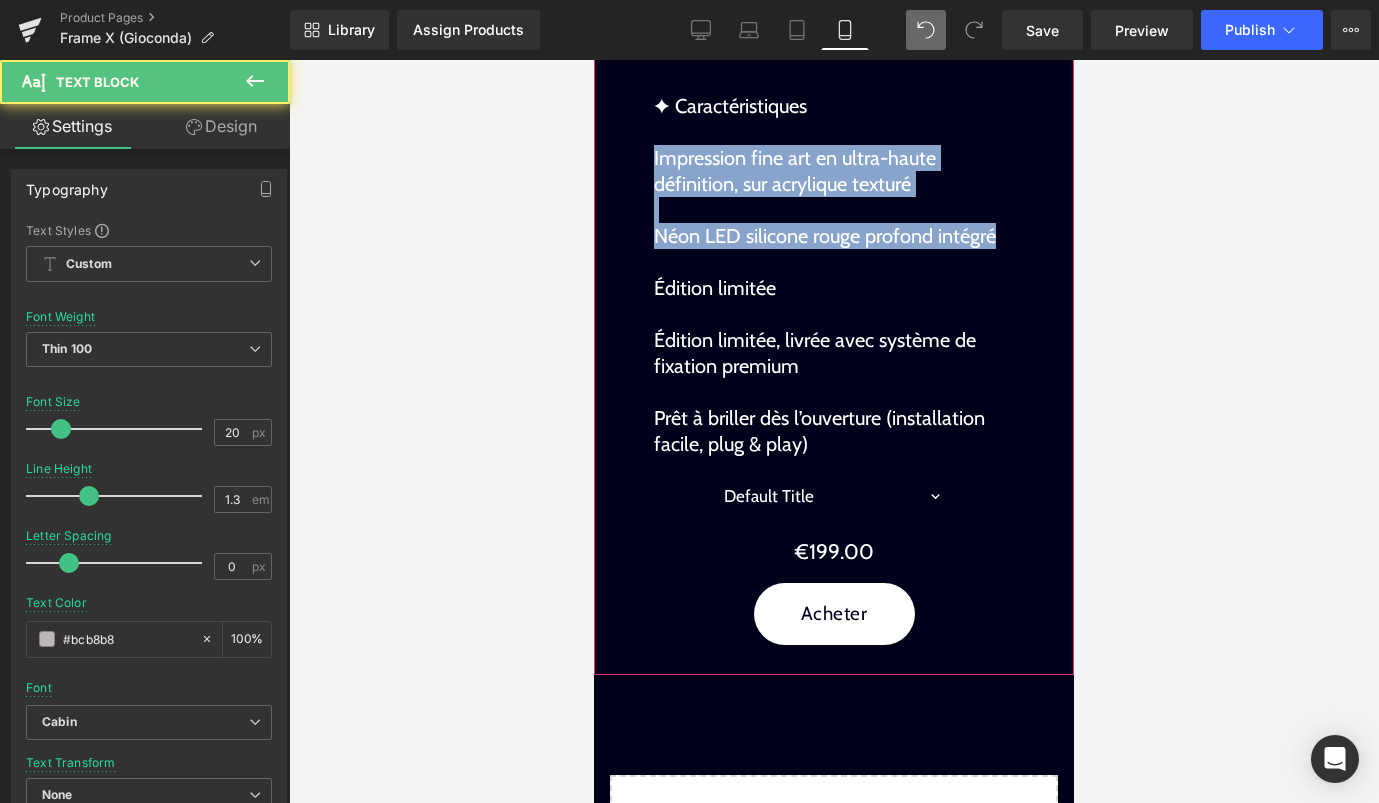click on "Sale Off
(P) Image
Gioconda
(P) Title
✦ Caractéristiques Impression fine art en ultra-haute définition, sur acrylique texturé Néon LED silicone rouge profond intégré Édition limitée Édition limitée, livrée avec système de fixation premium Prêt à briller dès l’ouverture (installation facile, plug & play) Text Block
Default Title
0
(P) Variants
€199.00" at bounding box center (834, 147) 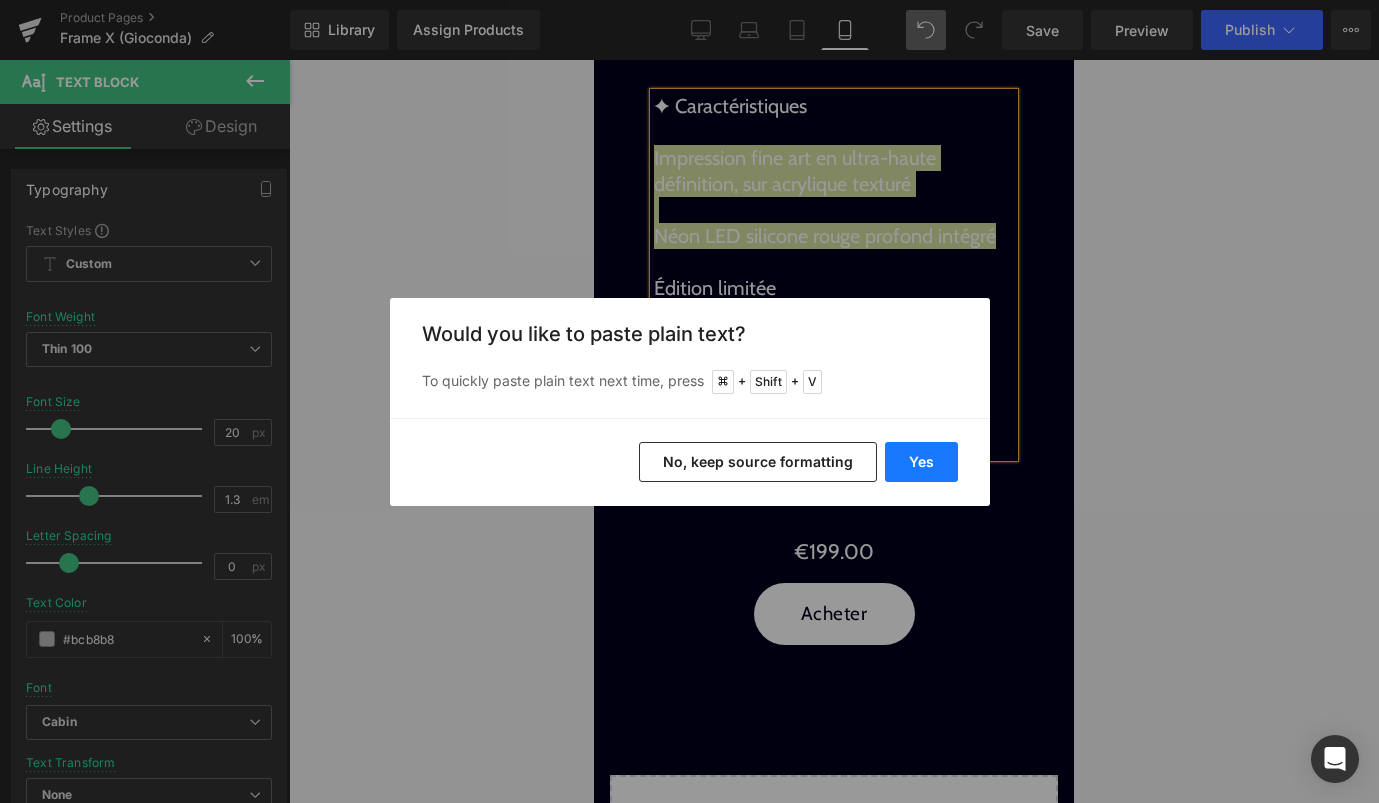 click on "Yes" at bounding box center [921, 462] 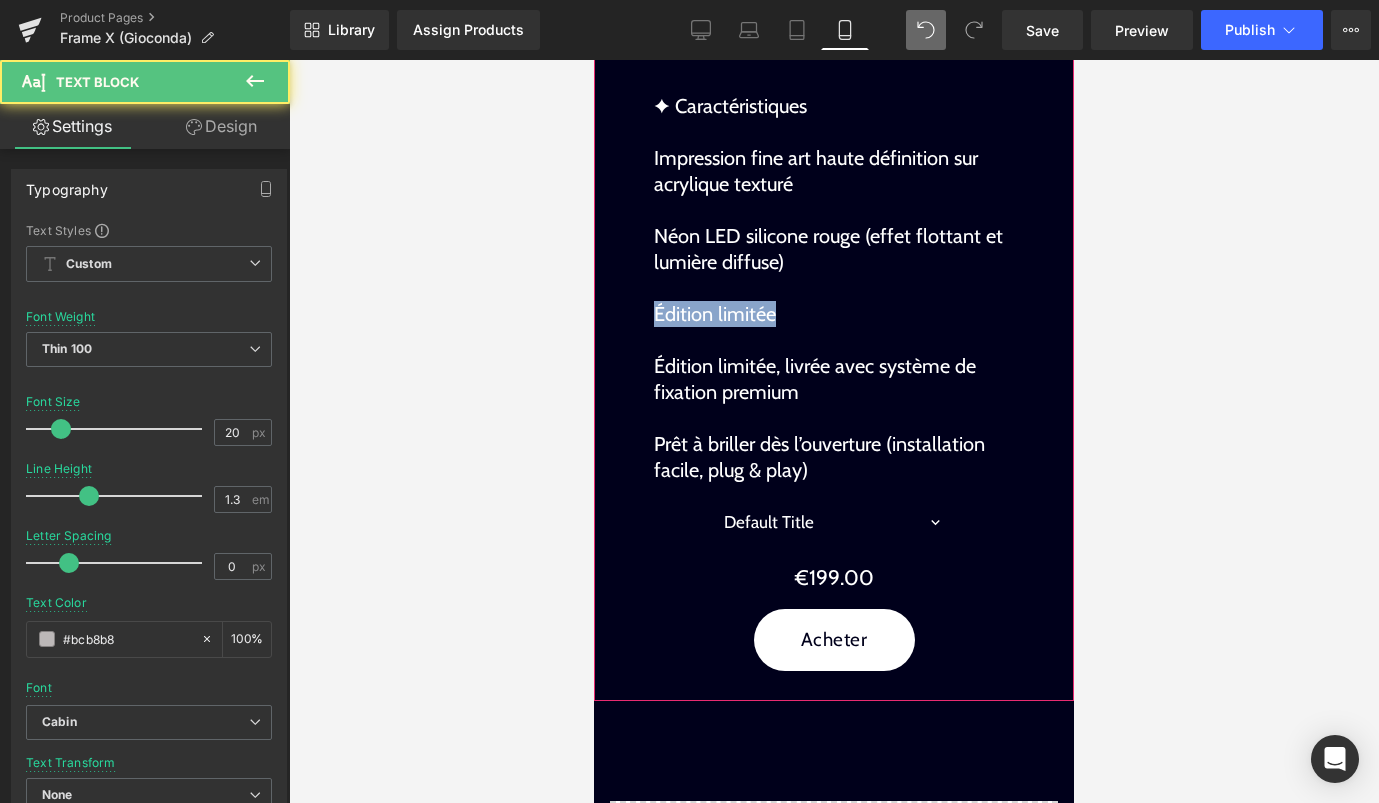 drag, startPoint x: 785, startPoint y: 325, endPoint x: 650, endPoint y: 320, distance: 135.09256 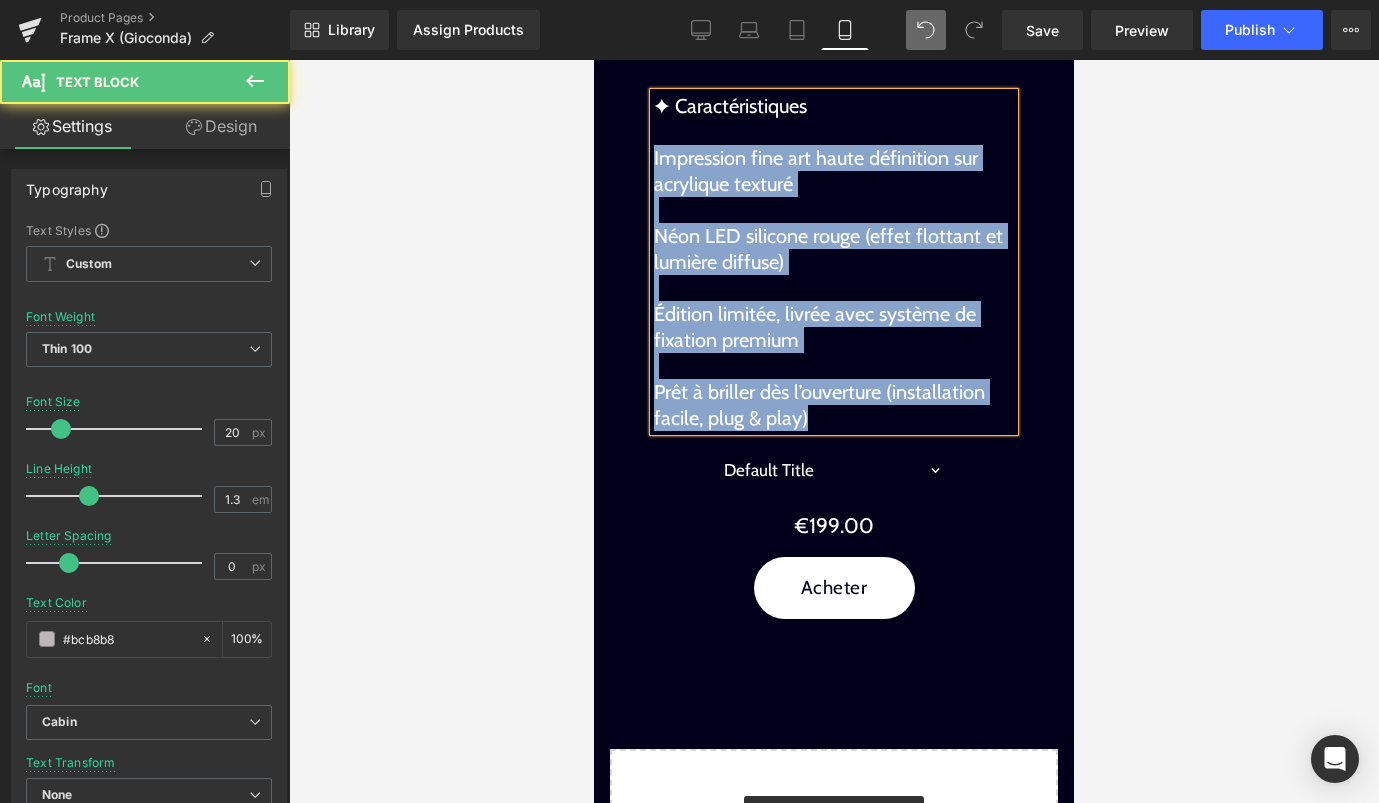 drag, startPoint x: 819, startPoint y: 417, endPoint x: 640, endPoint y: 160, distance: 313.19324 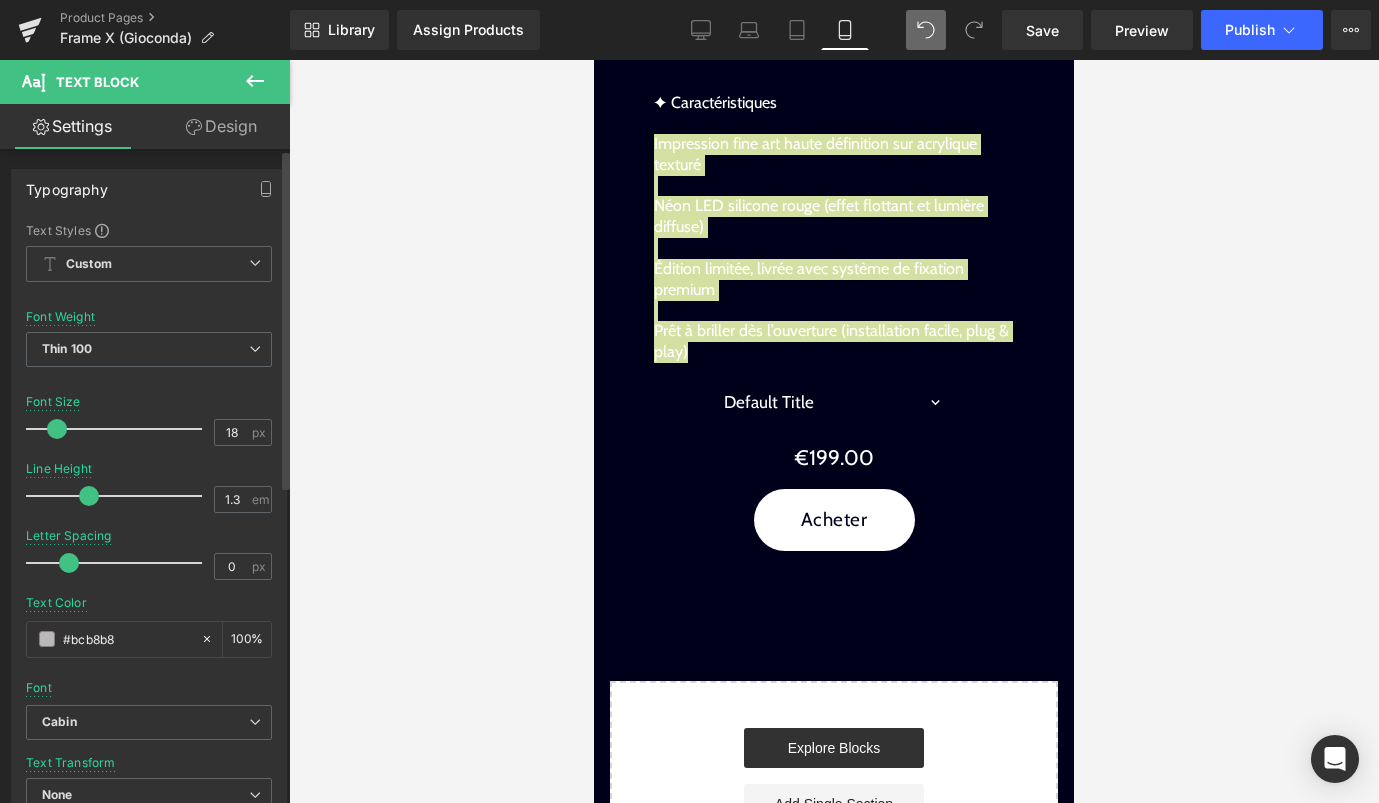 type on "19" 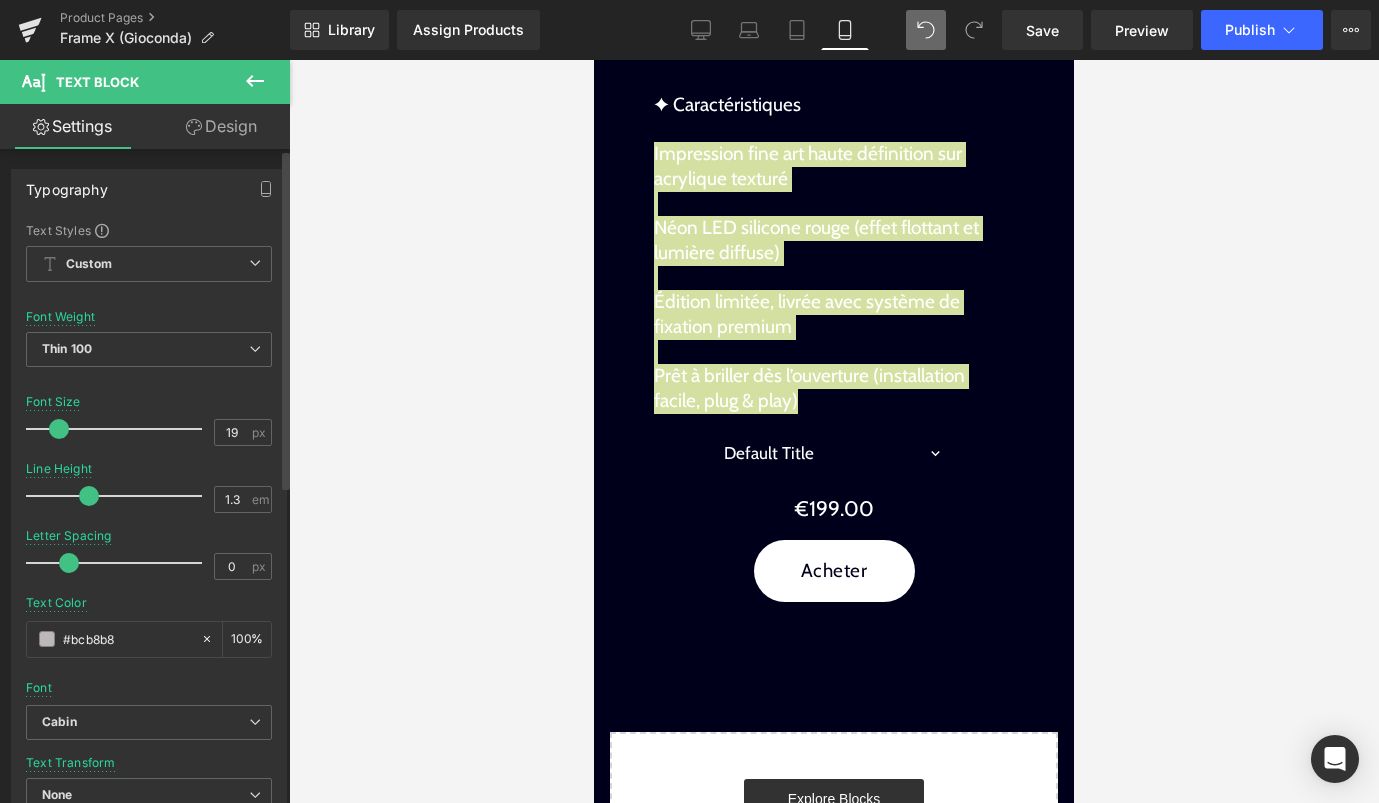 click at bounding box center (59, 429) 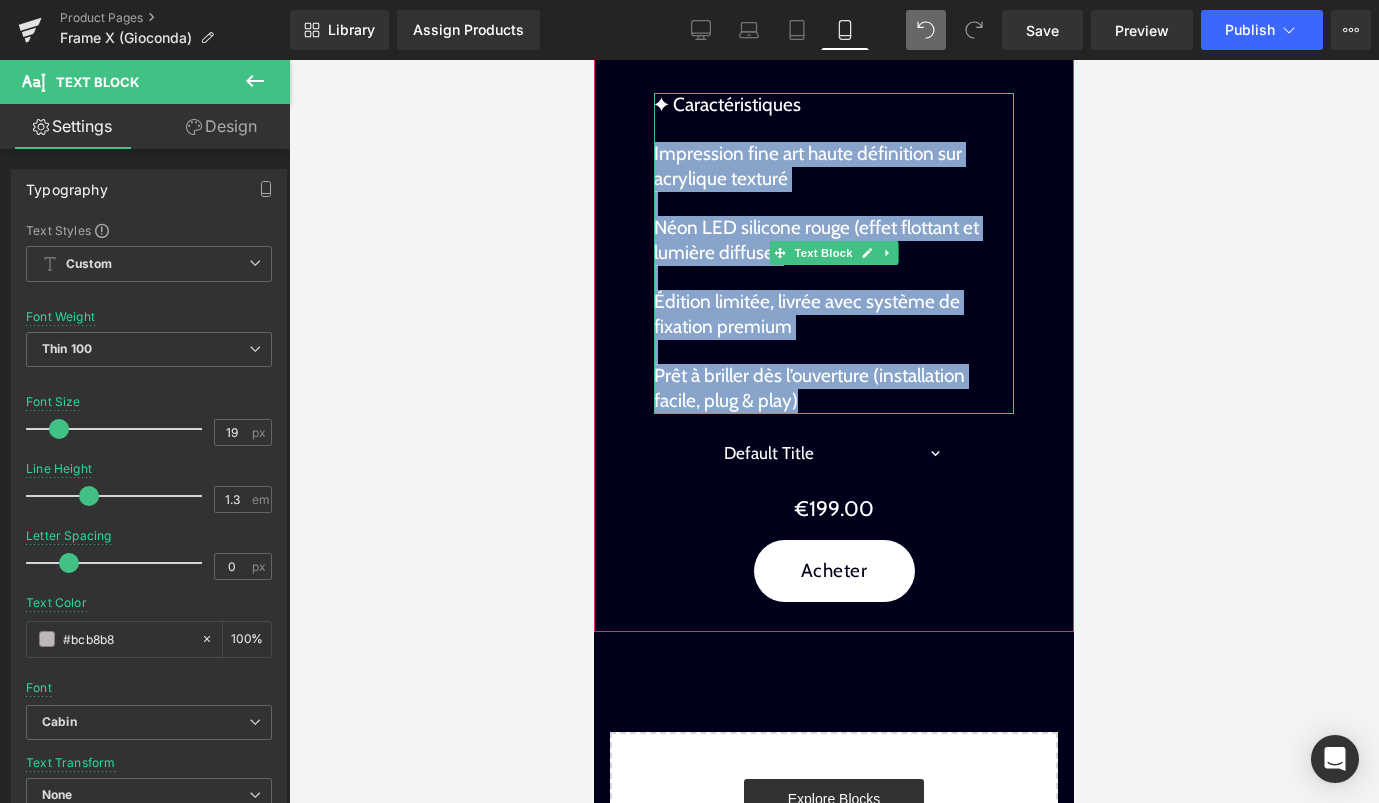 click on "Néon LED silicone rouge (effet flottant et lumière diffuse)" at bounding box center [816, 240] 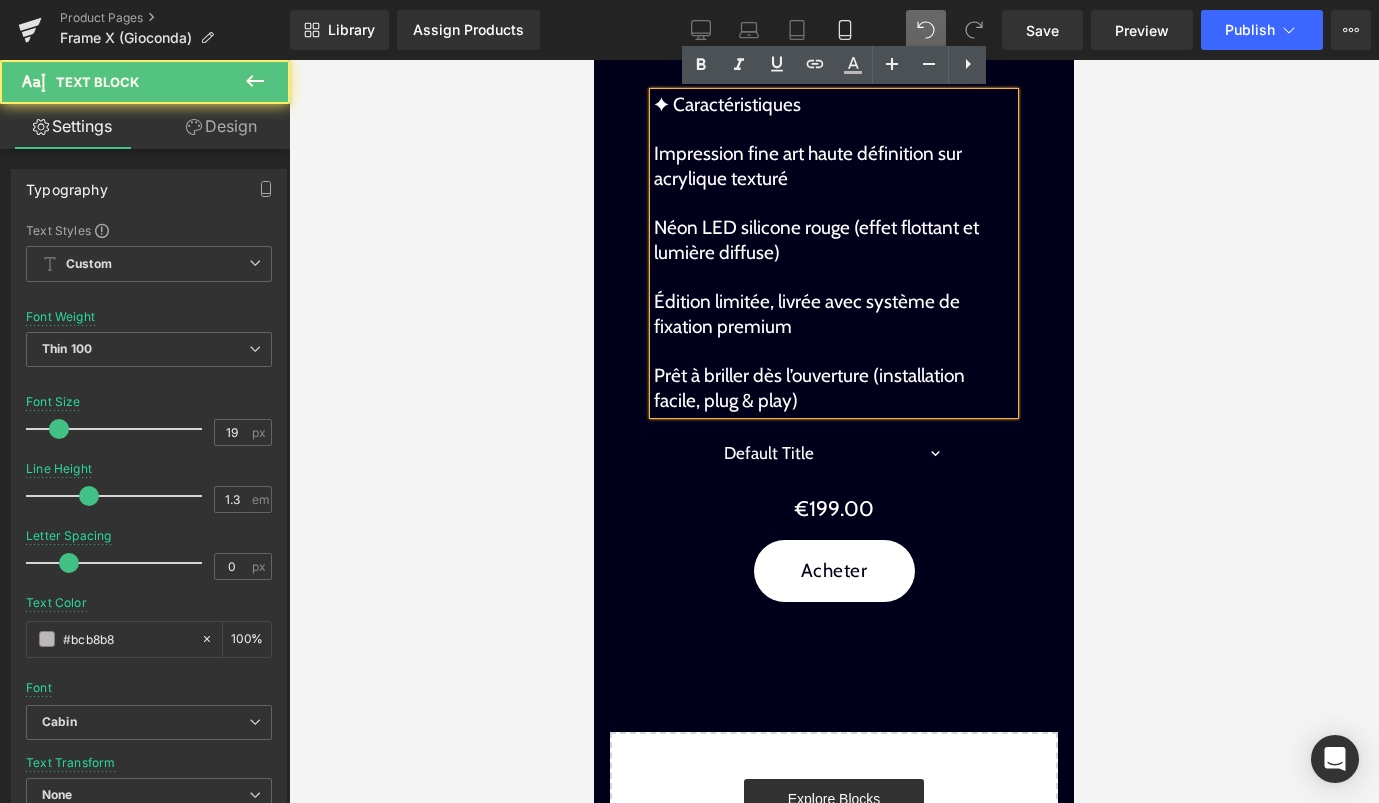 click on "Impression fine art haute définition sur acrylique texturé" at bounding box center (808, 166) 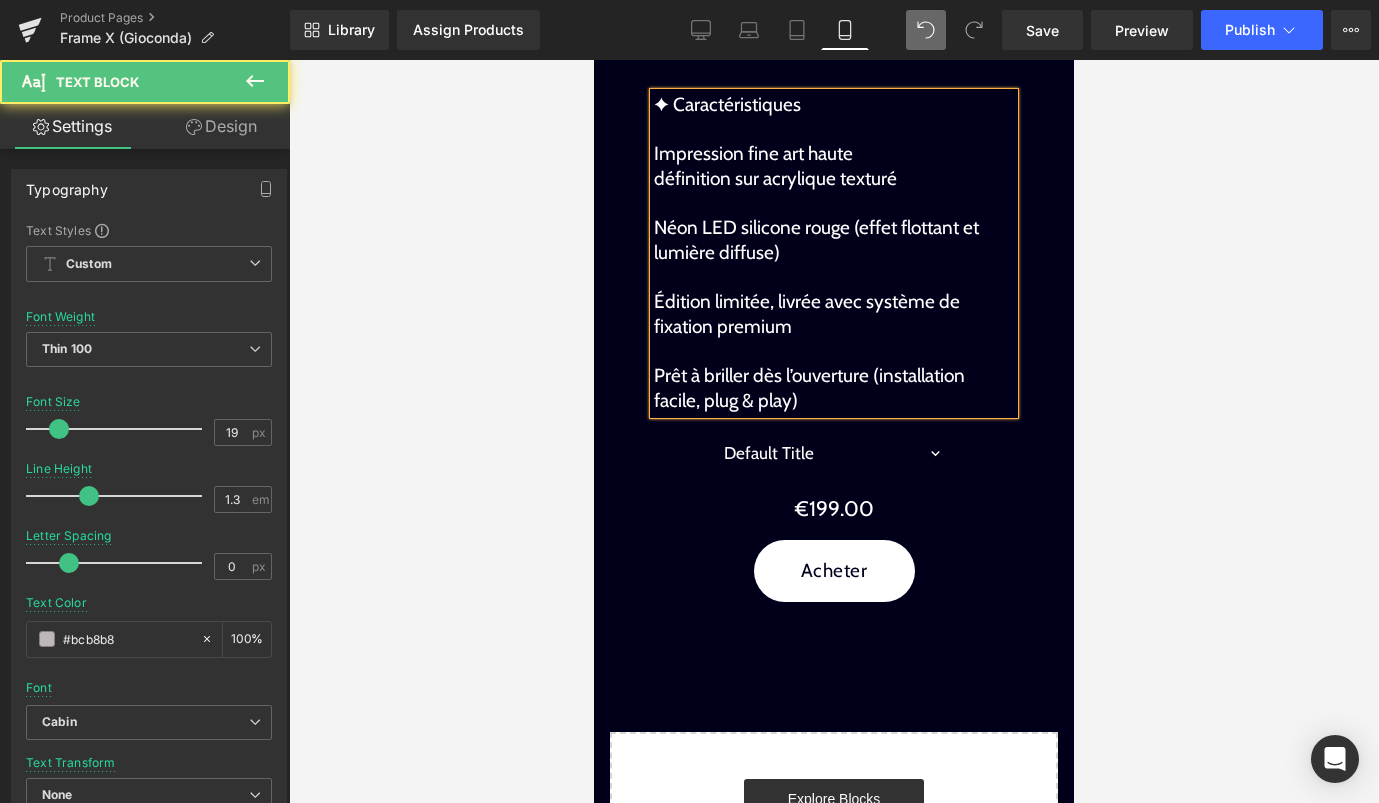 click on "Néon LED silicone rouge (effet flottant et lumière diffuse)" at bounding box center [816, 240] 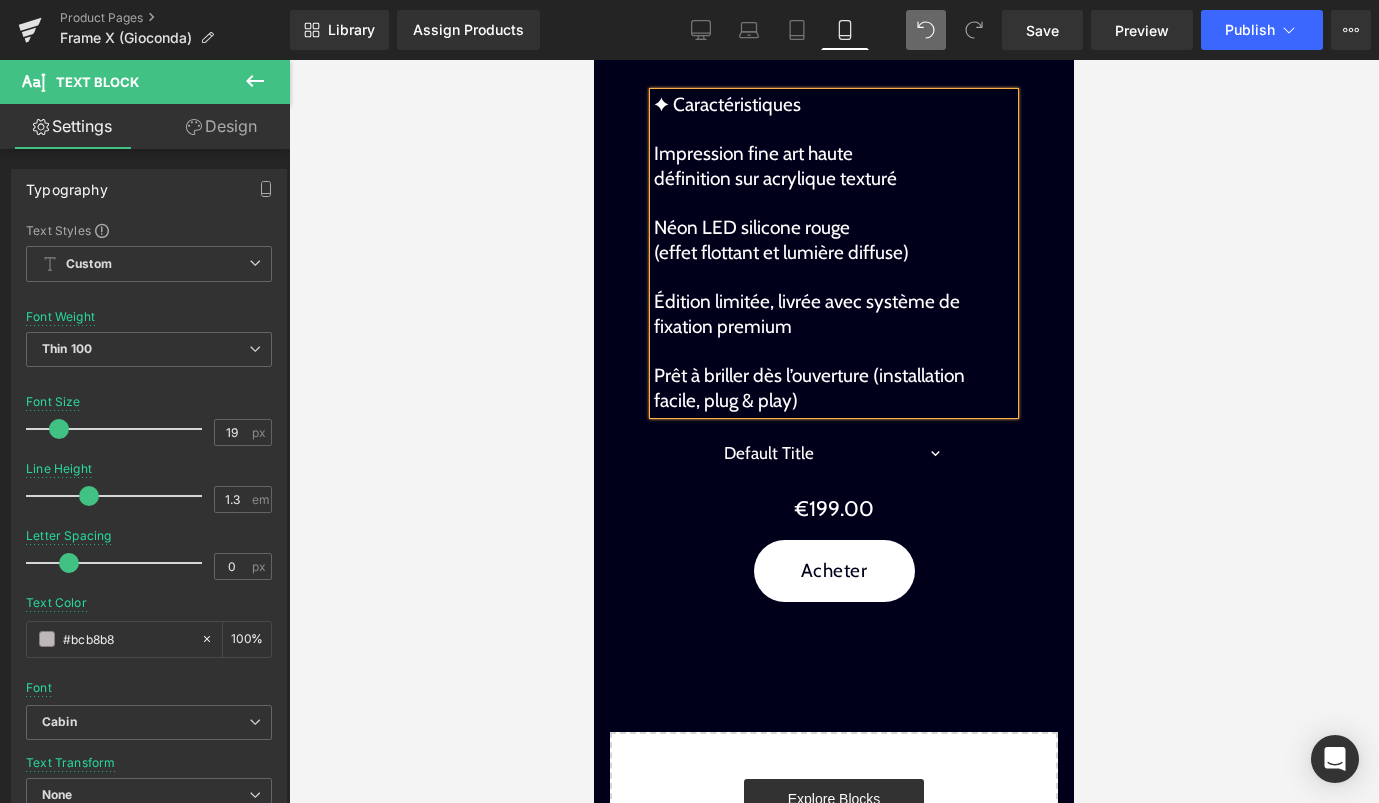 click on "Édition limitée, livrée avec système de fixation premium" at bounding box center (807, 314) 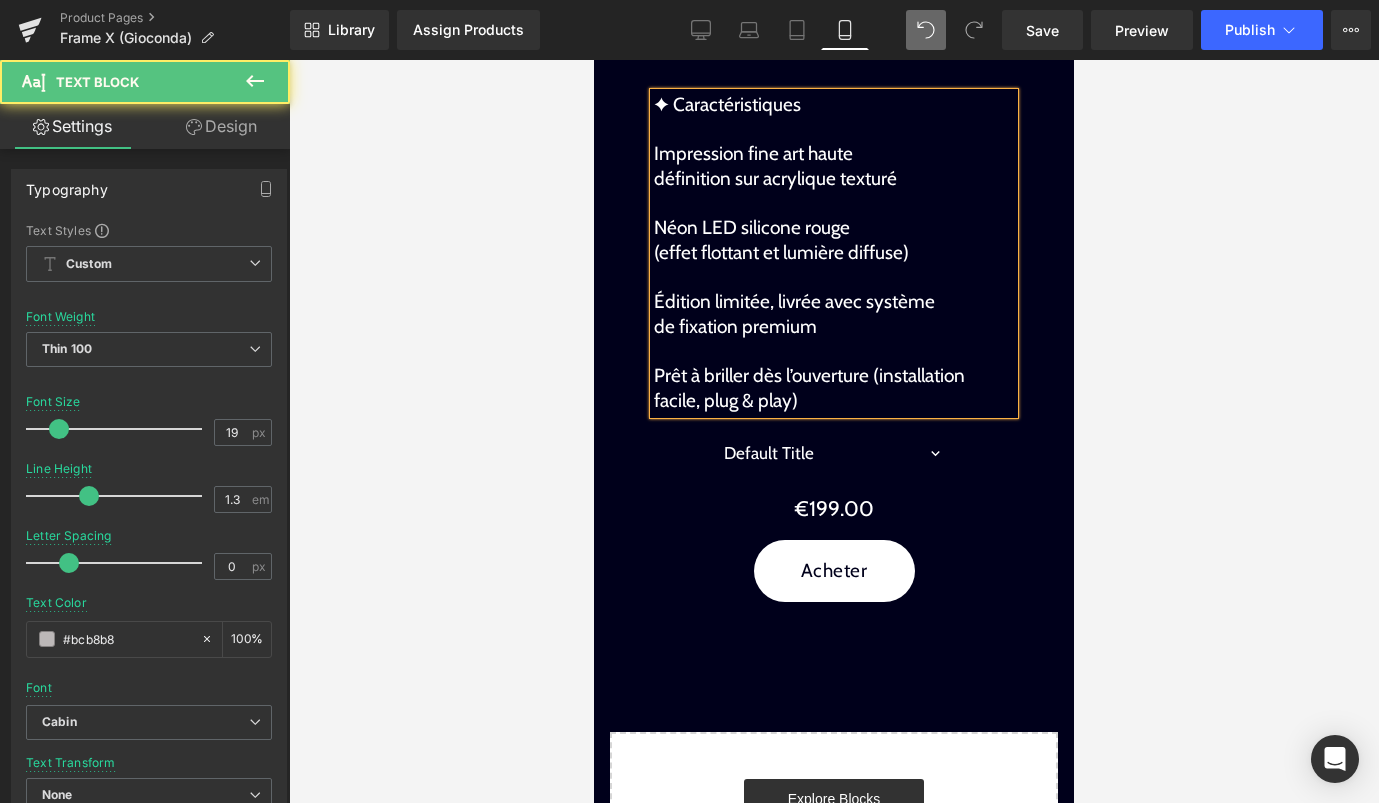 click on "Prêt à briller dès l’ouverture (installation facile, plug & play)" at bounding box center (809, 388) 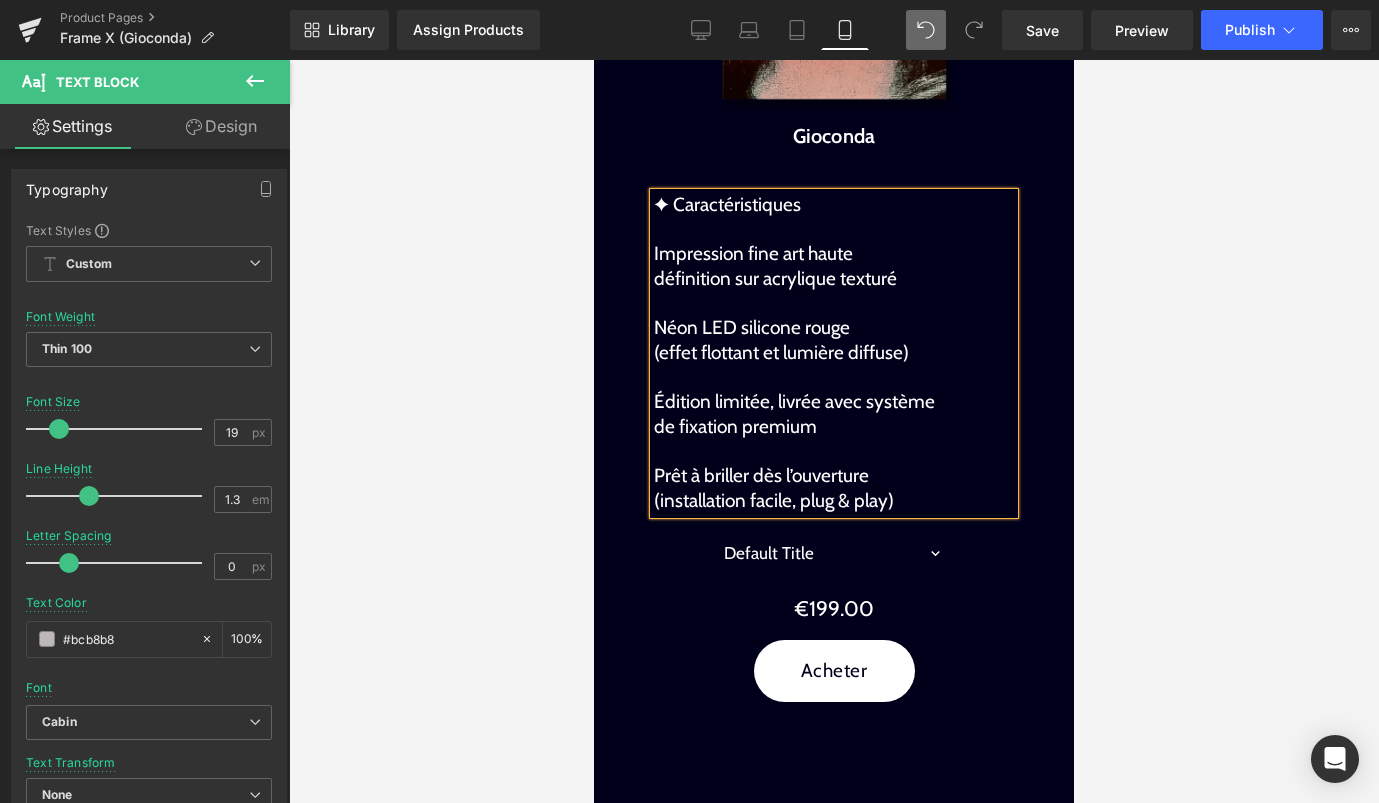 scroll, scrollTop: 2106, scrollLeft: 0, axis: vertical 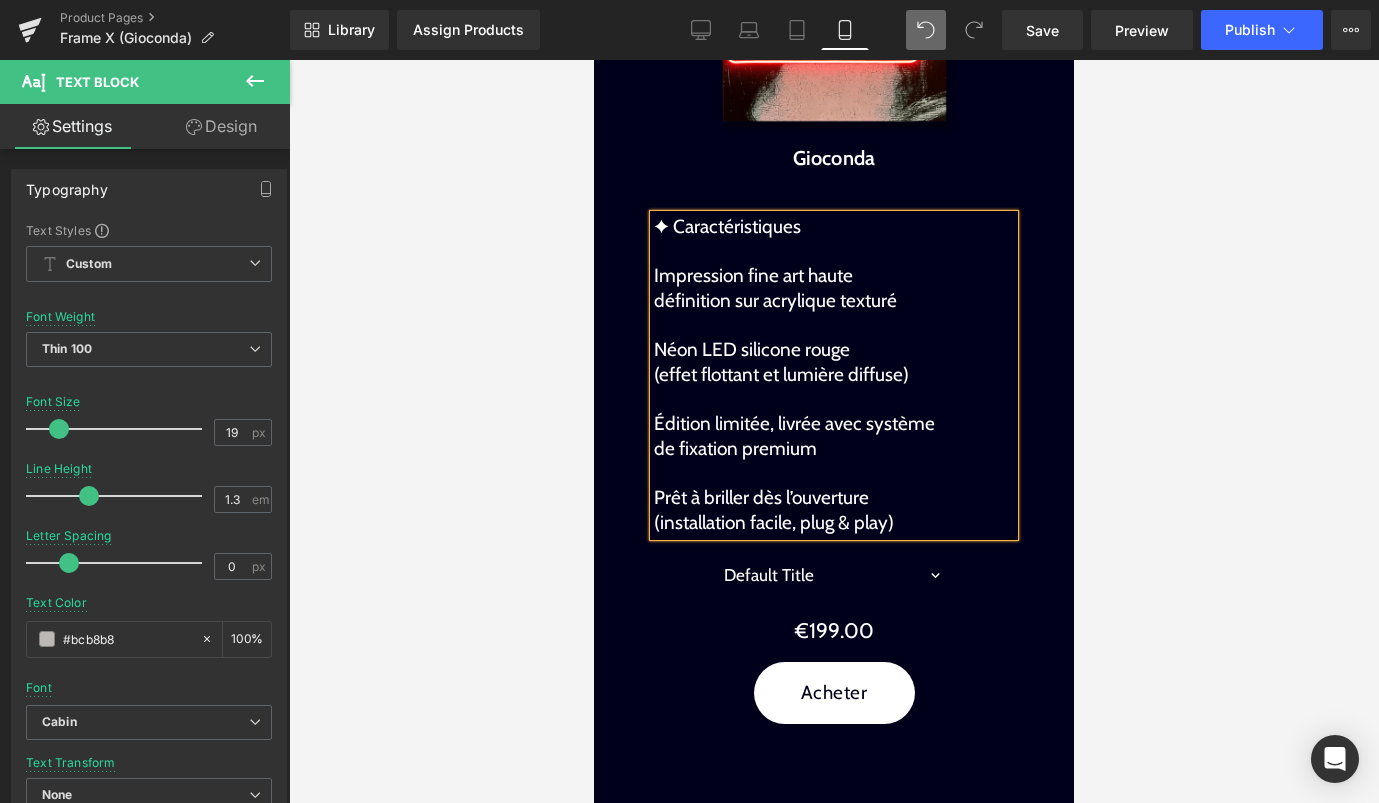 click at bounding box center (834, 431) 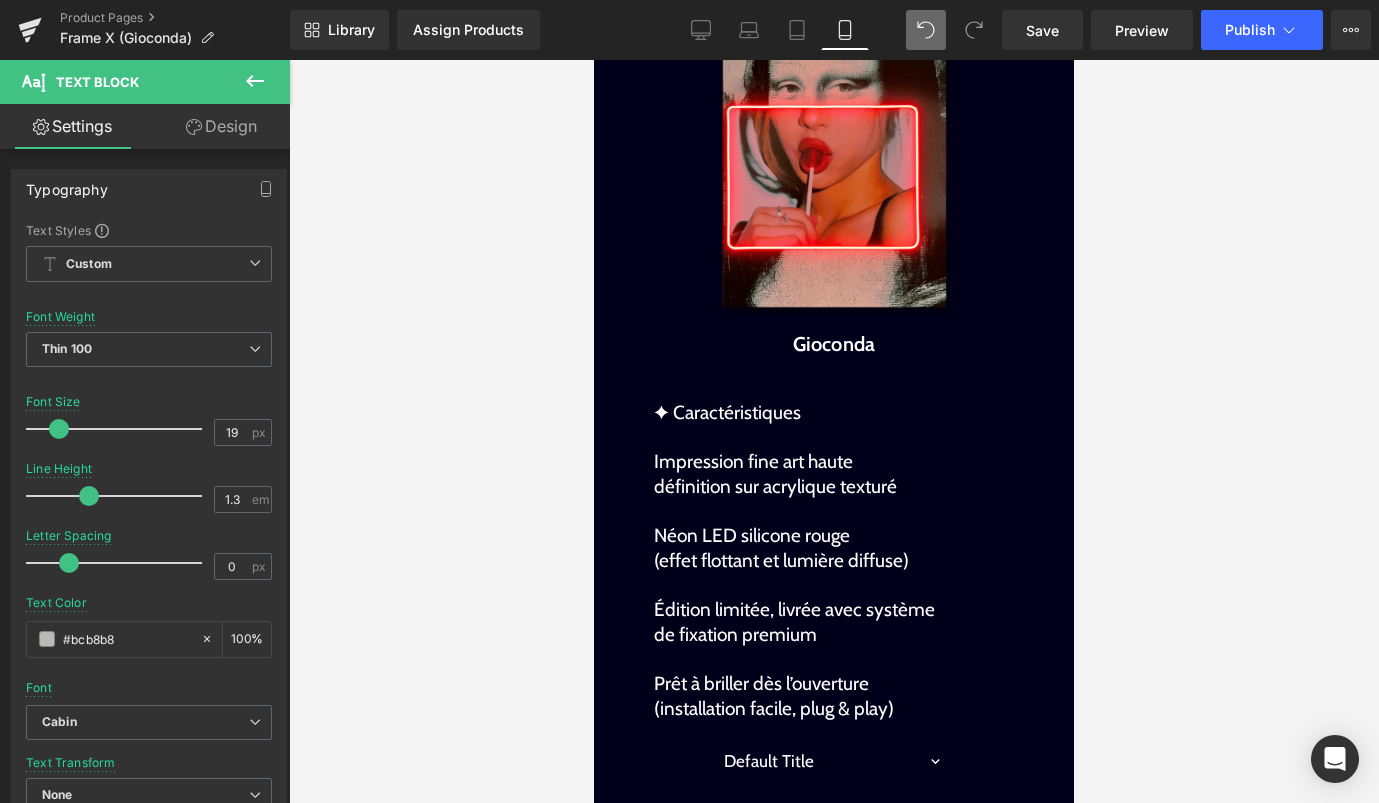 scroll, scrollTop: 1929, scrollLeft: 0, axis: vertical 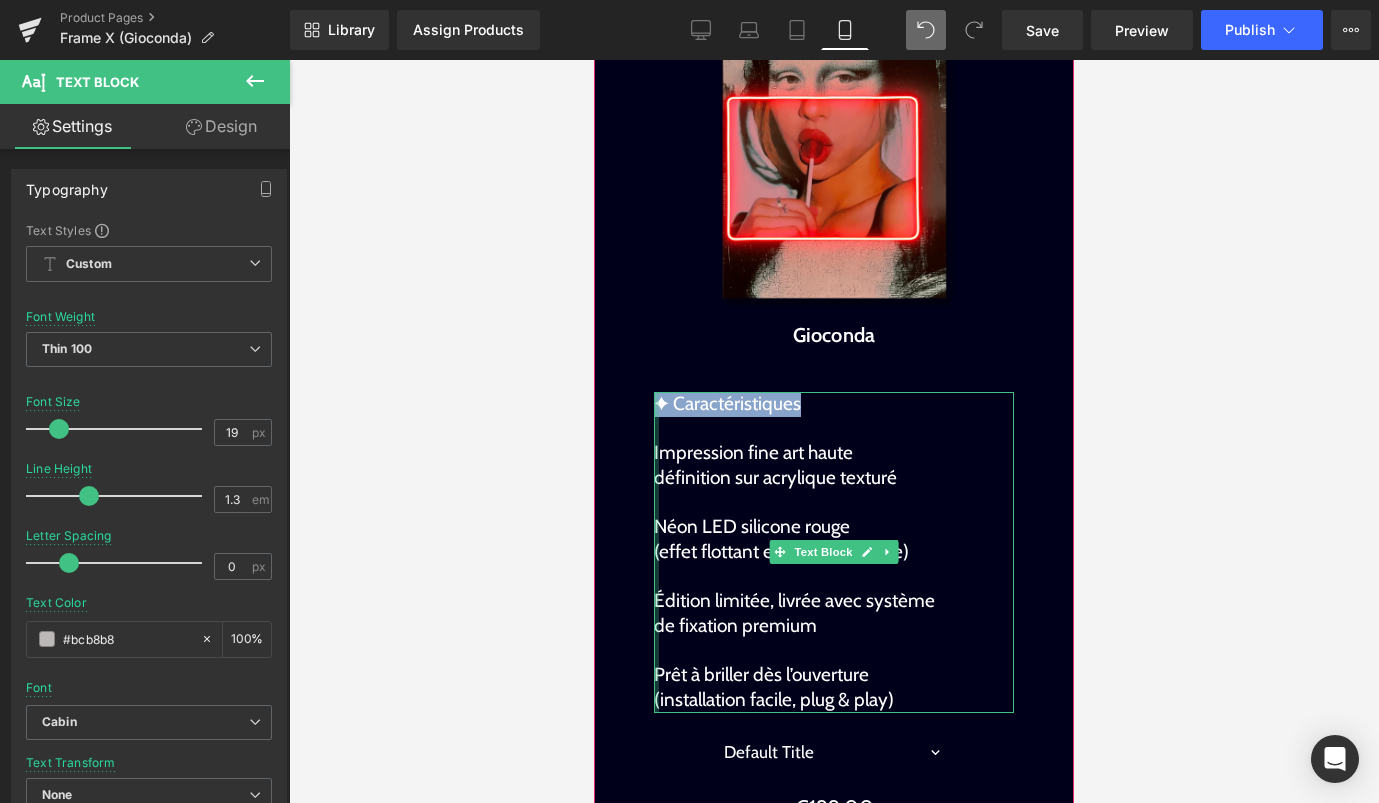 drag, startPoint x: 807, startPoint y: 406, endPoint x: 654, endPoint y: 408, distance: 153.01308 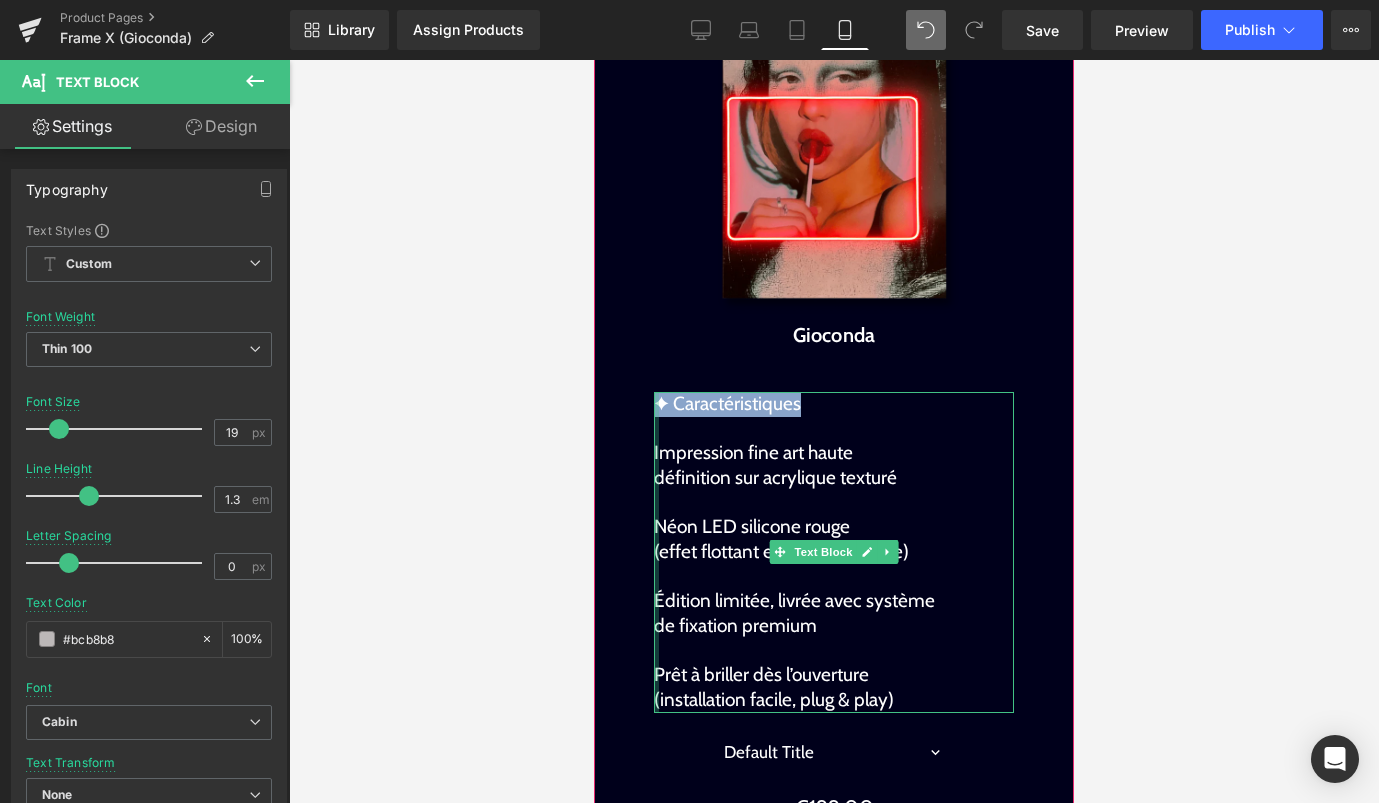 click on "✦ Caractéristiques" at bounding box center [834, 416] 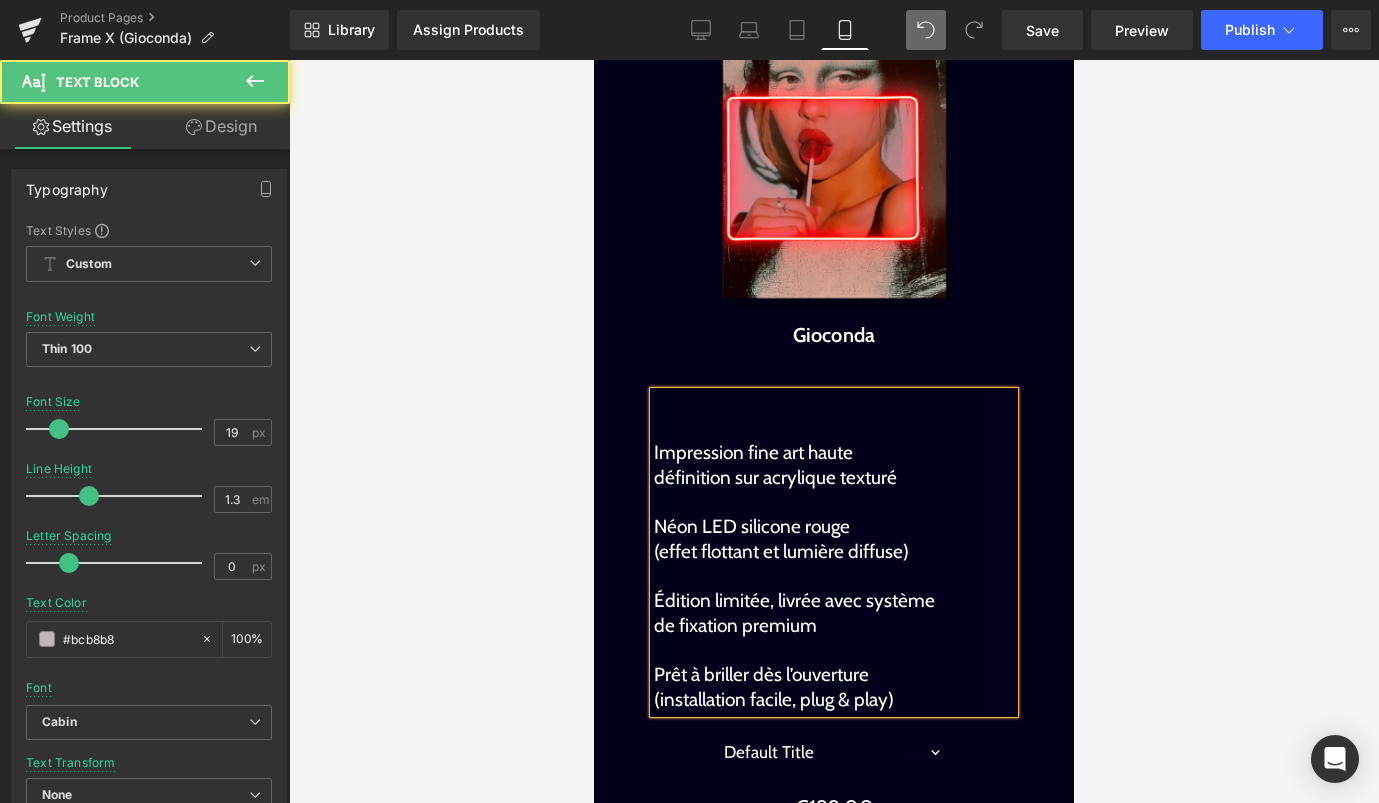 click on "Impression fine art haute  définition sur acrylique texturé" at bounding box center [775, 465] 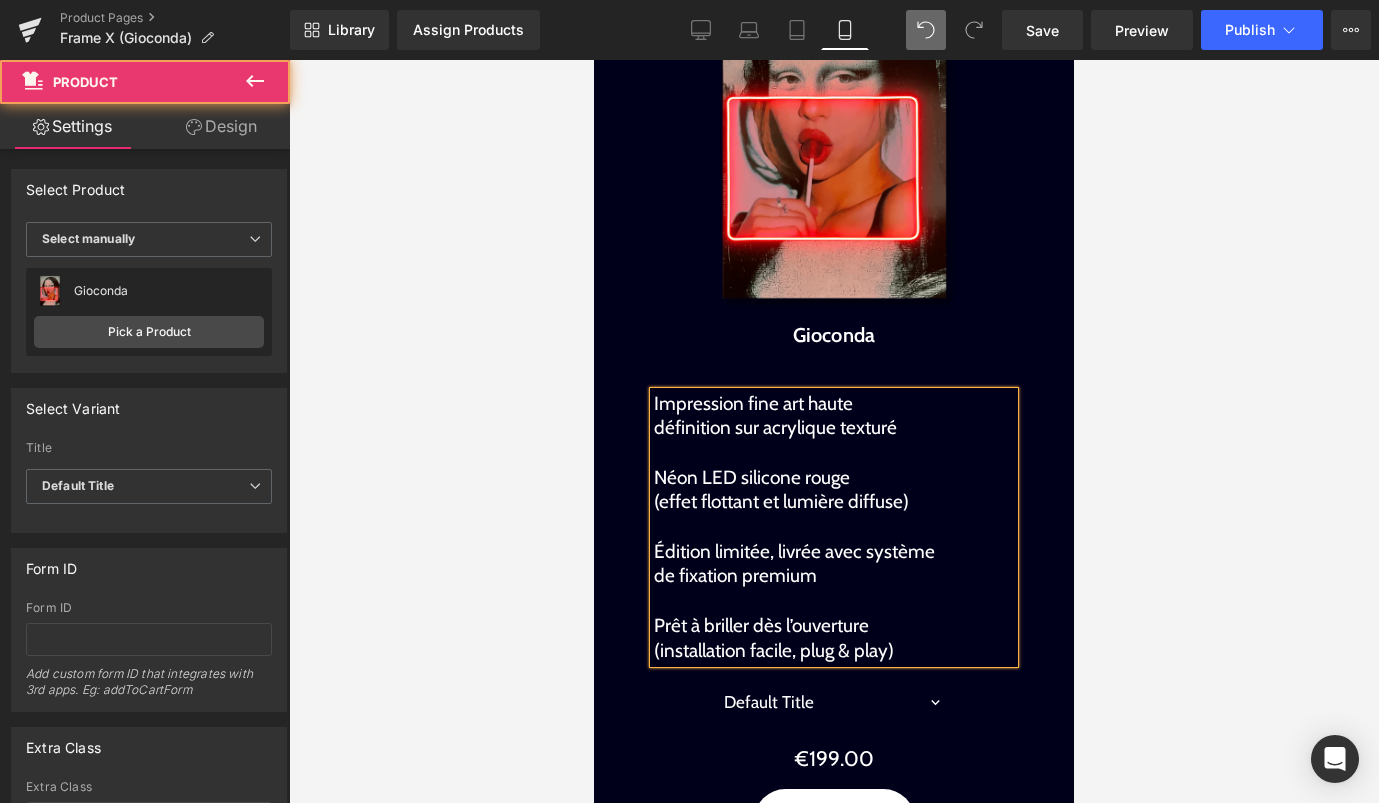 click on "Sale Off
(P) Image
Gioconda
(P) Title
Impression fine art haute définition sur acrylique texturé Néon LED silicone rouge  (effet flottant et lumière diffuse) Édition limitée, livrée avec système  de fixation premium Prêt à briller dès l’ouverture  (installation facile, plug & play) Text Block
Default Title
0
(P) Variants
€199.00
(P) Price" at bounding box center (834, 400) 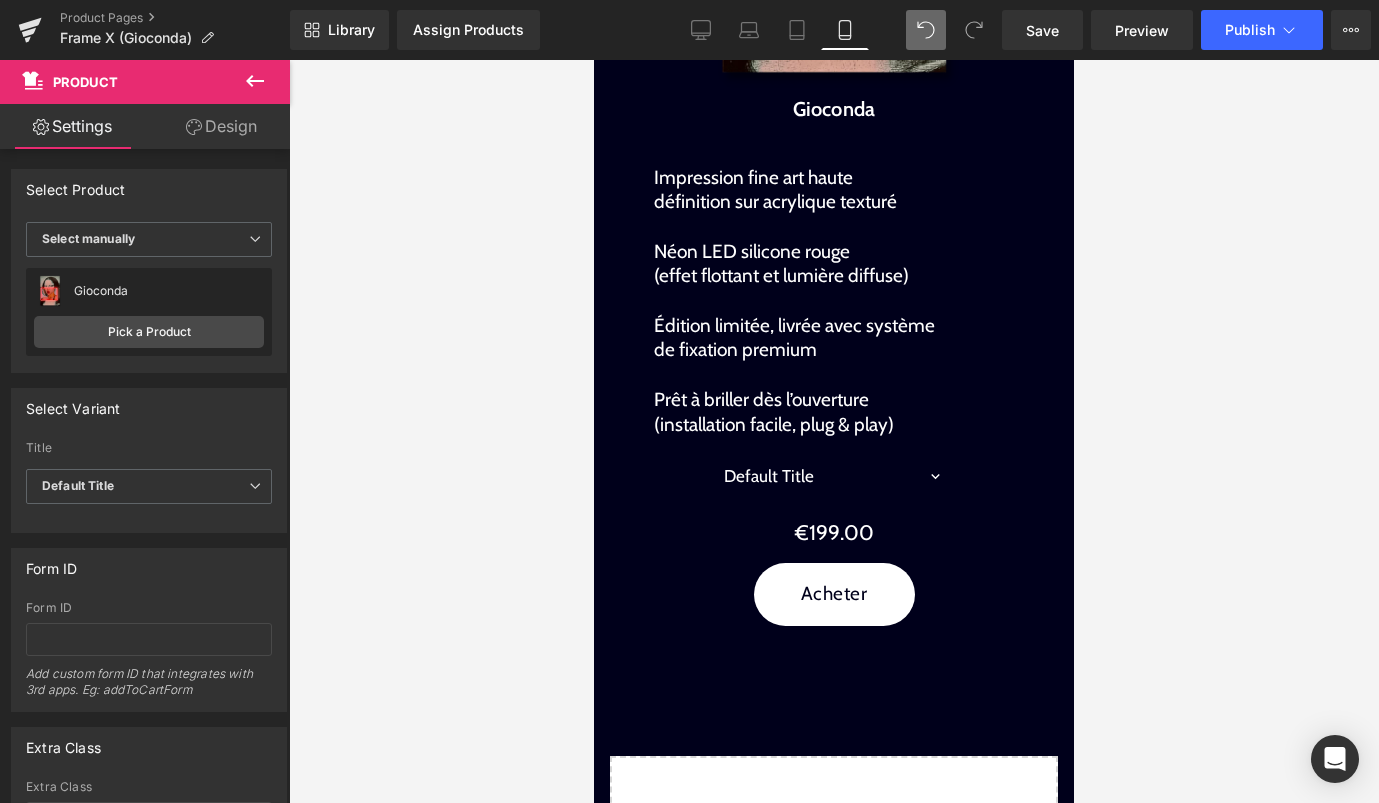 scroll, scrollTop: 2157, scrollLeft: 0, axis: vertical 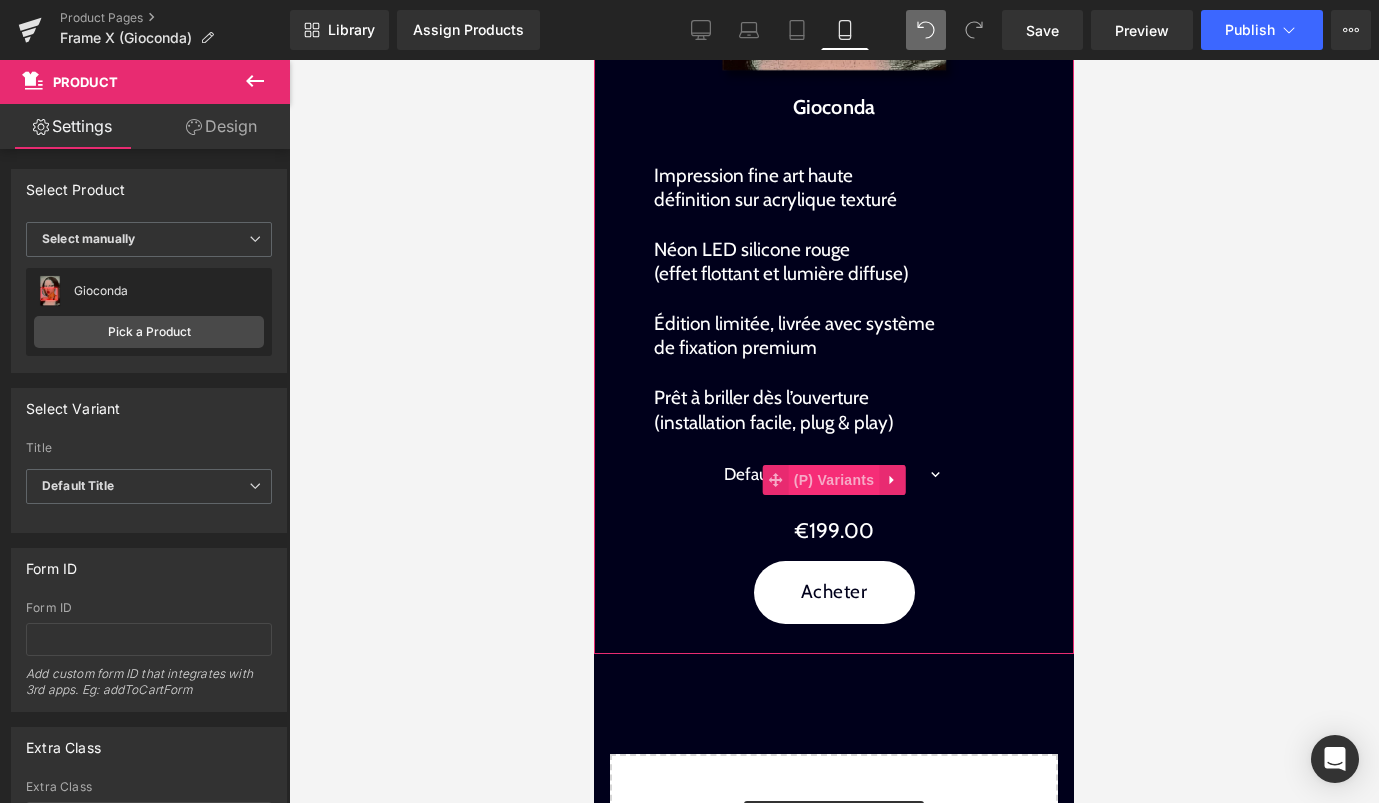 click on "(P) Variants" at bounding box center (834, 480) 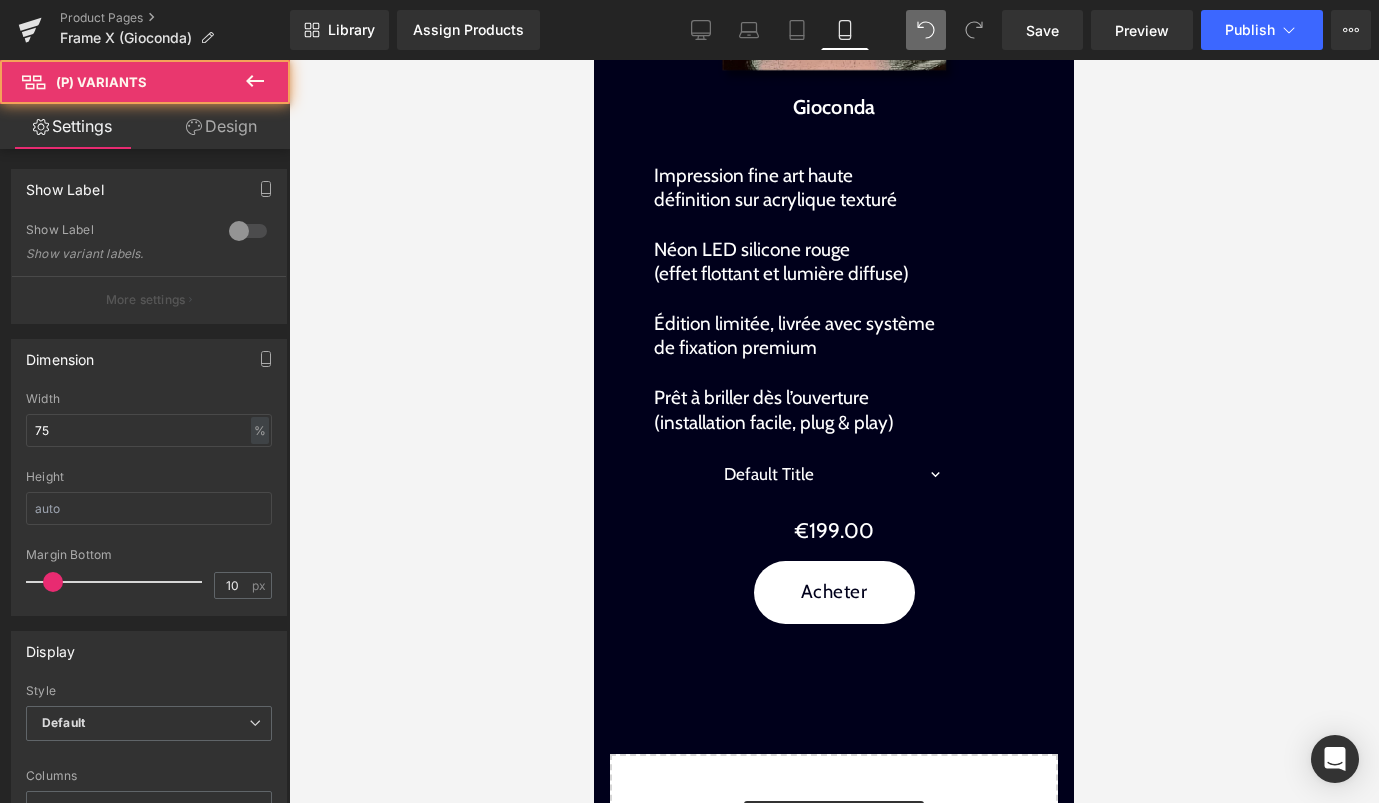 click on "Design" at bounding box center [221, 126] 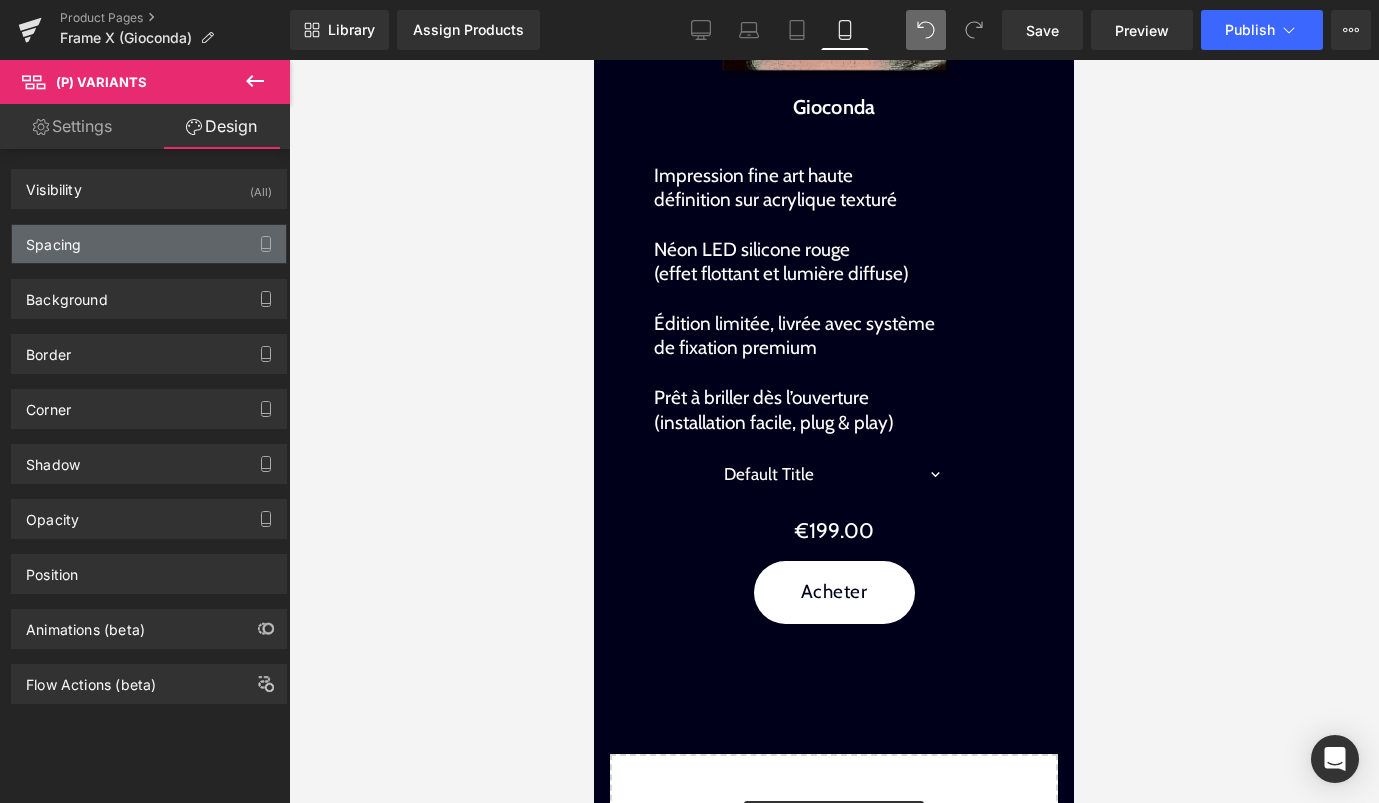 click on "Spacing" at bounding box center (149, 244) 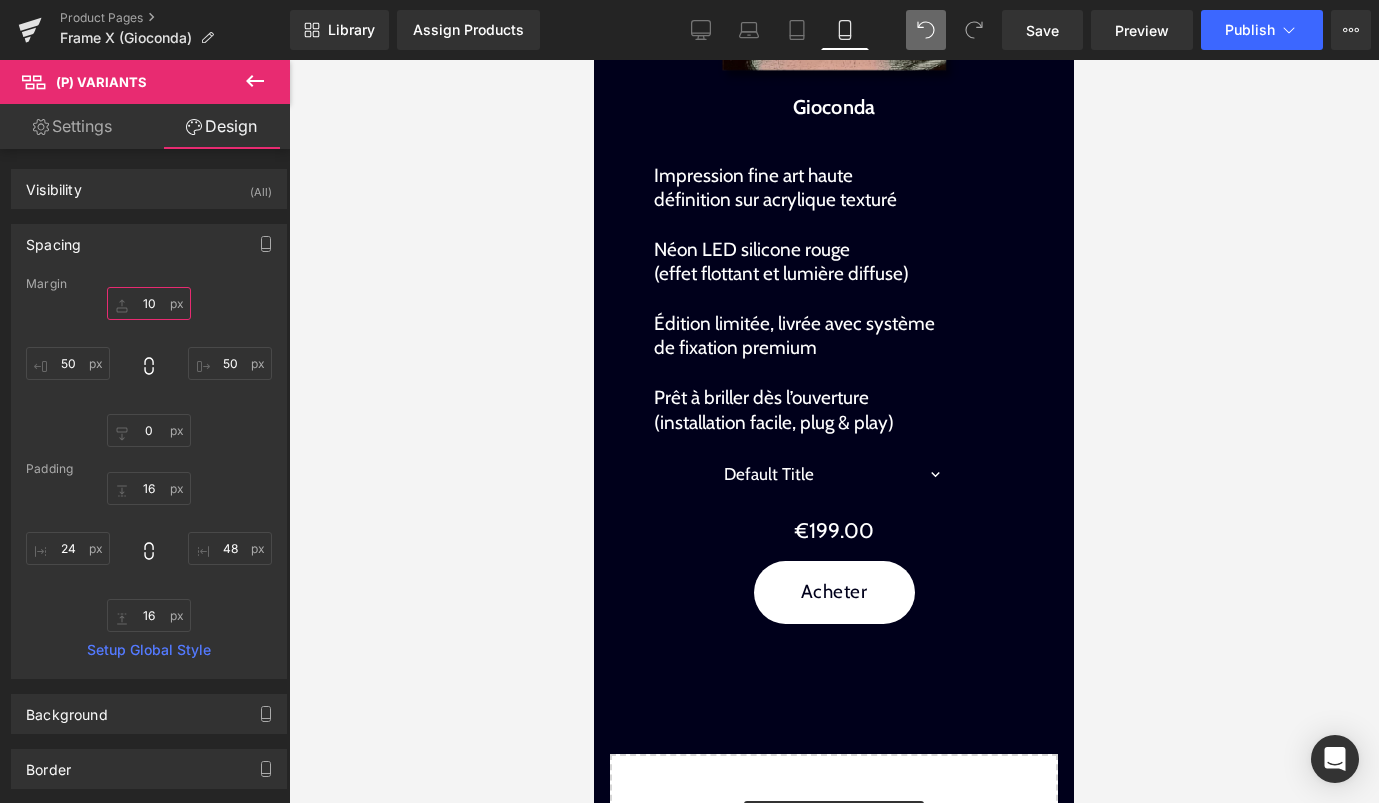 click on "10" at bounding box center [149, 303] 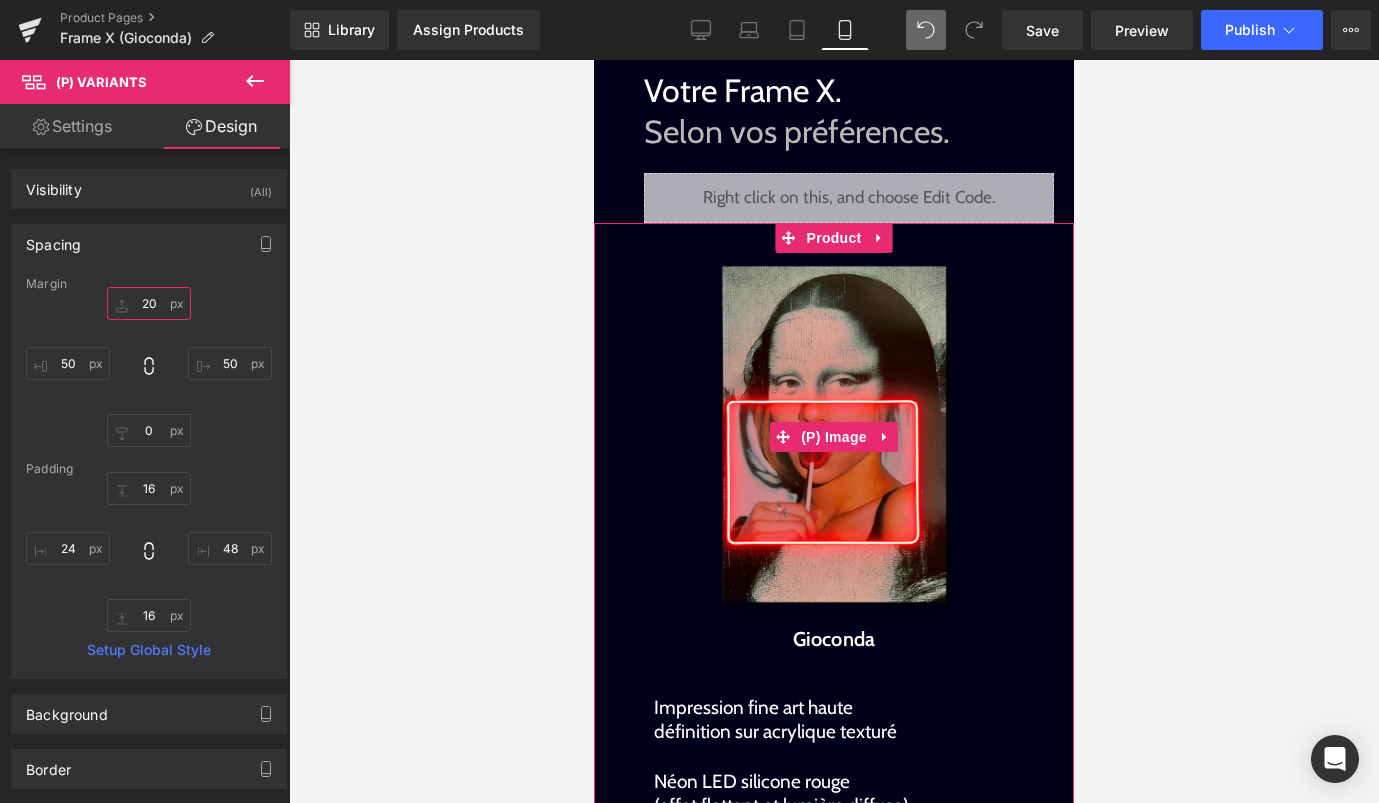 scroll, scrollTop: 1622, scrollLeft: 0, axis: vertical 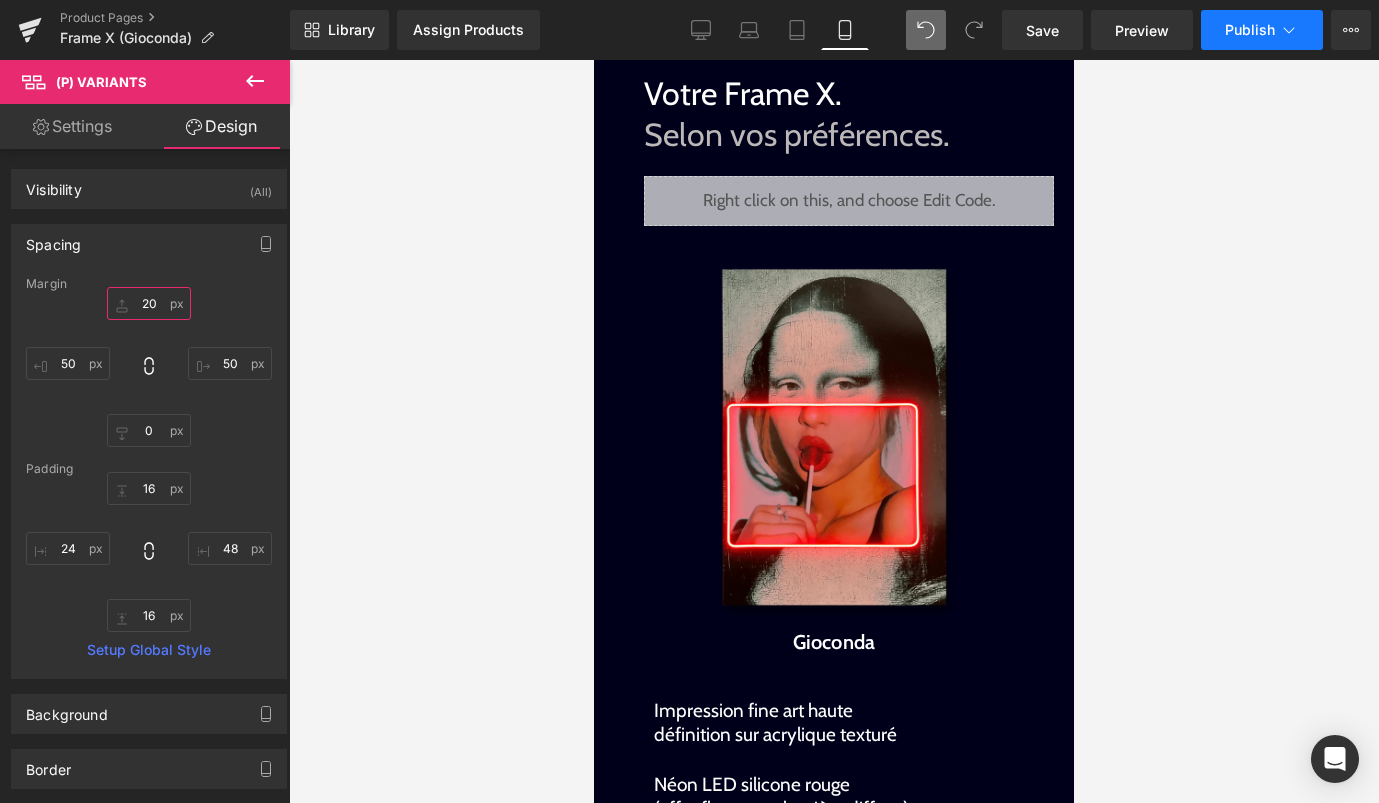 type on "20" 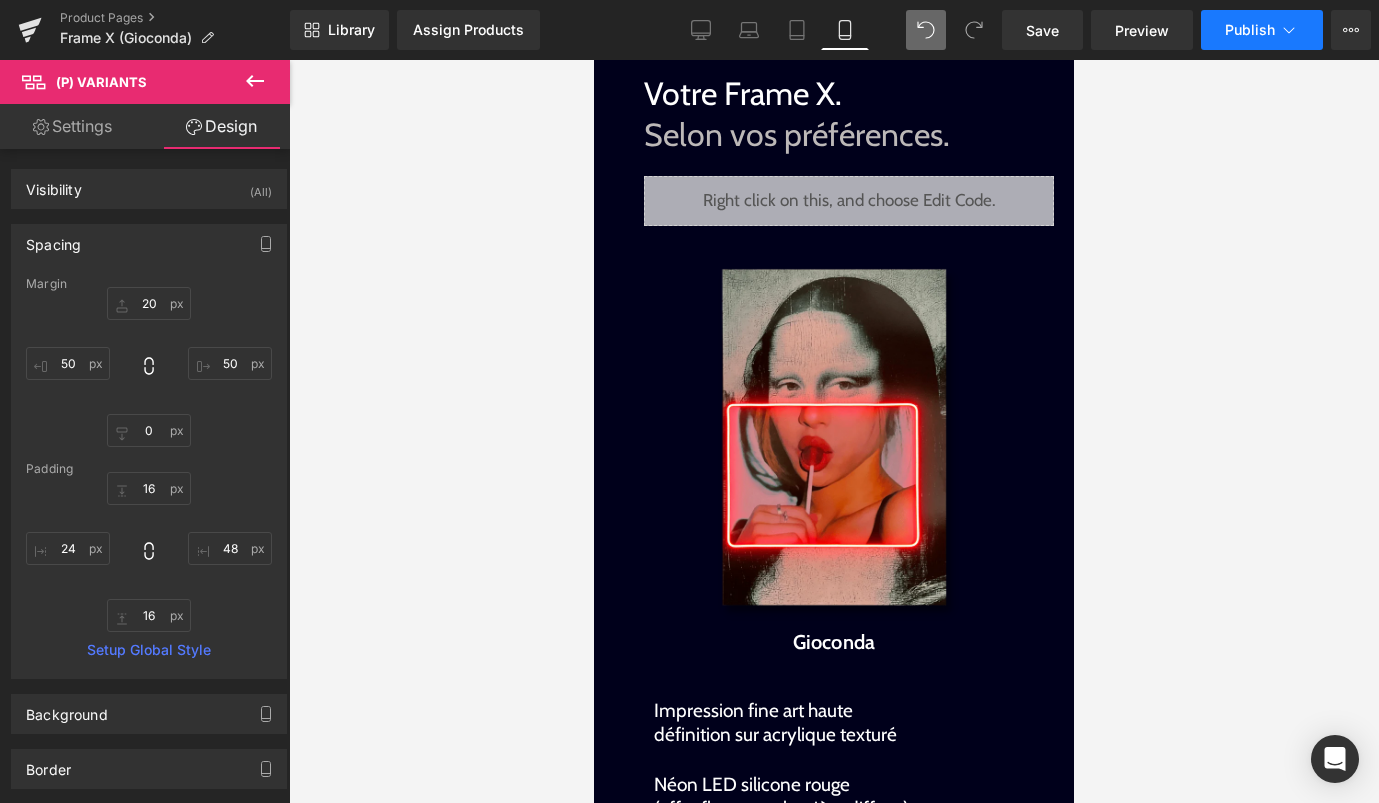 click on "Publish" at bounding box center [1250, 30] 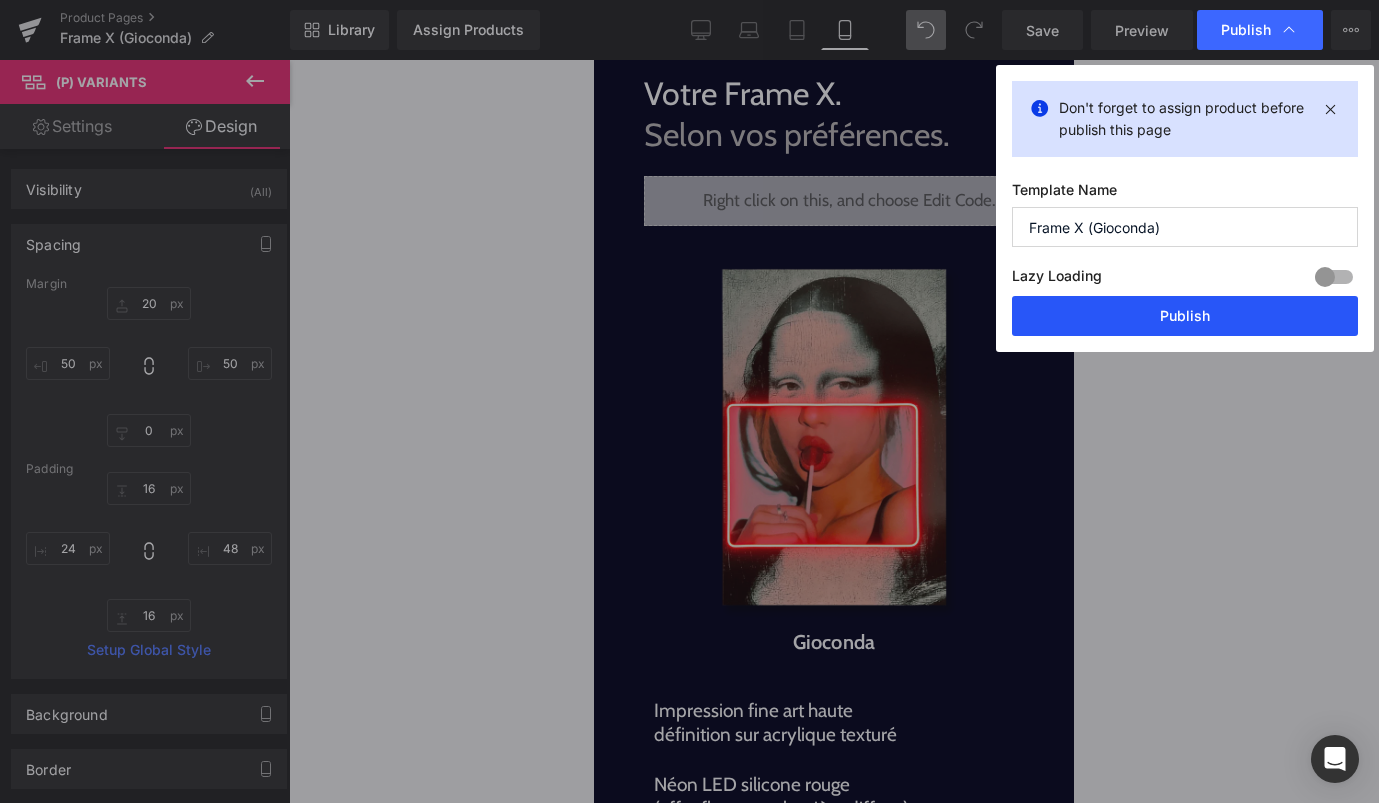 click on "Publish" at bounding box center (1185, 316) 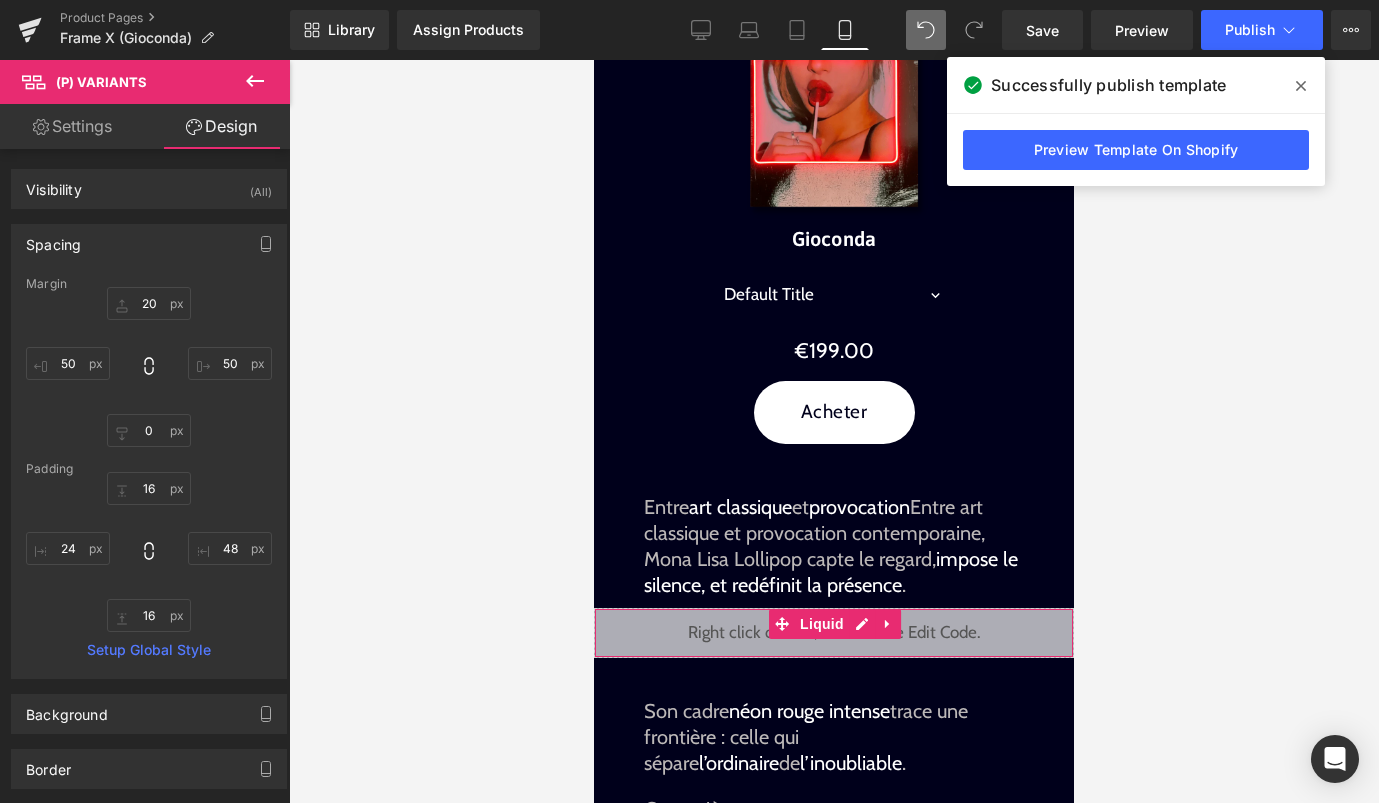 scroll, scrollTop: 856, scrollLeft: 0, axis: vertical 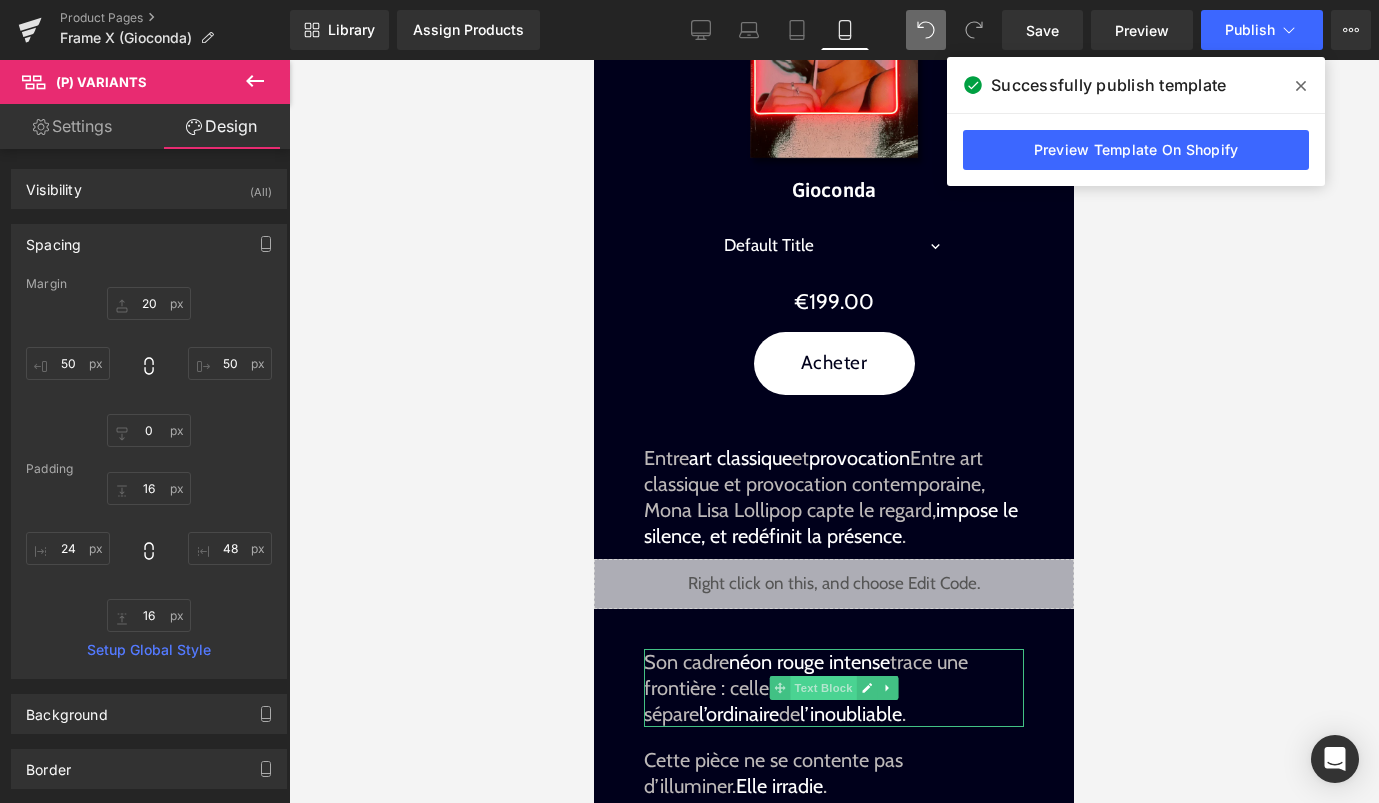 click on "Text Block" at bounding box center [823, 688] 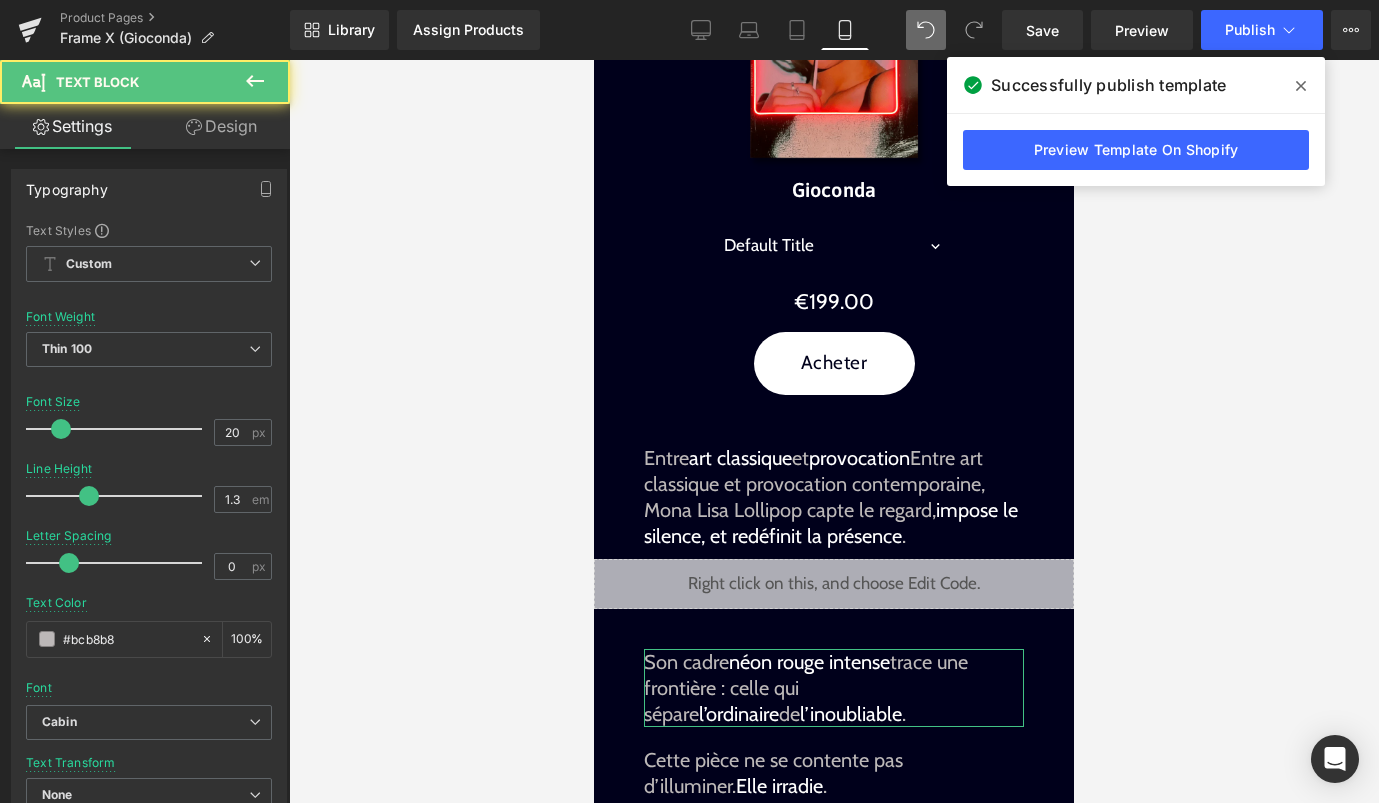 click on "Design" at bounding box center [221, 126] 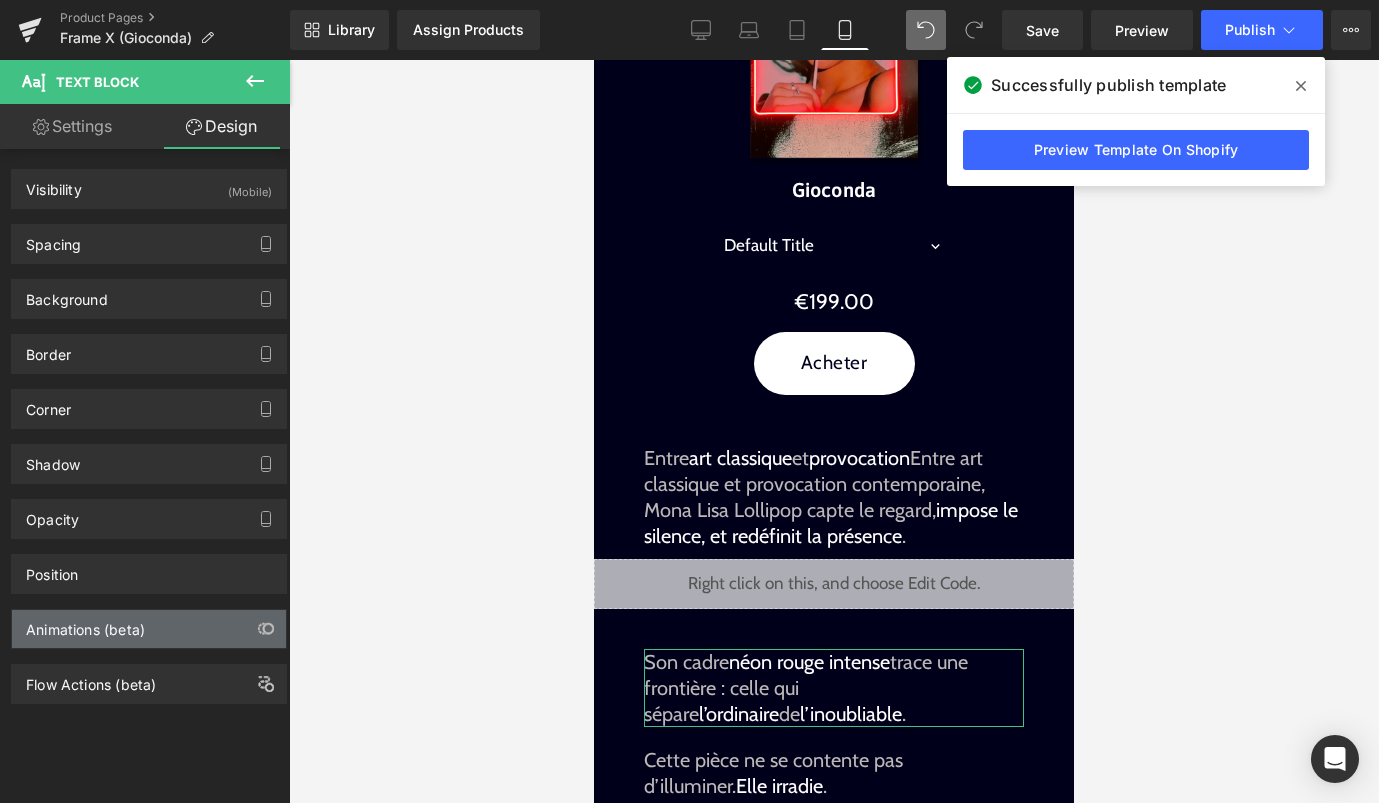 click on "Animations (beta)" at bounding box center [85, 624] 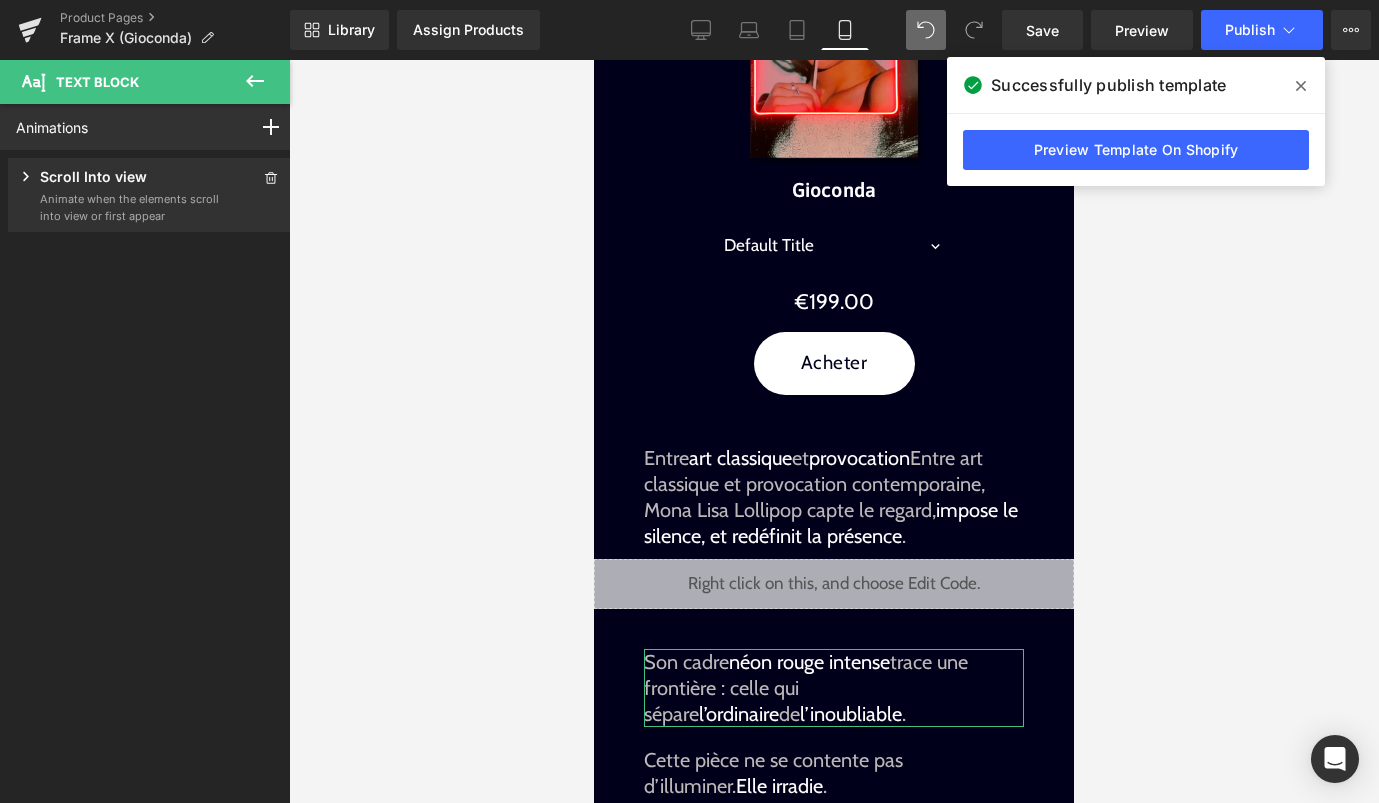 click on "Animate when the elements scroll into view or first appear" at bounding box center (130, 207) 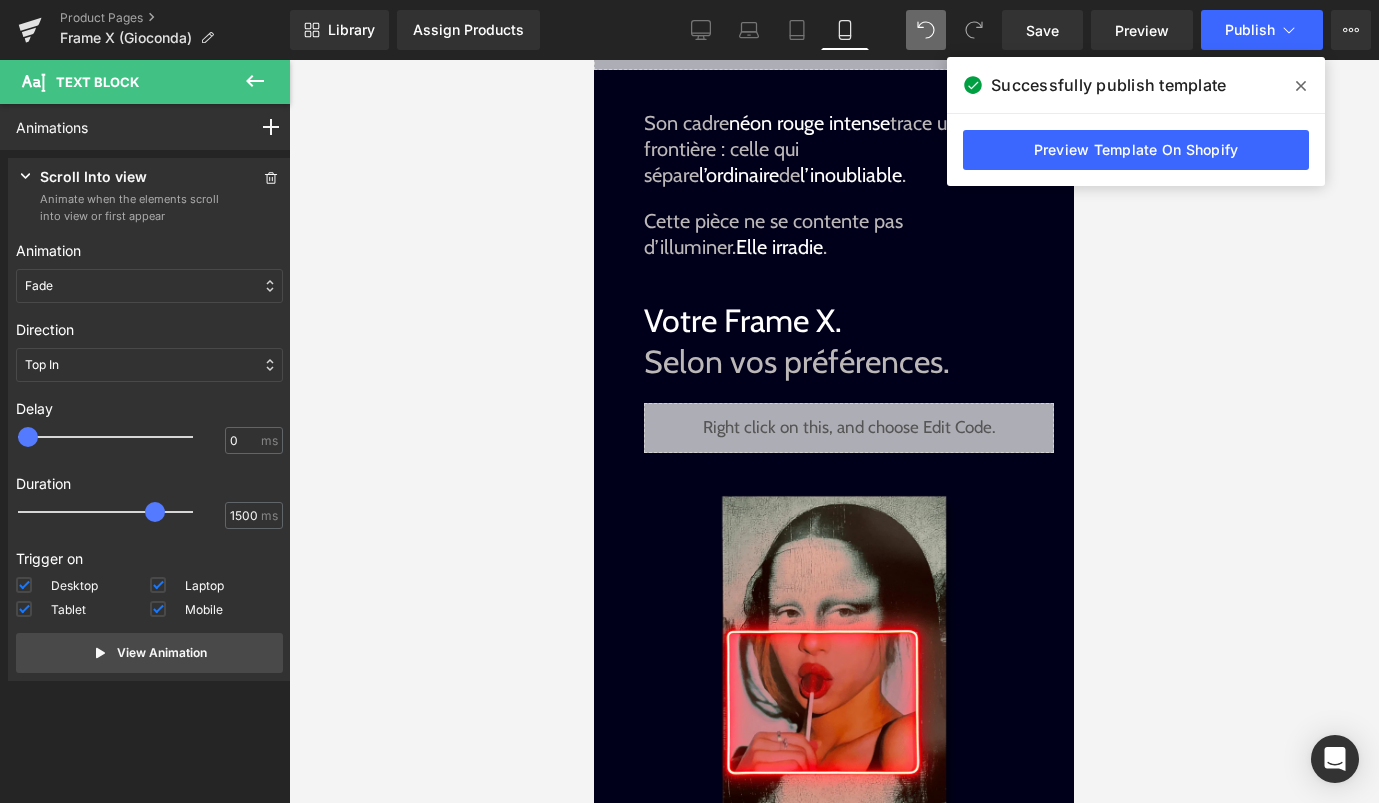 scroll, scrollTop: 1385, scrollLeft: 0, axis: vertical 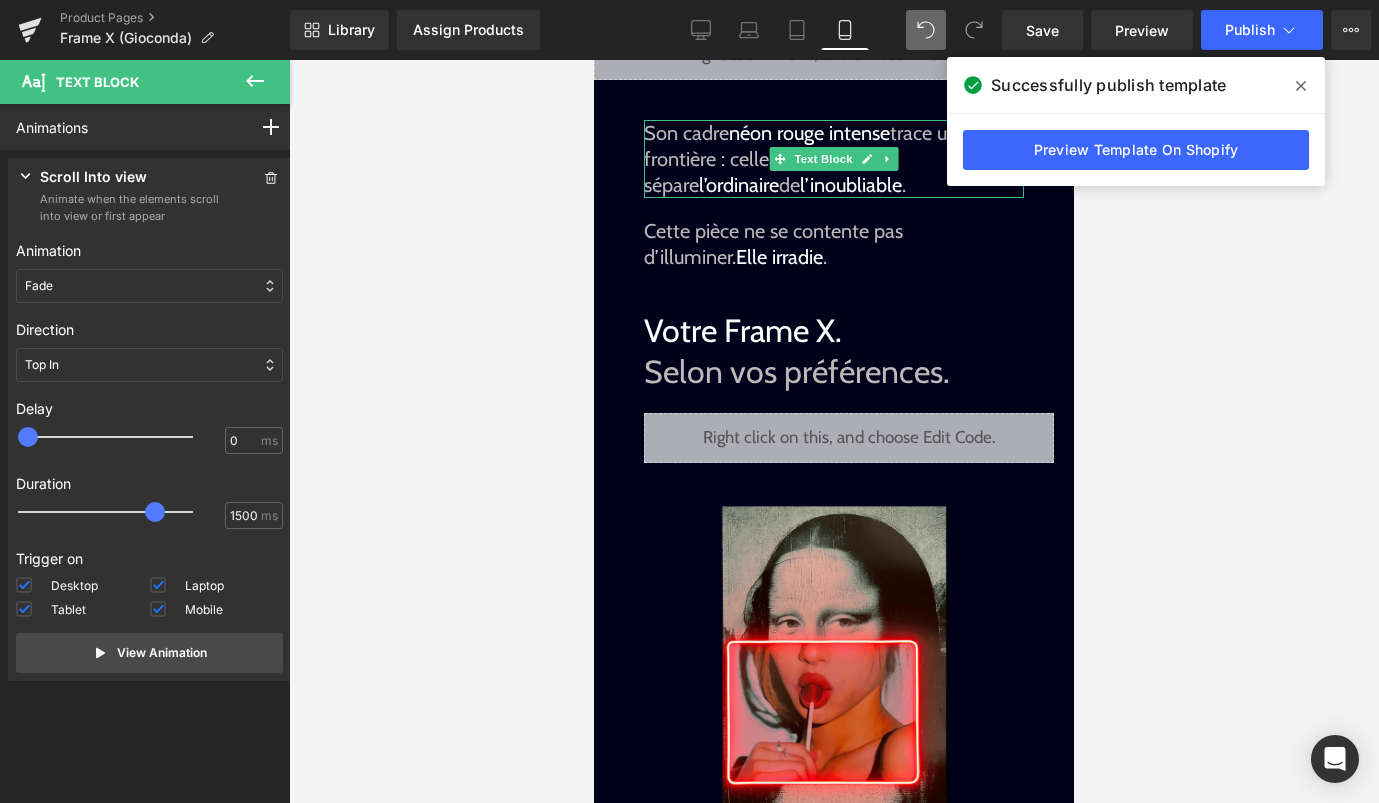 drag, startPoint x: 1405, startPoint y: 428, endPoint x: 811, endPoint y: 368, distance: 597.0226 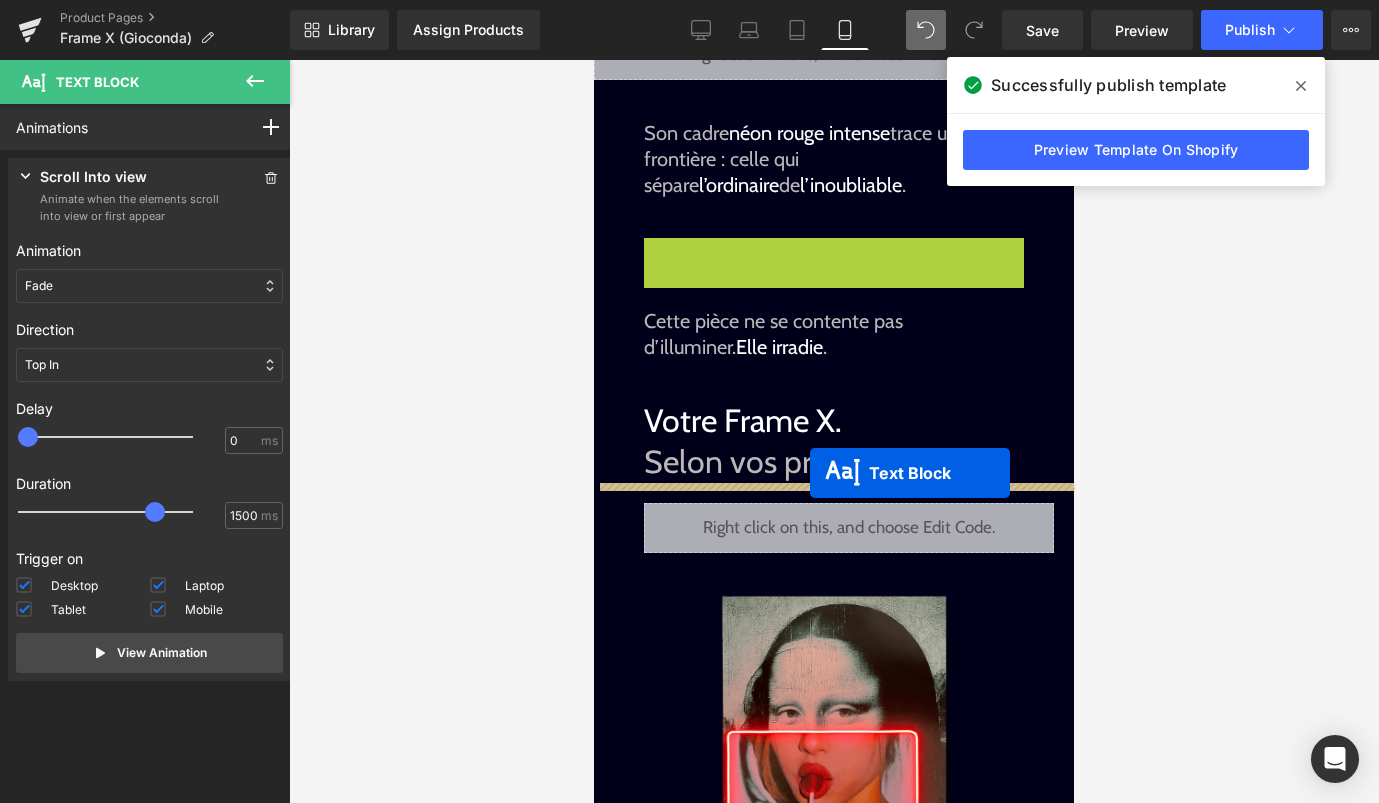 drag, startPoint x: 815, startPoint y: 281, endPoint x: 810, endPoint y: 473, distance: 192.0651 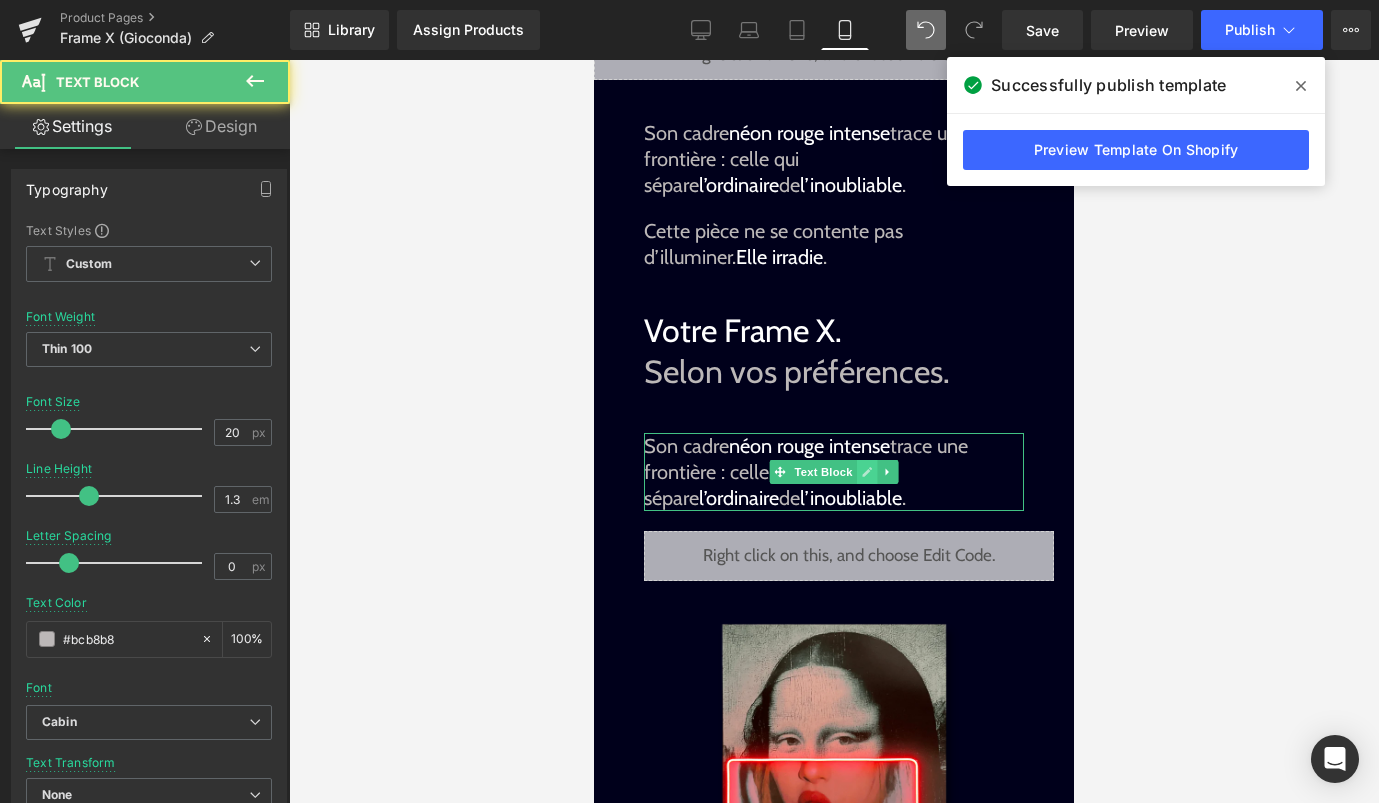 click 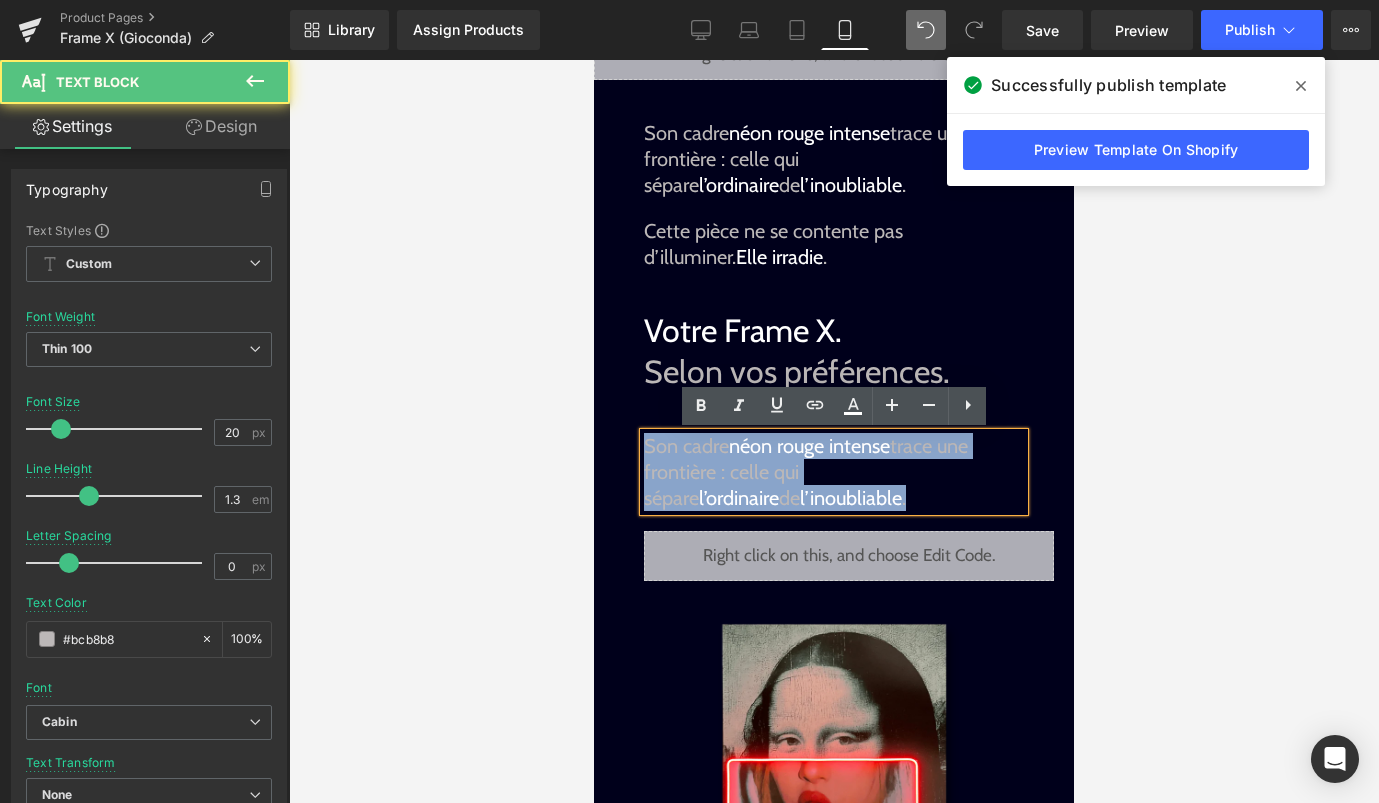 drag, startPoint x: 819, startPoint y: 489, endPoint x: 634, endPoint y: 447, distance: 189.70767 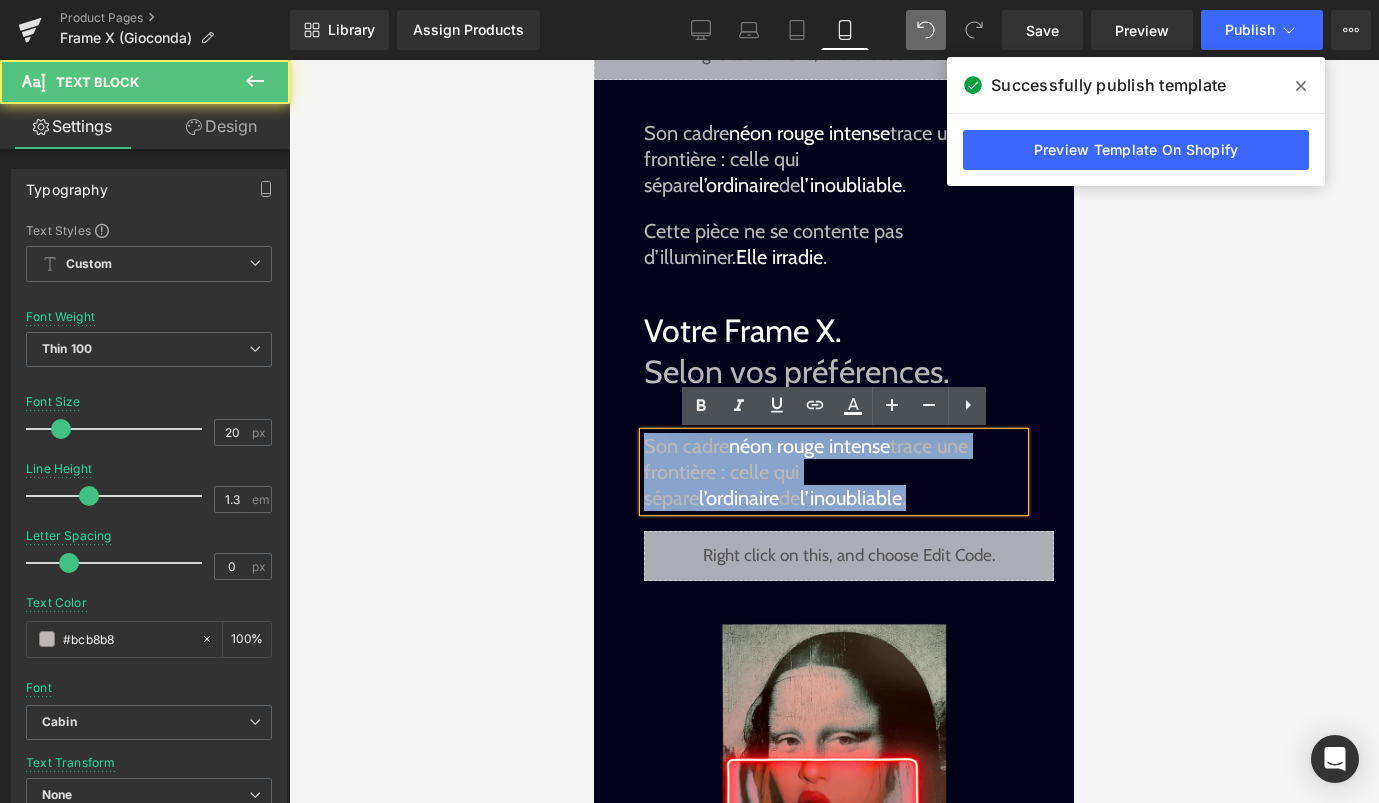 click on "Image         Image         Liquid
Image
Image
Une icône, détournée.
Text Block         Elle ne se contente pas d’exister sur vos murs.  Elle les transforme. Text Block
Sale Off
(P) Image
Gioconda
(P) Title
Default Title
0
(P) Variants
€199.00
(P) Price" at bounding box center [834, 304] 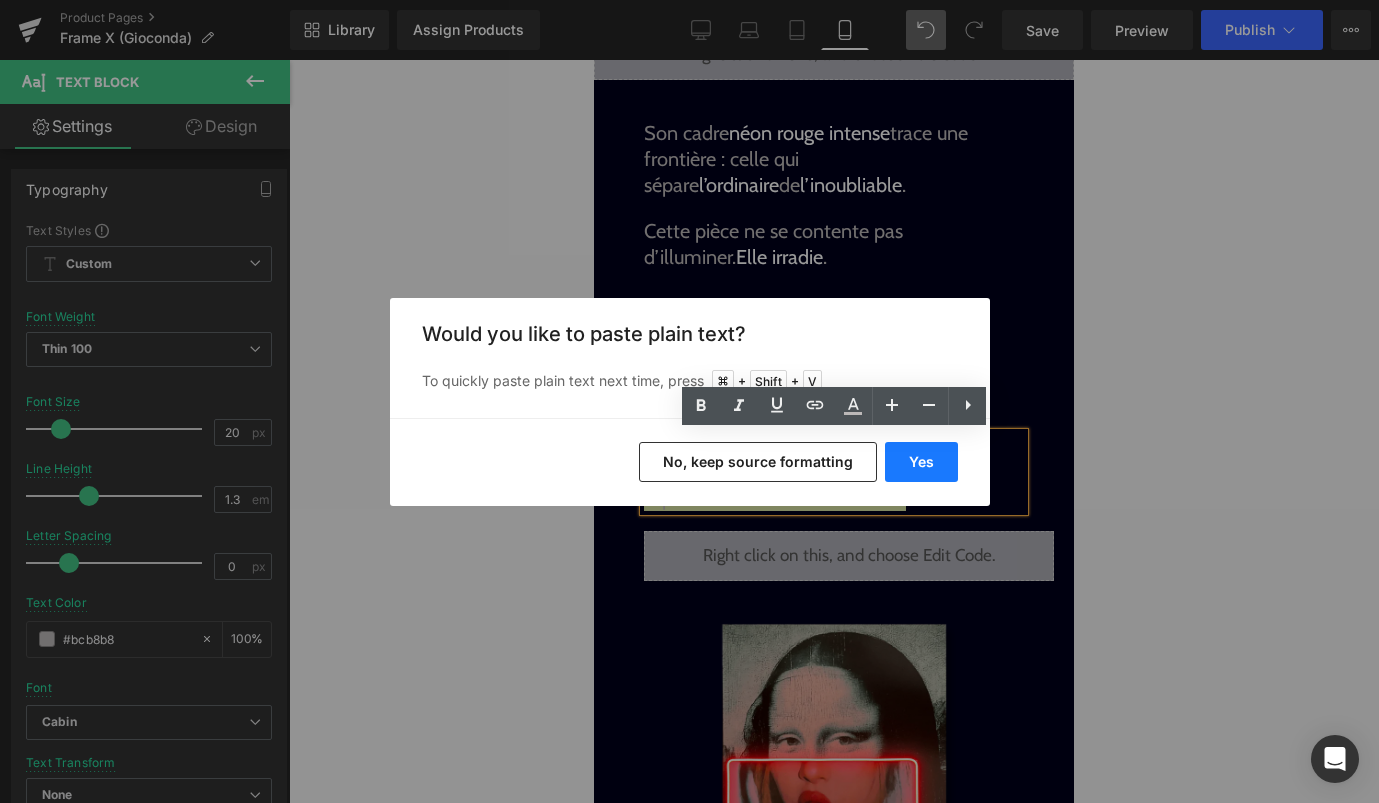 click on "Yes" at bounding box center (921, 462) 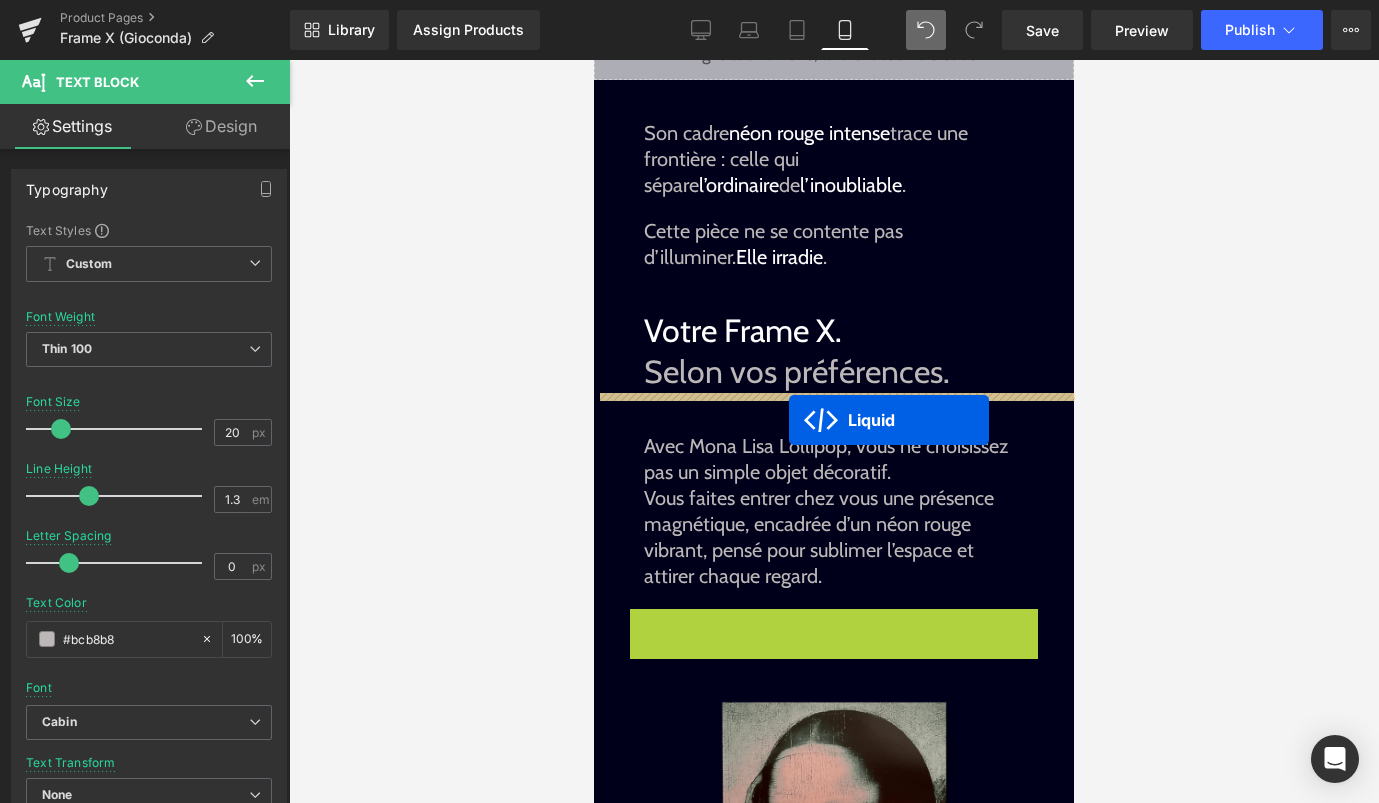 drag, startPoint x: 794, startPoint y: 623, endPoint x: 789, endPoint y: 419, distance: 204.06126 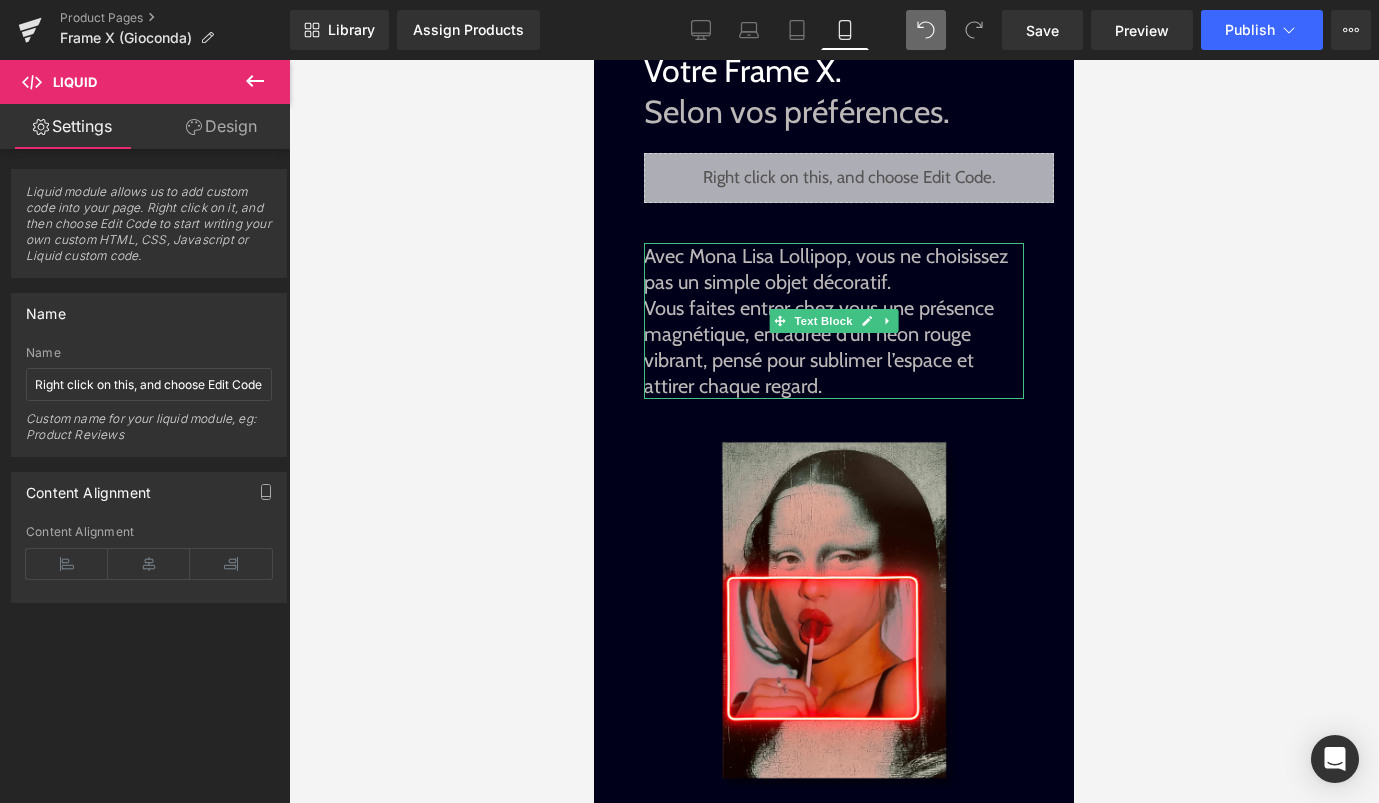 scroll, scrollTop: 1657, scrollLeft: 0, axis: vertical 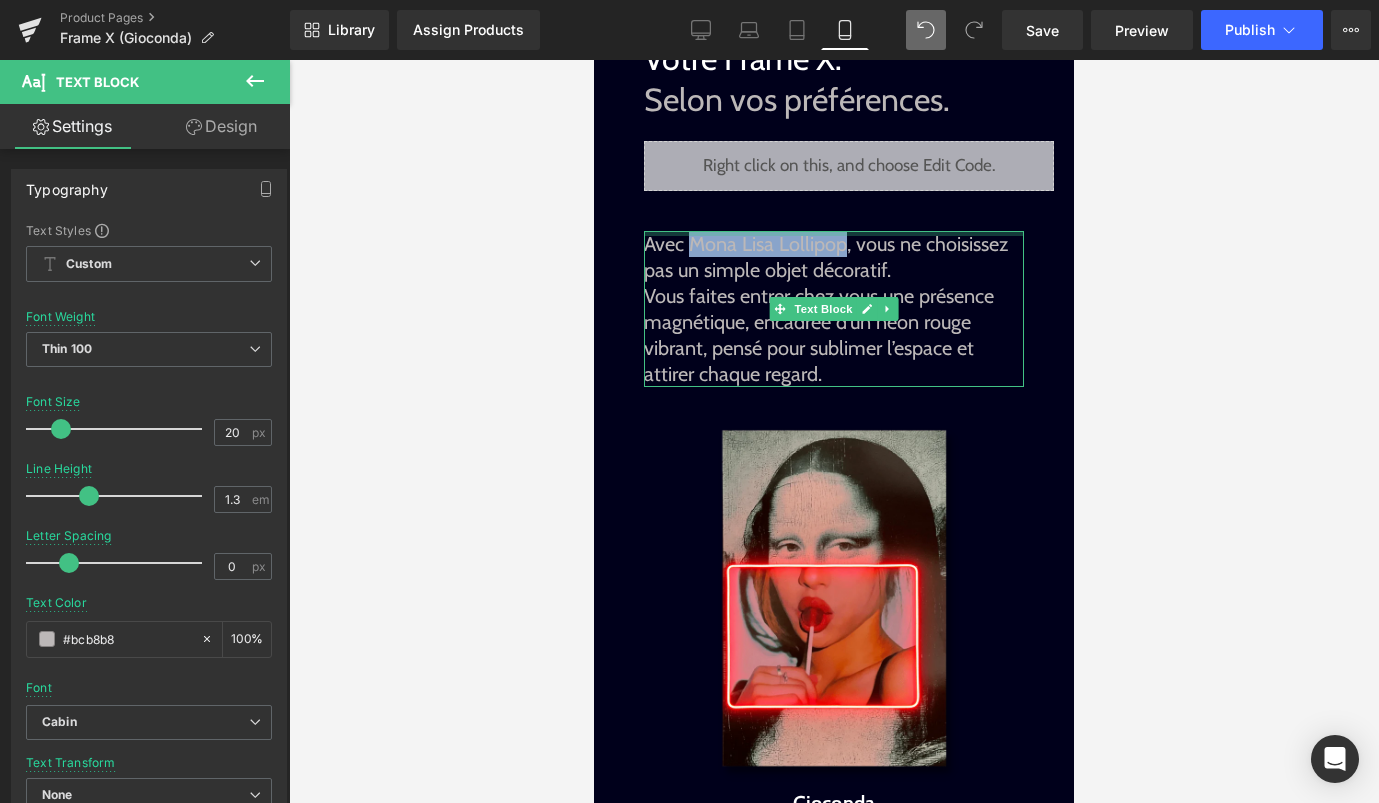 drag, startPoint x: 690, startPoint y: 242, endPoint x: 846, endPoint y: 235, distance: 156.15697 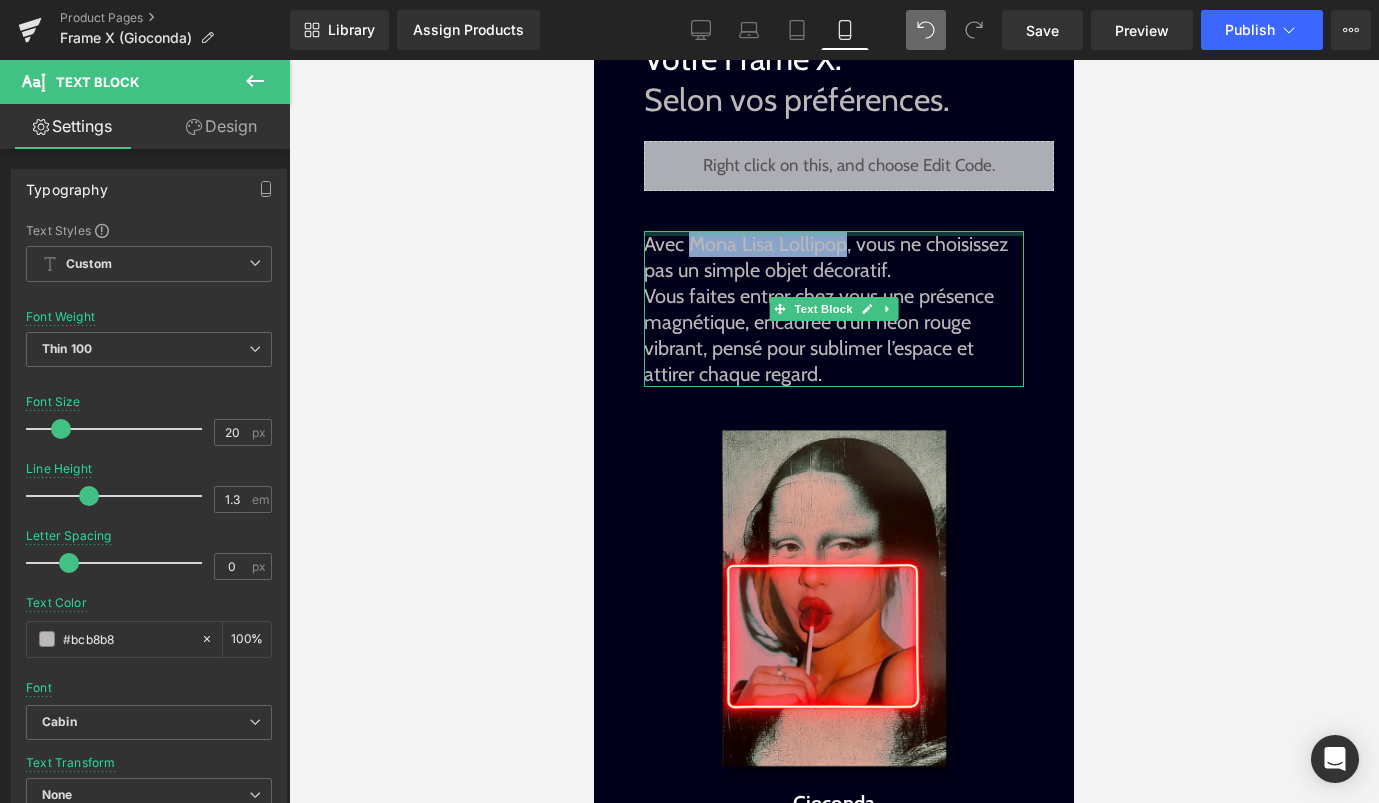 click on "Avec Mona Lisa Lollipop, vous ne choisissez pas un simple objet décoratif. Vous faites entrer chez vous une présence magnétique, encadrée d’un néon rouge vibrant, pensé pour sublimer l’espace et attirer chaque regard. Text Block" at bounding box center [834, 309] 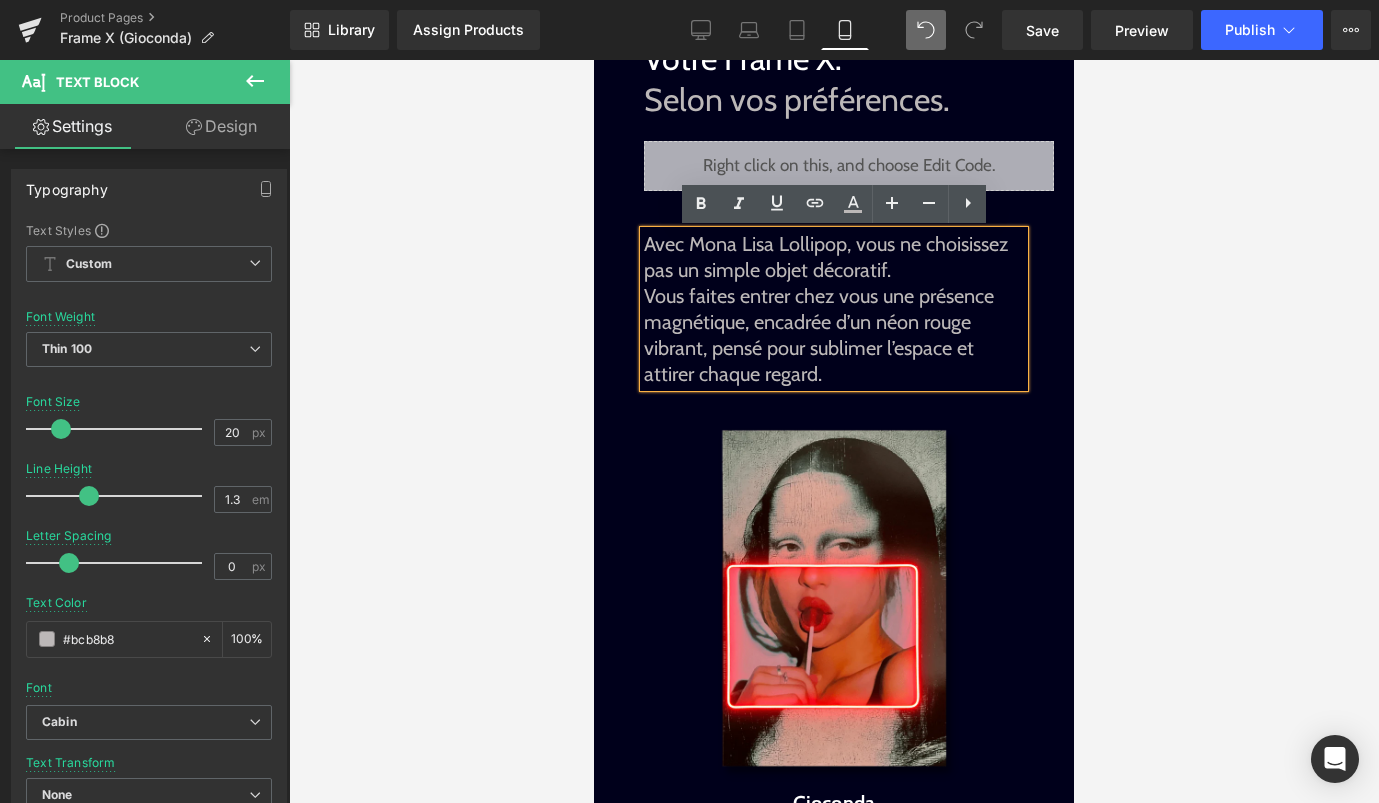 click on "Avec Mona Lisa Lollipop, vous ne choisissez pas un simple objet décoratif." at bounding box center (834, 257) 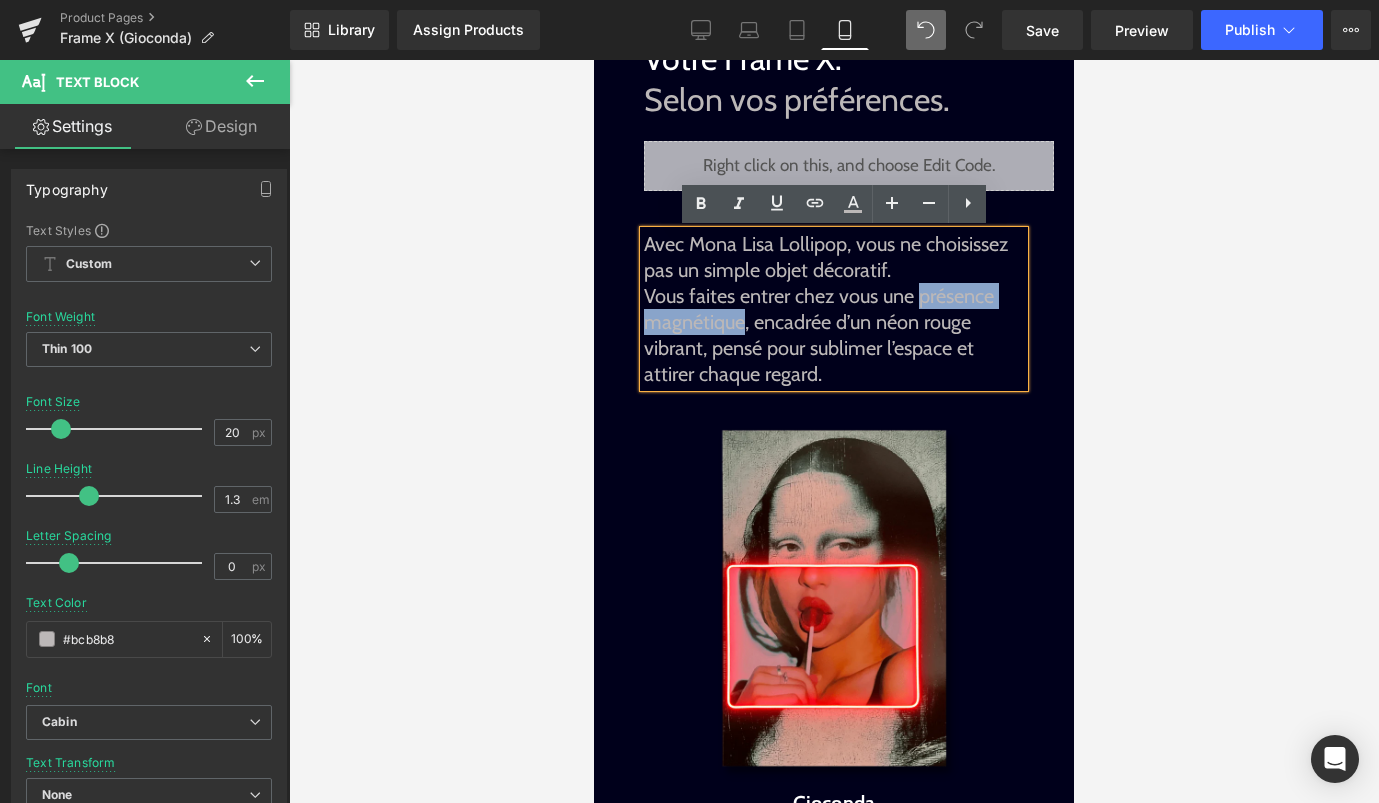 drag, startPoint x: 922, startPoint y: 291, endPoint x: 743, endPoint y: 318, distance: 181.02486 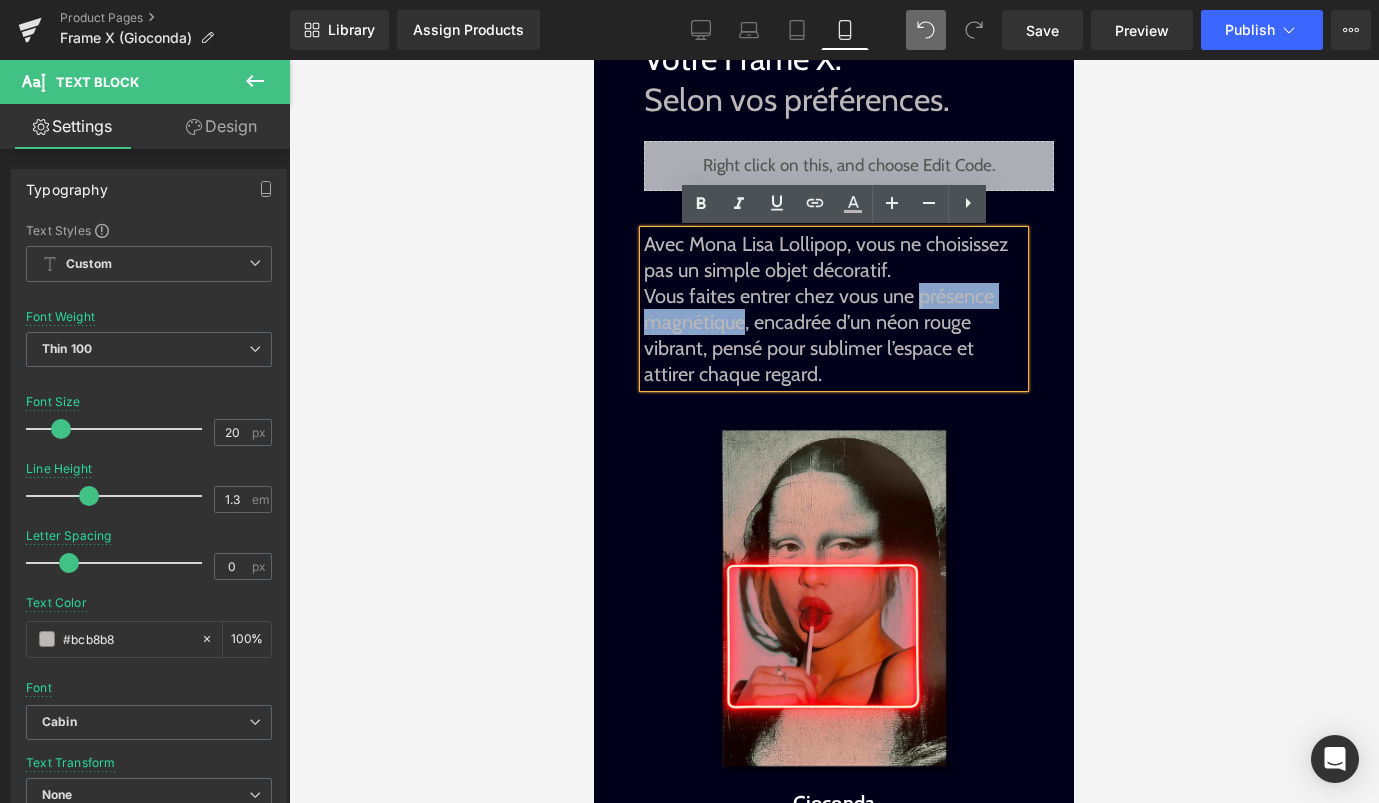 click on "Vous faites entrer chez vous une présence magnétique, encadrée d’un néon rouge vibrant, pensé pour sublimer l’espace et attirer chaque regard." at bounding box center [834, 335] 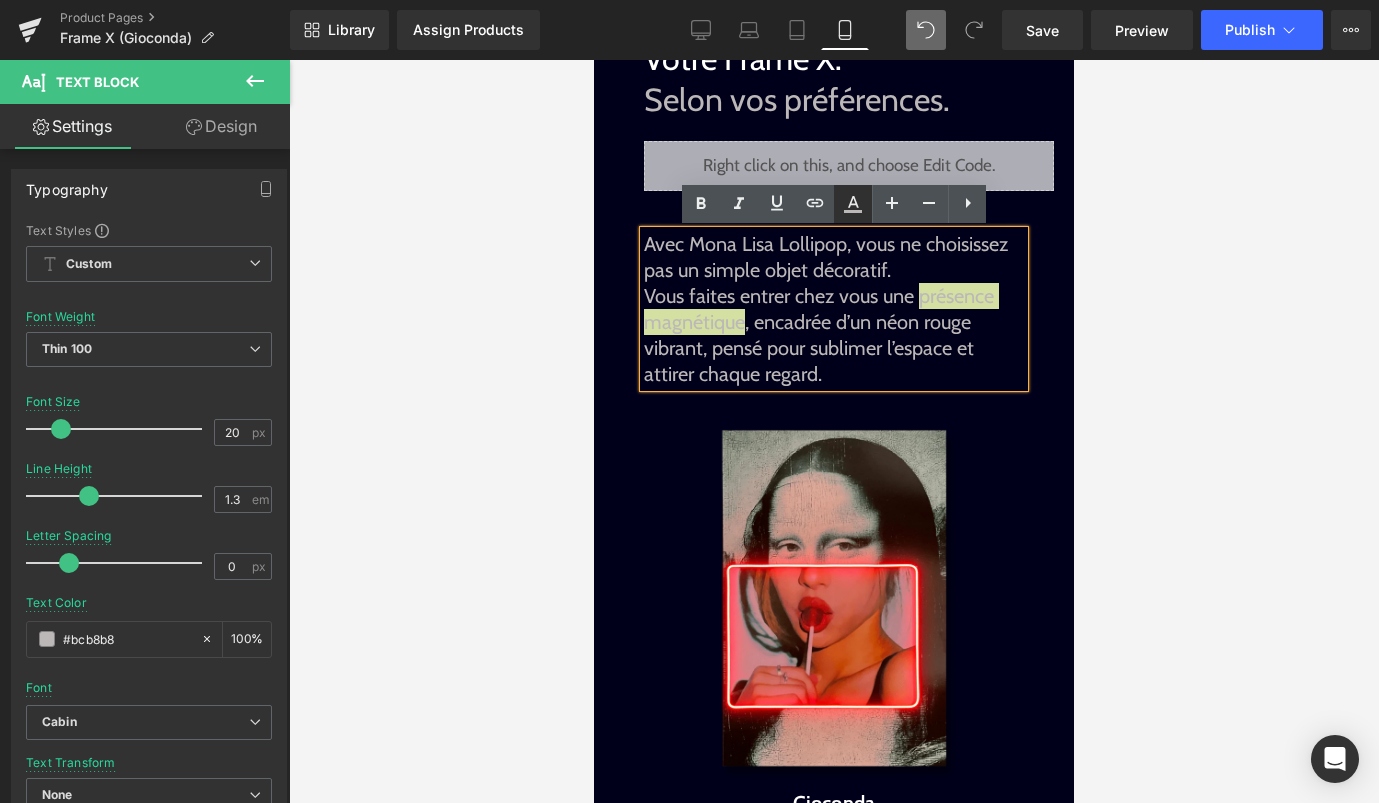 click 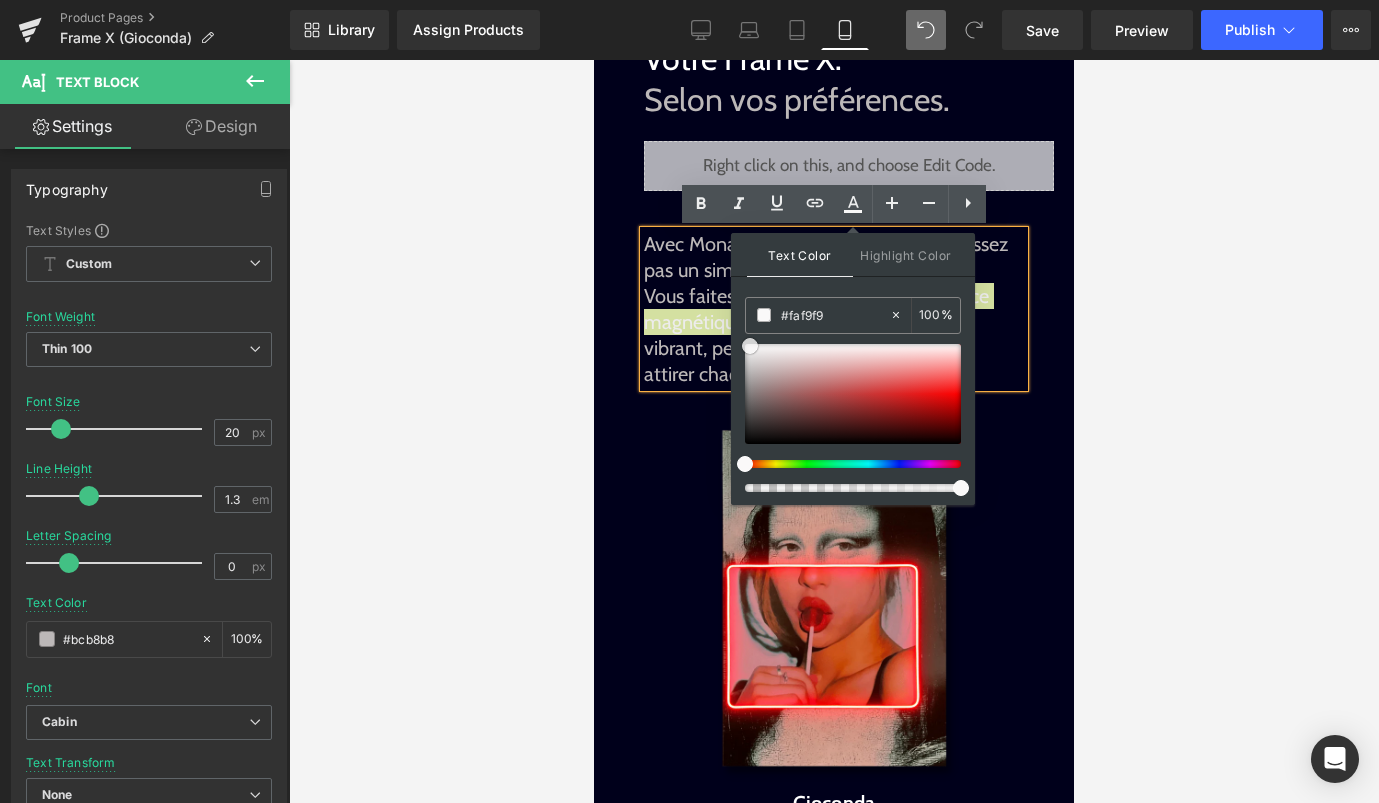 drag, startPoint x: 750, startPoint y: 362, endPoint x: 749, endPoint y: 337, distance: 25.019993 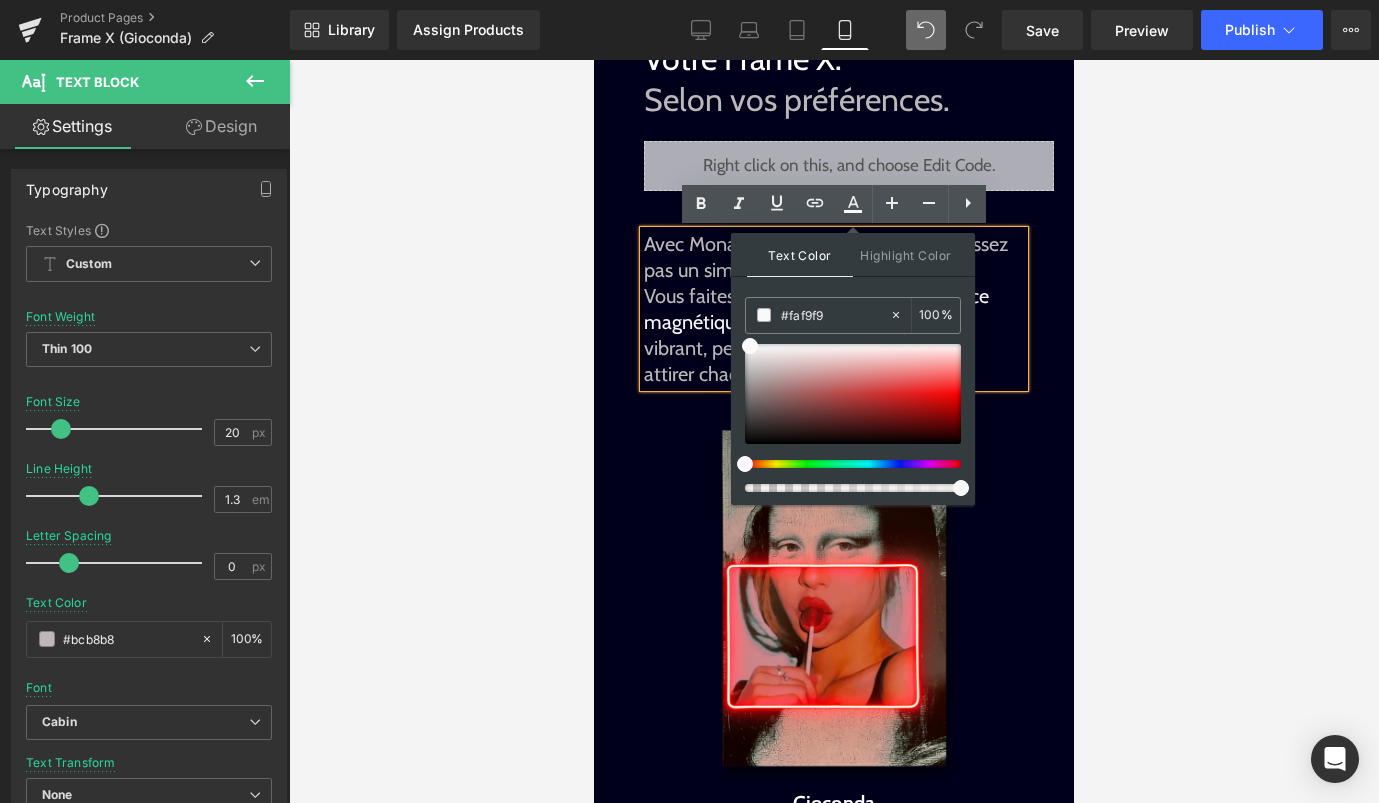 click on "présence magnétique" at bounding box center [816, 309] 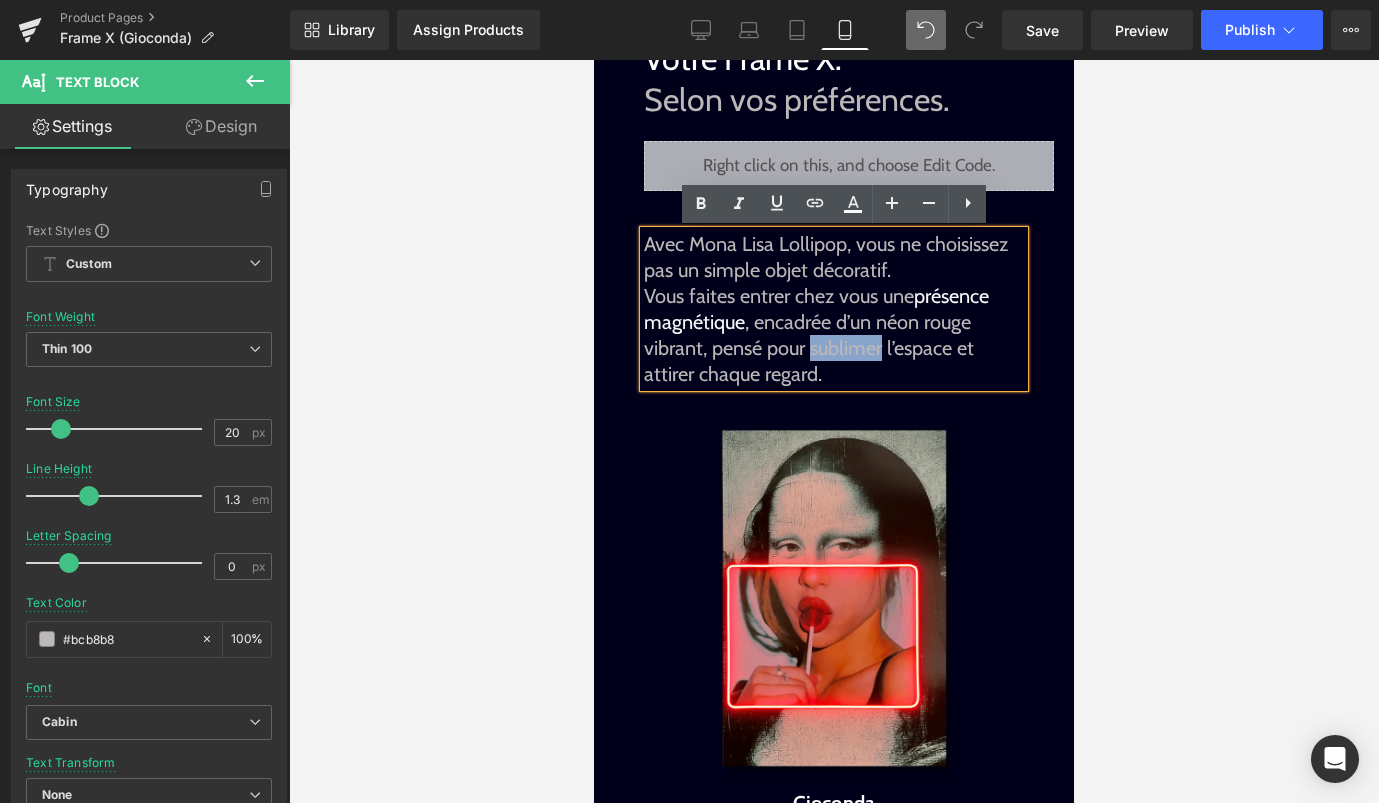 drag, startPoint x: 812, startPoint y: 350, endPoint x: 882, endPoint y: 347, distance: 70.064255 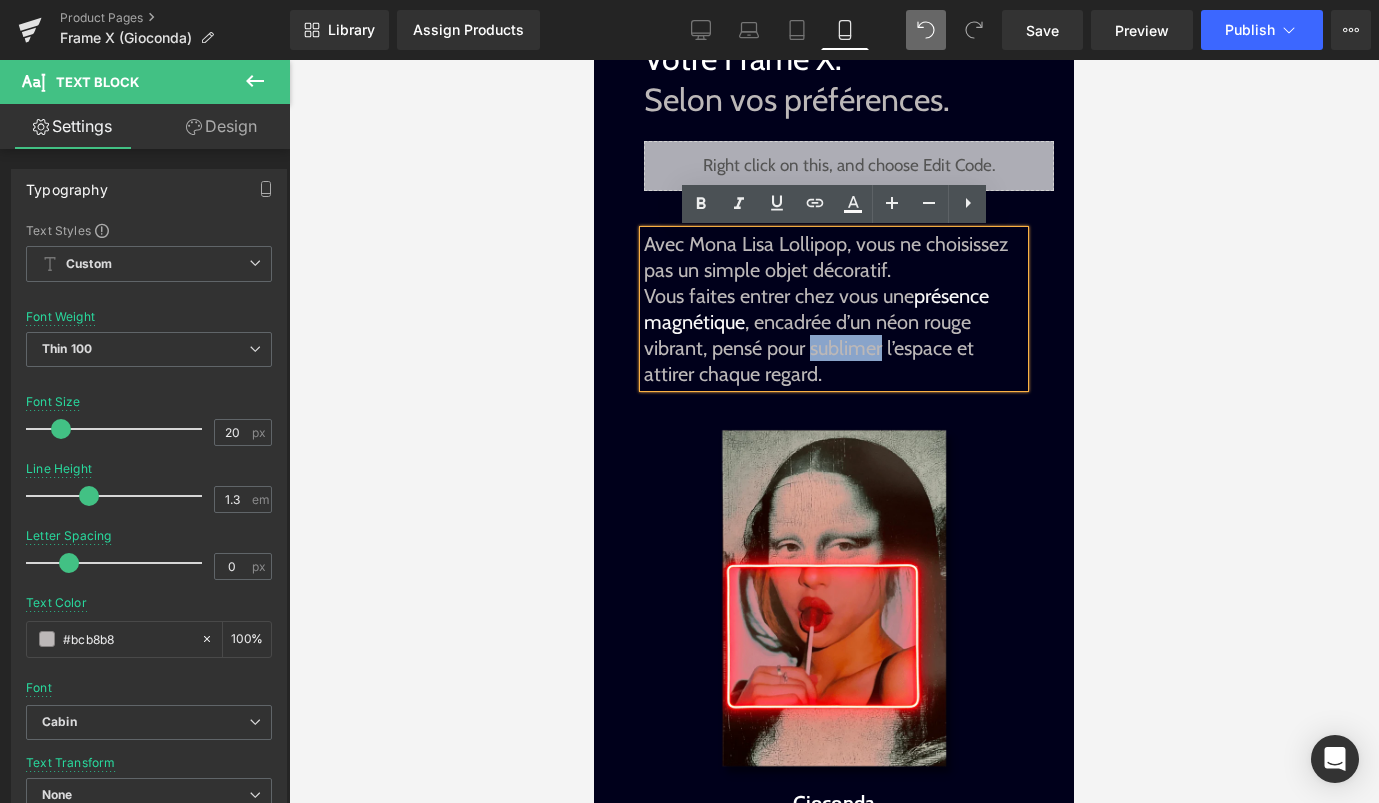 click on "Vous faites entrer chez vous une  présence magnétique , encadrée d’un néon rouge vibrant, pensé pour sublimer l’espace et attirer chaque regard." at bounding box center (834, 335) 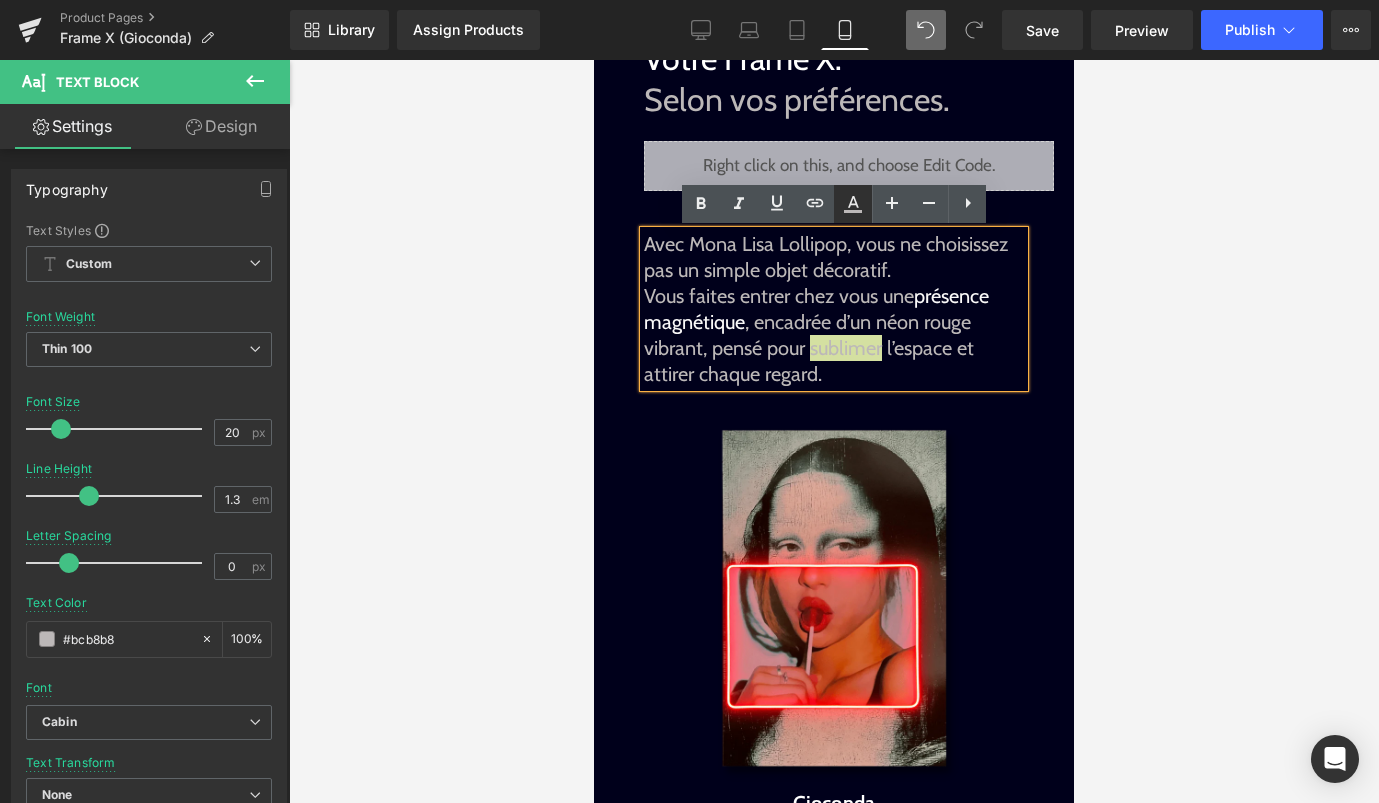click 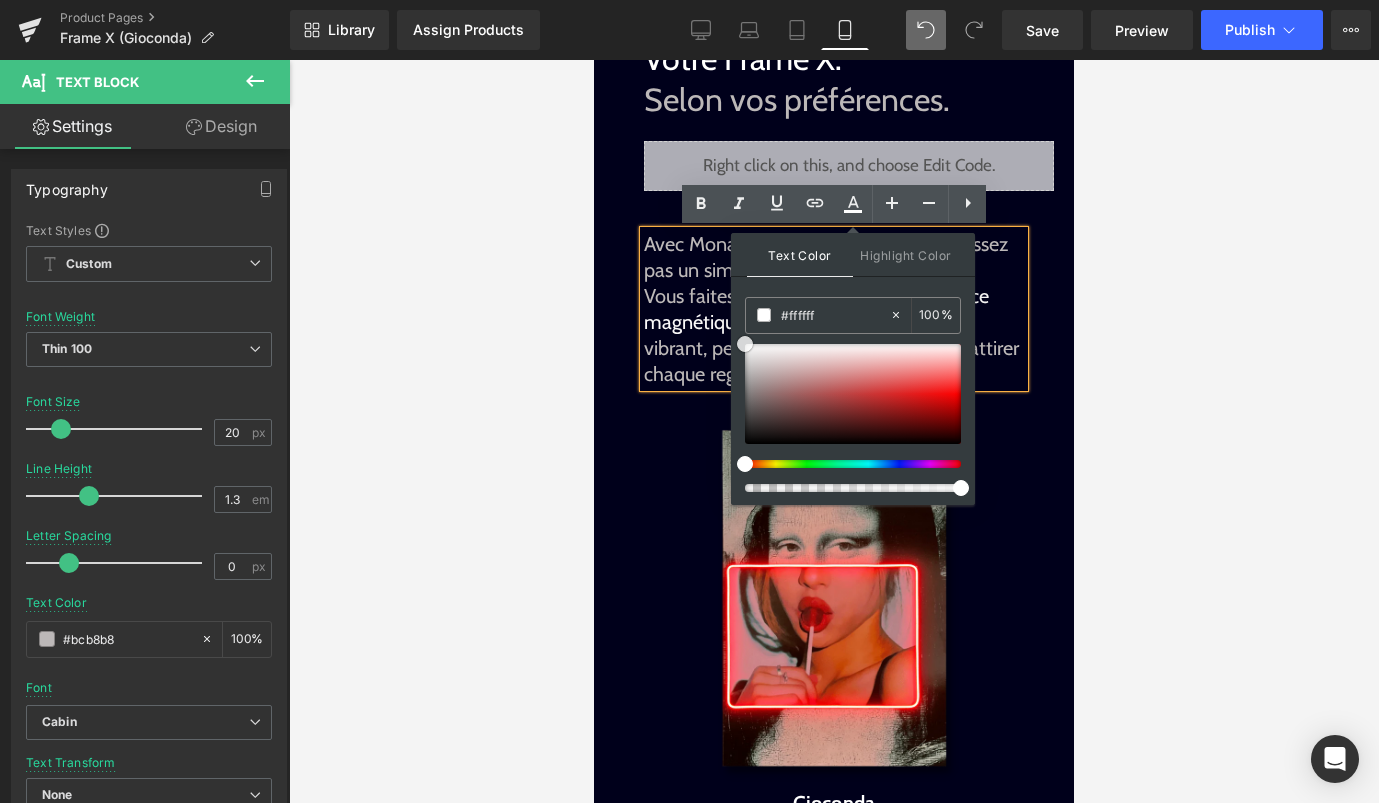 drag, startPoint x: 753, startPoint y: 366, endPoint x: 735, endPoint y: 331, distance: 39.357338 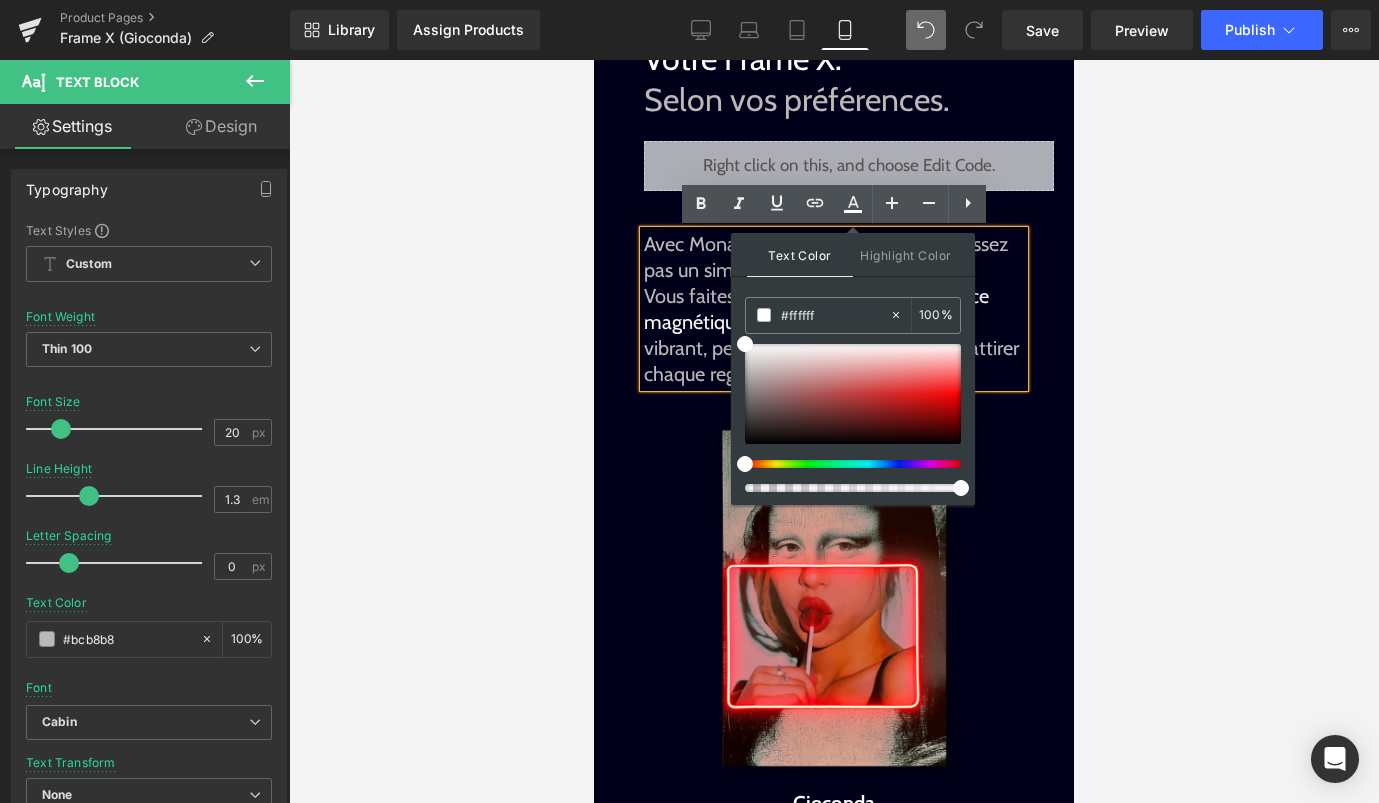 click on "Vous faites entrer chez vous une  présence magnétique , encadrée d’un néon rouge vibrant, pensé pour  sublimer  l’espace et attirer chaque regard." at bounding box center (834, 335) 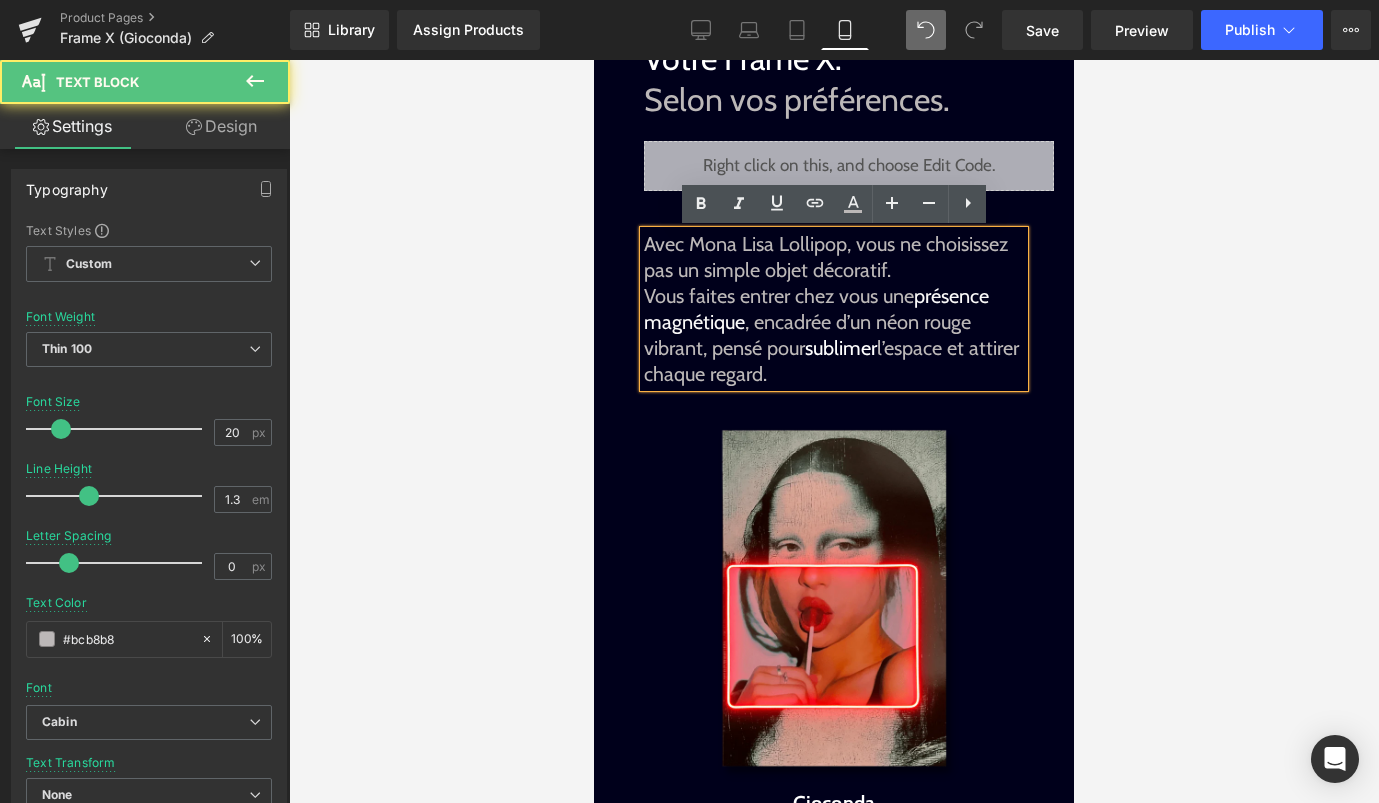 drag, startPoint x: 642, startPoint y: 379, endPoint x: 684, endPoint y: 373, distance: 42.426407 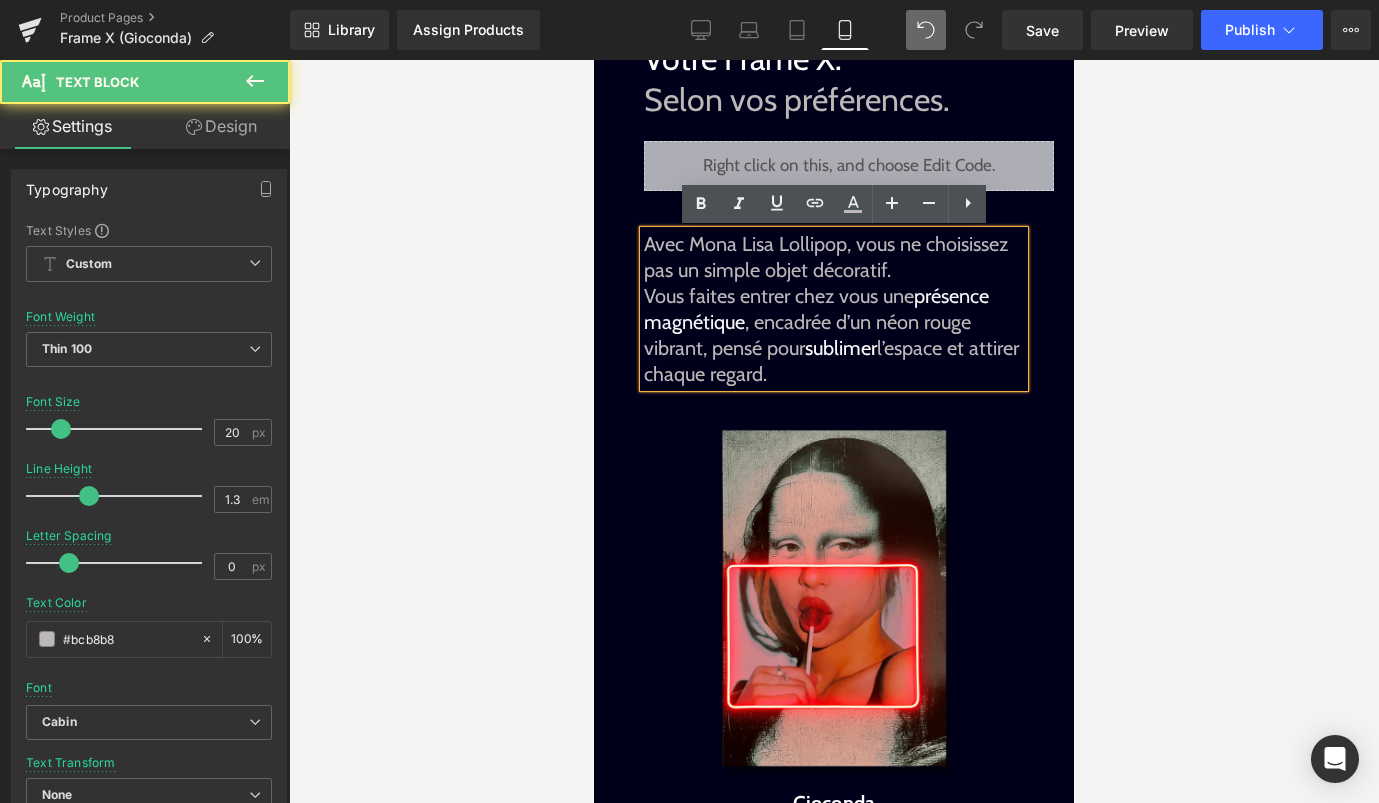 click on "Avec Mona Lisa Lollipop, vous ne choisissez pas un simple objet décoratif. Vous faites entrer chez vous une  présence magnétique , encadrée d’un néon rouge vibrant, pensé pour  sublimer  l’espace et attirer chaque regard." at bounding box center [834, 309] 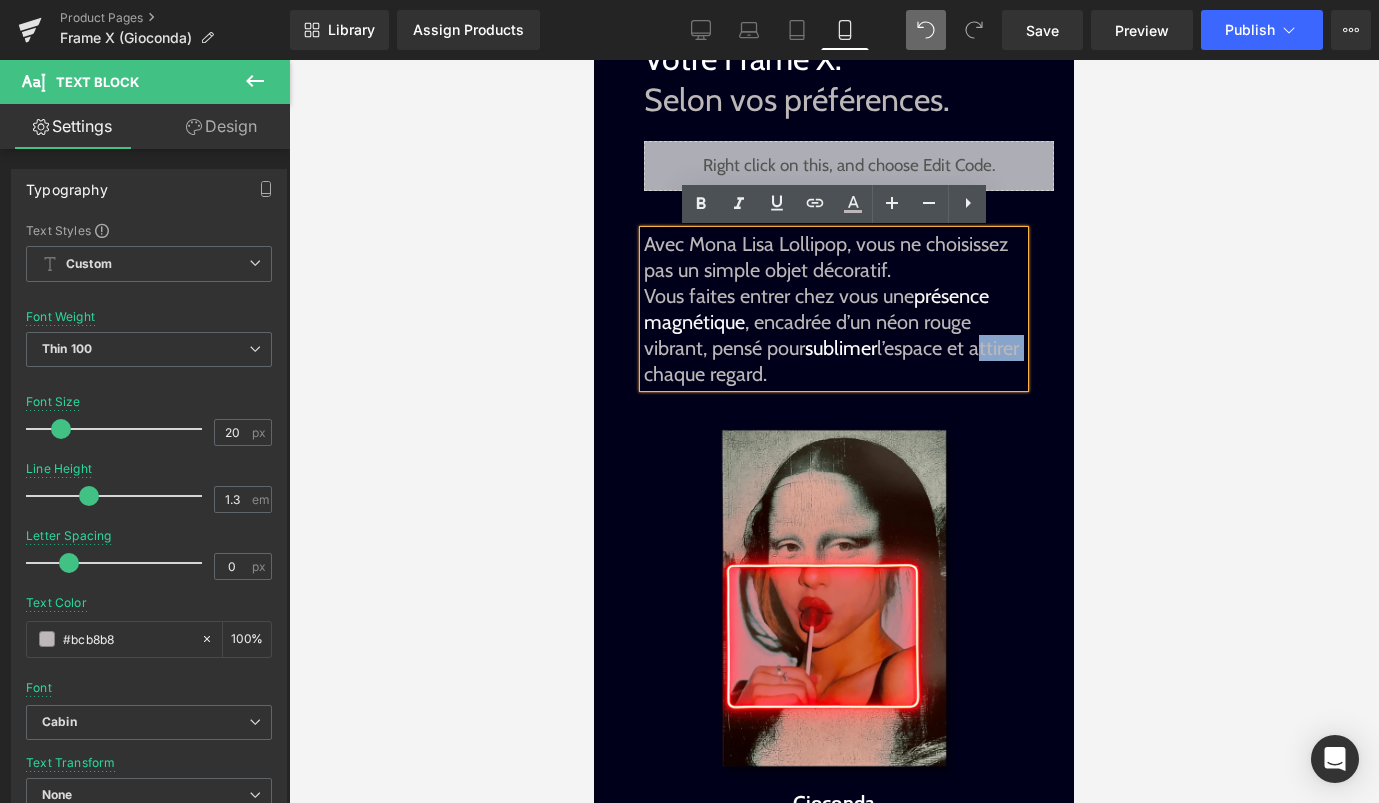 drag, startPoint x: 695, startPoint y: 372, endPoint x: 645, endPoint y: 372, distance: 50 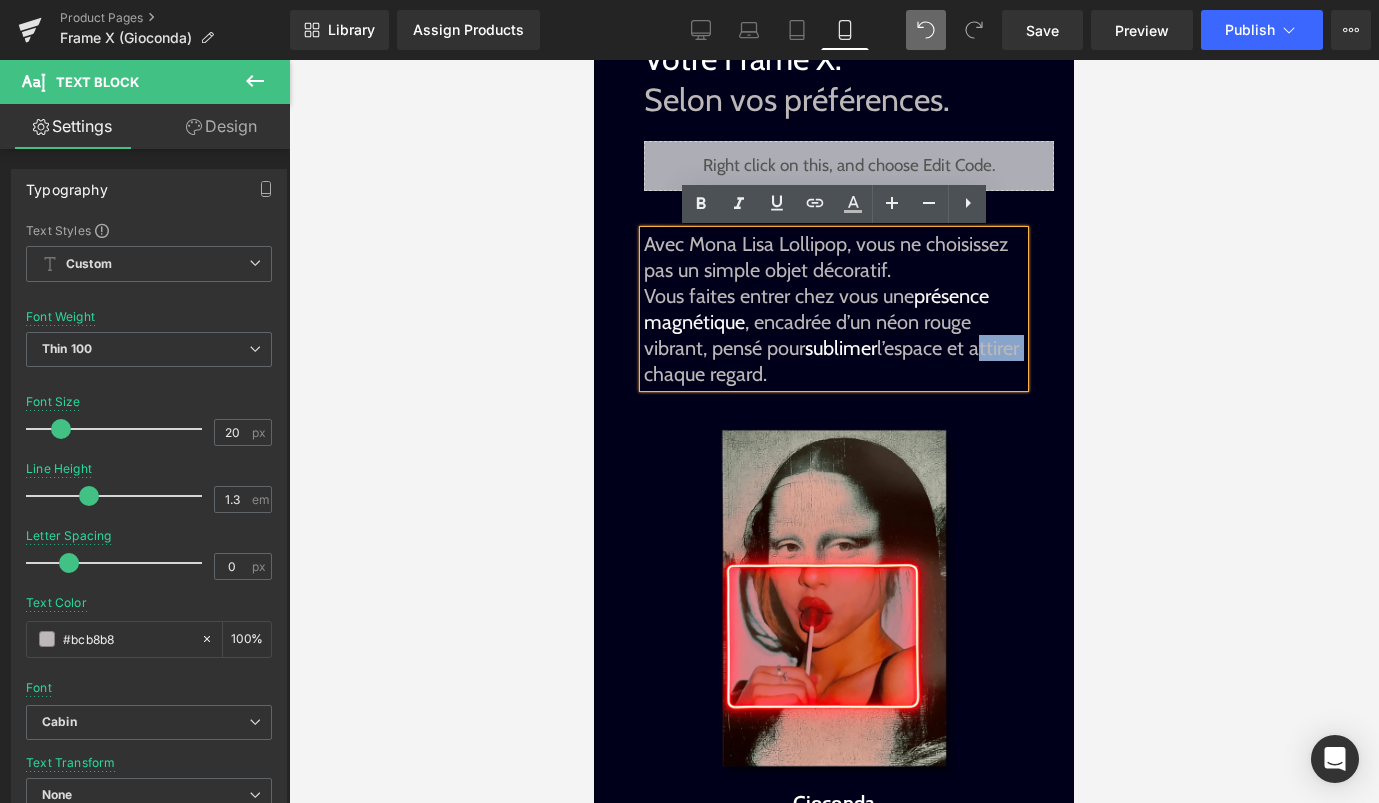 click on "Vous faites entrer chez vous une  présence magnétique , encadrée d’un néon rouge vibrant, pensé pour  sublimer  l’espace et attirer chaque regard." at bounding box center (834, 335) 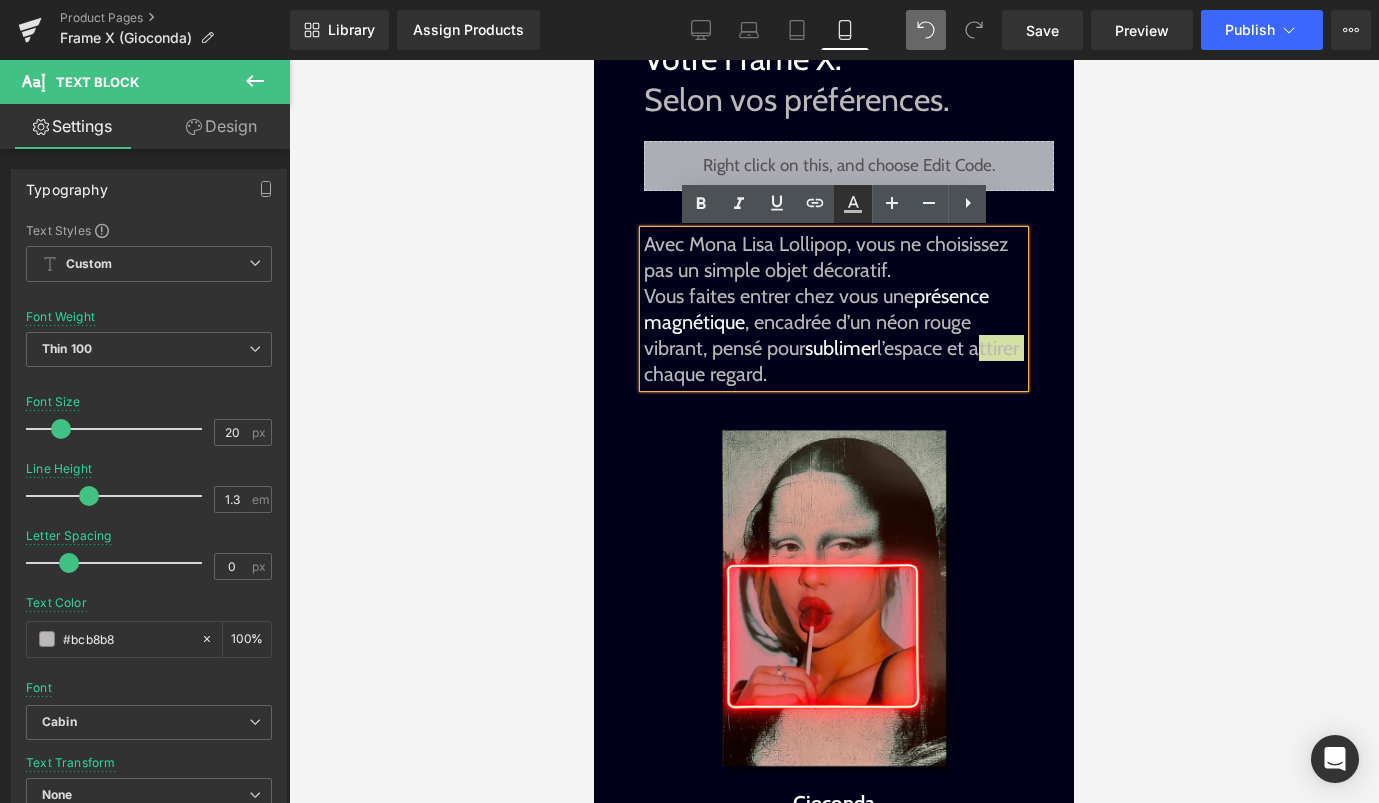 click 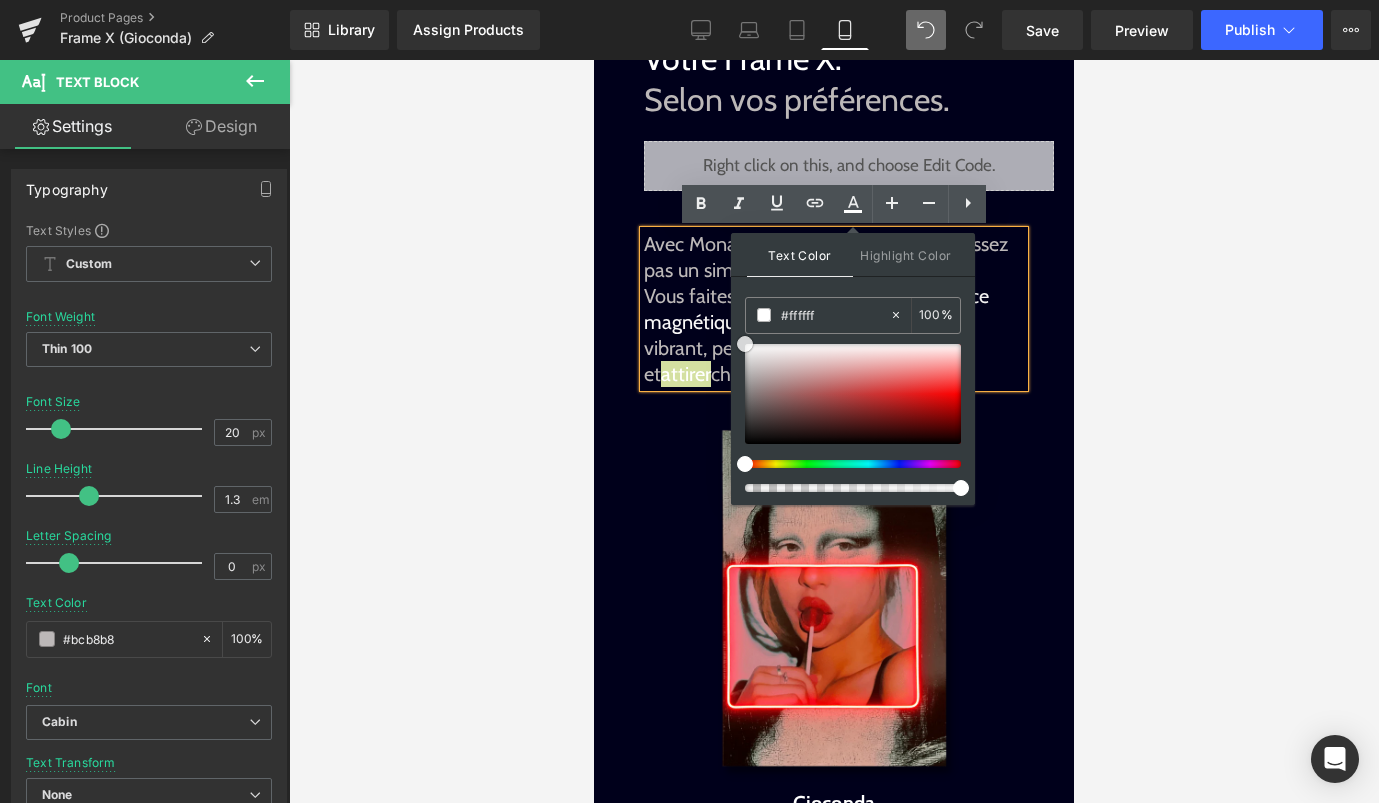 drag, startPoint x: 1346, startPoint y: 426, endPoint x: 730, endPoint y: 332, distance: 623.1308 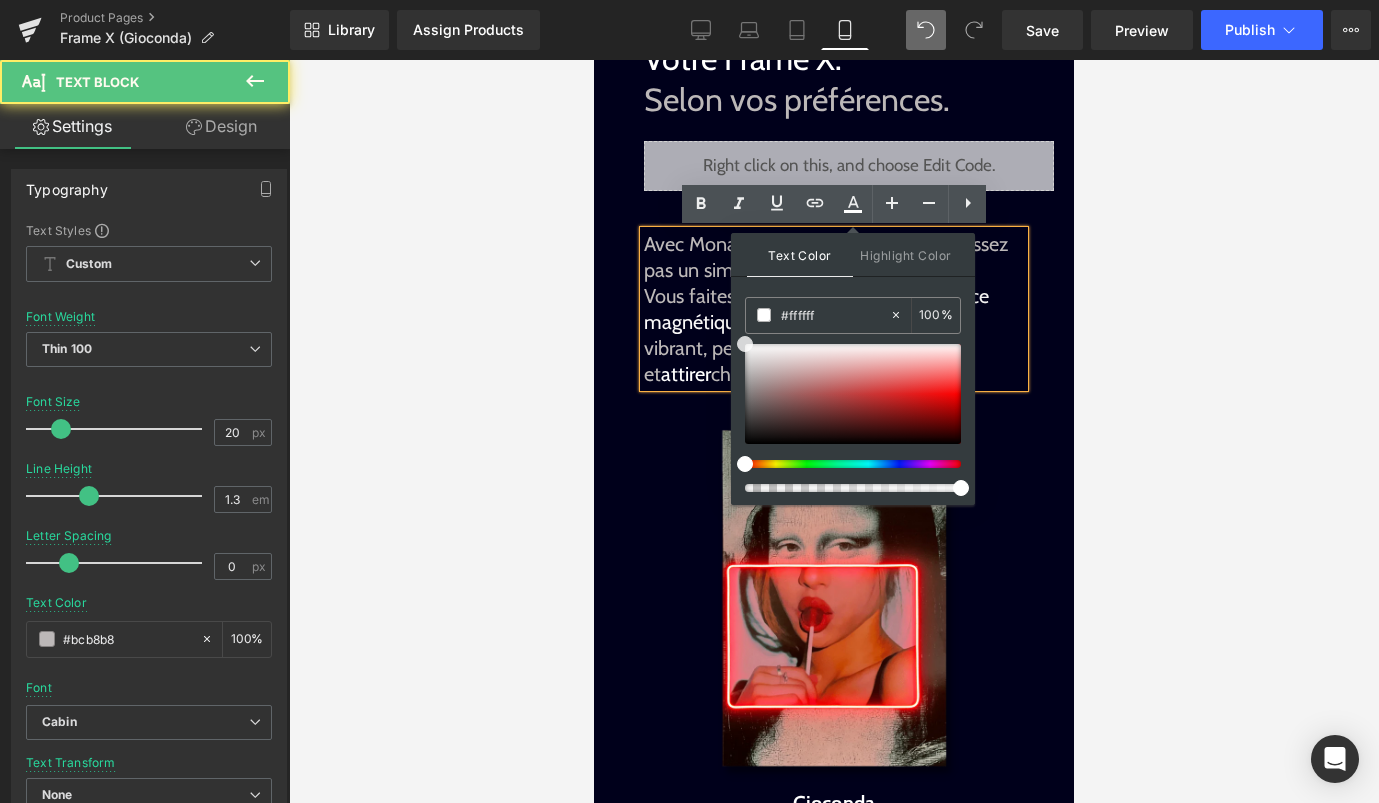 click on "attirer" at bounding box center [686, 374] 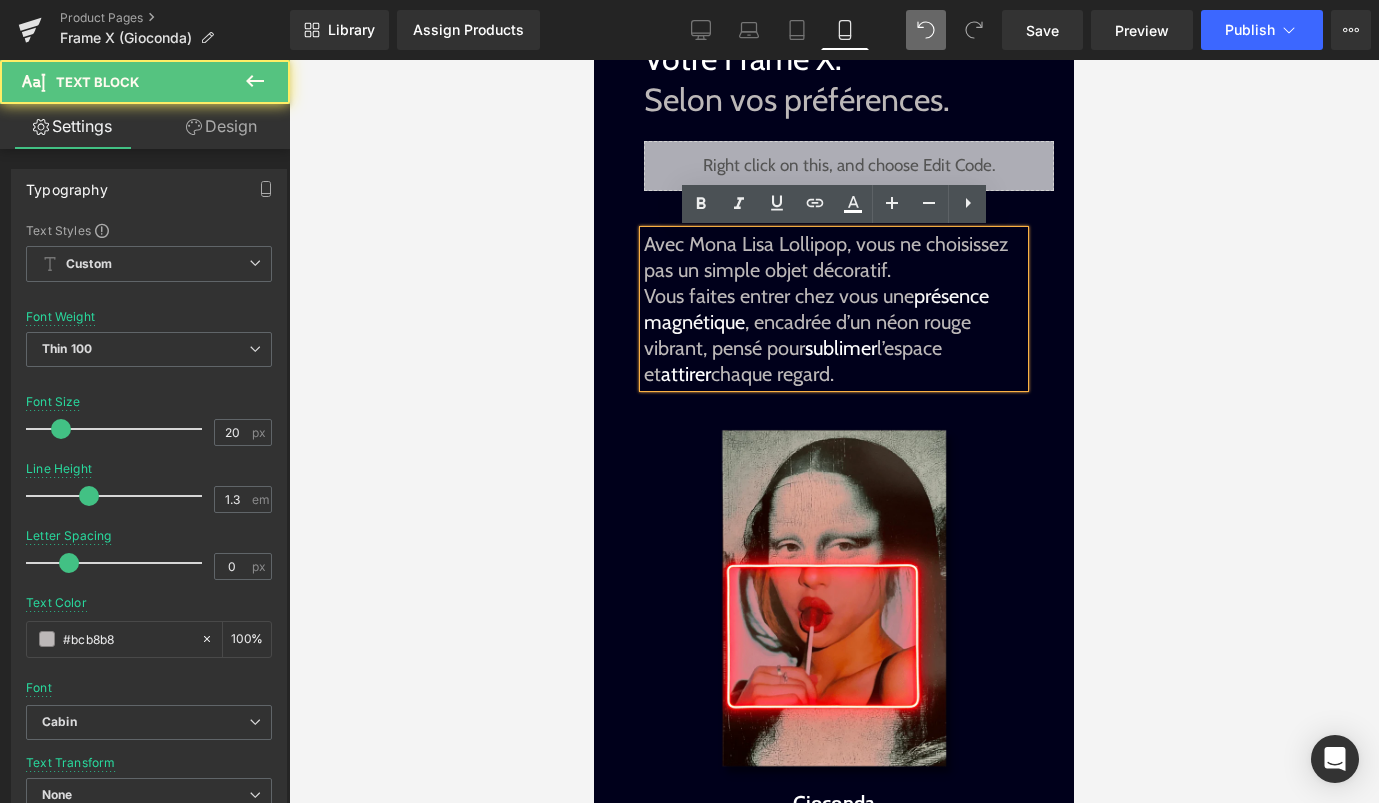 click on "Vous faites entrer chez vous une  présence magnétique , encadrée d’un néon rouge vibrant, pensé pour  sublimer  l’espace et  attirer  chaque regard." at bounding box center [834, 335] 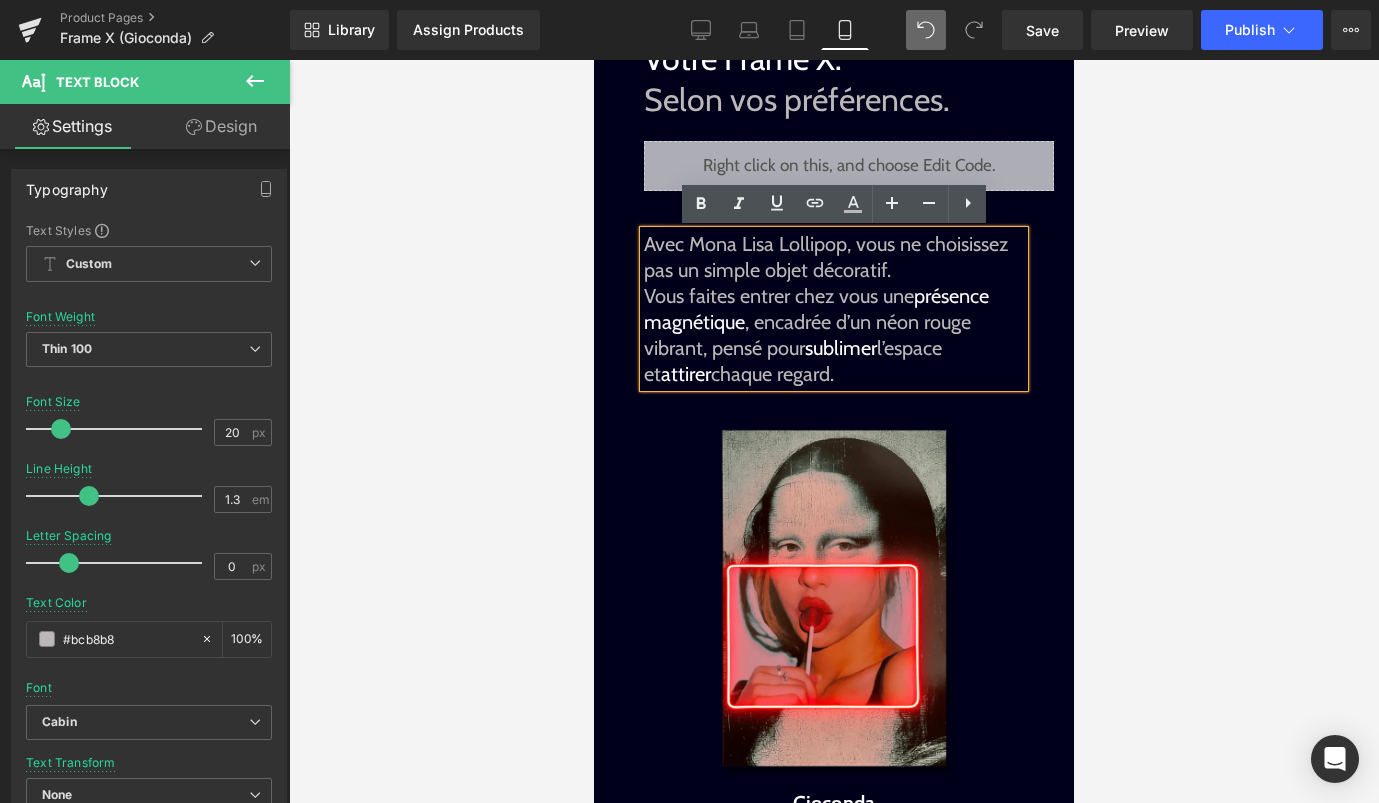 drag, startPoint x: 702, startPoint y: 376, endPoint x: 820, endPoint y: 370, distance: 118.15244 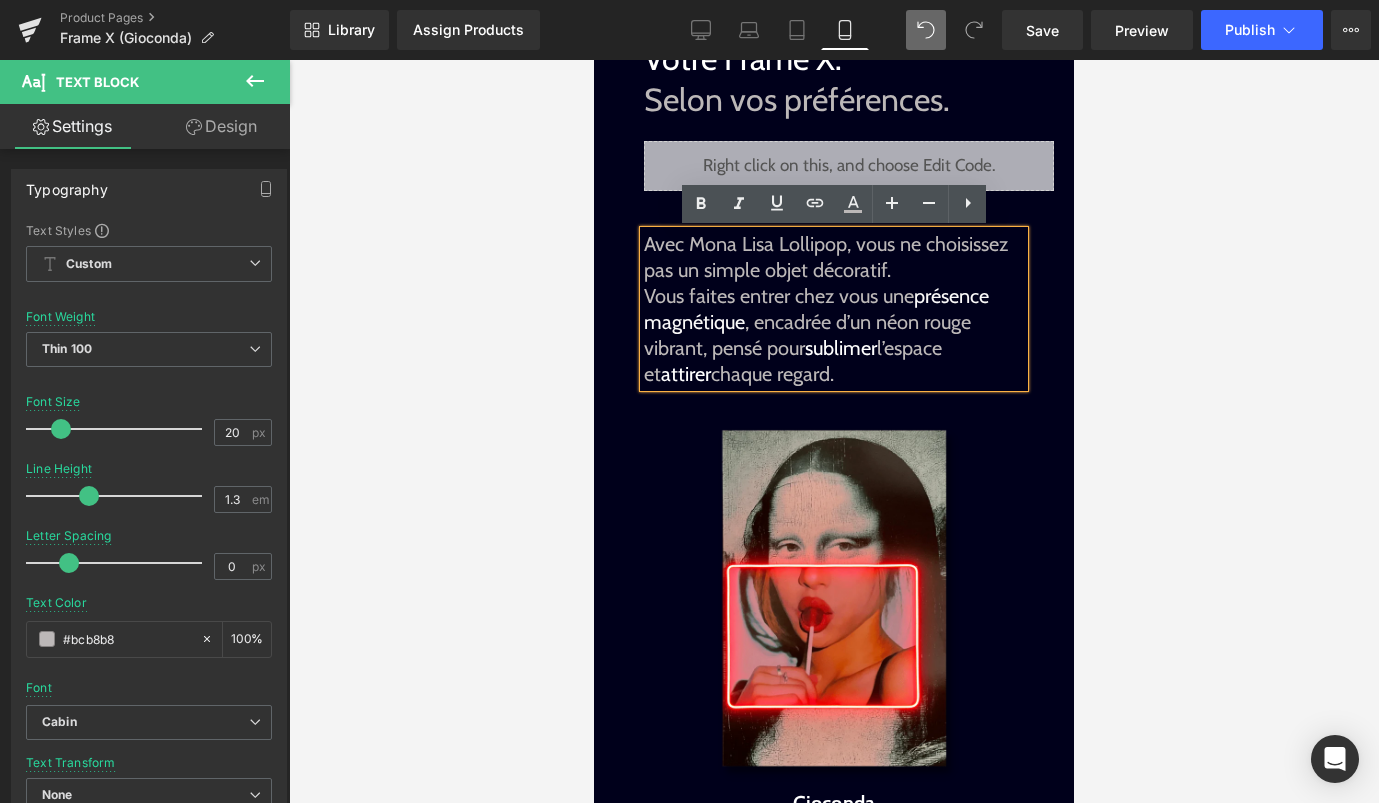 click on "Vous faites entrer chez vous une  présence magnétique , encadrée d’un néon rouge vibrant, pensé pour  sublimer  l’espace et  attirer  chaque regard." at bounding box center [834, 335] 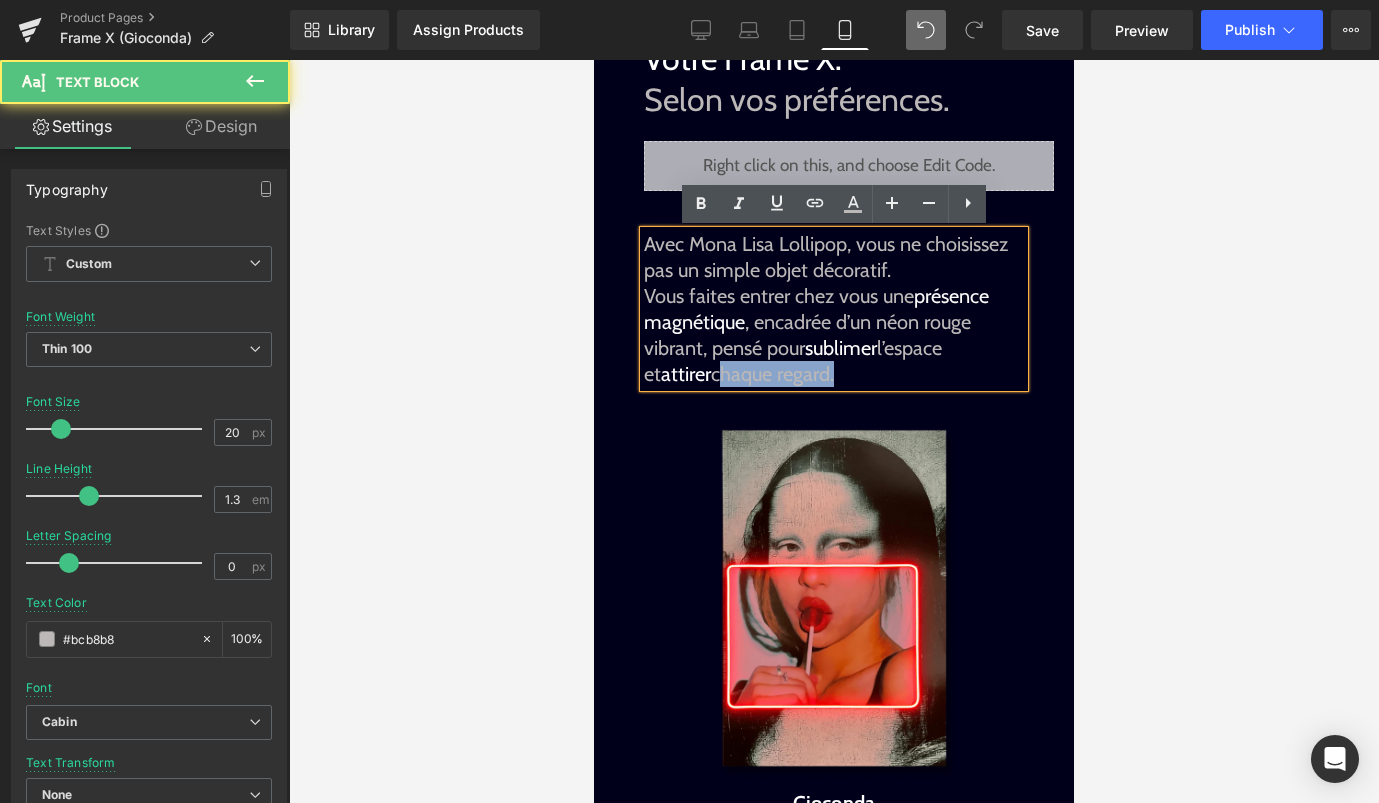 drag, startPoint x: 818, startPoint y: 374, endPoint x: 699, endPoint y: 373, distance: 119.0042 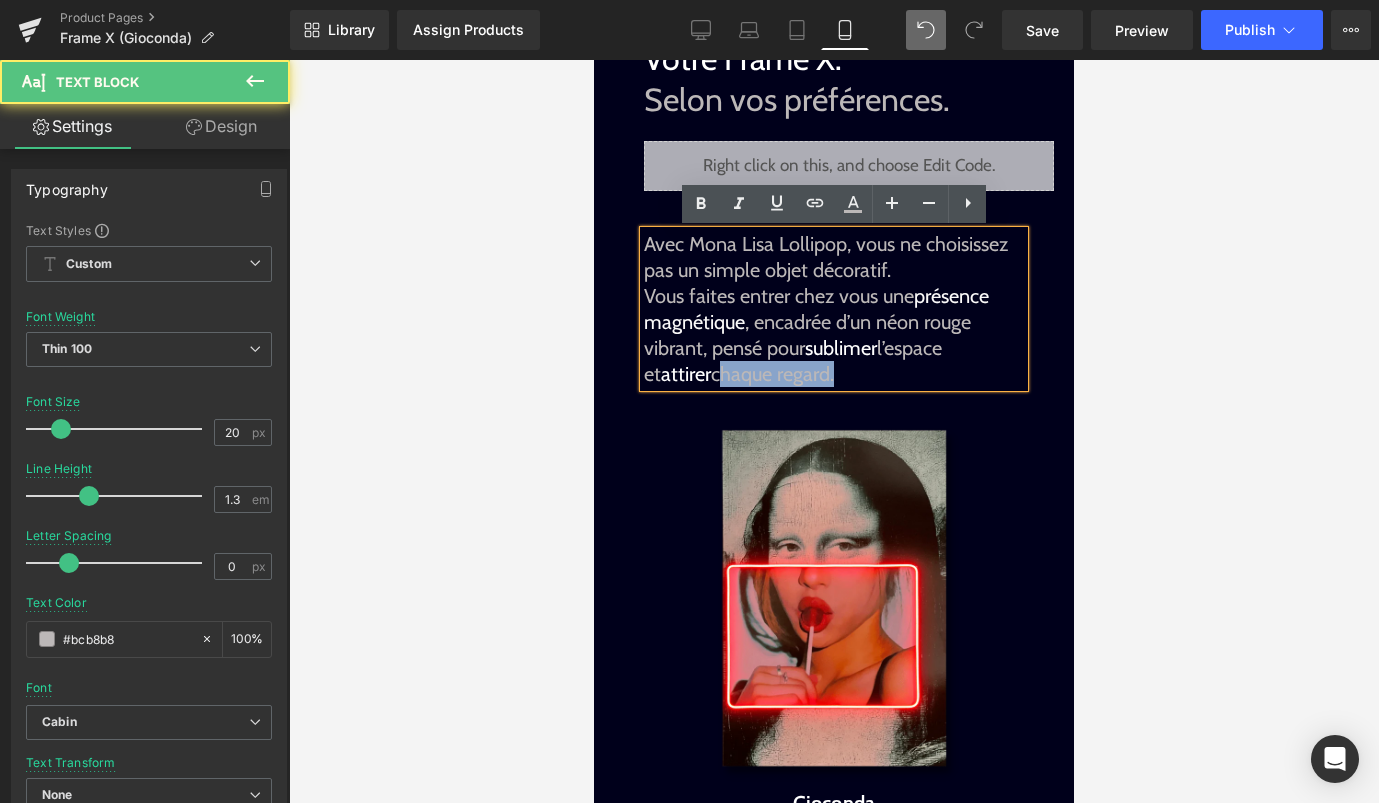 click on "Vous faites entrer chez vous une  présence magnétique , encadrée d’un néon rouge vibrant, pensé pour  sublimer  l’espace et  attirer  chaque regard." at bounding box center [834, 335] 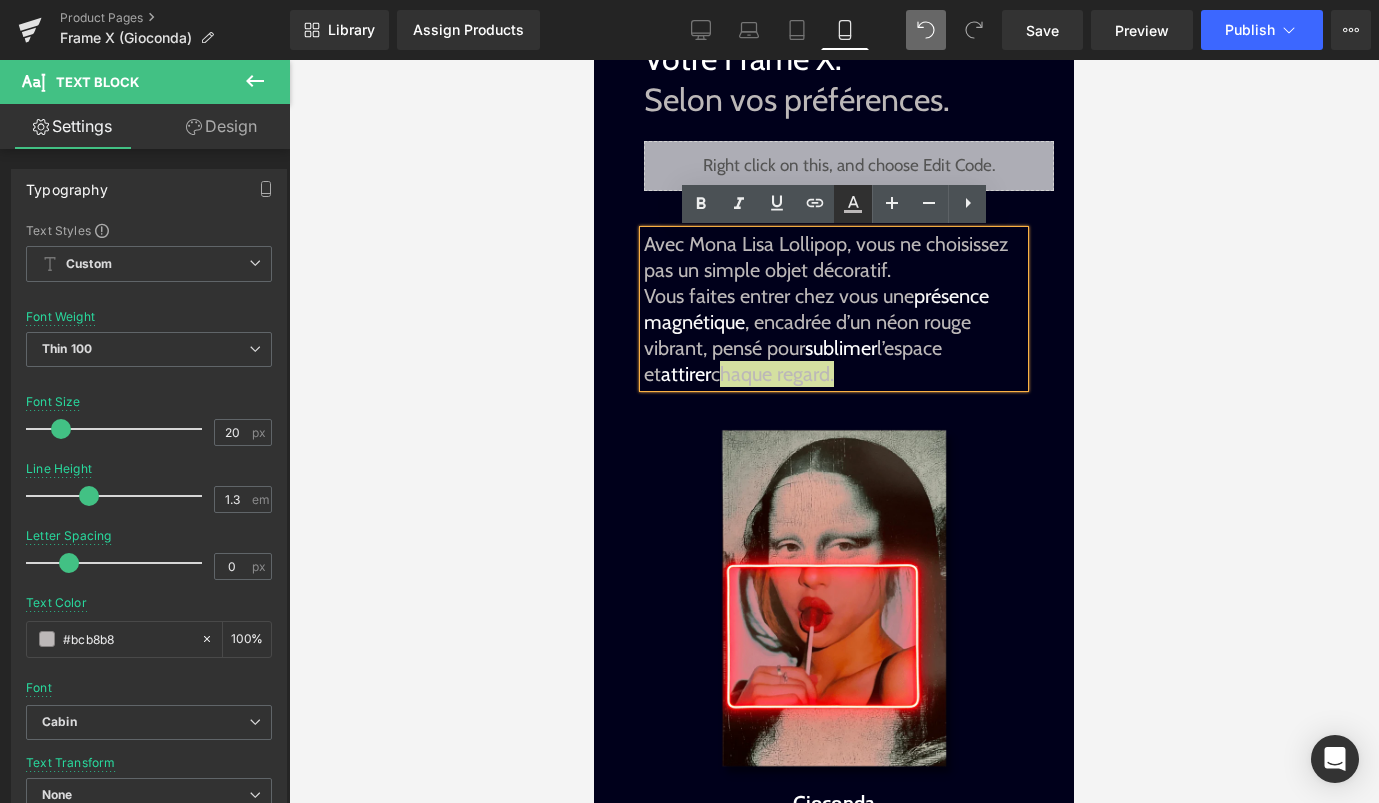 click 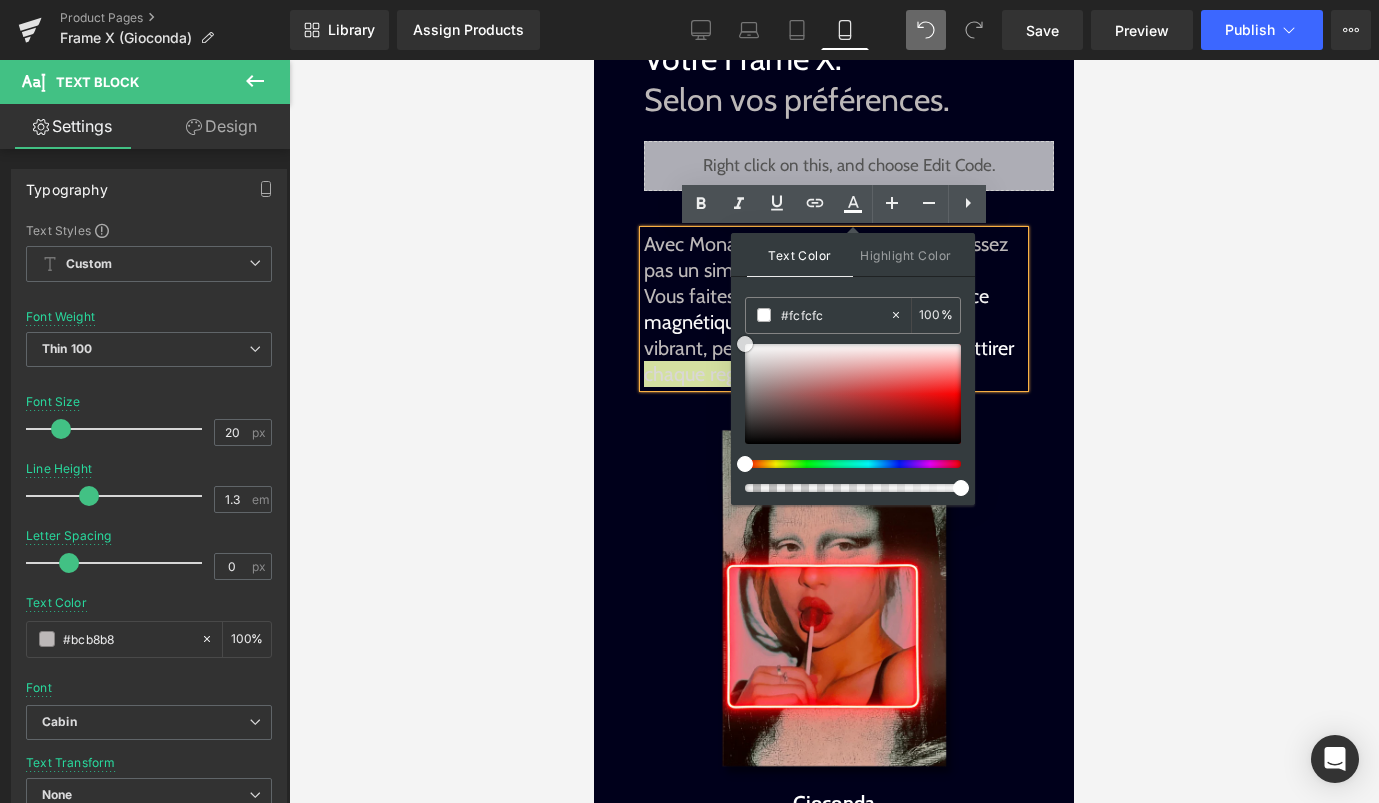type on "#ffffff" 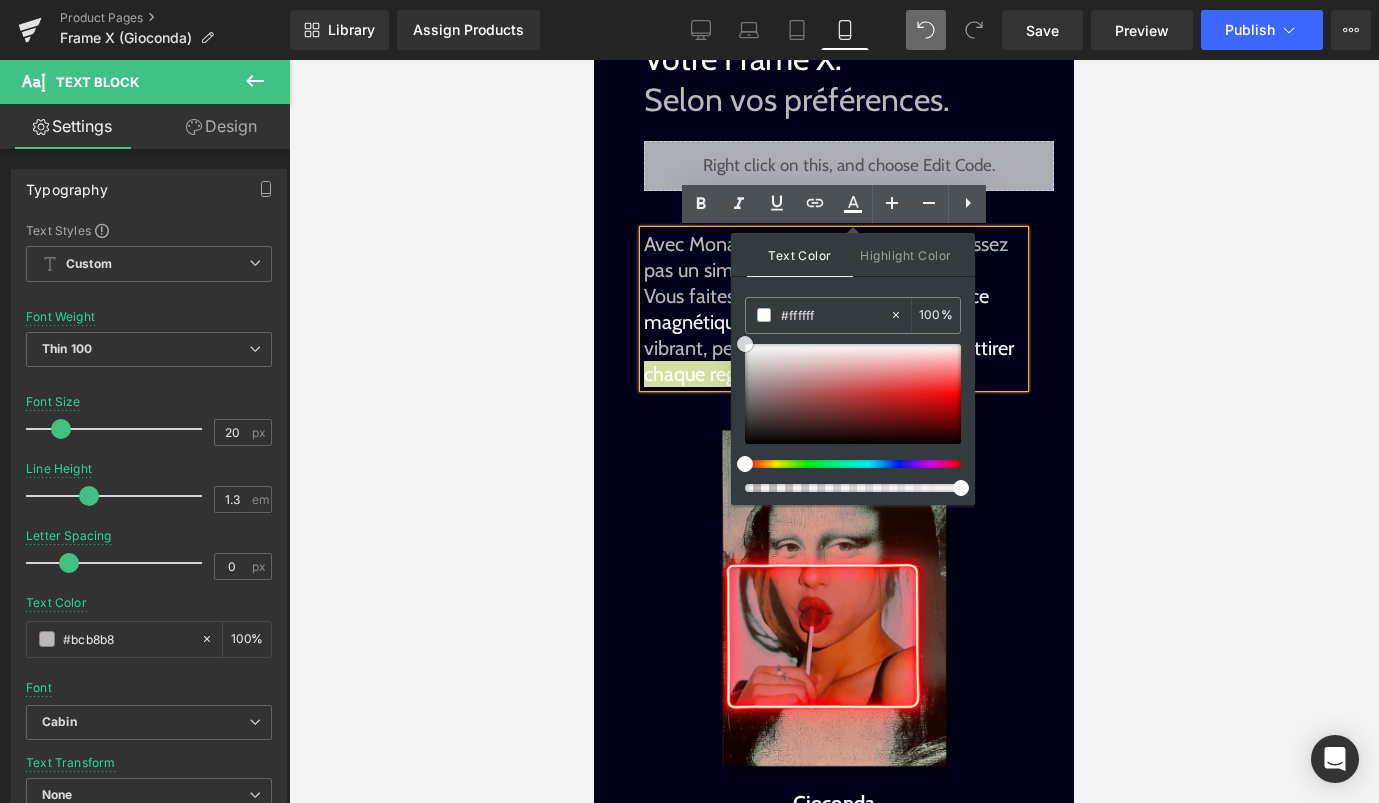 drag, startPoint x: 1373, startPoint y: 421, endPoint x: 729, endPoint y: 338, distance: 649.3266 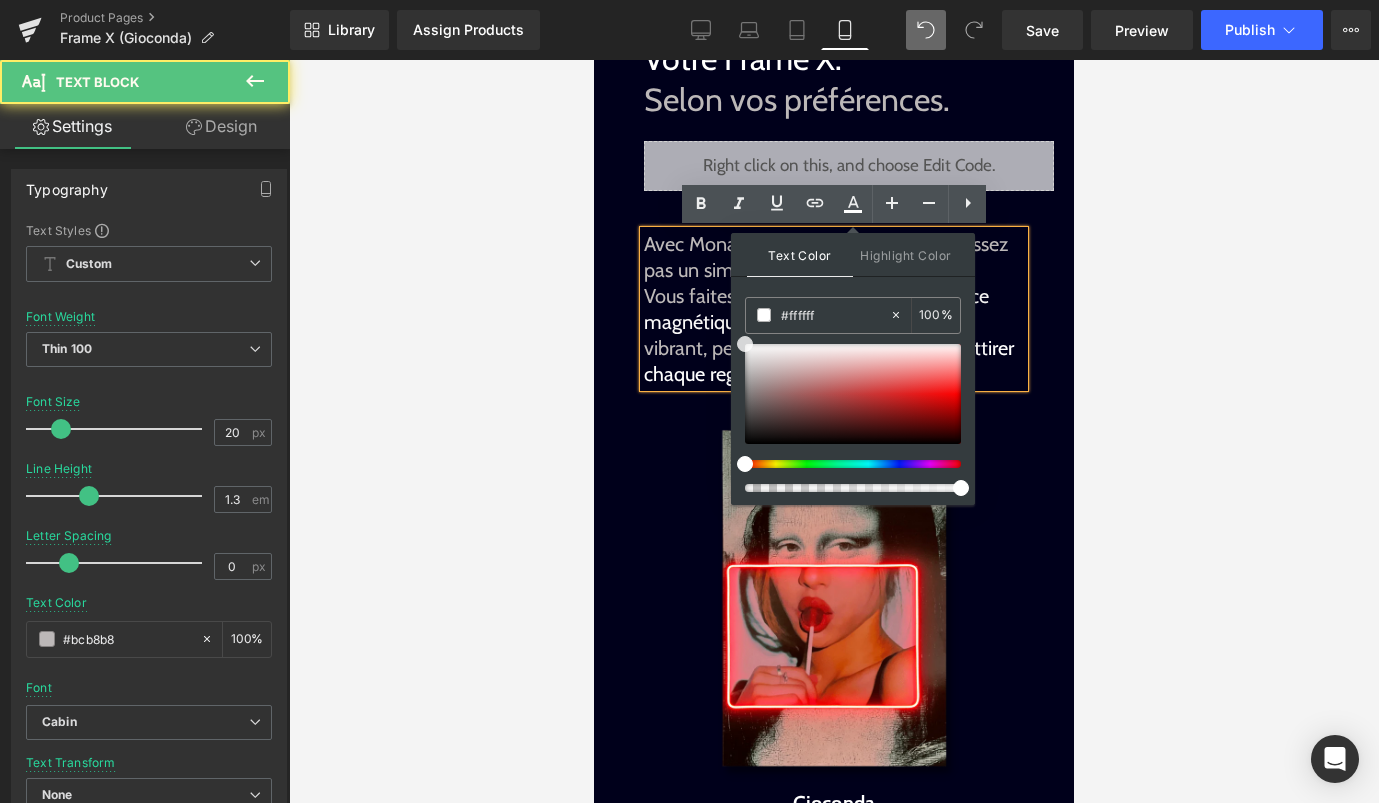 click on "Vous faites entrer chez vous une  présence magnétique , encadrée d’un néon rouge vibrant, pensé pour  sublimer  l’espace et  attirer   chaque regard ." at bounding box center (834, 335) 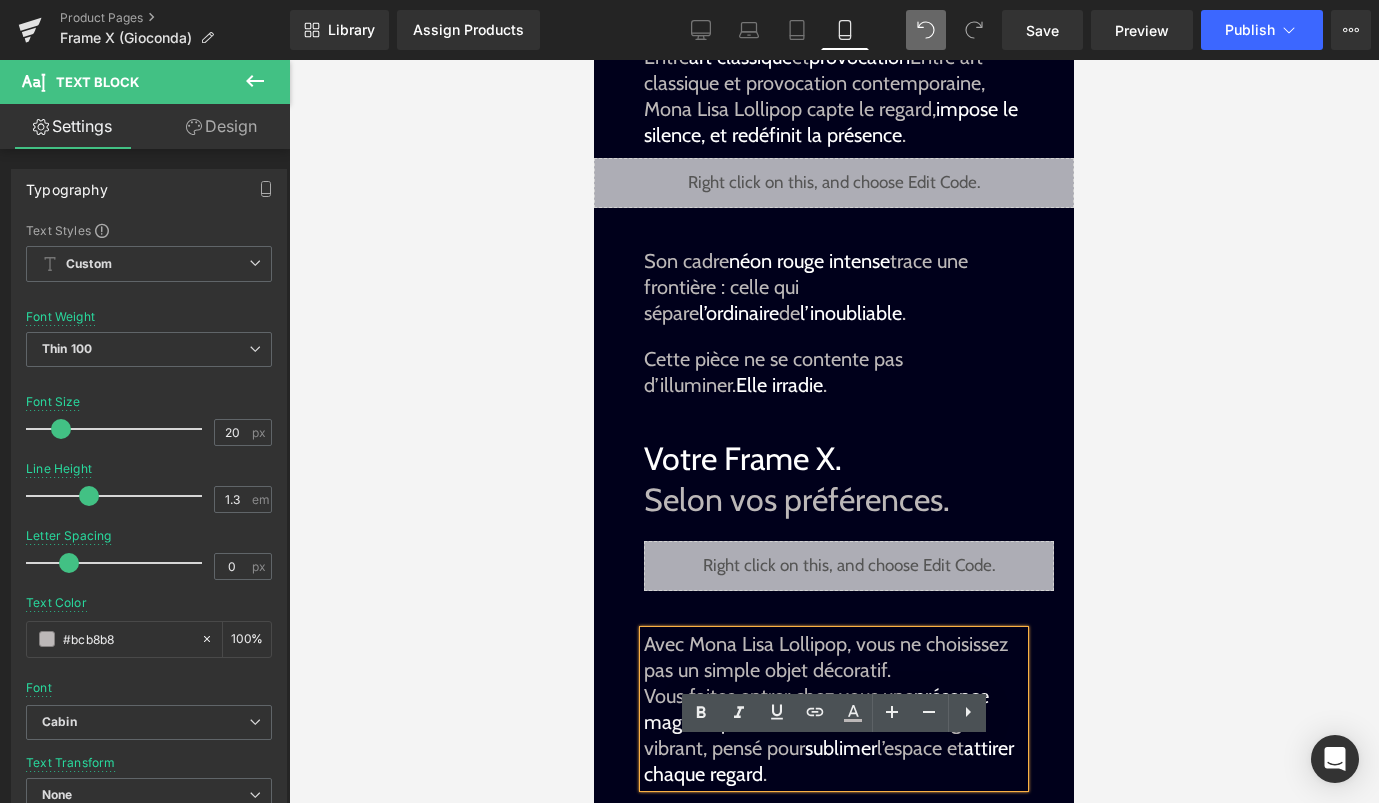 scroll, scrollTop: 1506, scrollLeft: 0, axis: vertical 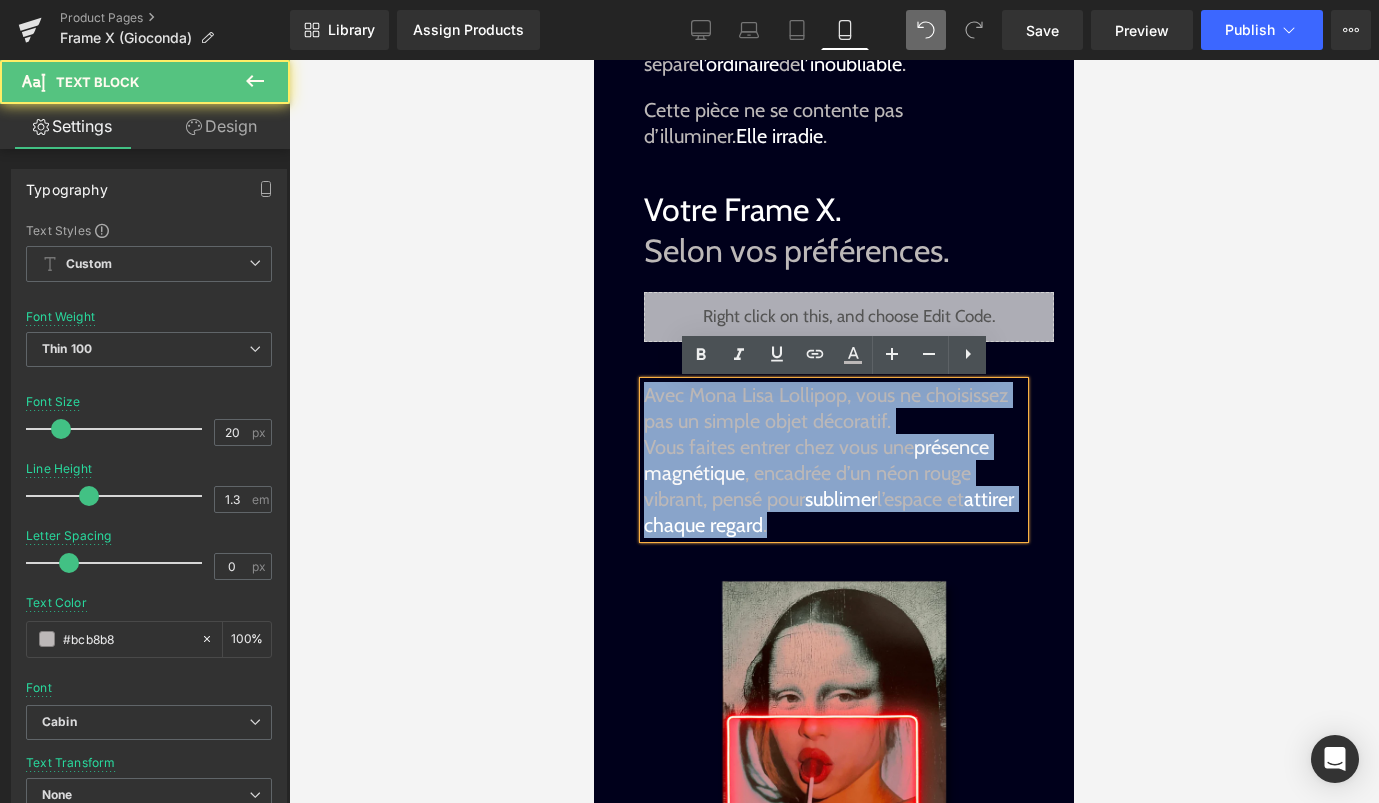 drag, startPoint x: 833, startPoint y: 524, endPoint x: 649, endPoint y: 396, distance: 224.1428 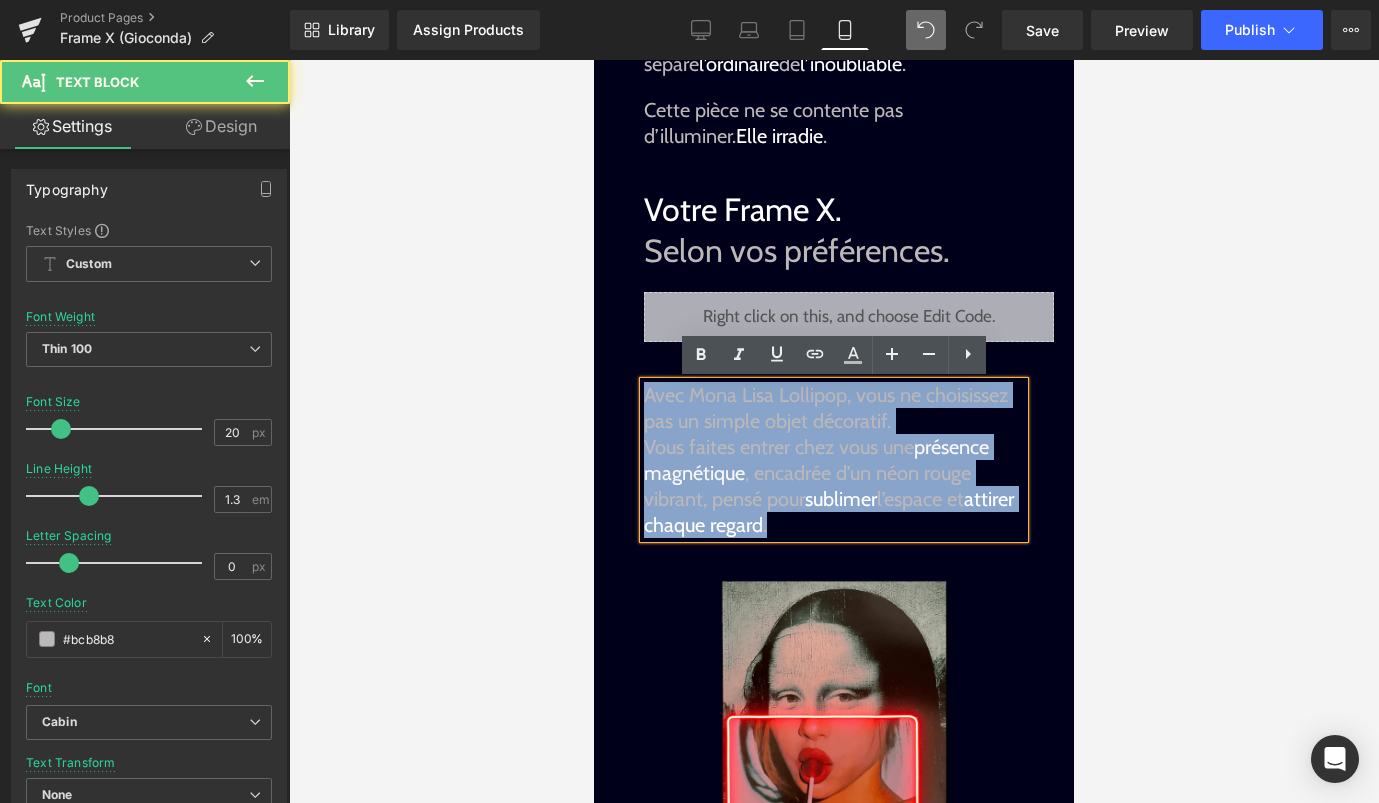 click on "Avec Mona Lisa Lollipop, vous ne choisissez pas un simple objet décoratif. Vous faites entrer chez vous une  présence magnétique , encadrée d’un néon rouge vibrant, pensé pour  sublimer  l’espace et  attirer   chaque regard ." at bounding box center [834, 460] 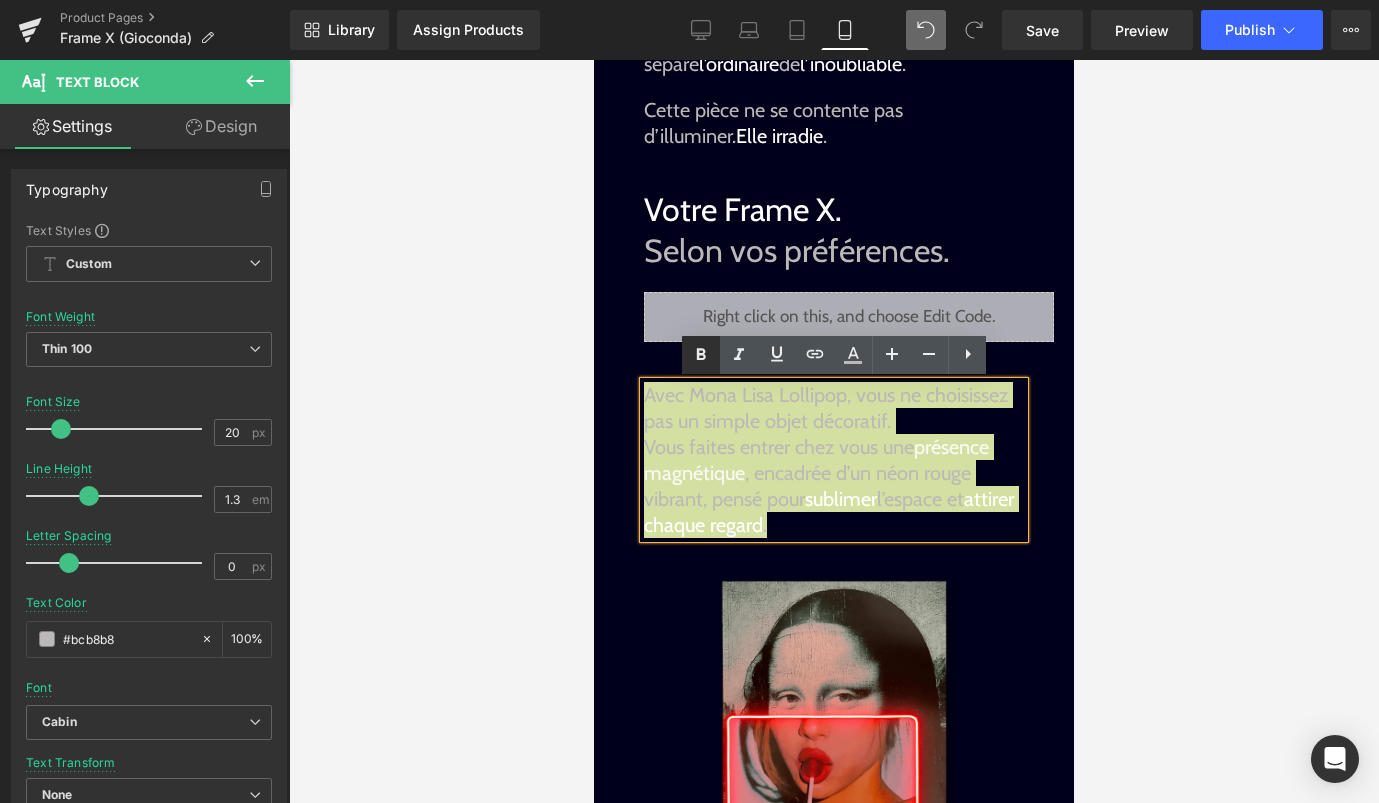 click 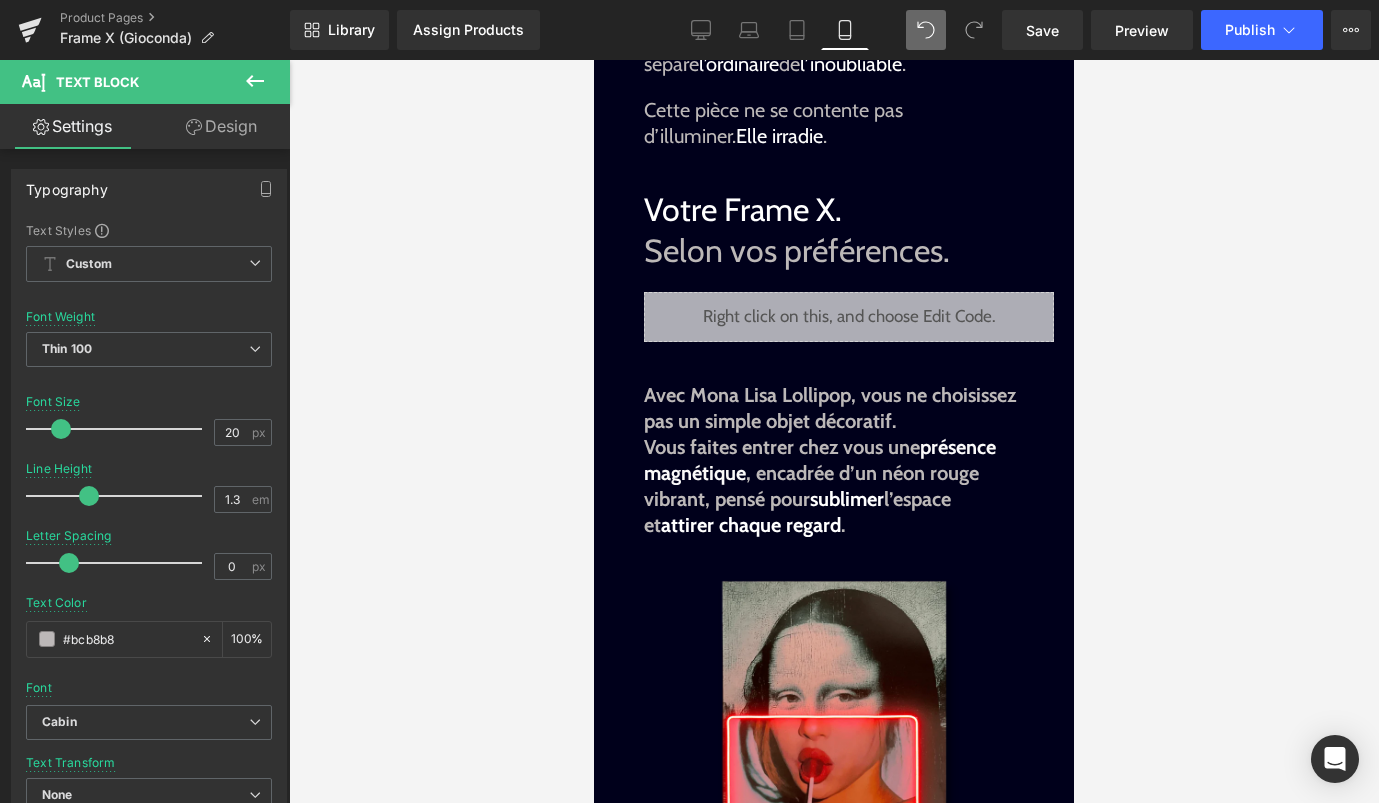 click at bounding box center [834, 431] 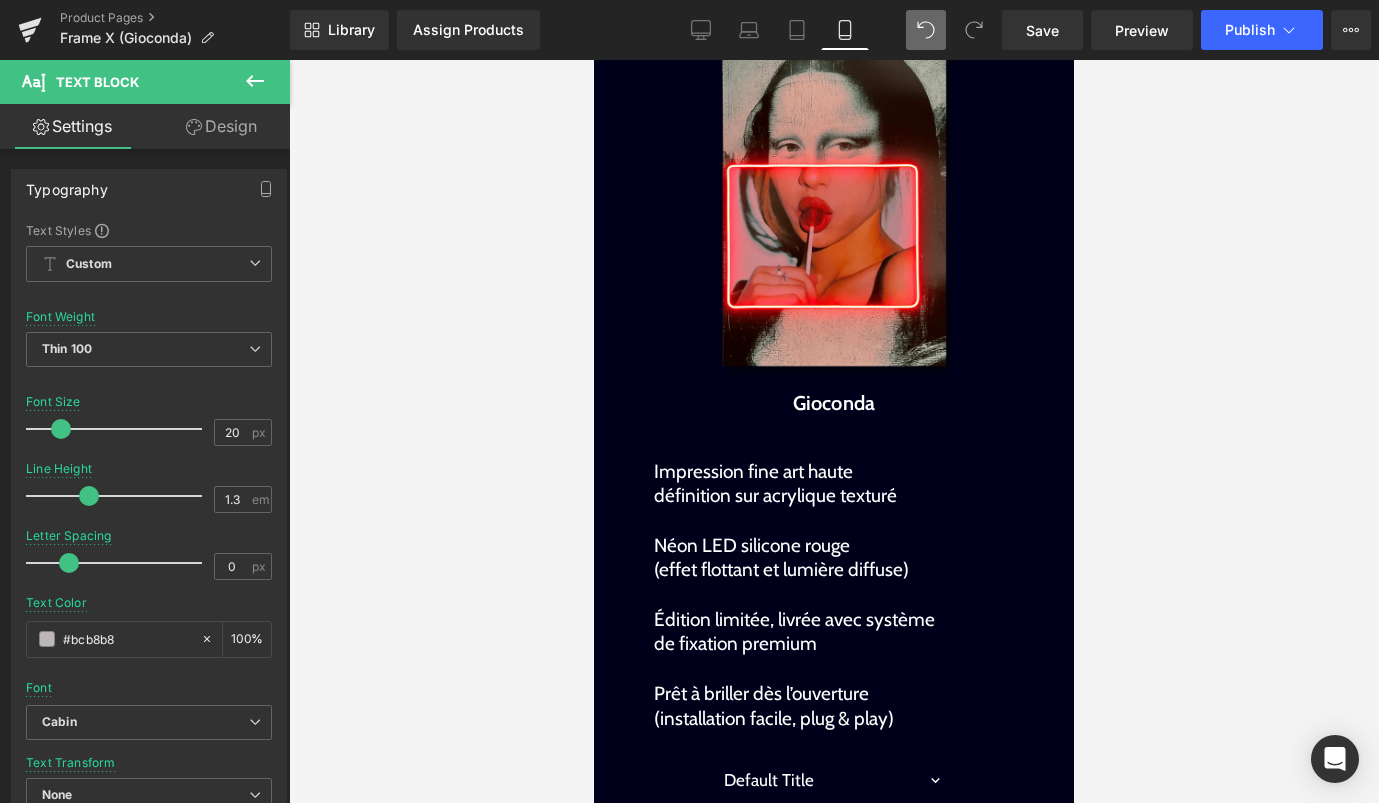 scroll, scrollTop: 2069, scrollLeft: 0, axis: vertical 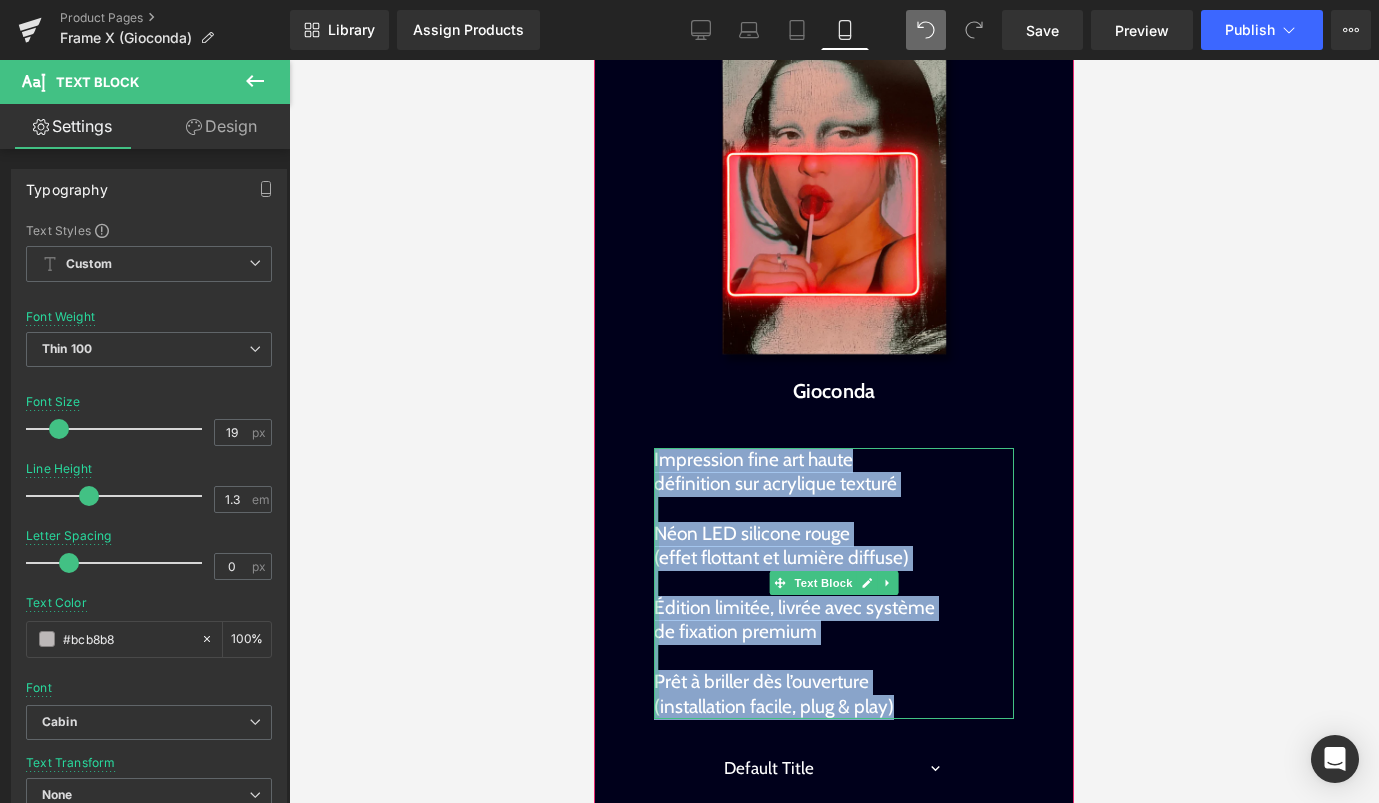 drag, startPoint x: 900, startPoint y: 697, endPoint x: 656, endPoint y: 462, distance: 338.76392 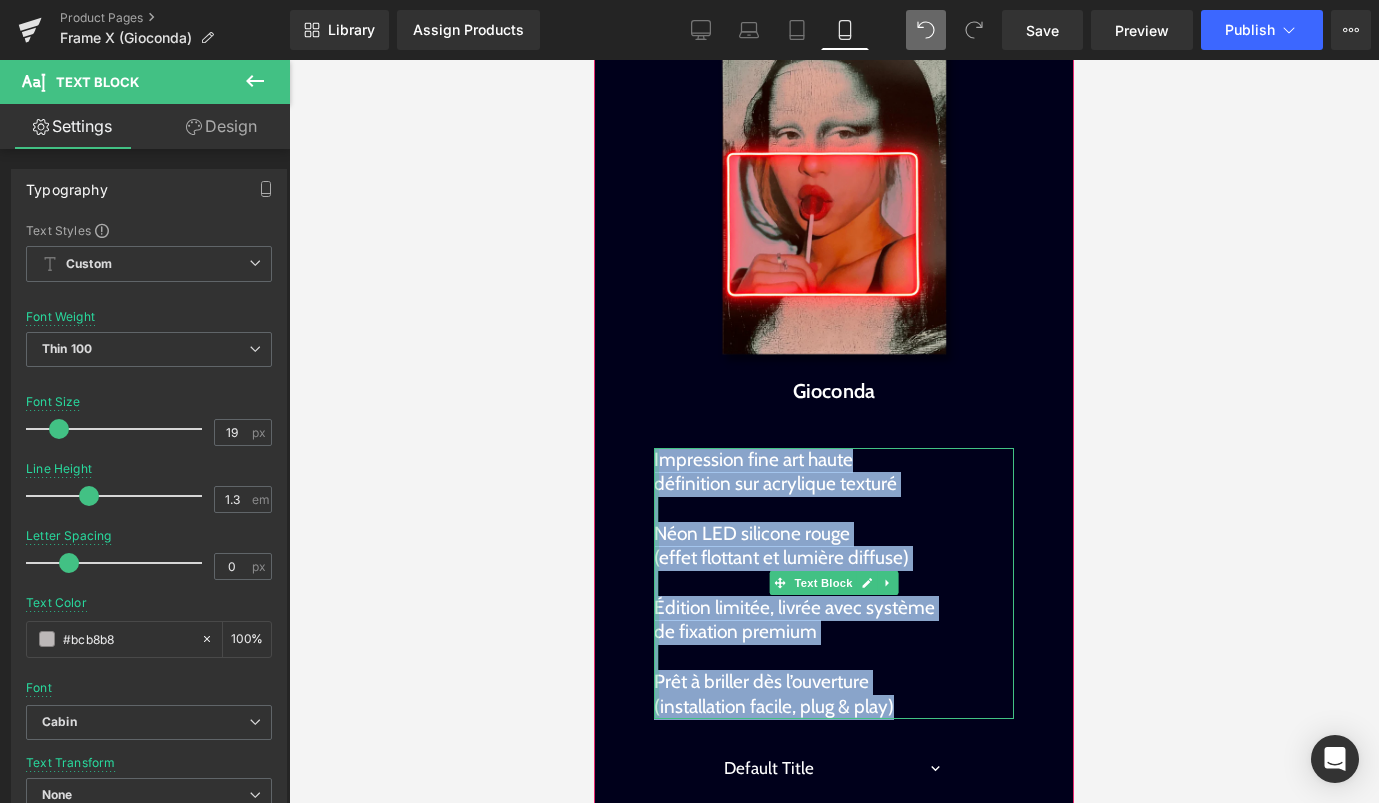 click on "Impression fine art haute définition sur acrylique texturé Néon LED silicone rouge  (effet flottant et lumière diffuse) Édition limitée, livrée avec système  de fixation premium Prêt à briller dès l’ouverture  (installation facile, plug & play) Text Block" at bounding box center [834, 584] 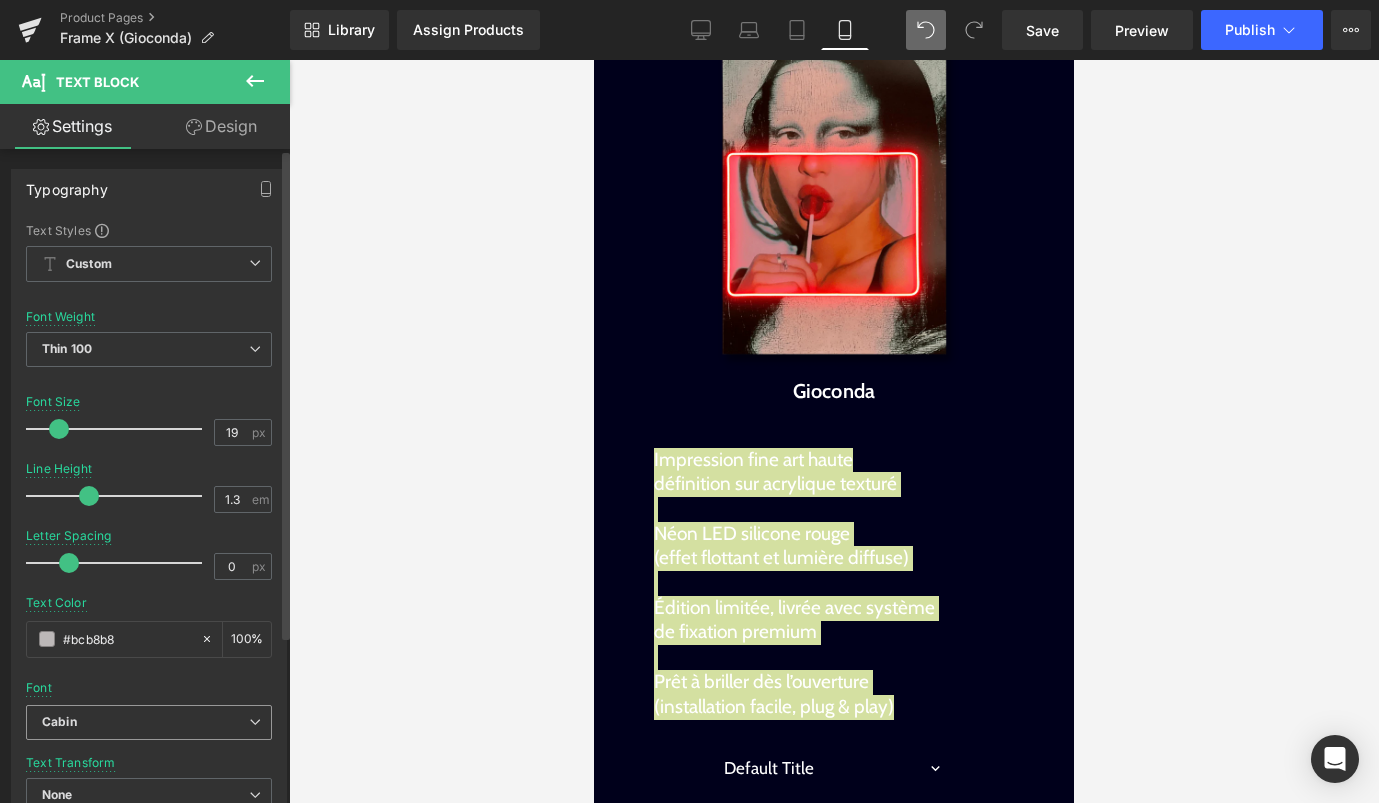 click on "Cabin" at bounding box center [145, 722] 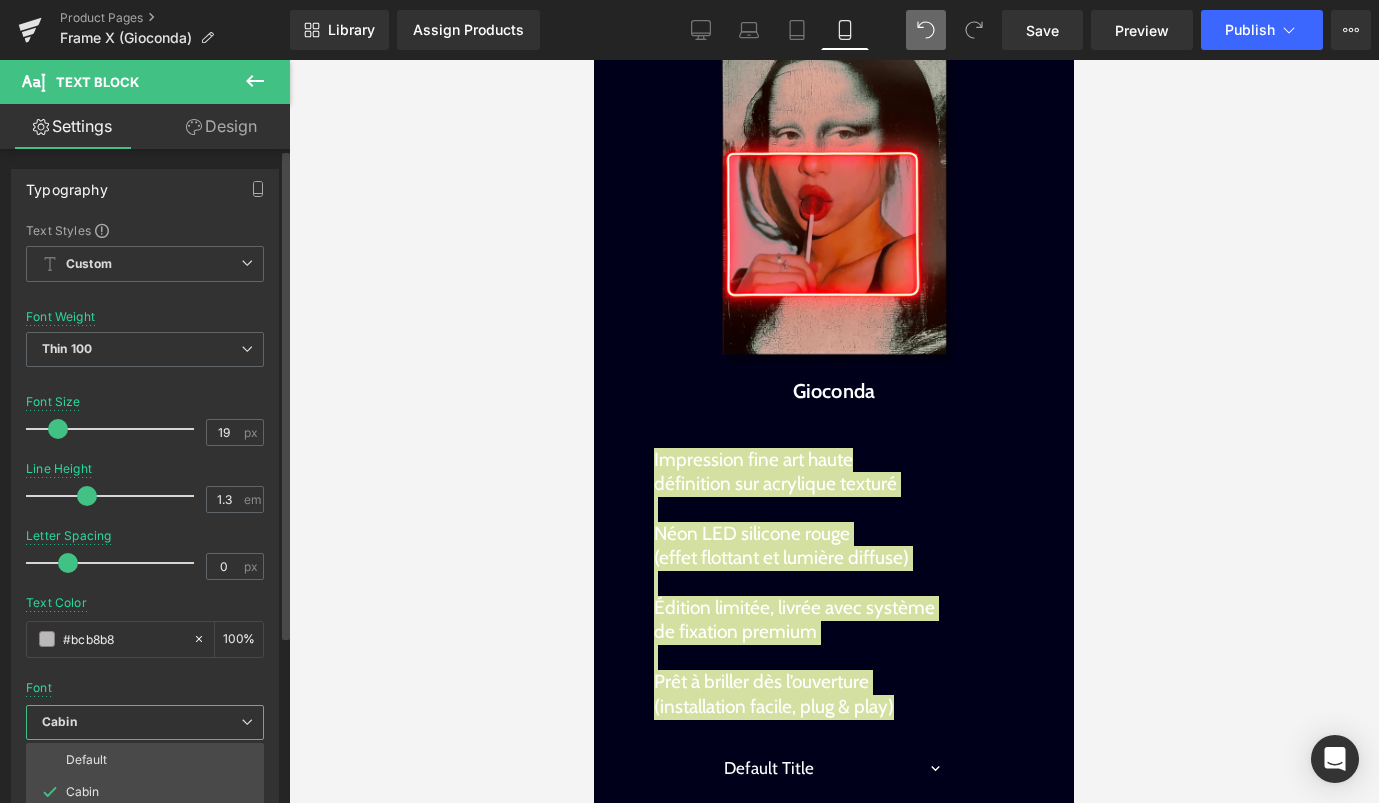 click on "Letter Spacing 0 px" at bounding box center (145, 562) 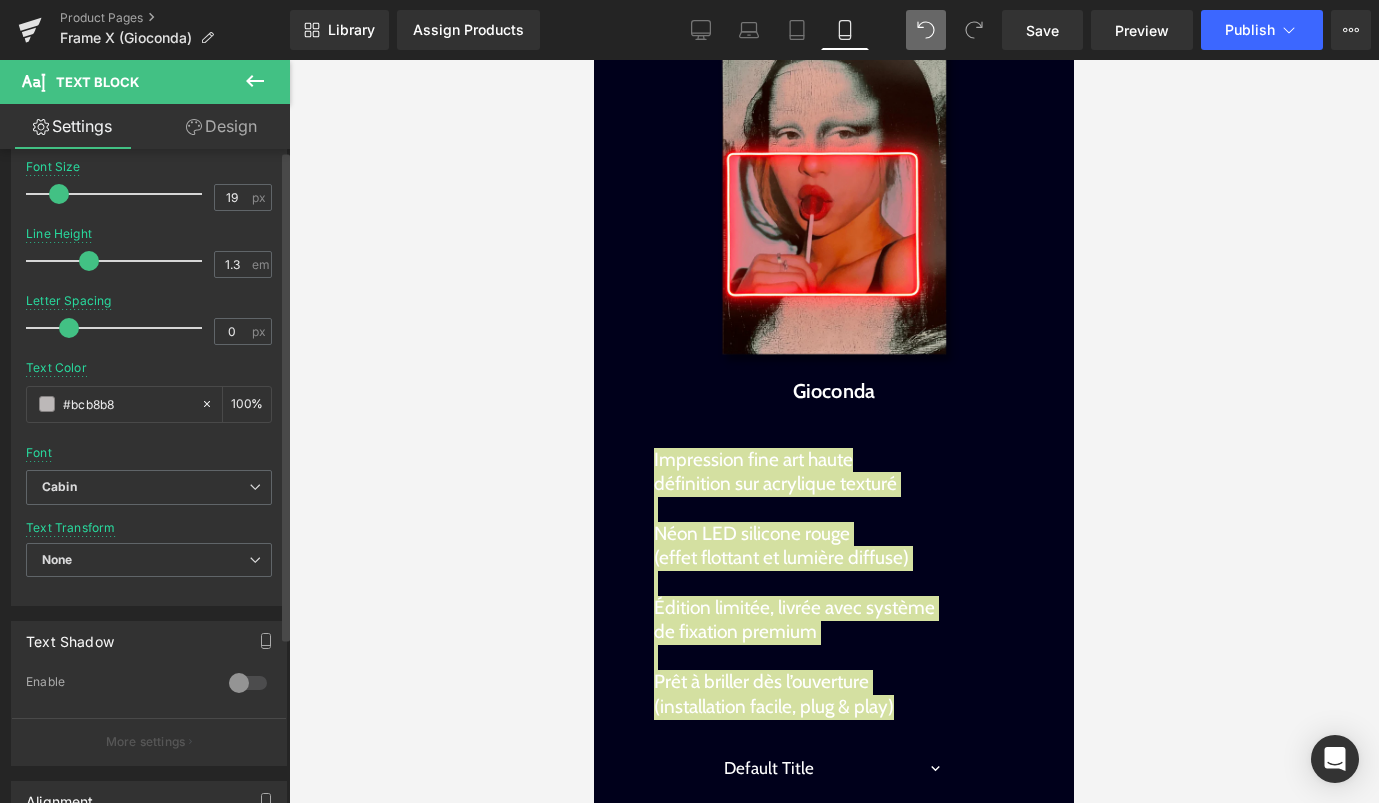 scroll, scrollTop: 245, scrollLeft: 0, axis: vertical 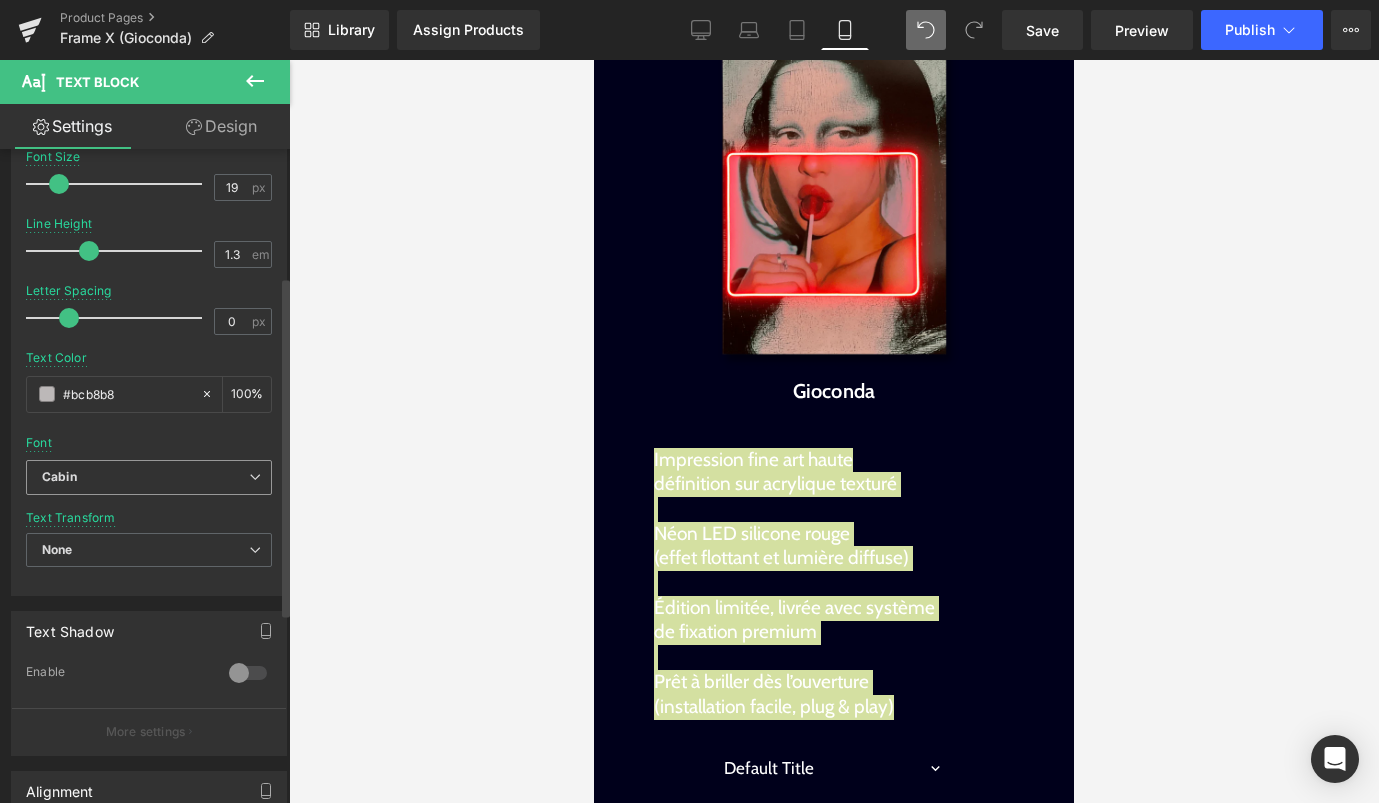 click on "Cabin" at bounding box center (145, 477) 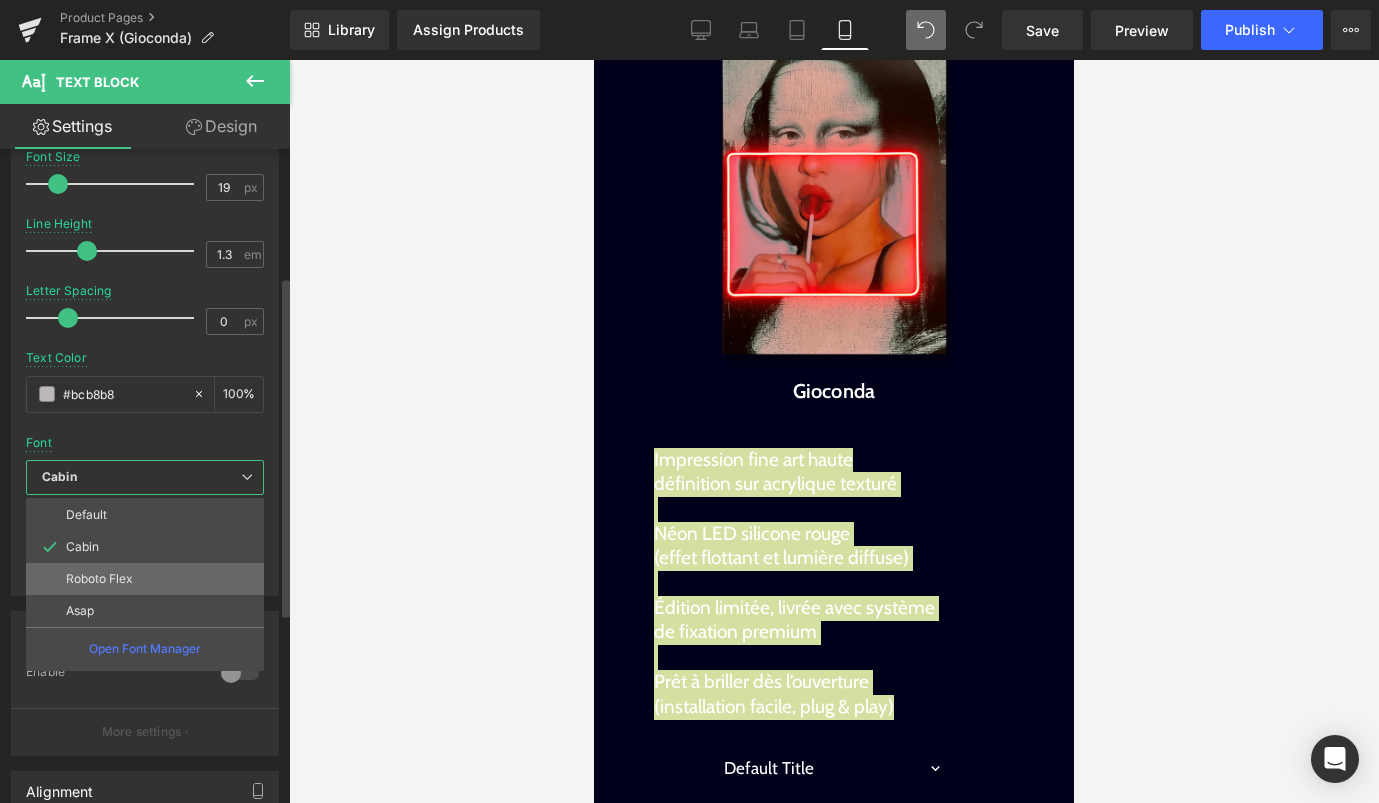 click on "Roboto Flex" at bounding box center [145, 579] 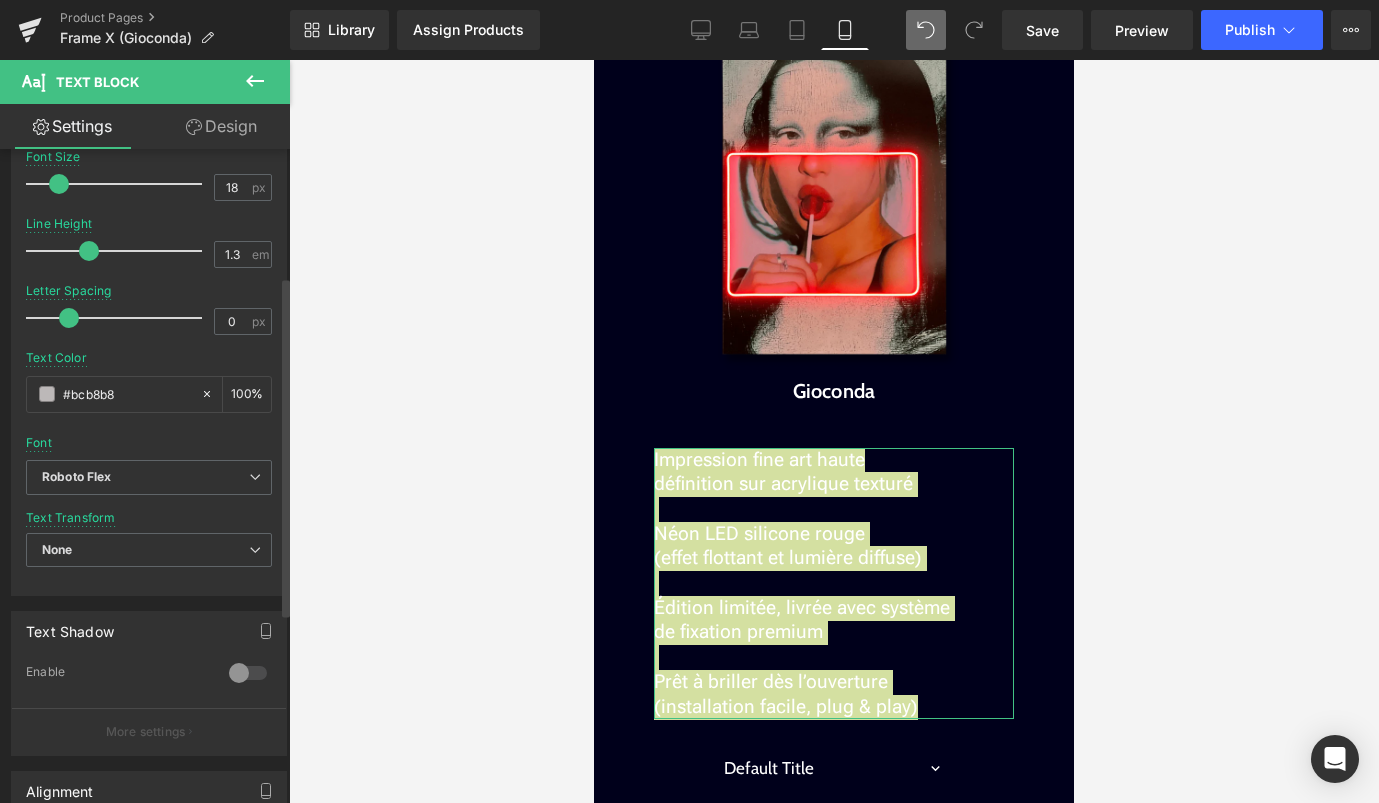 type on "17" 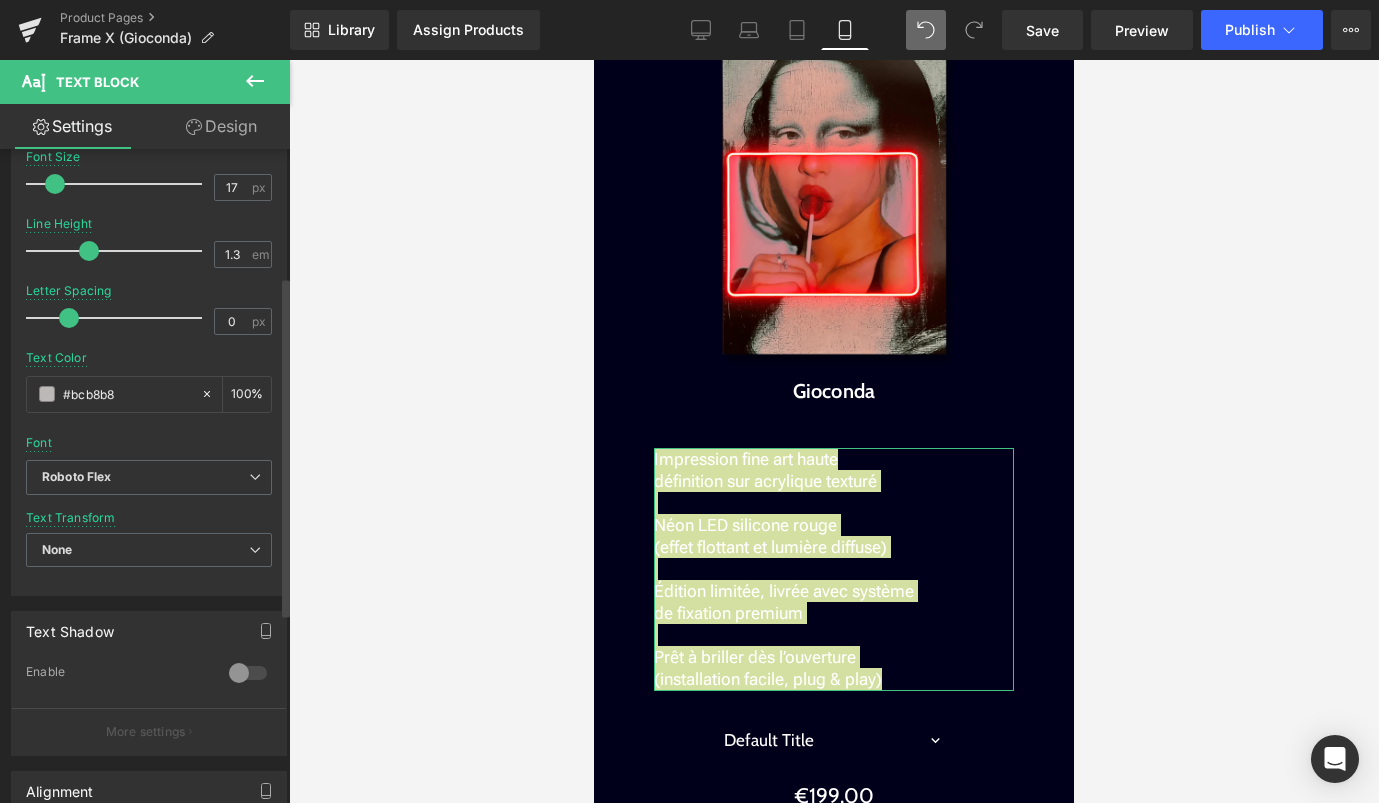 click at bounding box center (55, 184) 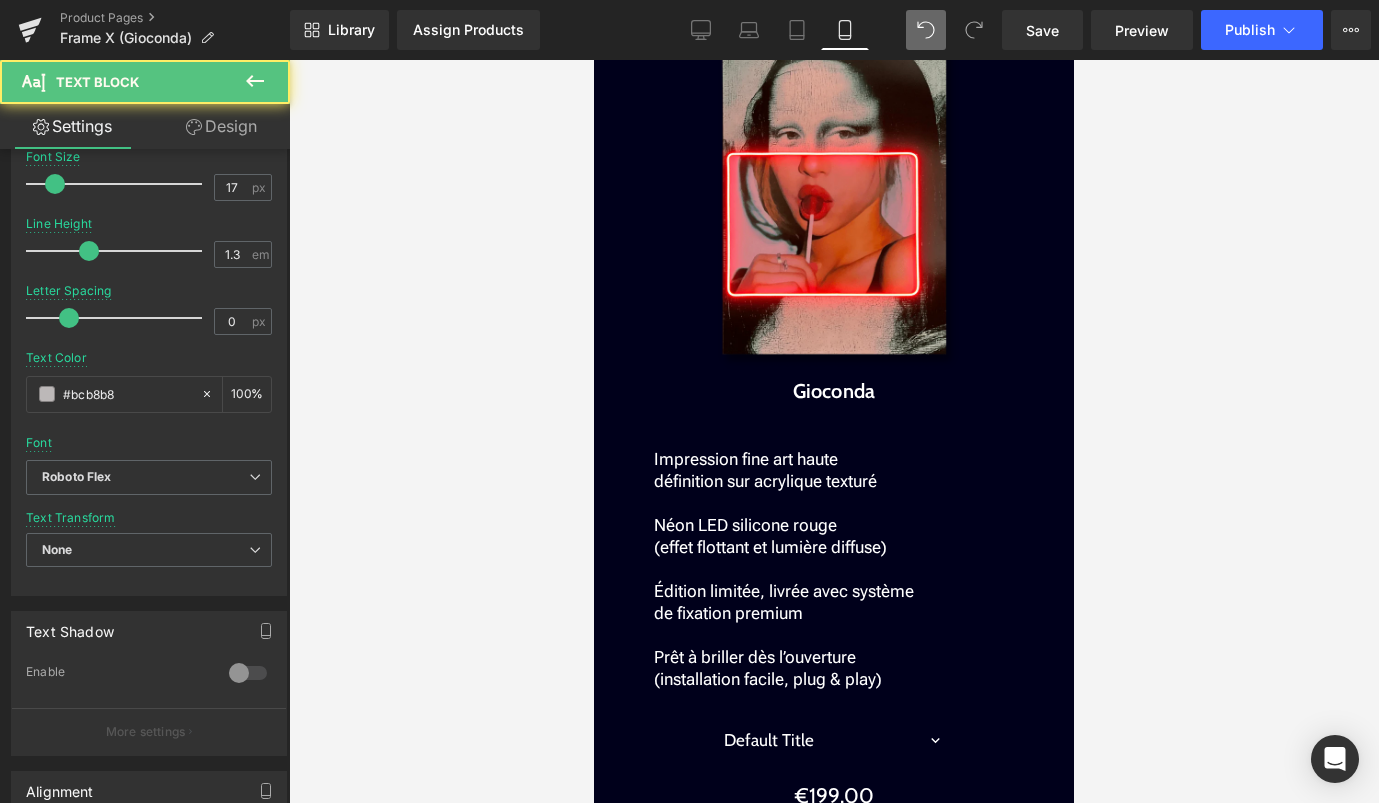 click on "Néon LED silicone rouge  (effet flottant et lumière diffuse)" at bounding box center (834, 536) 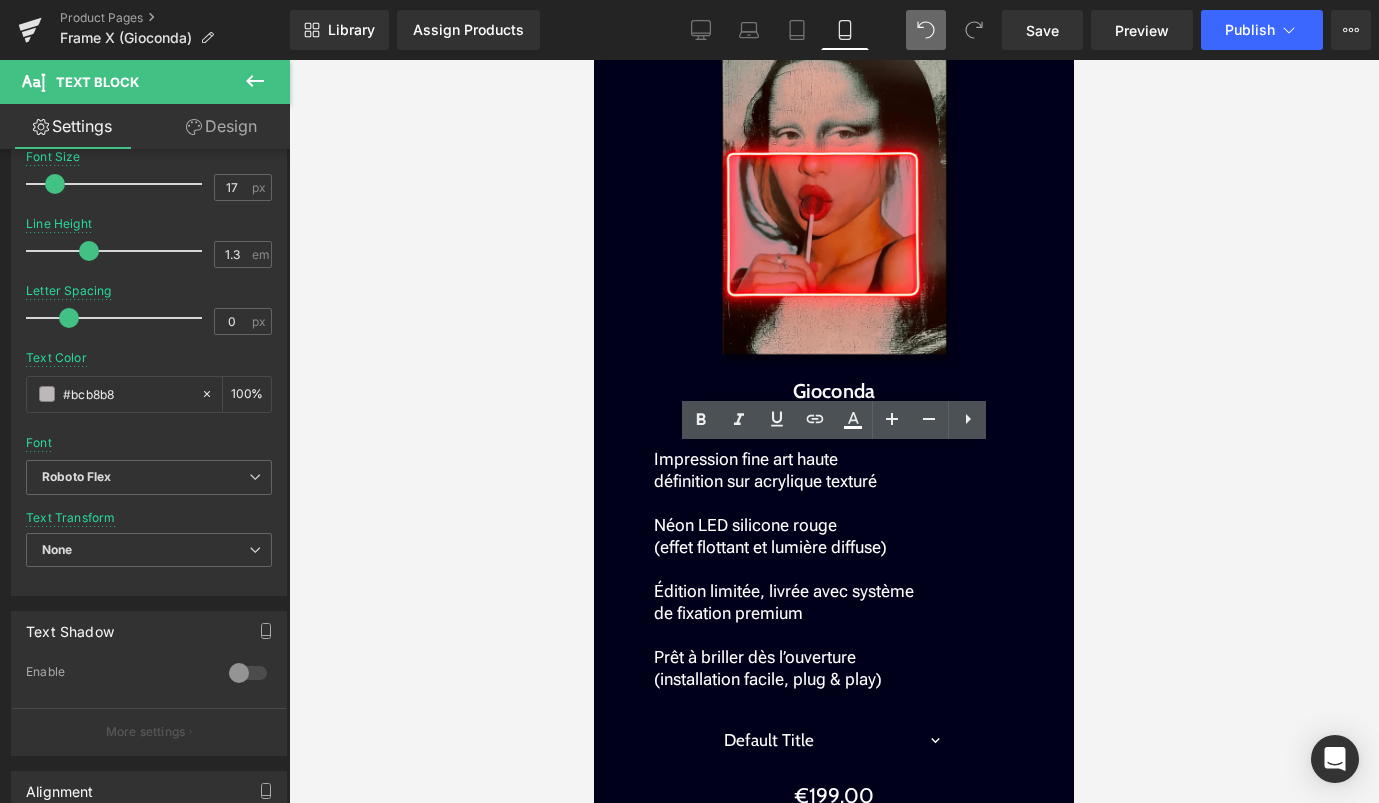 click at bounding box center [834, 431] 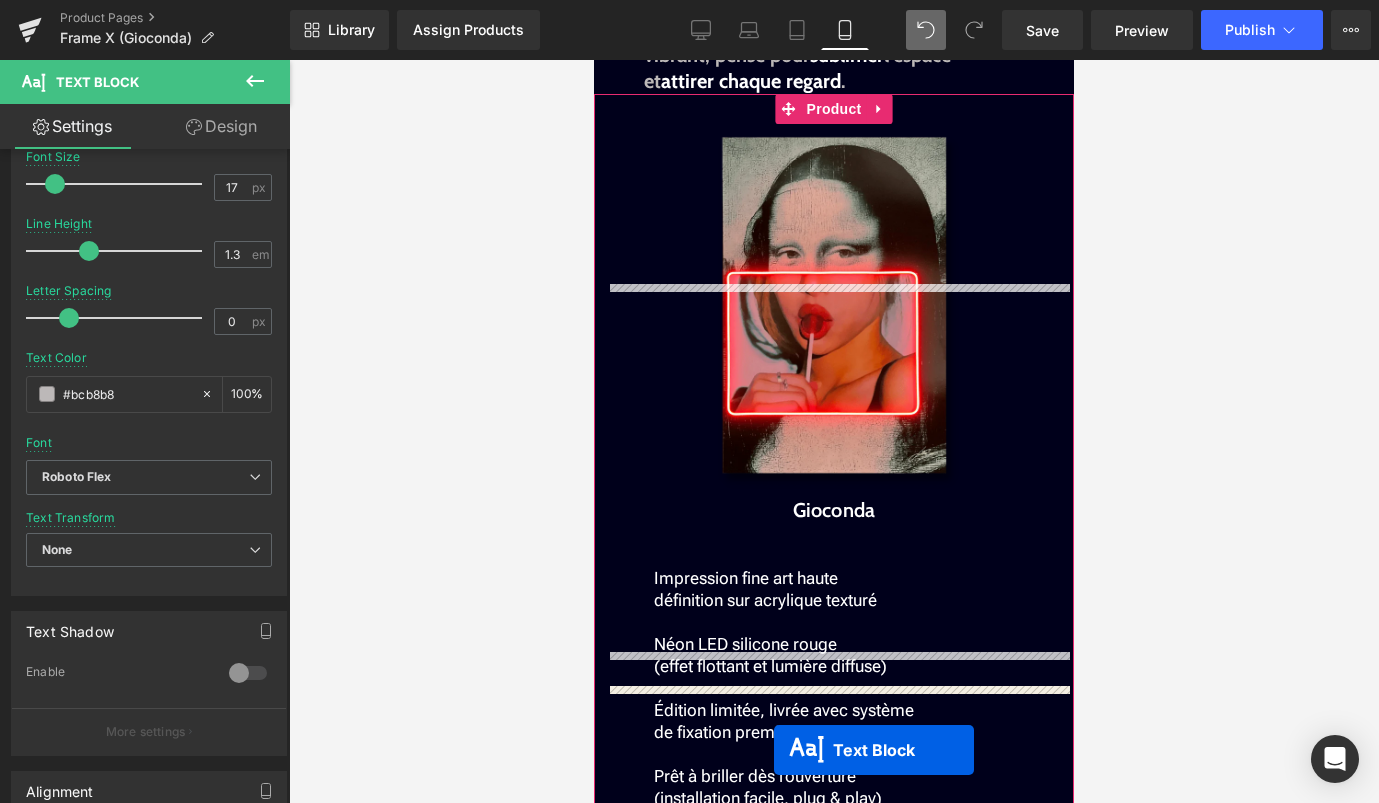 scroll, scrollTop: 2100, scrollLeft: 0, axis: vertical 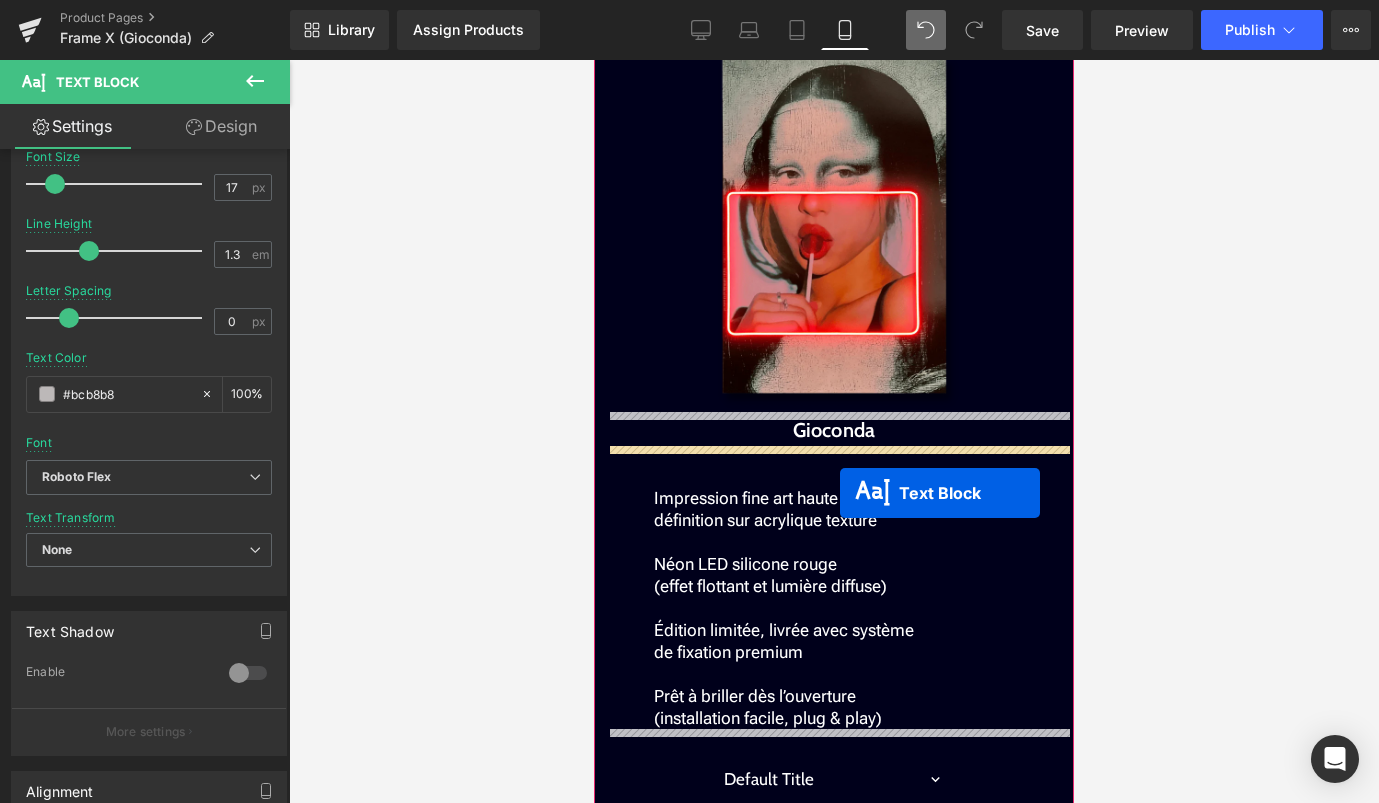 drag, startPoint x: 791, startPoint y: 356, endPoint x: 840, endPoint y: 492, distance: 144.55795 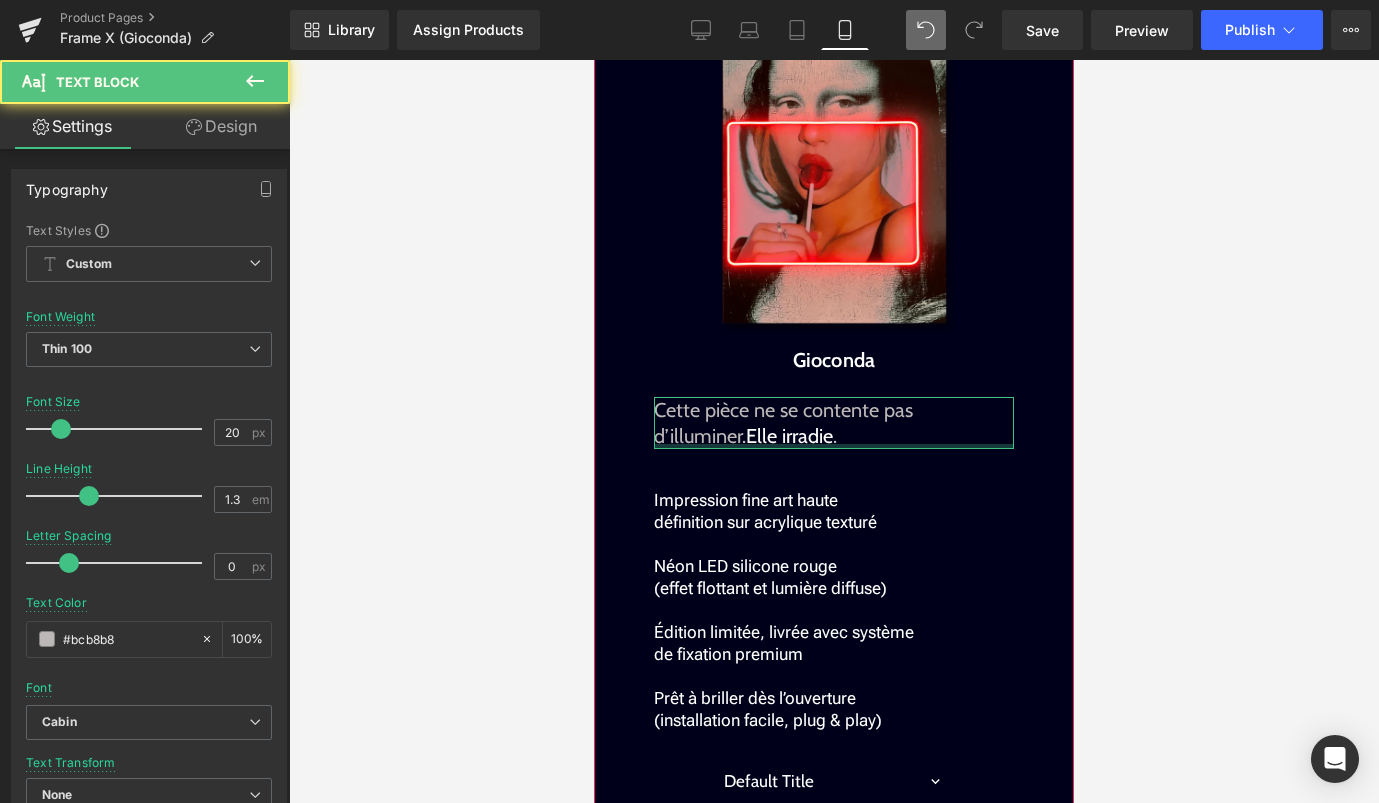 scroll, scrollTop: 2030, scrollLeft: 0, axis: vertical 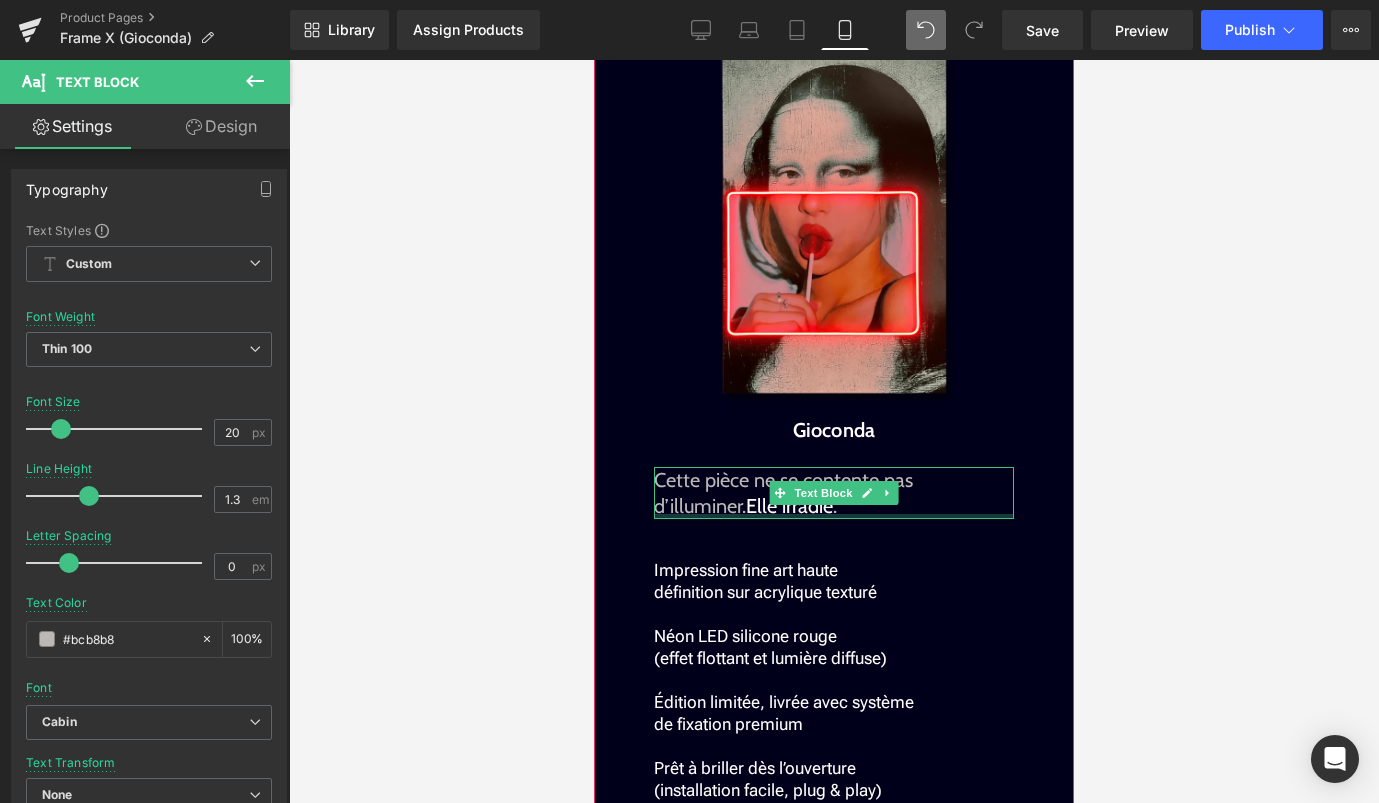 click on "Cette pièce ne se contente pas d’illuminer.  Elle irradie . Text Block" at bounding box center [834, 493] 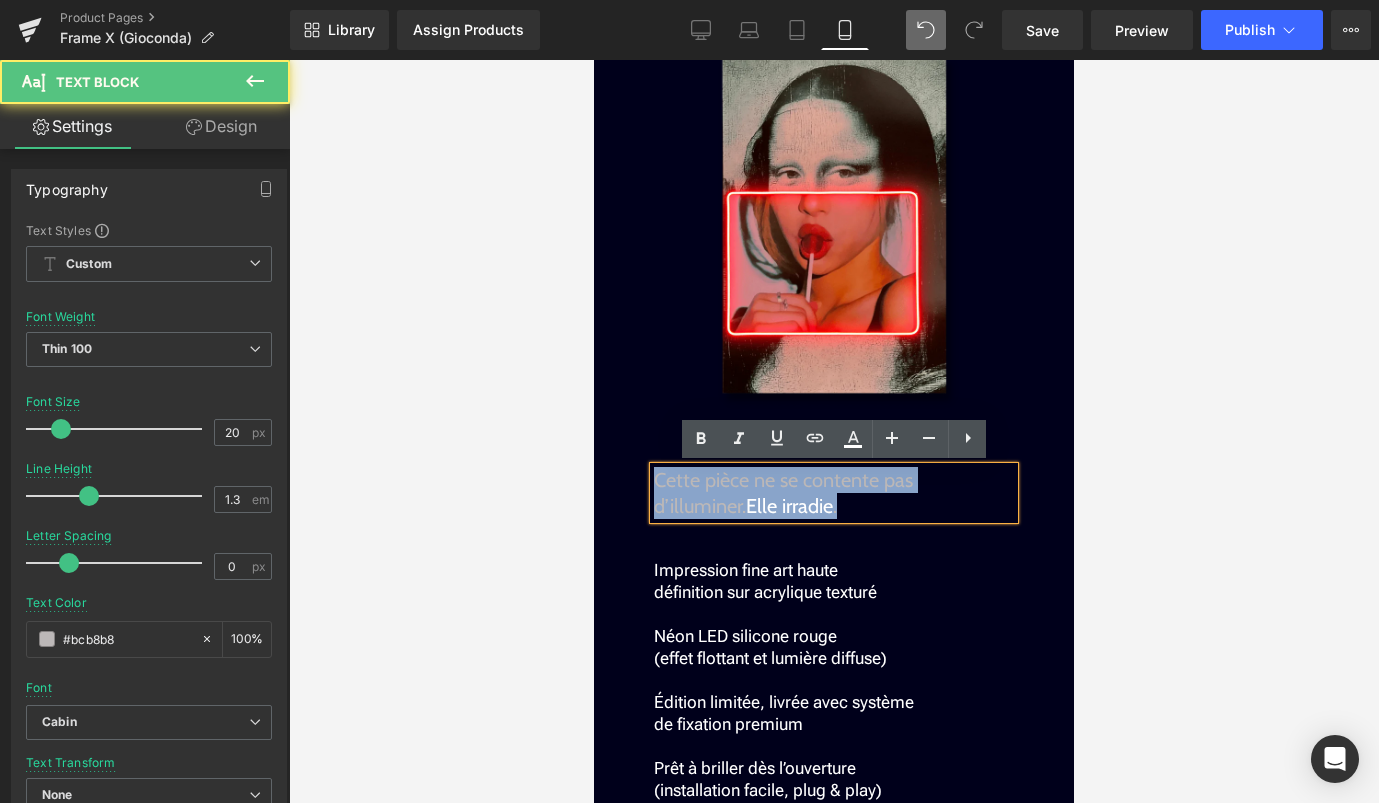 drag, startPoint x: 861, startPoint y: 506, endPoint x: 648, endPoint y: 475, distance: 215.24405 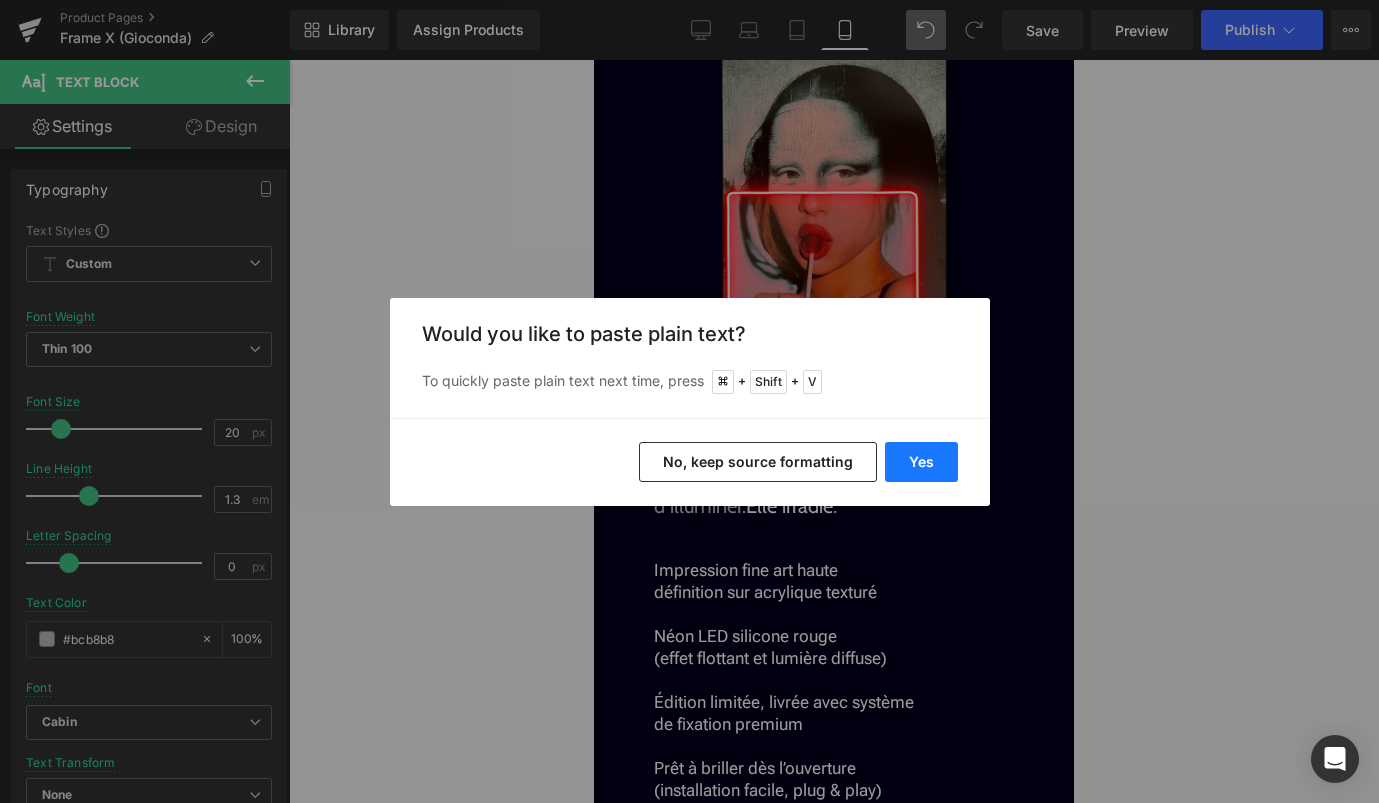 click on "Yes" at bounding box center [921, 462] 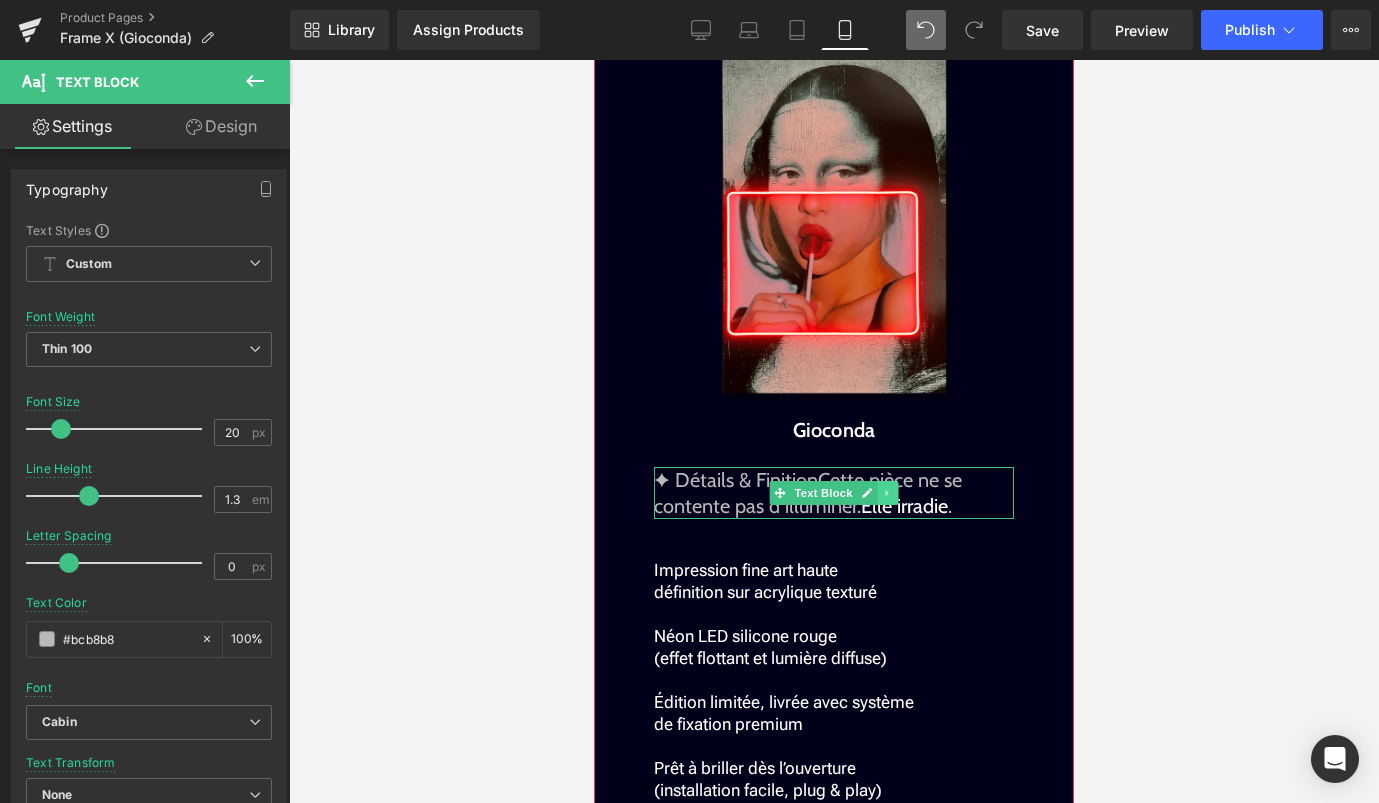 click at bounding box center [888, 493] 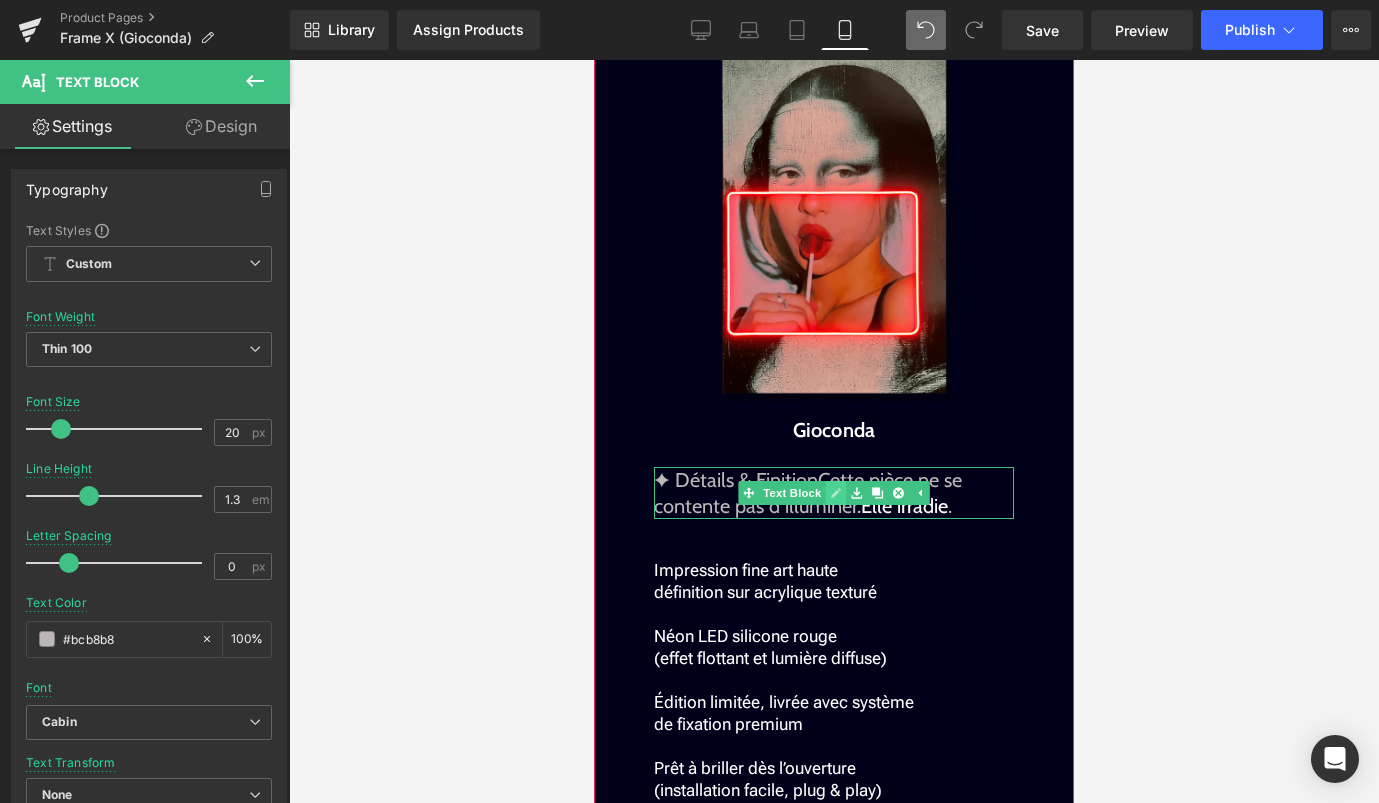 click 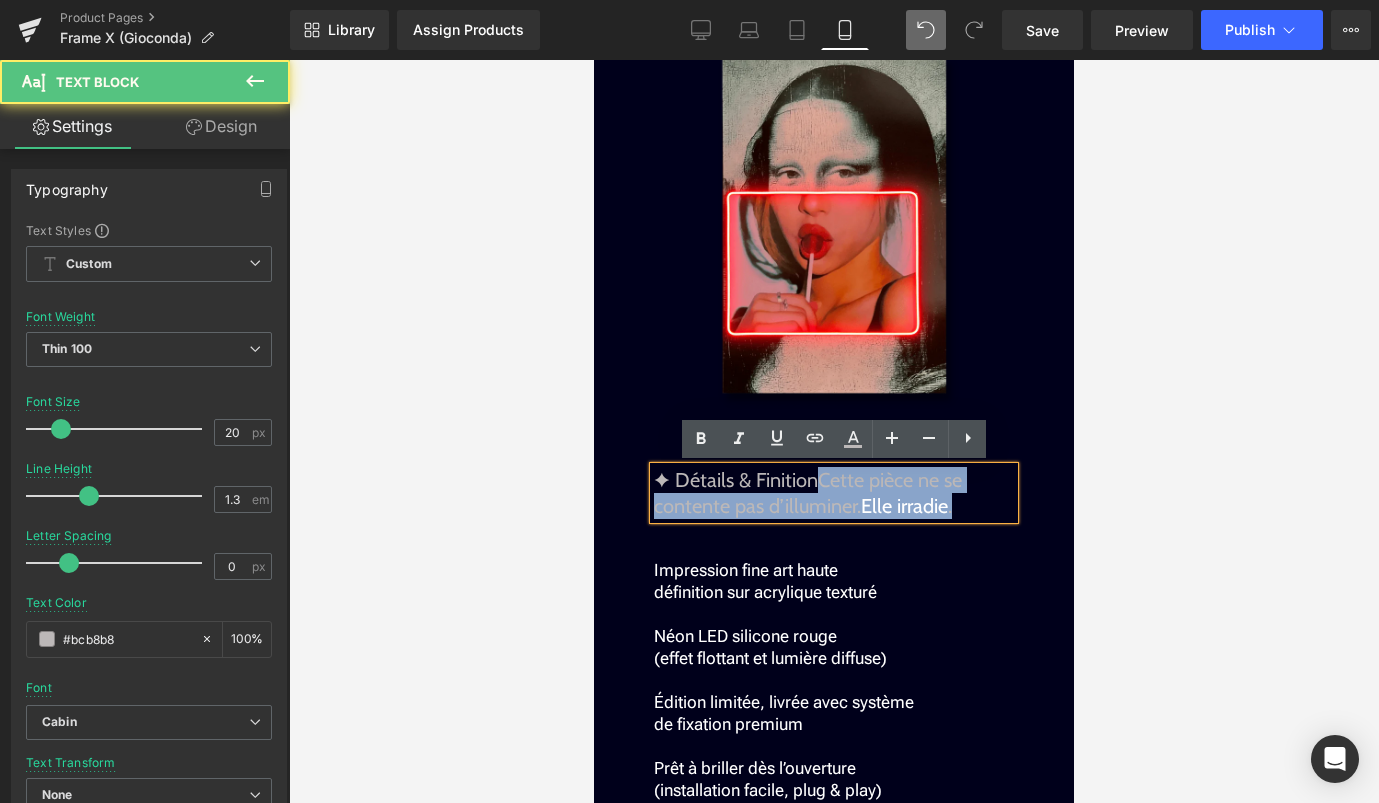 drag, startPoint x: 819, startPoint y: 479, endPoint x: 997, endPoint y: 498, distance: 179.01117 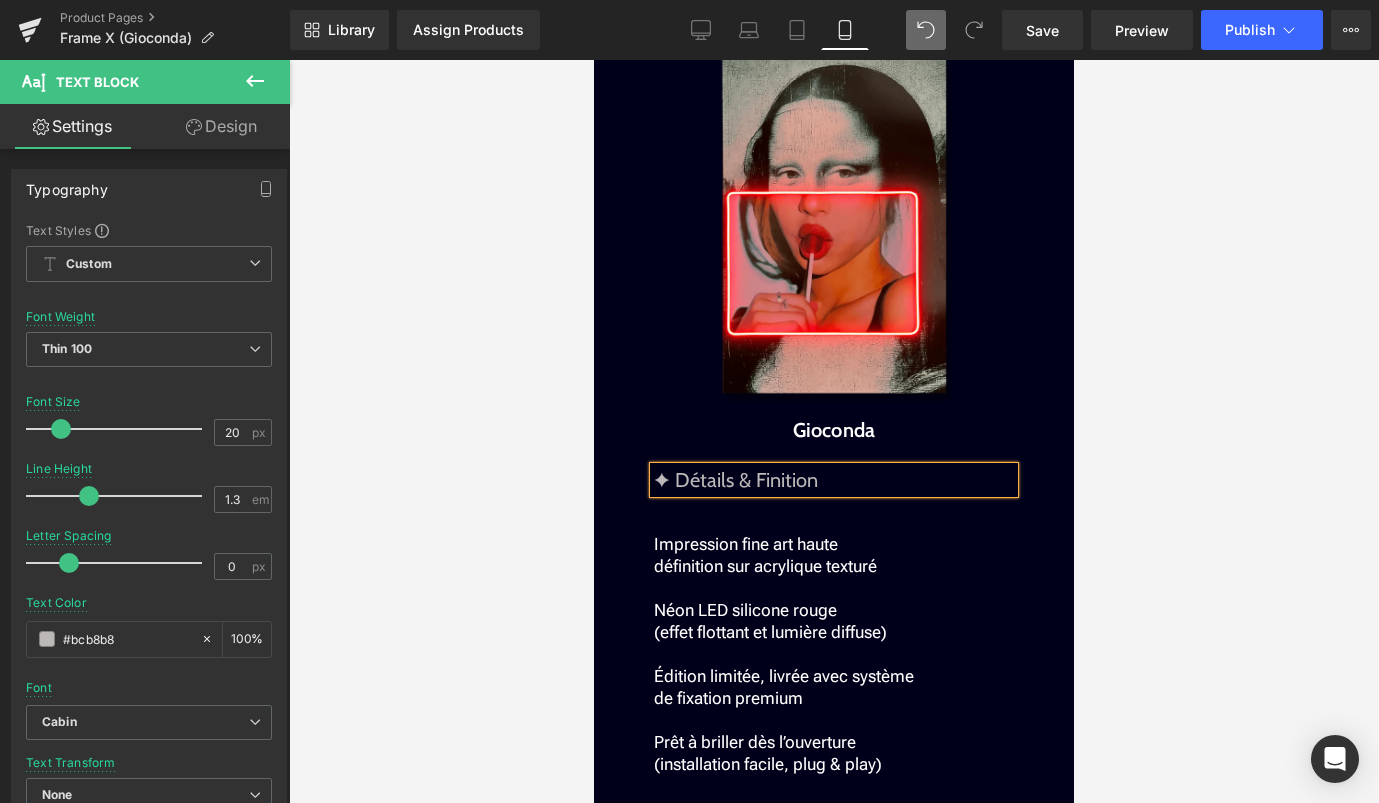 click at bounding box center (834, 431) 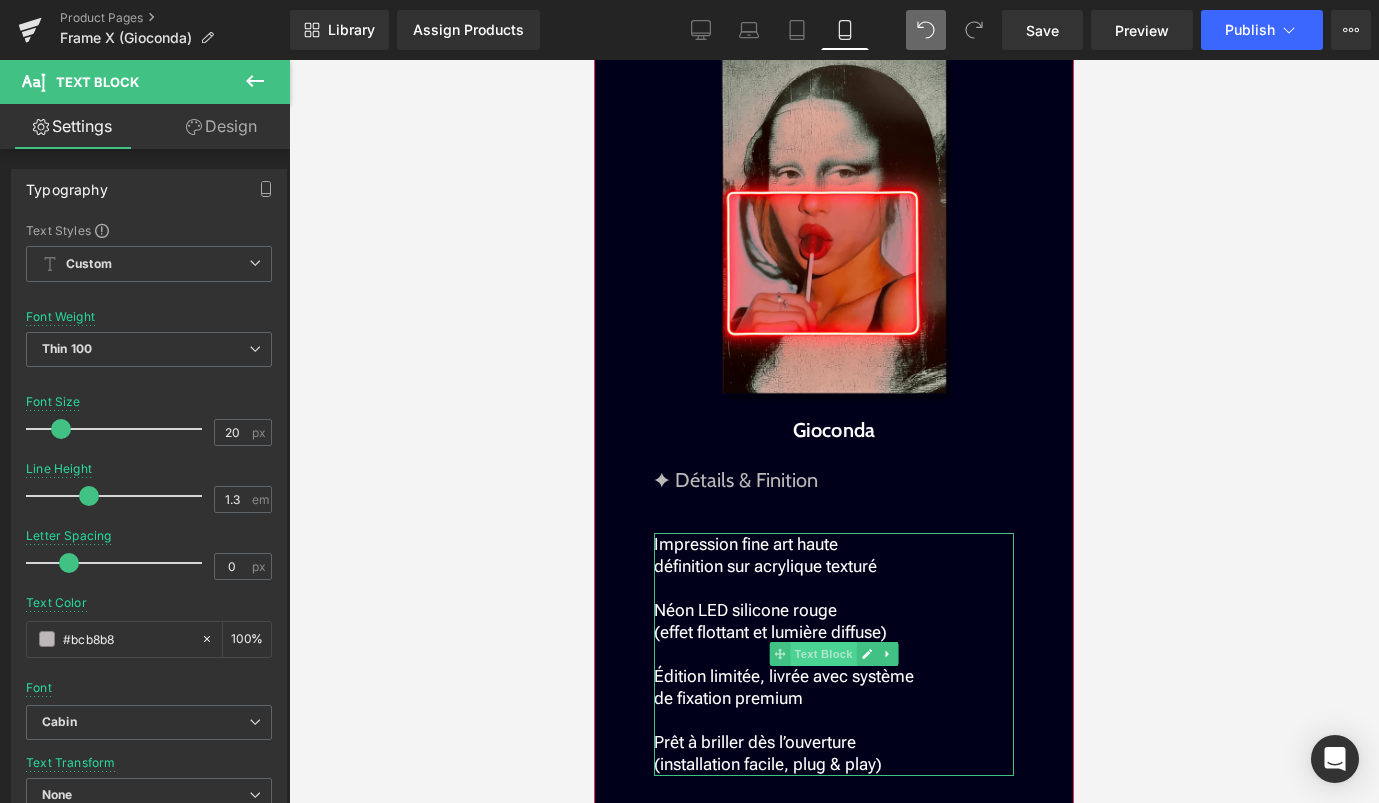 click on "Text Block" at bounding box center [823, 654] 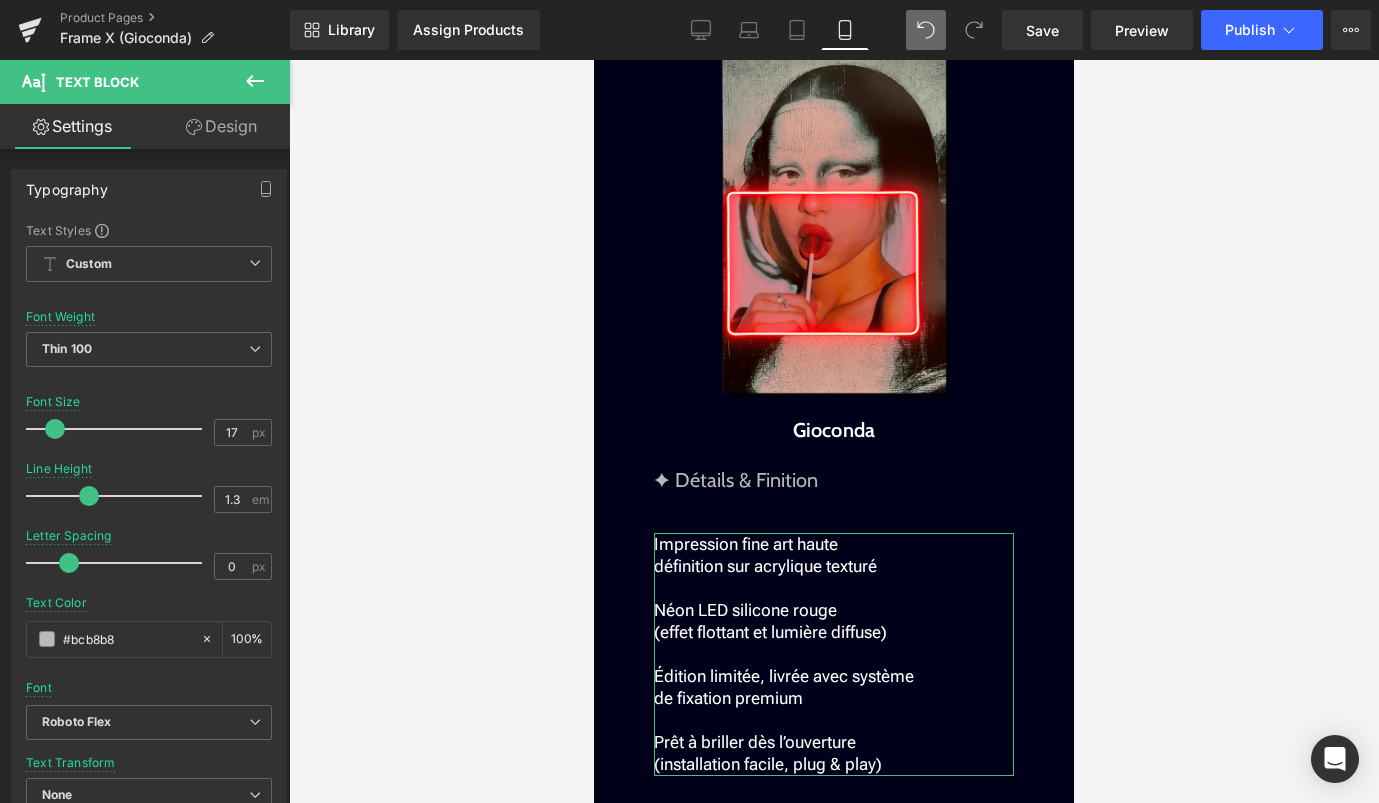 click on "Design" at bounding box center (221, 126) 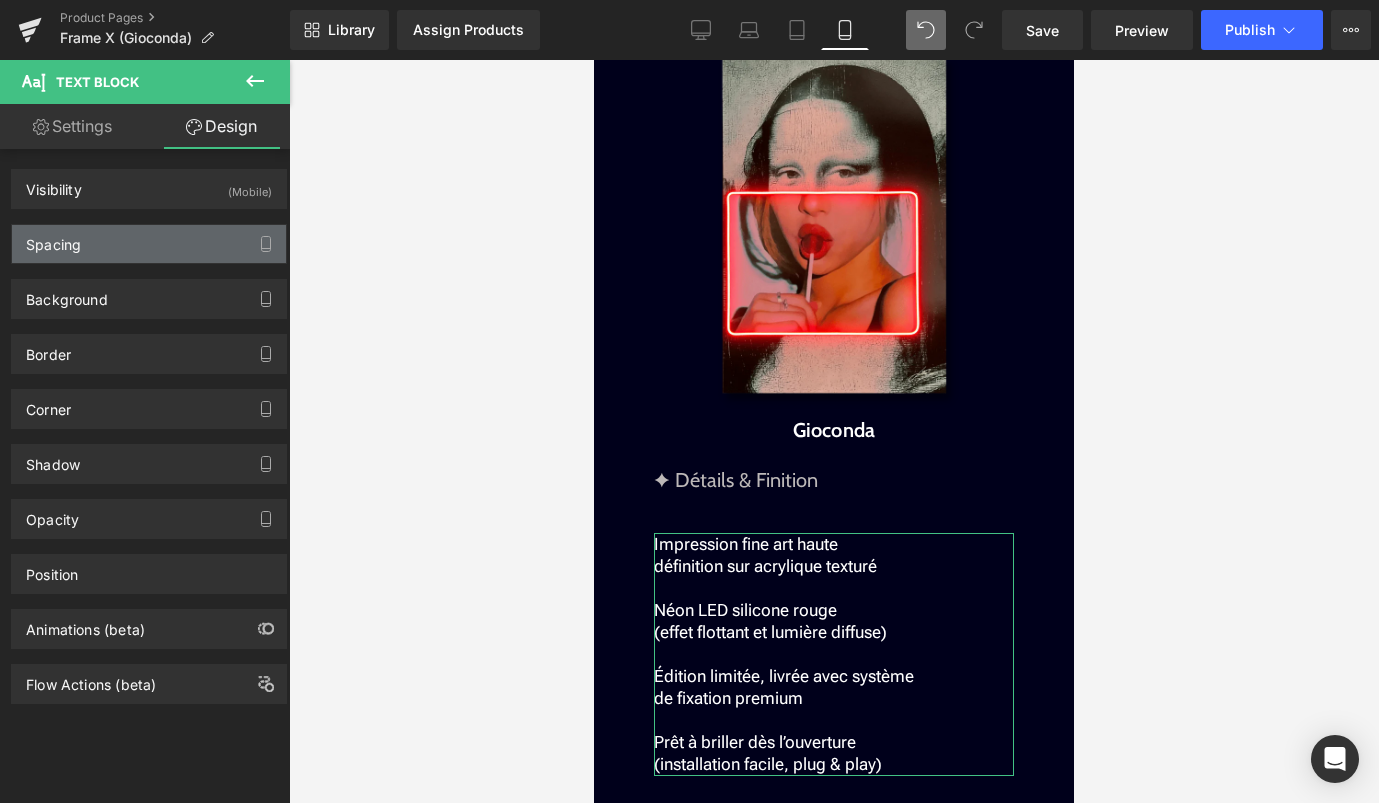click on "Spacing" at bounding box center [149, 244] 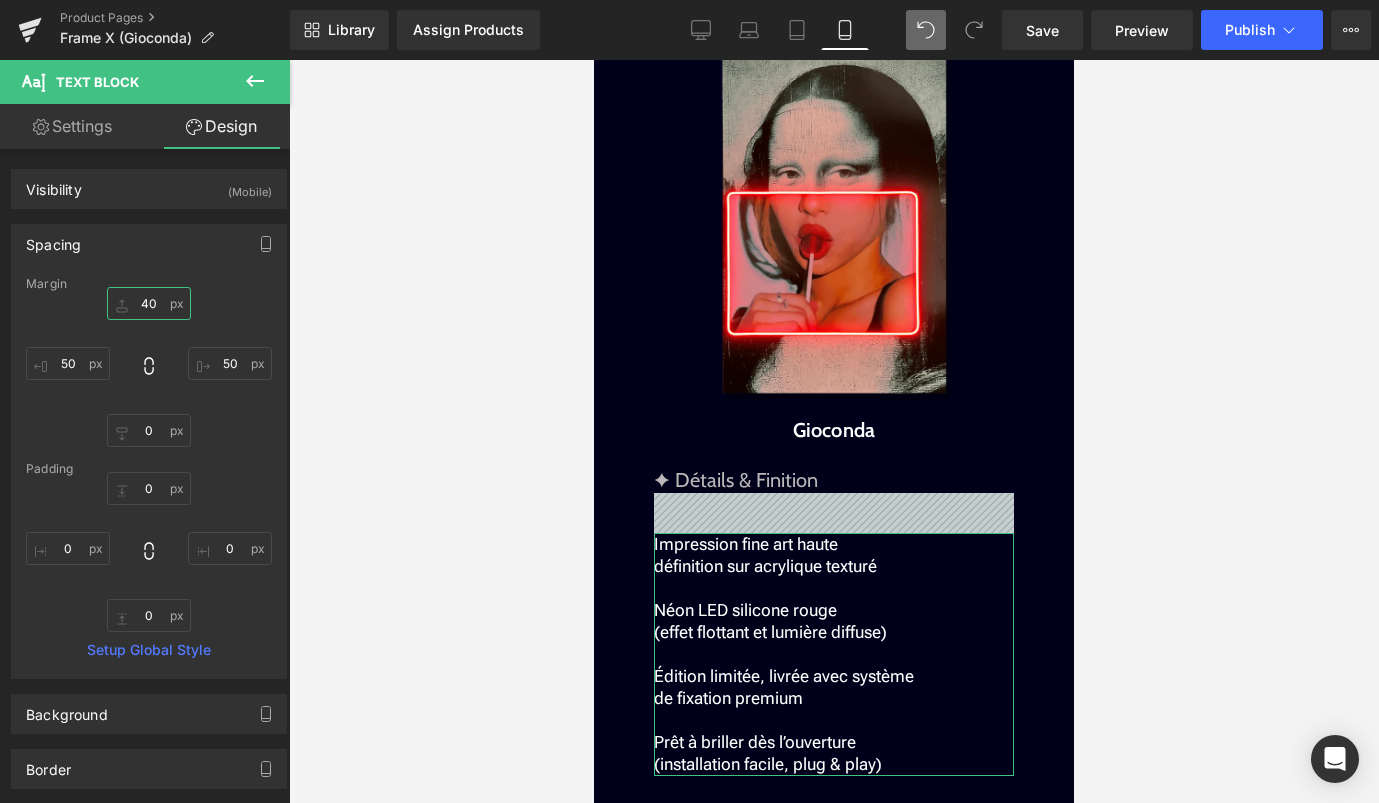 click on "40" at bounding box center [149, 303] 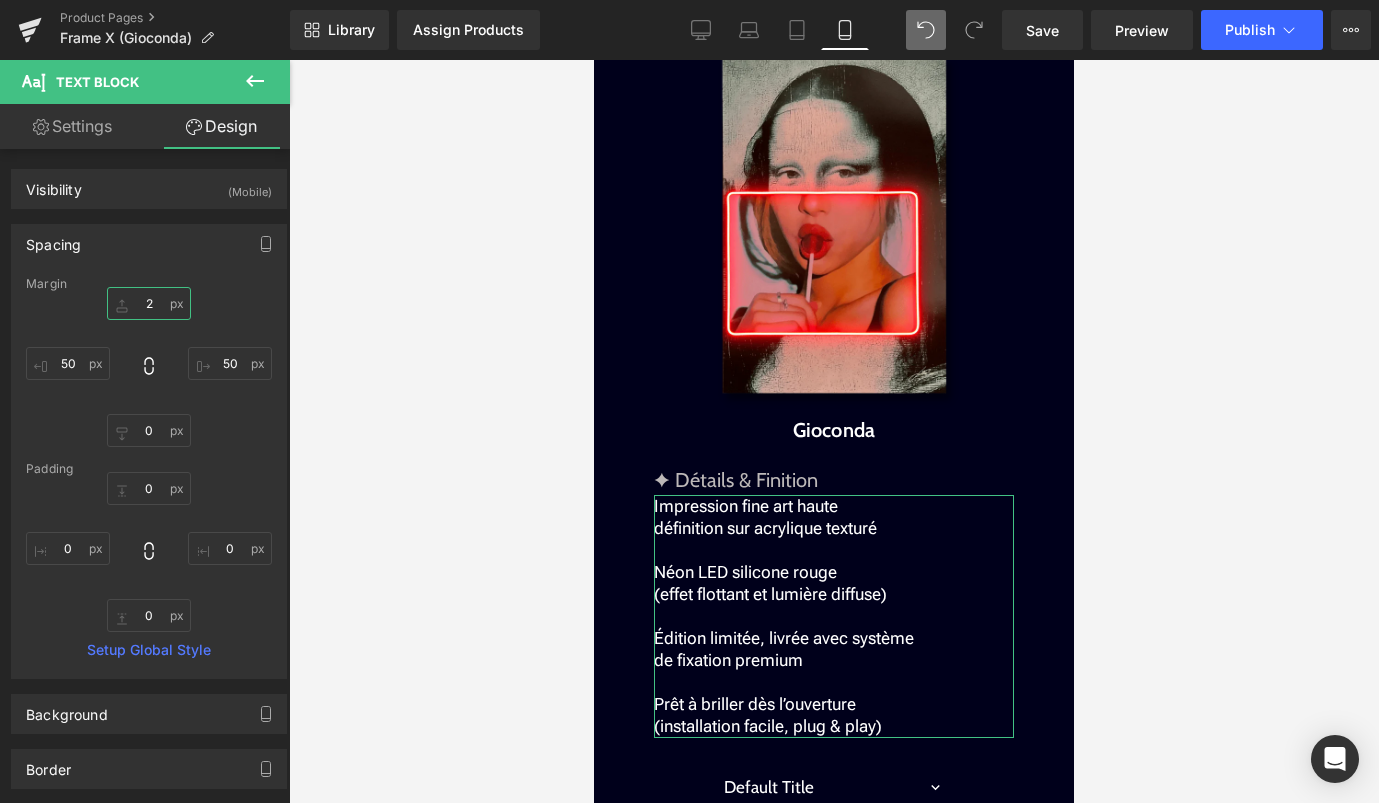 type on "20" 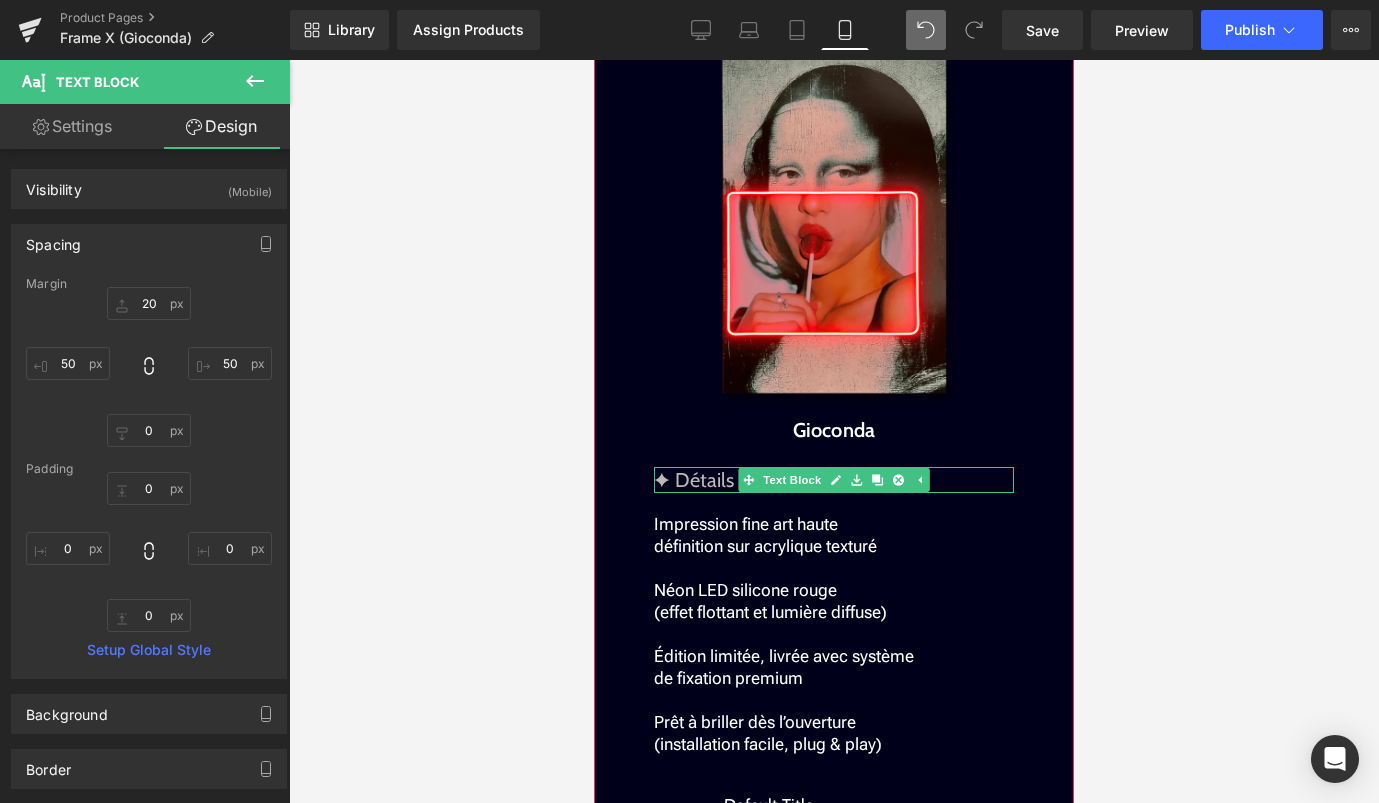 click on "✦ Détails & Finition" at bounding box center [834, 480] 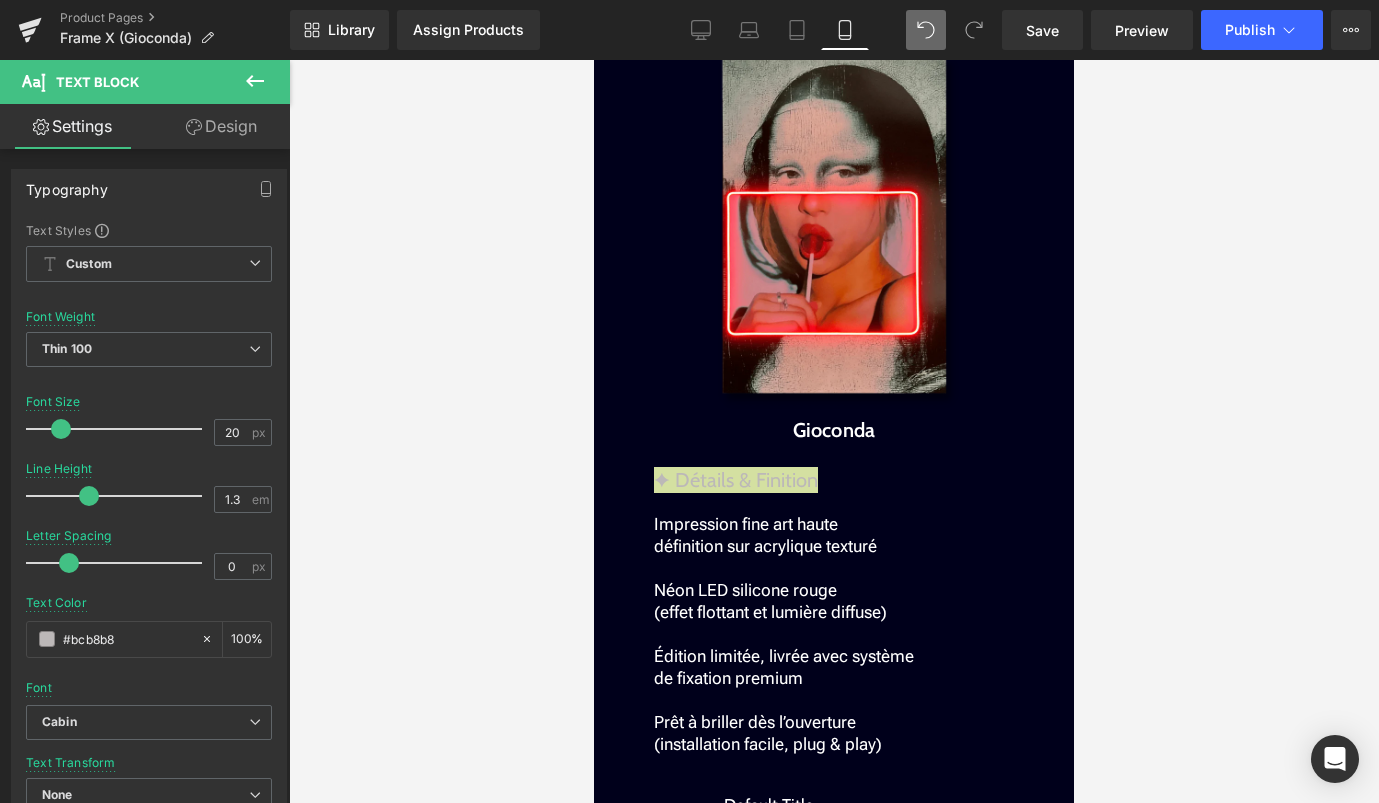 click at bounding box center (834, 431) 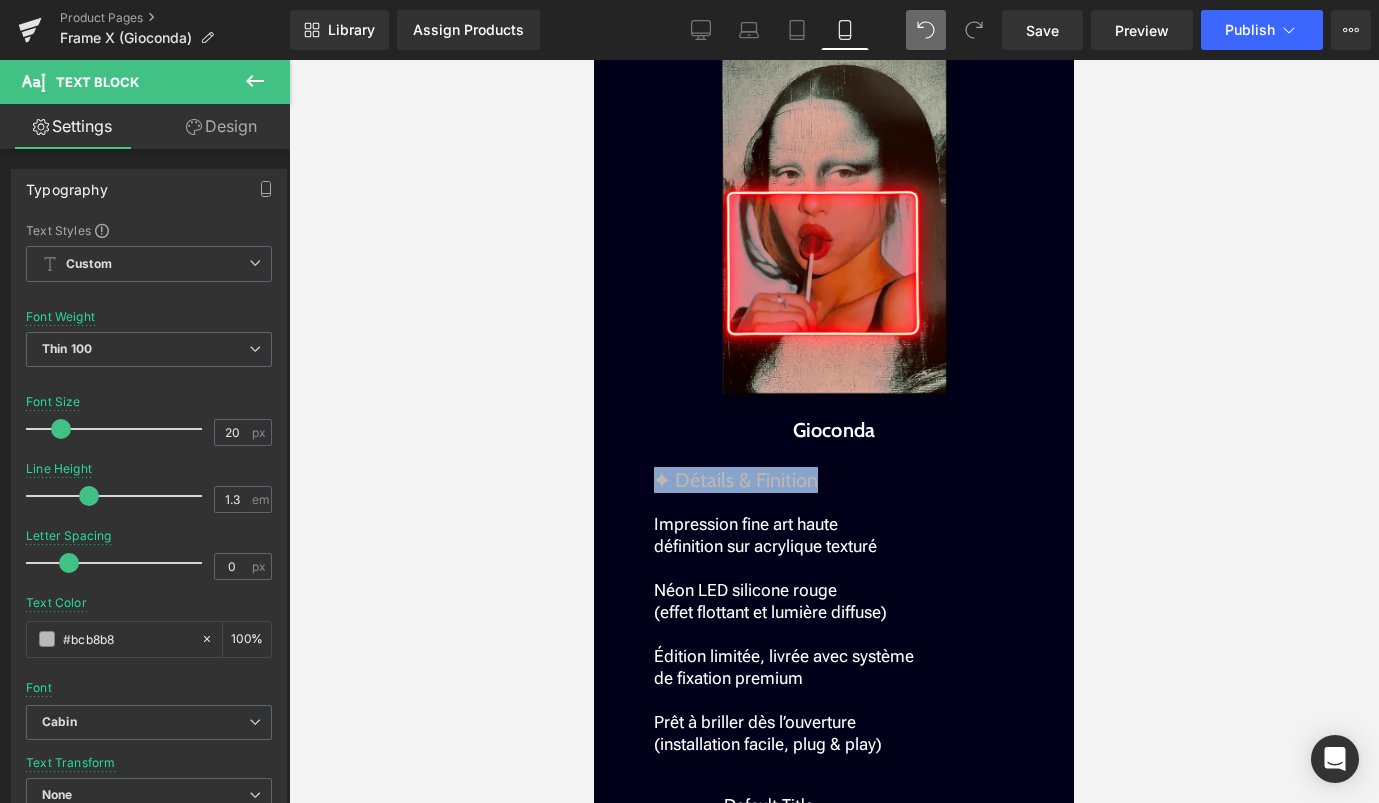 click at bounding box center (834, 568) 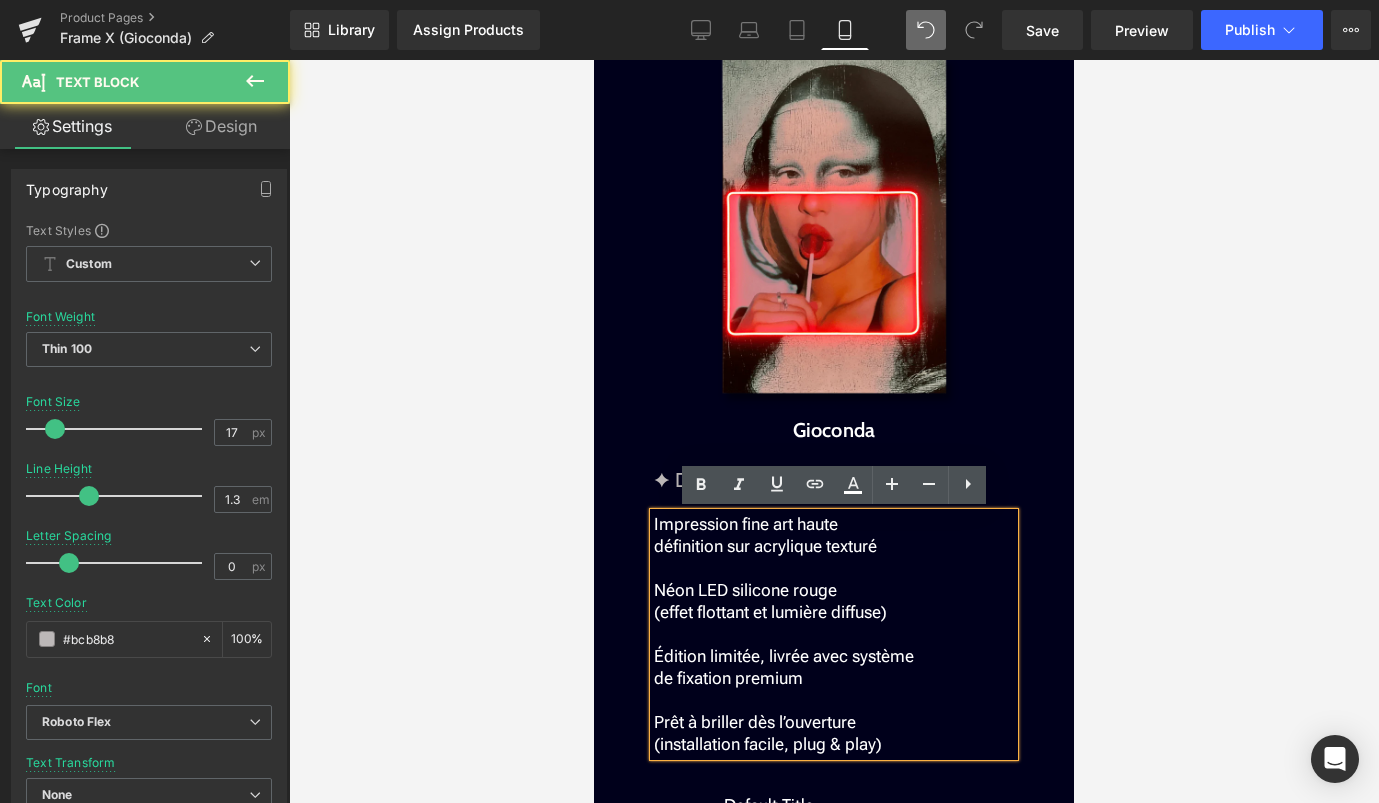 click at bounding box center [834, 431] 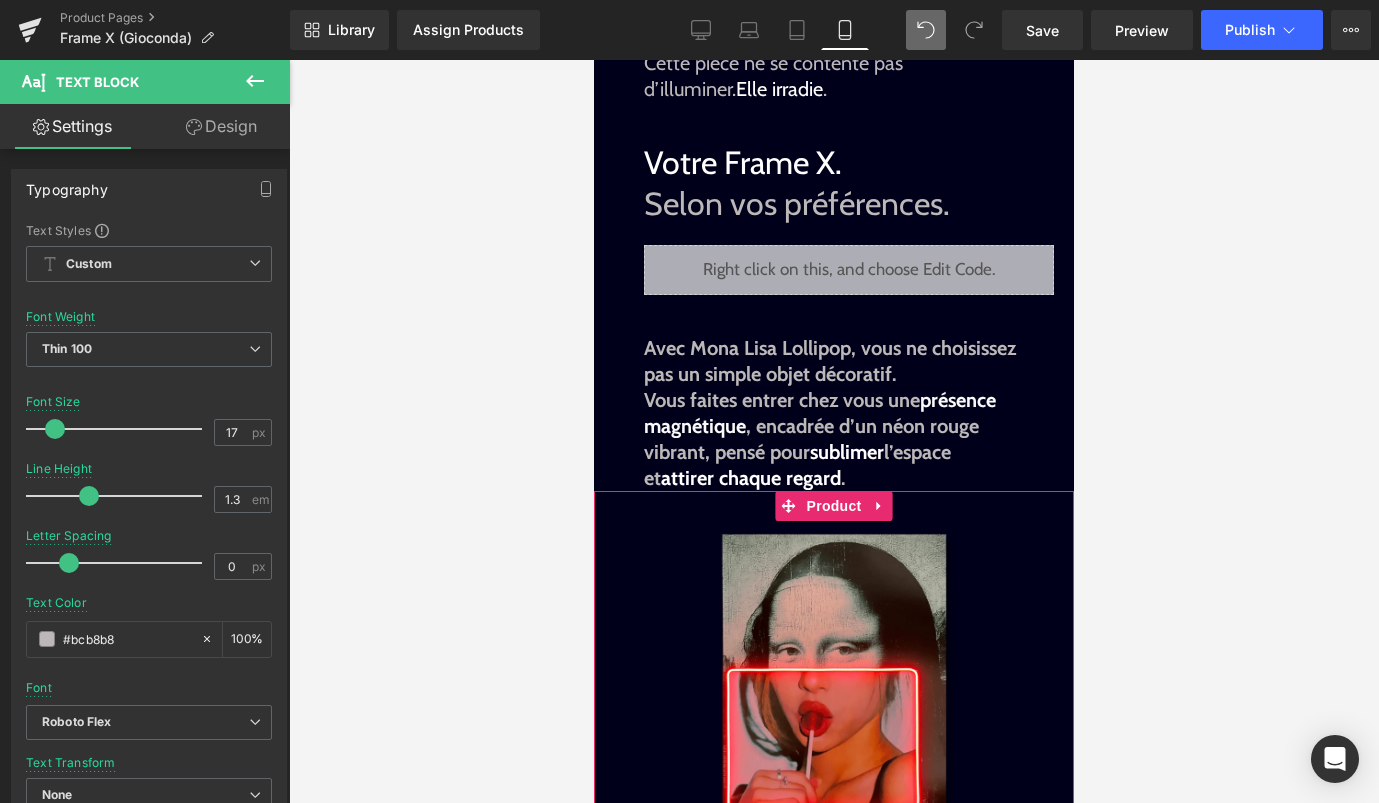 scroll, scrollTop: 1487, scrollLeft: 0, axis: vertical 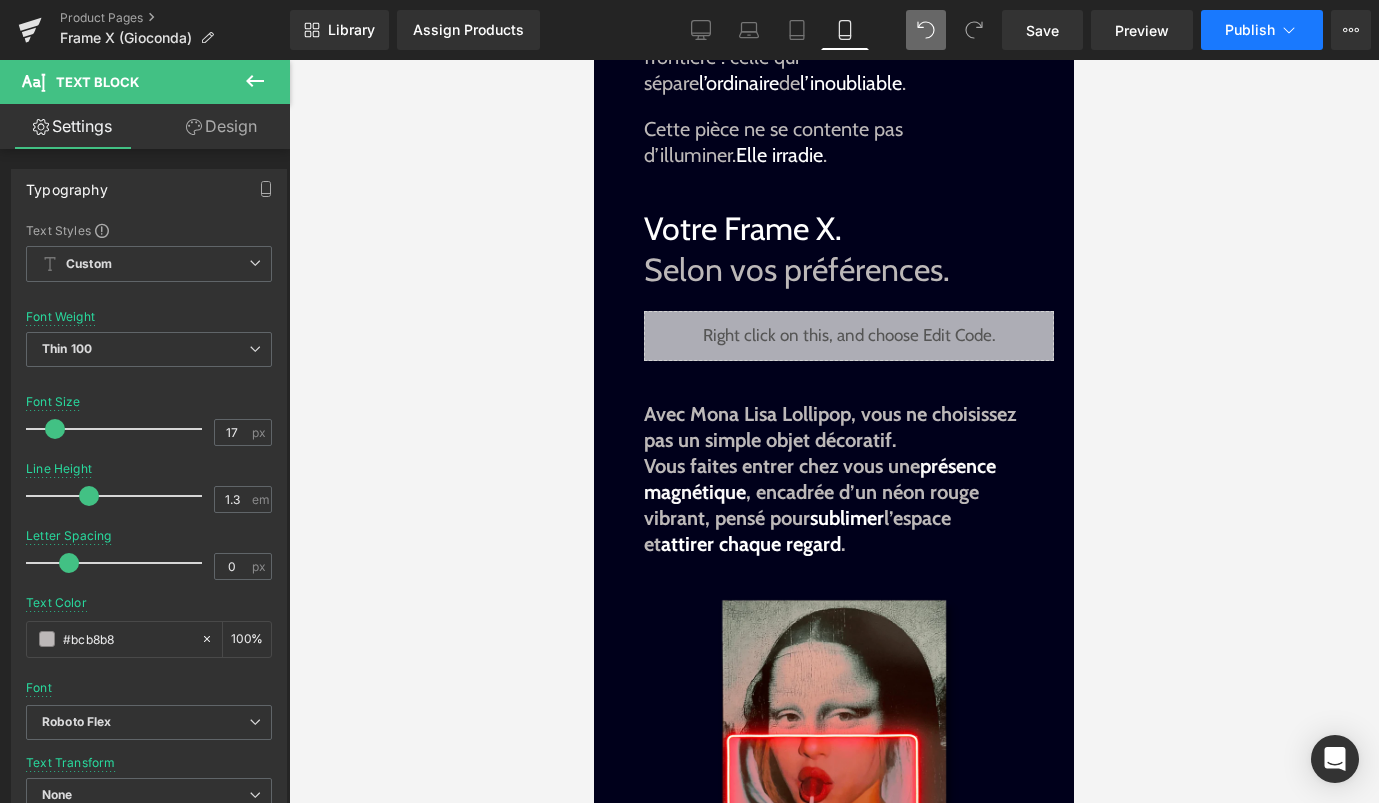 click on "Publish" at bounding box center [1250, 30] 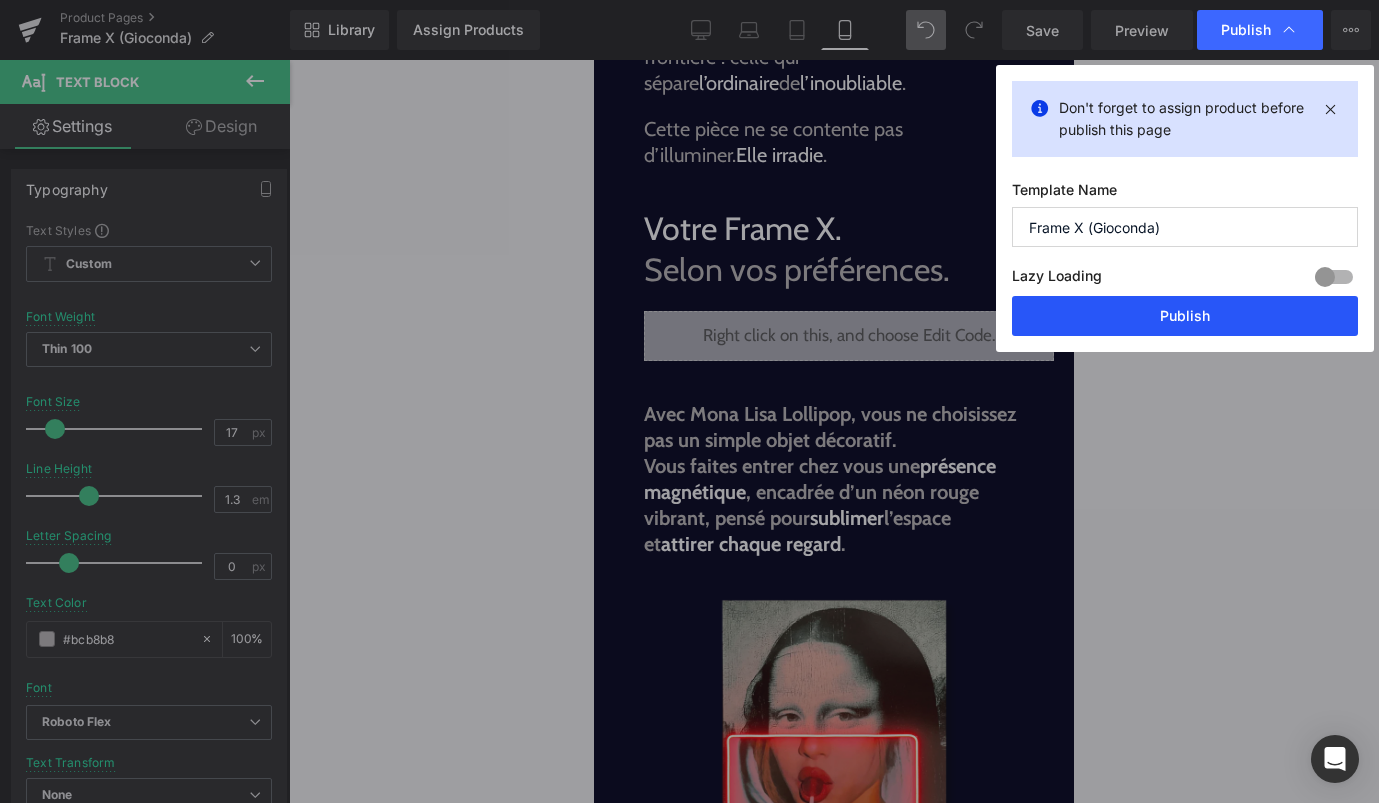 click on "Publish" at bounding box center (1185, 316) 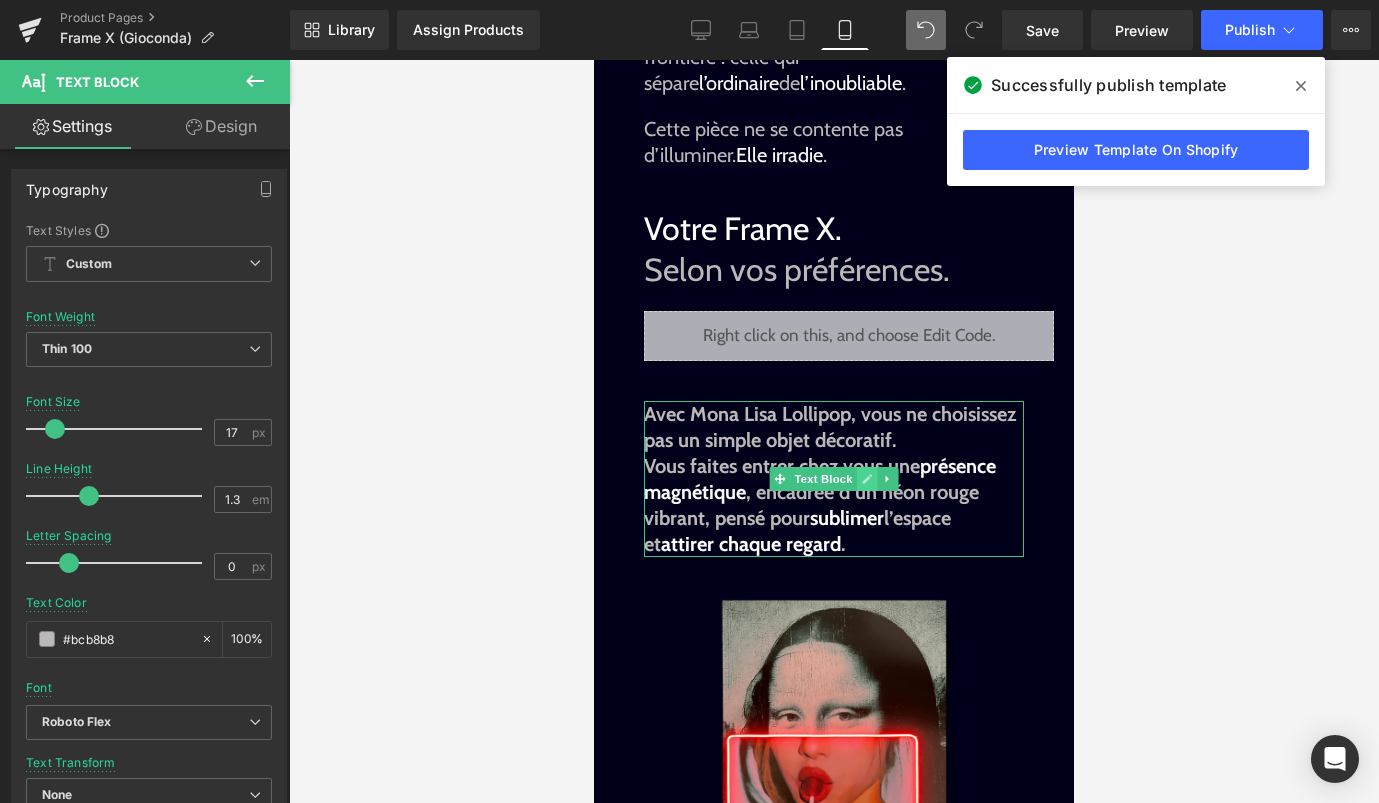 click at bounding box center (867, 479) 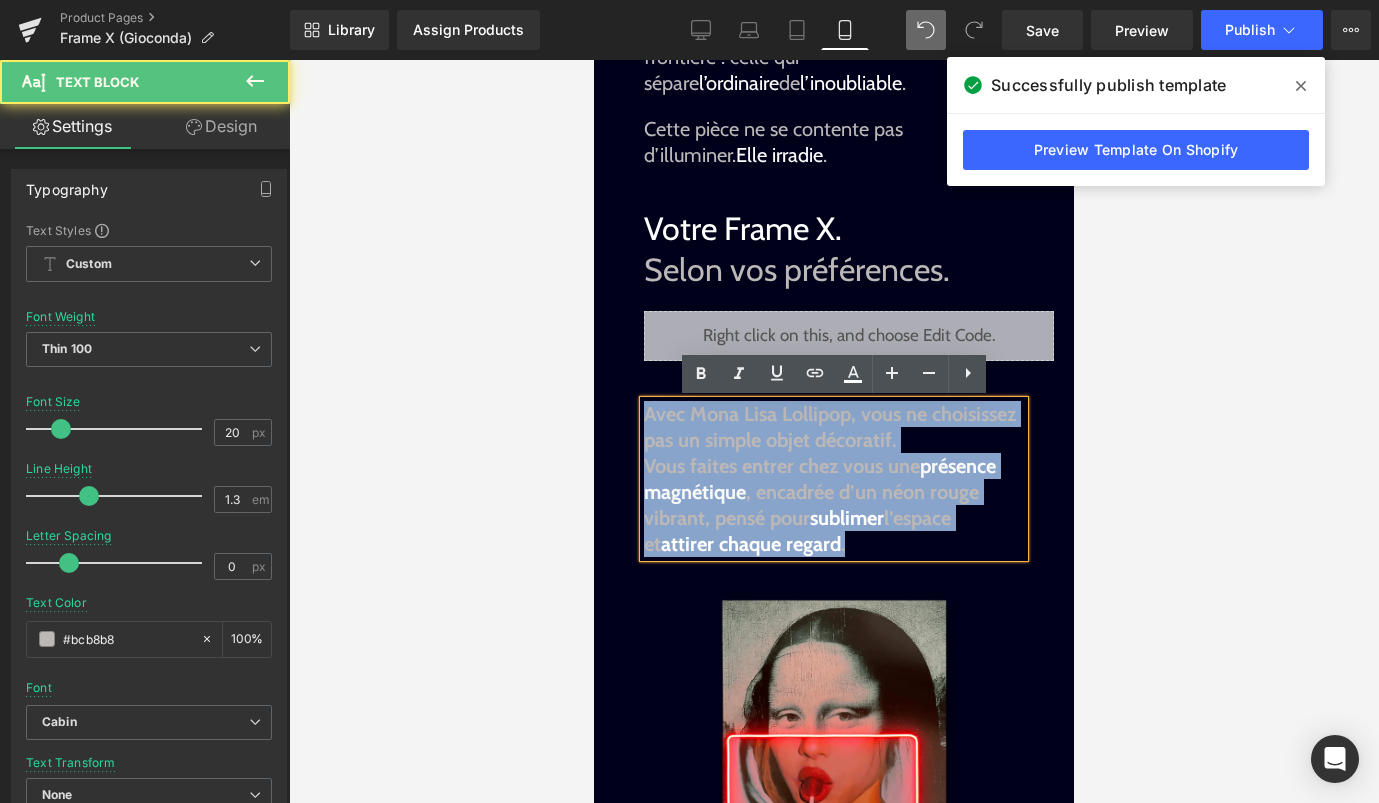 drag, startPoint x: 838, startPoint y: 538, endPoint x: 645, endPoint y: 420, distance: 226.2145 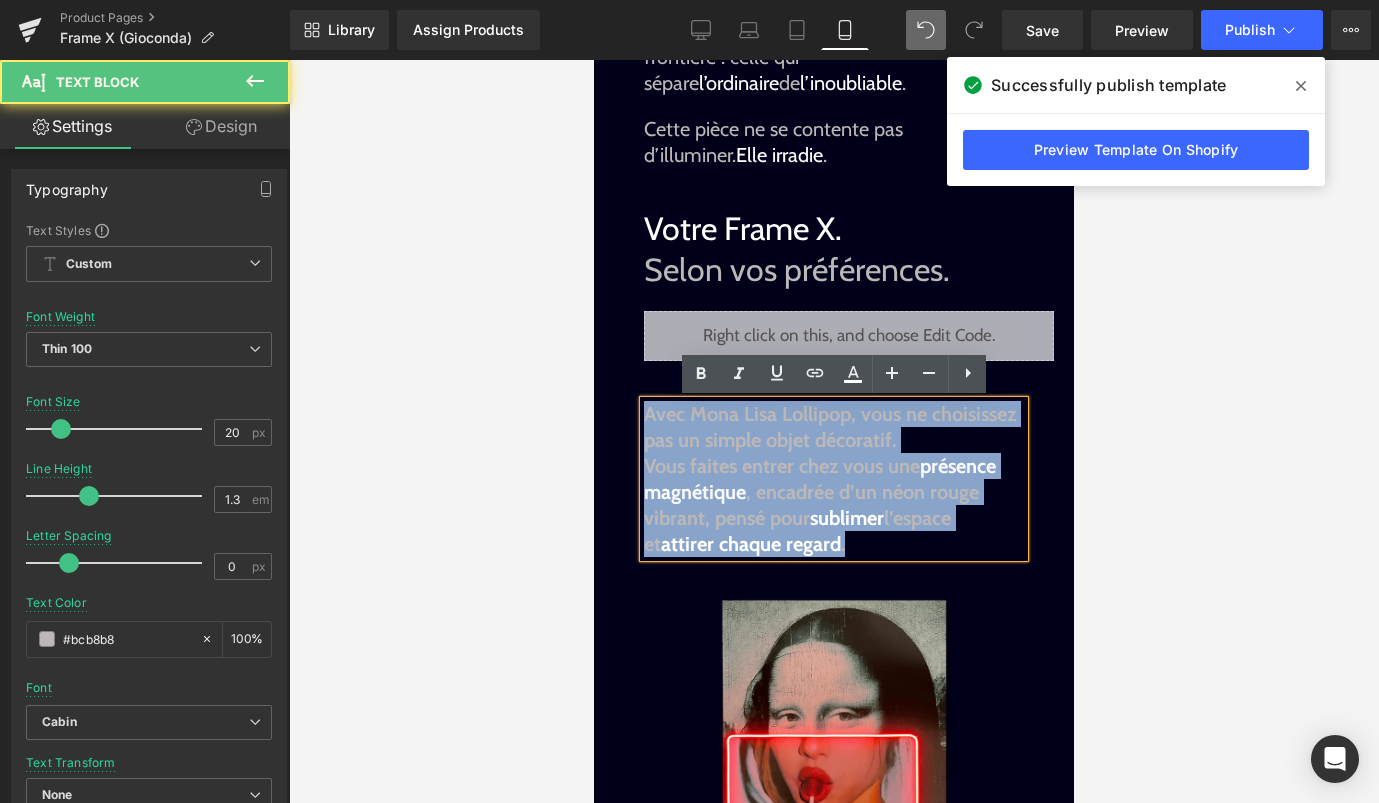 click on "Avec Mona Lisa Lollipop, vous ne choisissez pas un simple objet décoratif. Vous faites entrer chez vous une  présence magnétique , encadrée d’un néon rouge vibrant, pensé pour  sublimer  l’espace et  attirer   chaque regard ." at bounding box center (834, 479) 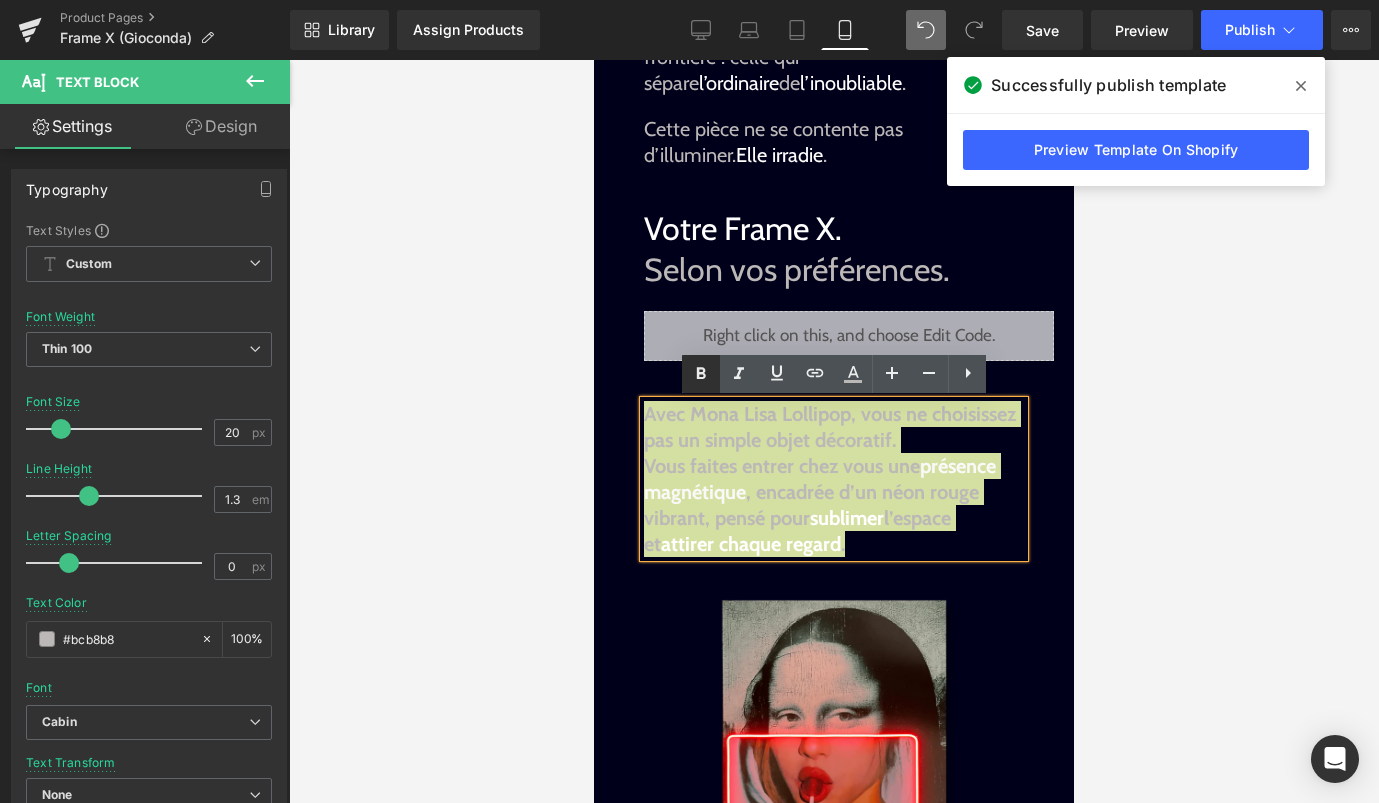 click at bounding box center (701, 374) 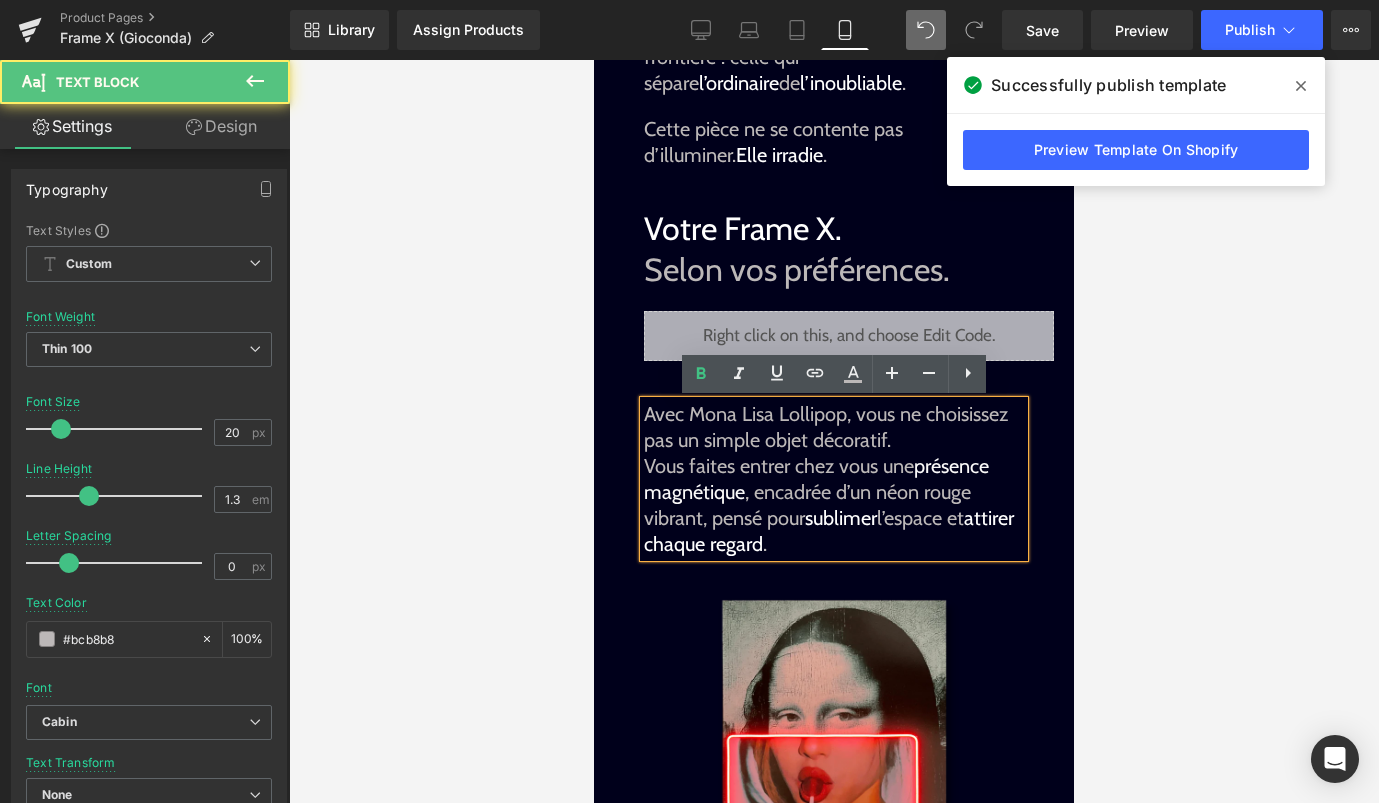click on "Avec Mona Lisa Lollipop, vous ne choisissez pas un simple objet décoratif." at bounding box center [834, 427] 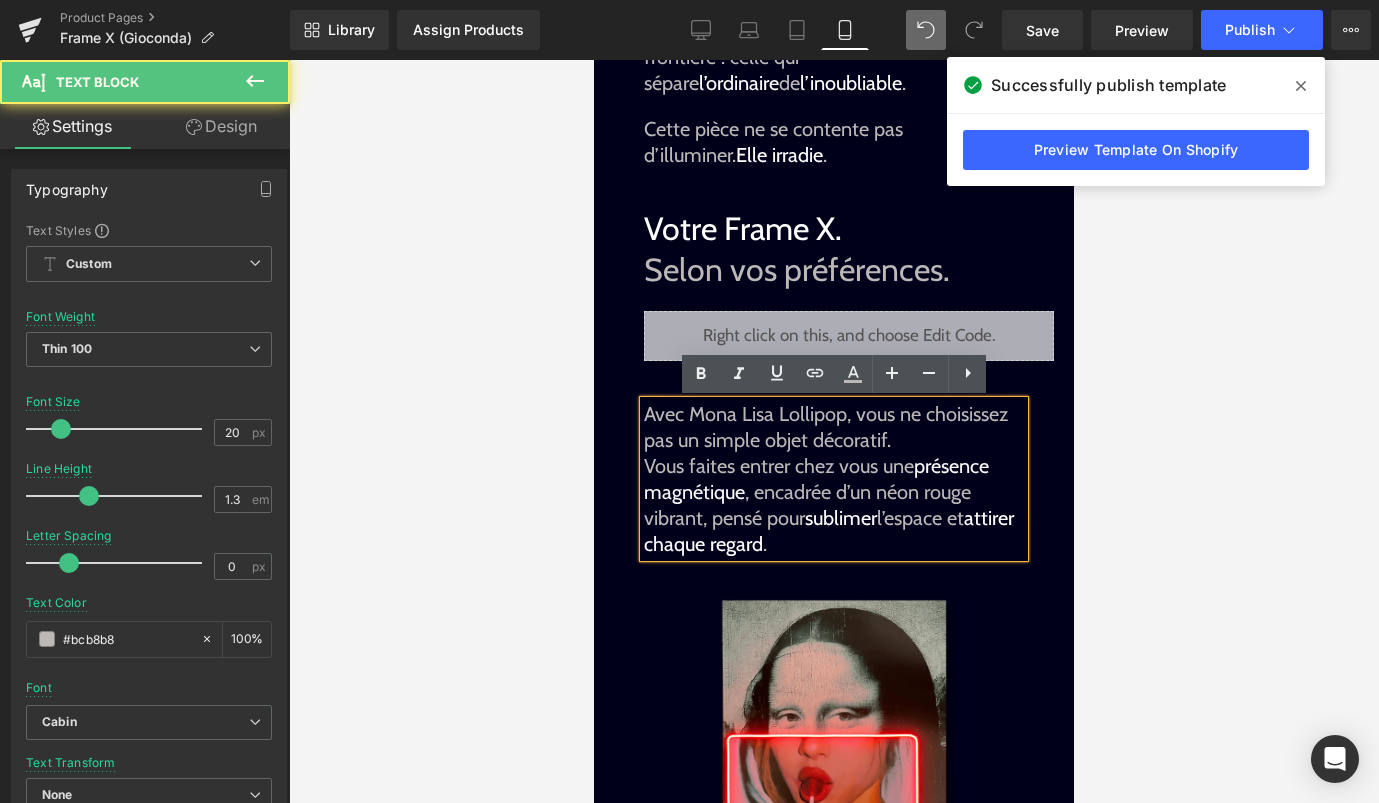 type 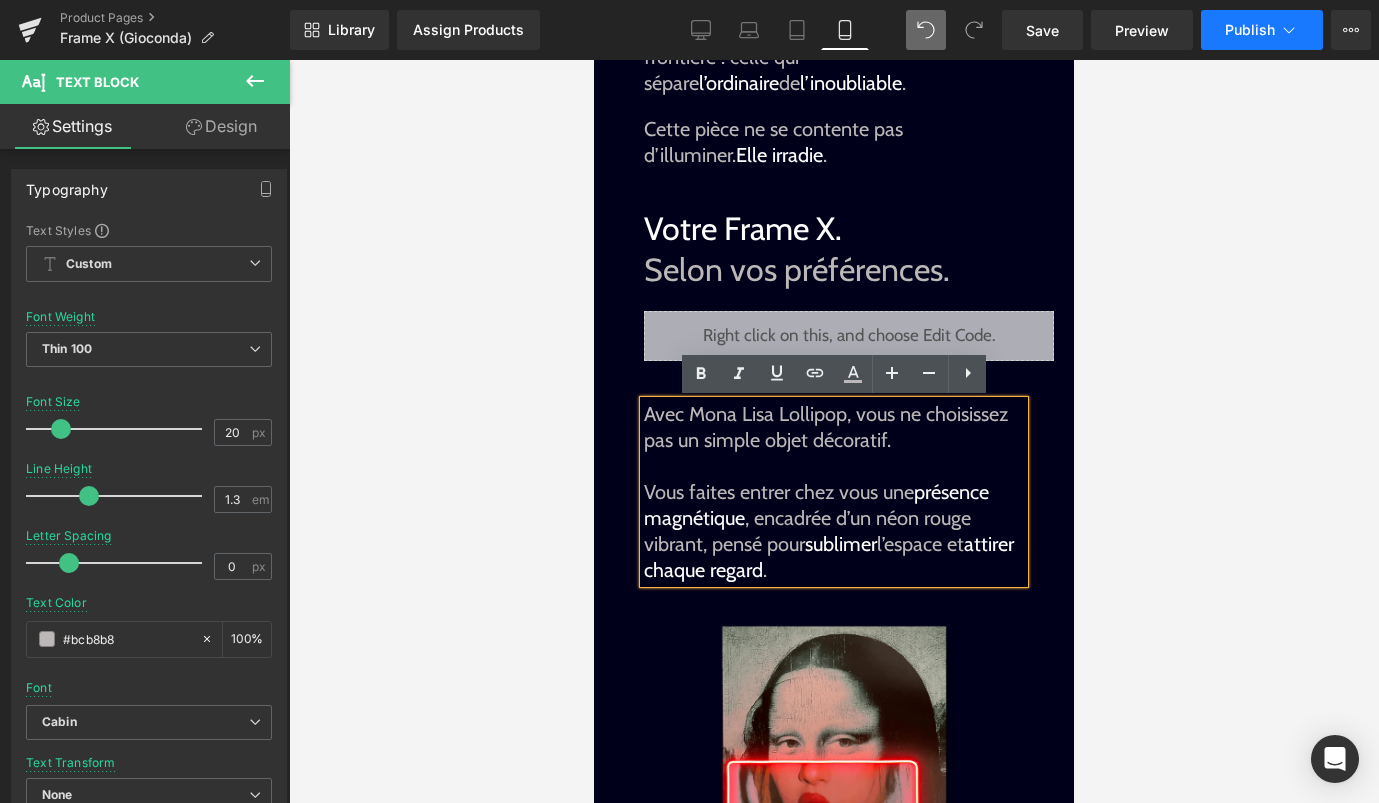 click on "Publish" at bounding box center [1250, 30] 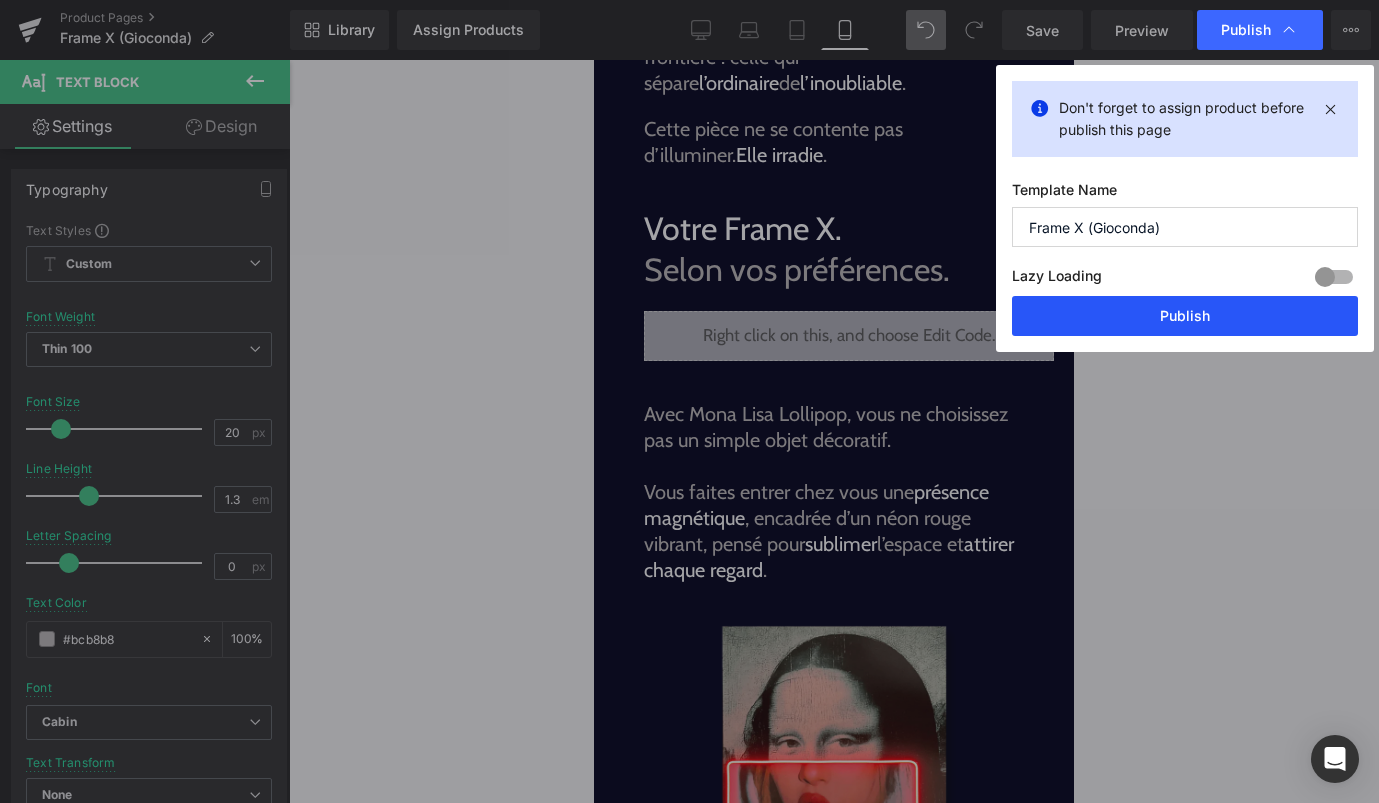click on "Publish" at bounding box center [1185, 316] 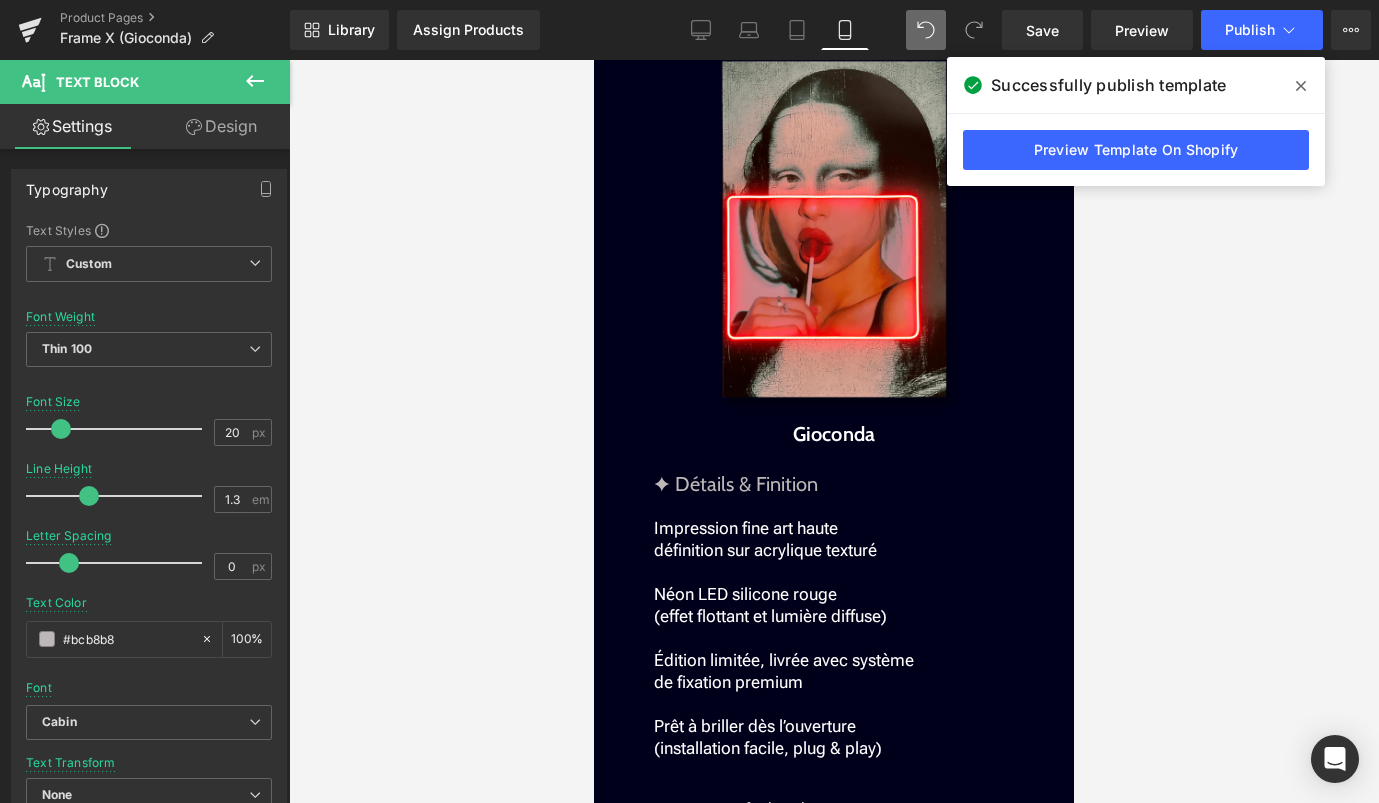 scroll, scrollTop: 2064, scrollLeft: 0, axis: vertical 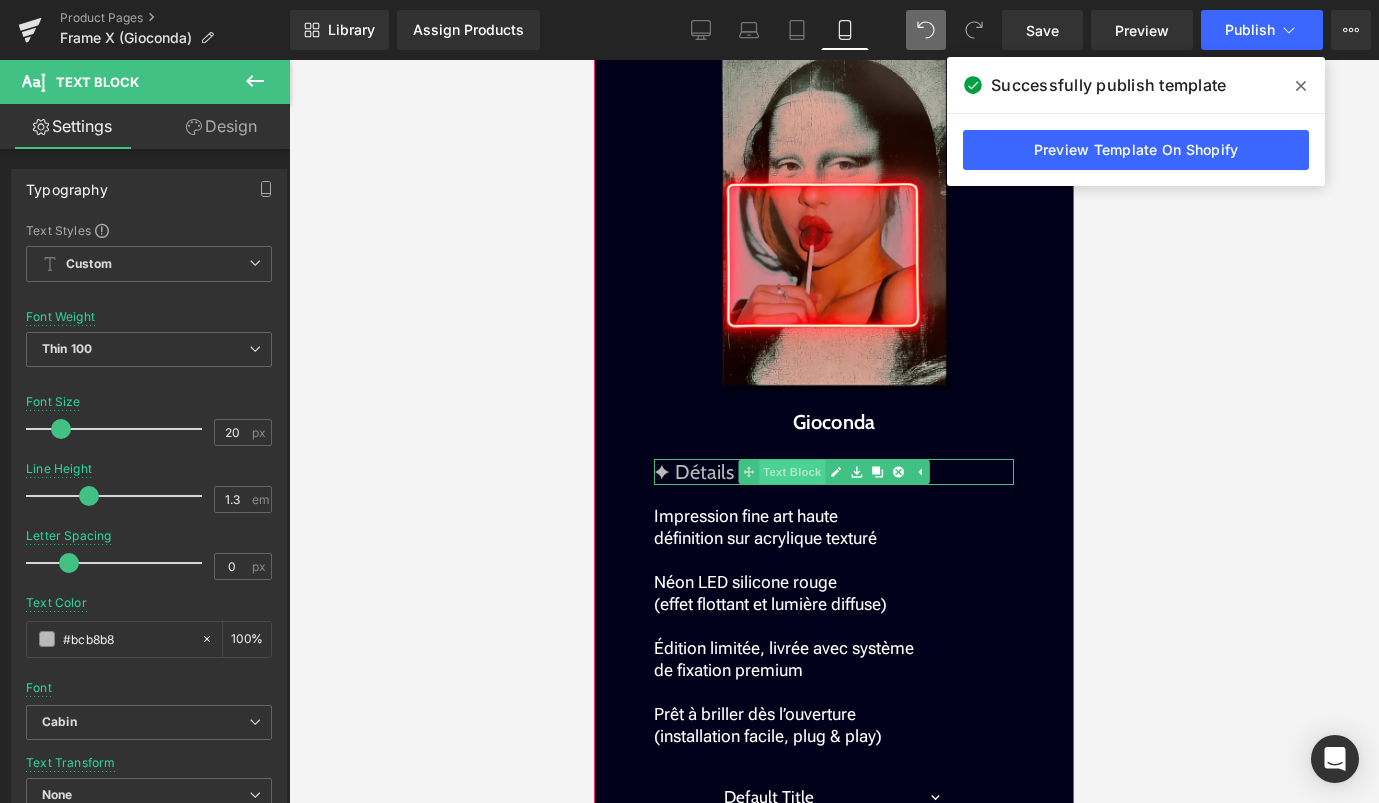 click on "✦ Détails & Finition Text Block" at bounding box center [834, 472] 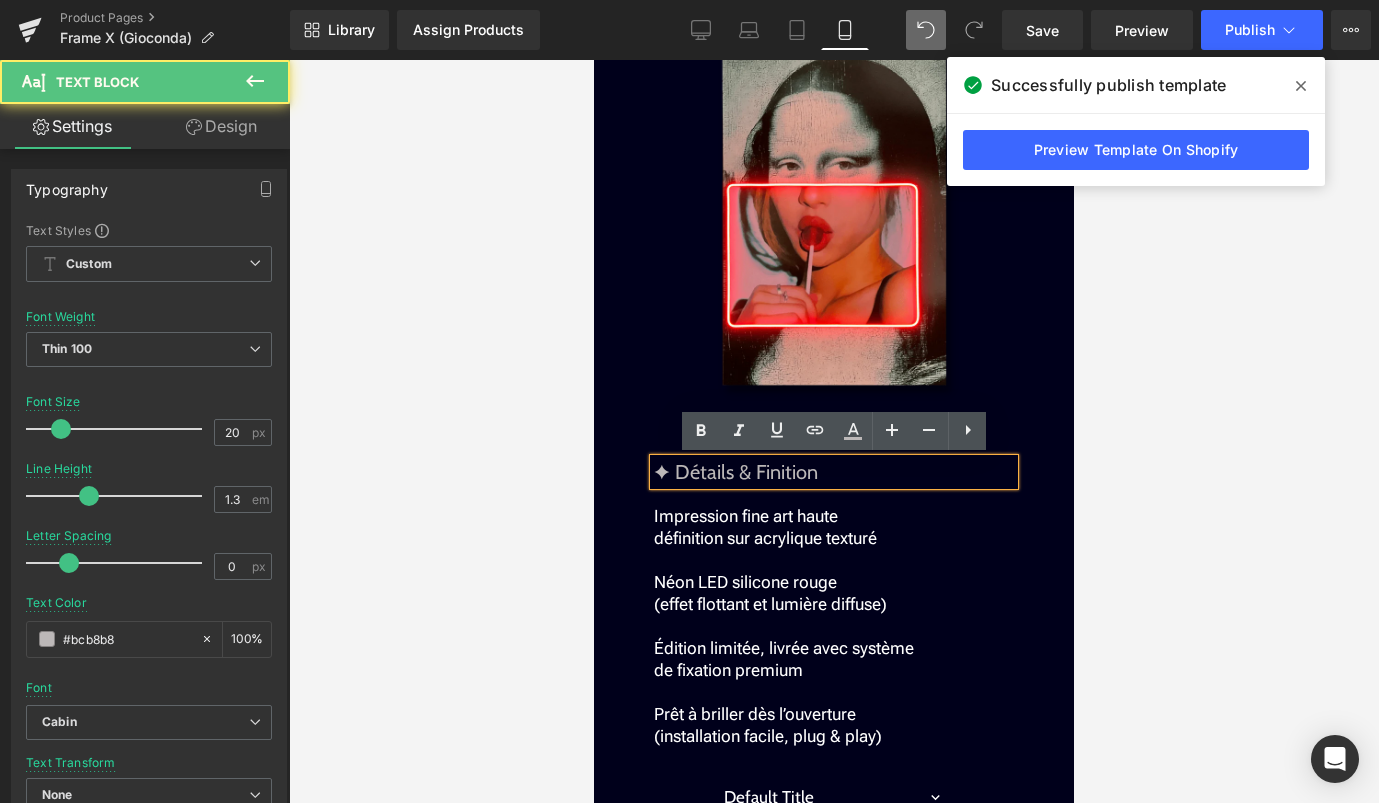 click on "Design" at bounding box center [221, 126] 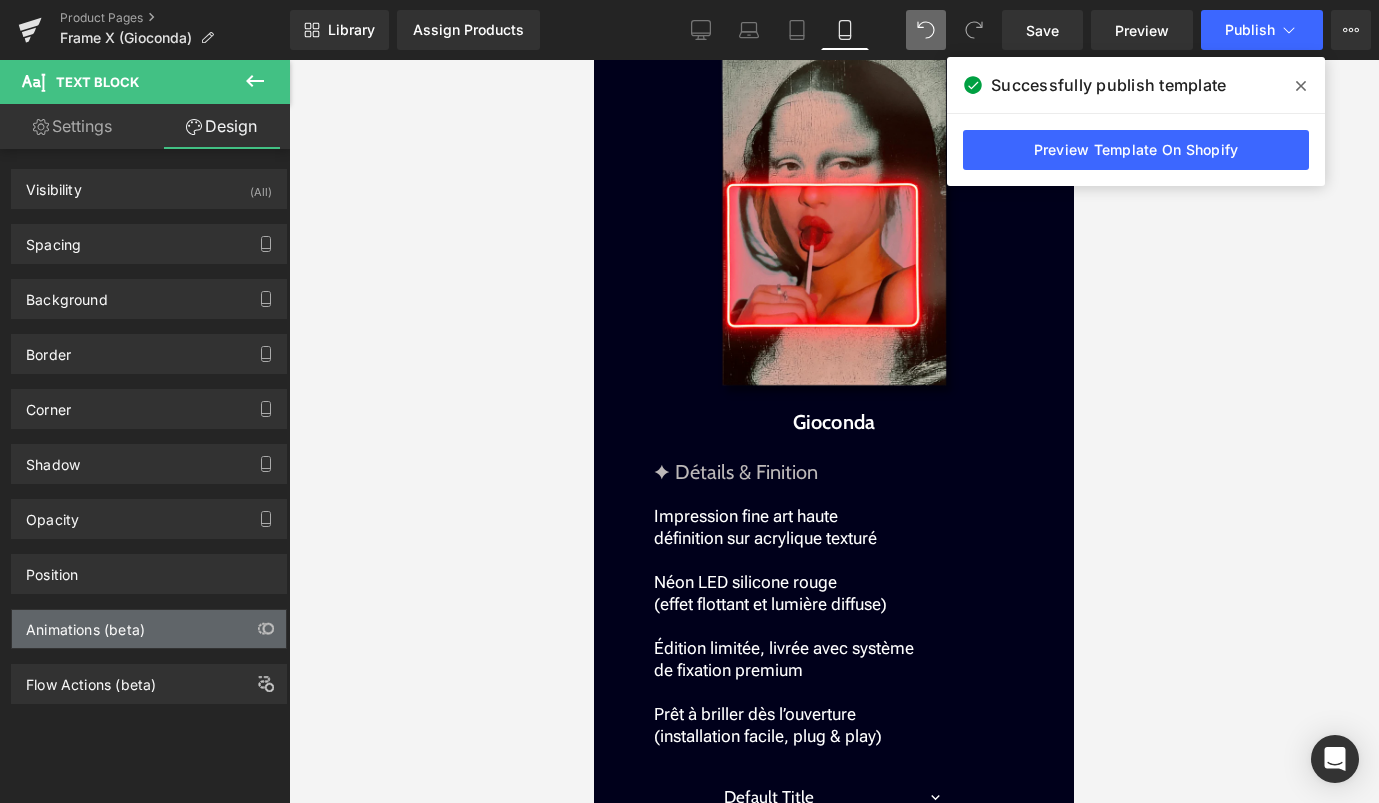 click on "Animations (beta)" at bounding box center [149, 629] 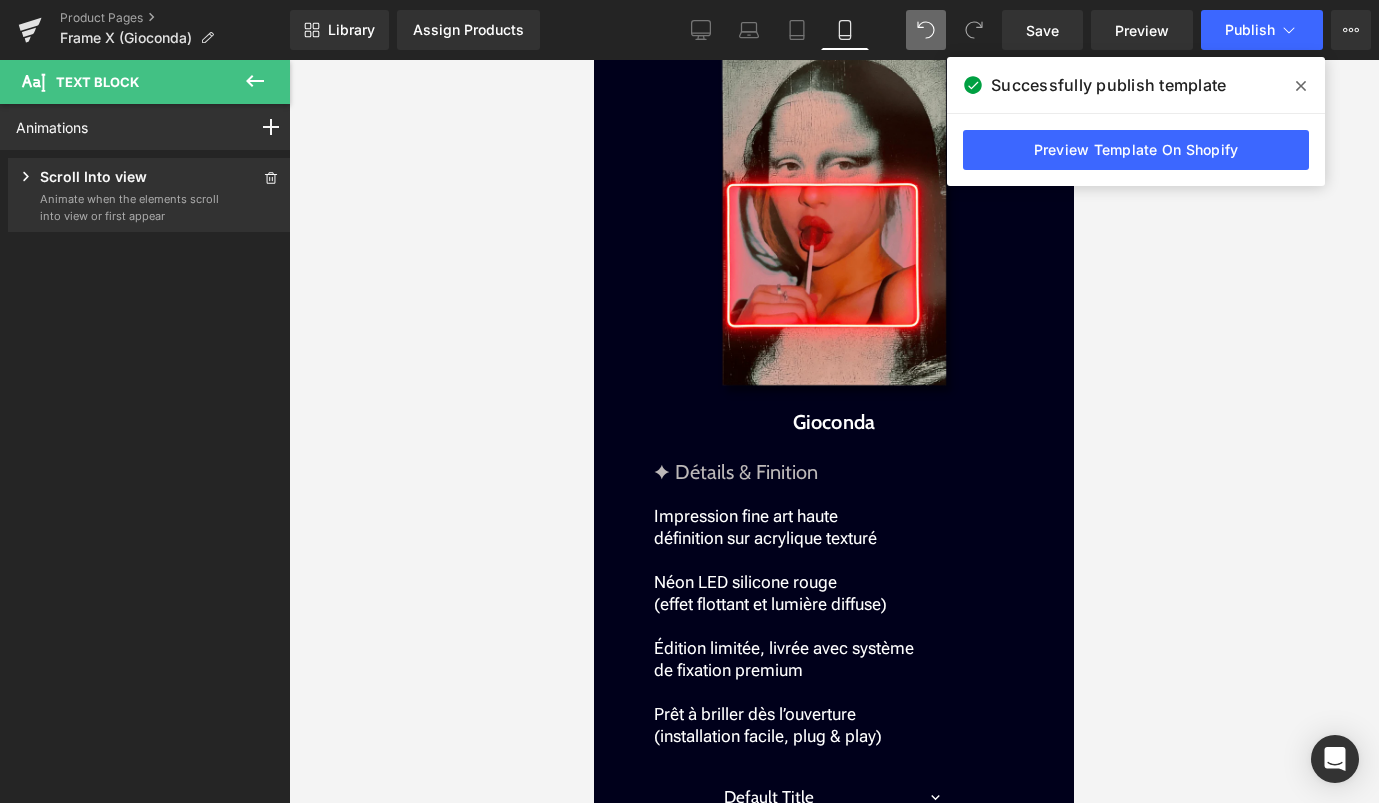 click at bounding box center [834, 431] 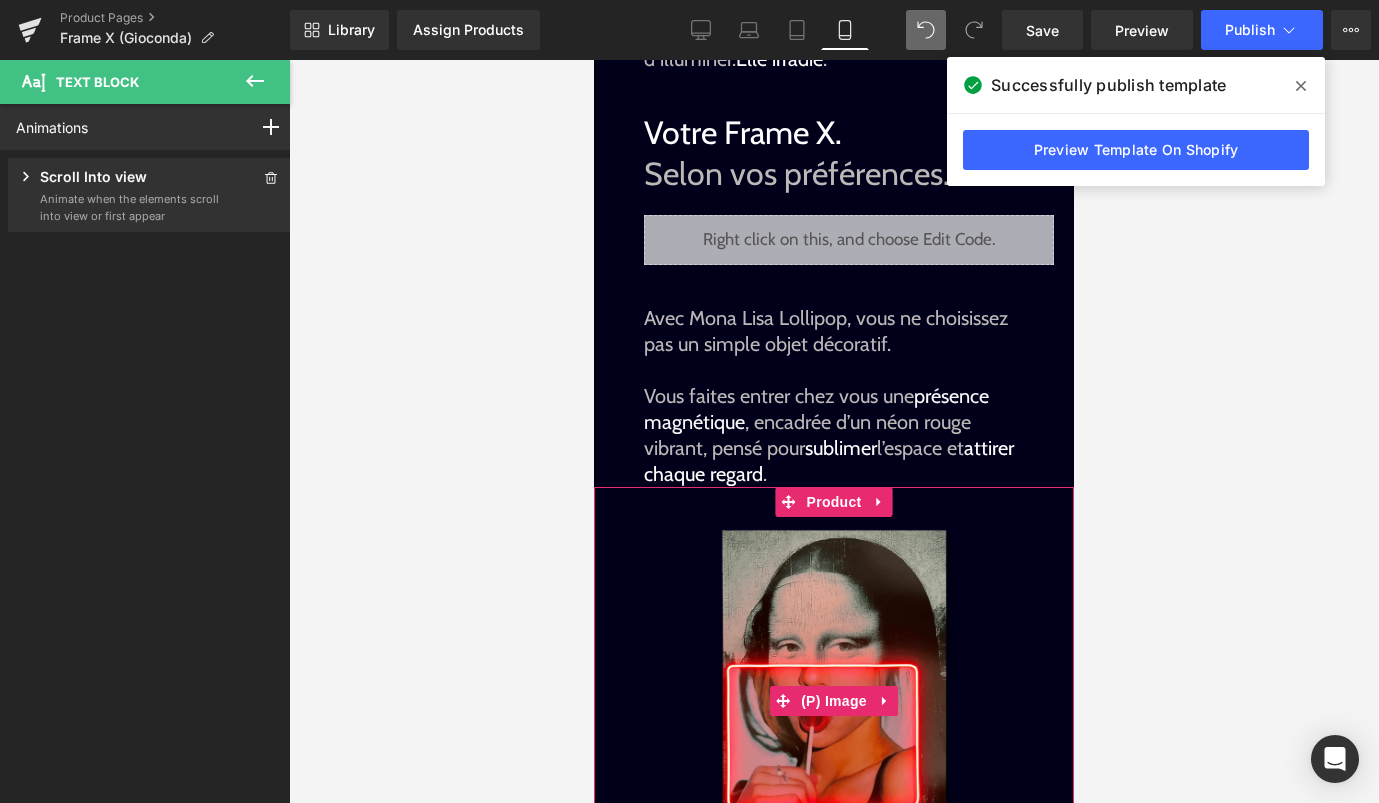 scroll, scrollTop: 1582, scrollLeft: 0, axis: vertical 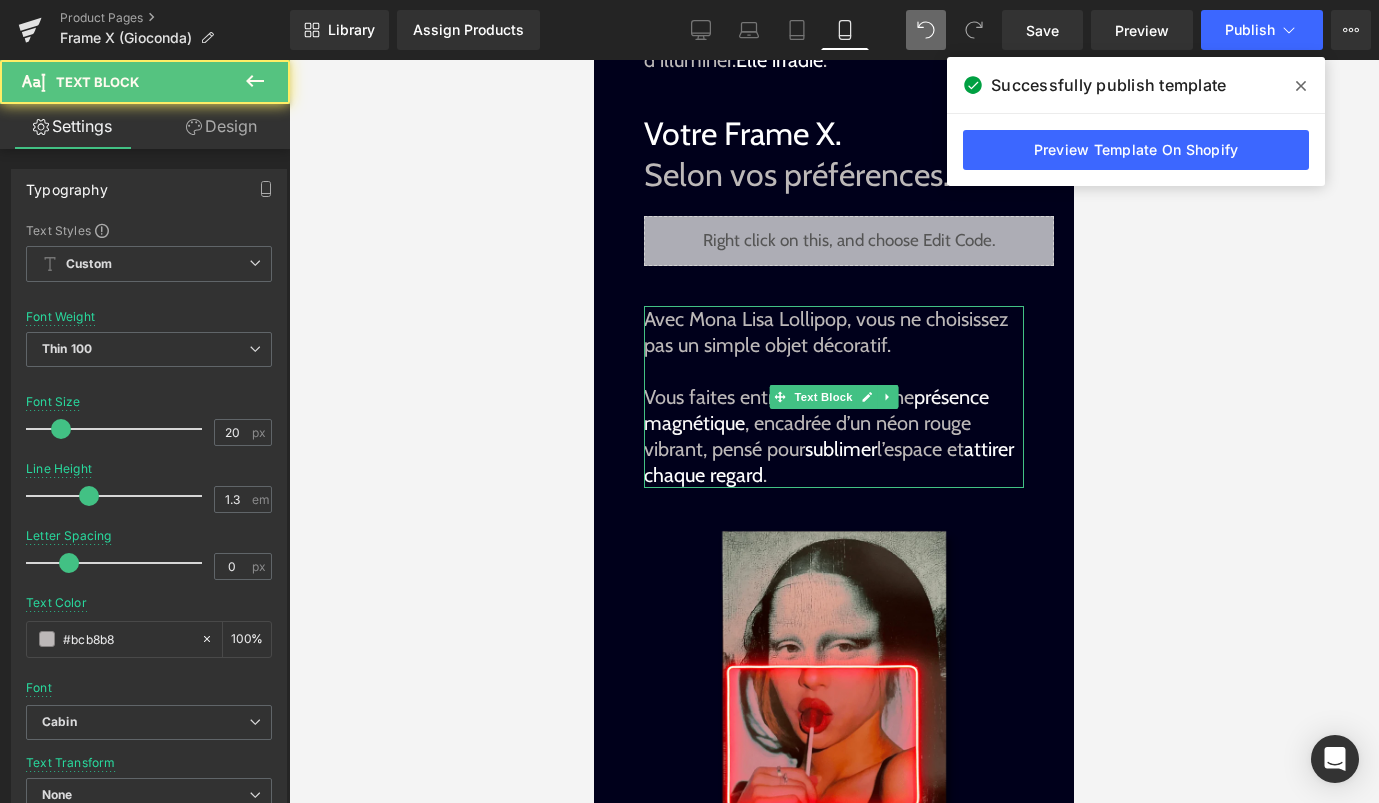 click on "chaque regard" at bounding box center [703, 475] 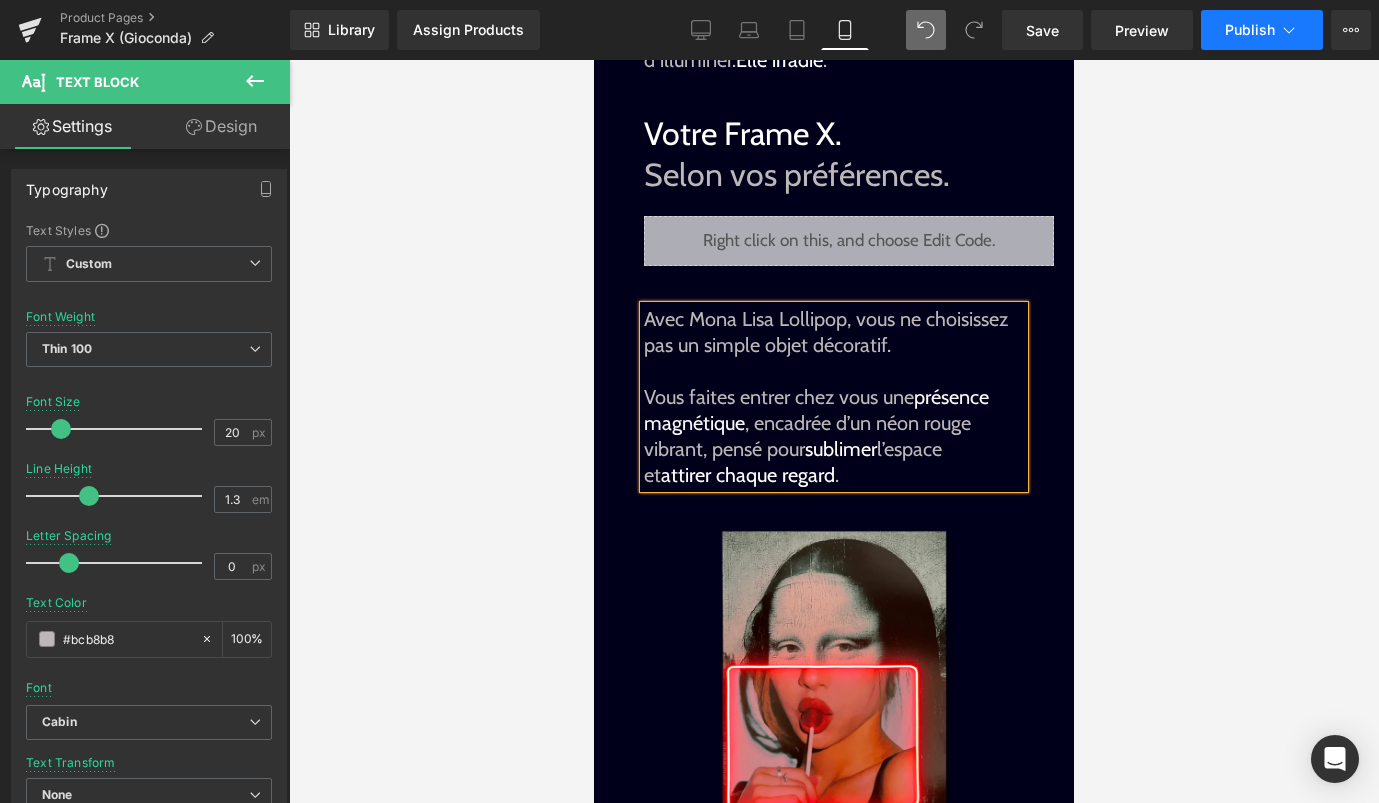 click on "Publish" at bounding box center [1250, 30] 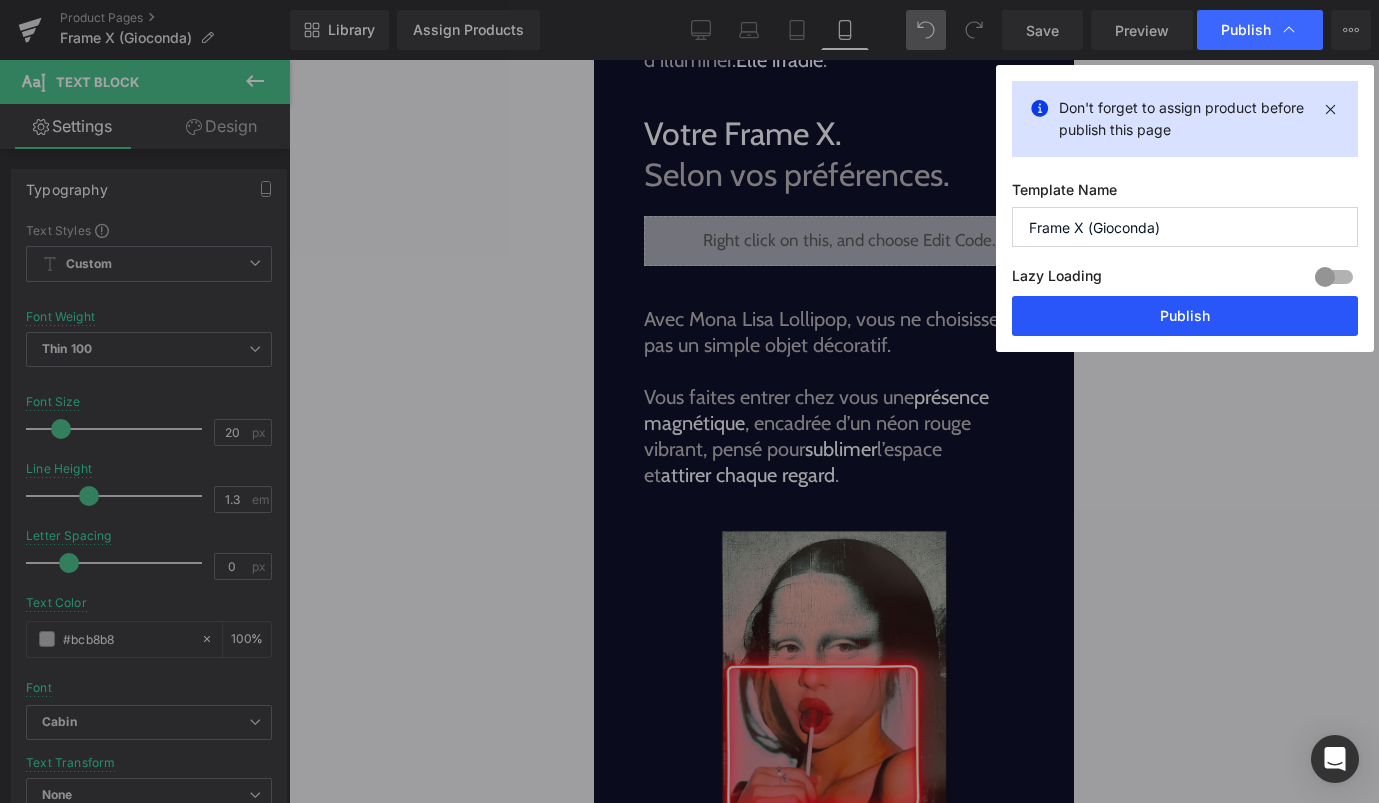 click on "Publish" at bounding box center (1185, 316) 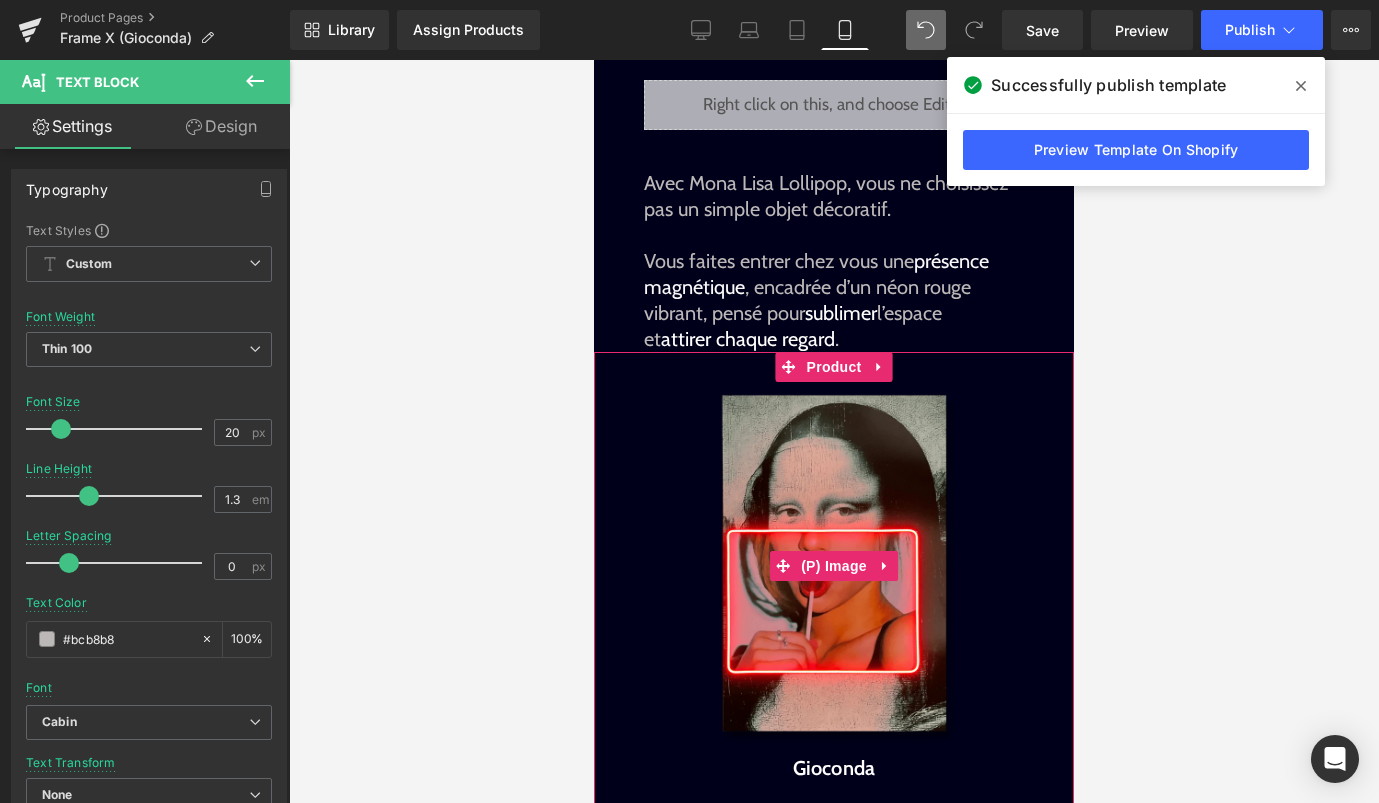 scroll, scrollTop: 1607, scrollLeft: 0, axis: vertical 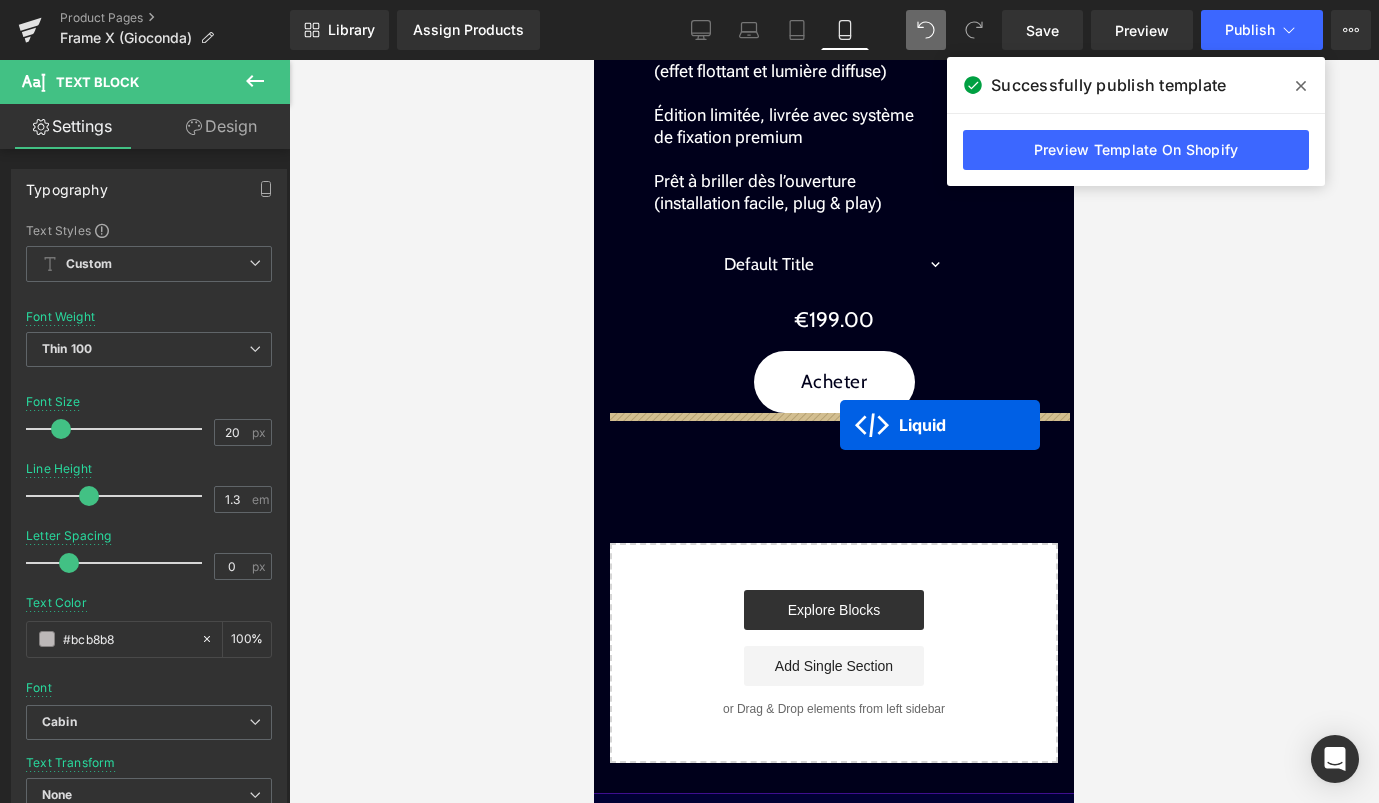 drag, startPoint x: 841, startPoint y: 275, endPoint x: 840, endPoint y: 424, distance: 149.00336 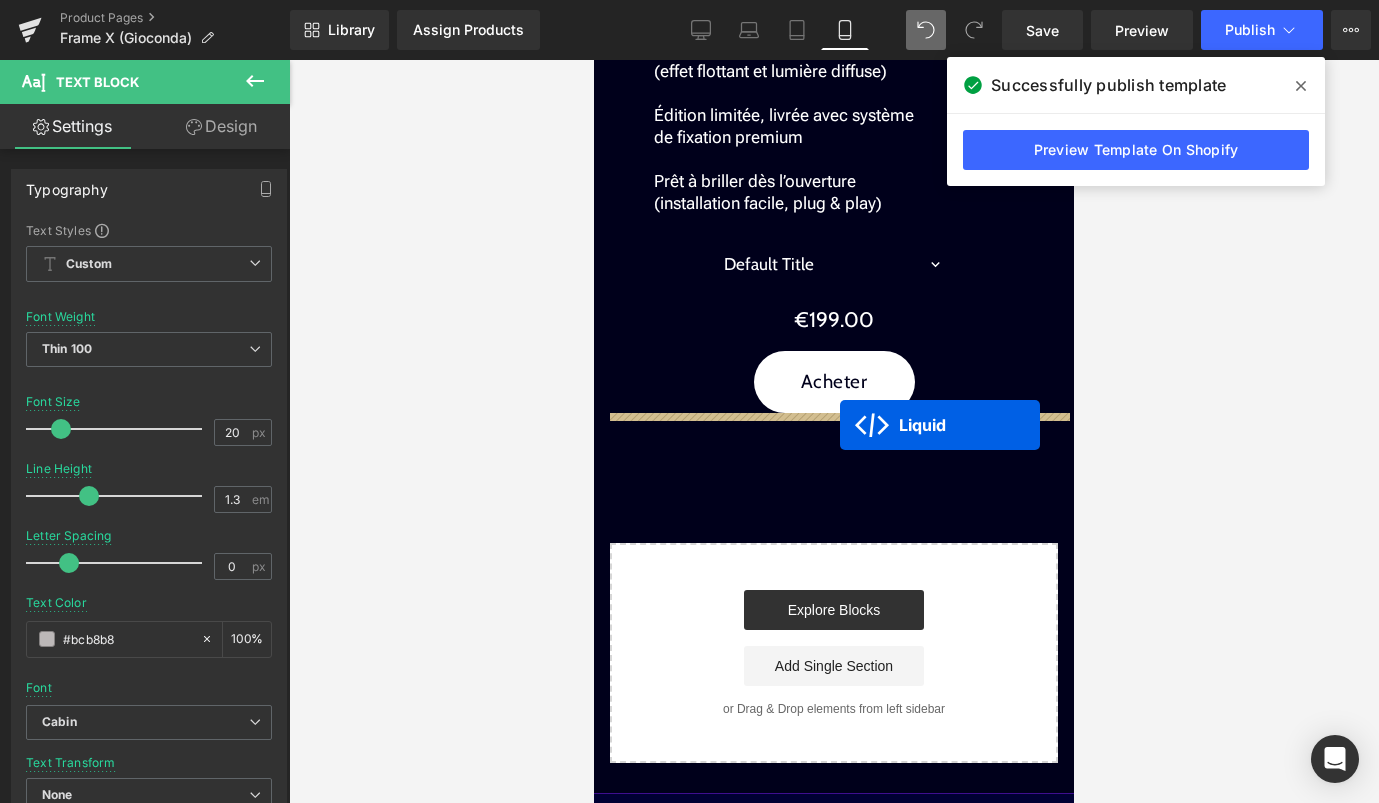 scroll, scrollTop: 2597, scrollLeft: 0, axis: vertical 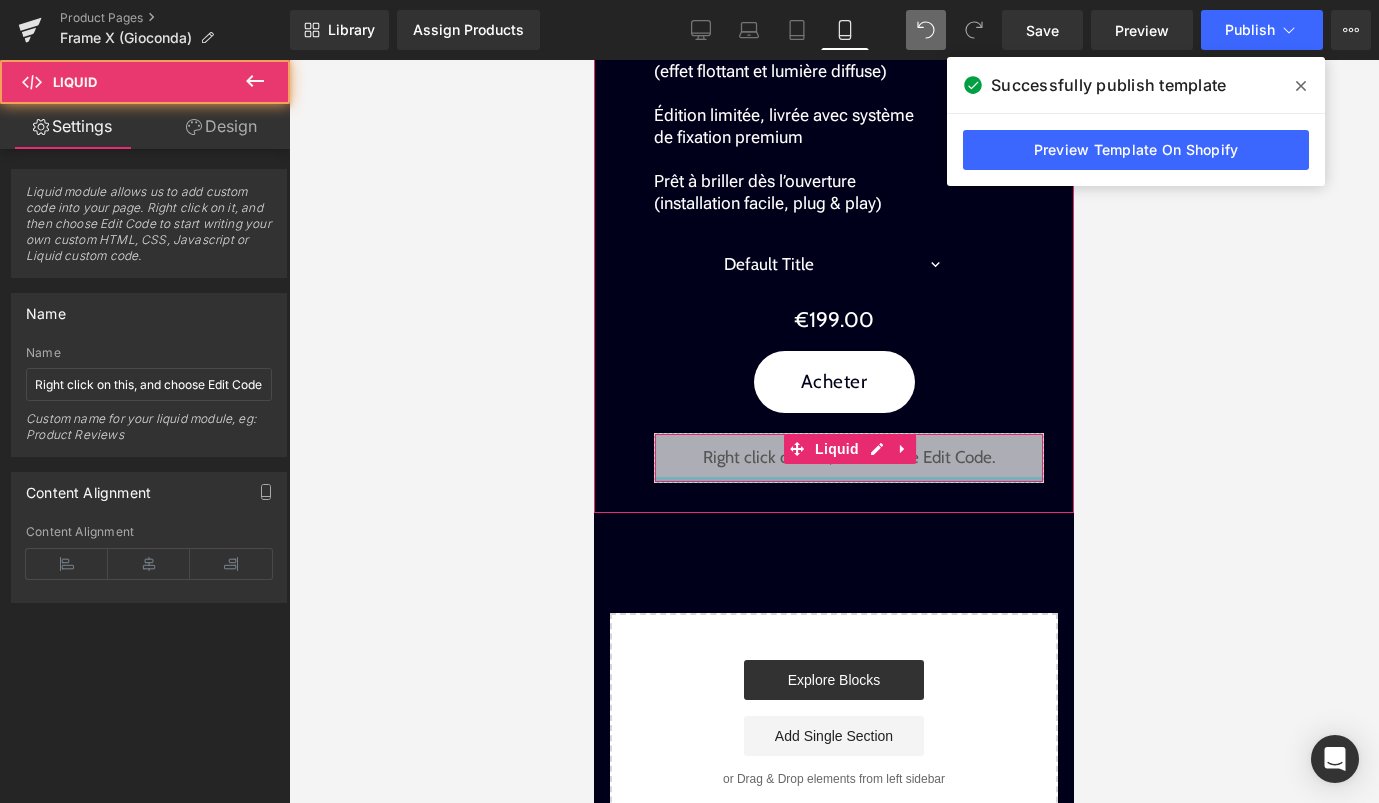 click on "Liquid" at bounding box center [849, 458] 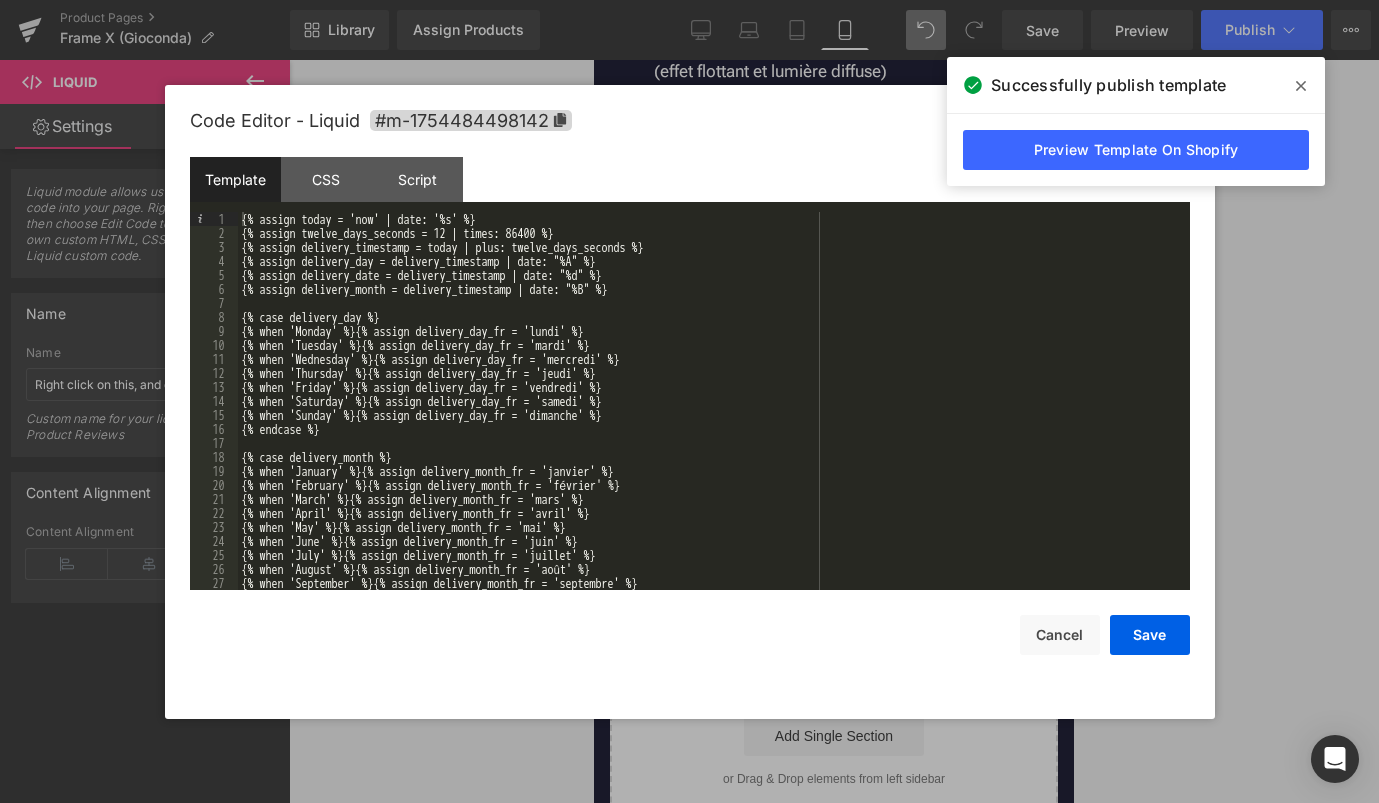 click on "{% assign today = 'now' | date: '%s' %} {% assign twelve_days_seconds = 12 | times: 86400 %} {% assign delivery_timestamp = today | plus: twelve_days_seconds %} {% assign delivery_day = delivery_timestamp | date: "%A" %} {% assign delivery_date = delivery_timestamp | date: "%d" %} {% assign delivery_month = delivery_timestamp | date: "%B" %} {% case delivery_day %}   {% when 'Monday' %}{% assign delivery_day_fr = 'lundi' %}   {% when 'Tuesday' %}{% assign delivery_day_fr = 'mardi' %}   {% when 'Wednesday' %}{% assign delivery_day_fr = 'mercredi' %}   {% when 'Thursday' %}{% assign delivery_day_fr = 'jeudi' %}   {% when 'Friday' %}{% assign delivery_day_fr = 'vendredi' %}   {% when 'Saturday' %}{% assign delivery_day_fr = 'samedi' %}   {% when 'Sunday' %}{% assign delivery_day_fr = 'dimanche' %} {% endcase %} {% case delivery_month %}   {% when 'January' %}{% assign delivery_month_fr = 'janvier' %}   {% when 'February' %}{% assign delivery_month_fr = 'février' %}" at bounding box center (710, 415) 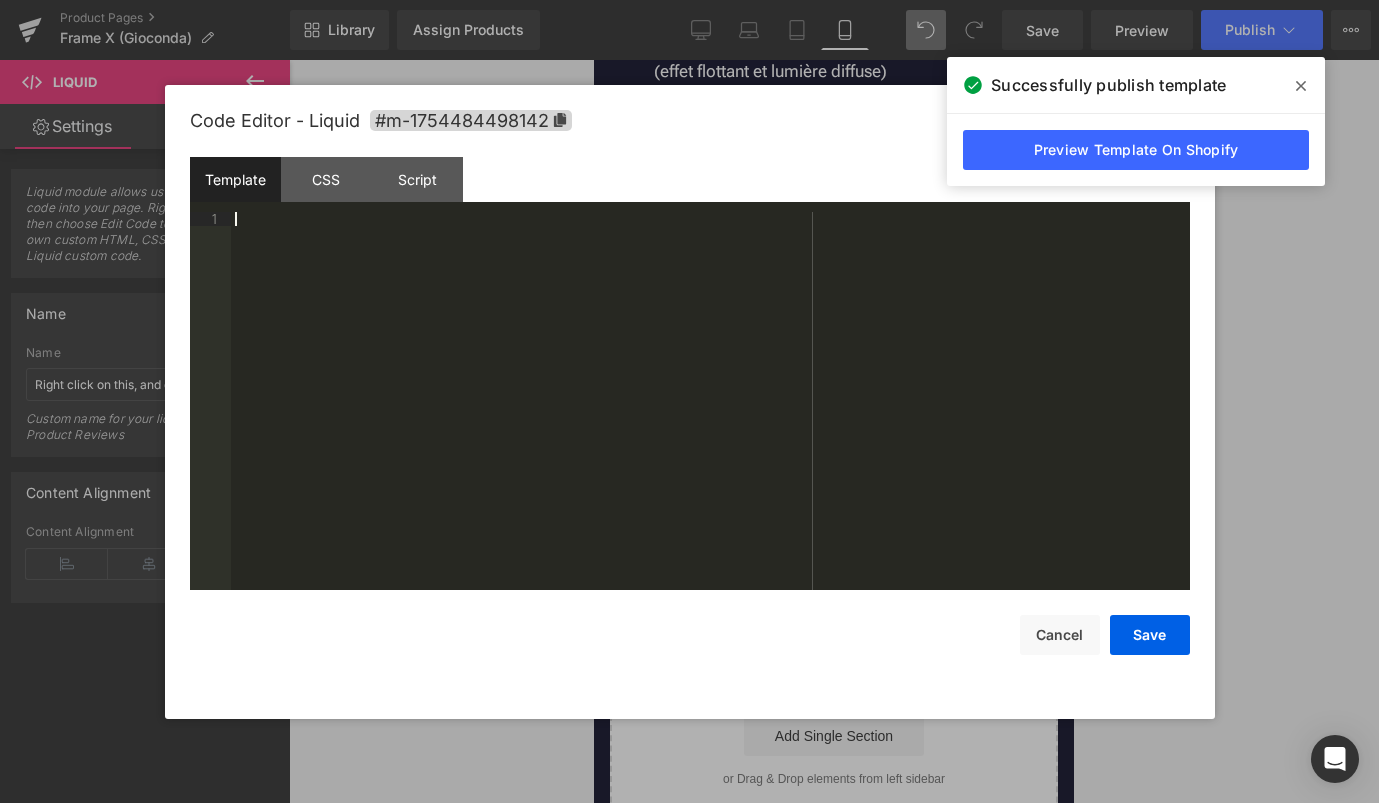 scroll, scrollTop: 280, scrollLeft: 0, axis: vertical 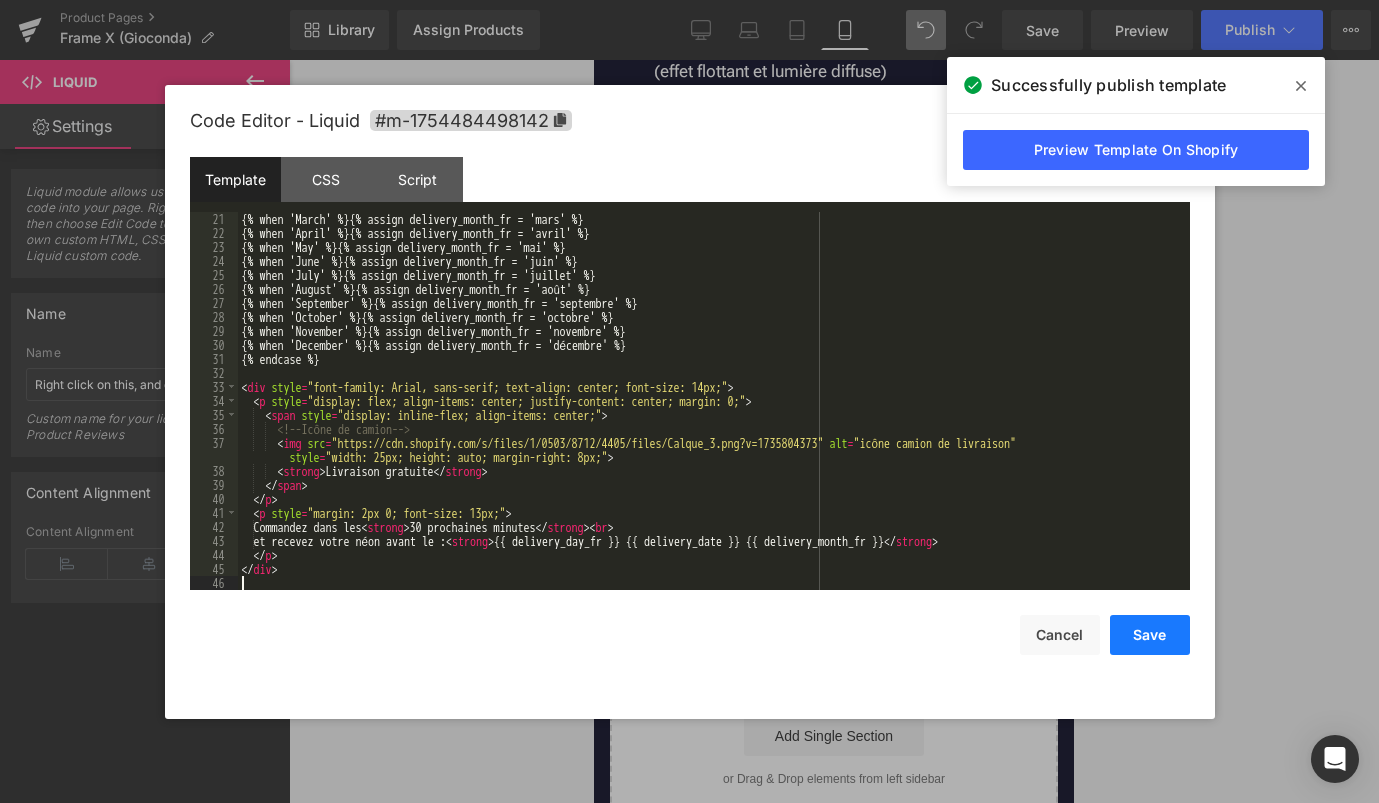 click on "Save" at bounding box center [1150, 635] 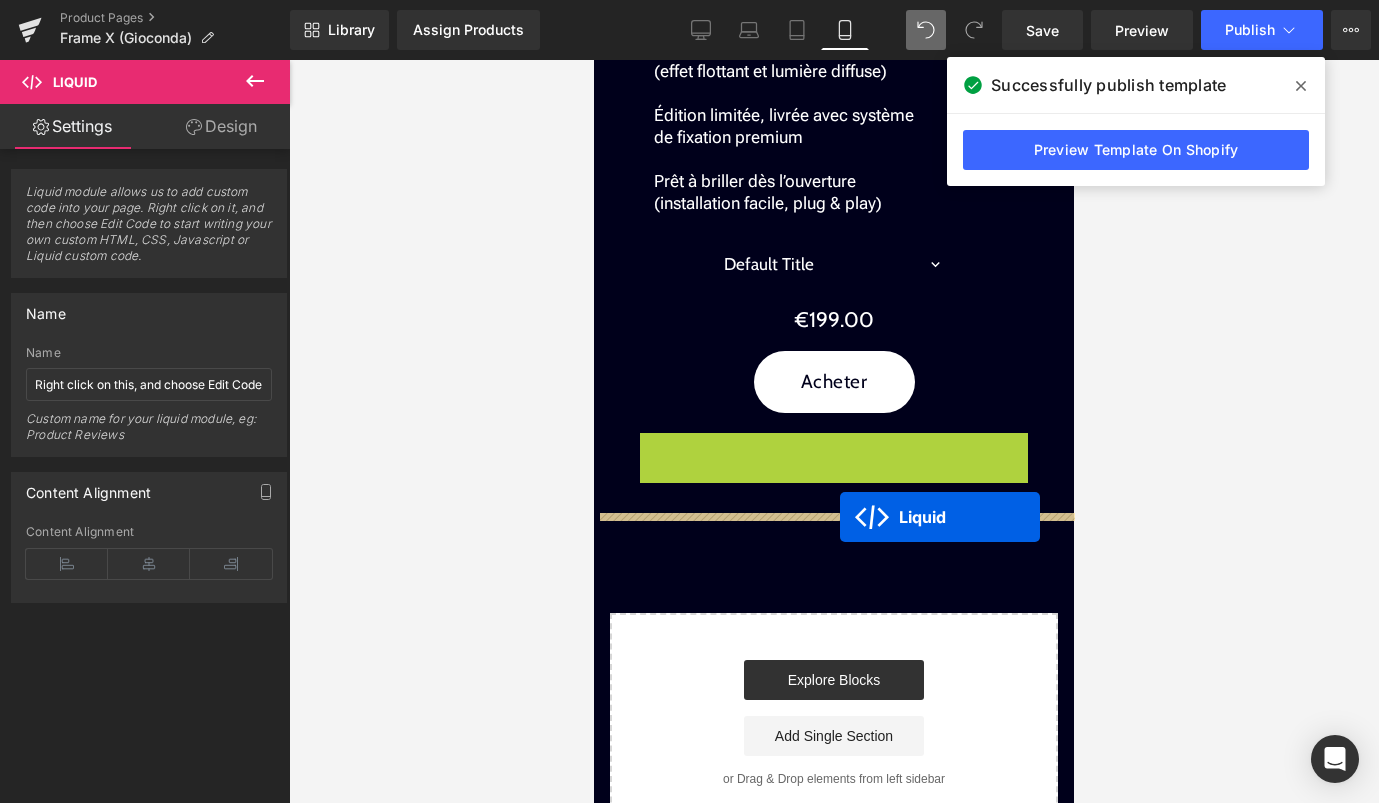 drag, startPoint x: 843, startPoint y: 445, endPoint x: 840, endPoint y: 516, distance: 71.063354 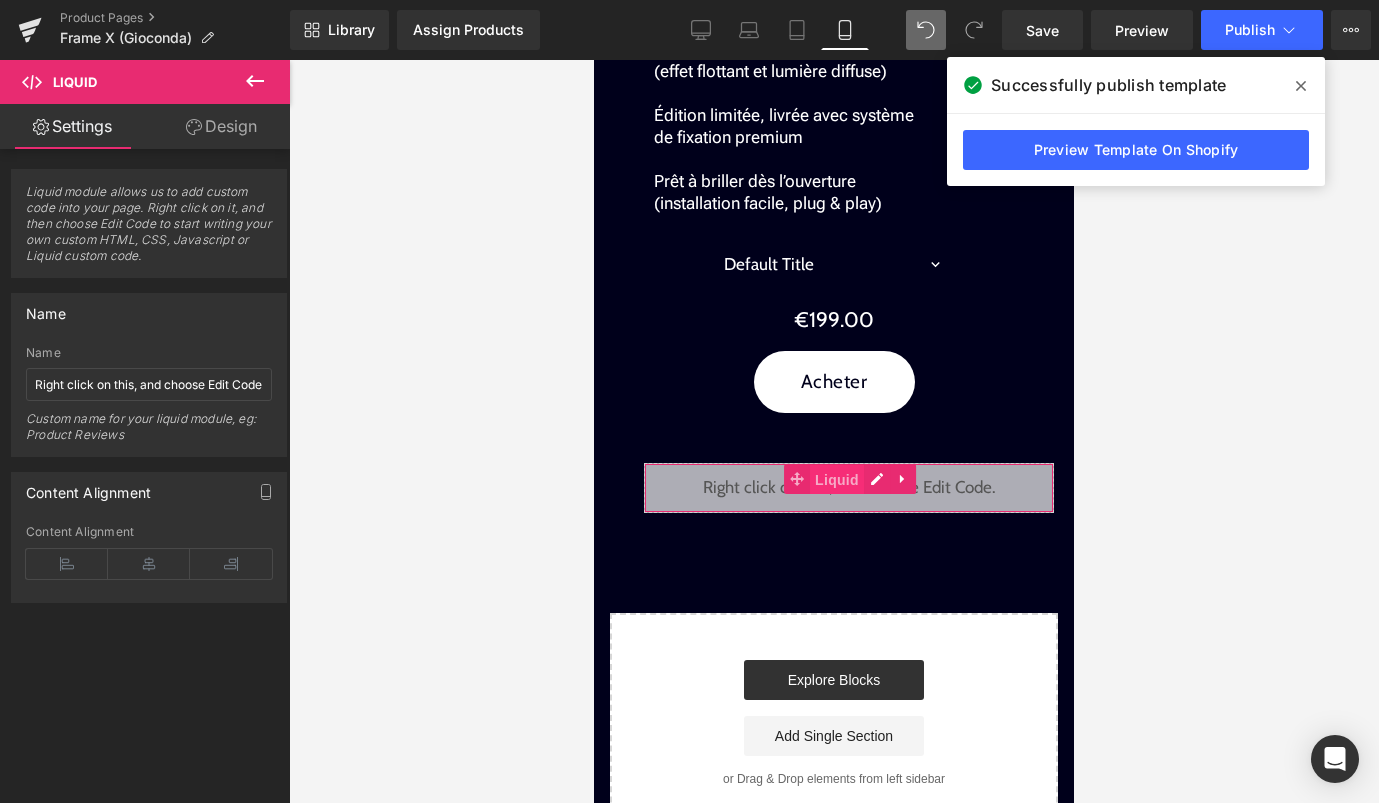 click on "Liquid" at bounding box center (837, 480) 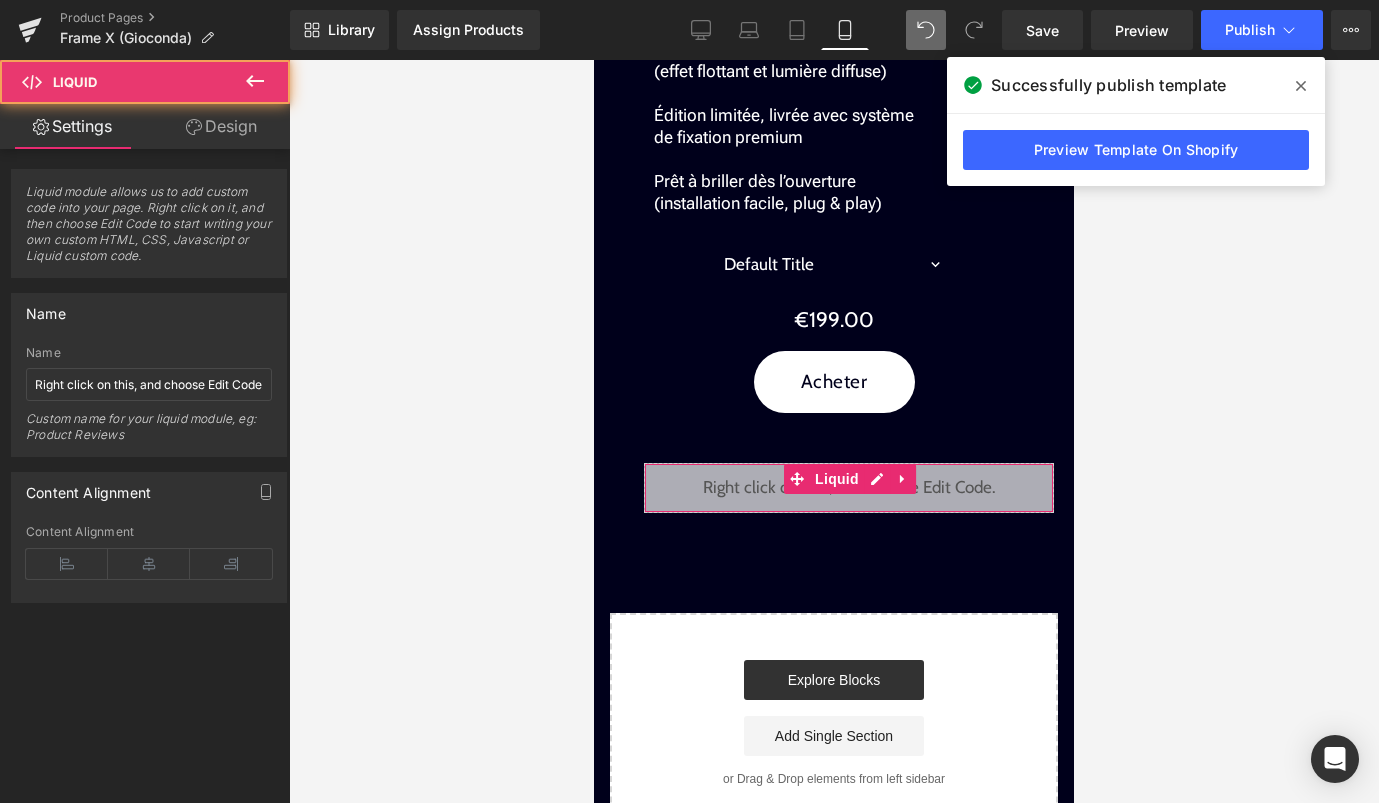 click on "Design" at bounding box center (221, 126) 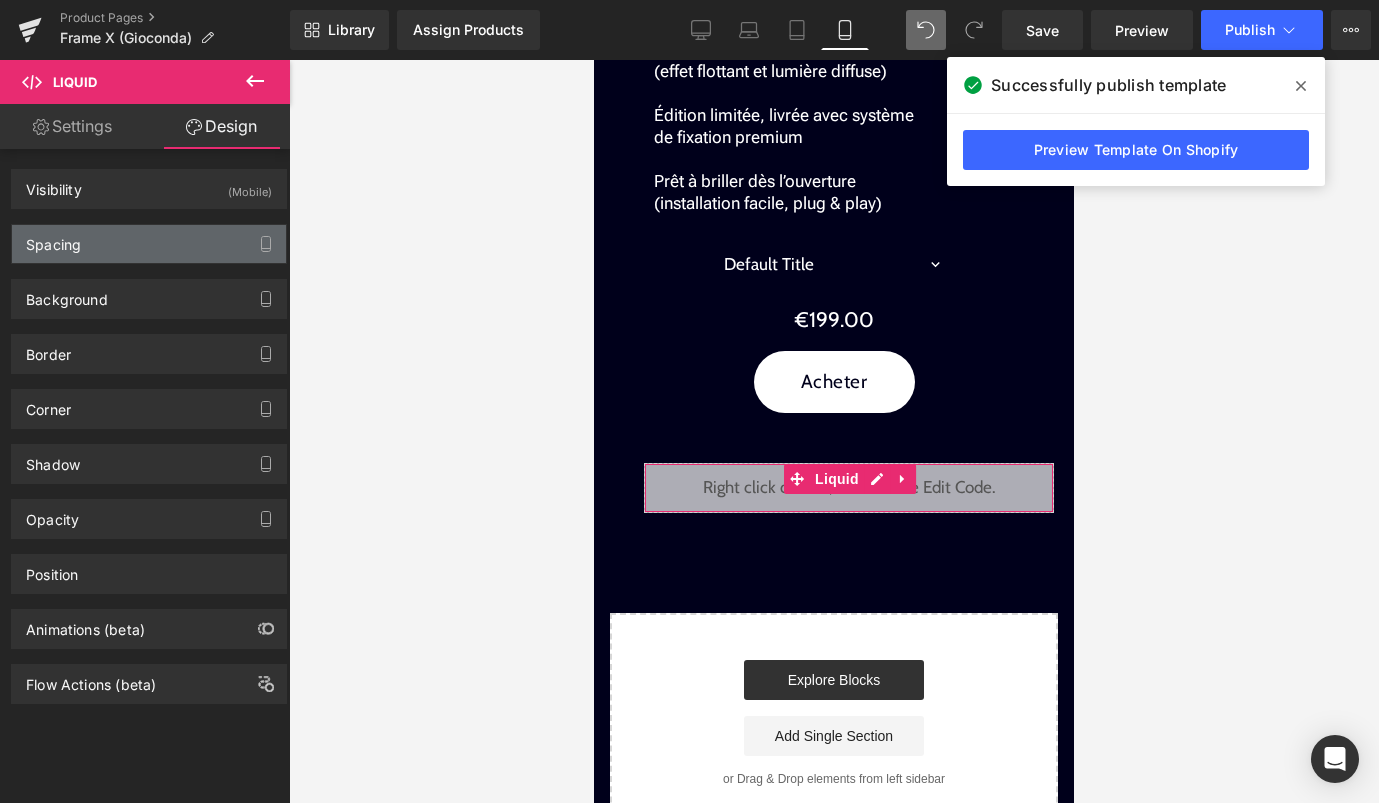 click on "Spacing" at bounding box center [149, 244] 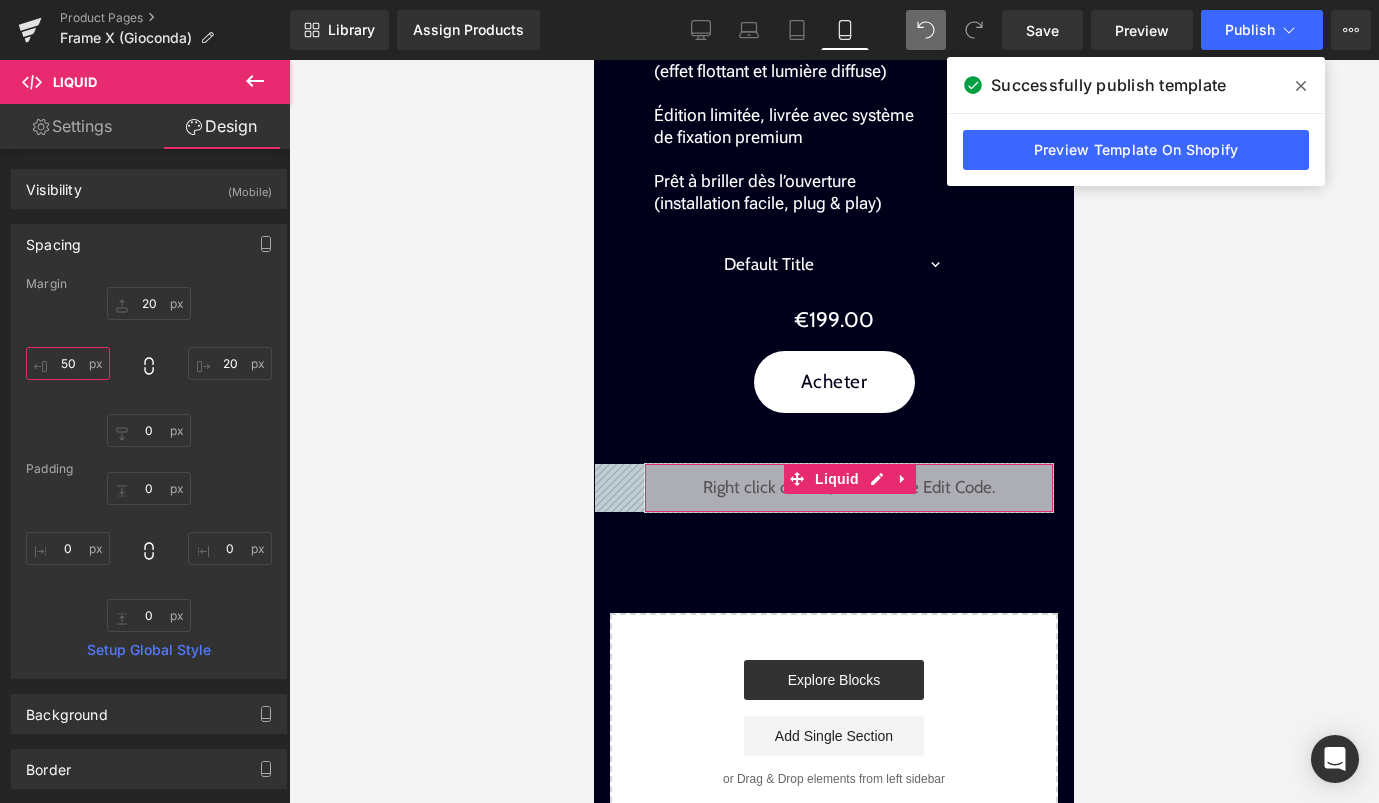 click on "50" at bounding box center (68, 363) 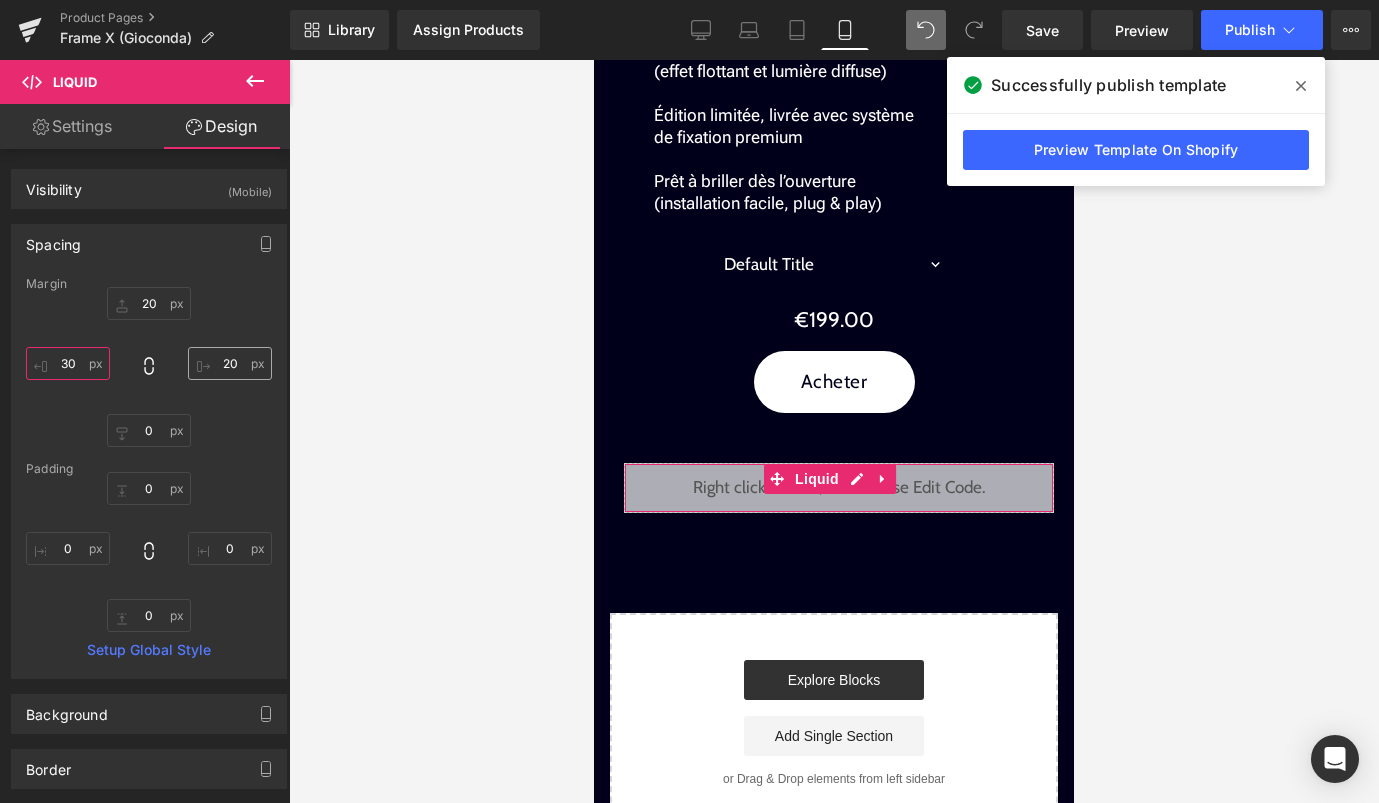 type on "30" 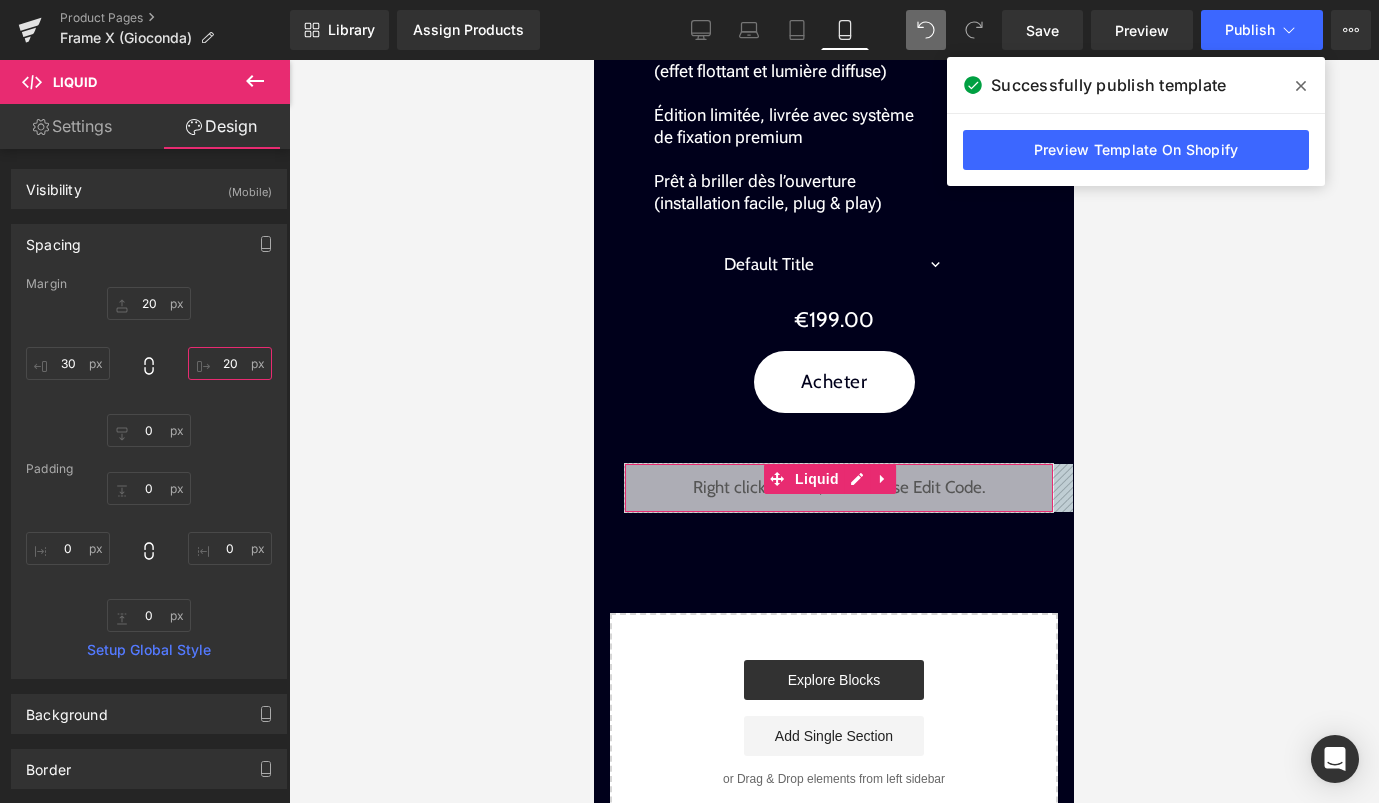 click on "20" at bounding box center (230, 363) 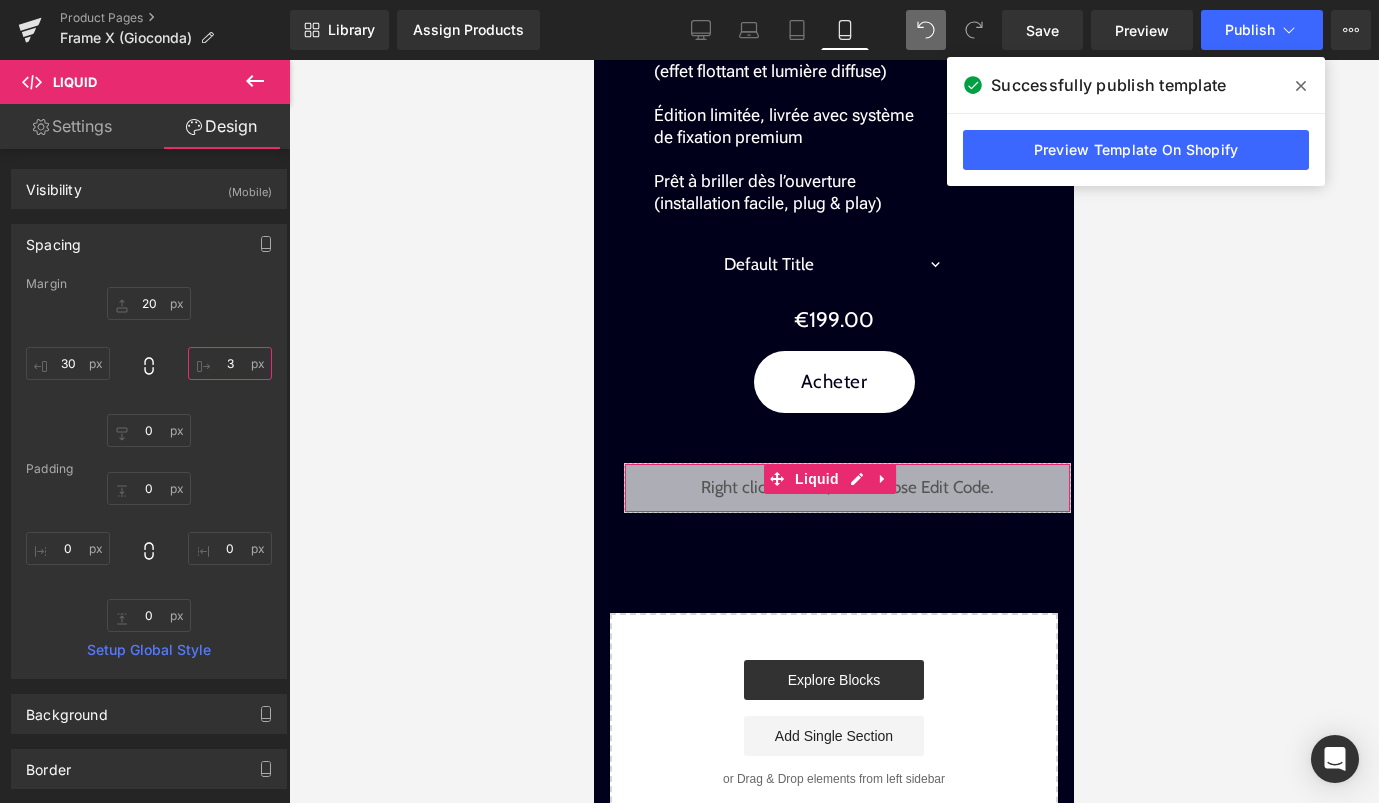 type on "30" 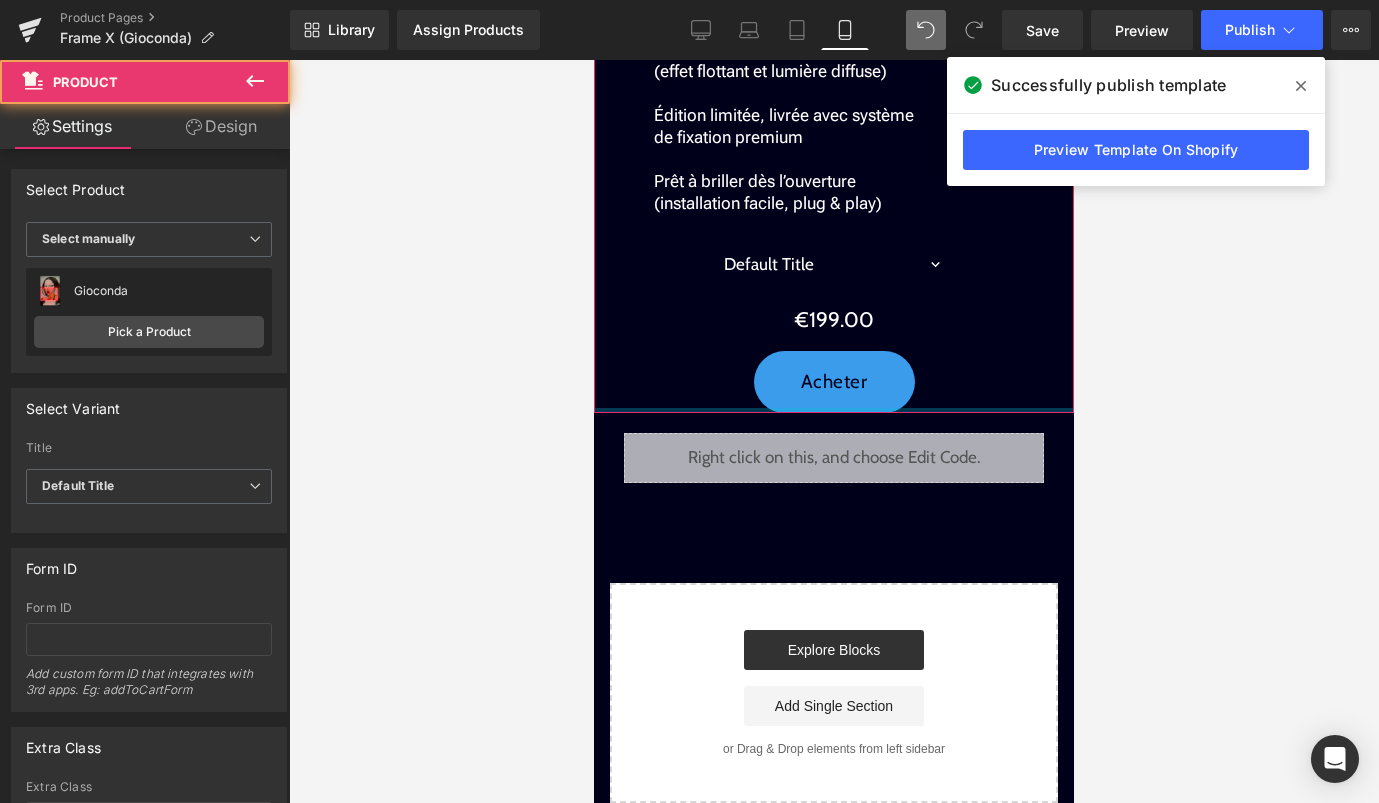 drag, startPoint x: 843, startPoint y: 427, endPoint x: 847, endPoint y: 393, distance: 34.234486 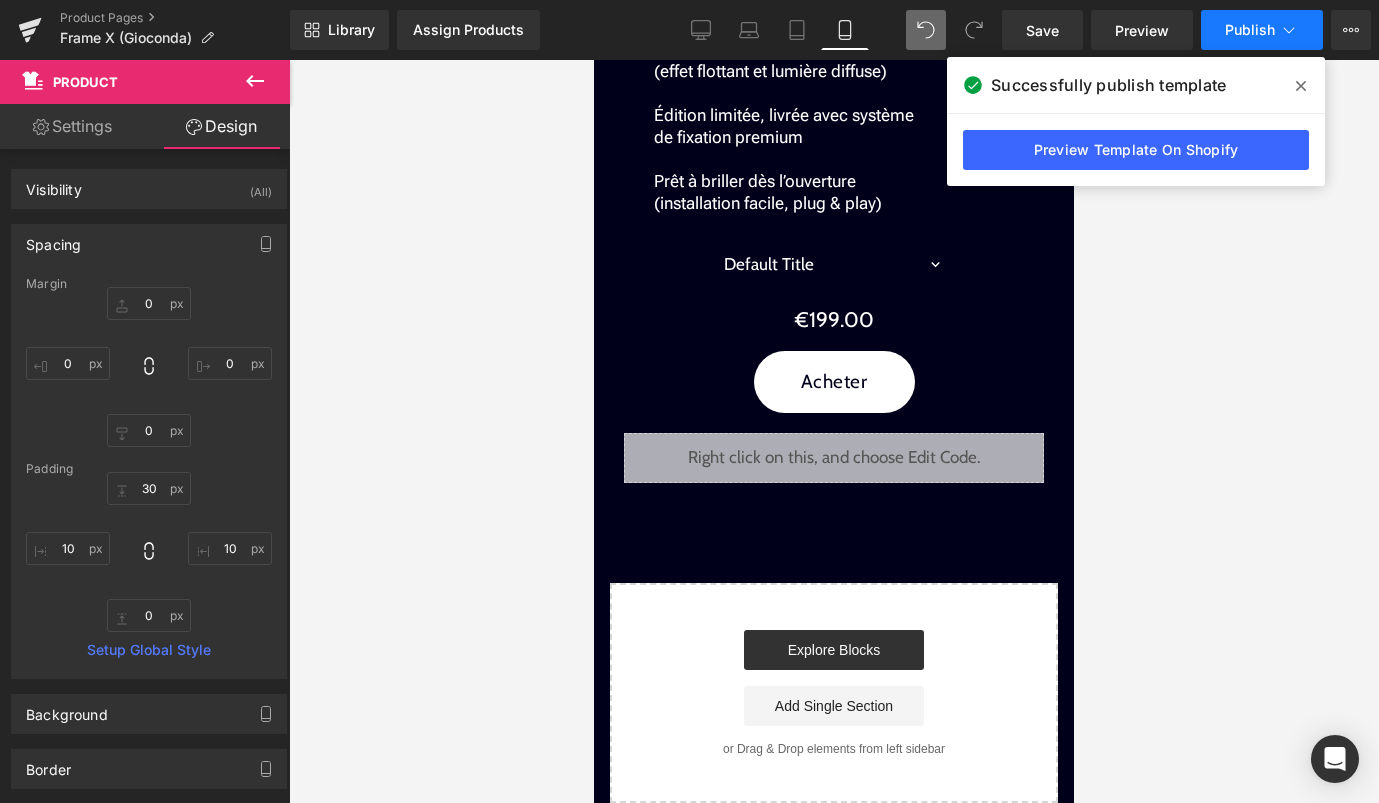 click on "Publish" at bounding box center [1250, 30] 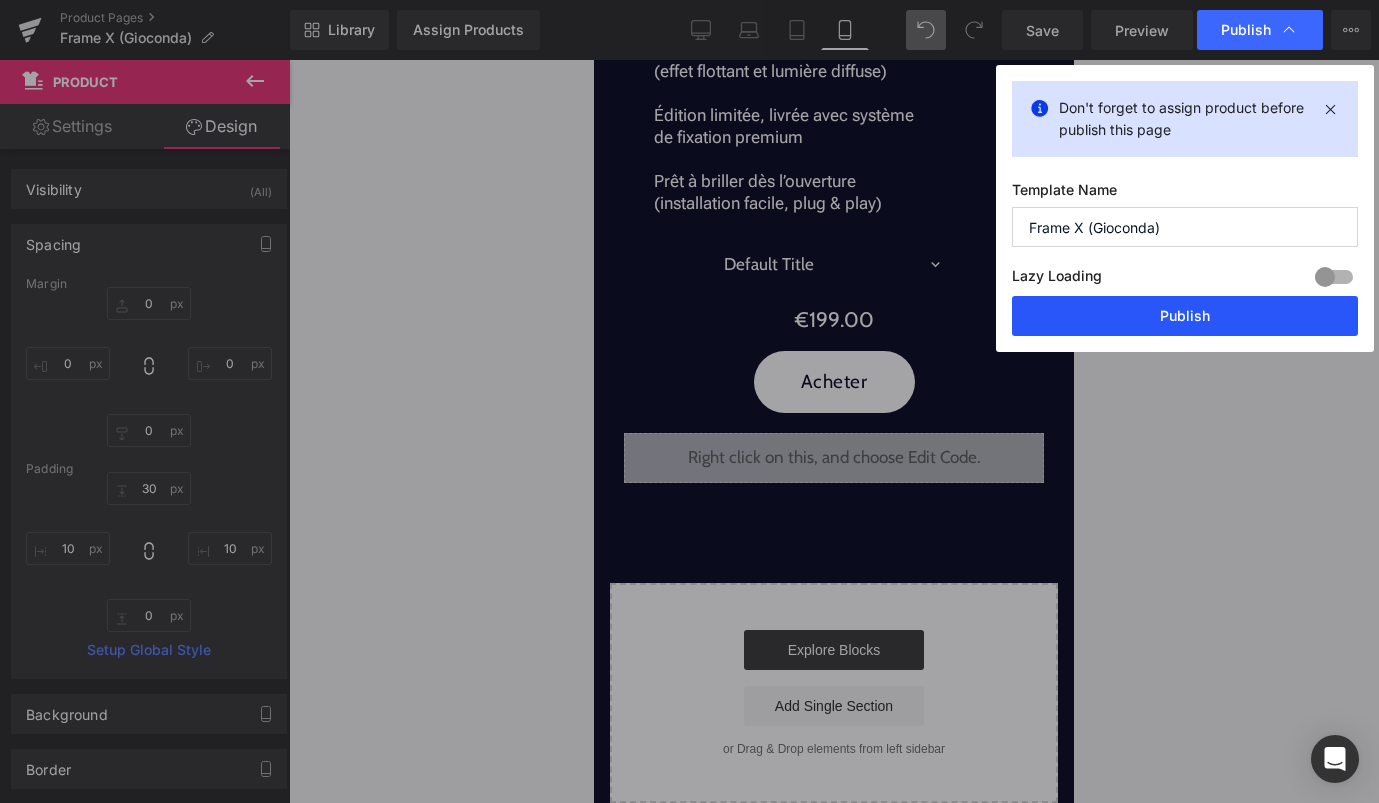 click on "Publish" at bounding box center (1185, 316) 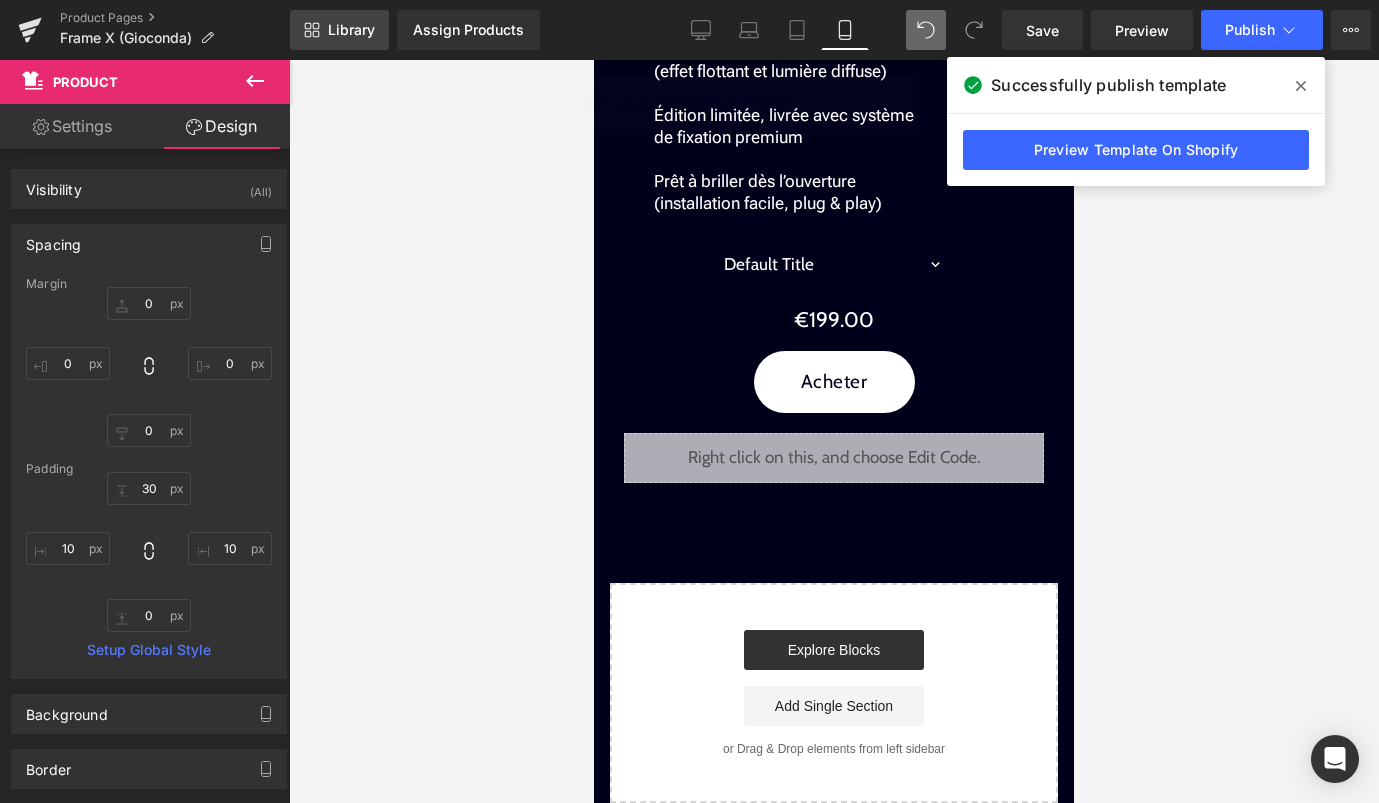 click 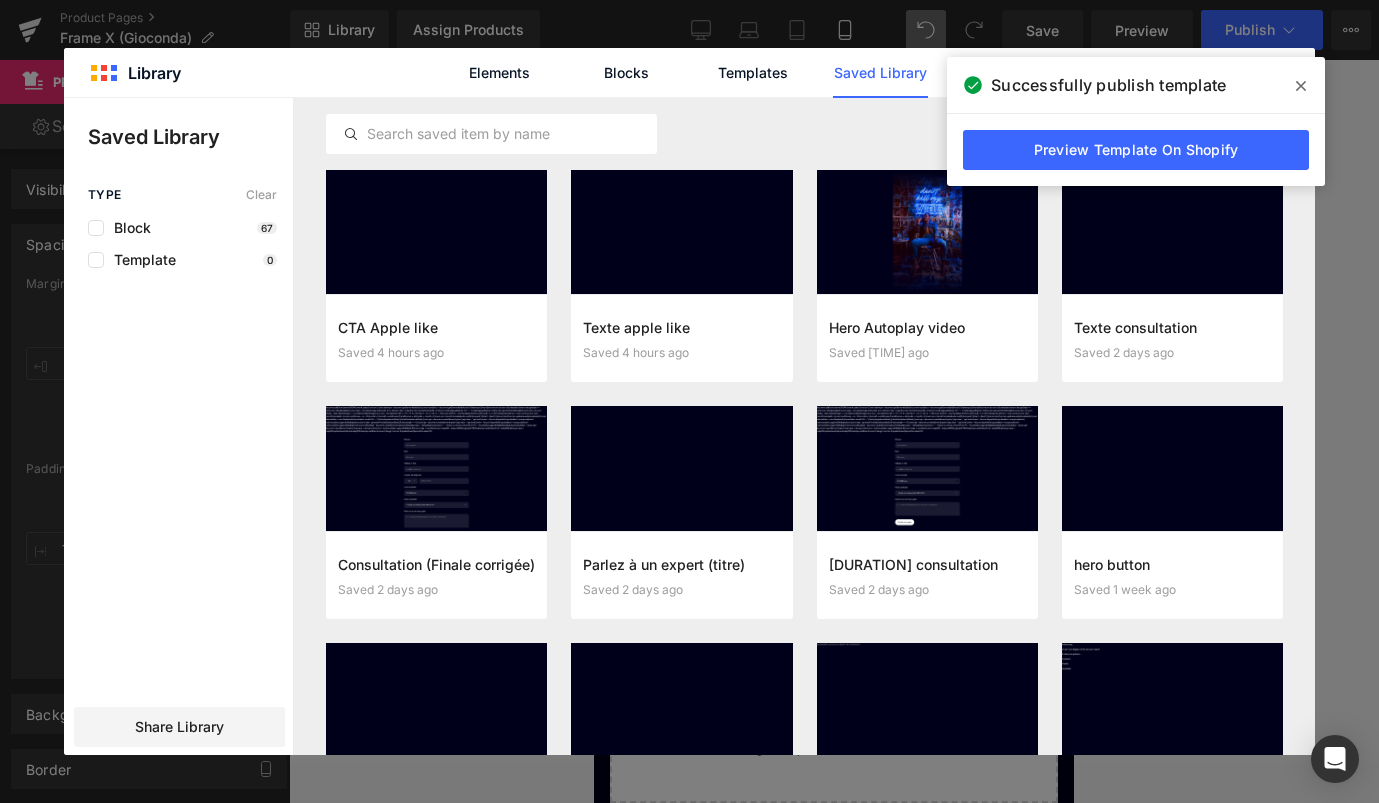 click at bounding box center [1301, 86] 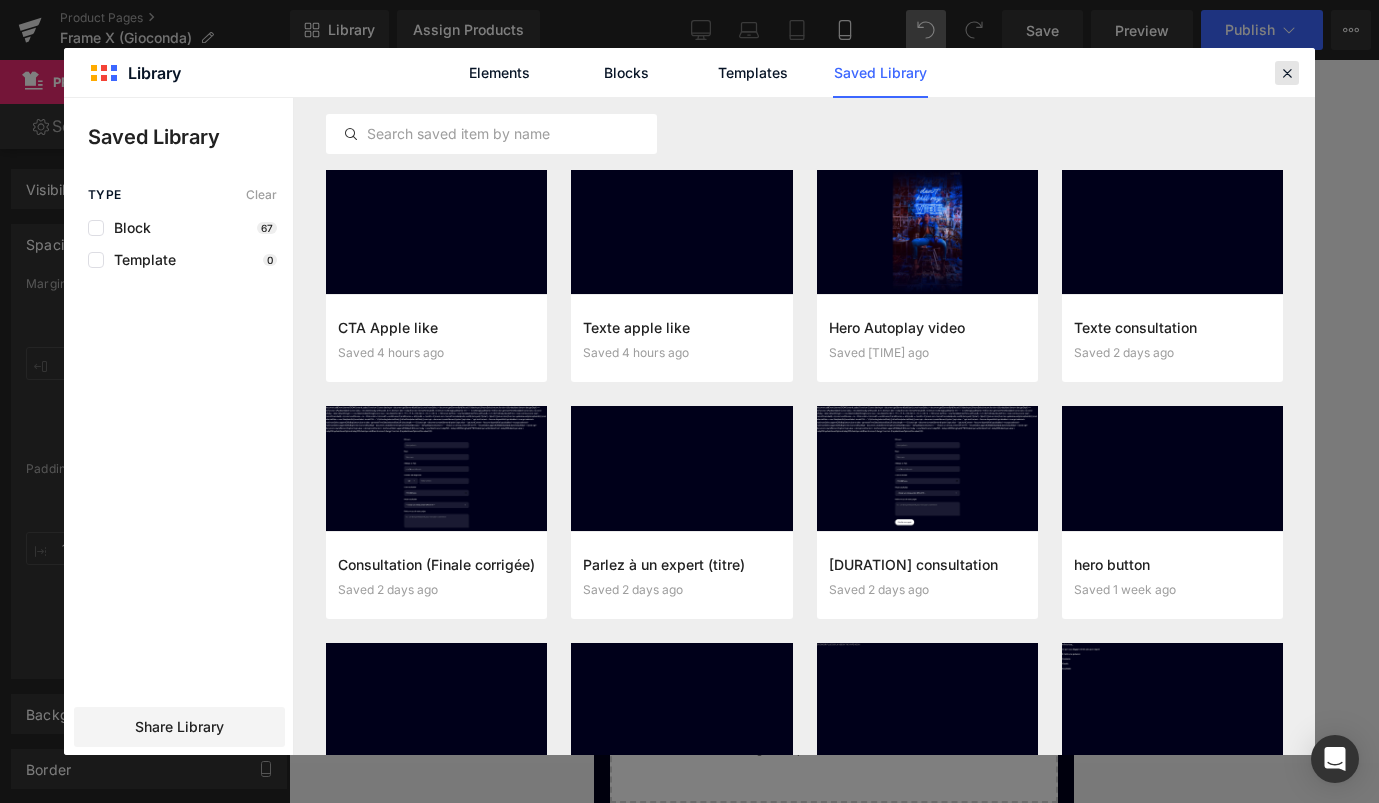 click at bounding box center [1287, 73] 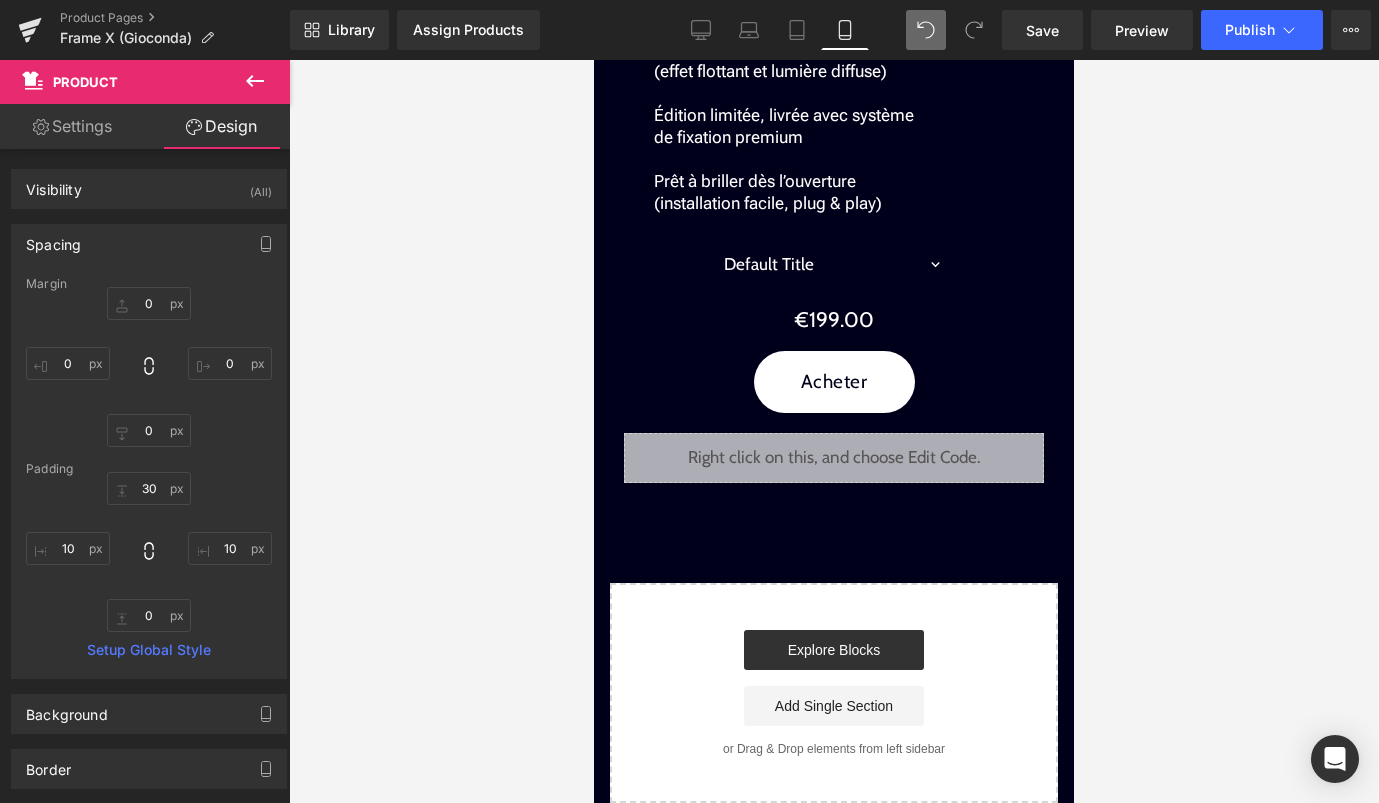 click 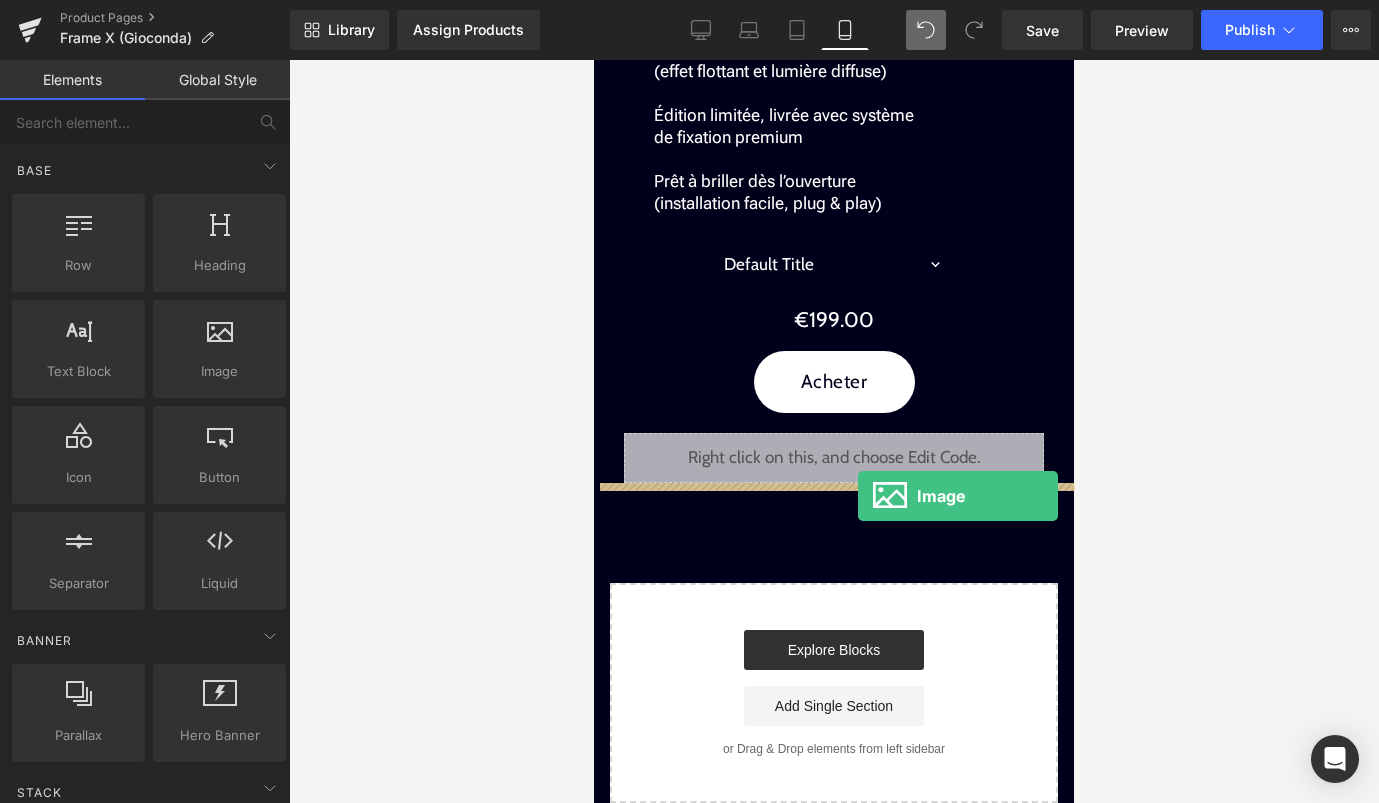 drag, startPoint x: 820, startPoint y: 413, endPoint x: 858, endPoint y: 496, distance: 91.28527 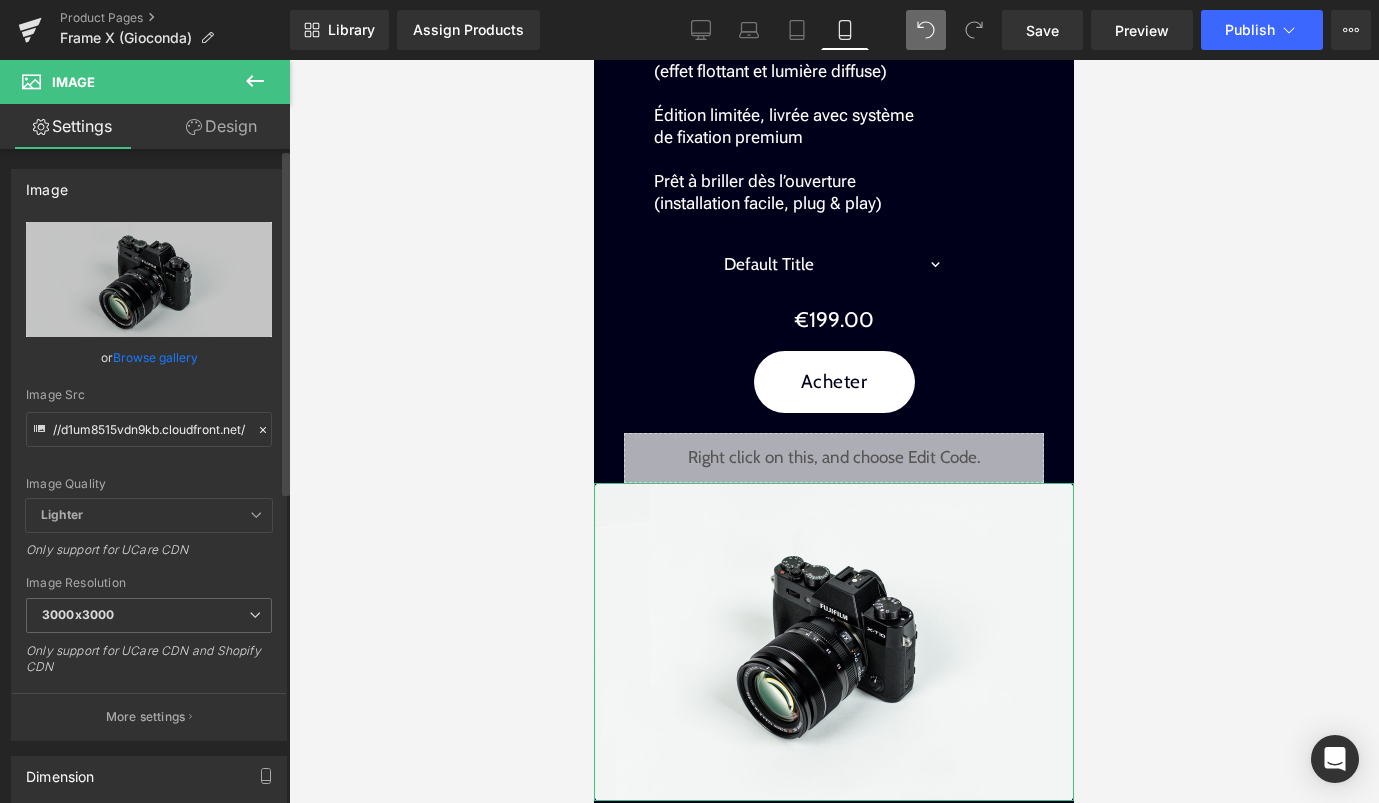 click on "Browse gallery" at bounding box center [155, 357] 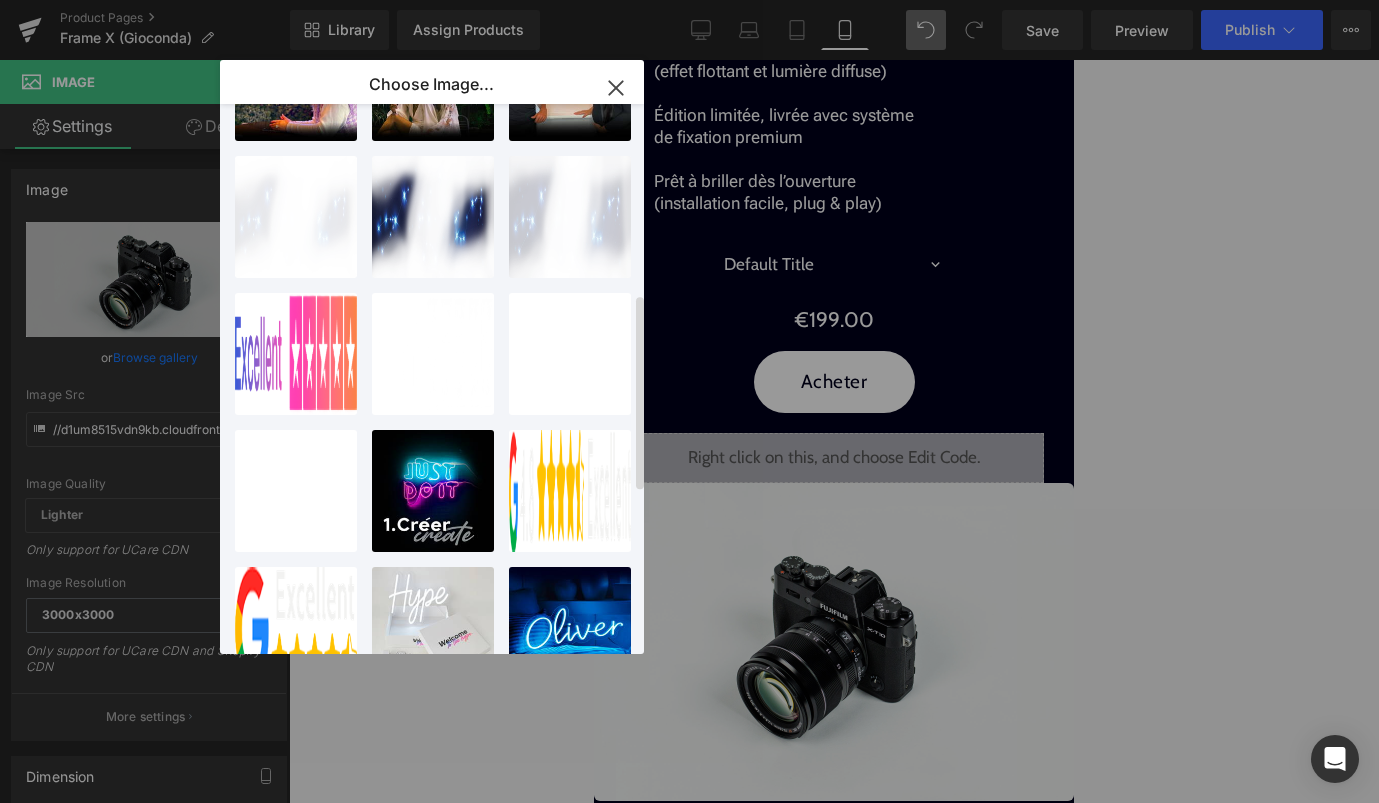 scroll, scrollTop: 512, scrollLeft: 0, axis: vertical 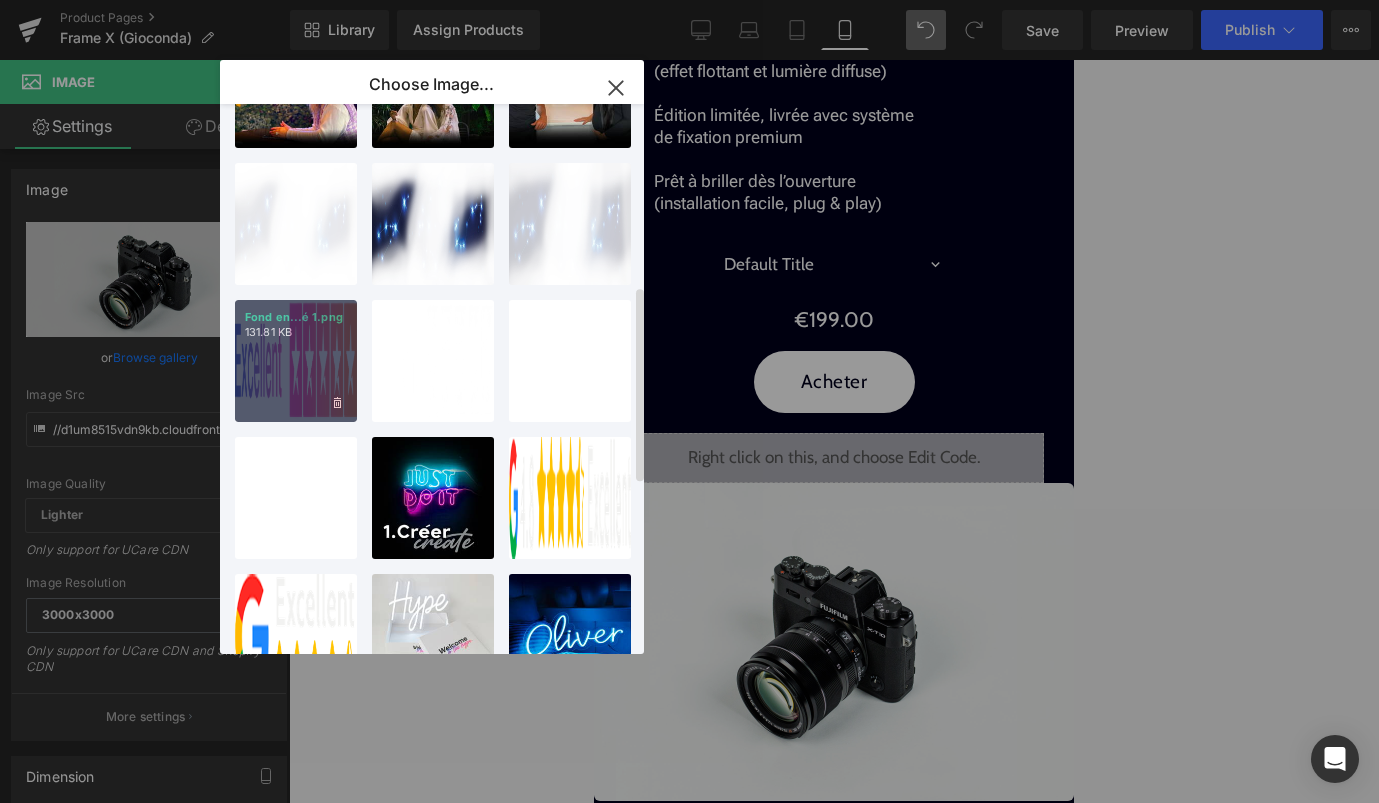 click on "Fond en...é 1.png 131.81 KB" at bounding box center [296, 361] 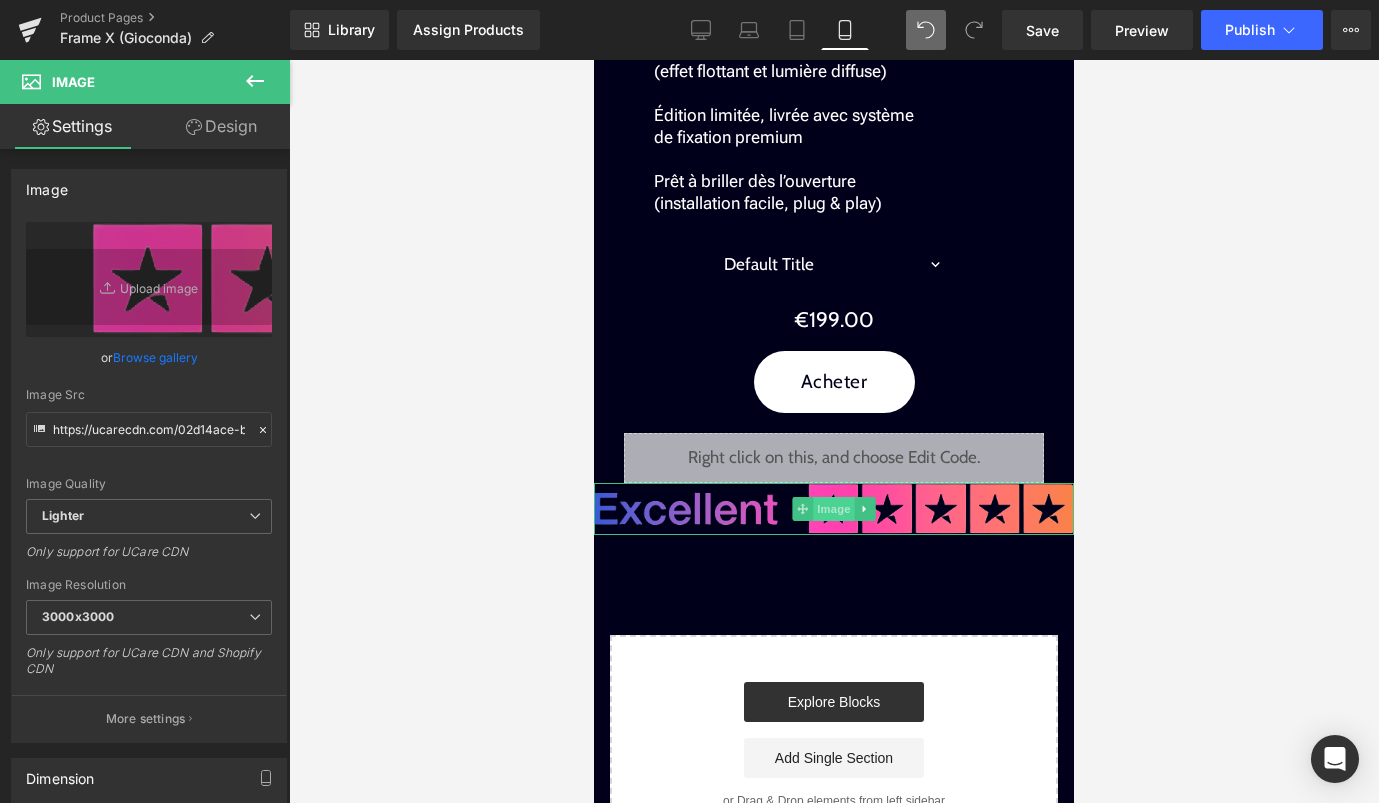 click on "Image" at bounding box center [834, 509] 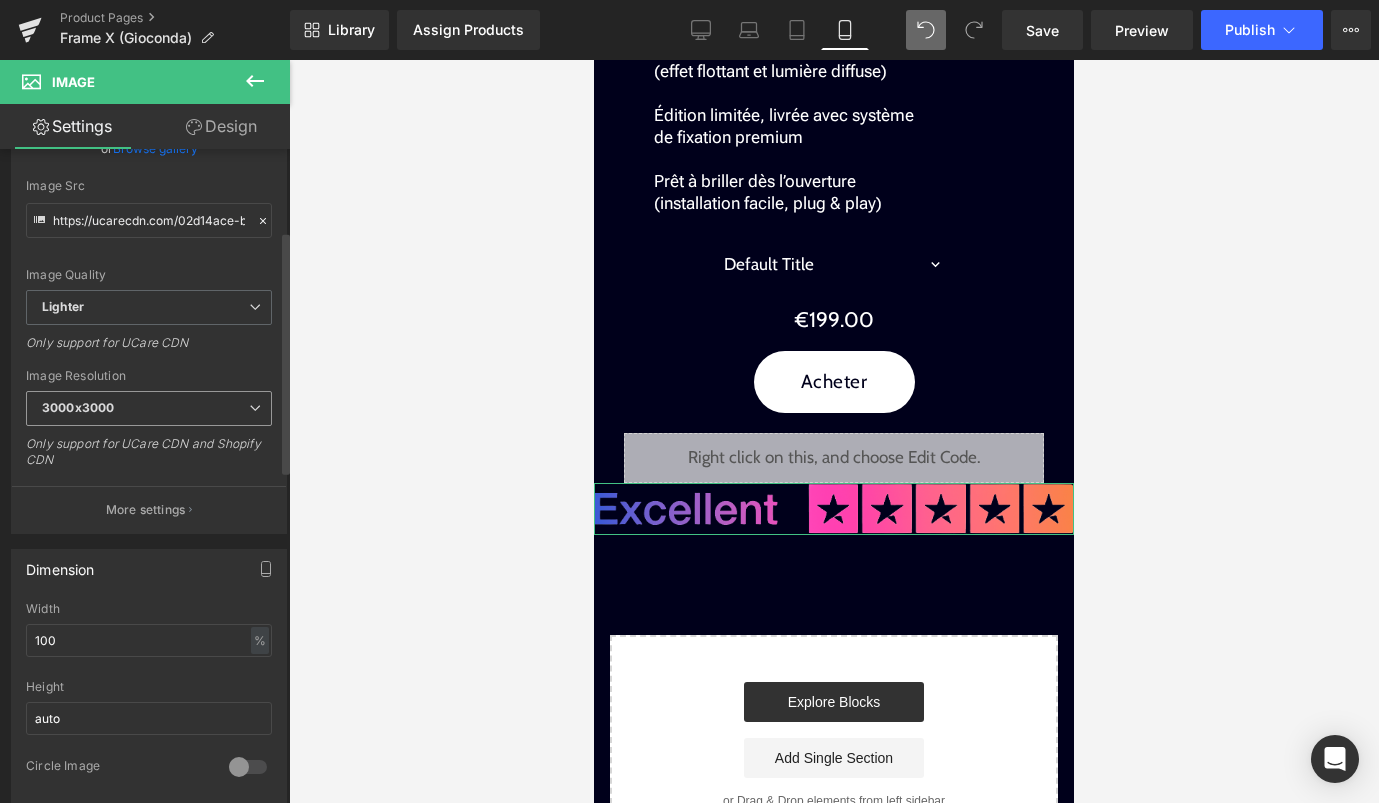 scroll, scrollTop: 225, scrollLeft: 0, axis: vertical 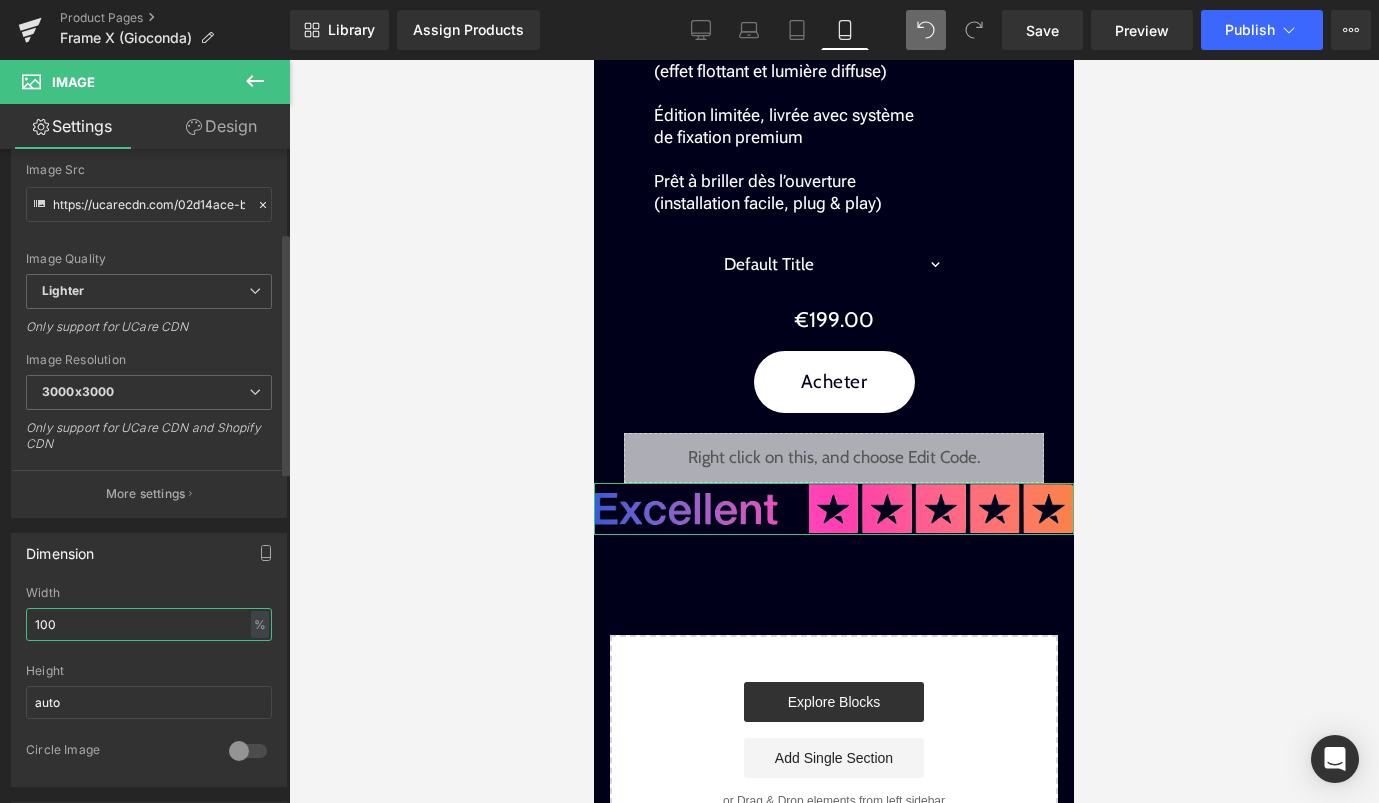 click on "100" at bounding box center (149, 624) 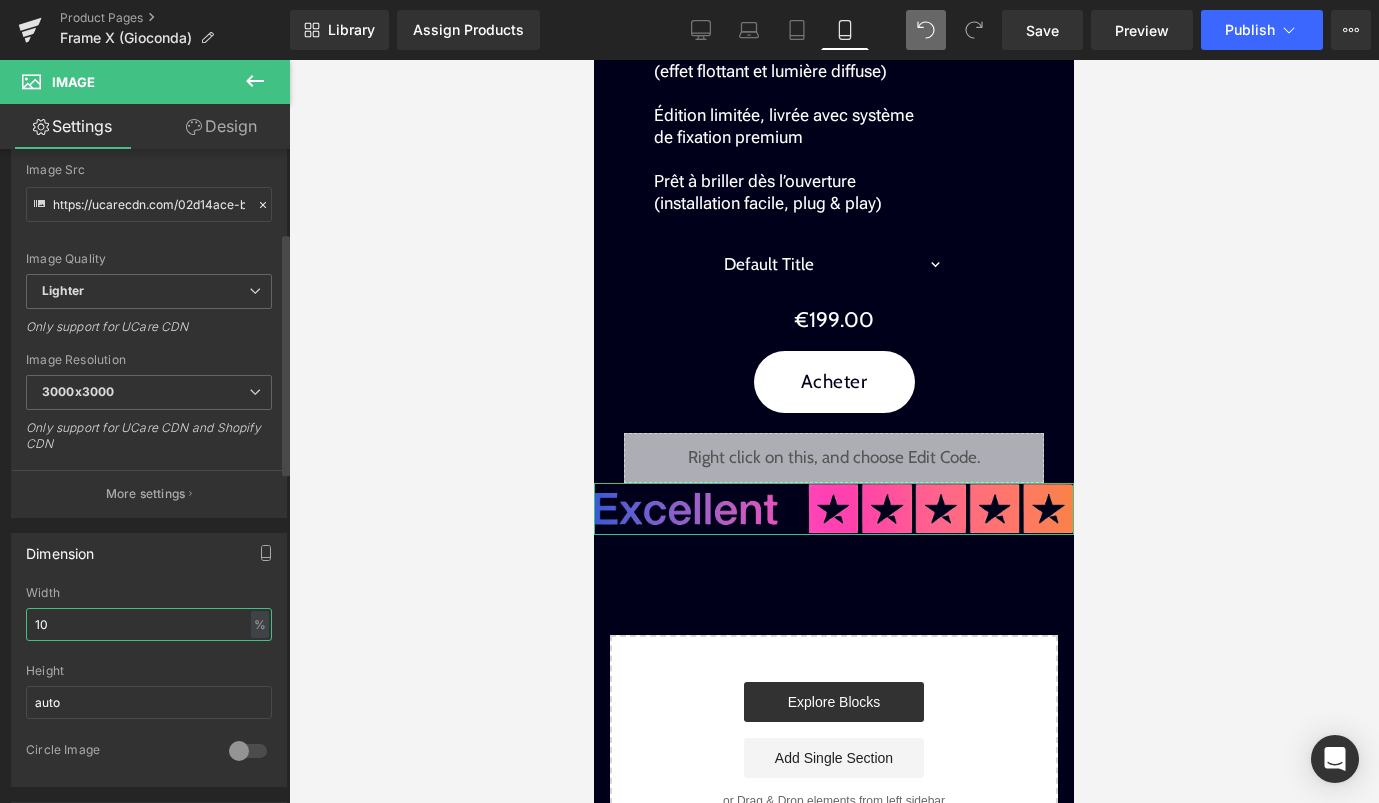 type on "1" 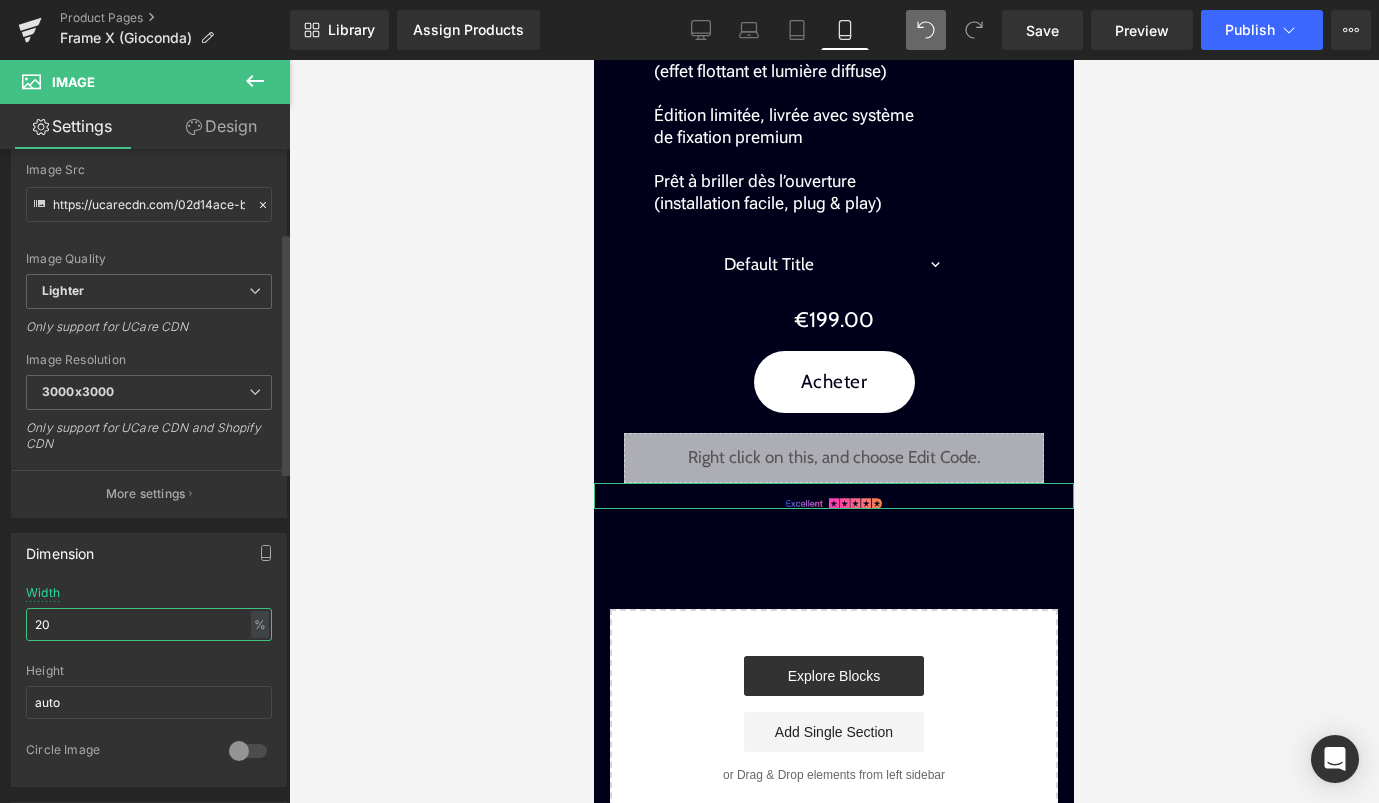 type on "2" 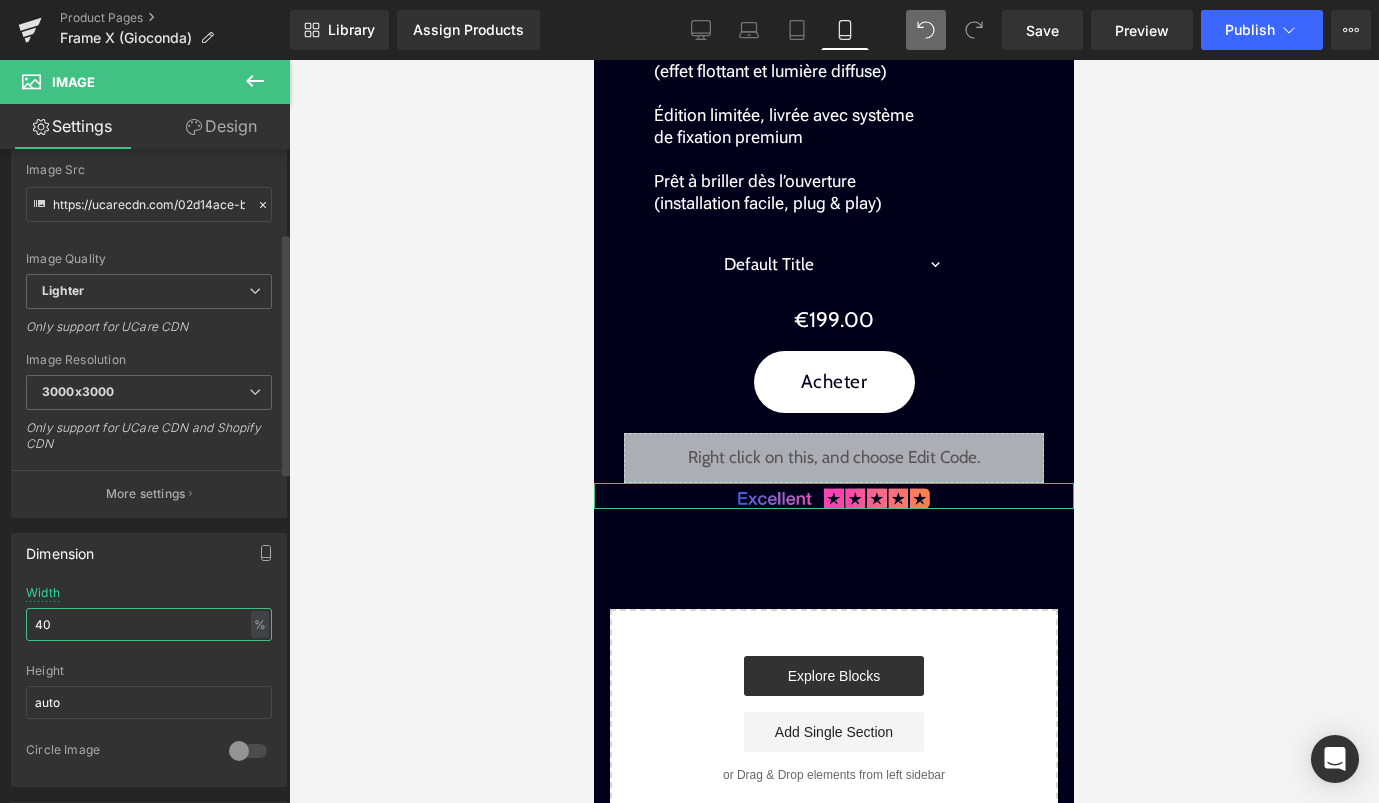 type on "4" 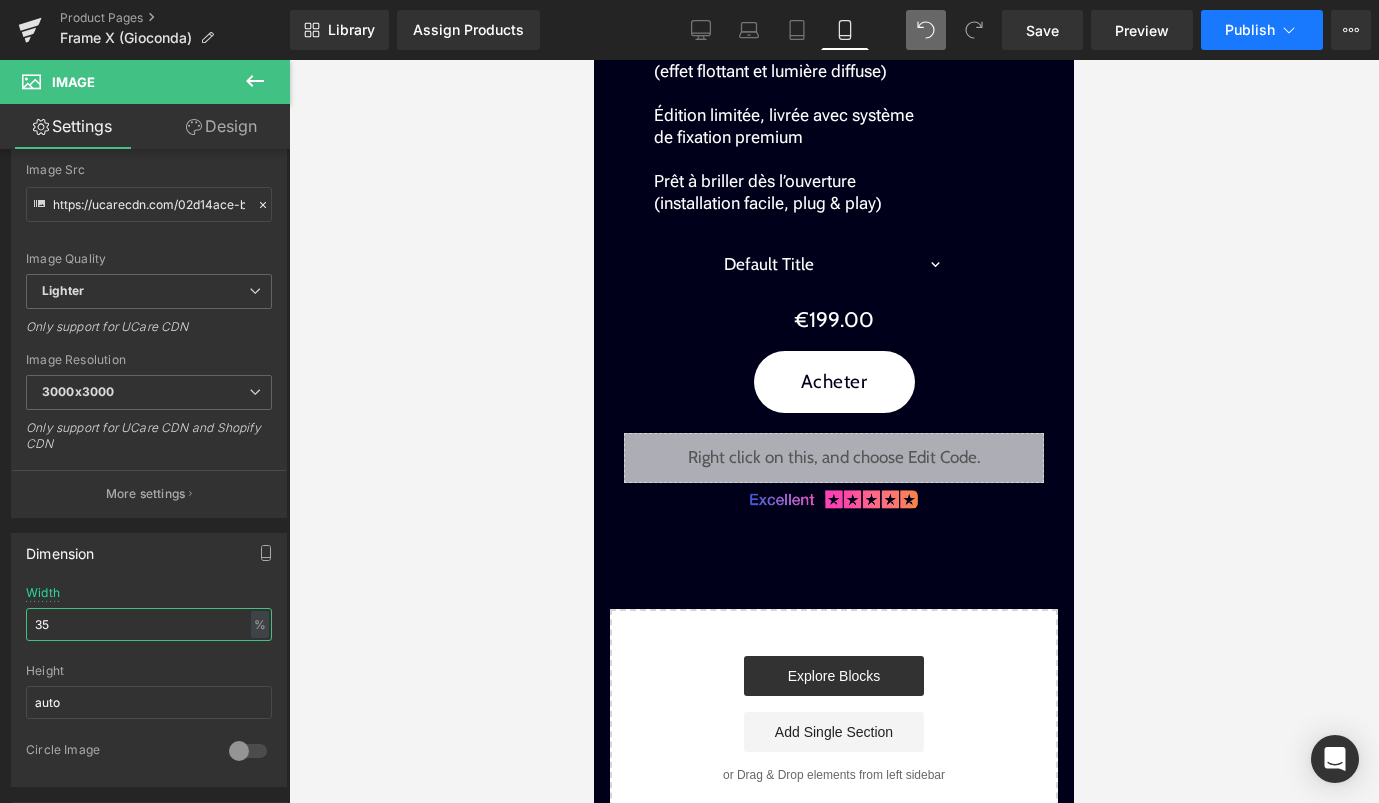 type on "35" 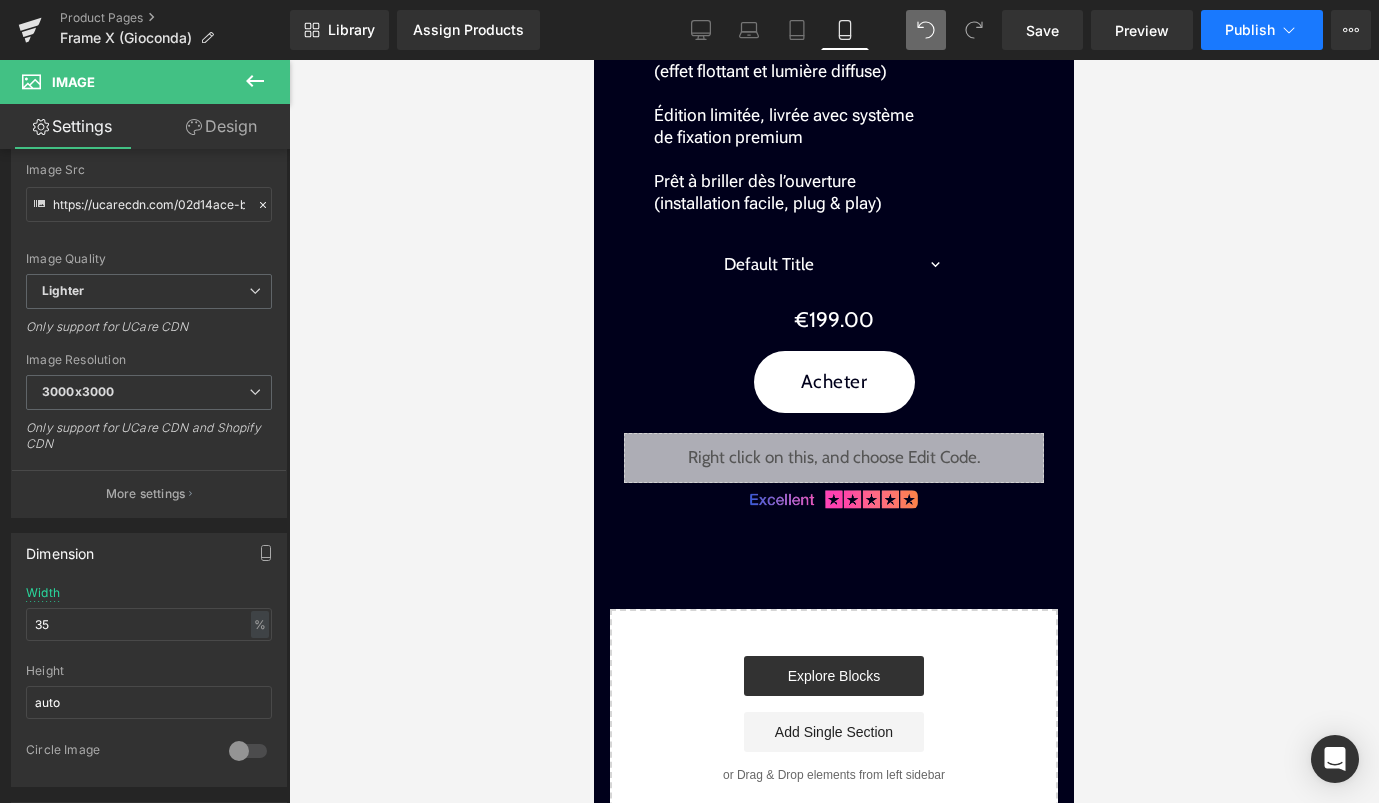 click on "Publish" at bounding box center [1262, 30] 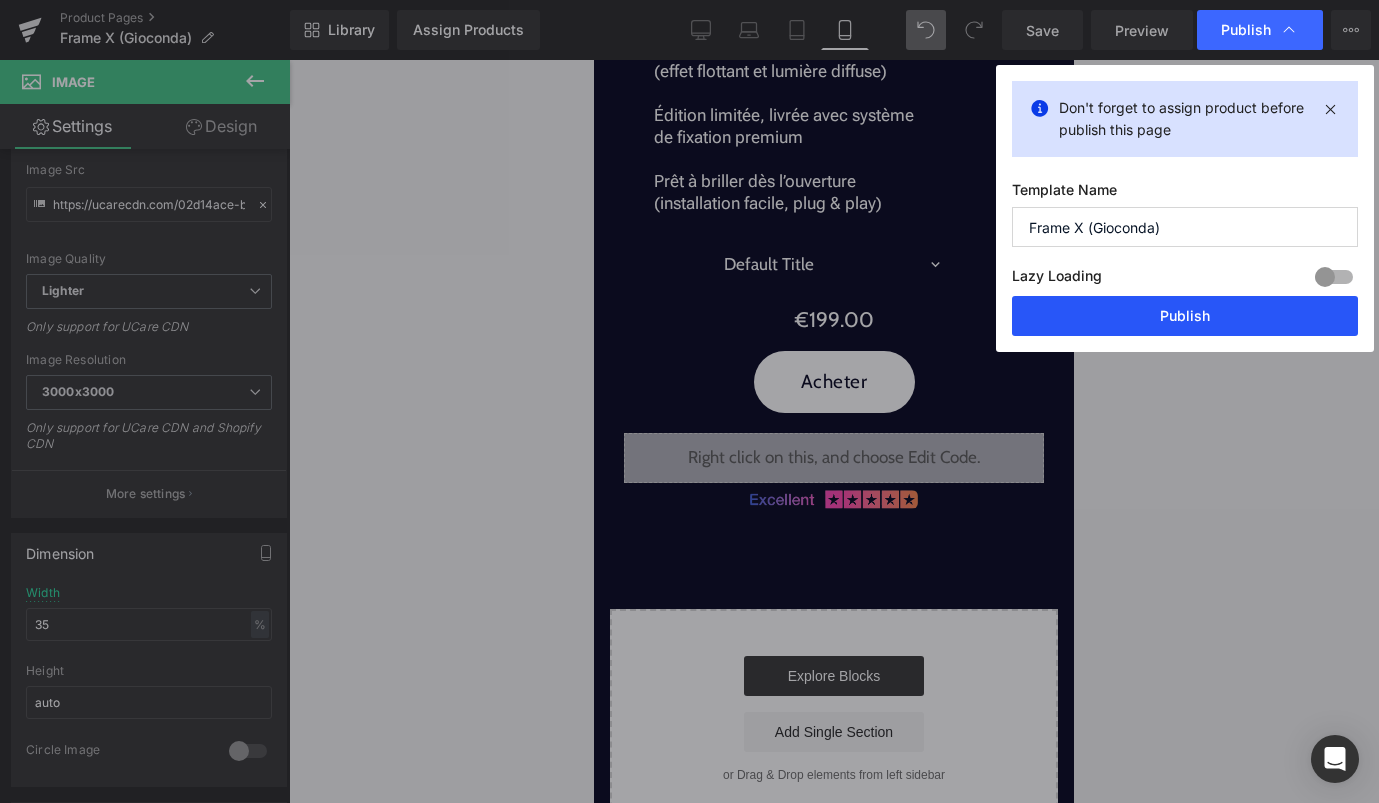 click on "Publish" at bounding box center [1185, 316] 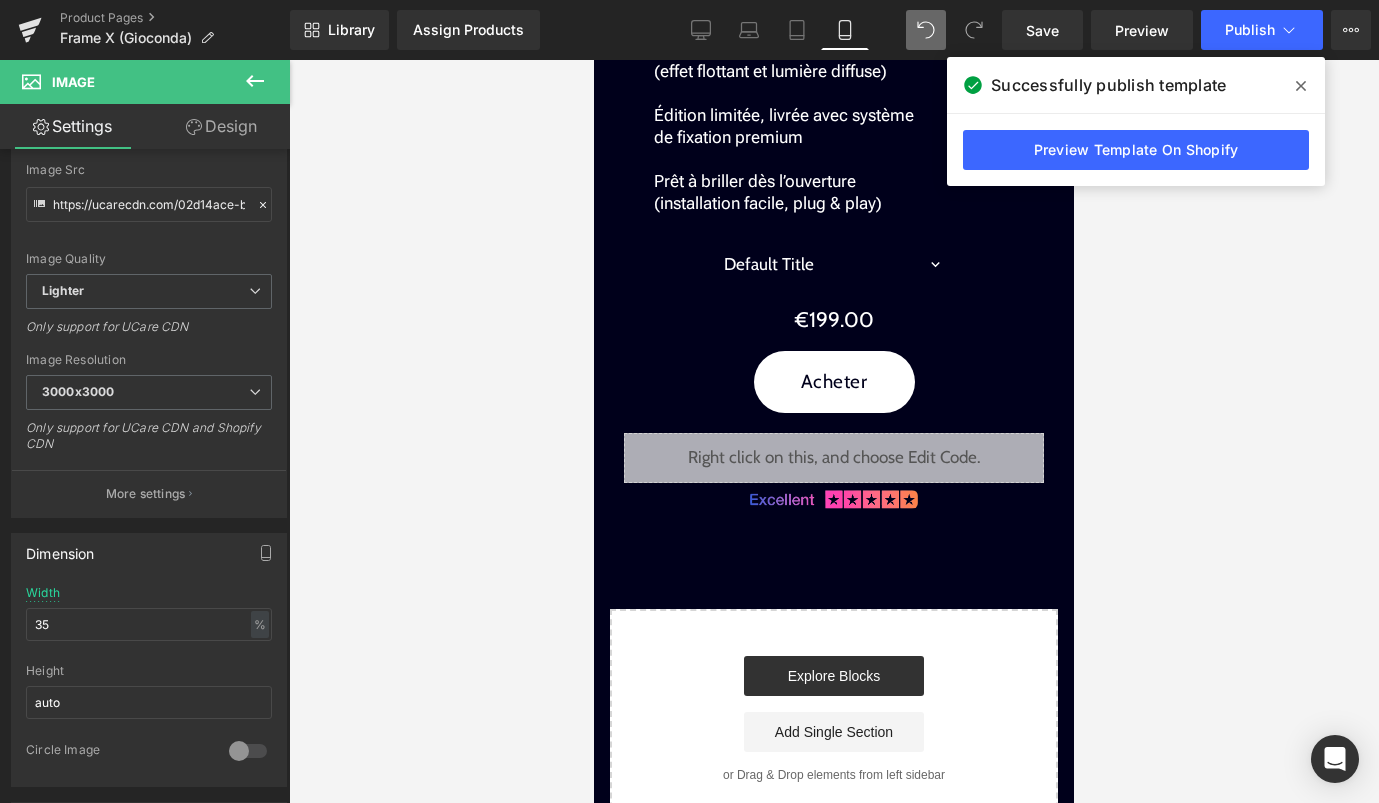 click on "Image         Image         Liquid
Image
Image
Une icône, détournée.
Text Block         Elle ne se contente pas d’exister sur vos murs.  Elle les transforme. Text Block
Sale Off
(P) Image
Gioconda
(P) Title
Default Title
0
(P) Variants
€199.00
(P) Price" at bounding box center (834, -824) 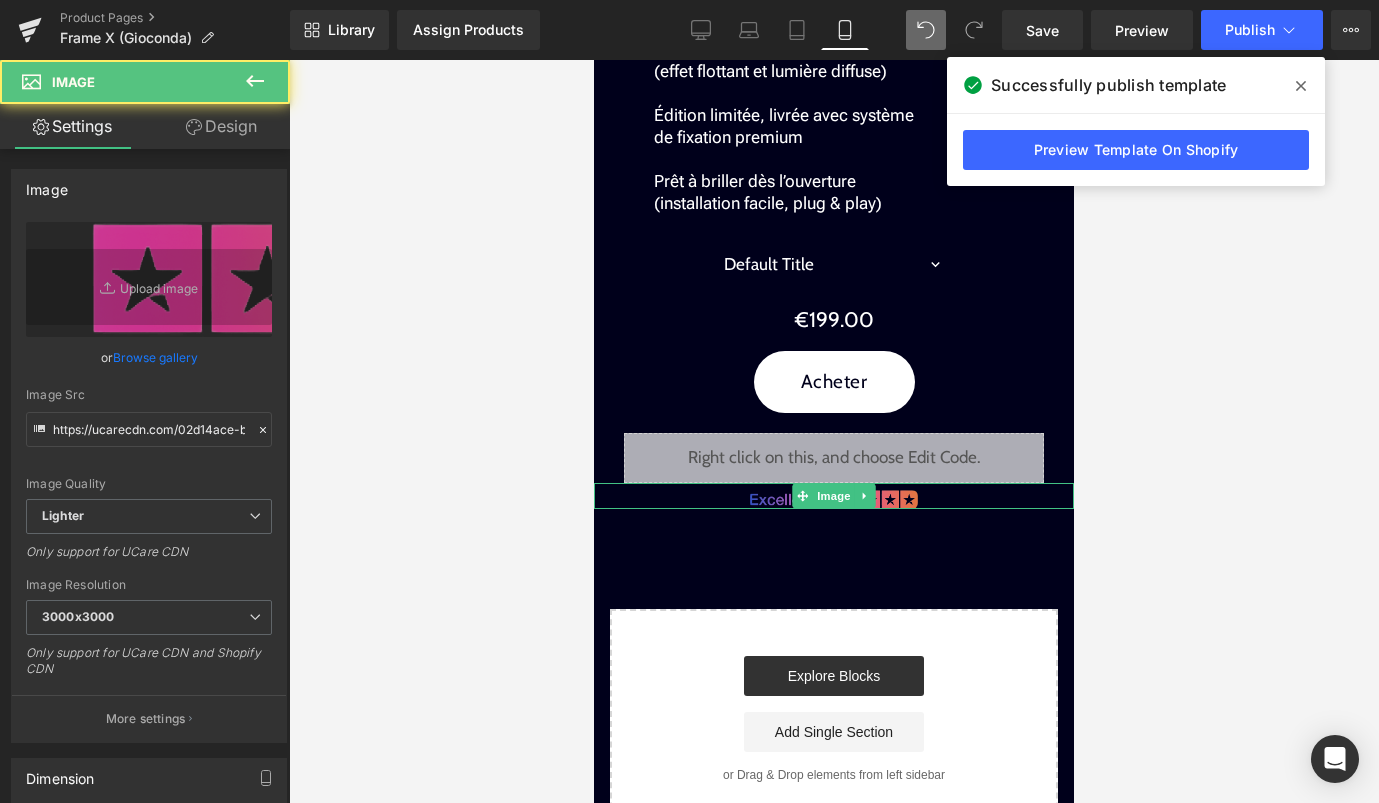 click at bounding box center [834, 499] 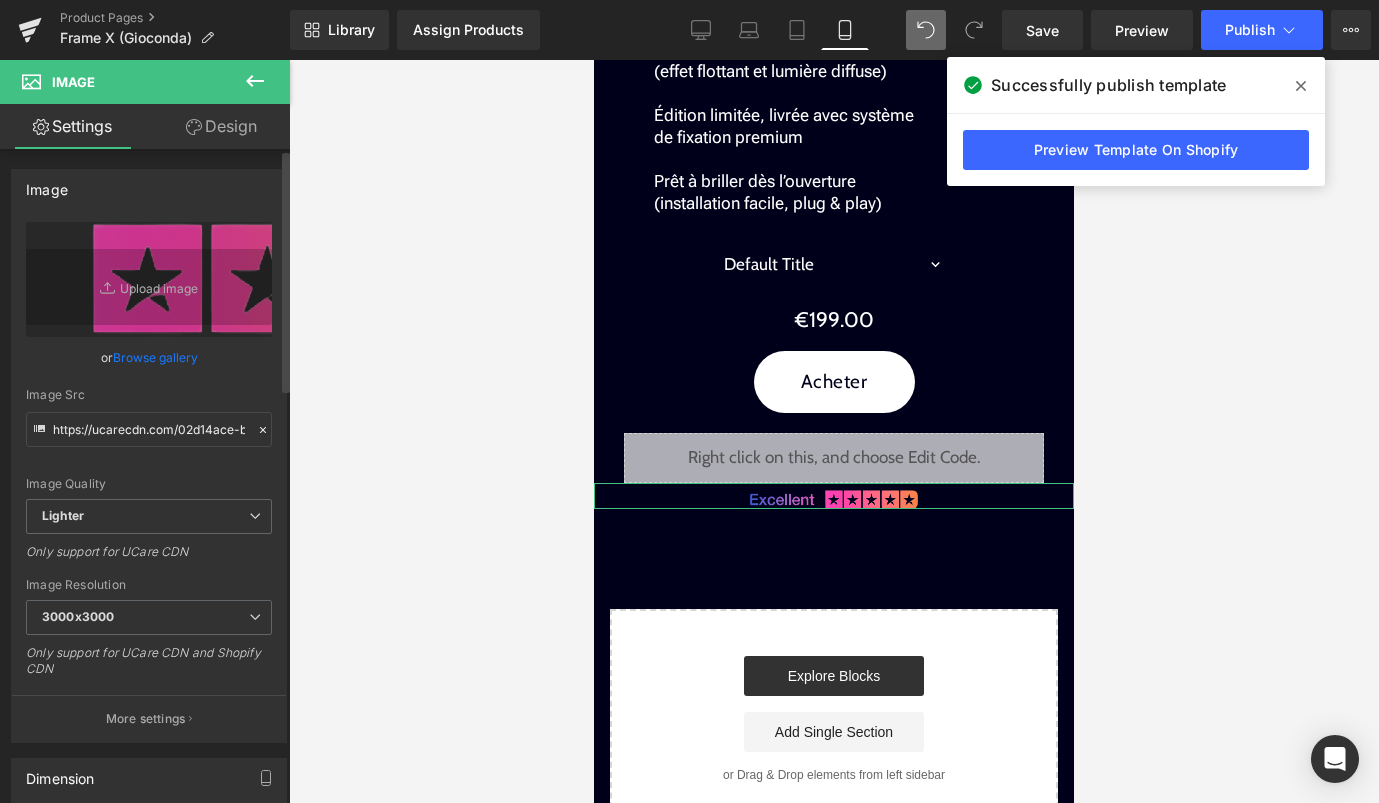 click on "Image https://ucarecdn.com/02d14ace-b0d8-4f30-a724-48a9bc02fd13/-/format/auto/-/preview/3000x3000/-/quality/lighter/Fond%20en%20de%CC%81grade%CC%81%201.png  Replace Image  Upload image or  Browse gallery Image Src https://ucarecdn.com/02d14ace-b0d8-4f30-a724-48a9bc02fd13/-/format/auto/-/preview/3000x3000/-/quality/lighter/Fond%20en%20de%CC%81grade%CC%81%201.png Image Quality Lighter Lightest
Lighter
Lighter Lightest Only support for UCare CDN 100x100 240x240 480x480 576x576 640x640 768x768 800x800 960x960 1024x1024 1280x1280 1440x1440 1600x1600 1920x1920 2560x2560 3000x3000 Image Resolution
3000x3000
100x100 240x240 480x480 576x576 640x640 768x768 800x800 960x960 1024x1024 1280x1280 1440x1440 1600x1600 1920x1920 2560x2560 3000x3000 Only support for UCare CDN and Shopify CDN More settings Image Title Show title when hover to image Back Dimension 35% %" at bounding box center (149, 1009) 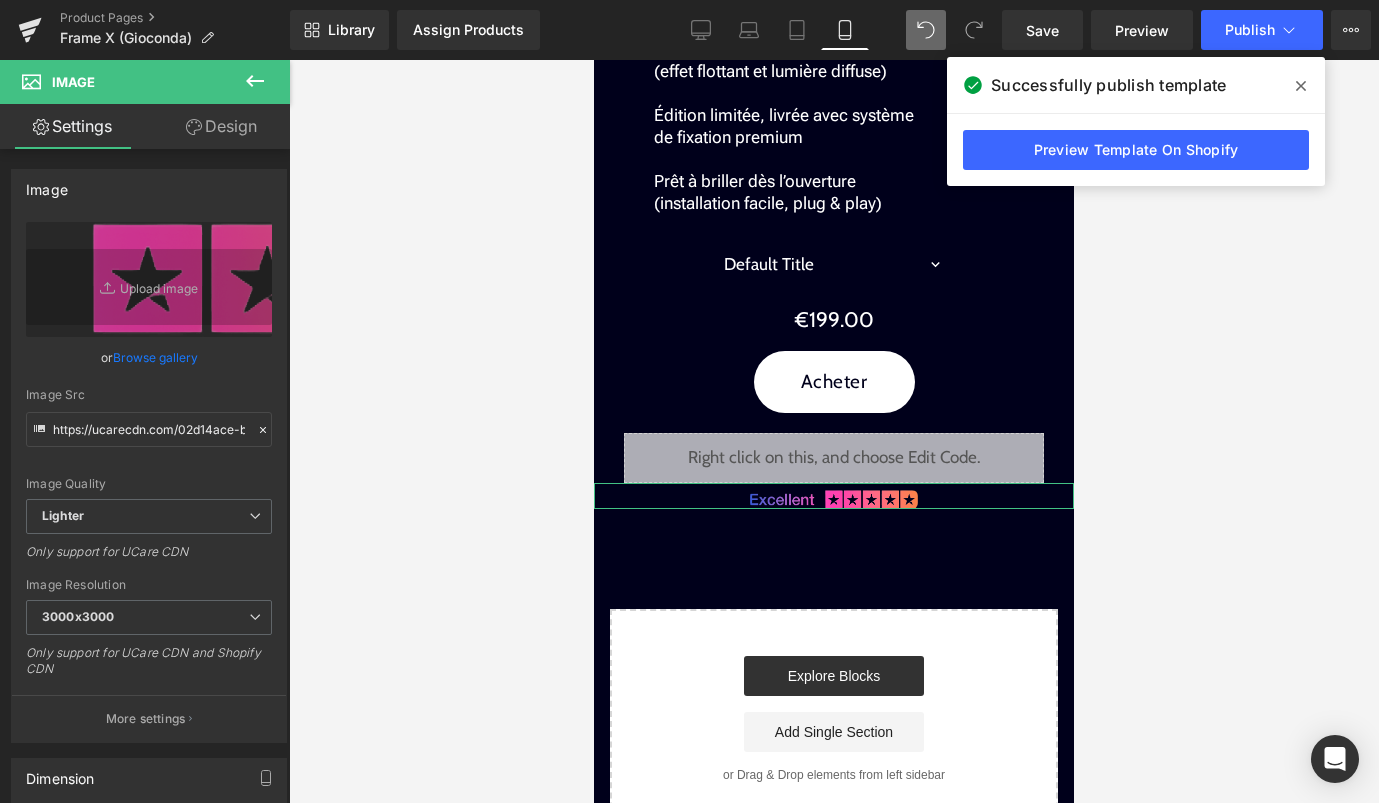 click on "Design" at bounding box center (221, 126) 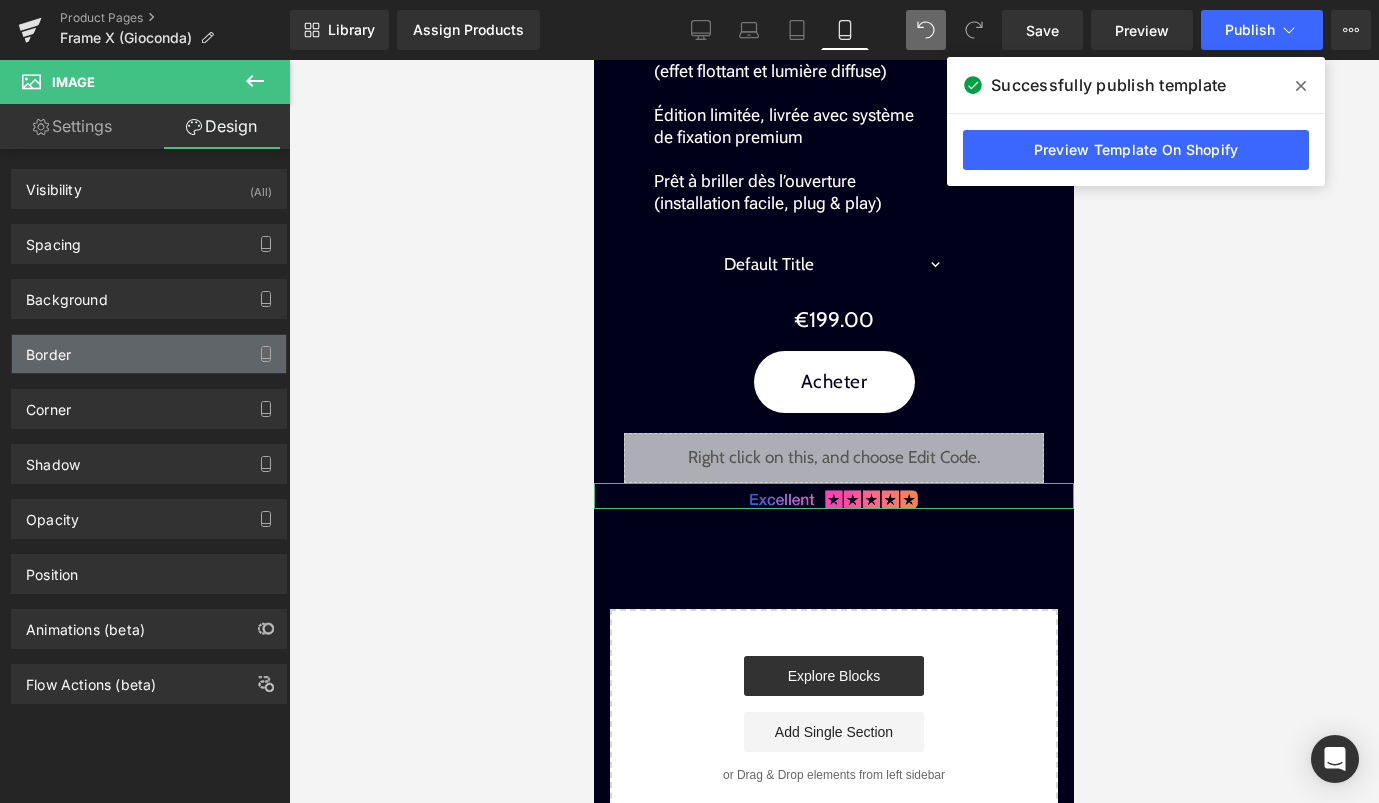 click on "Border" at bounding box center [149, 354] 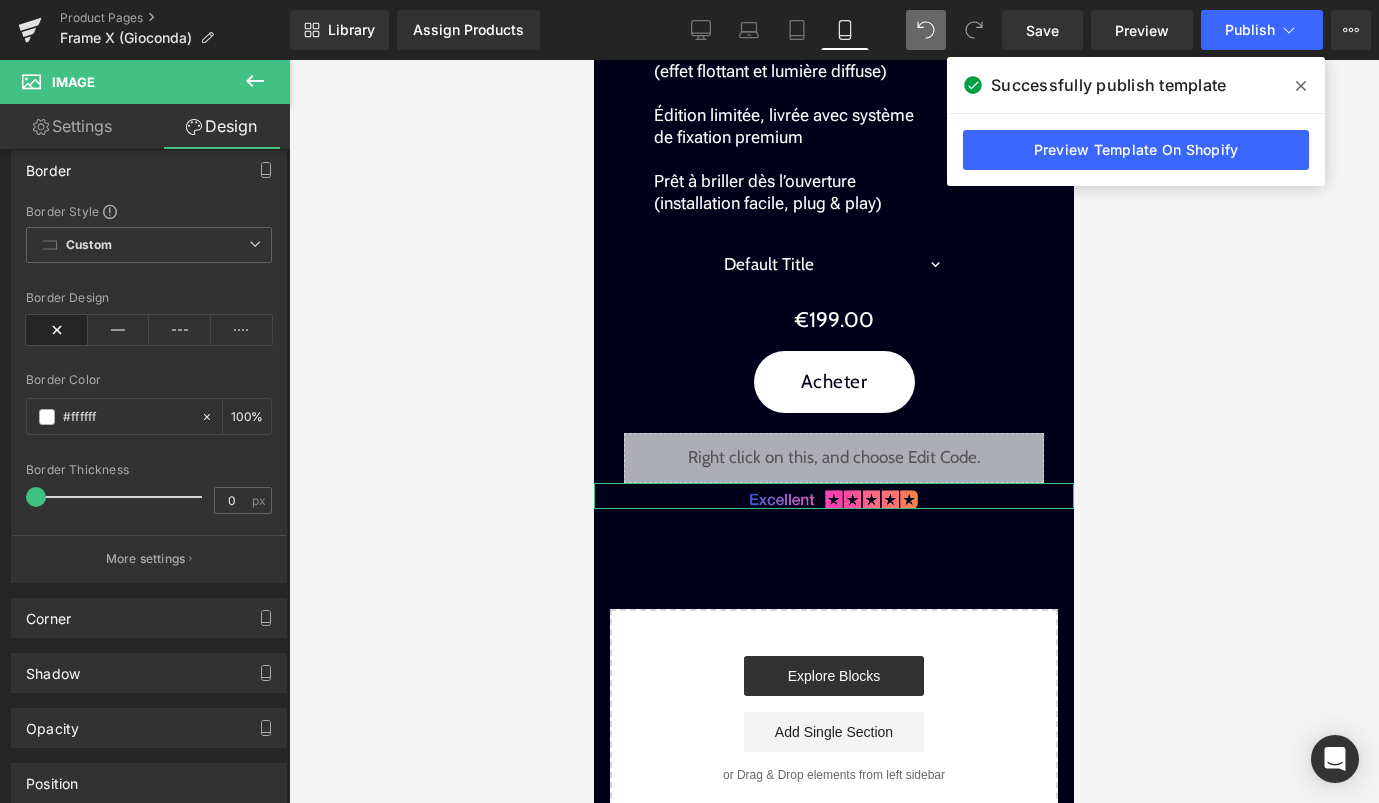 scroll, scrollTop: 190, scrollLeft: 0, axis: vertical 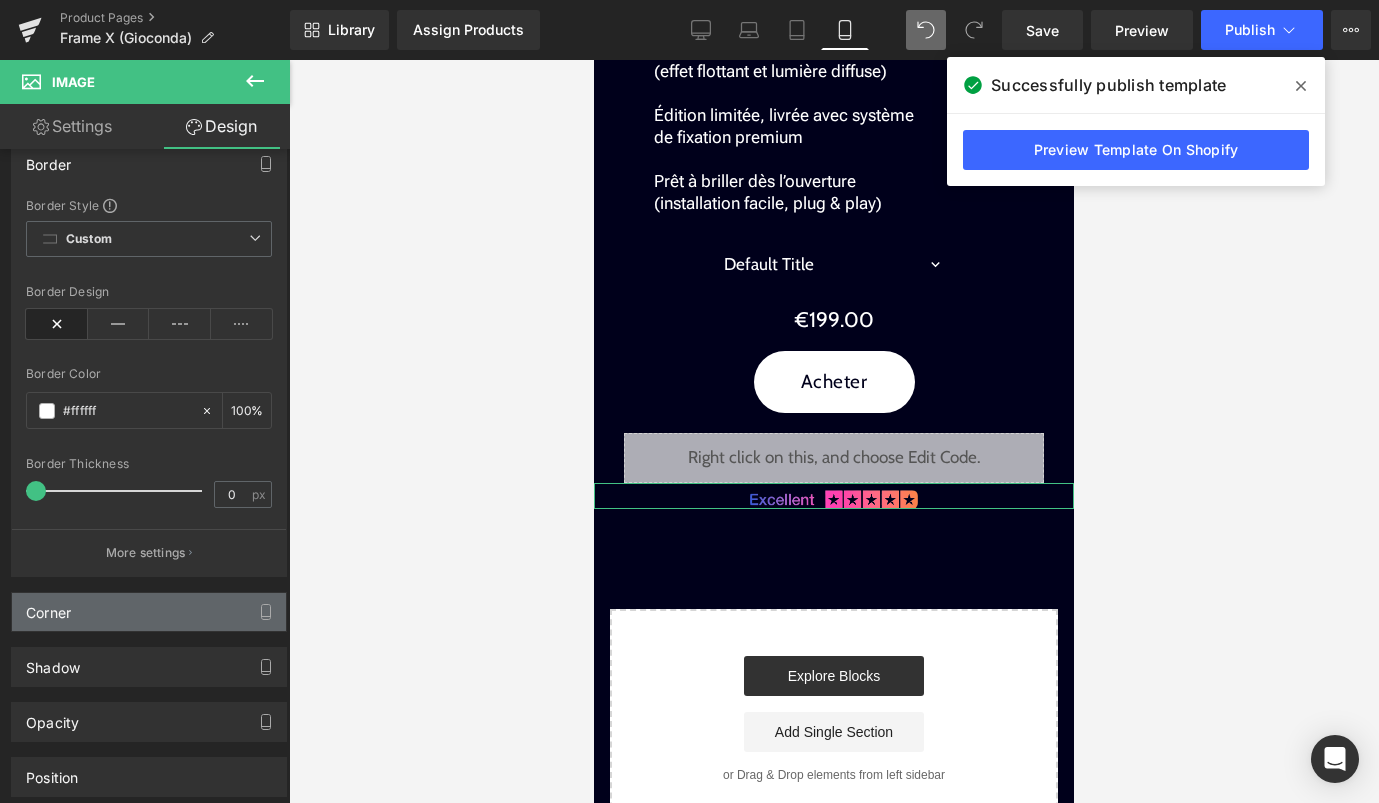 click on "Corner" at bounding box center (149, 612) 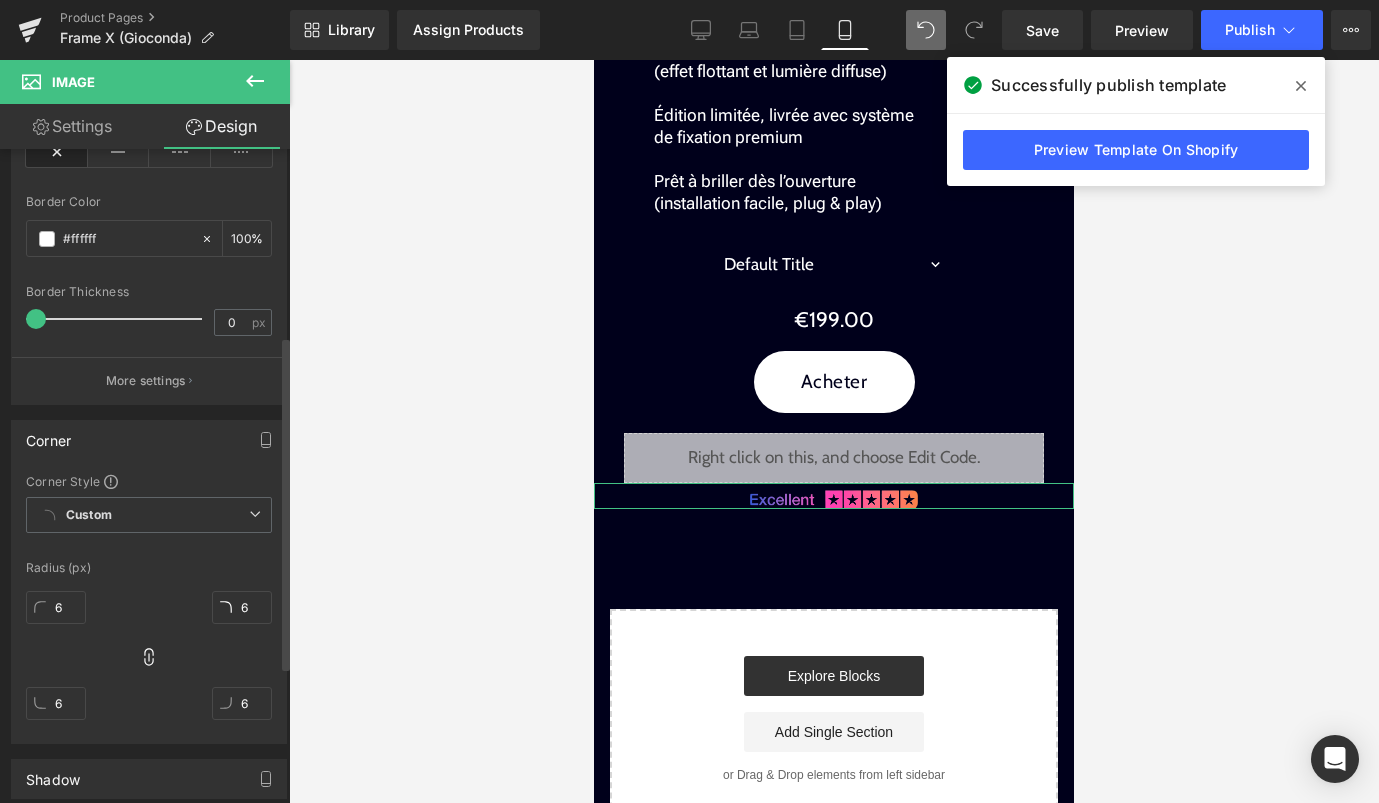 scroll, scrollTop: 366, scrollLeft: 0, axis: vertical 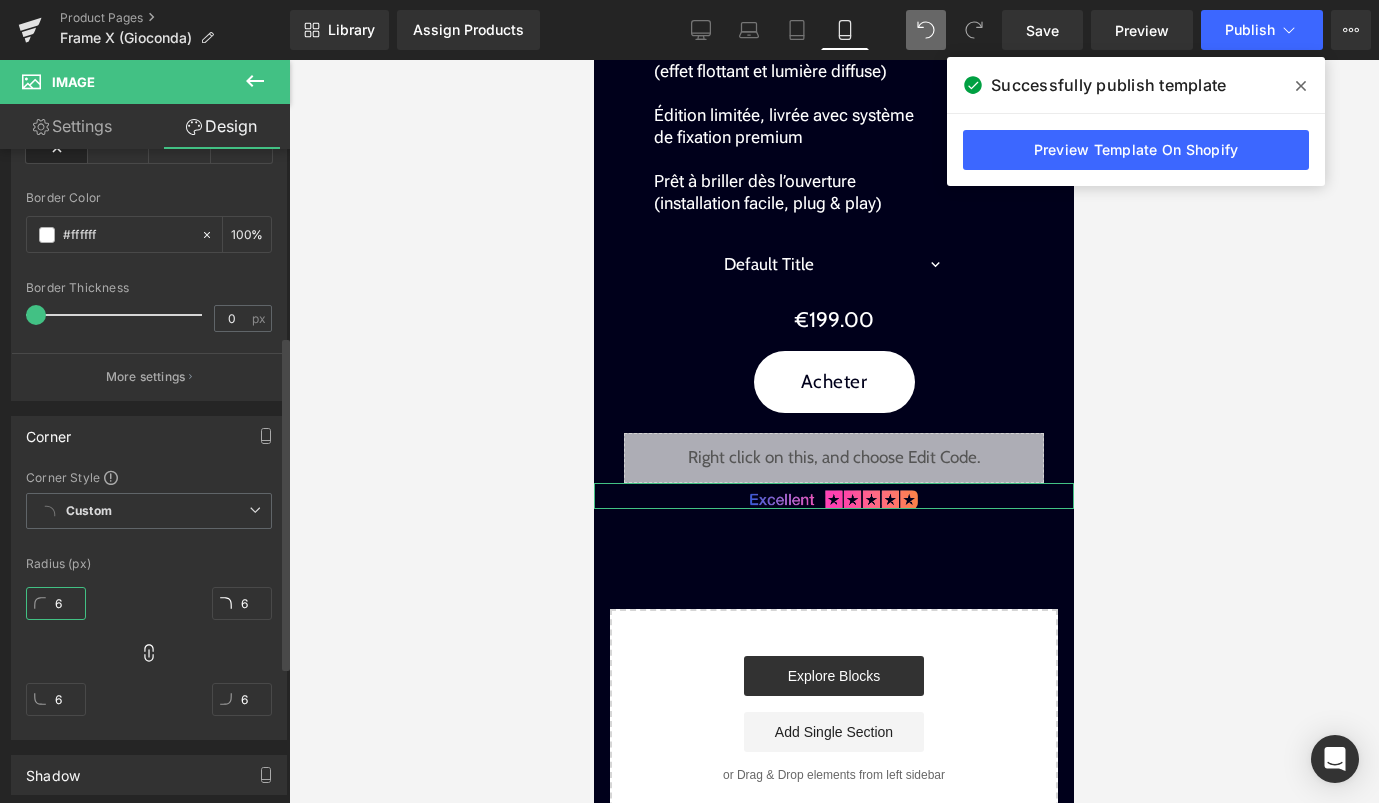 click on "6" at bounding box center (56, 603) 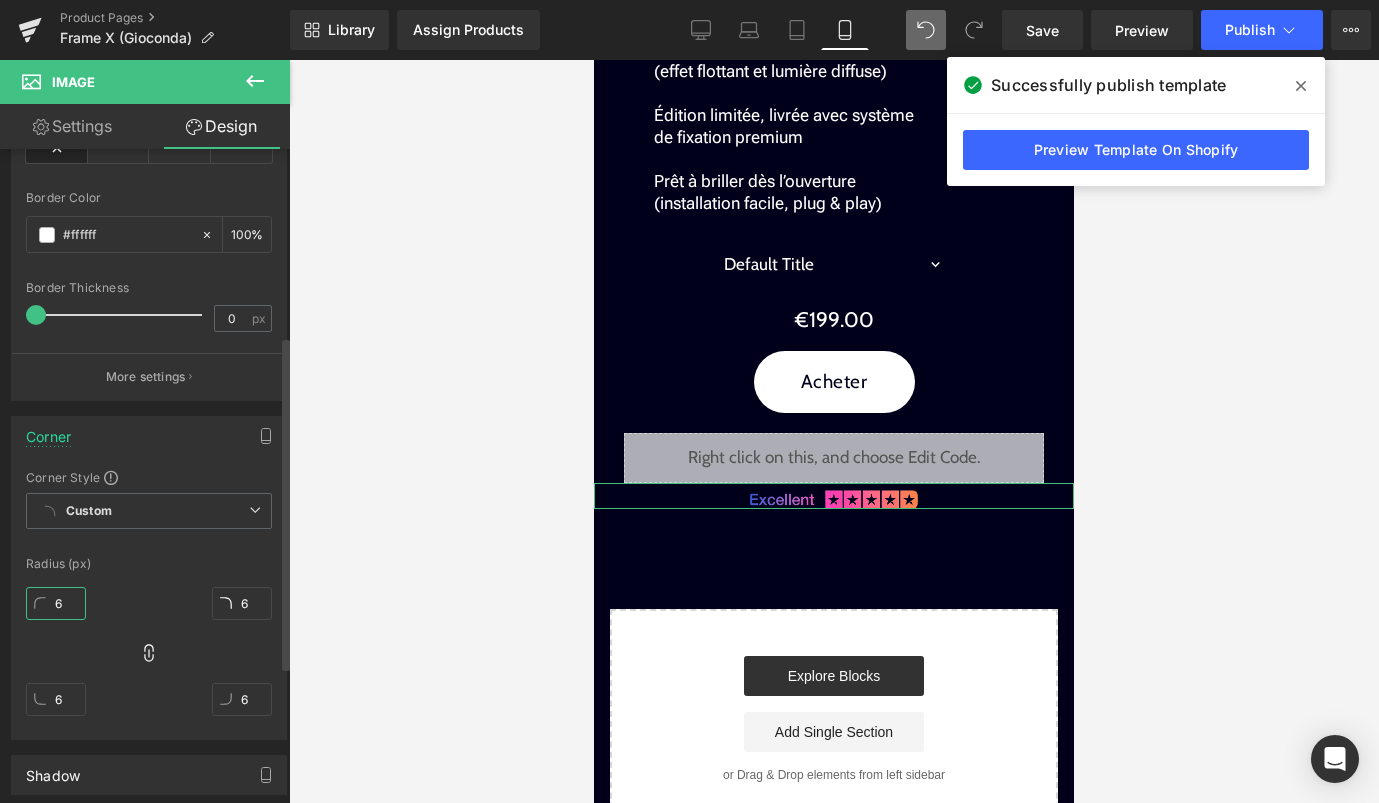 type 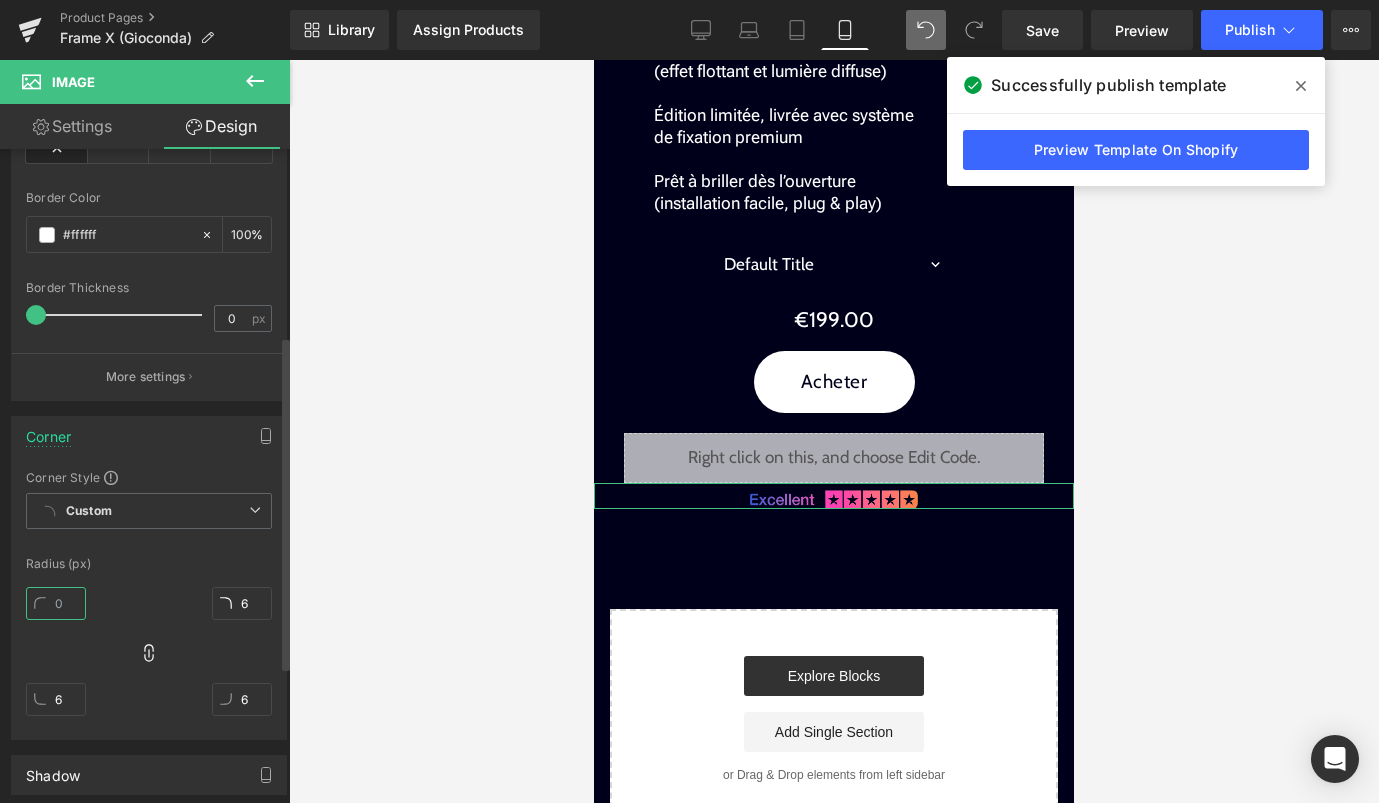 type 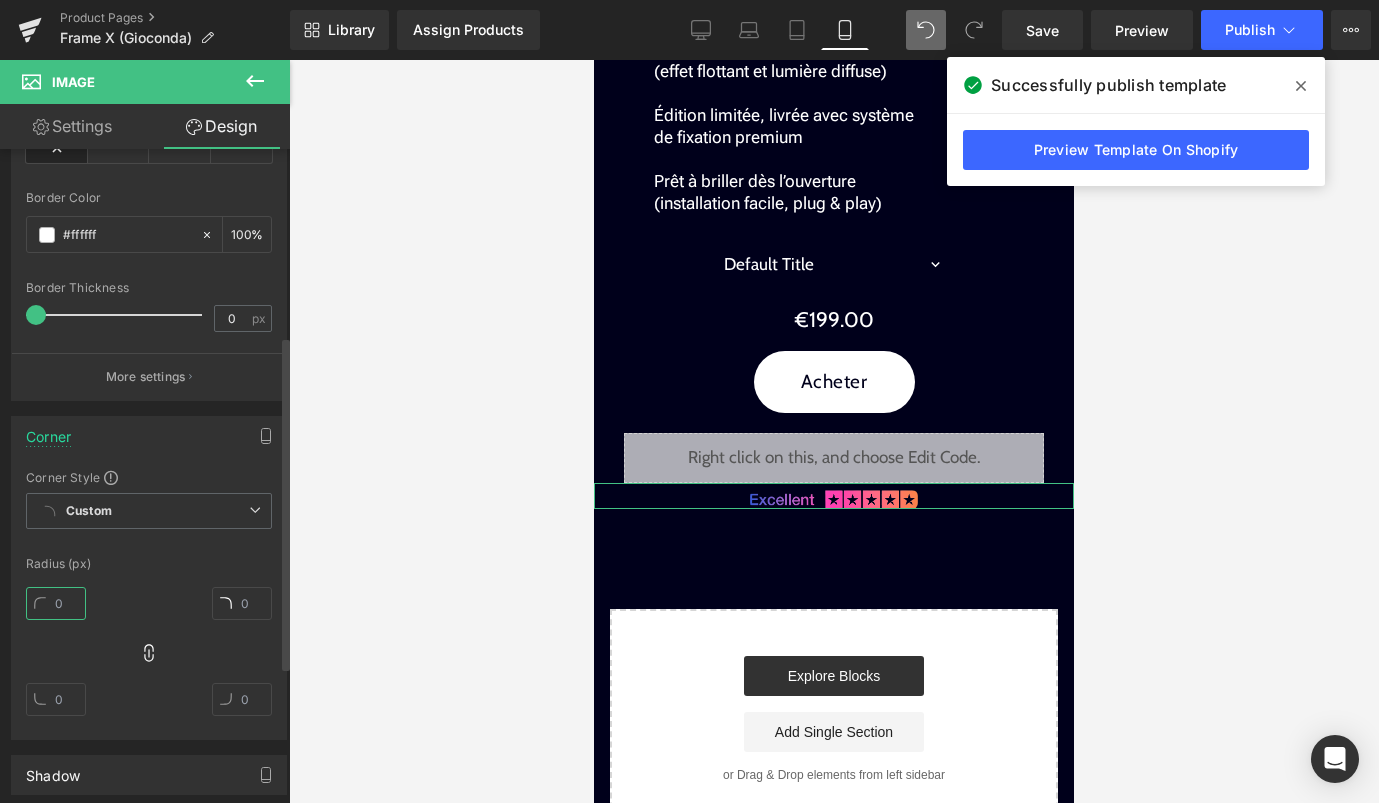 type on "0" 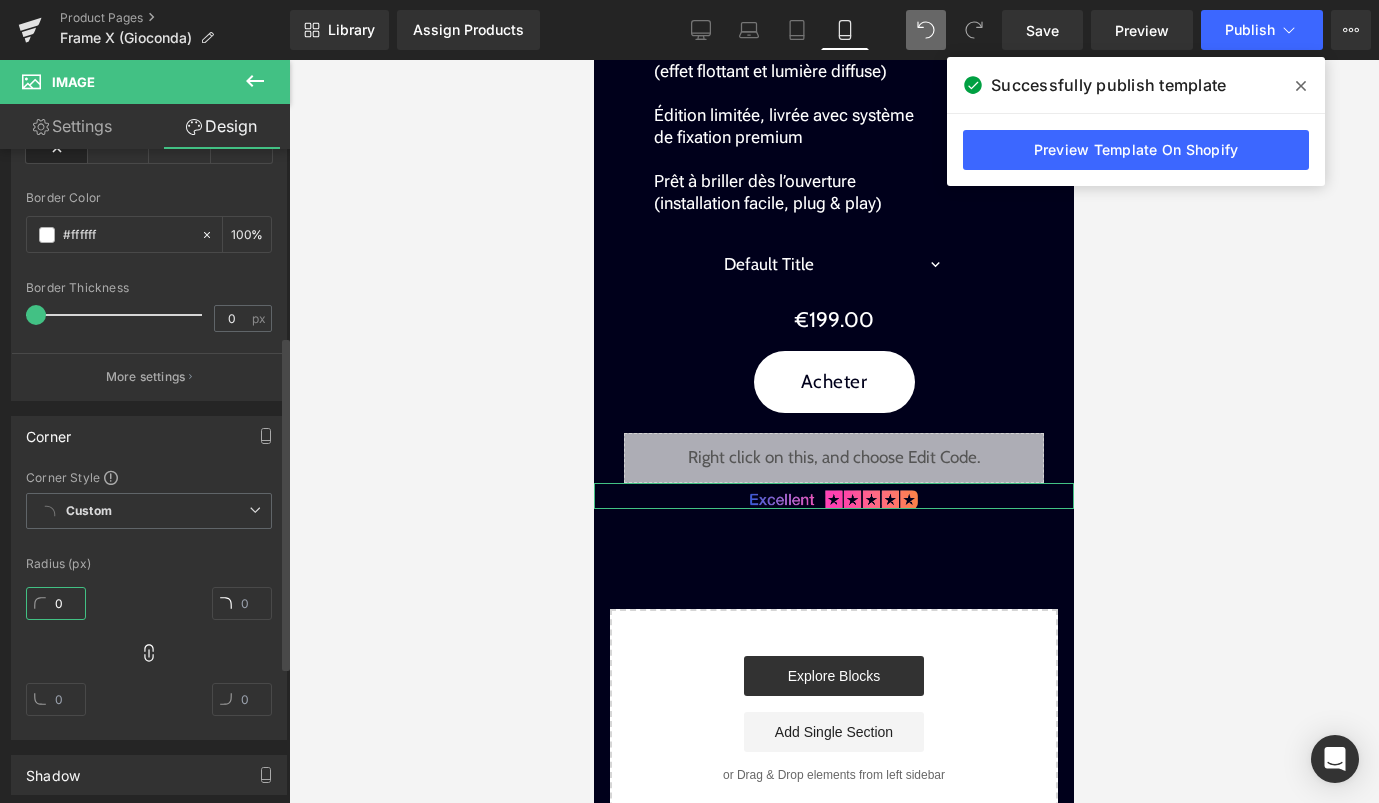 type on "0" 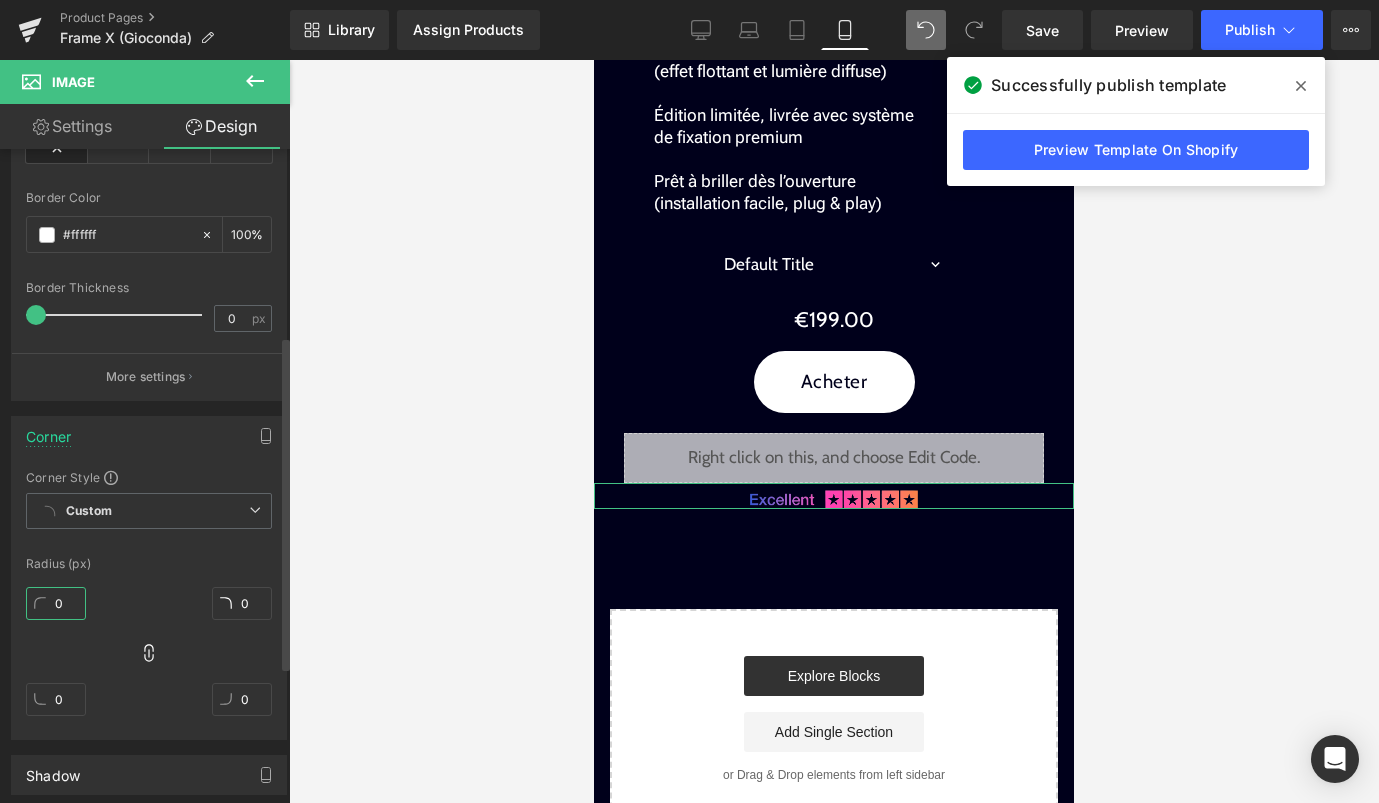 type on "0" 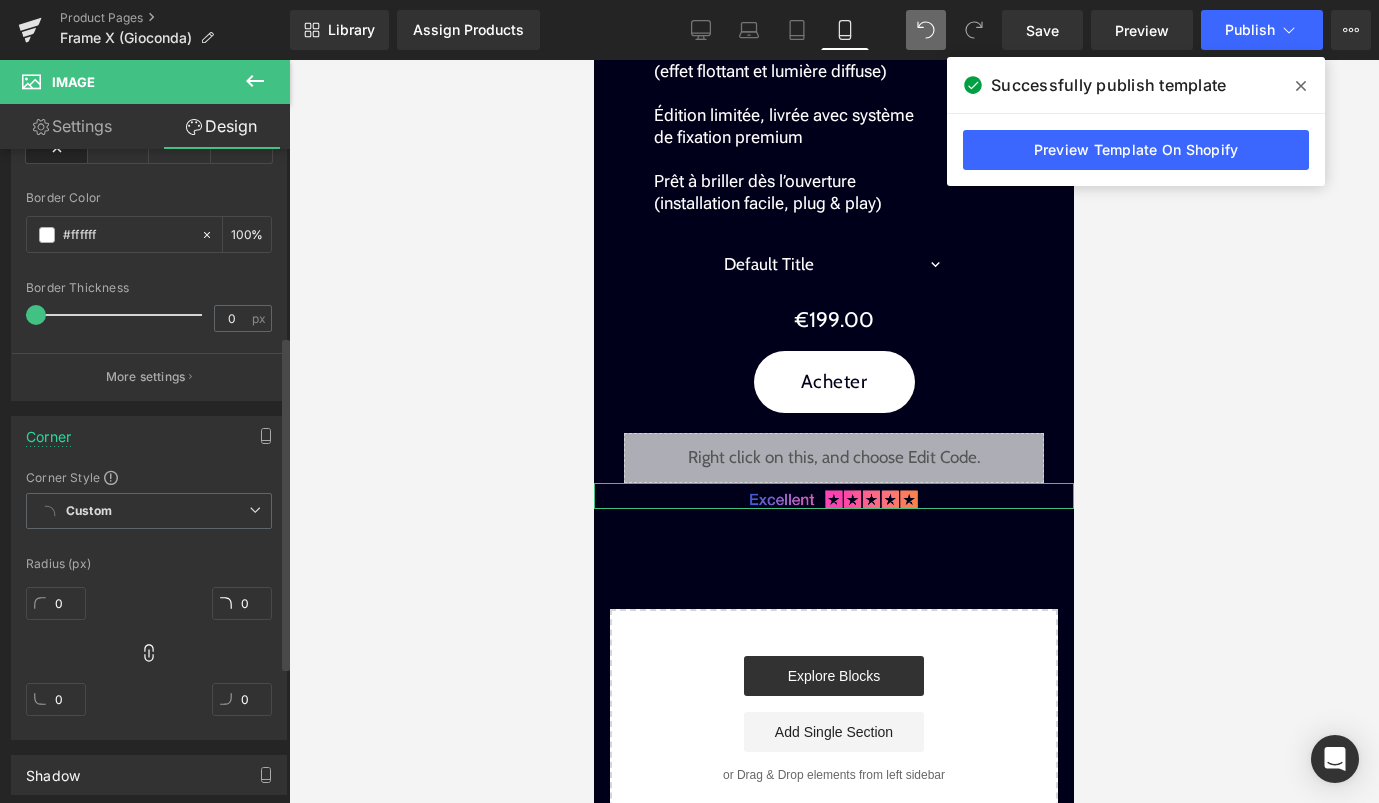 click on "Corner Style Custom
Custom
Setup Global Style
Custom
Setup Global Style
Radius (px)
0px 0
0px 0
0px 0
0px 0" at bounding box center [149, 604] 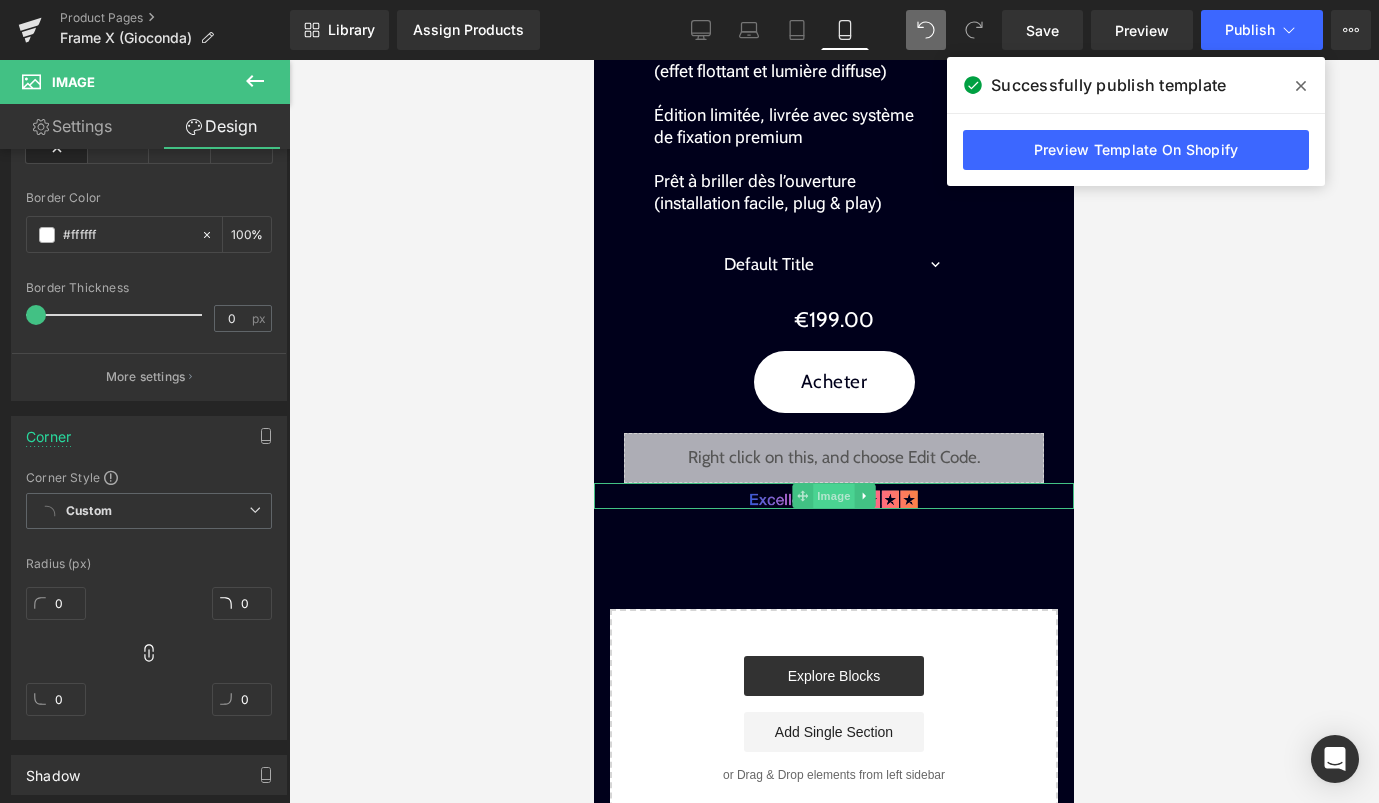 click on "Image" at bounding box center (834, 496) 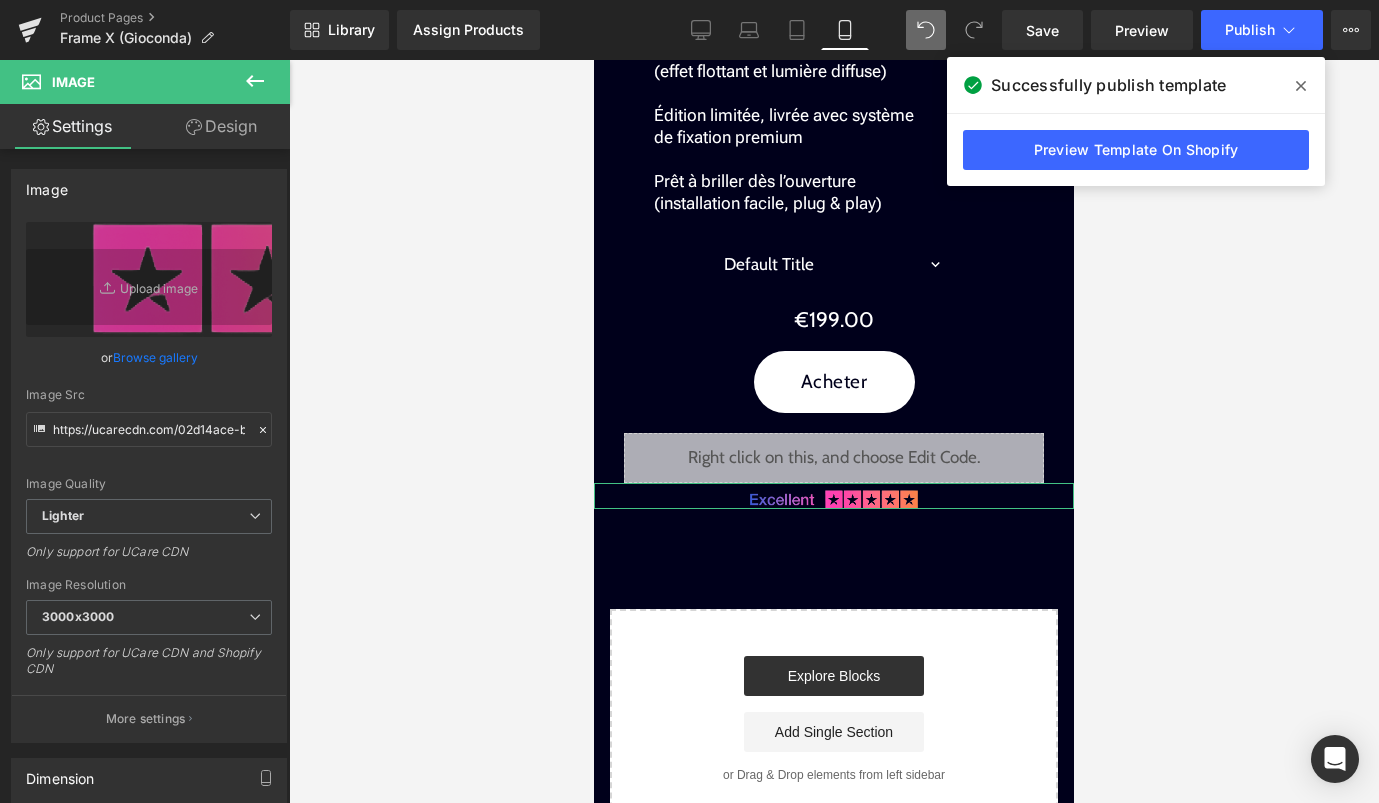 click on "Design" at bounding box center (221, 126) 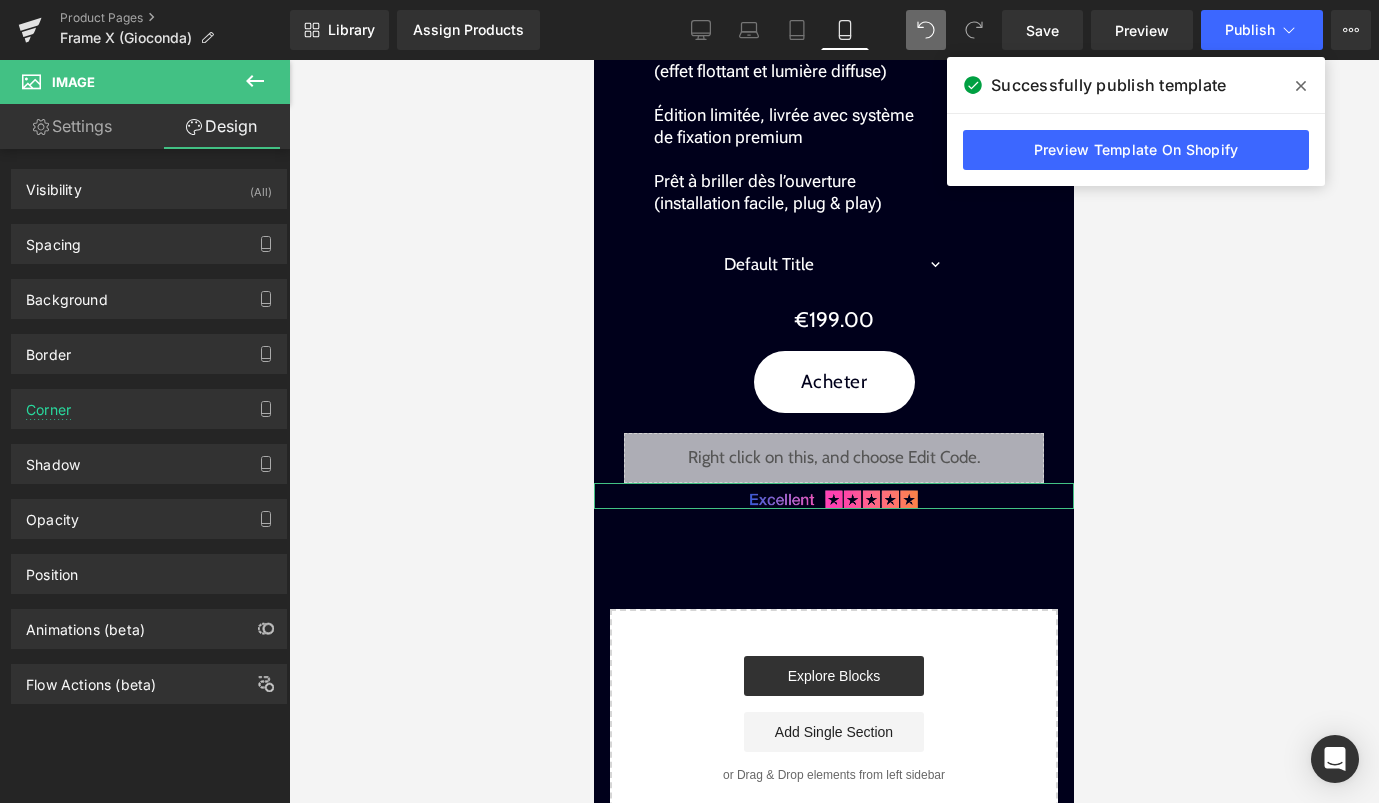 type on "0" 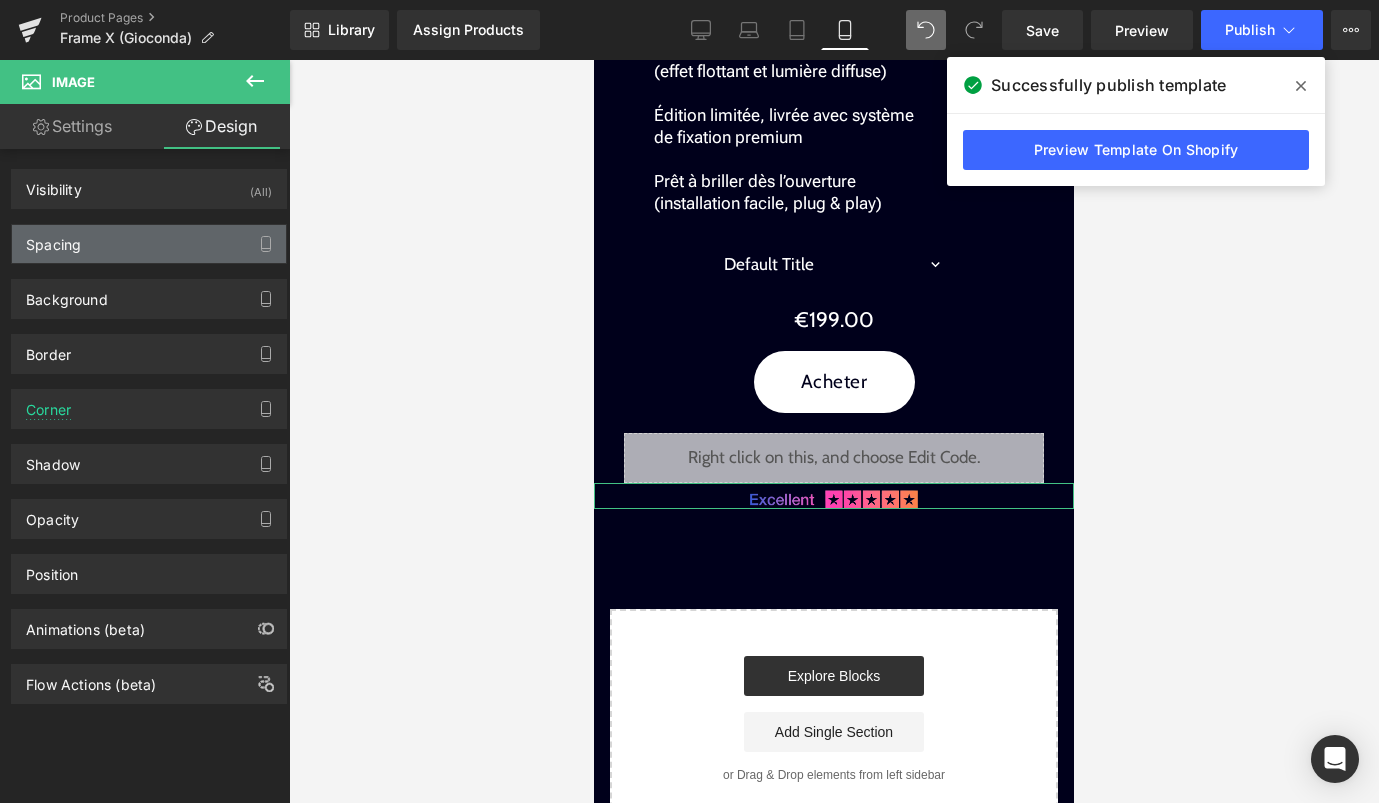 click on "Spacing" at bounding box center [149, 244] 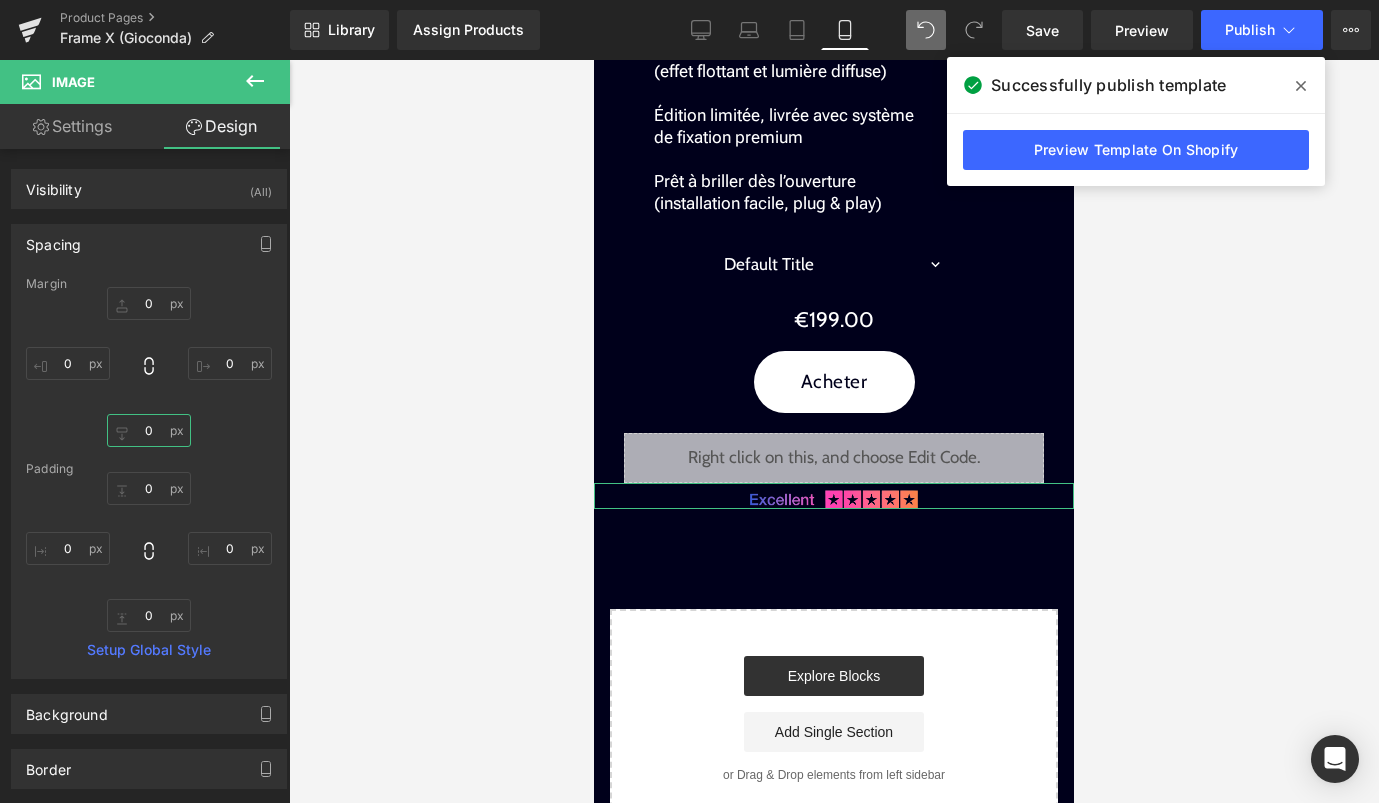 click on "0" at bounding box center (149, 430) 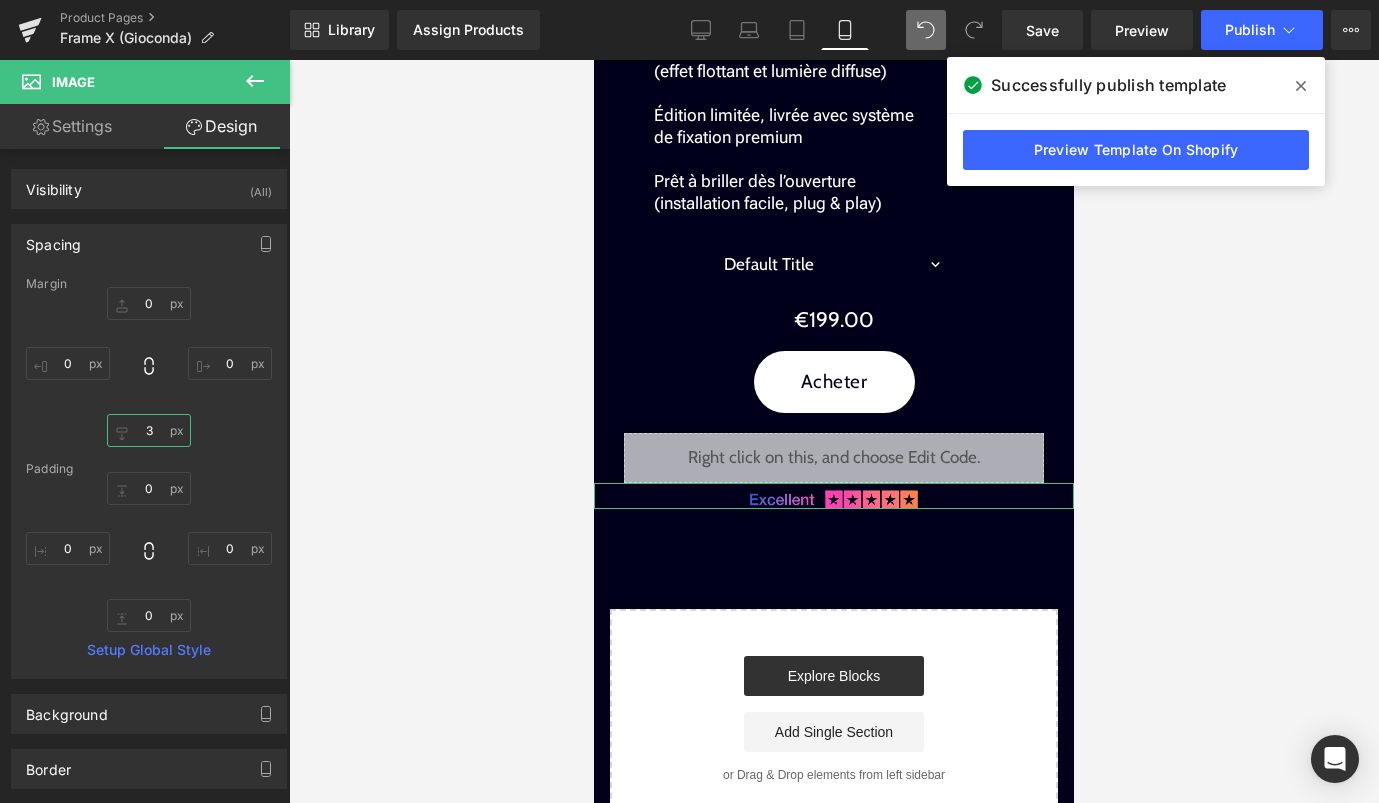 type on "30" 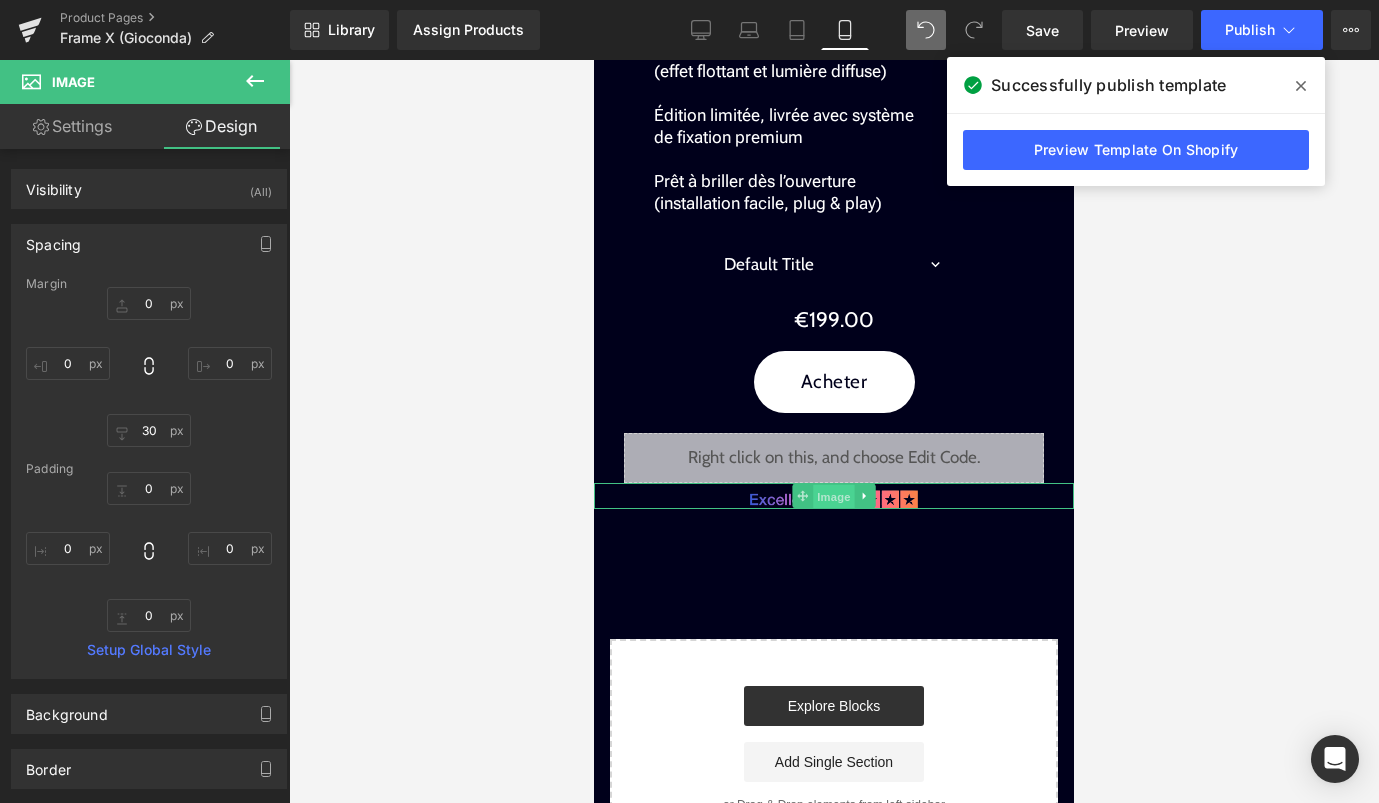 click on "Image" at bounding box center [834, 497] 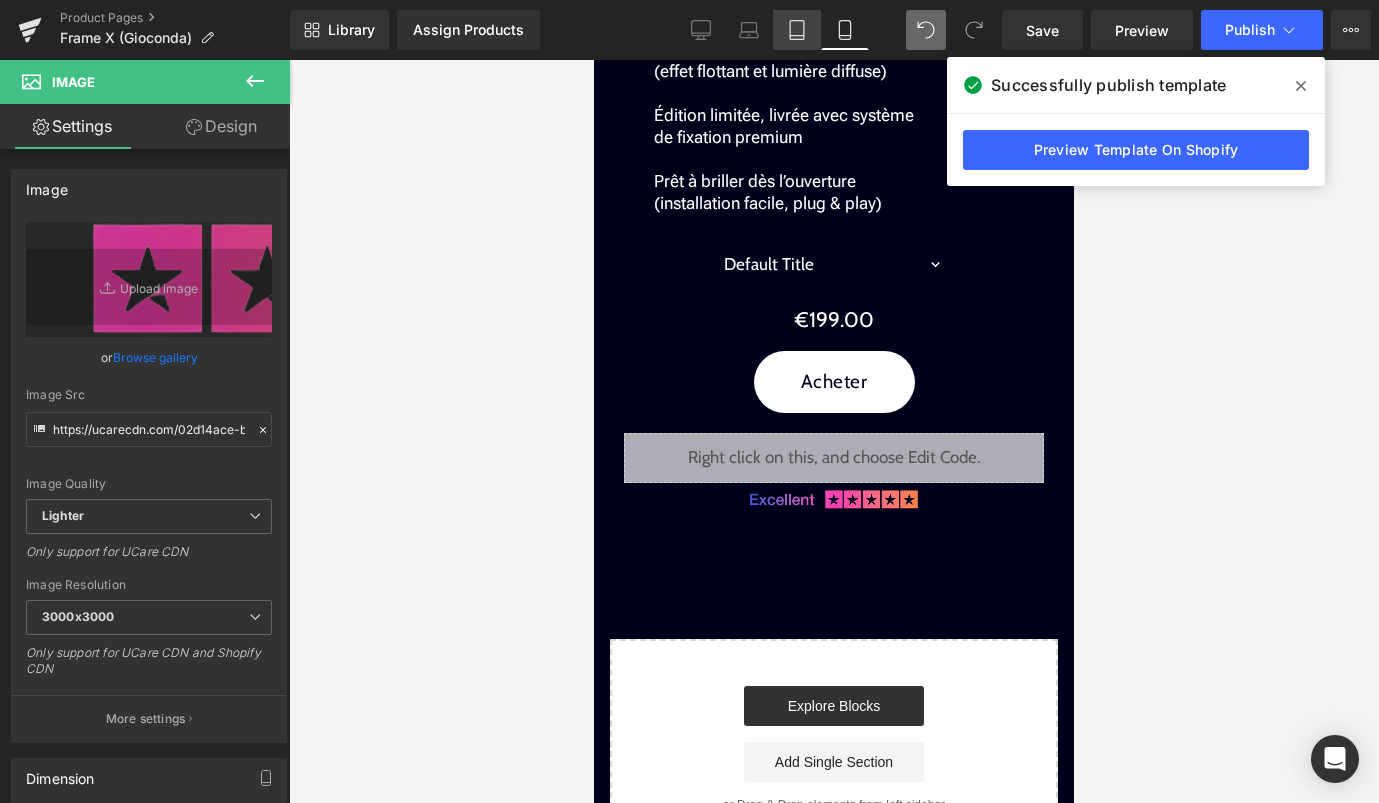 click 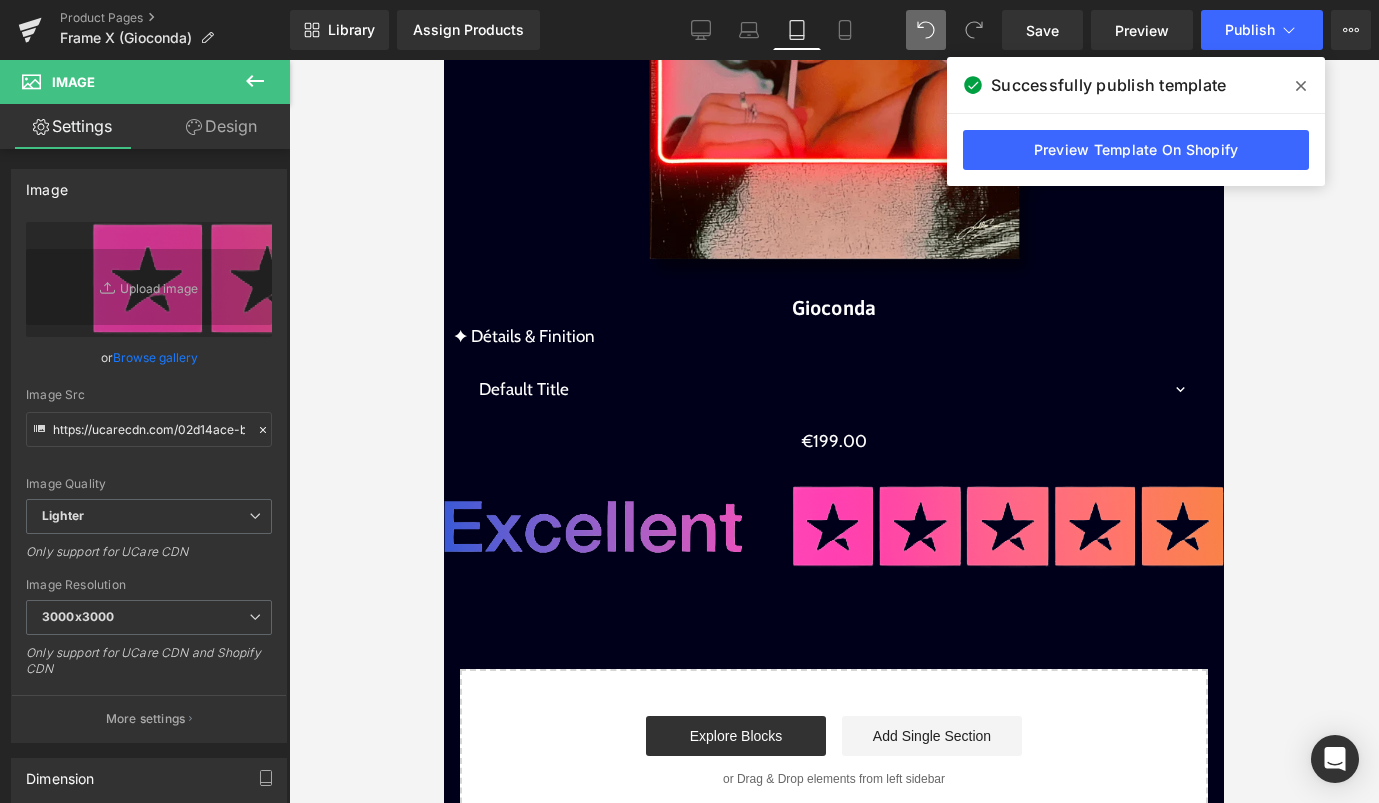 scroll, scrollTop: 1888, scrollLeft: 0, axis: vertical 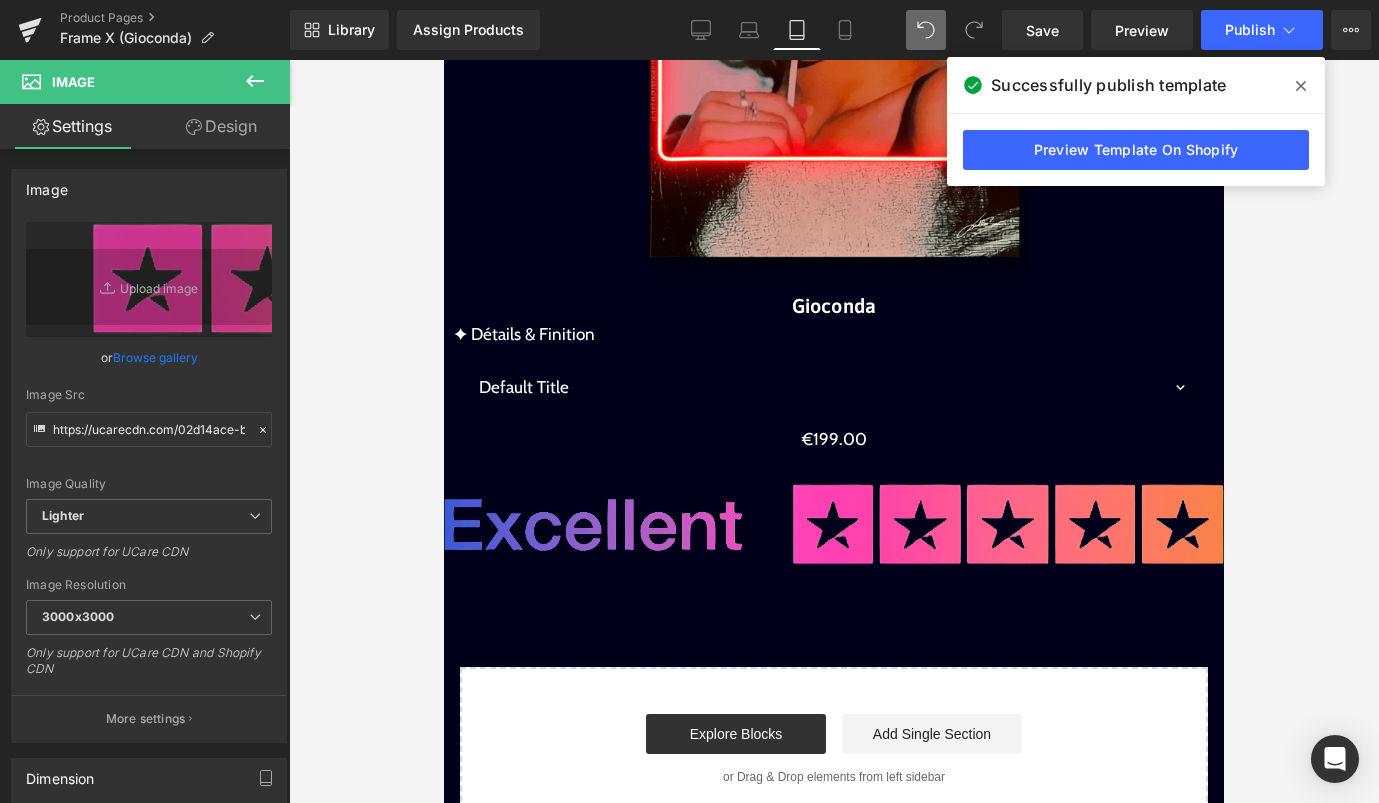 click 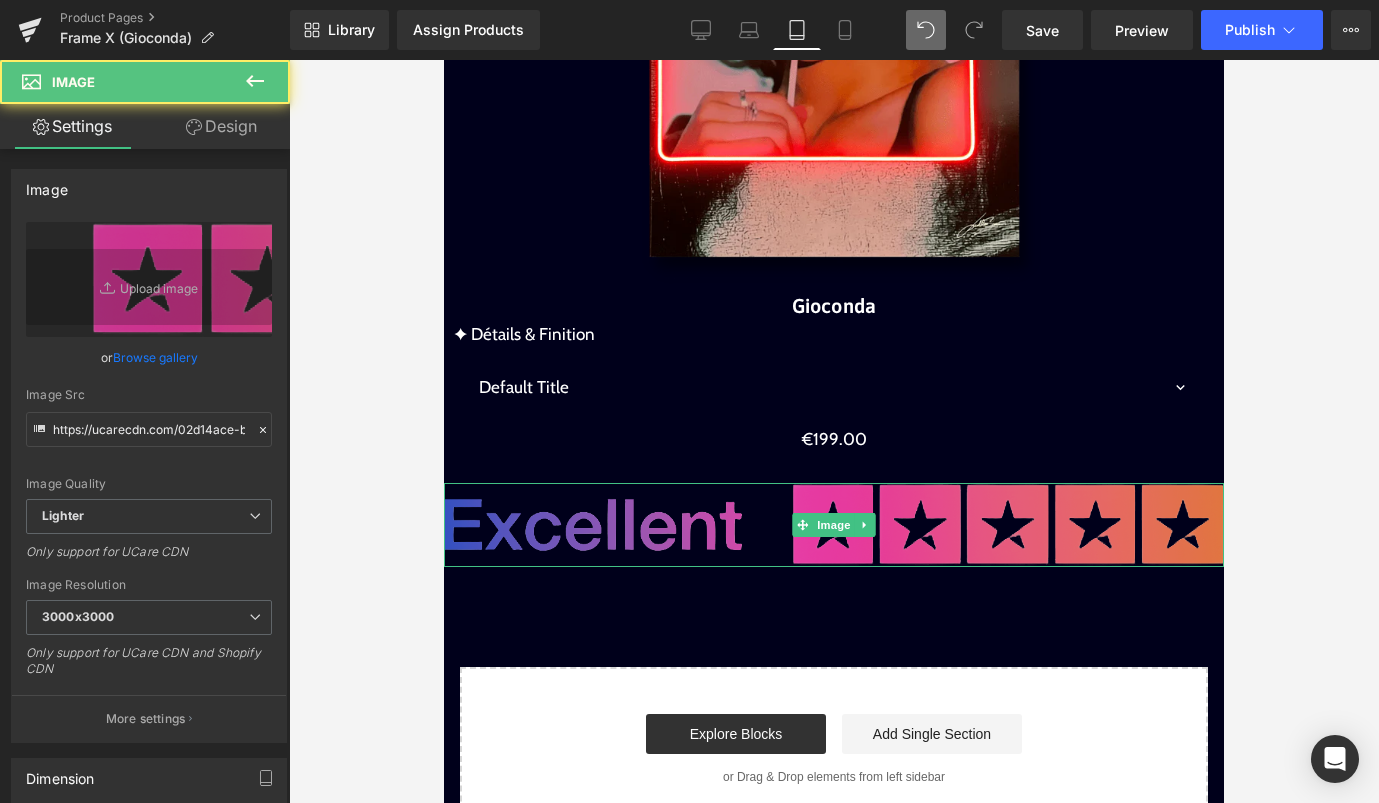 click at bounding box center (834, 525) 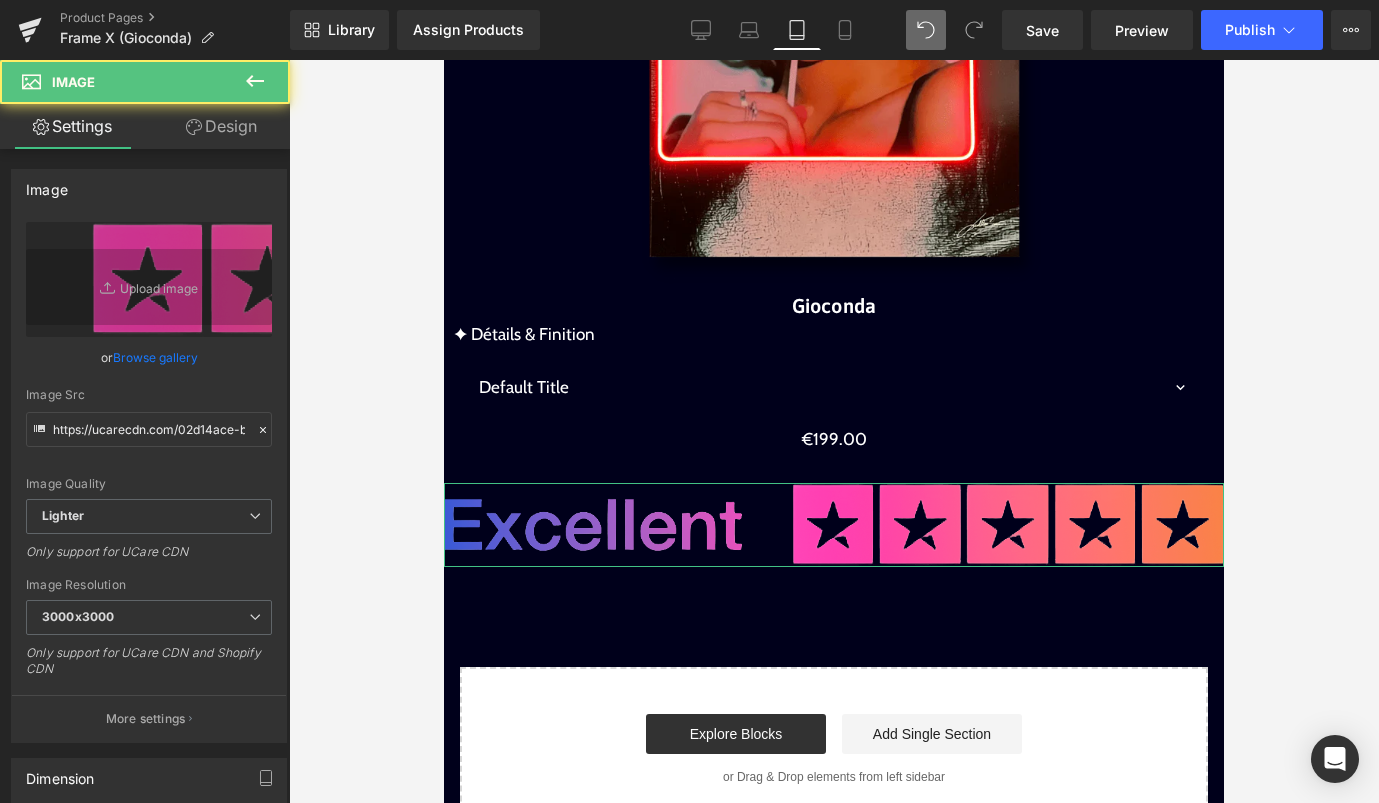 click on "Design" at bounding box center [221, 126] 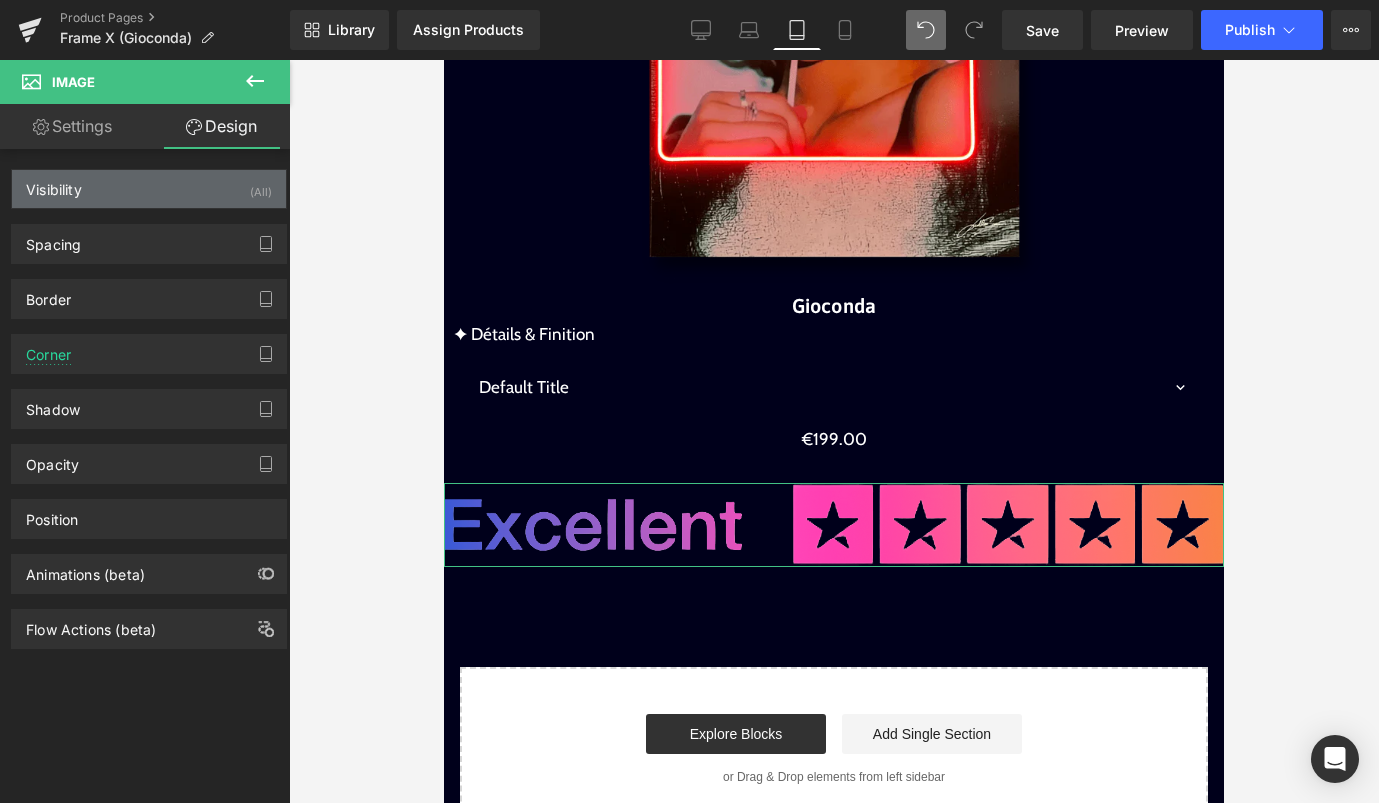 click on "Visibility
(All)" at bounding box center (149, 189) 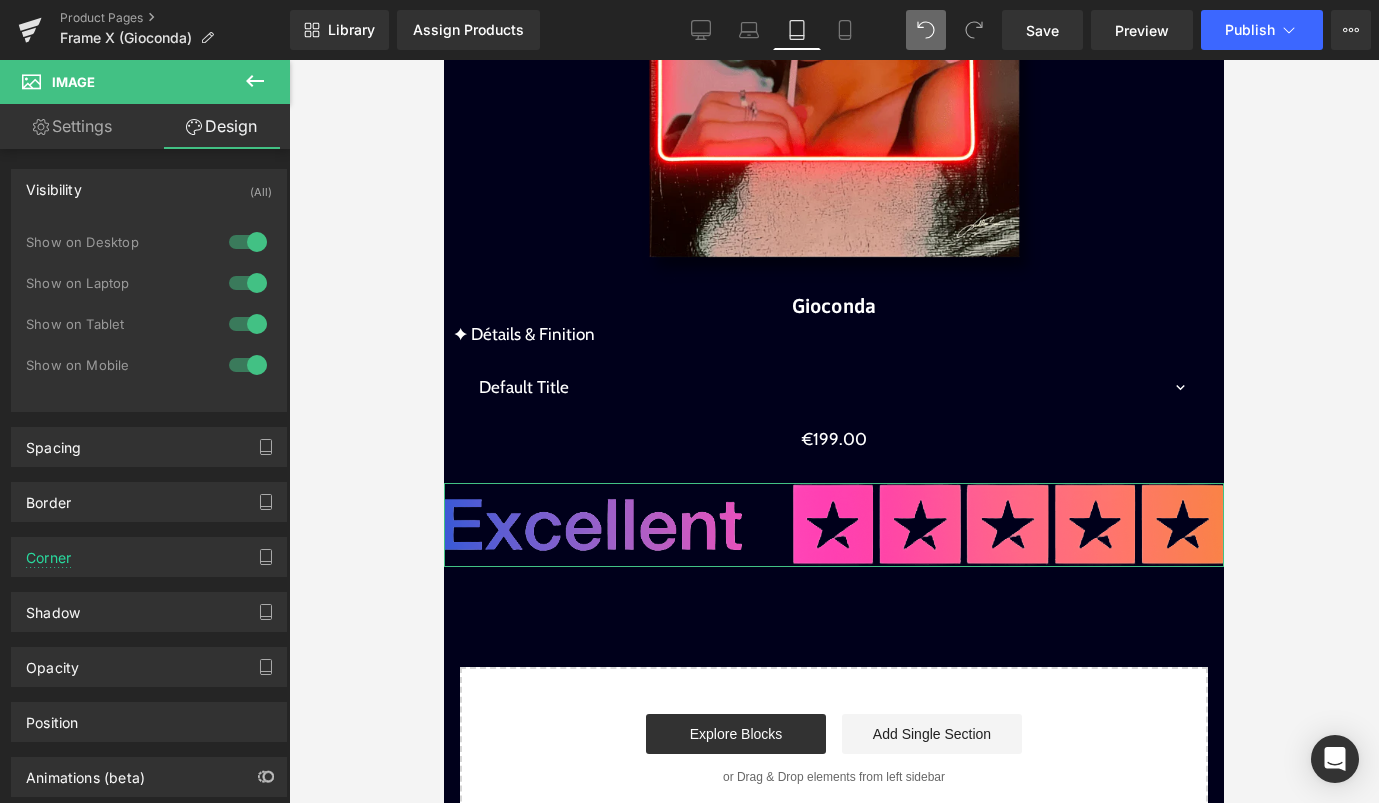 click at bounding box center [248, 242] 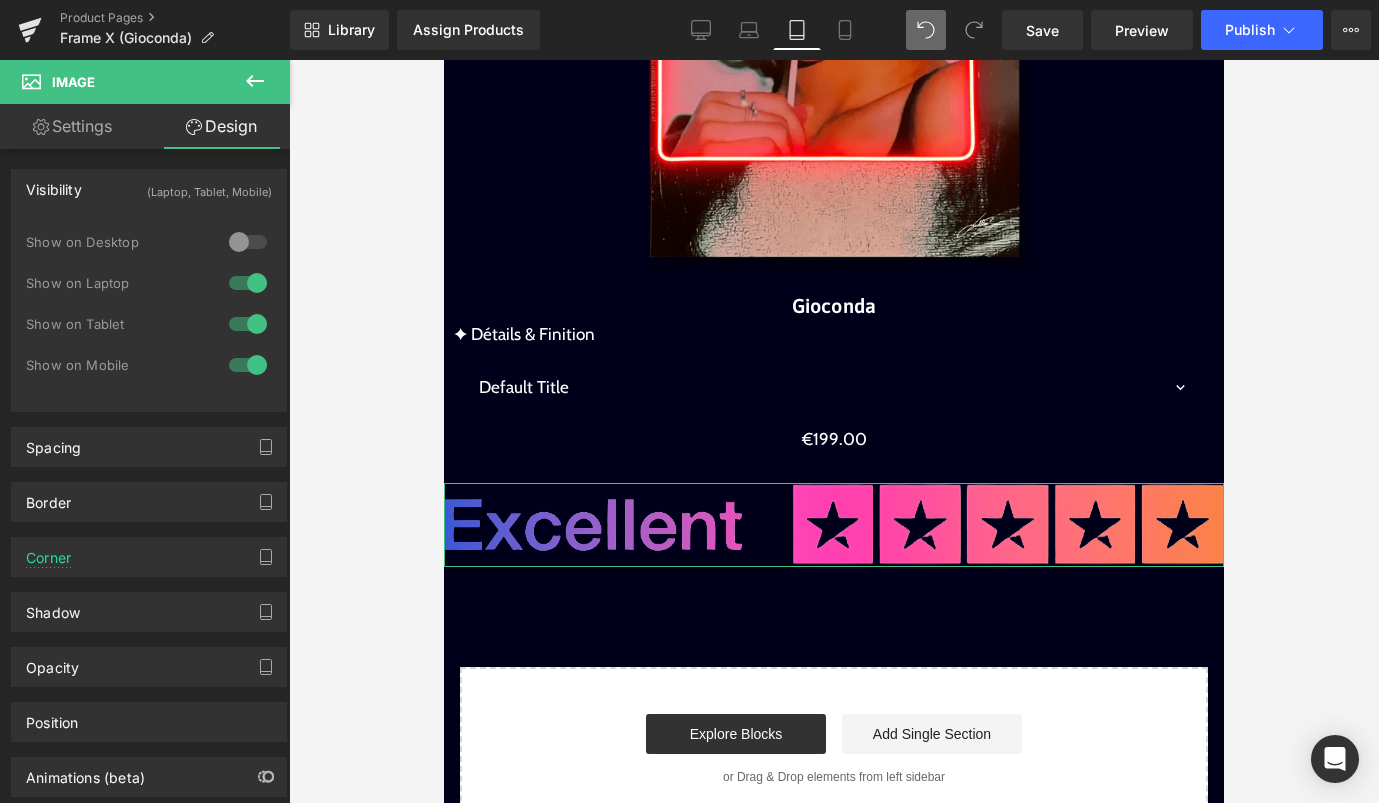 click at bounding box center [248, 283] 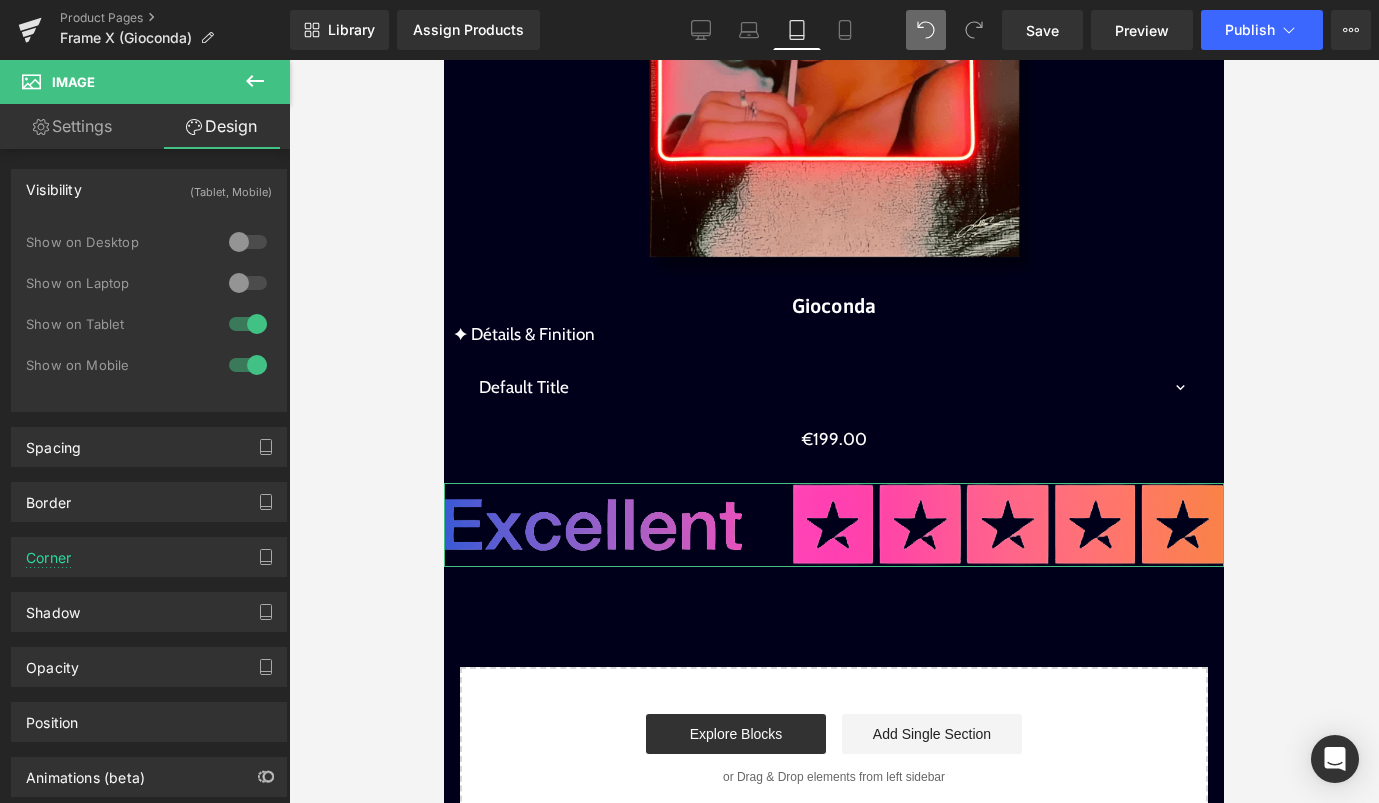 click at bounding box center (248, 324) 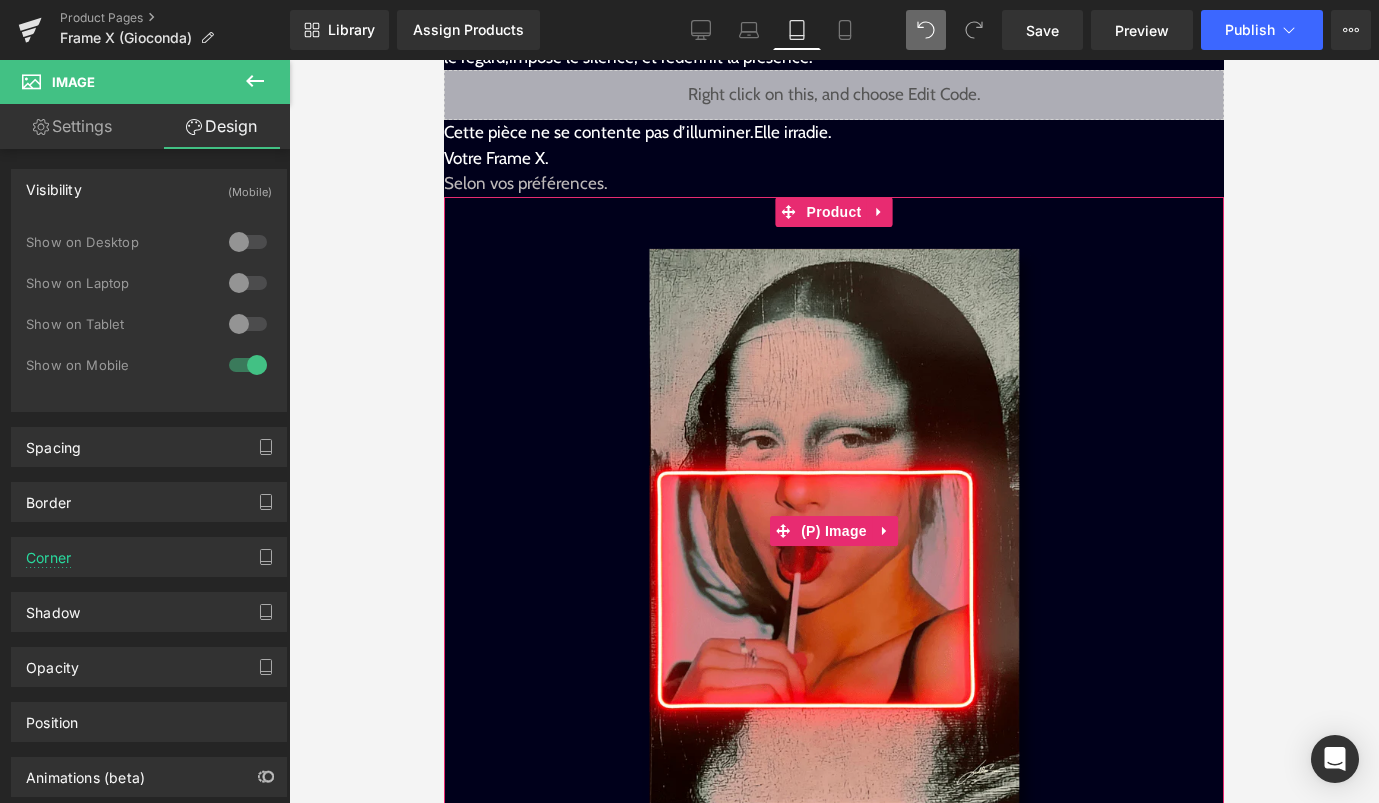 scroll, scrollTop: 1162, scrollLeft: 0, axis: vertical 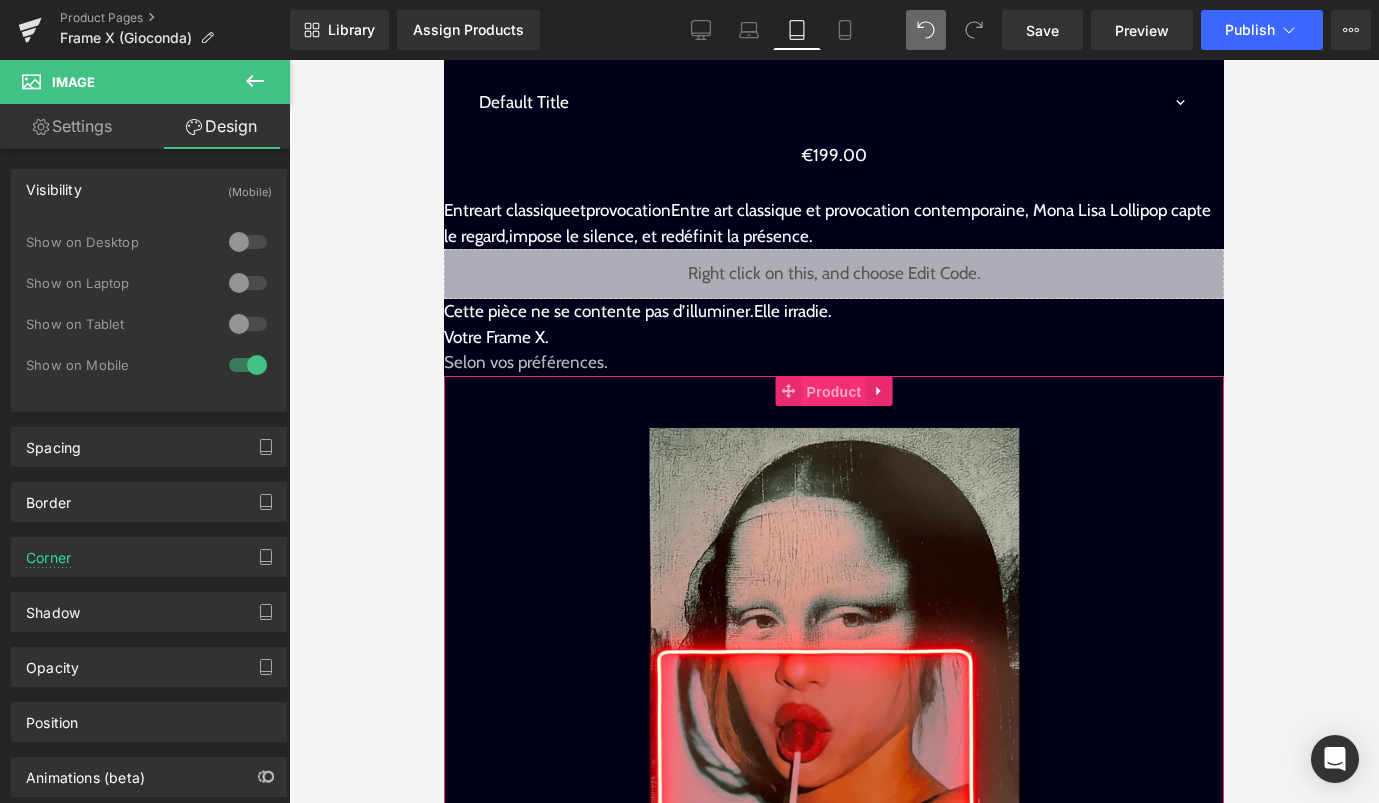 click on "Product" at bounding box center [834, 392] 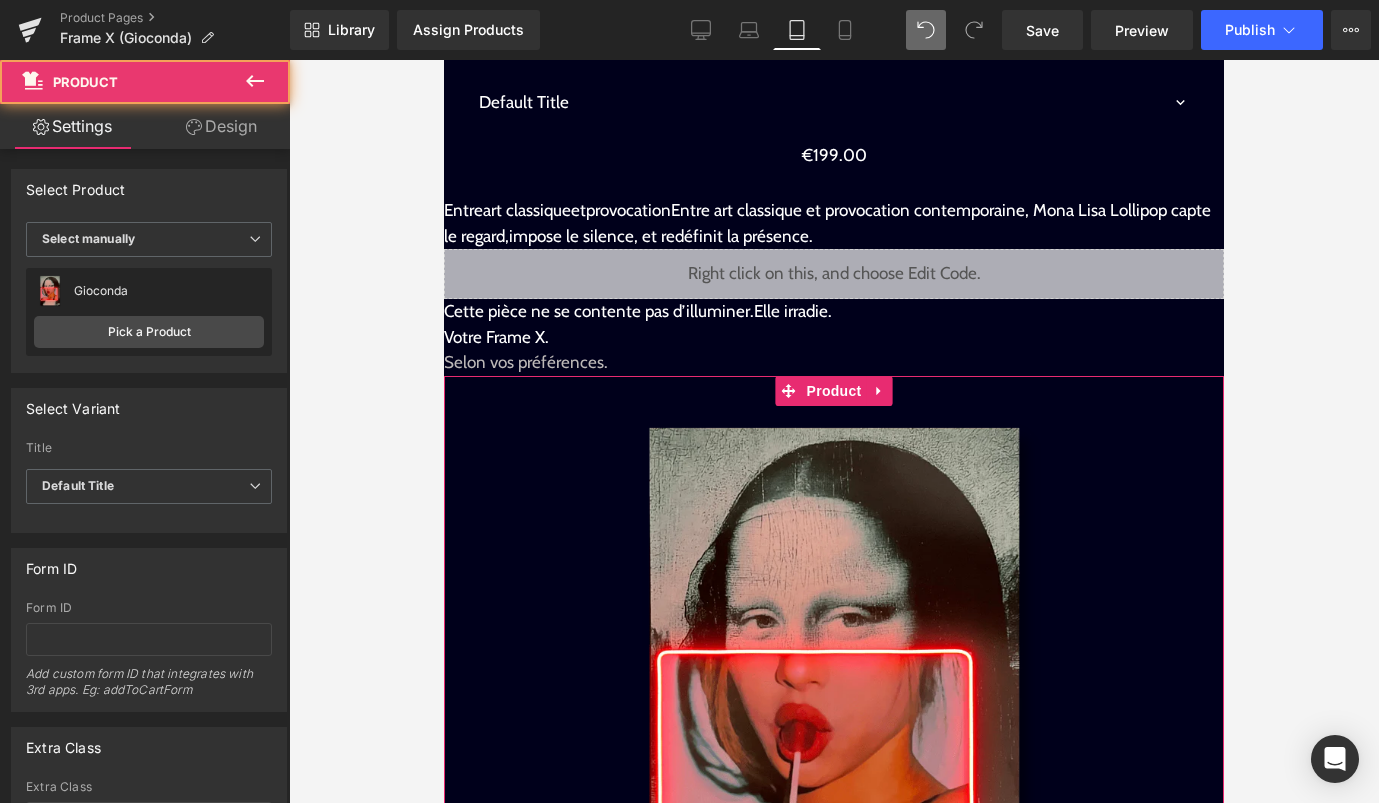 click on "Design" at bounding box center (221, 126) 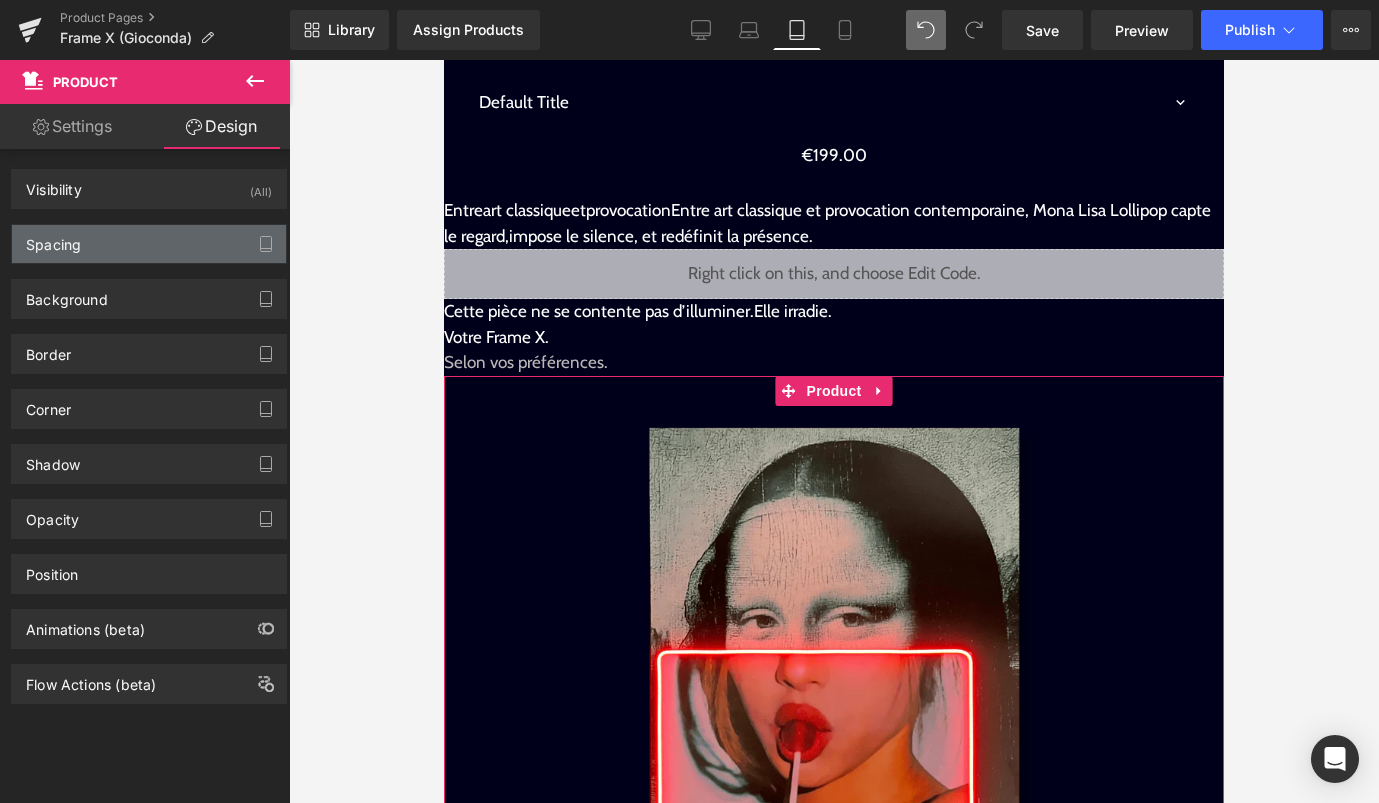 click on "Spacing" at bounding box center (149, 244) 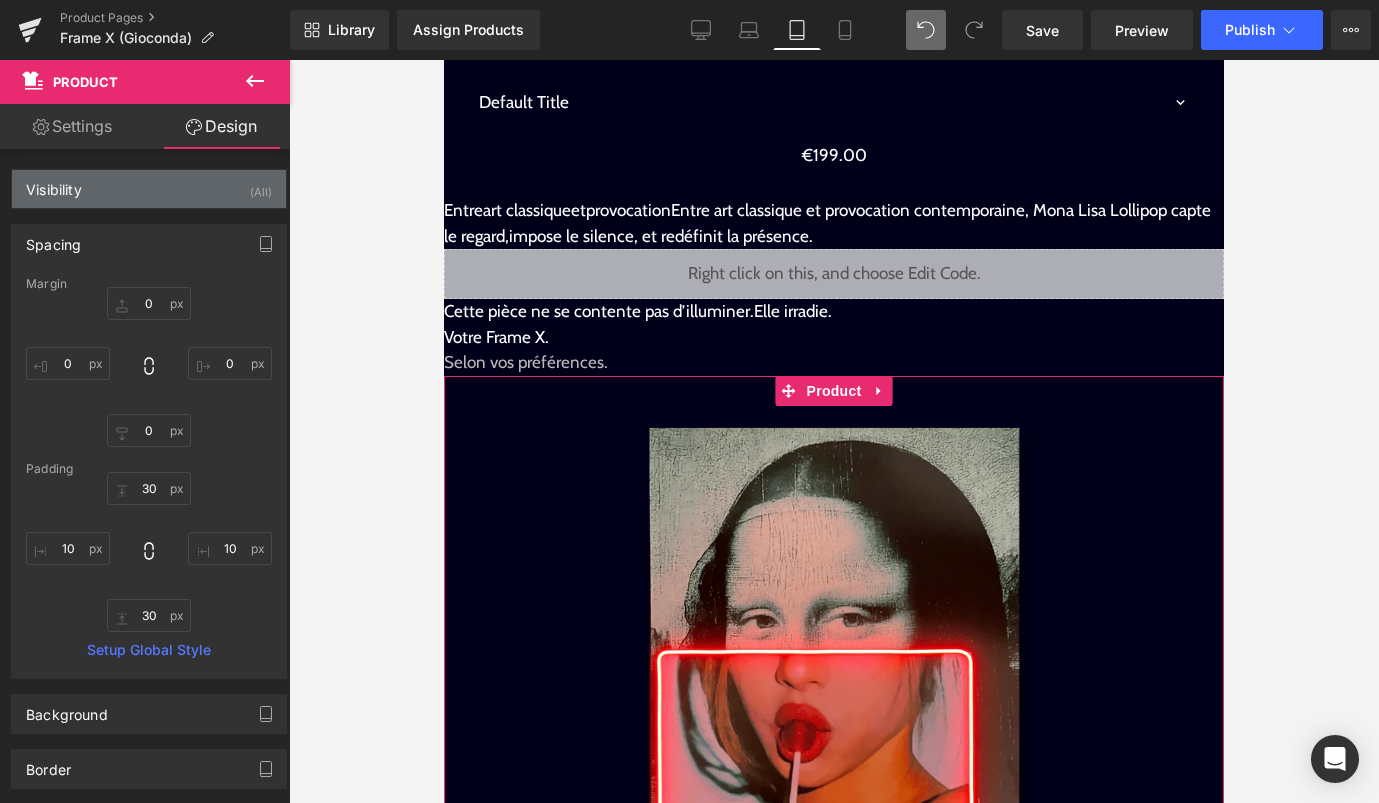 click on "(All)" at bounding box center [261, 186] 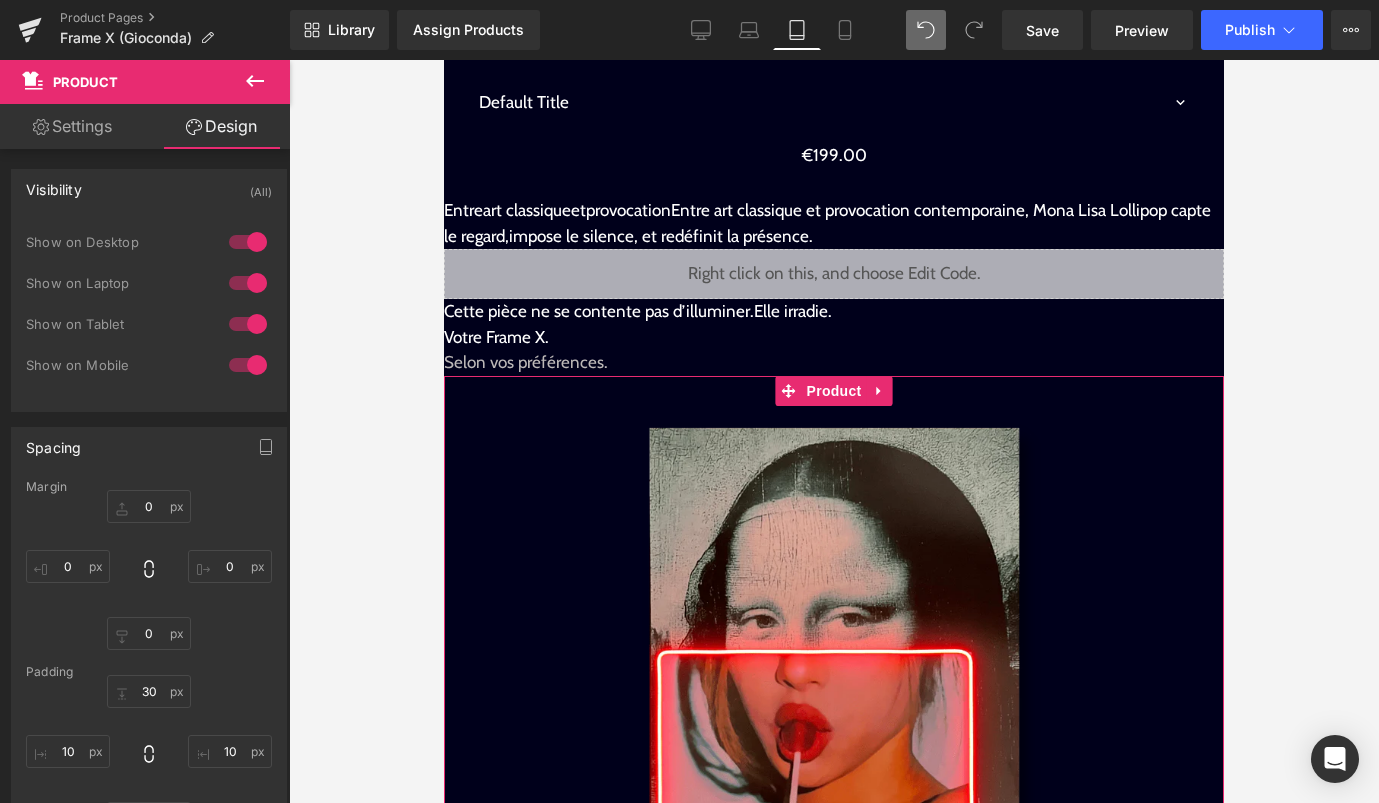 click at bounding box center [248, 242] 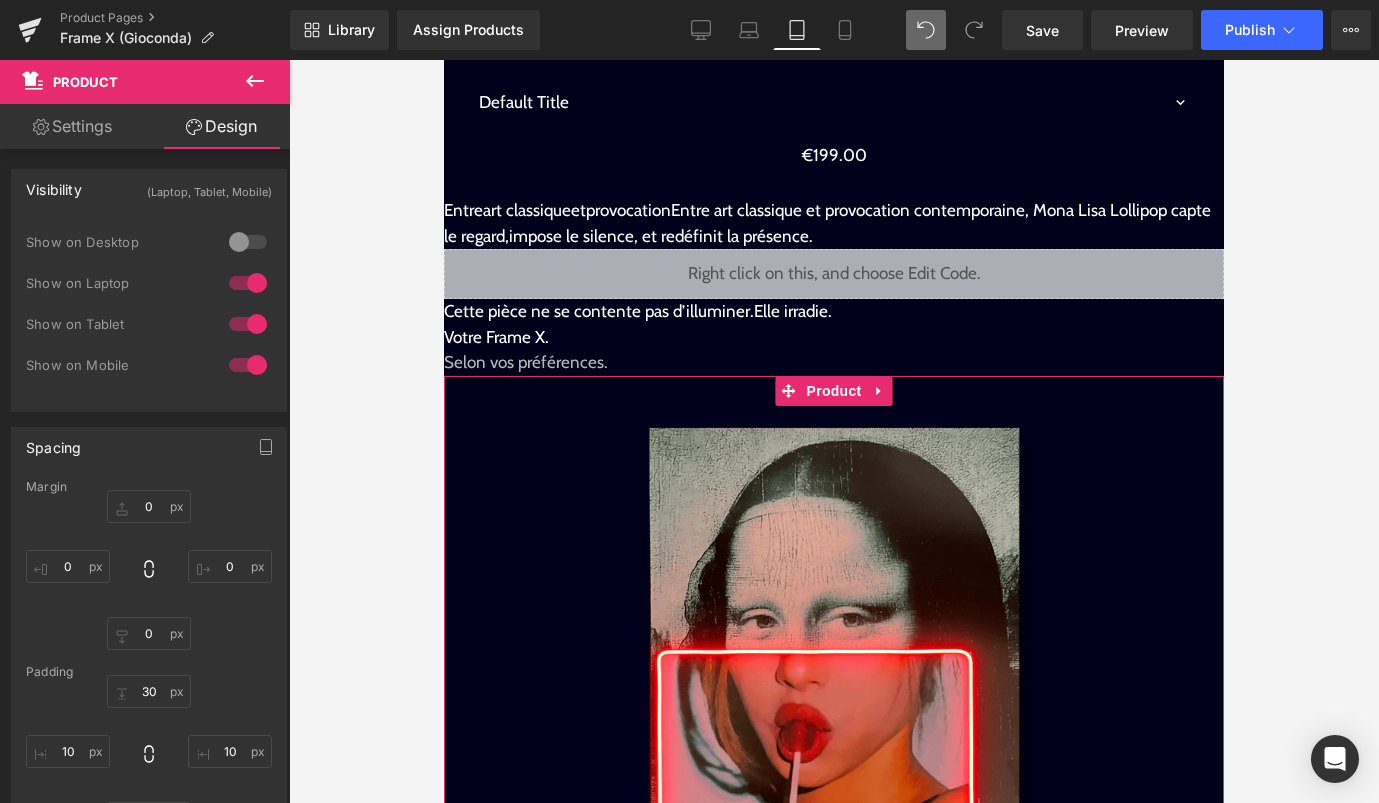 click at bounding box center [248, 283] 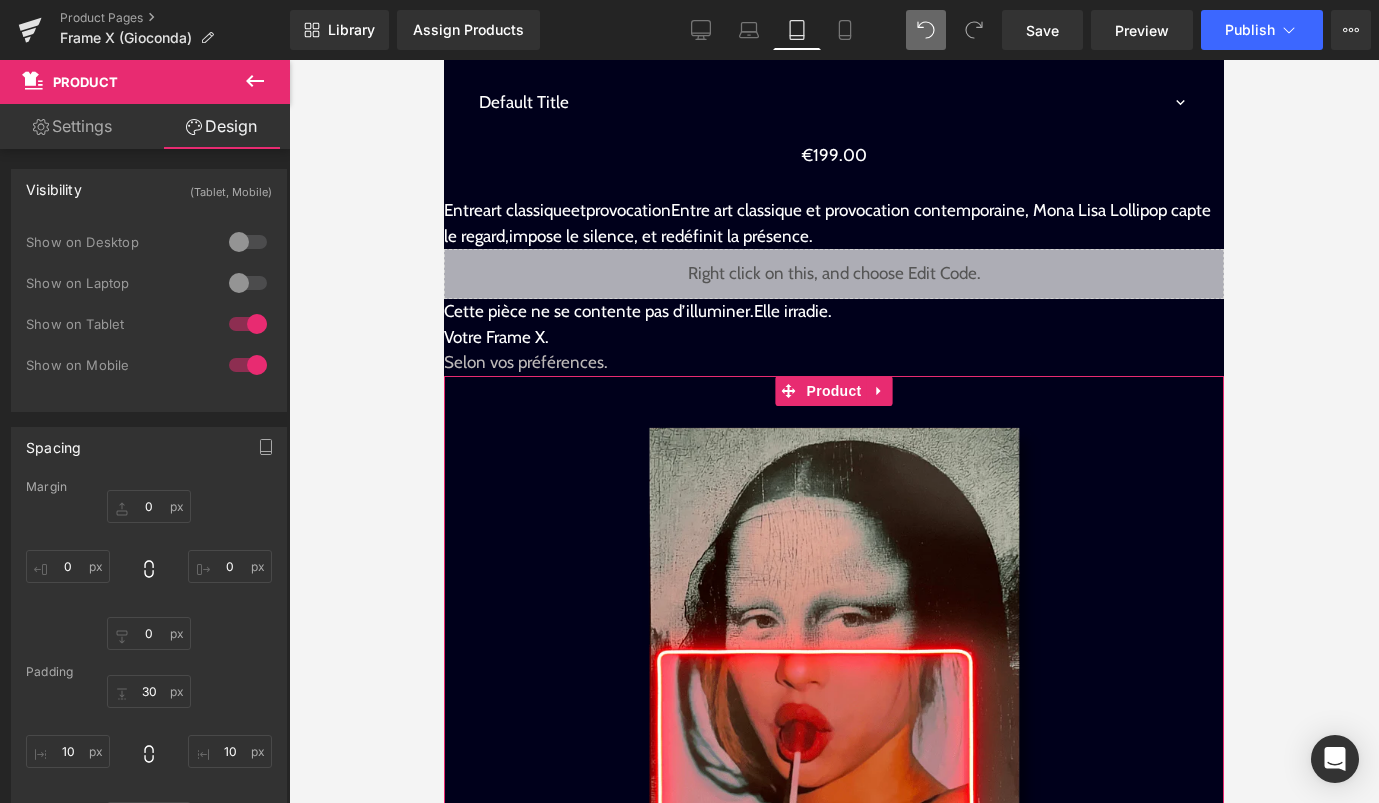 click at bounding box center [248, 324] 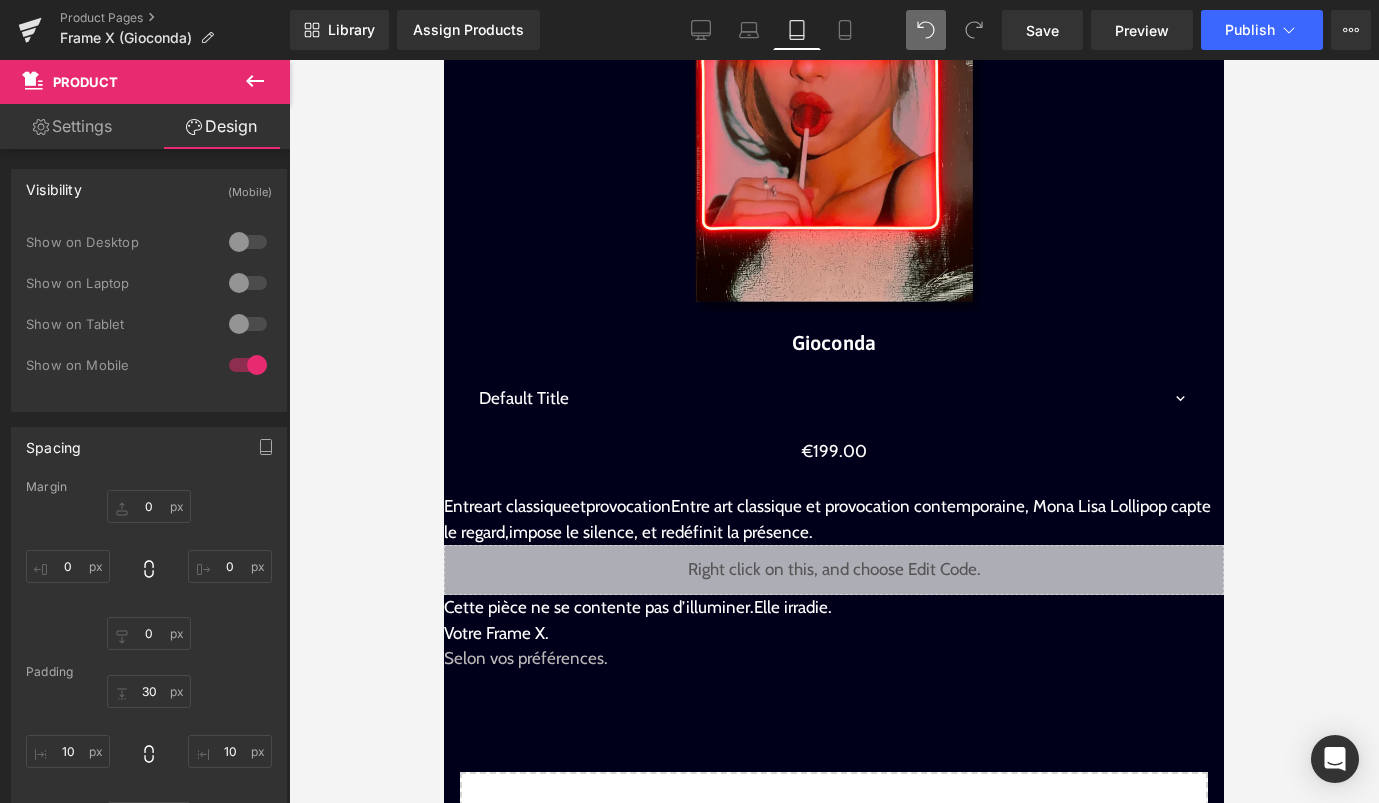 scroll, scrollTop: 1128, scrollLeft: 0, axis: vertical 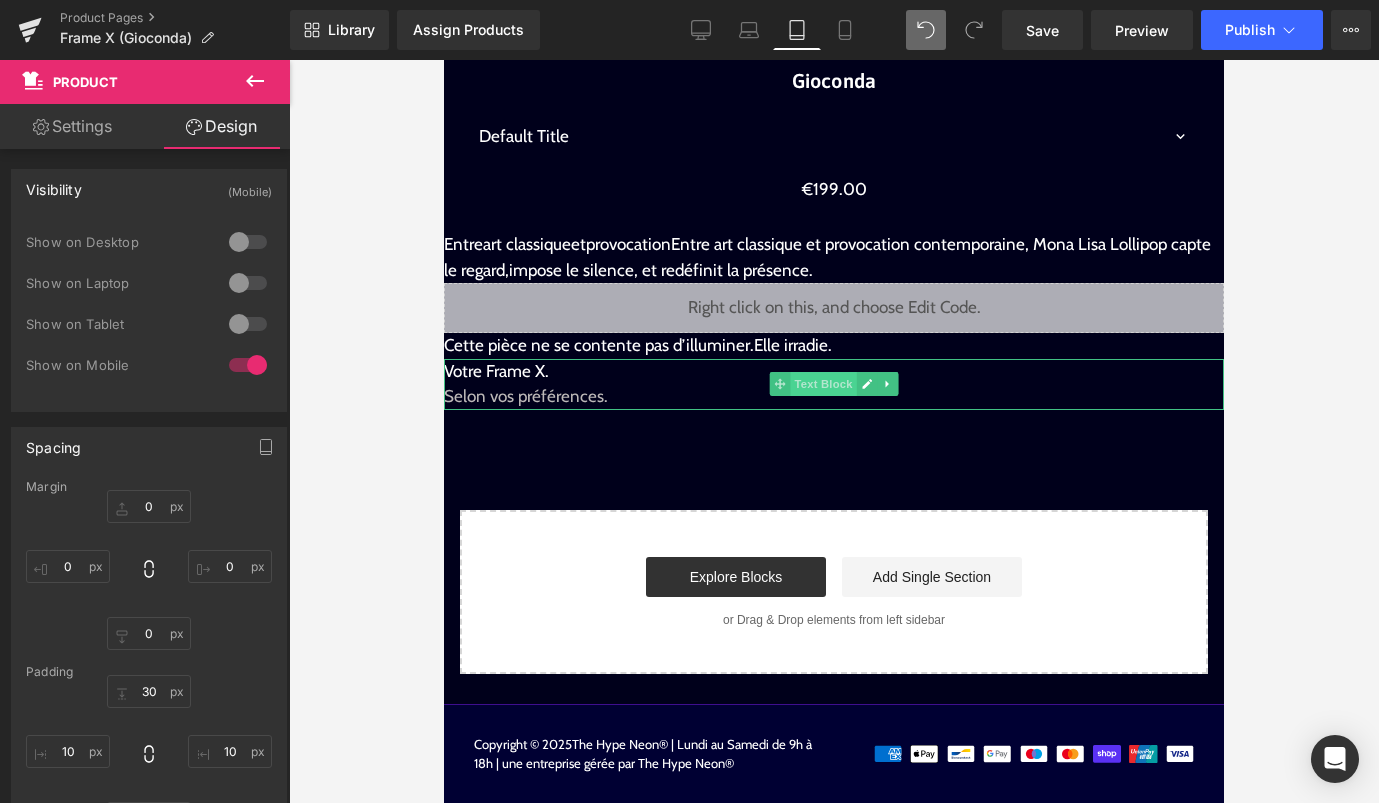 click on "Text Block" at bounding box center [823, 384] 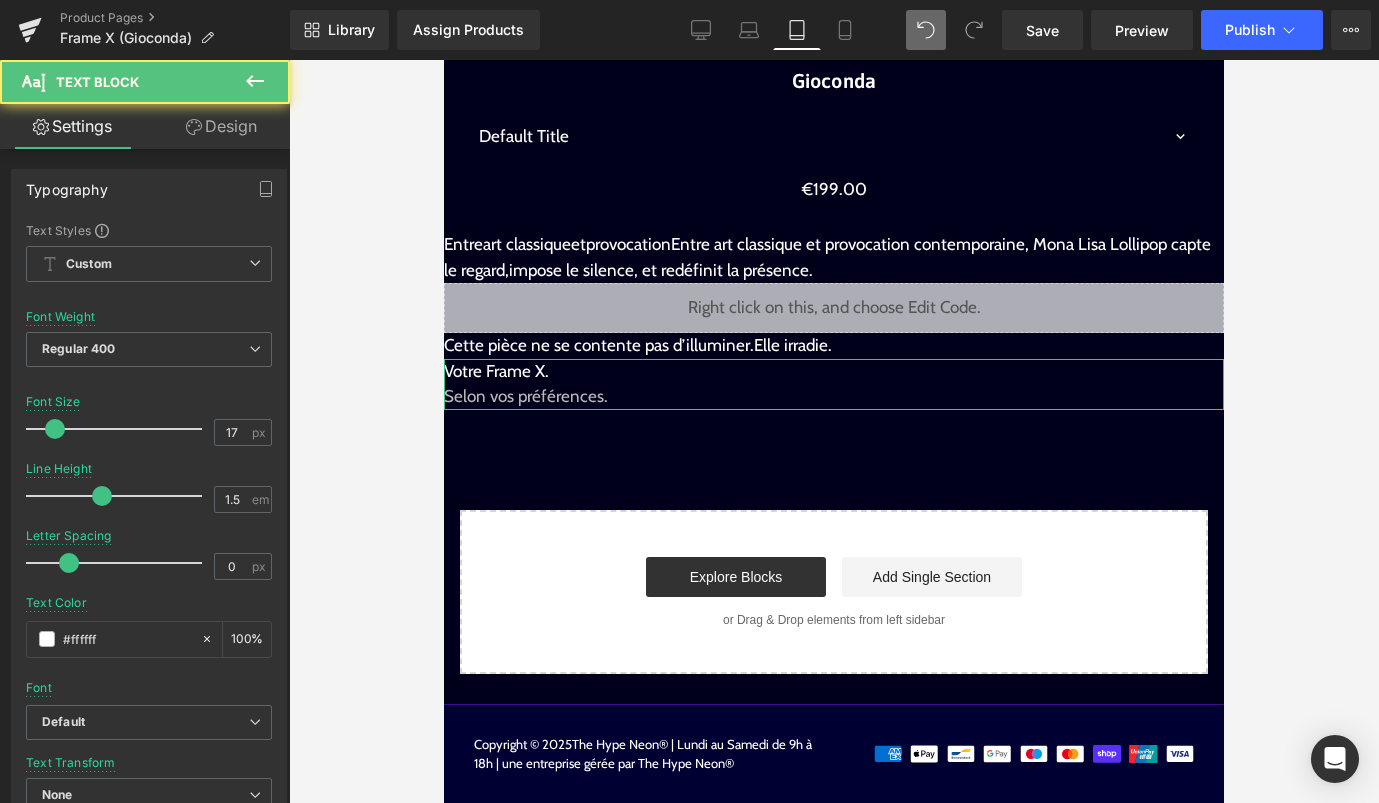 click on "Design" at bounding box center [221, 126] 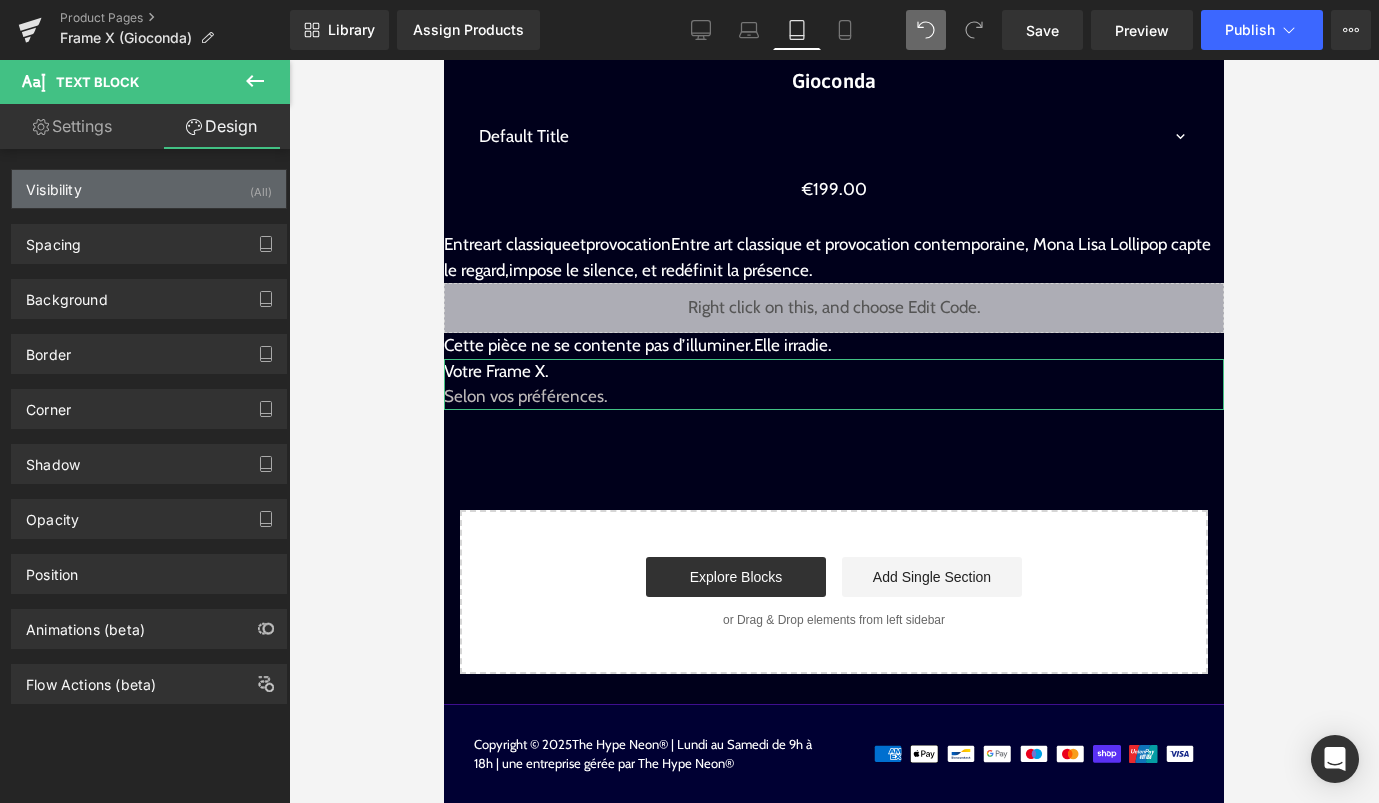 click on "Visibility
(All)" at bounding box center [149, 189] 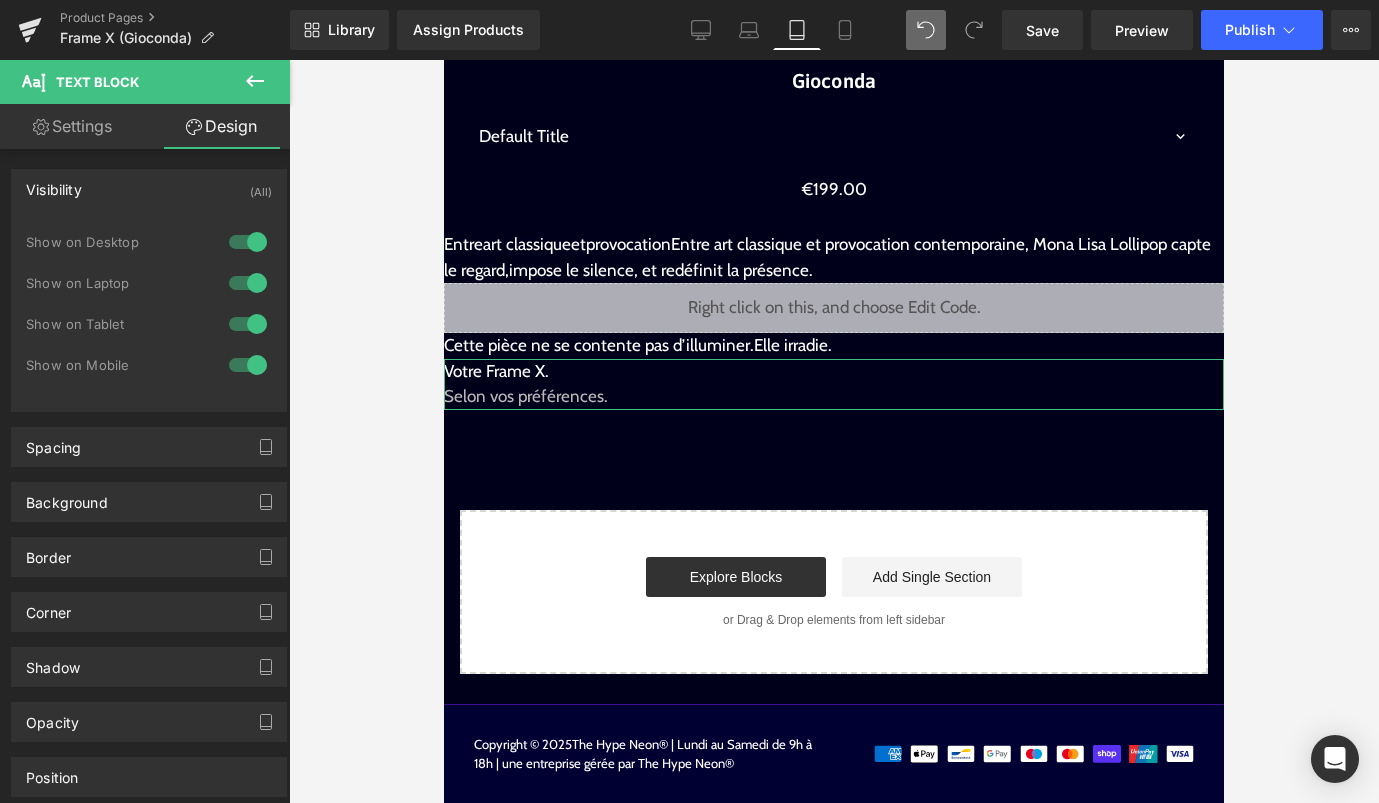 click at bounding box center (248, 242) 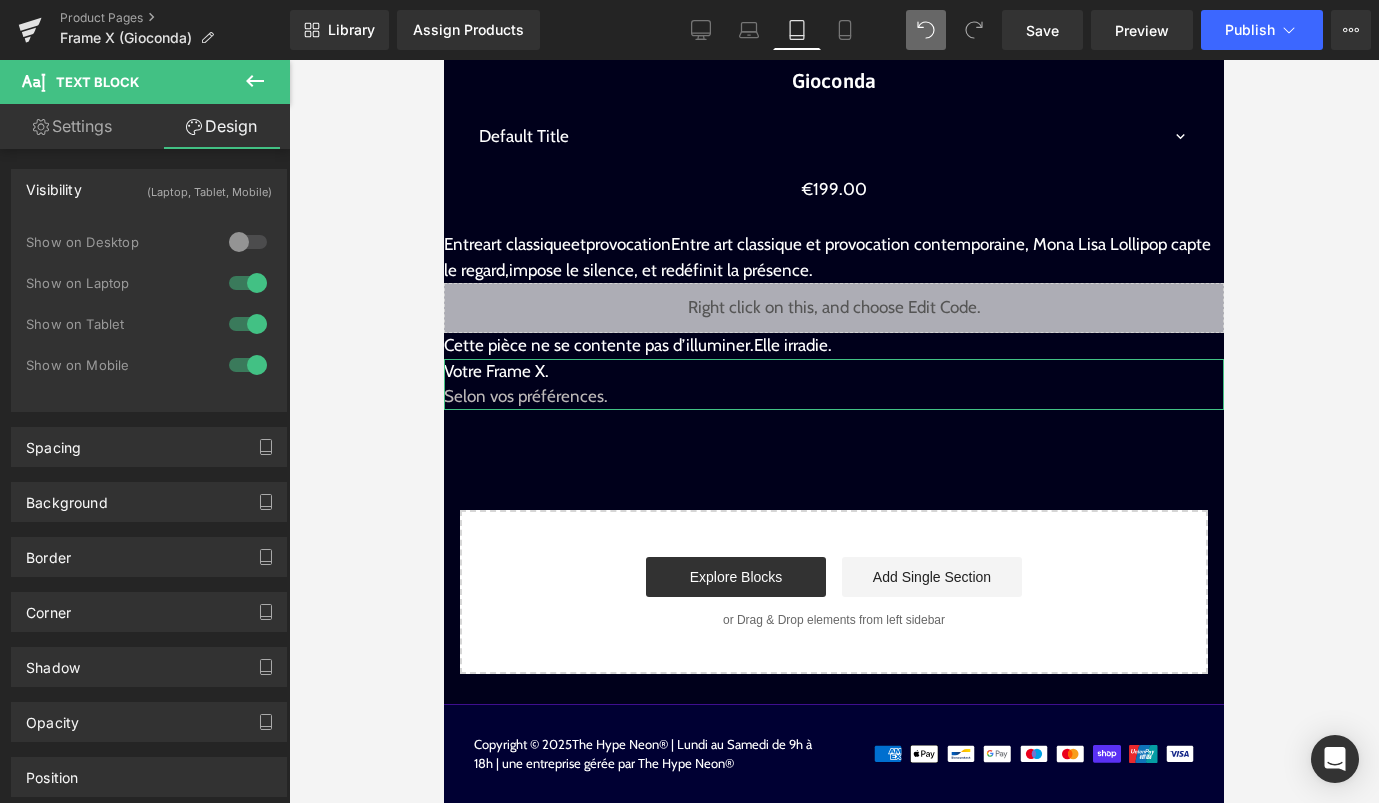 click at bounding box center (248, 283) 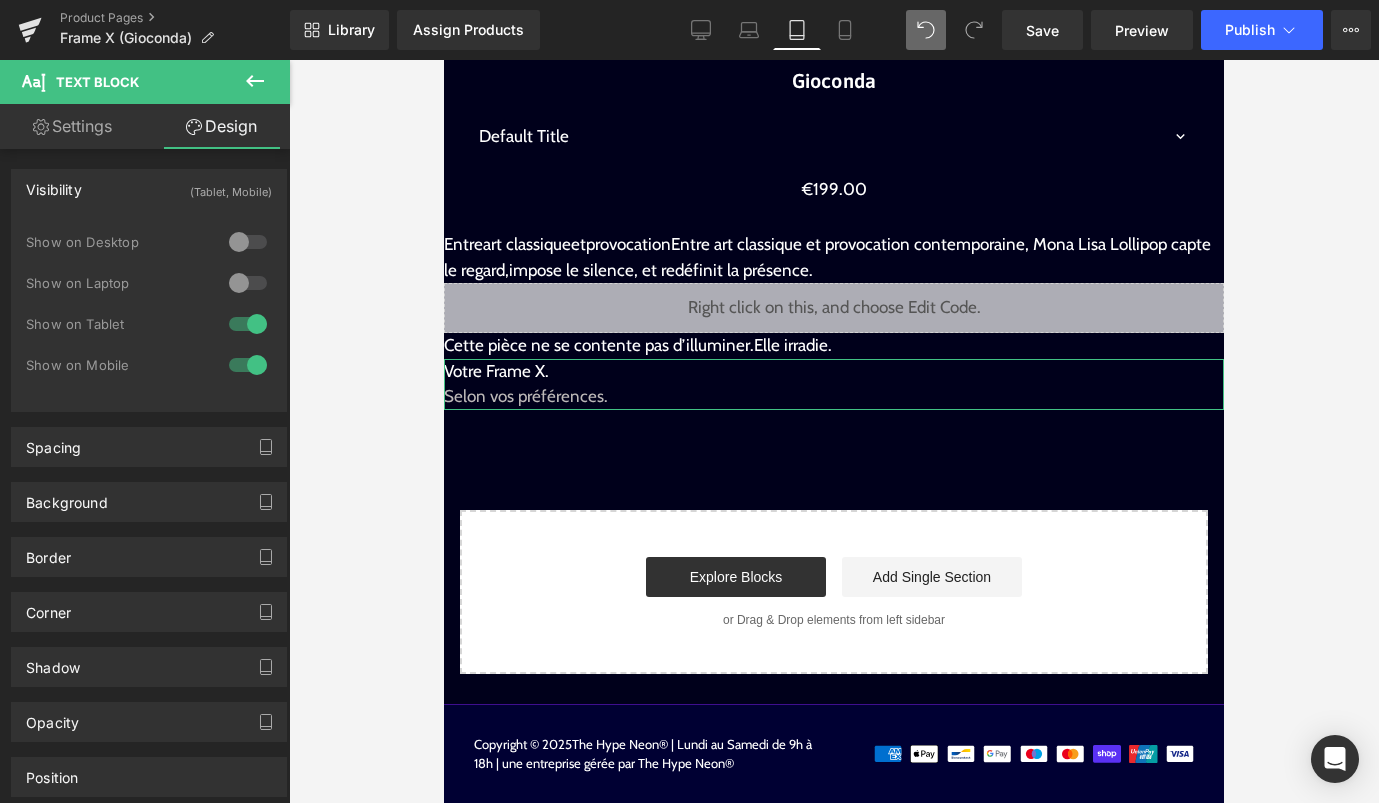 click at bounding box center [248, 324] 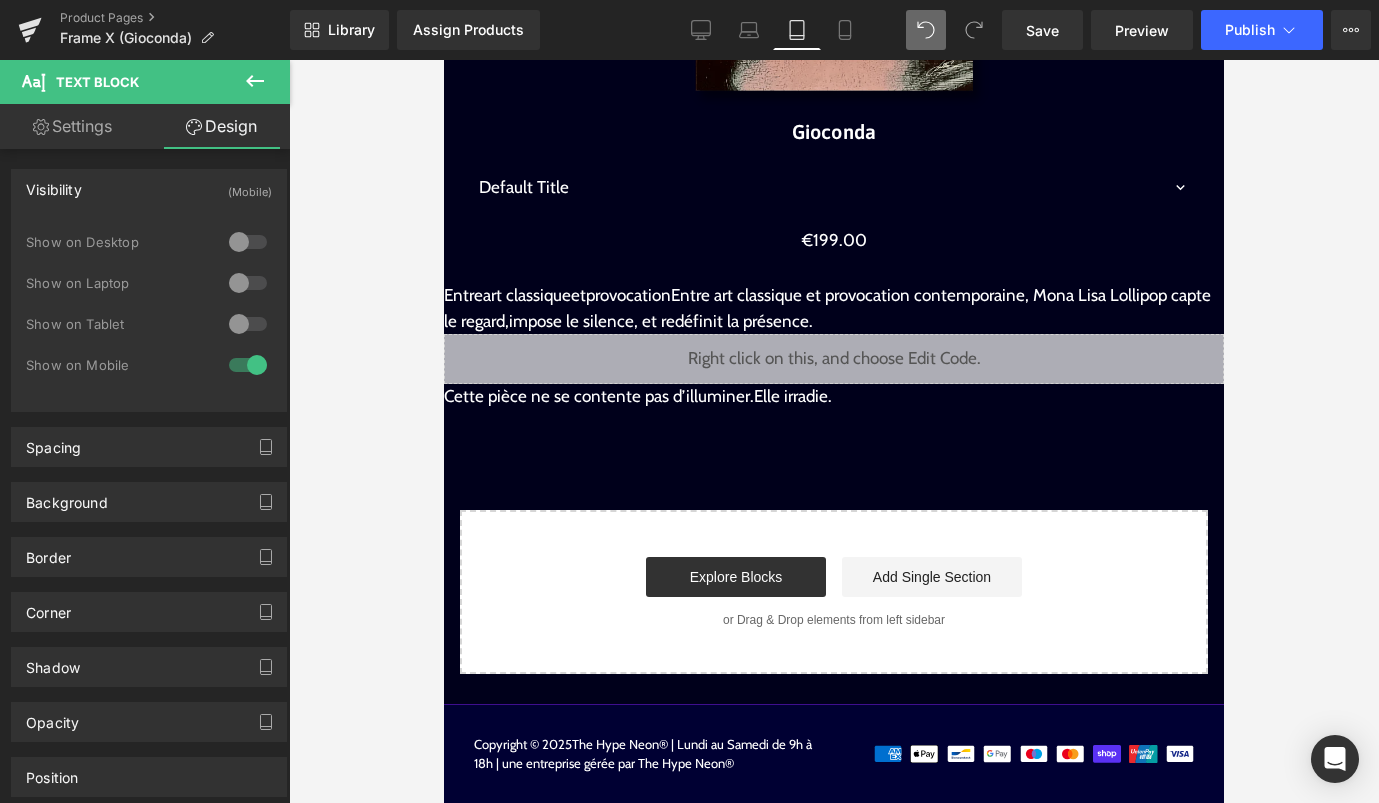 click on "Image         Image         Liquid
Image
Image
Une icône, détournée.
Text Block         Elle ne se contente pas d’exister sur vos murs.  Elle les transforme. Text Block
Sale Off
(P) Image
Gioconda
(P) Title
Default Title
0
(P) Variants
€199.00
(P) Price" at bounding box center (834, -137) 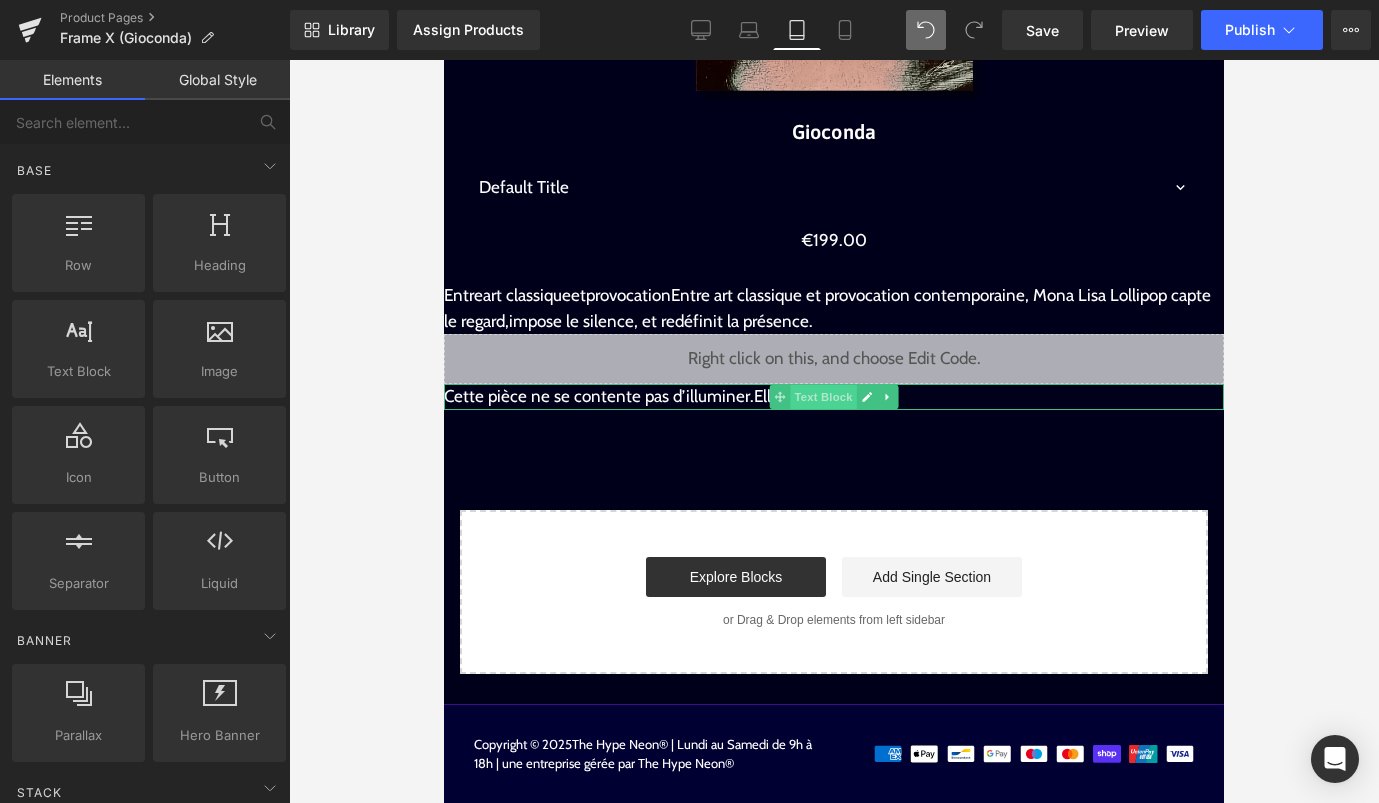 click on "Text Block" at bounding box center (823, 397) 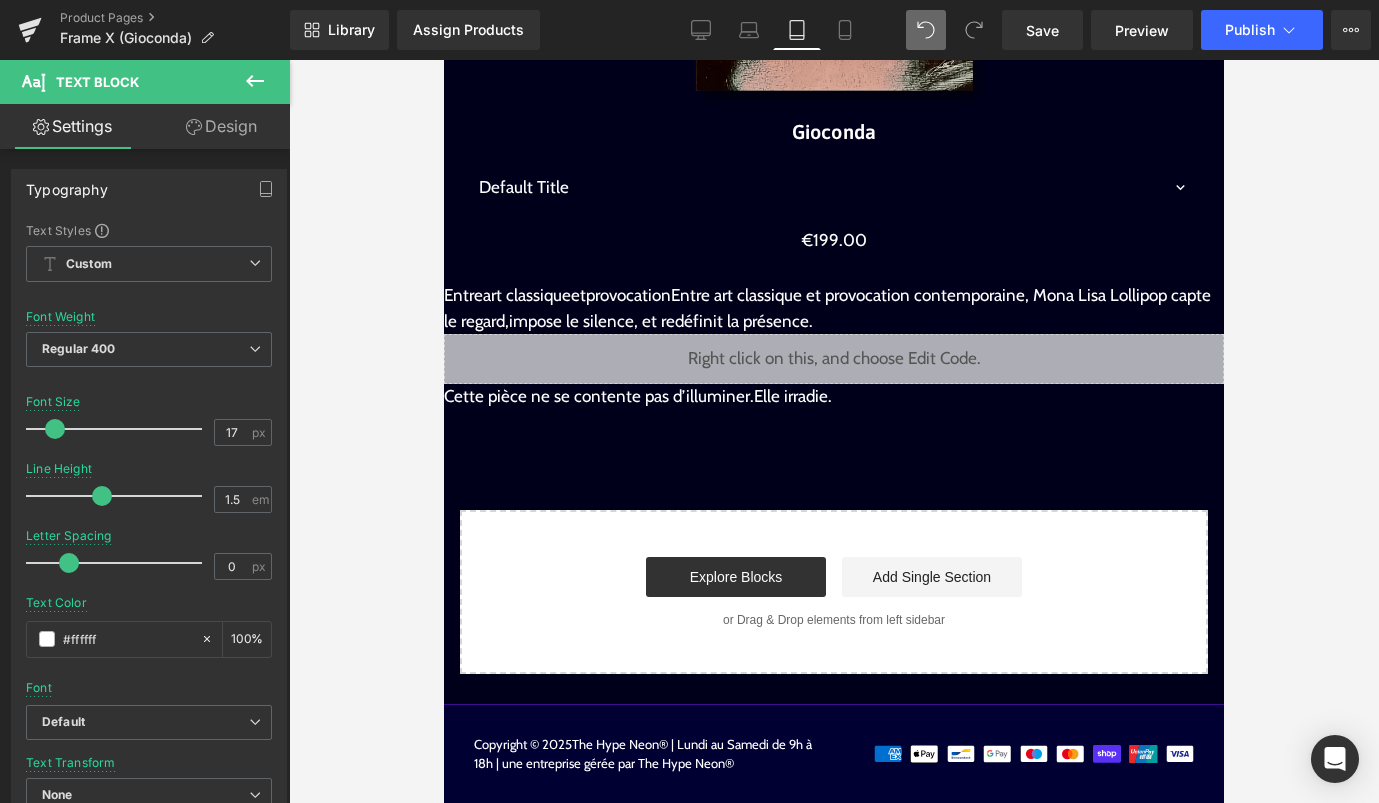 click on "Design" at bounding box center [221, 126] 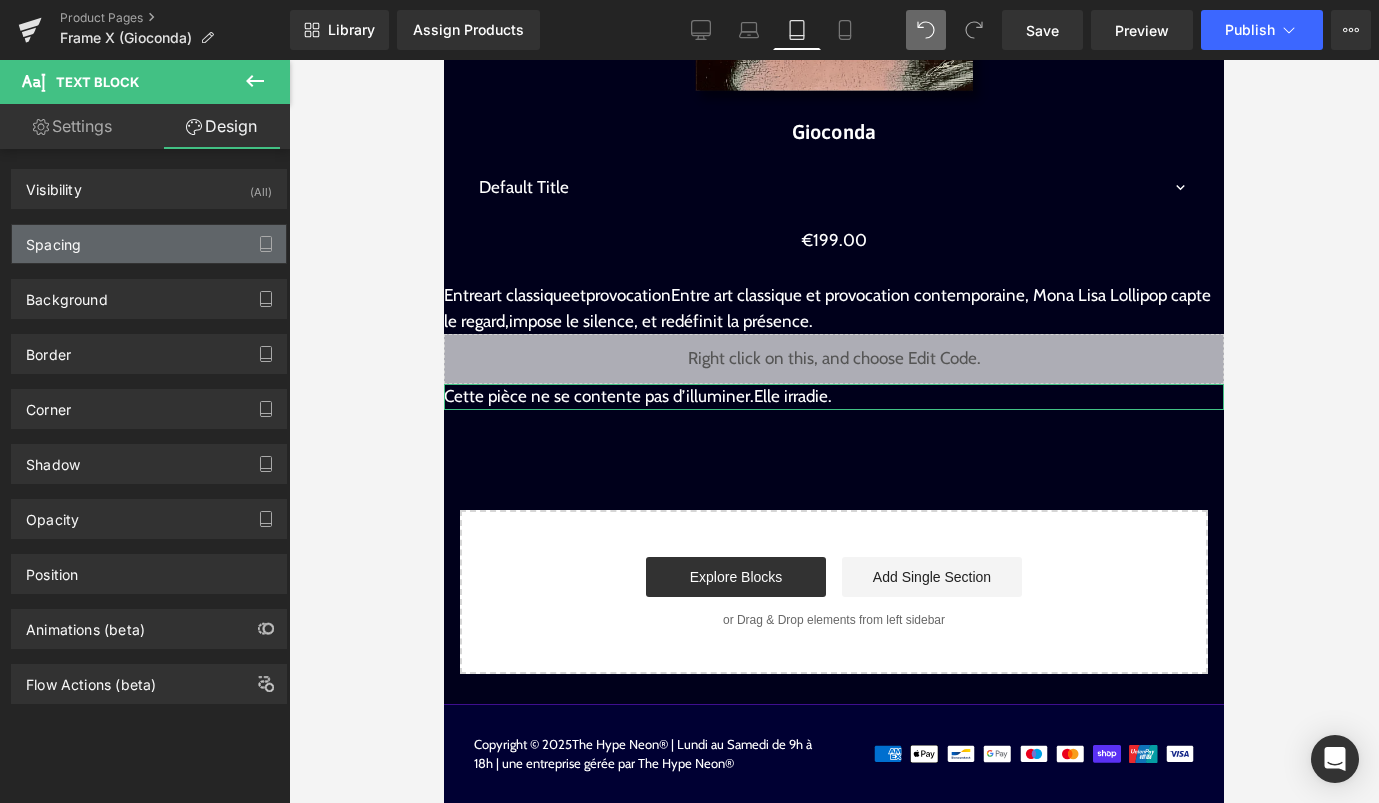 click on "Spacing" at bounding box center (149, 244) 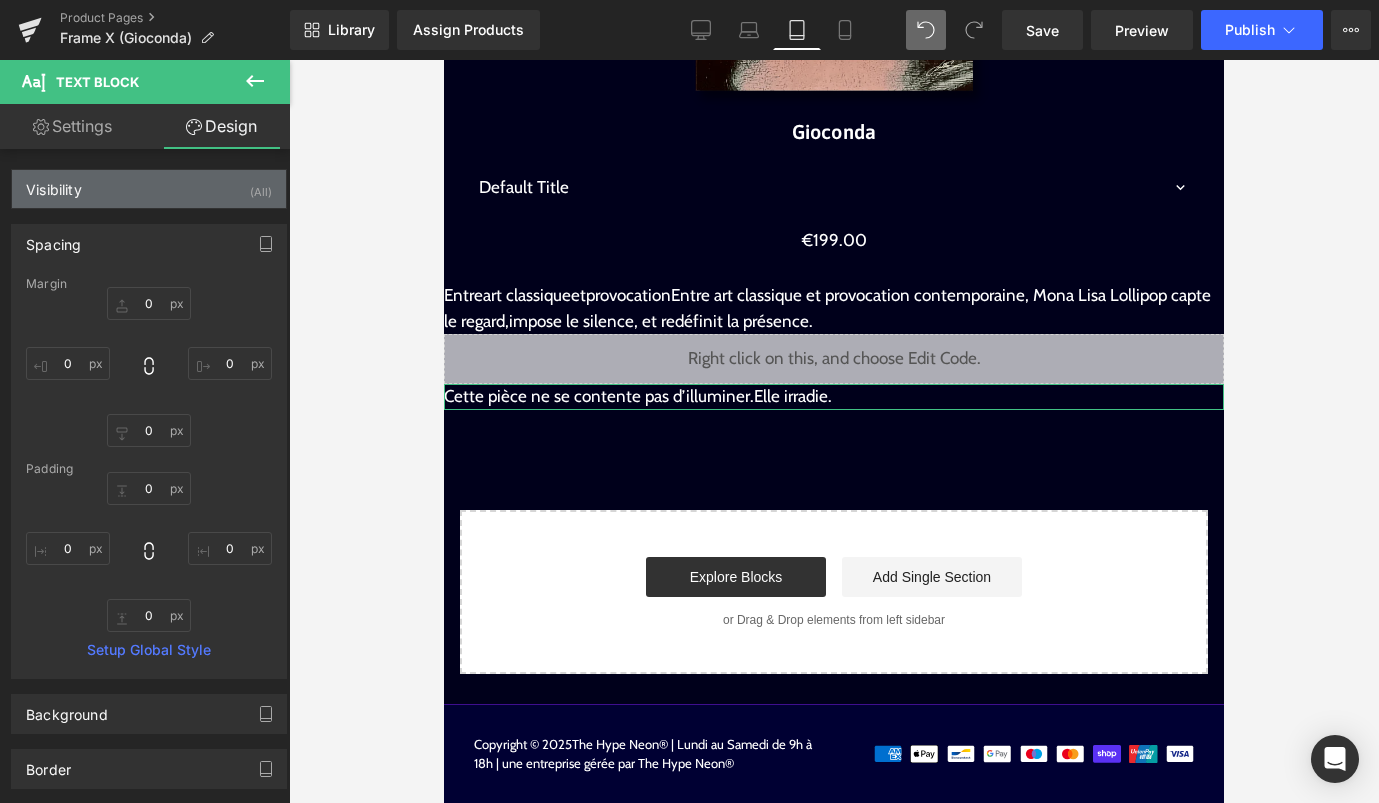 click on "Visibility
(All)" at bounding box center [149, 189] 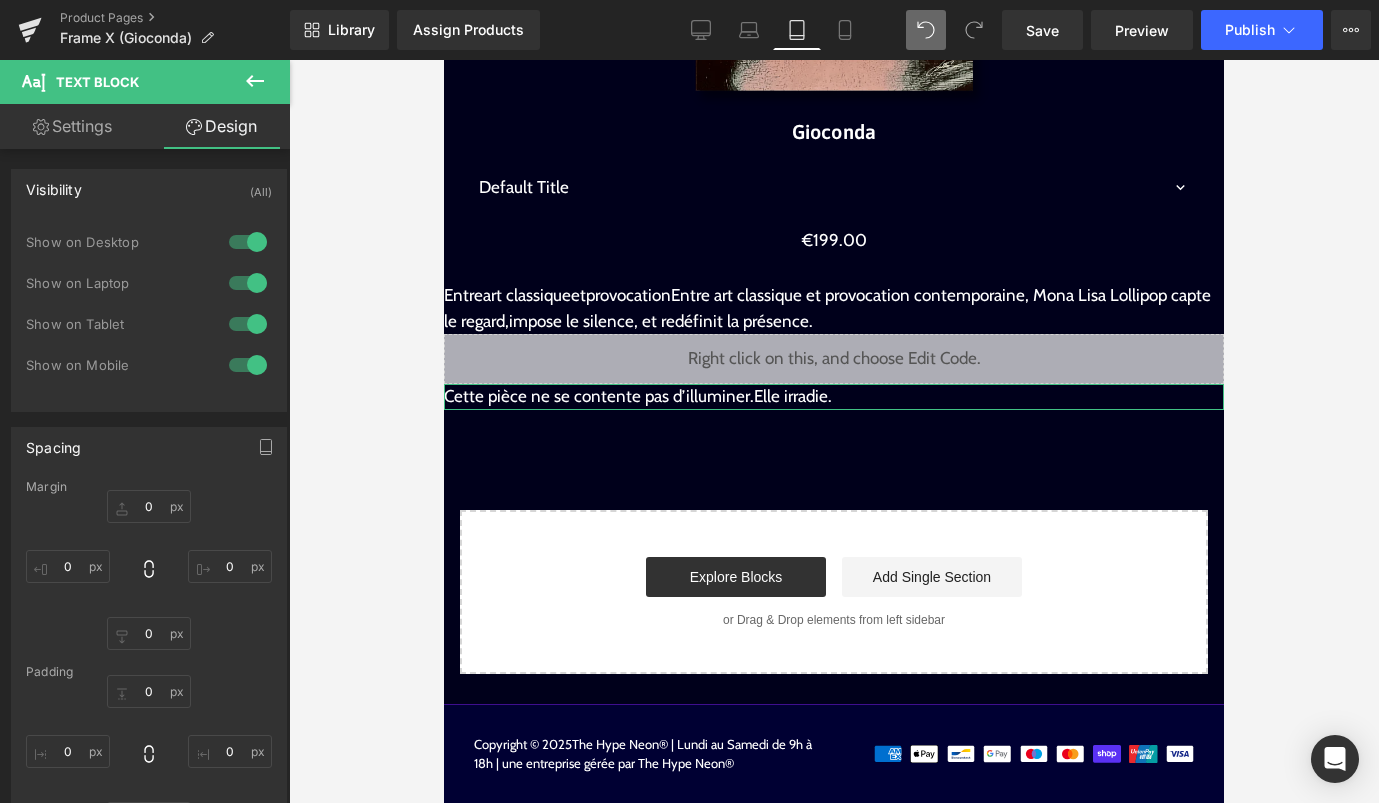 click at bounding box center [248, 242] 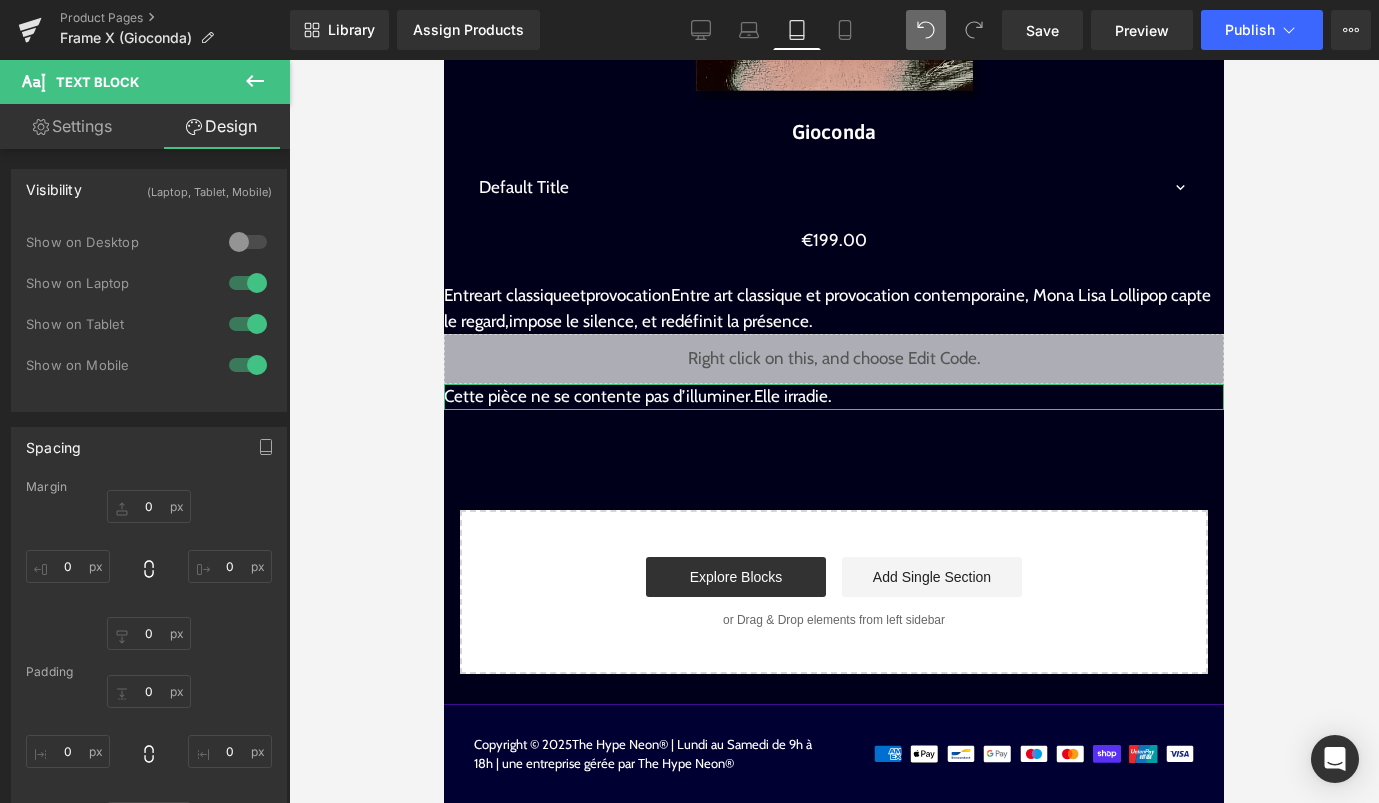 click at bounding box center (248, 283) 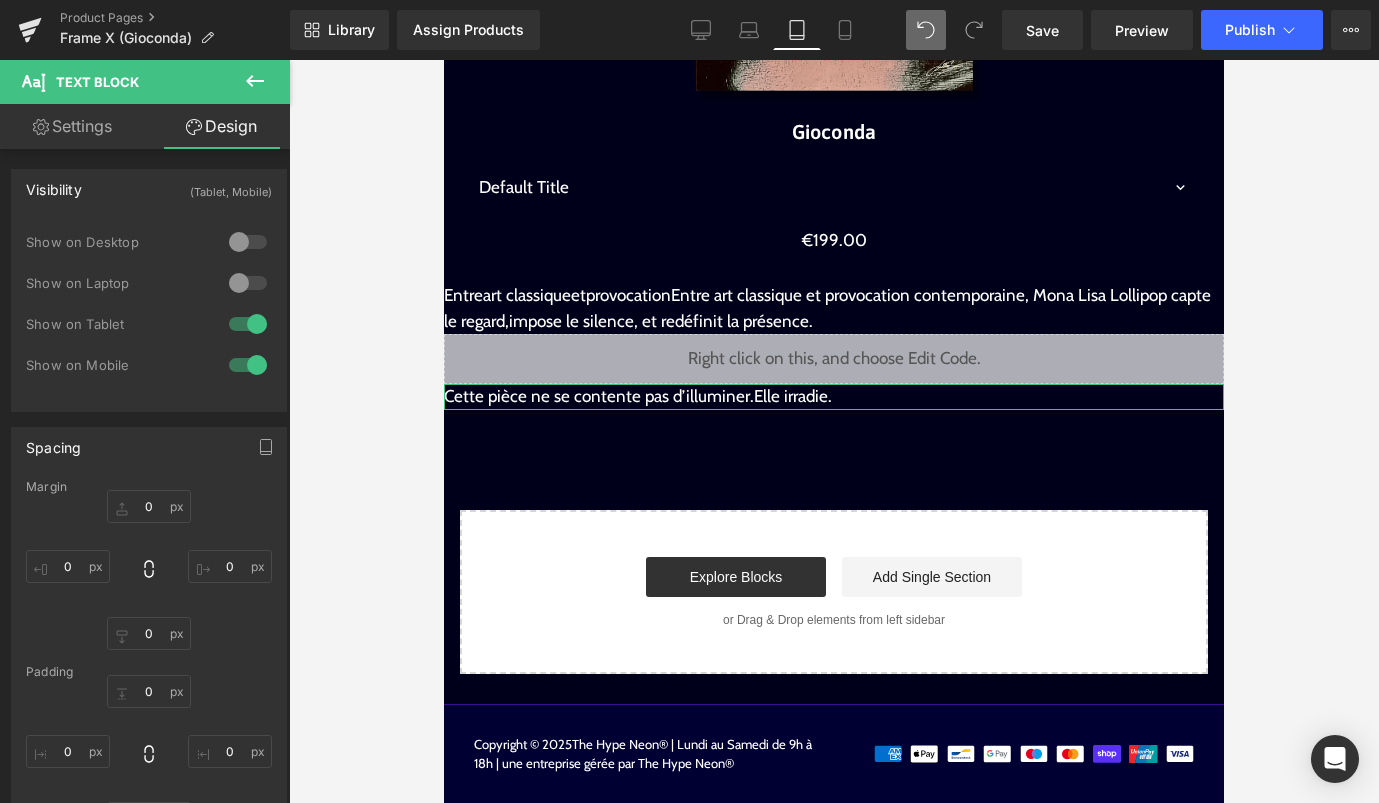 click at bounding box center [248, 324] 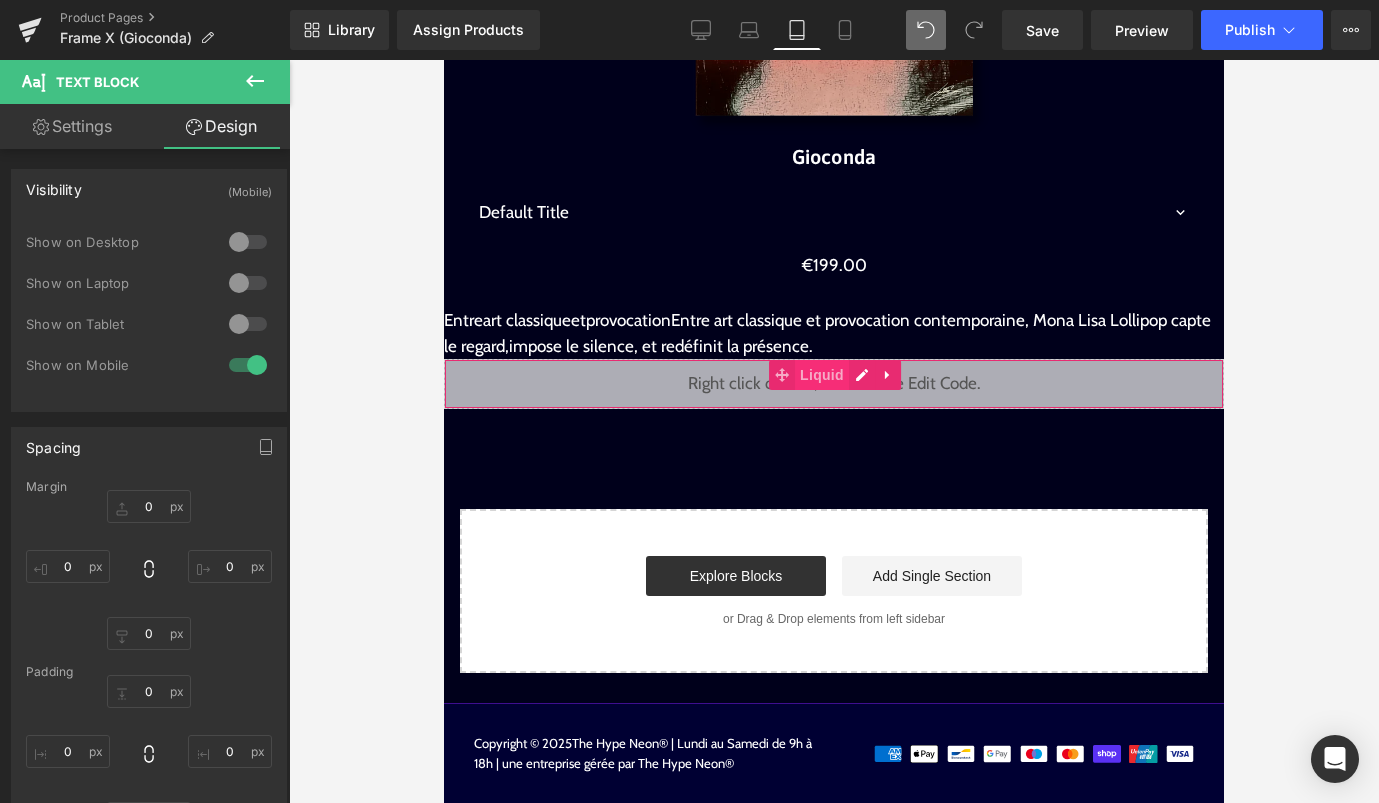 click on "Liquid" at bounding box center [822, 375] 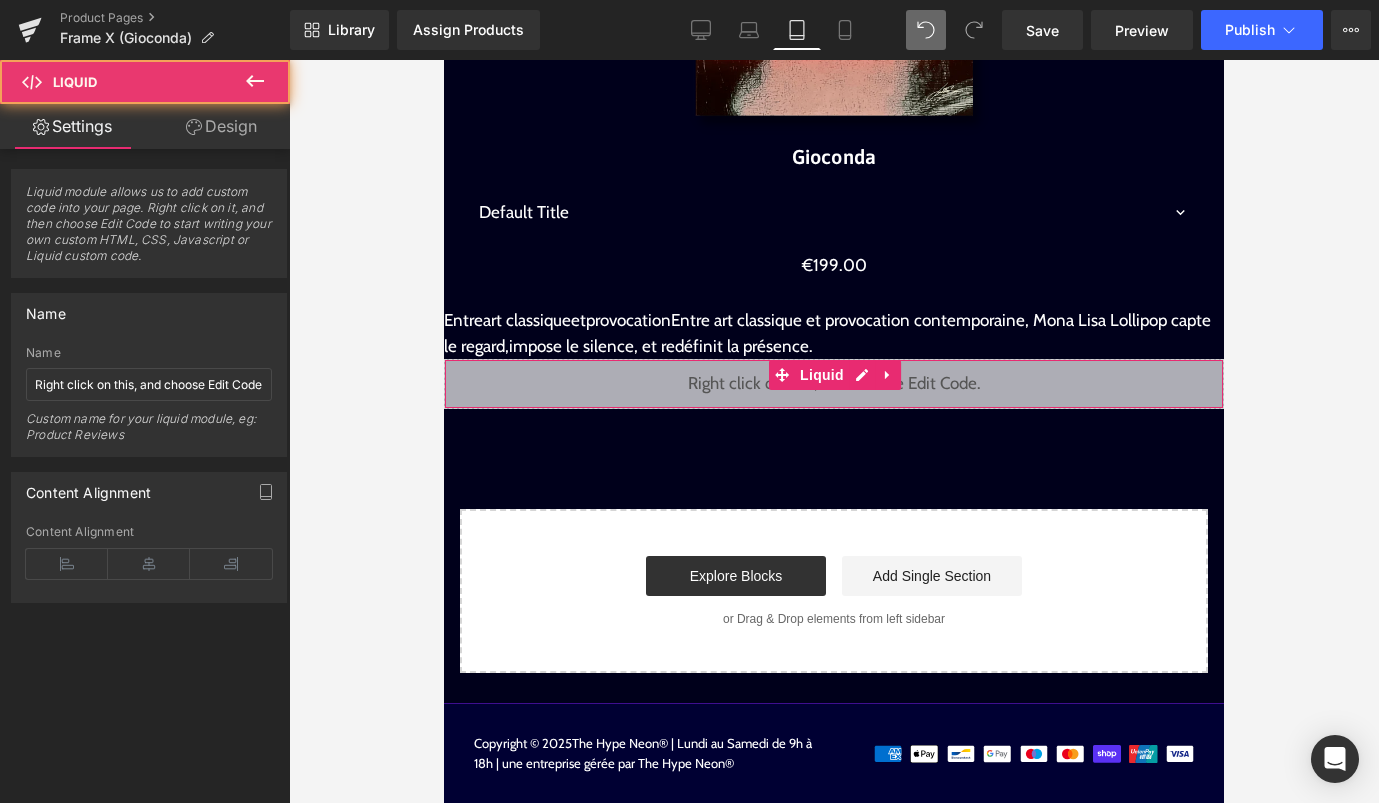 click on "Design" at bounding box center (221, 126) 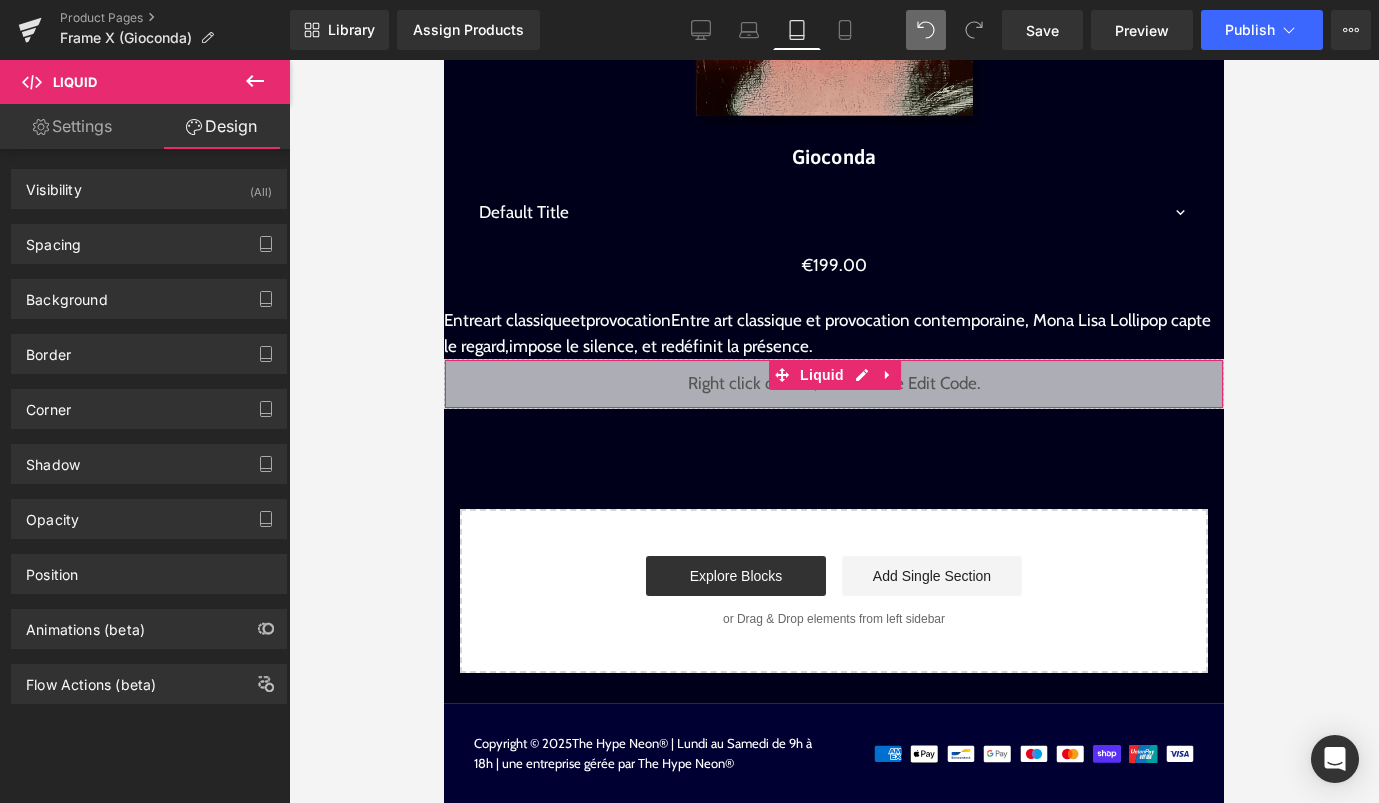 click on "Spacing
Margin
0px 0
0px 0
0px 0
0px 0
Padding
0px 0
0px 0
0px 0
0px 0
Setup Global Style" at bounding box center (149, 236) 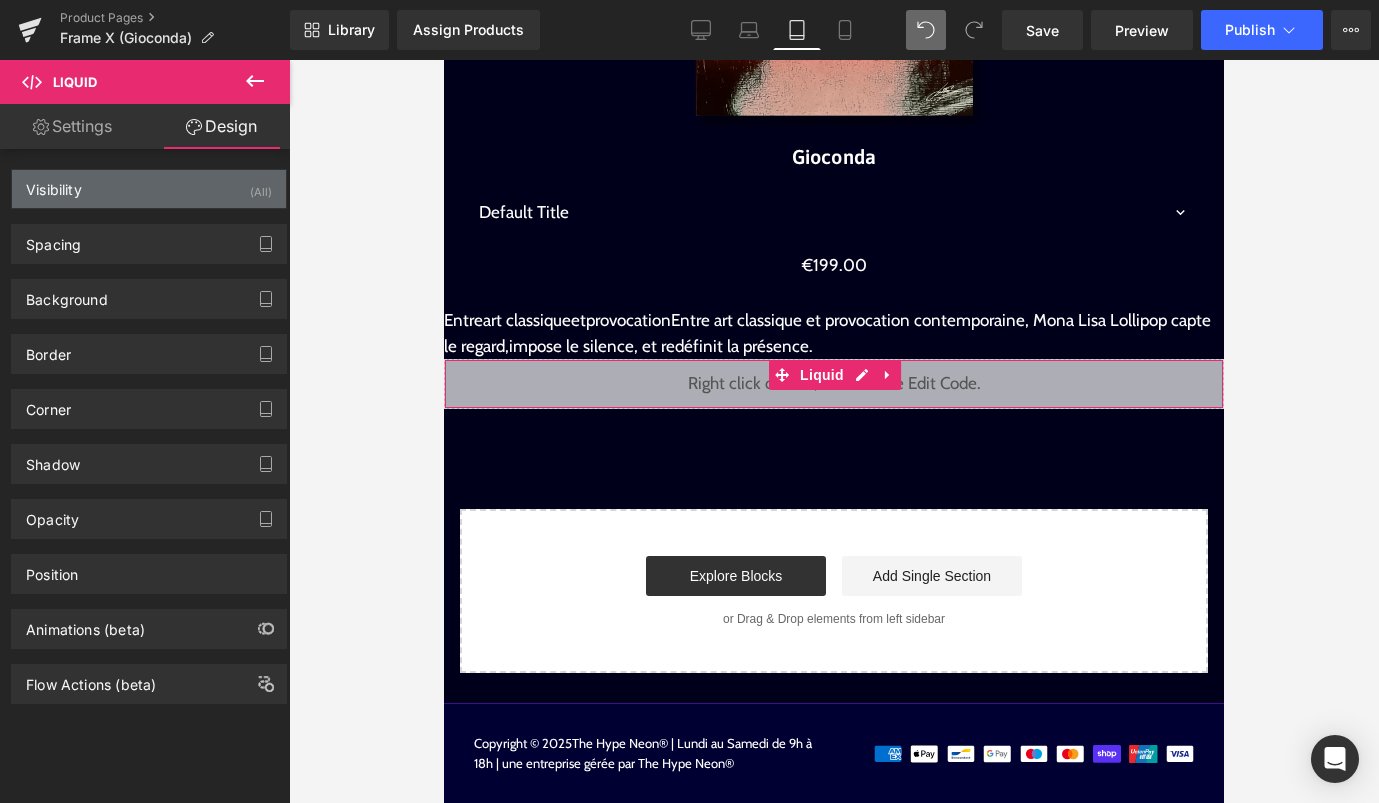 click on "Visibility
(All)" at bounding box center [149, 189] 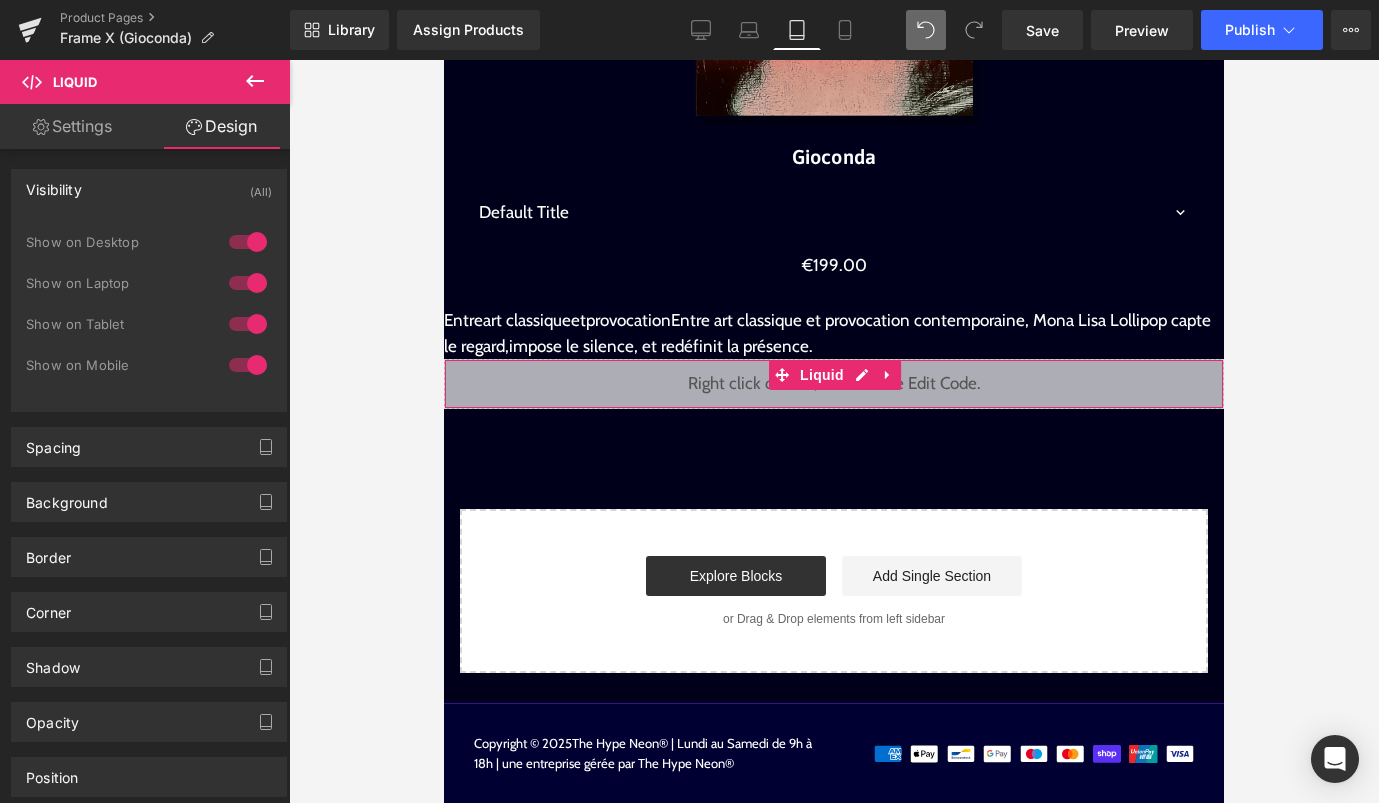 click at bounding box center (248, 242) 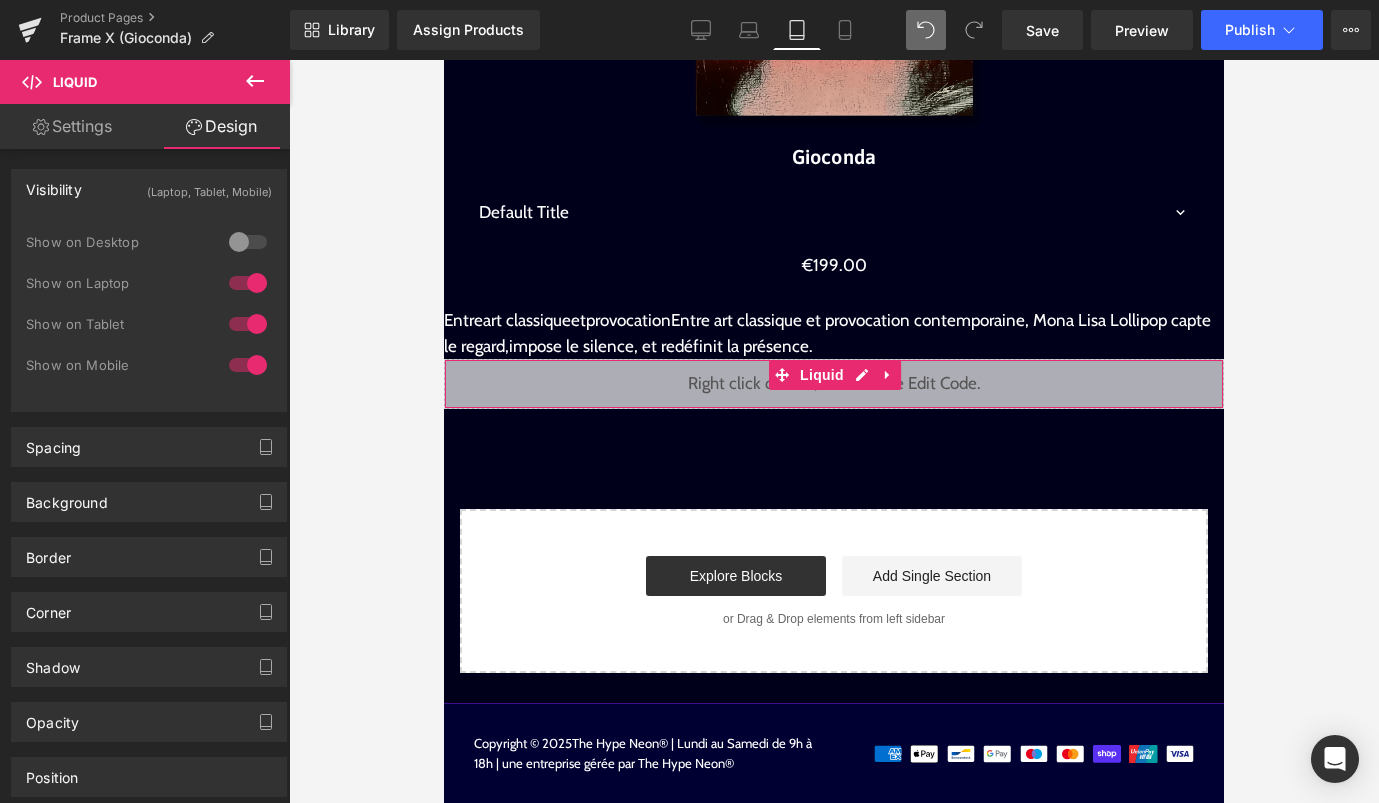 click at bounding box center [248, 283] 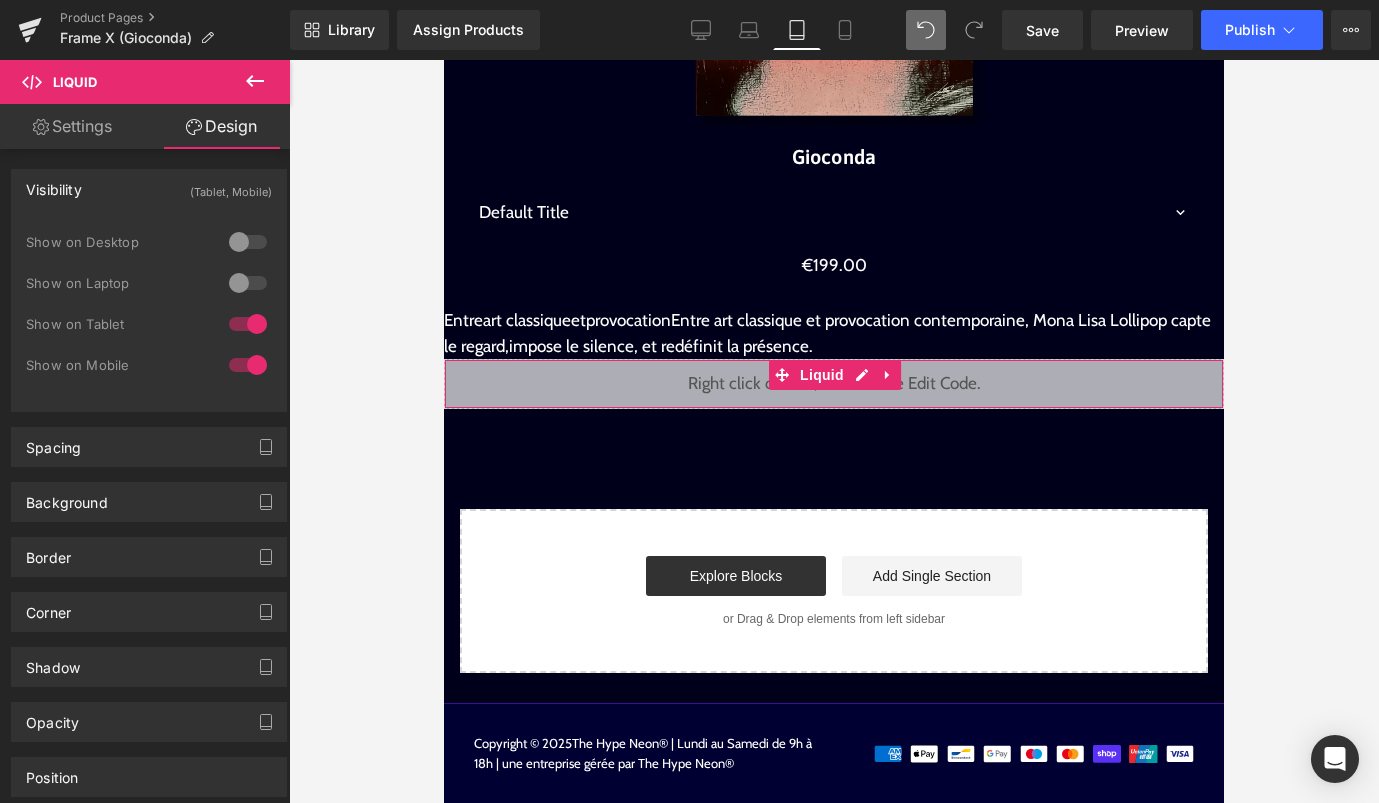 click at bounding box center [248, 324] 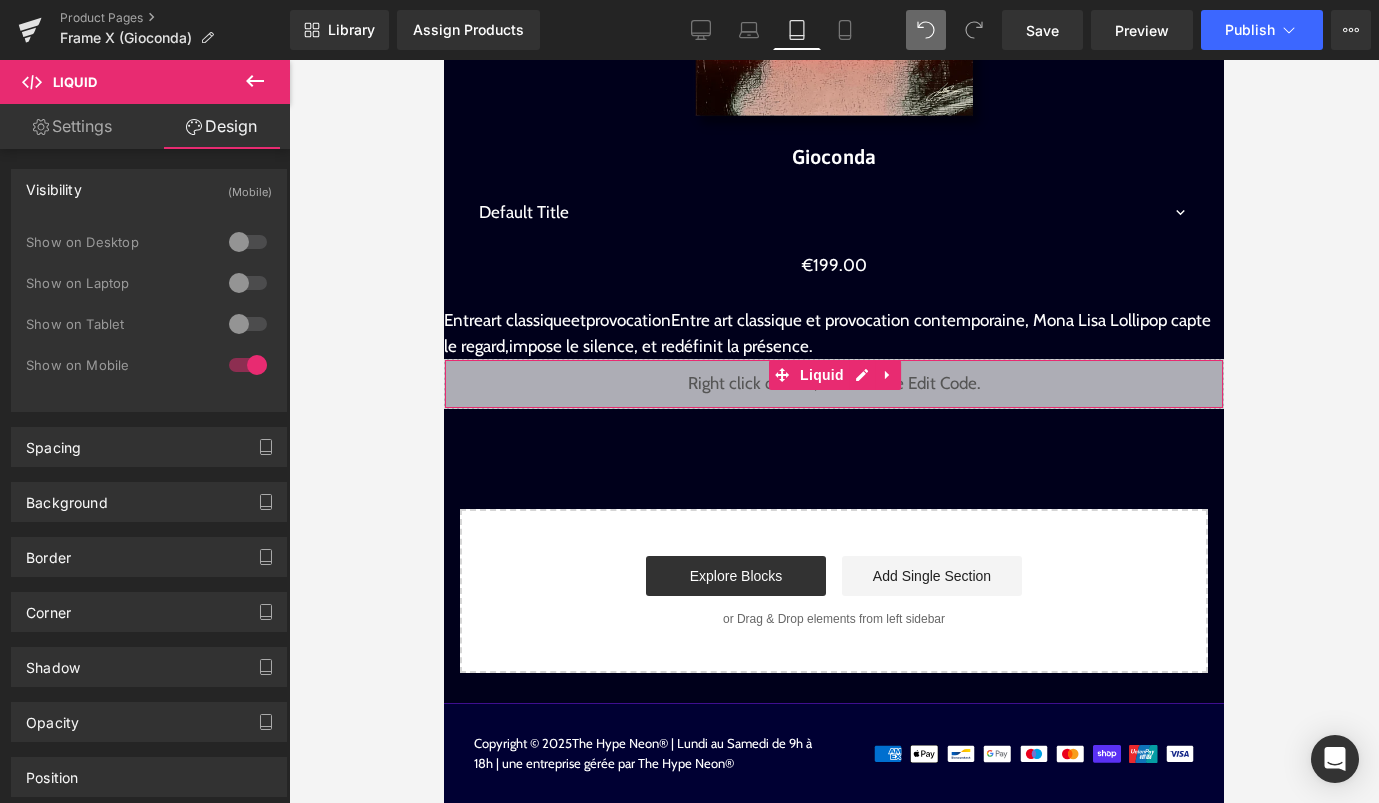 scroll, scrollTop: 1002, scrollLeft: 0, axis: vertical 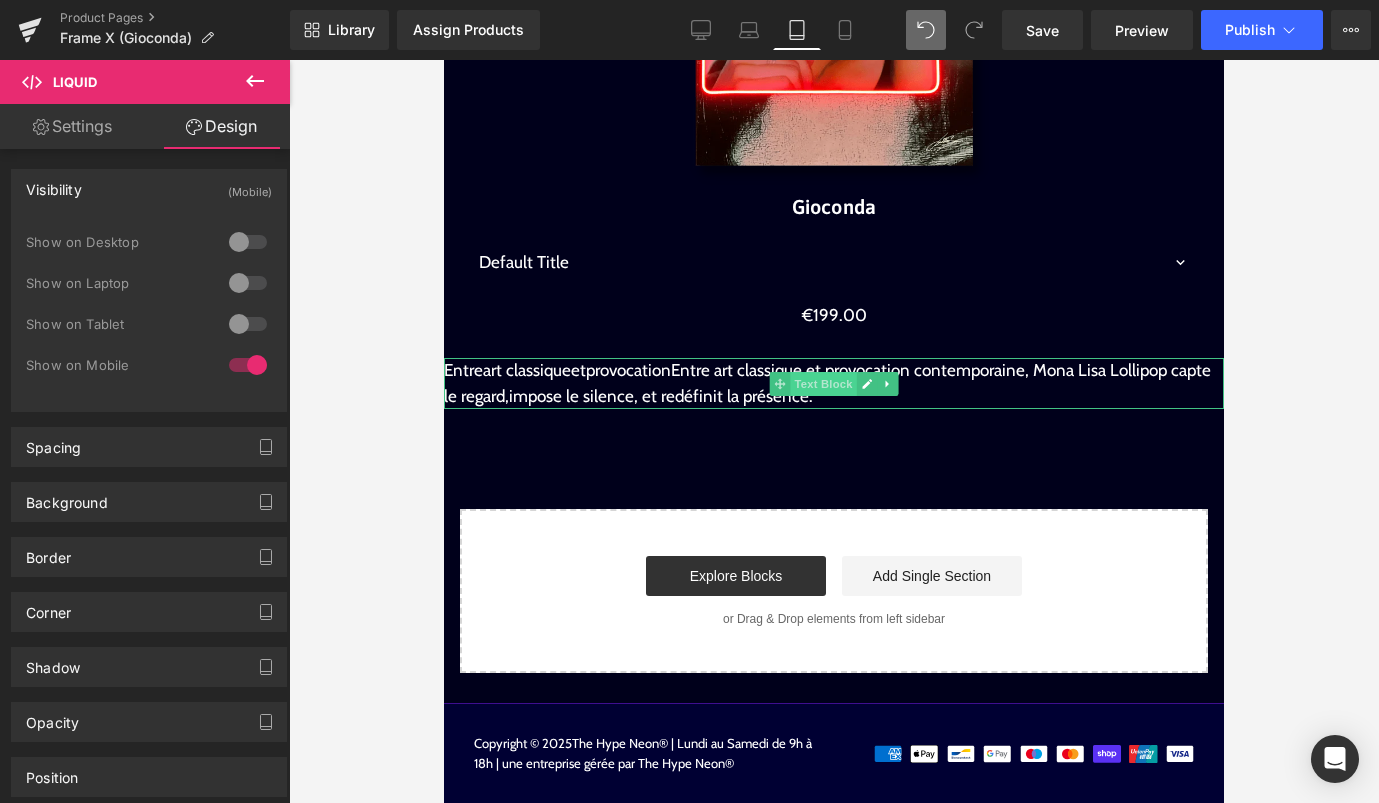 click on "Text Block" at bounding box center [823, 384] 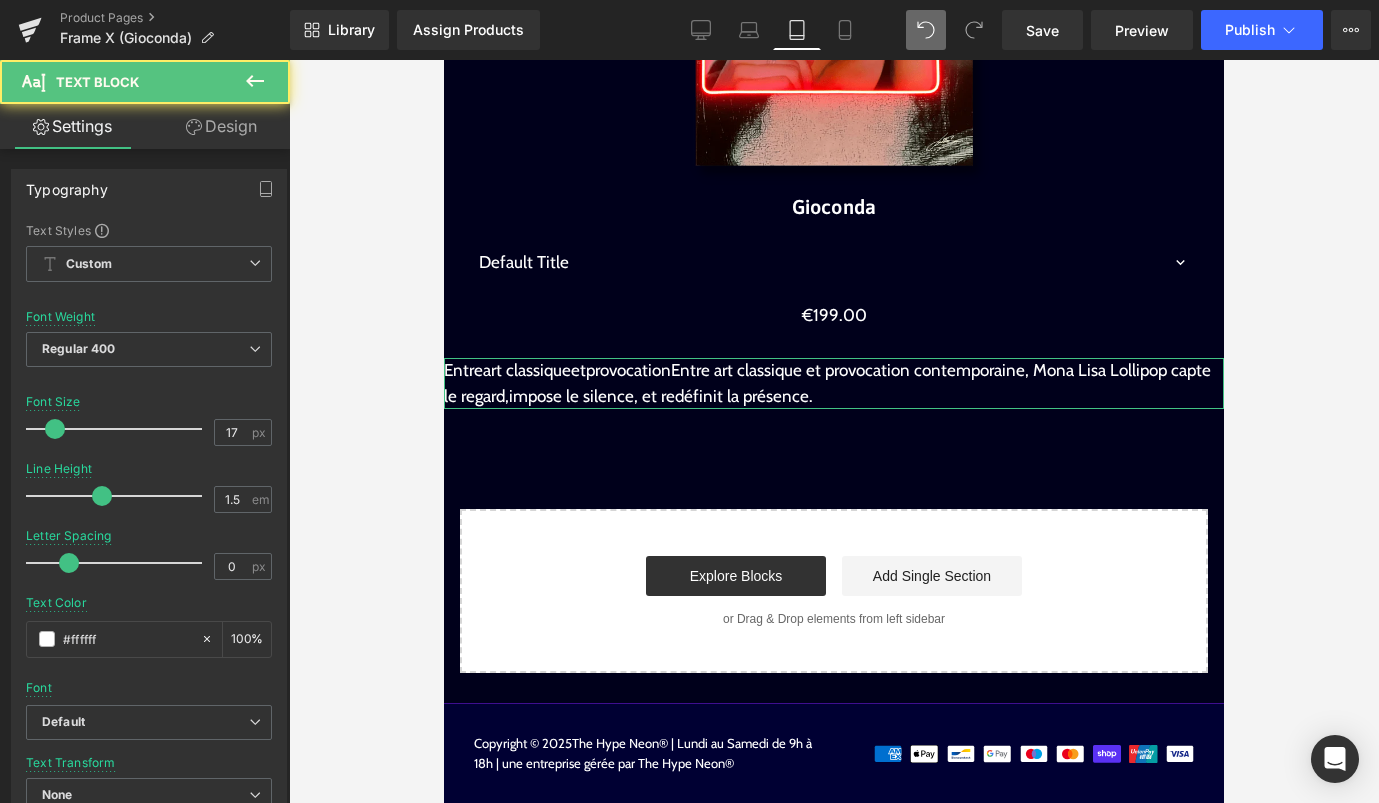 click on "Design" at bounding box center (221, 126) 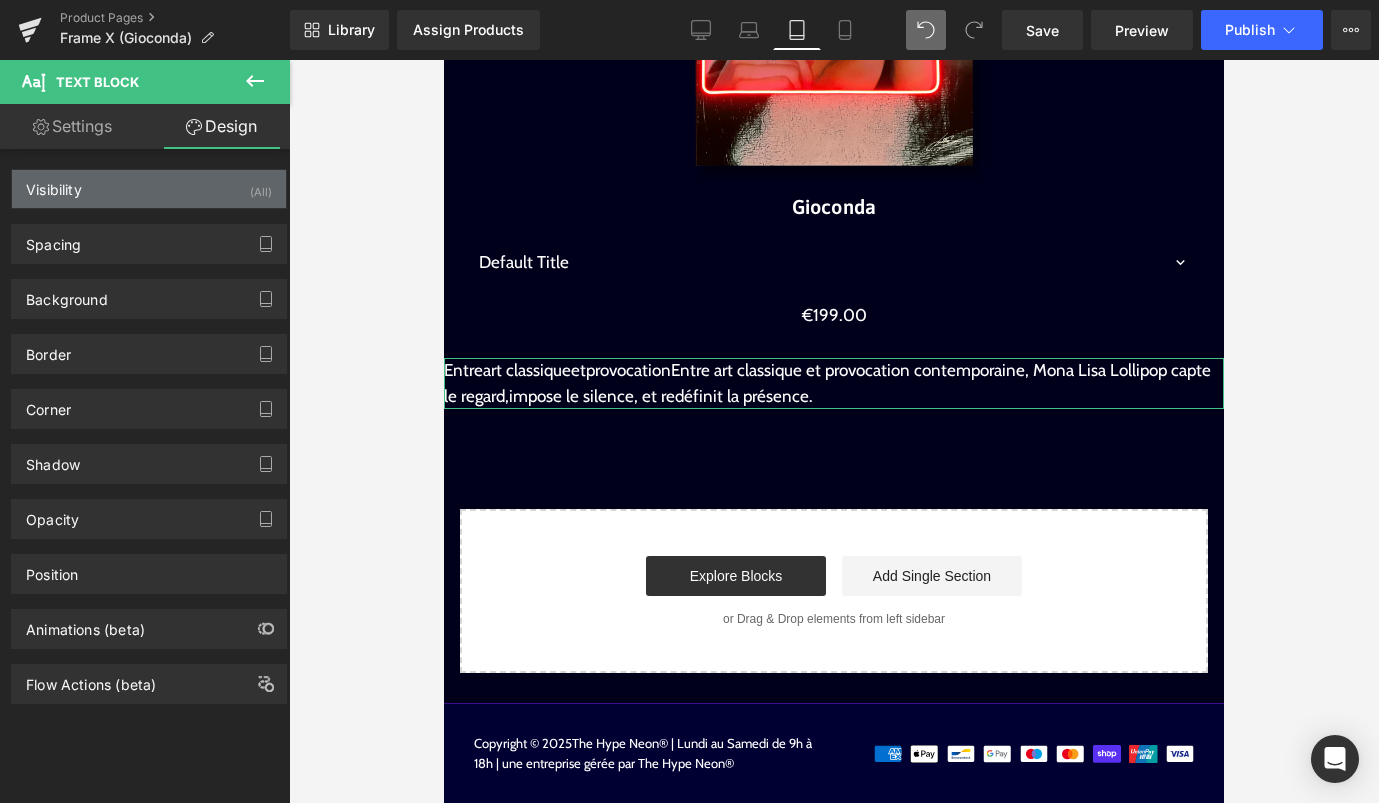 click on "(All)" at bounding box center (261, 186) 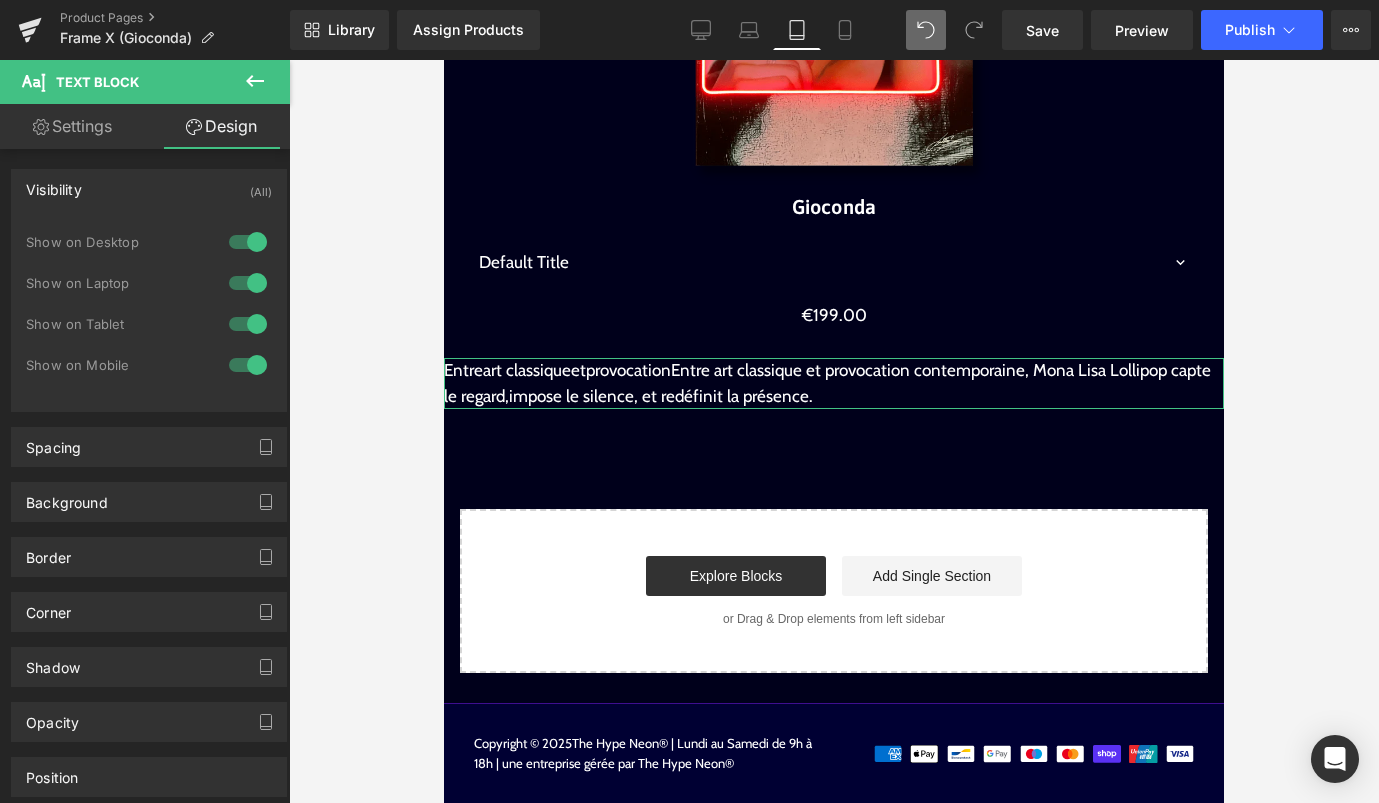 click at bounding box center [248, 242] 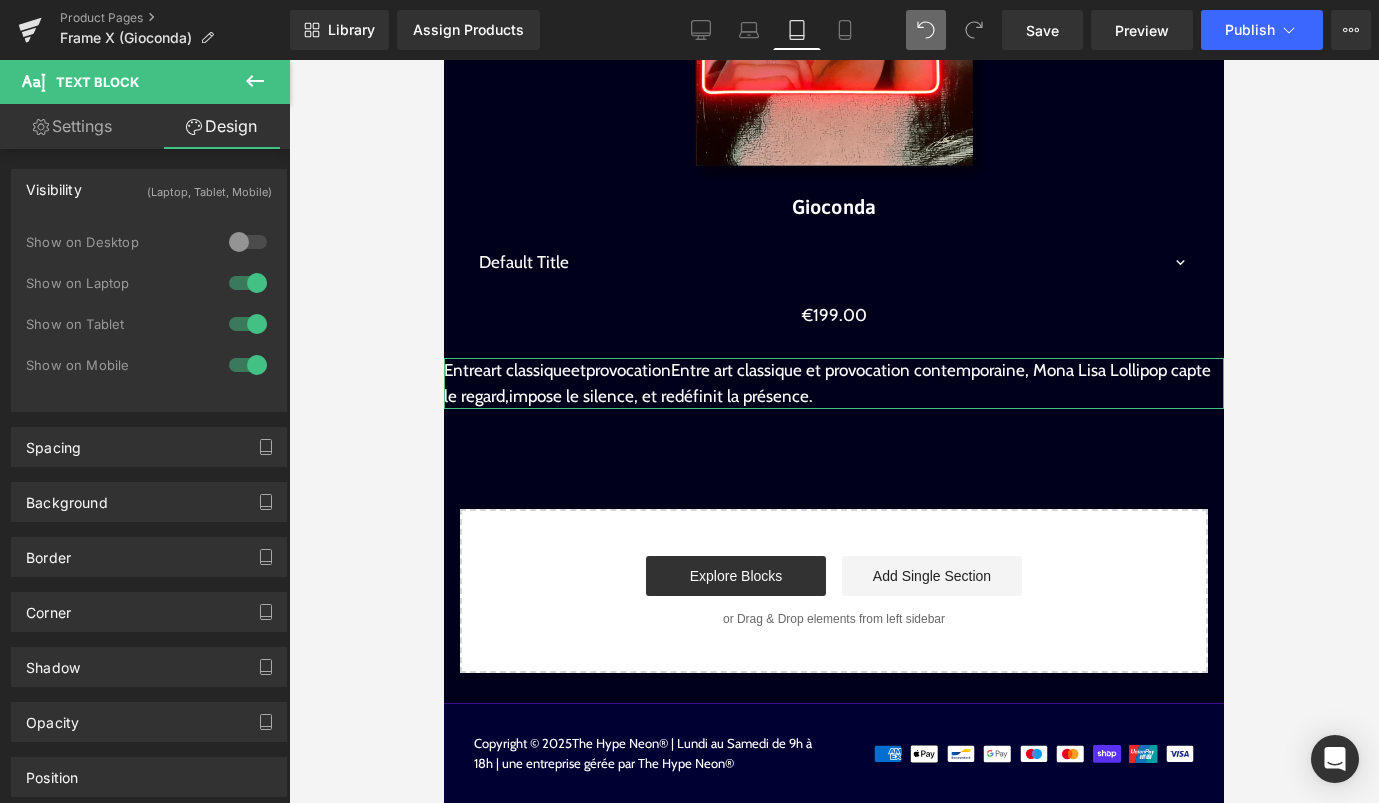 click at bounding box center (248, 283) 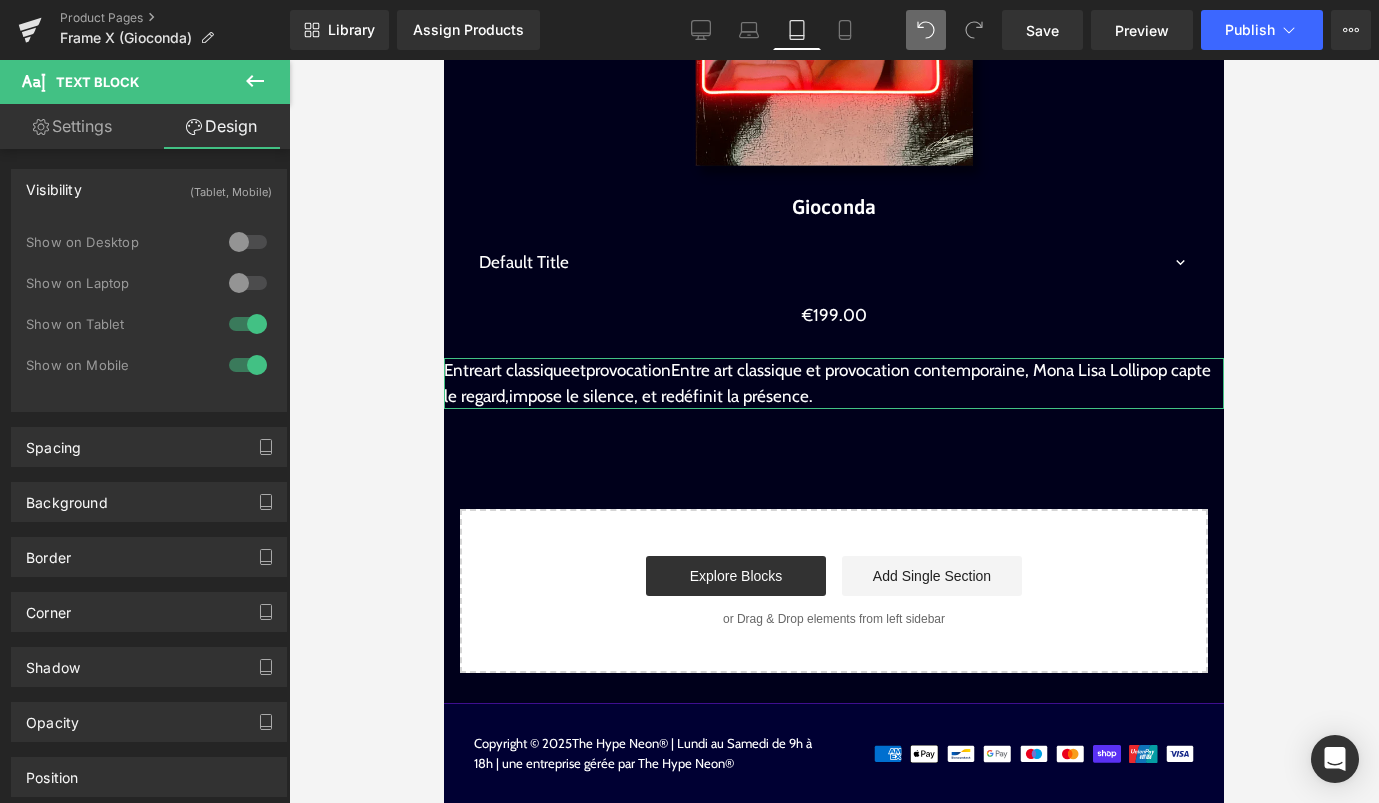 click at bounding box center [248, 324] 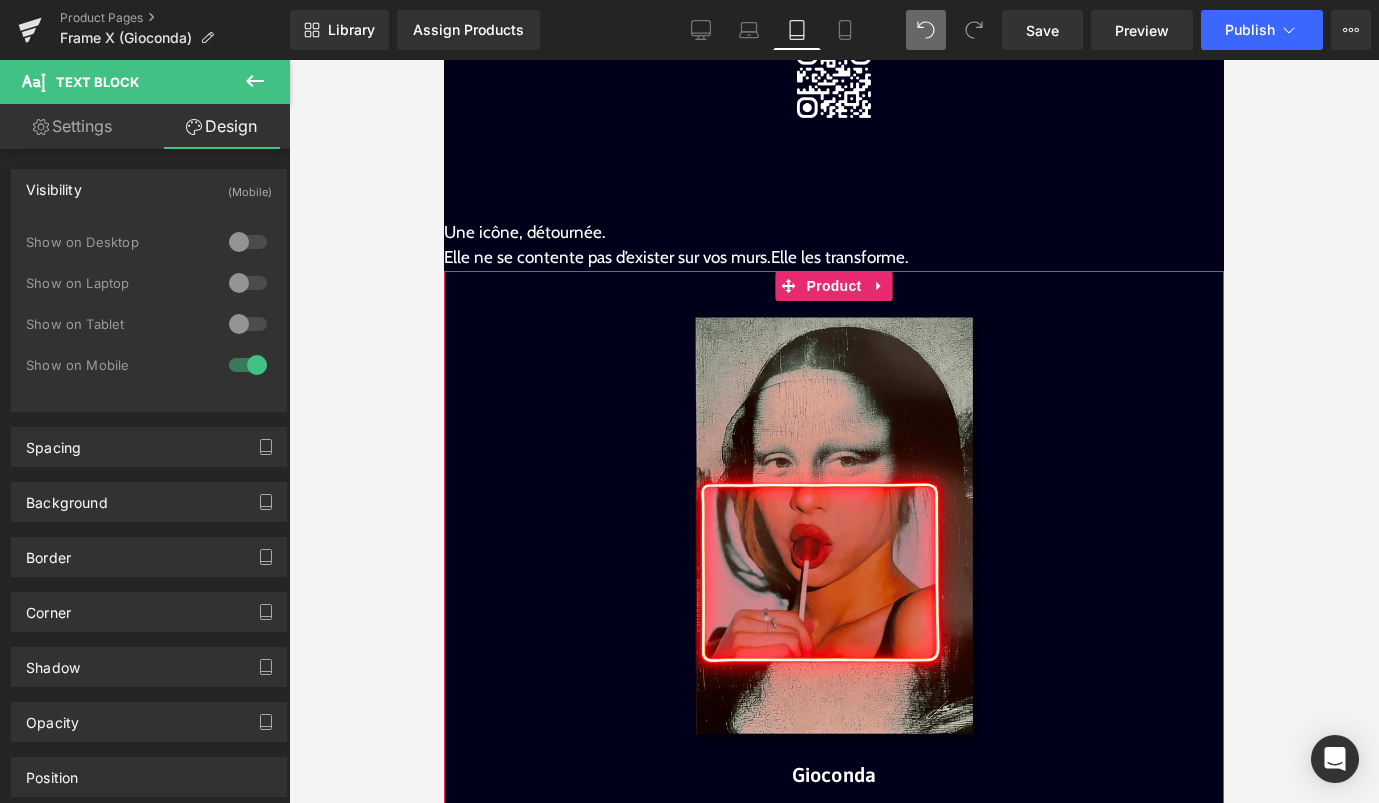 scroll, scrollTop: 346, scrollLeft: 0, axis: vertical 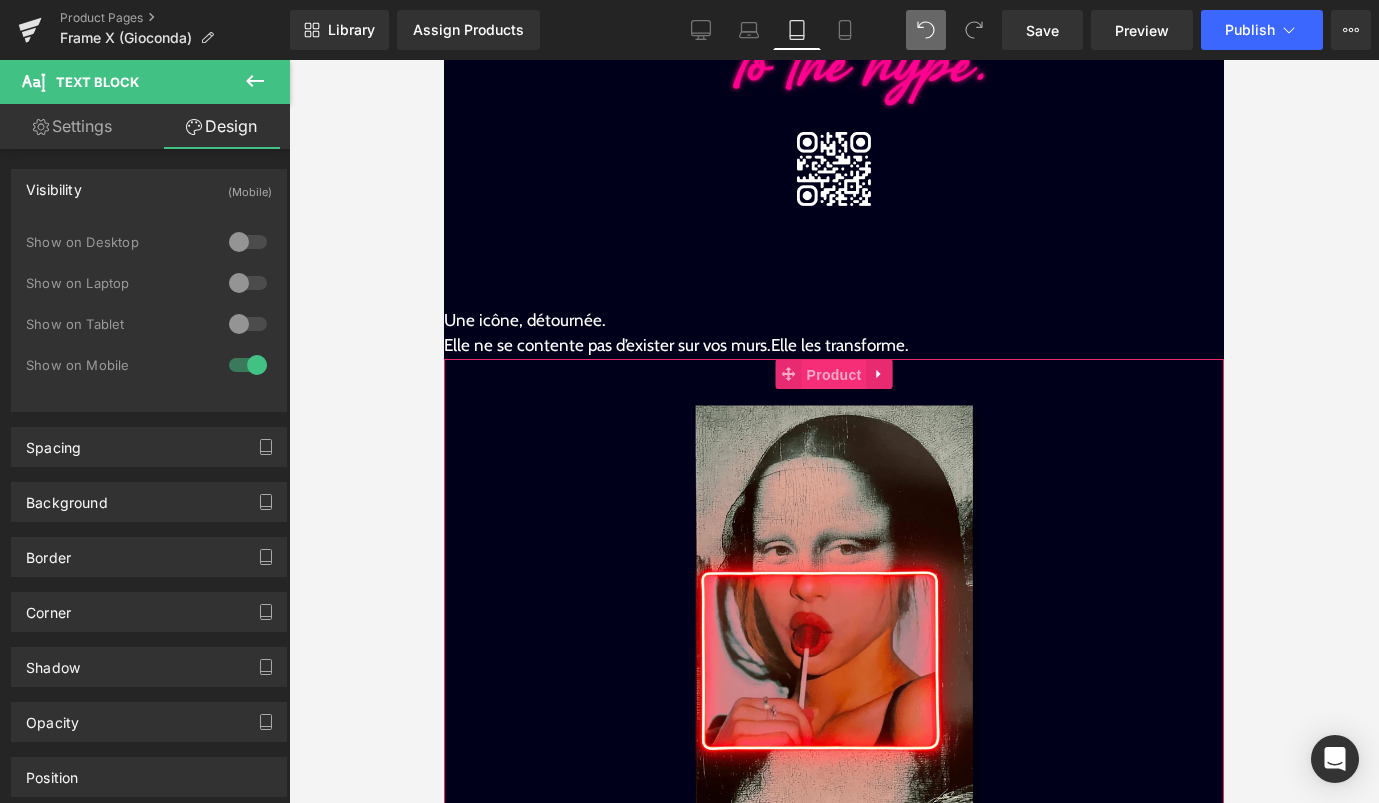 click on "Product" at bounding box center [834, 375] 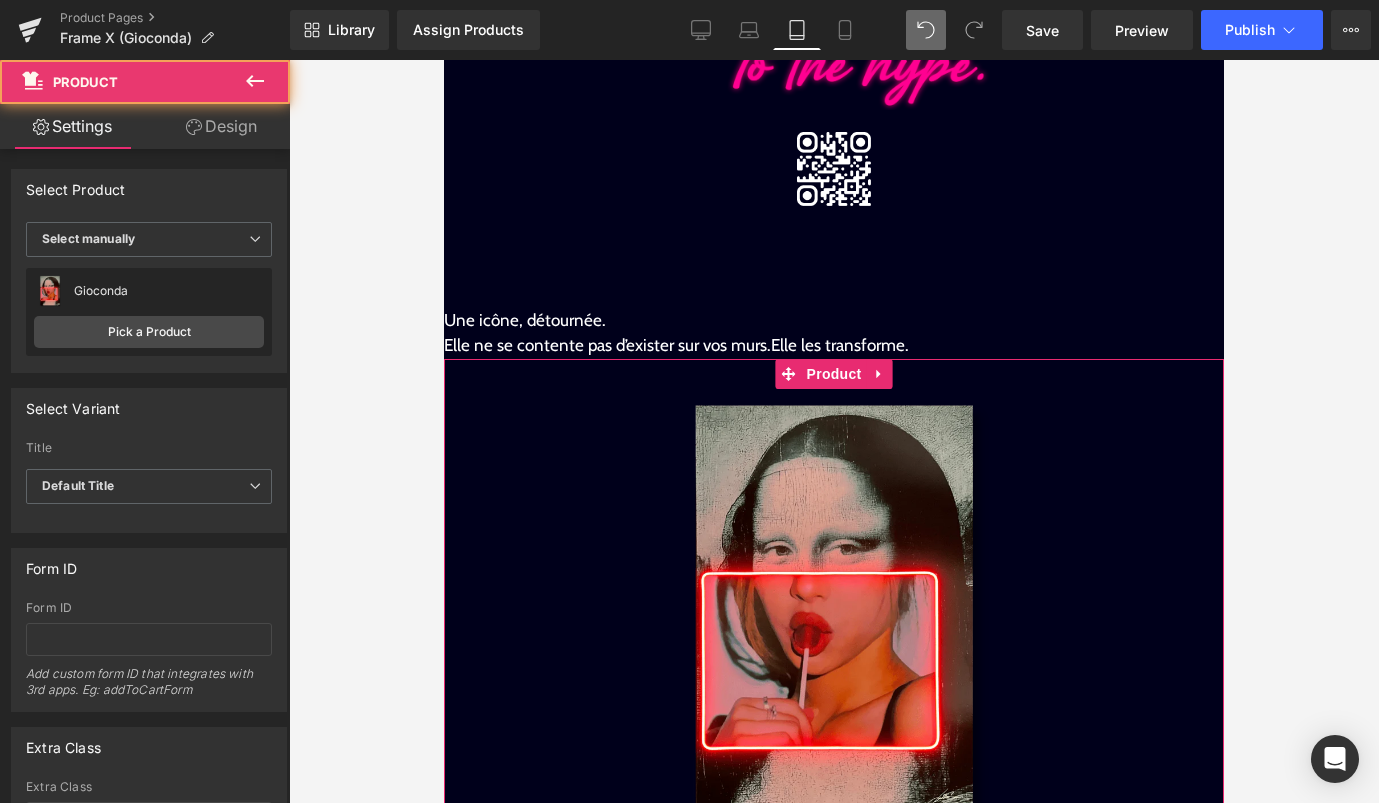 click on "Design" at bounding box center [221, 126] 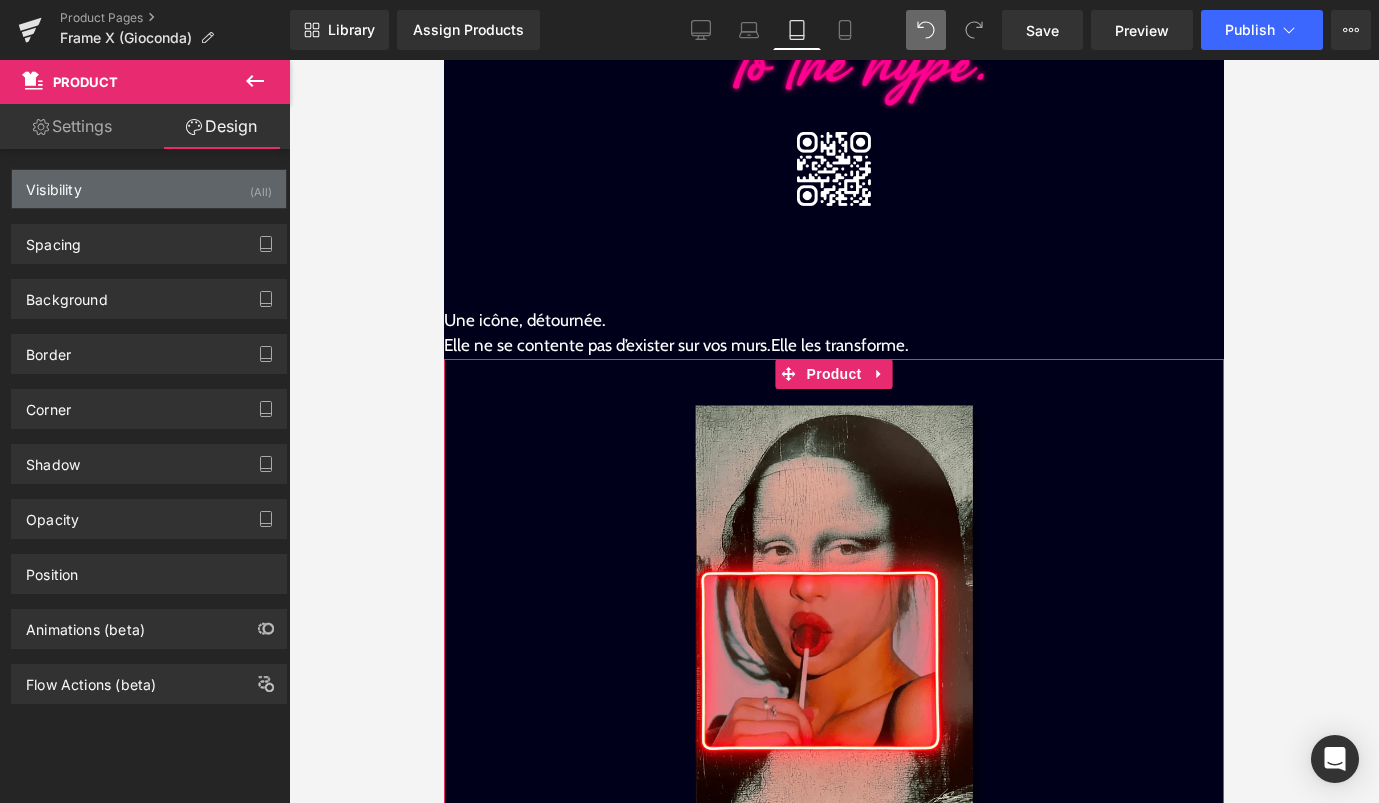 click on "Visibility
(All)" at bounding box center [149, 189] 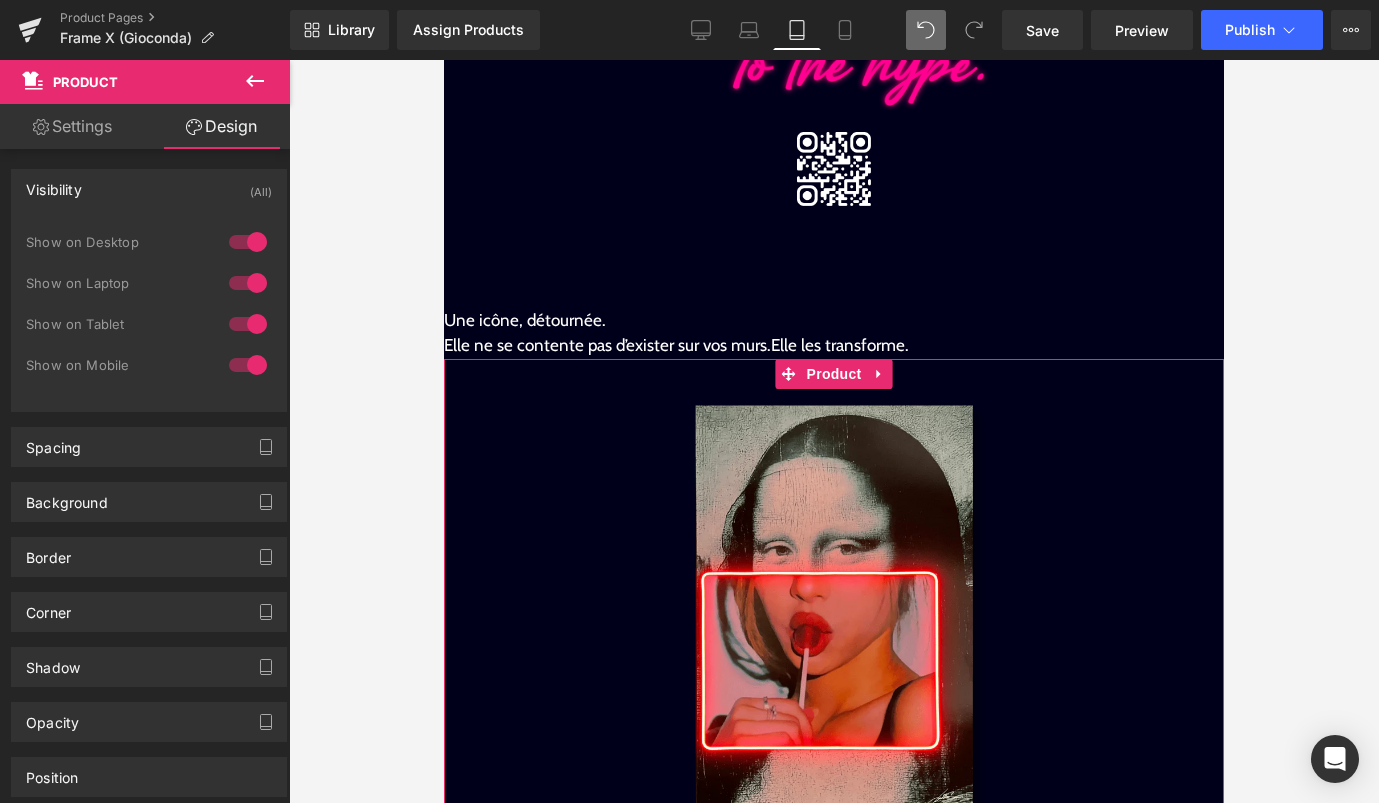 click at bounding box center (248, 242) 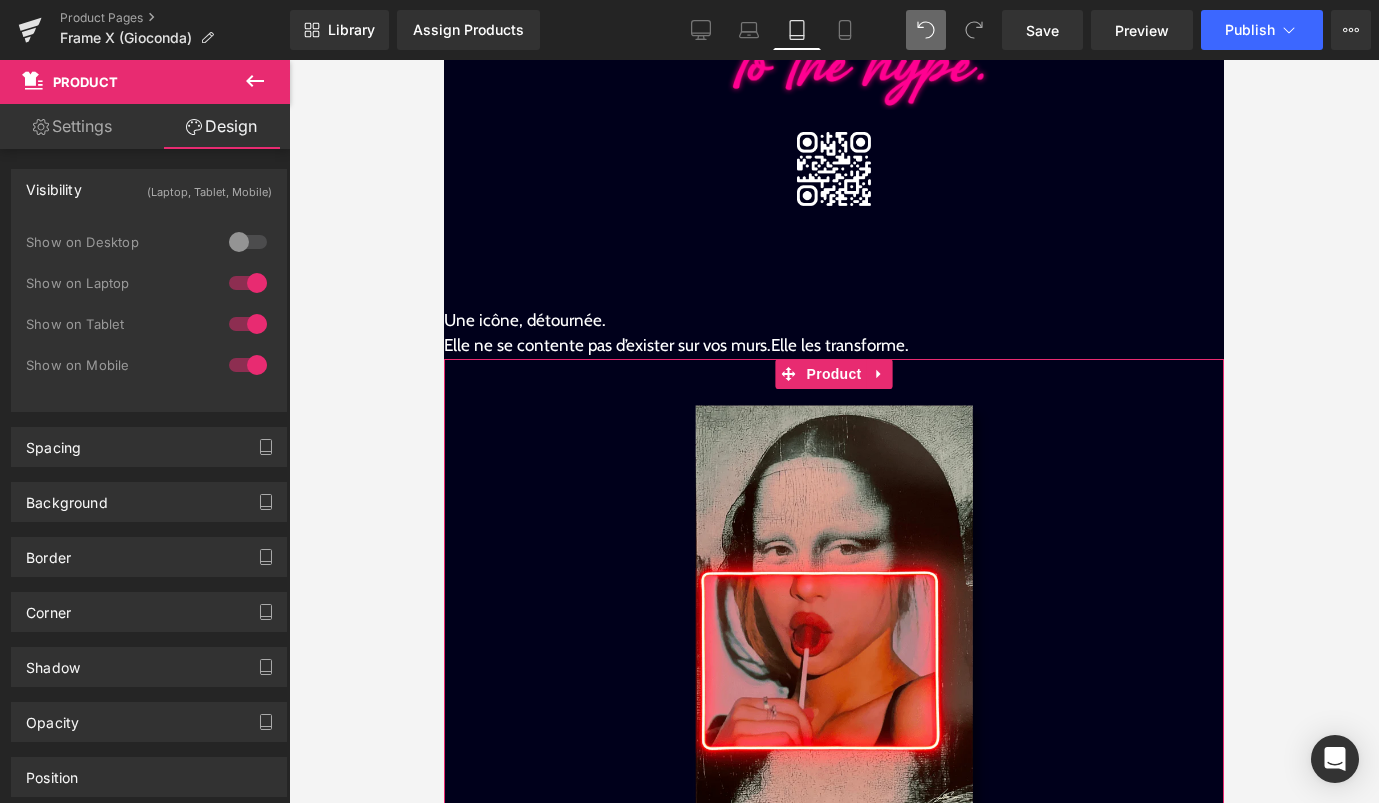 click at bounding box center [248, 283] 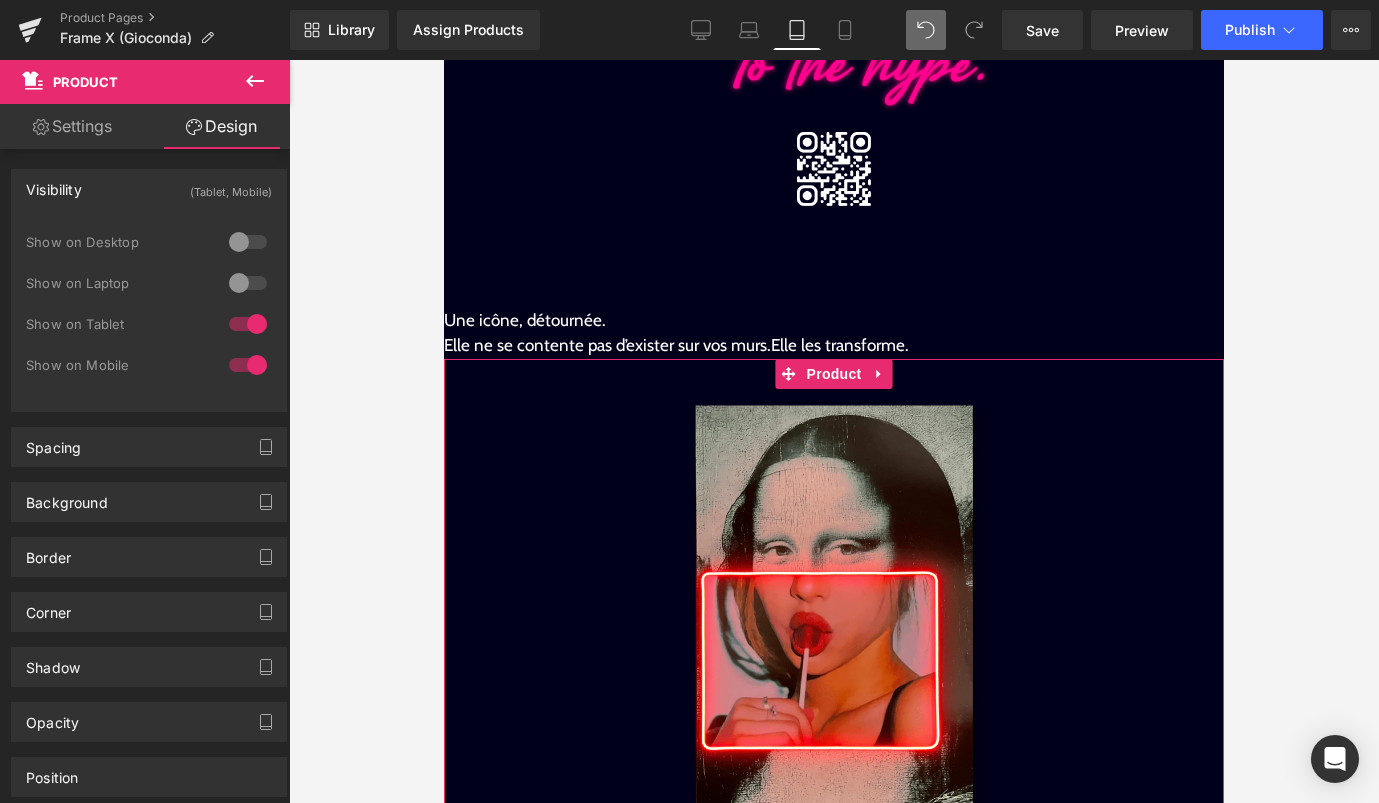 click at bounding box center [248, 324] 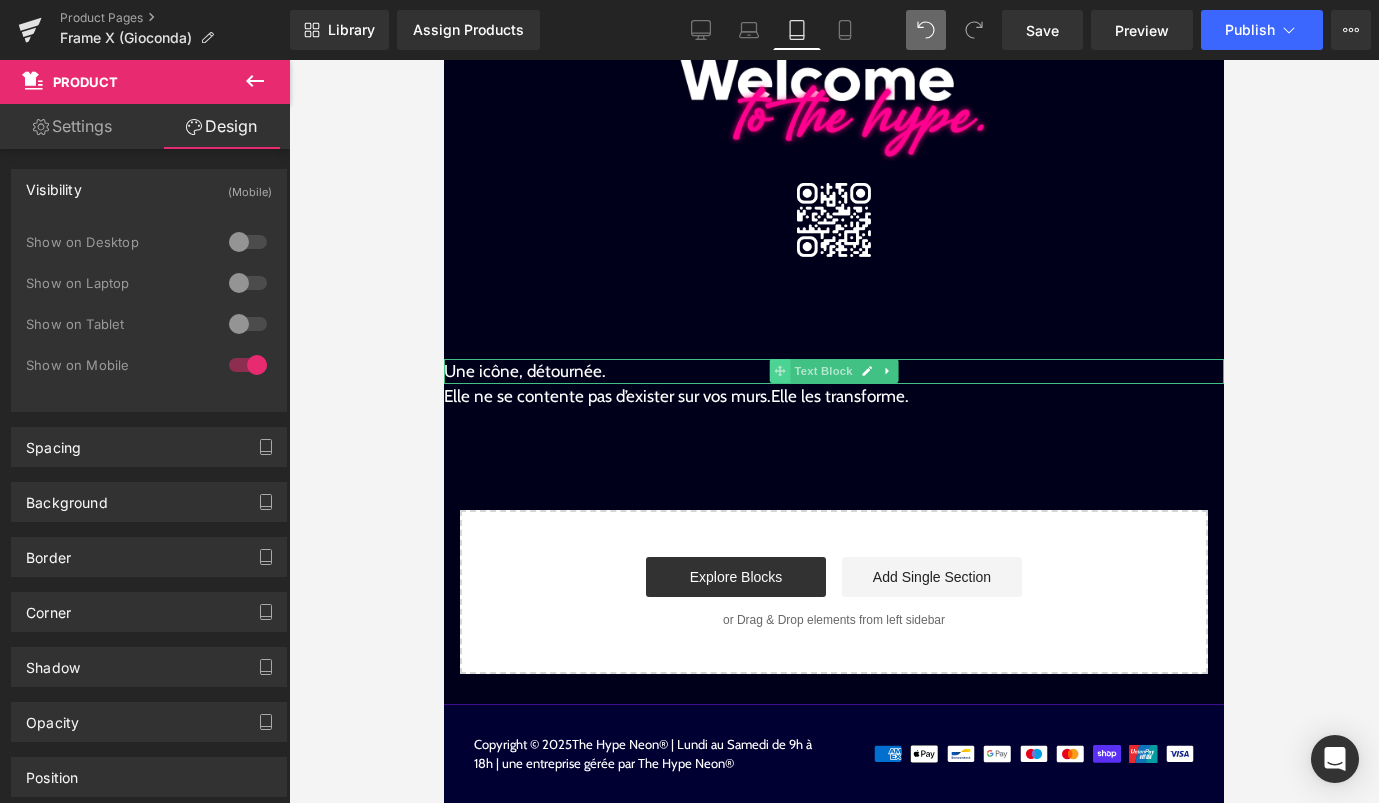 click 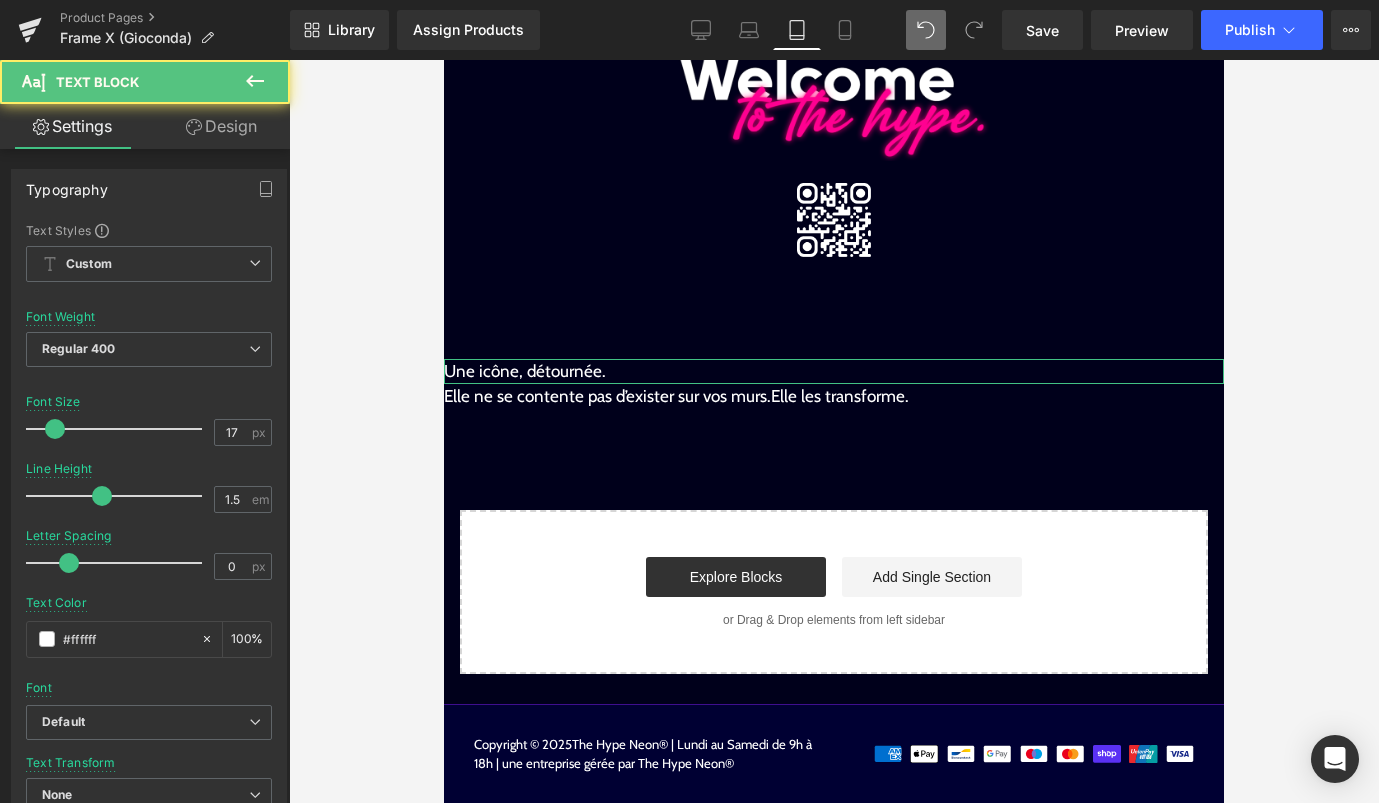 click on "Design" at bounding box center (221, 126) 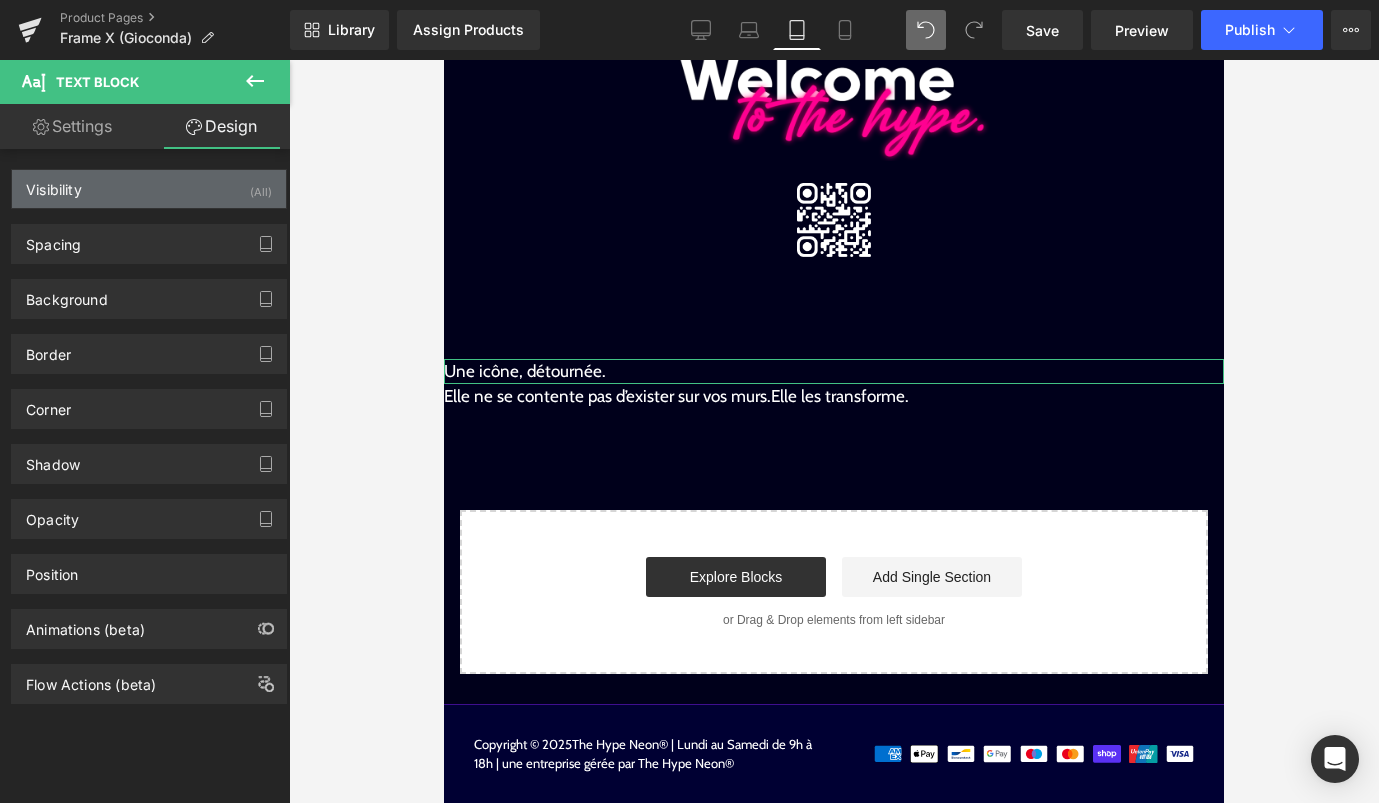 click on "Visibility
(All)" at bounding box center [149, 189] 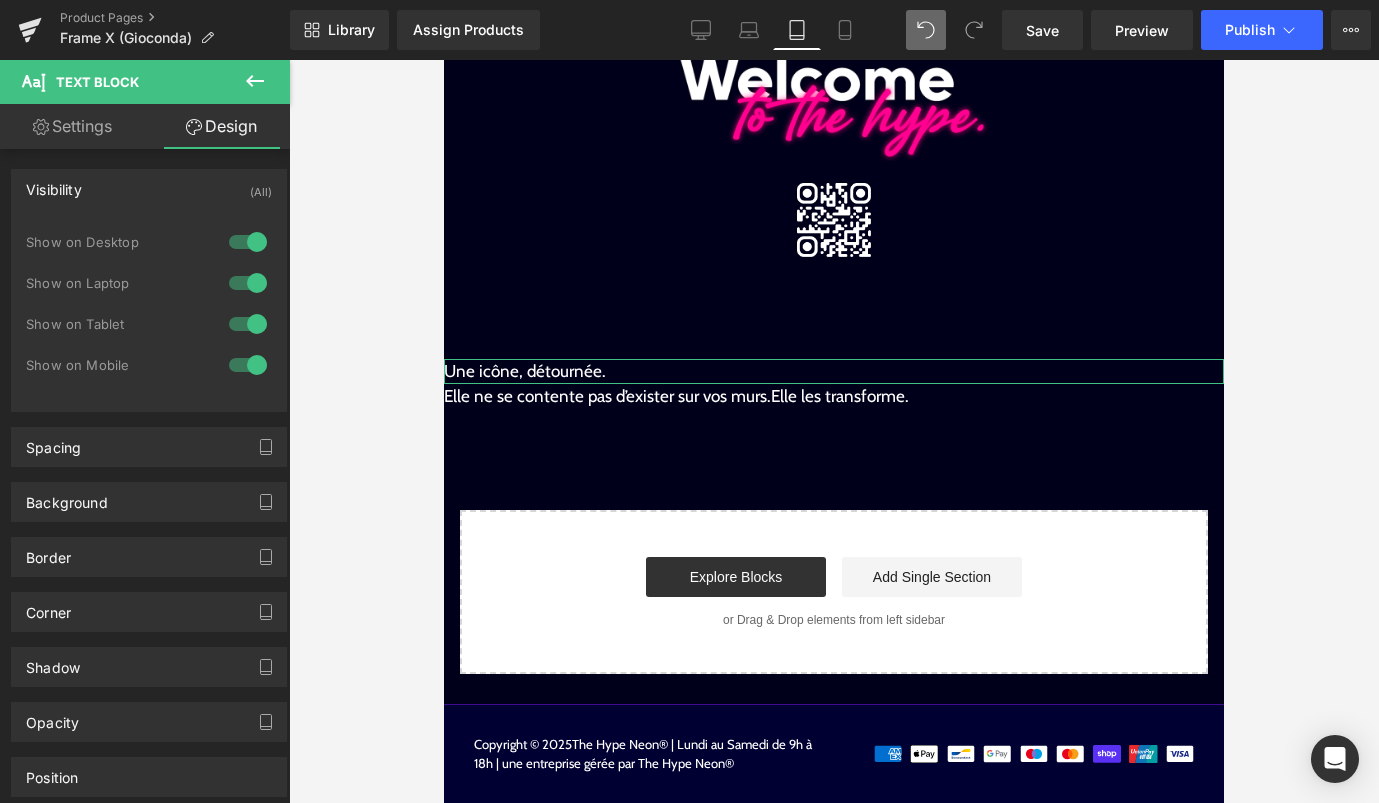 click at bounding box center (248, 242) 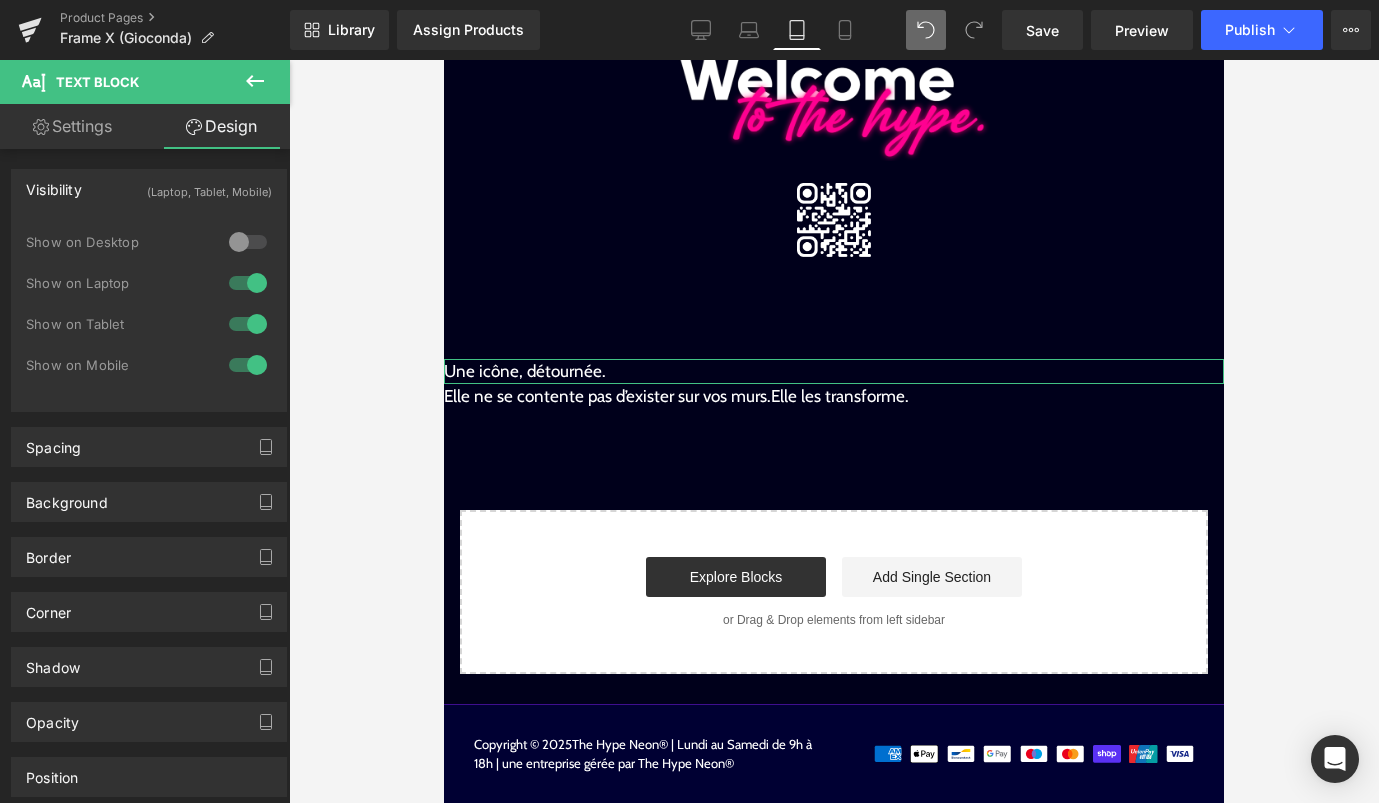 click at bounding box center (248, 283) 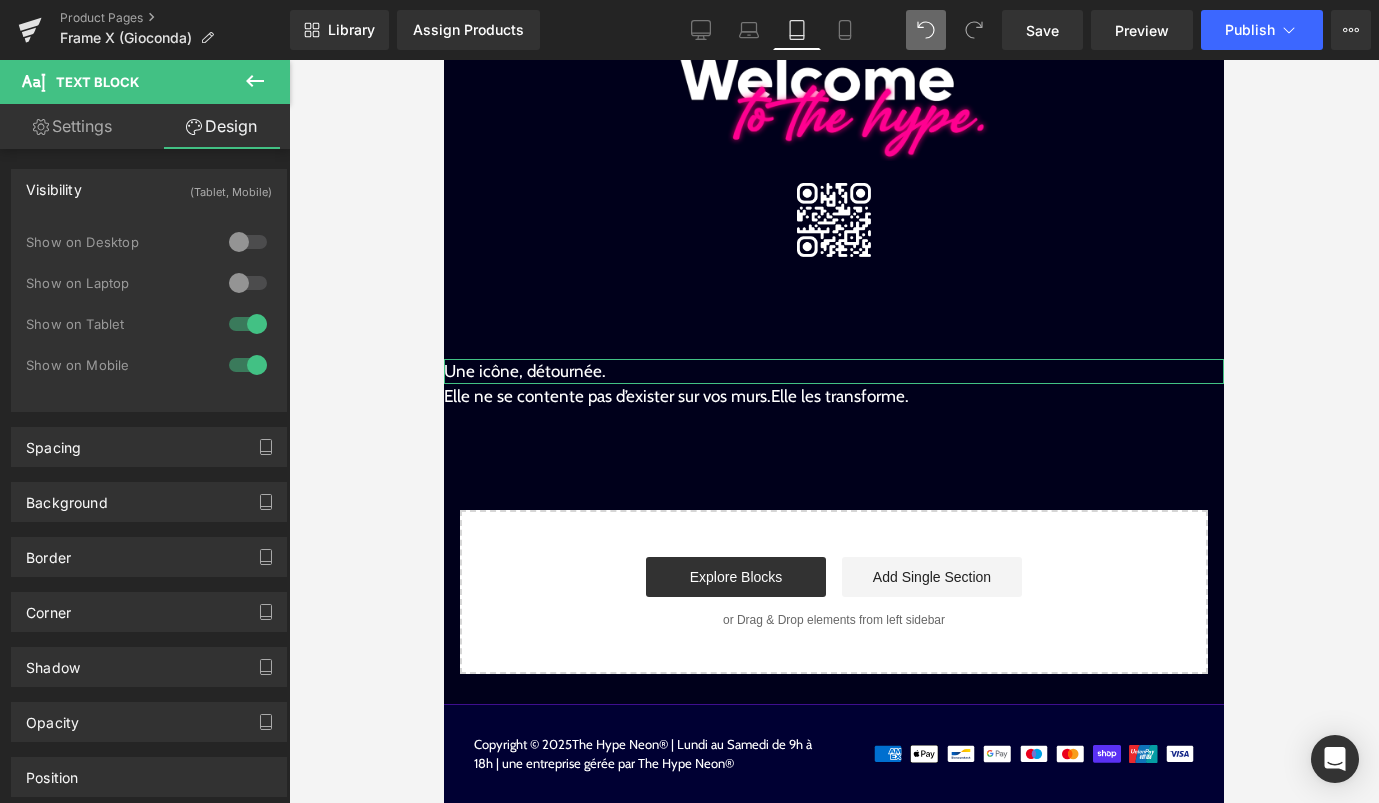 click at bounding box center [248, 324] 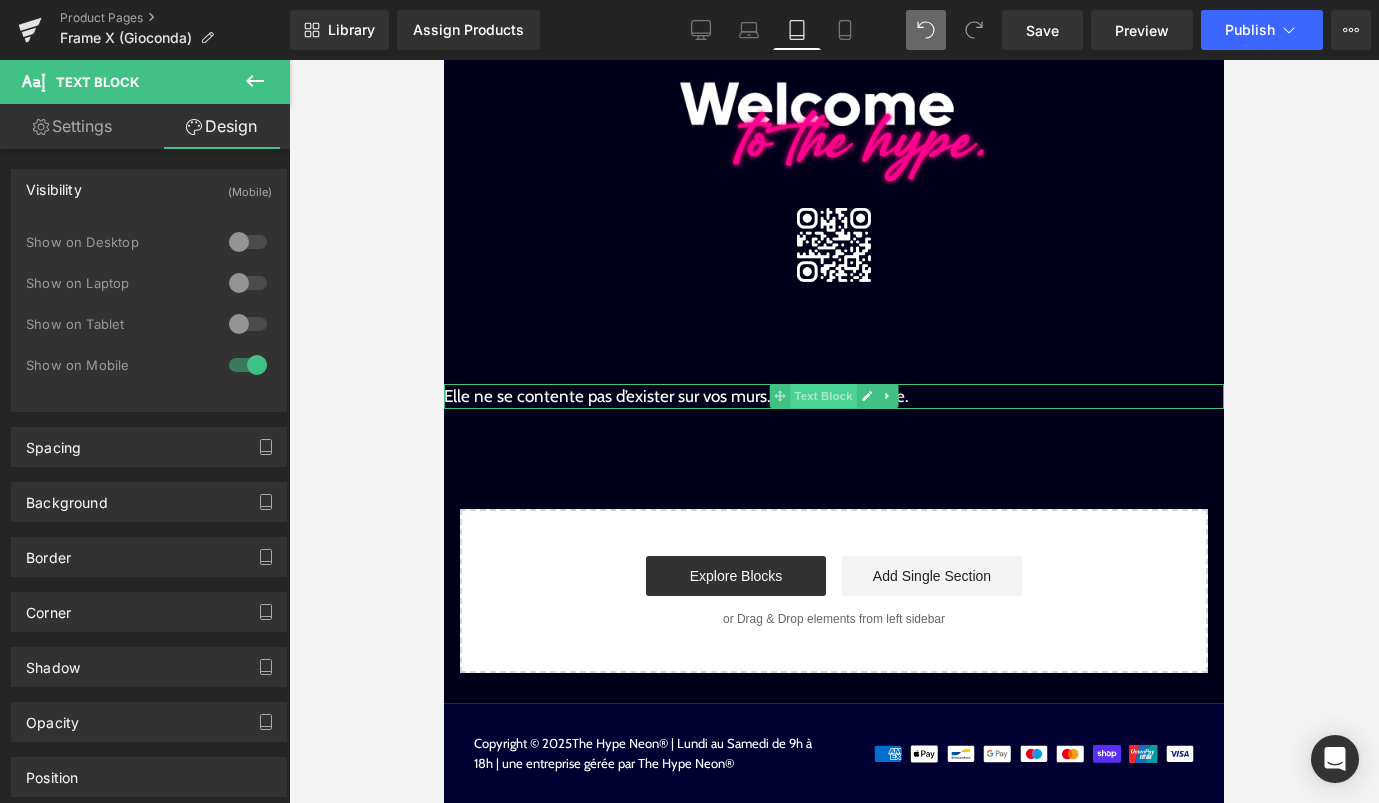 click on "Text Block" at bounding box center [823, 396] 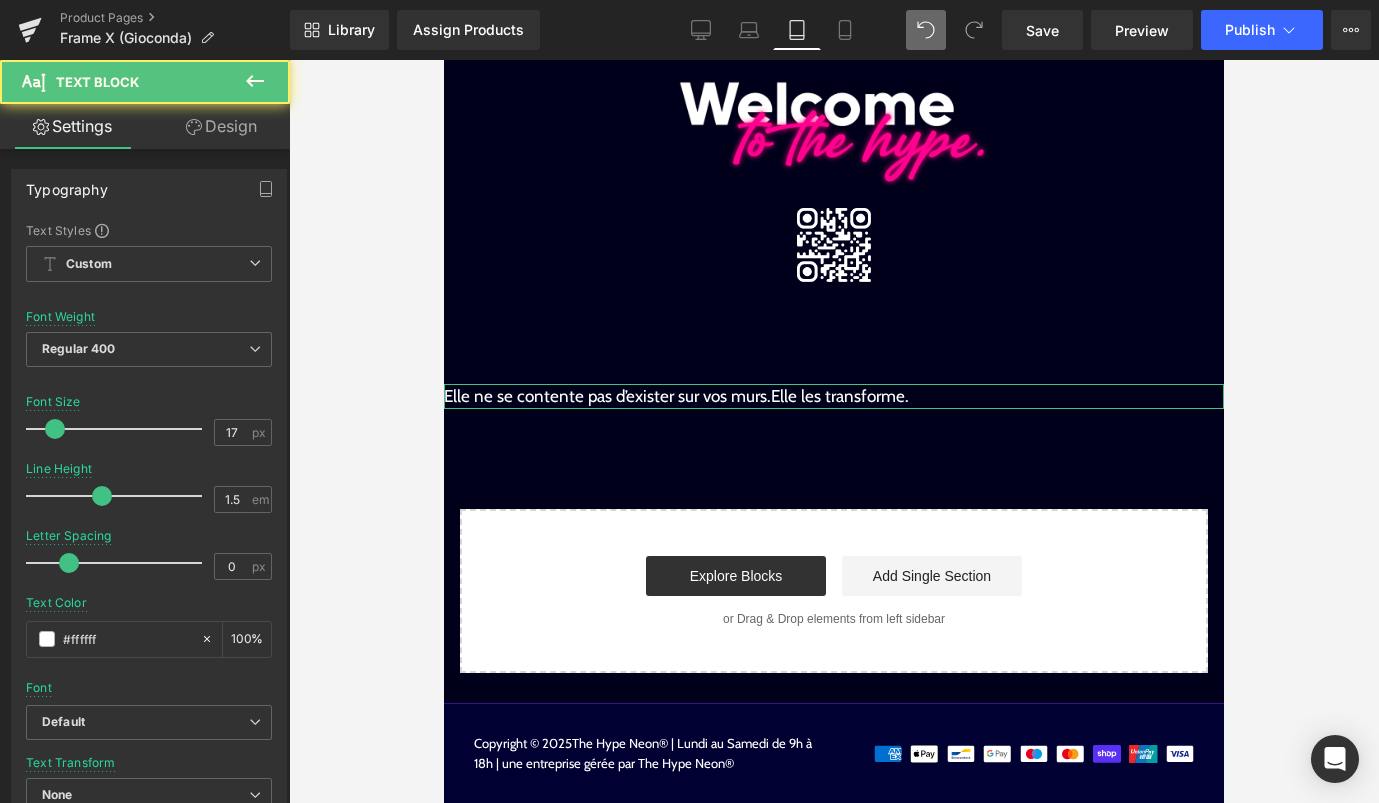 click on "Design" at bounding box center (221, 126) 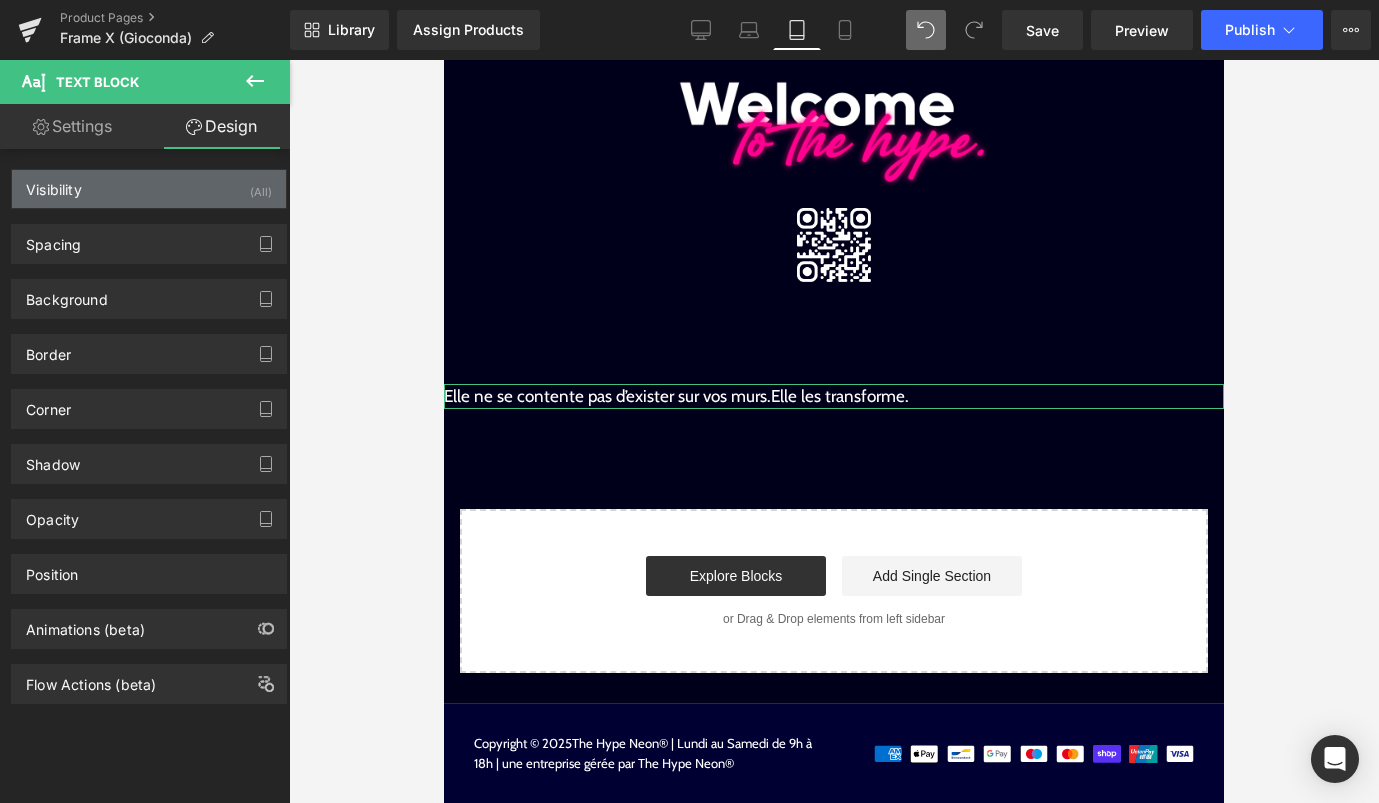 click on "(All)" at bounding box center [261, 186] 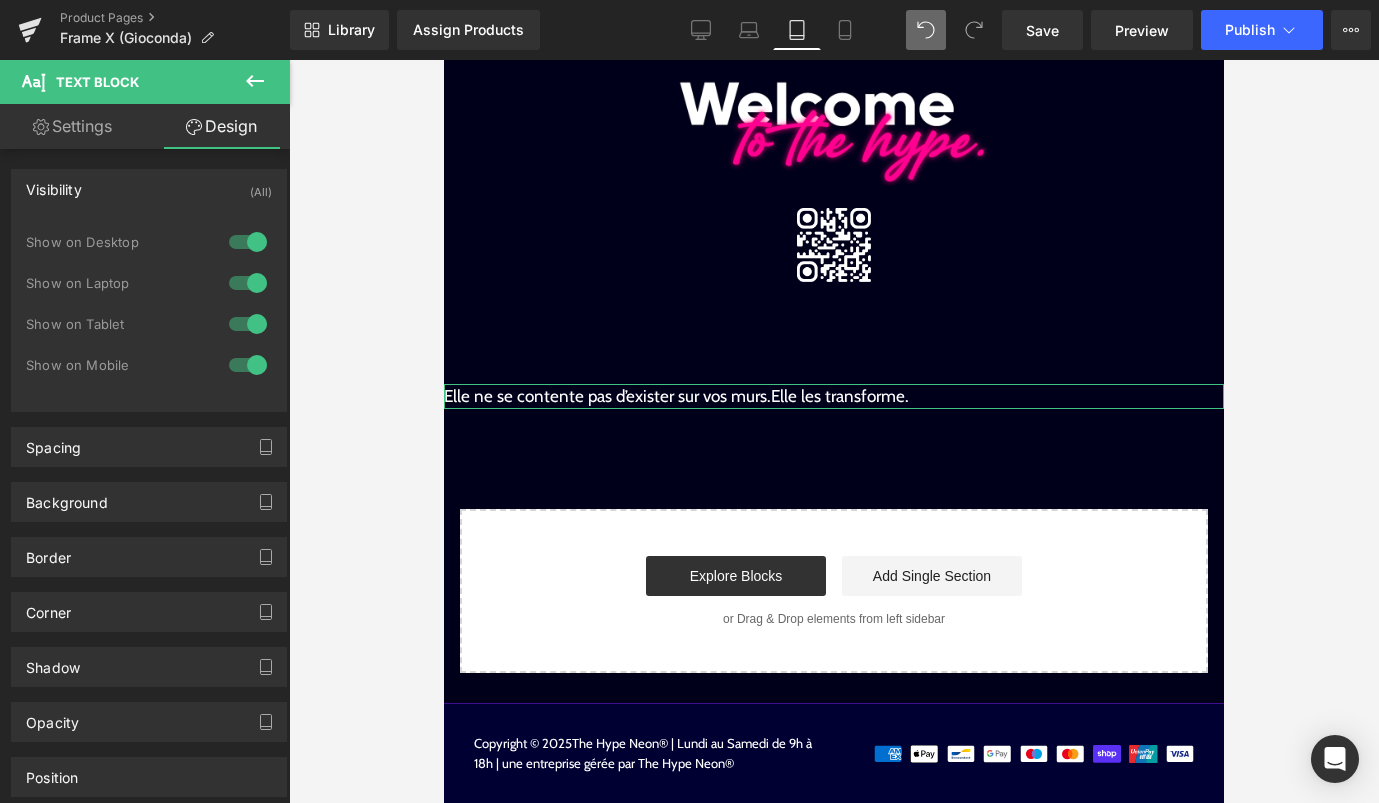 click at bounding box center (248, 242) 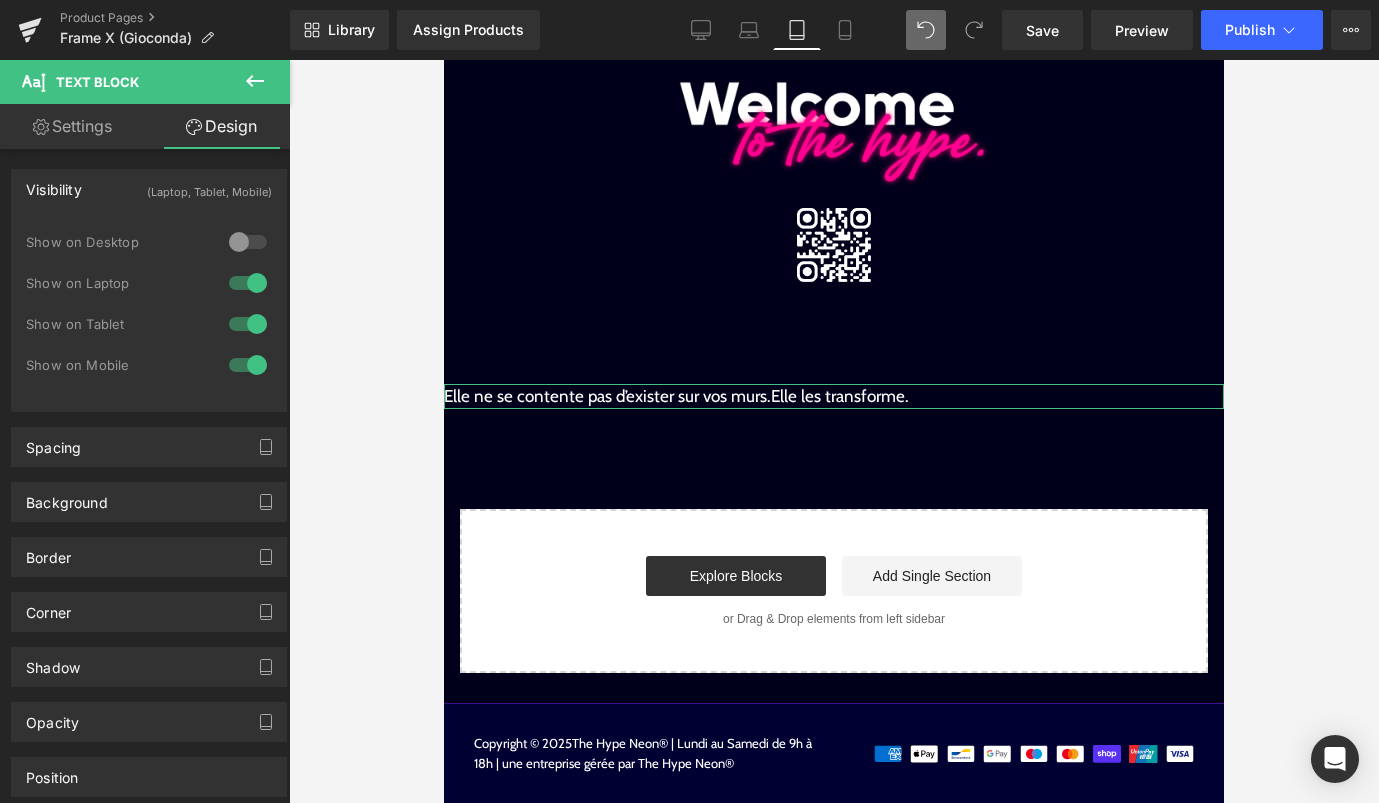 click at bounding box center [248, 283] 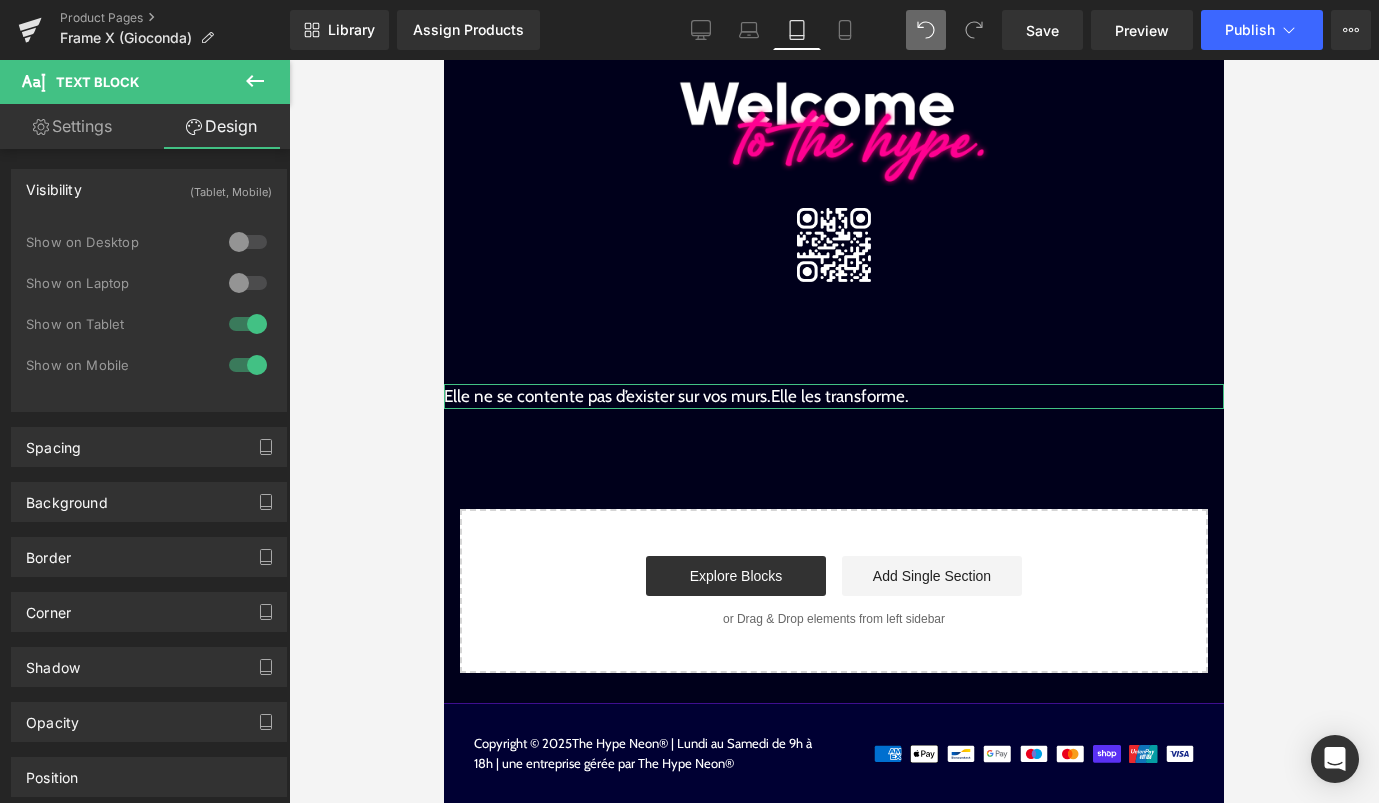 click at bounding box center (248, 324) 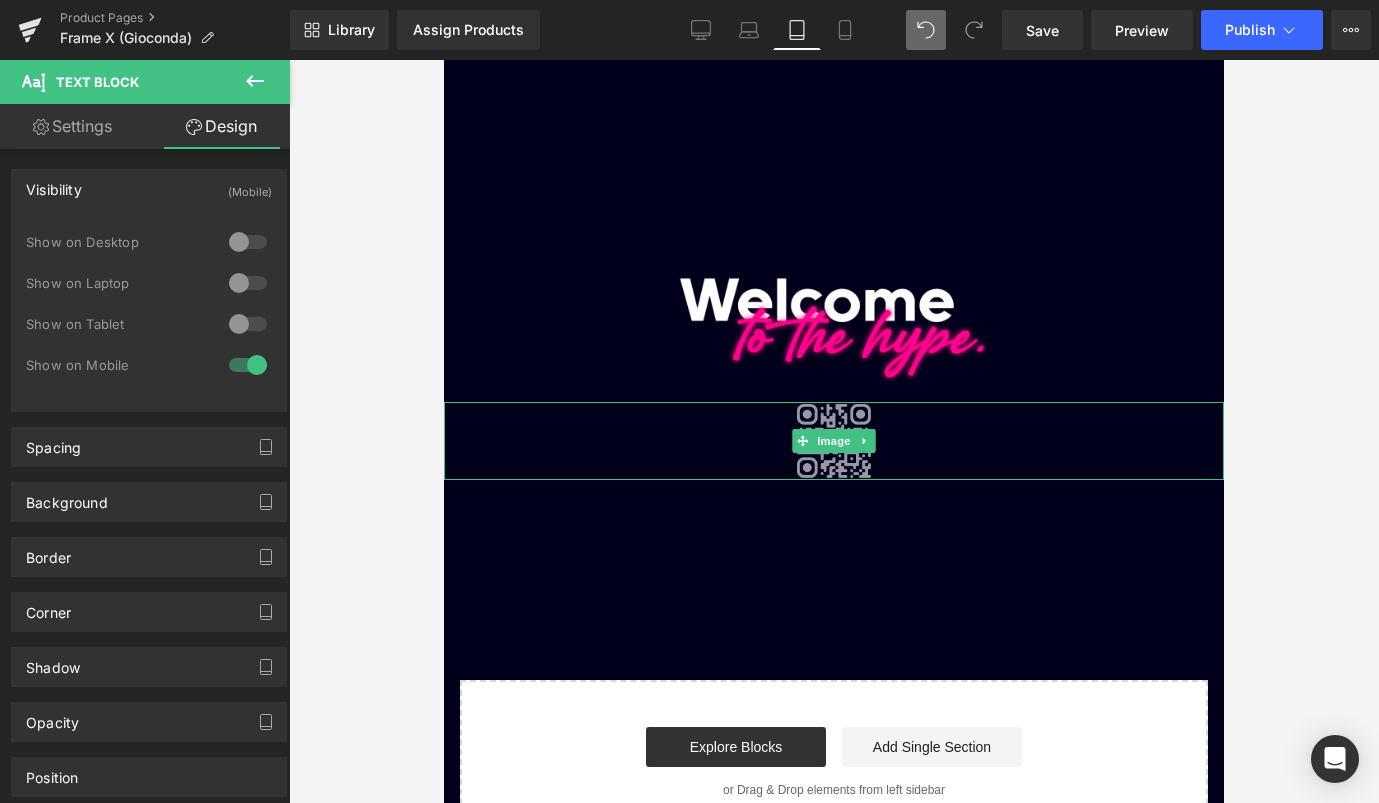 scroll, scrollTop: 0, scrollLeft: 0, axis: both 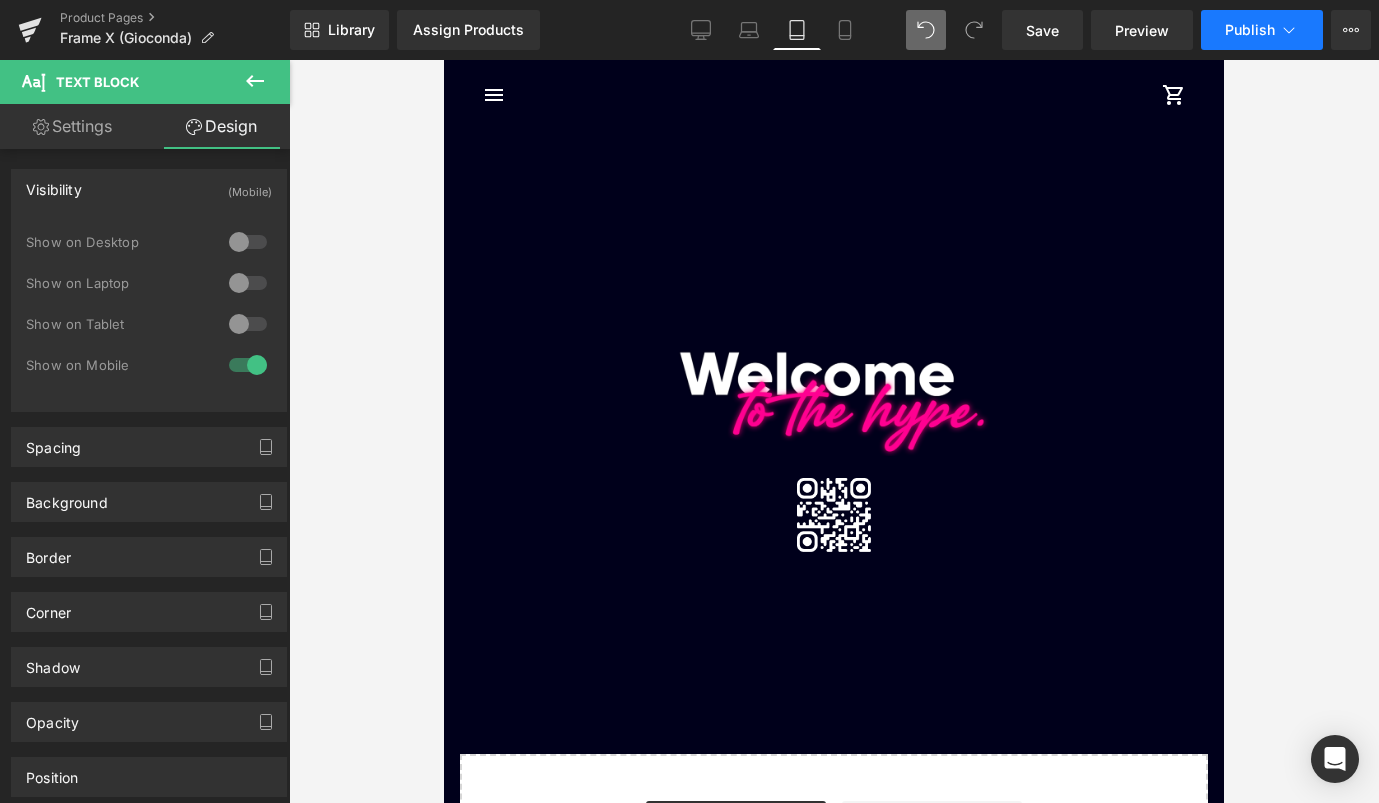 click on "Publish" at bounding box center [1250, 30] 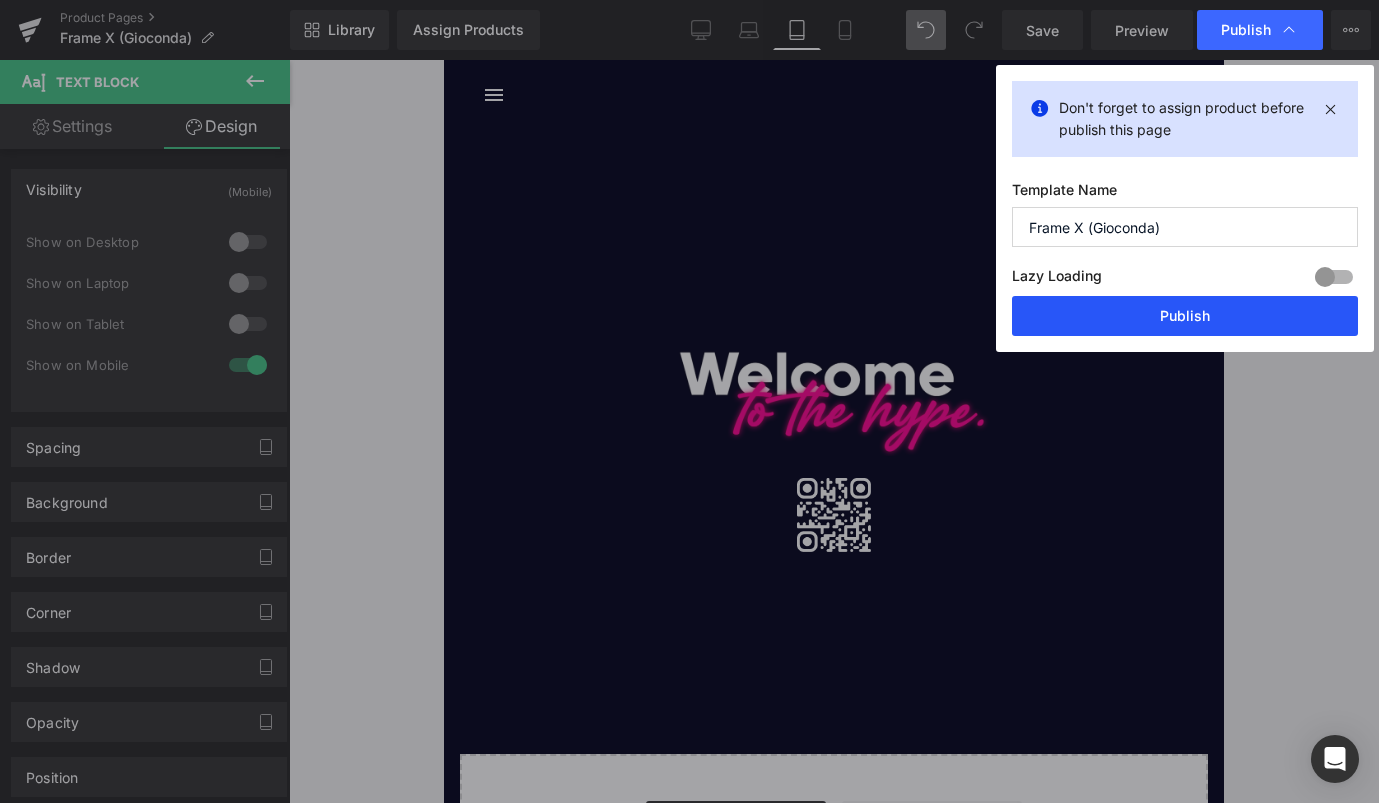 click on "Publish" at bounding box center [1185, 316] 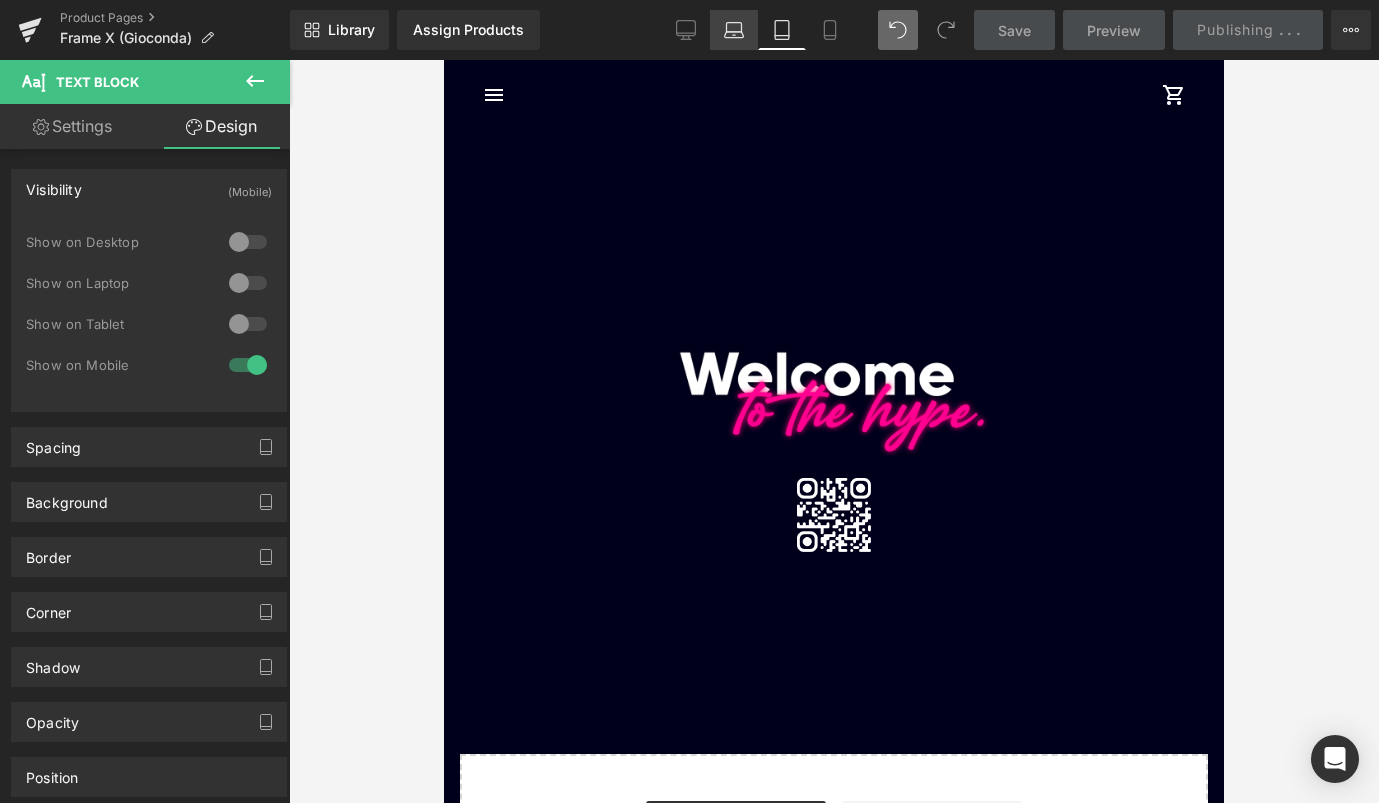 click 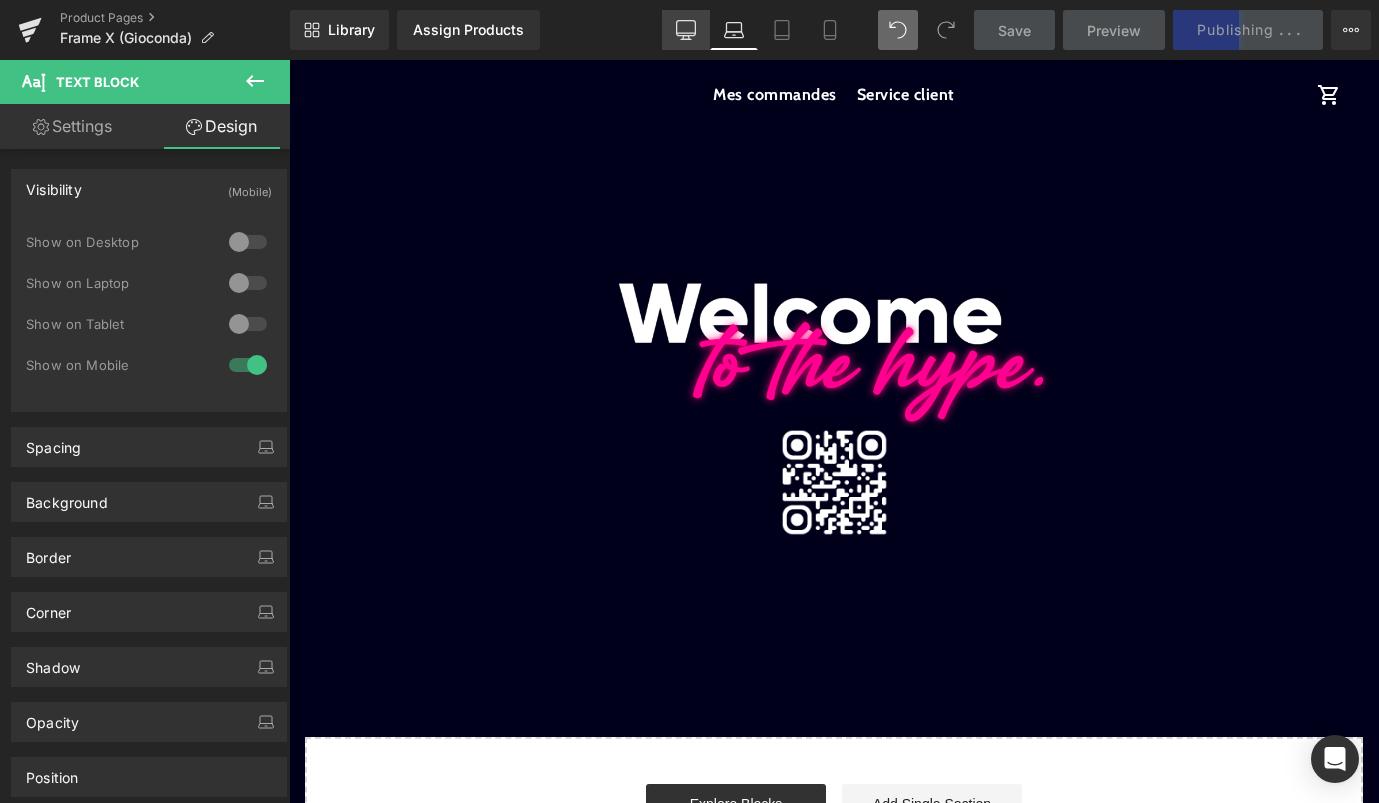 click 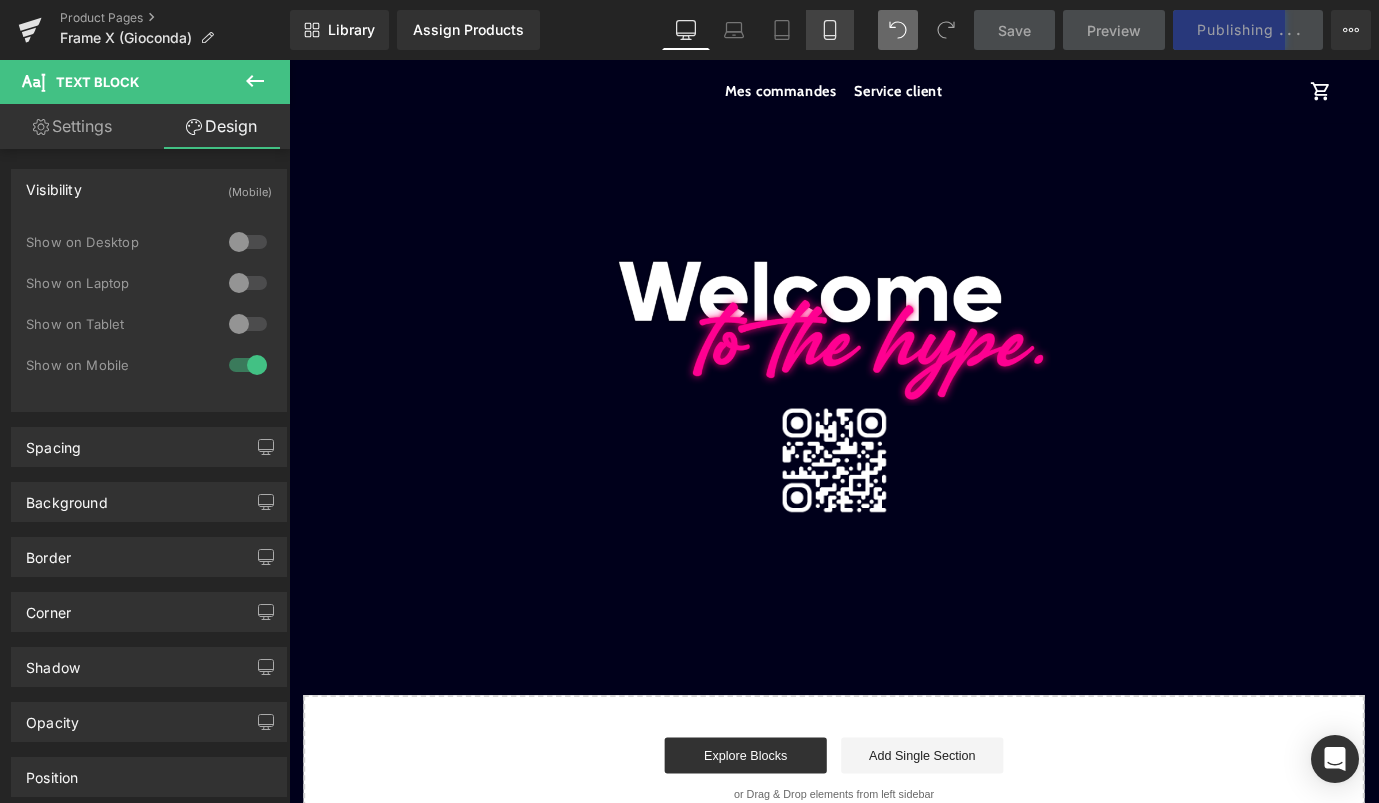 click on "Mobile" at bounding box center (830, 30) 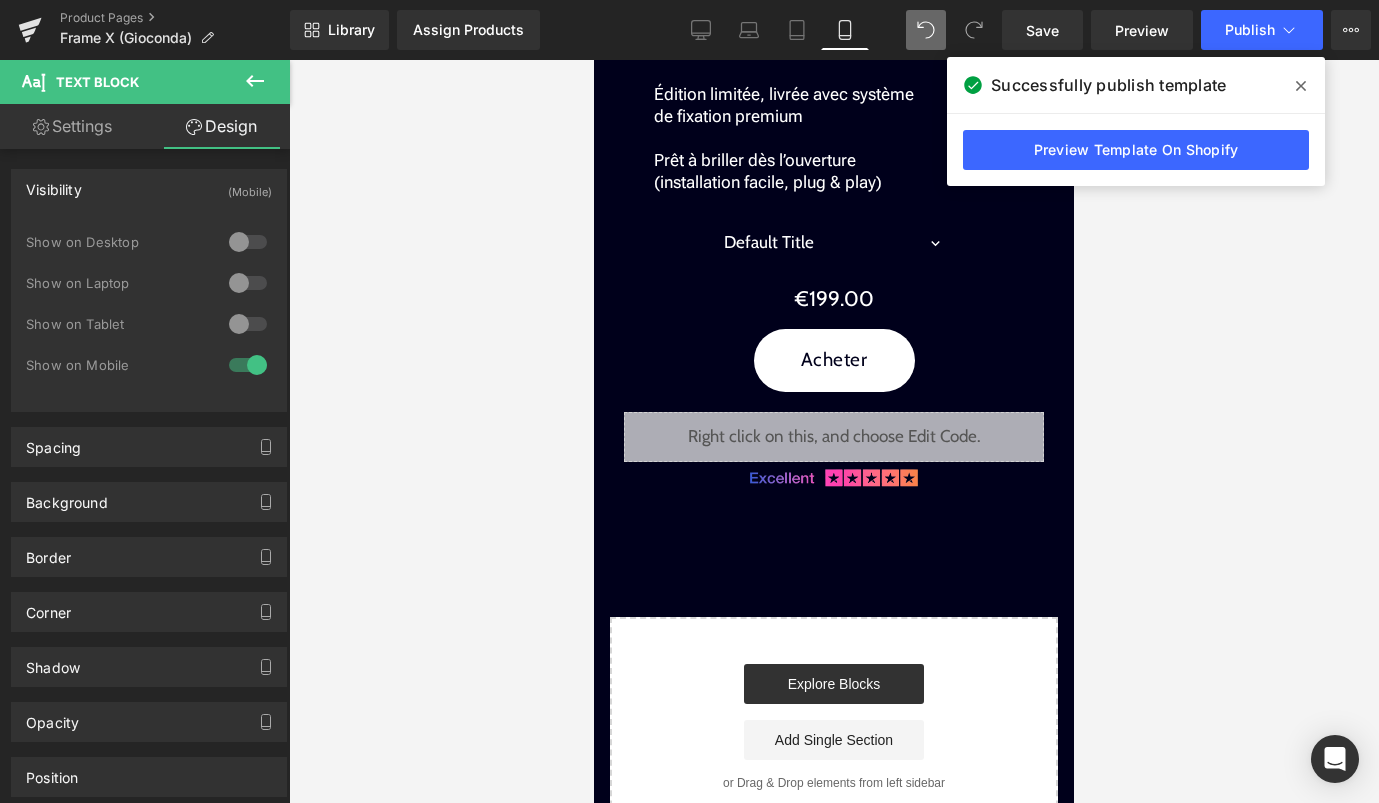 scroll, scrollTop: 2752, scrollLeft: 0, axis: vertical 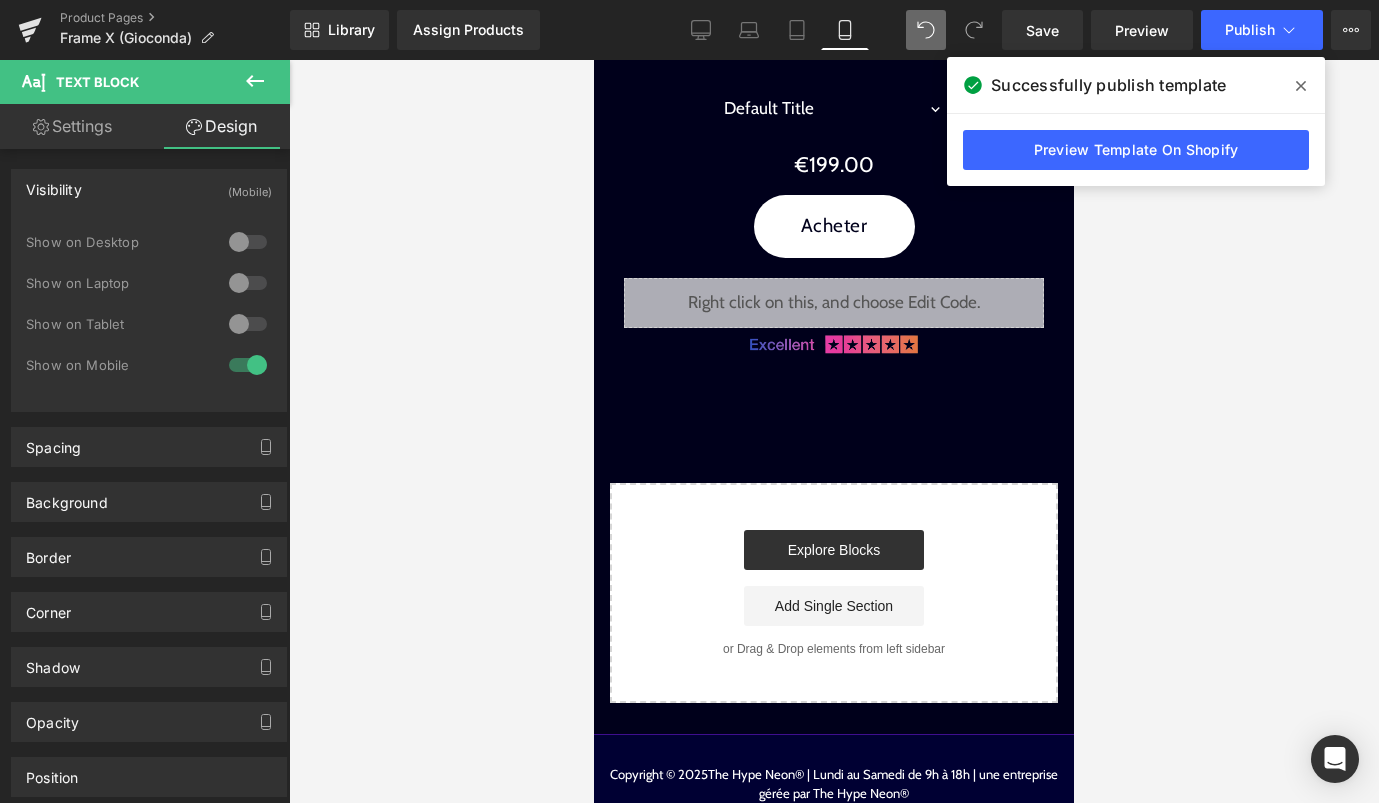 click at bounding box center [1015, 341] 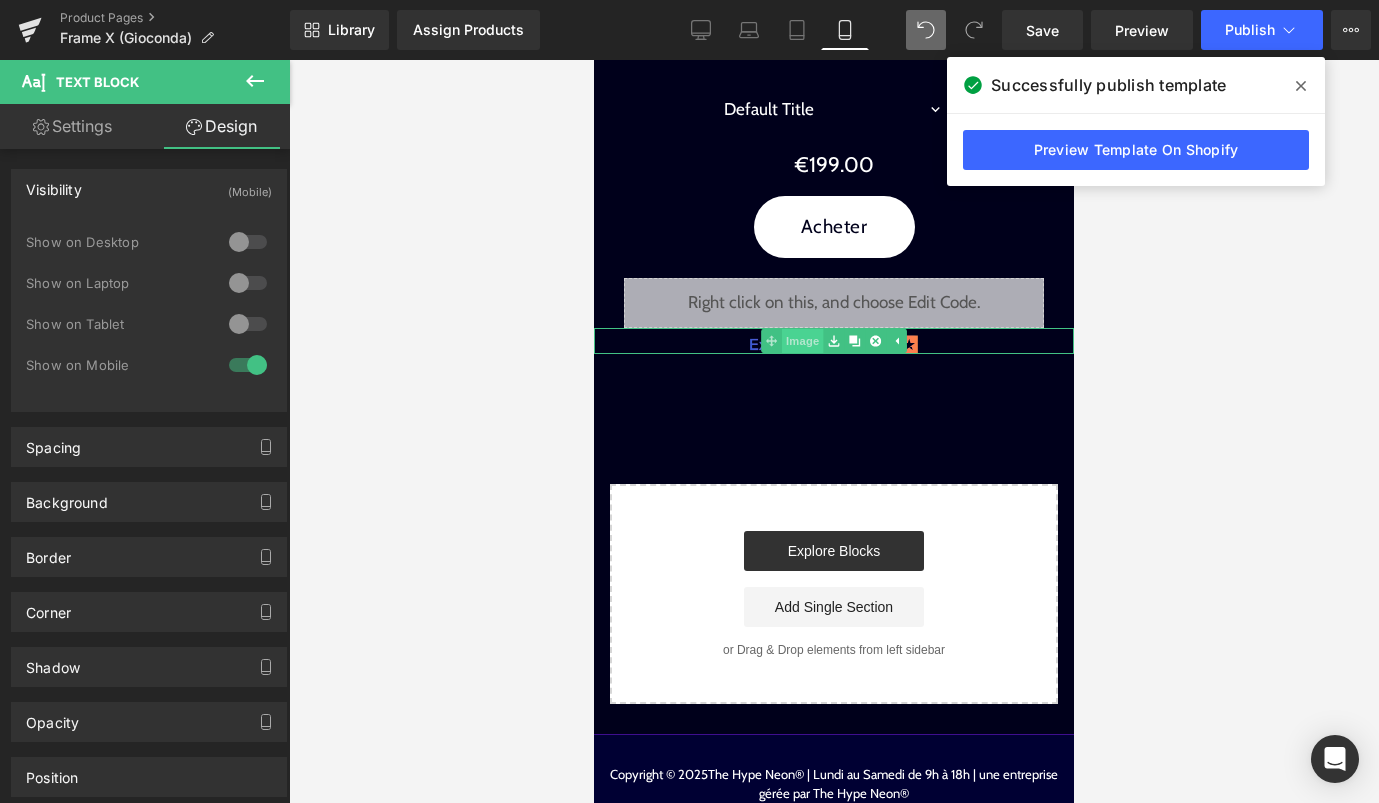 click on "Image" at bounding box center (792, 341) 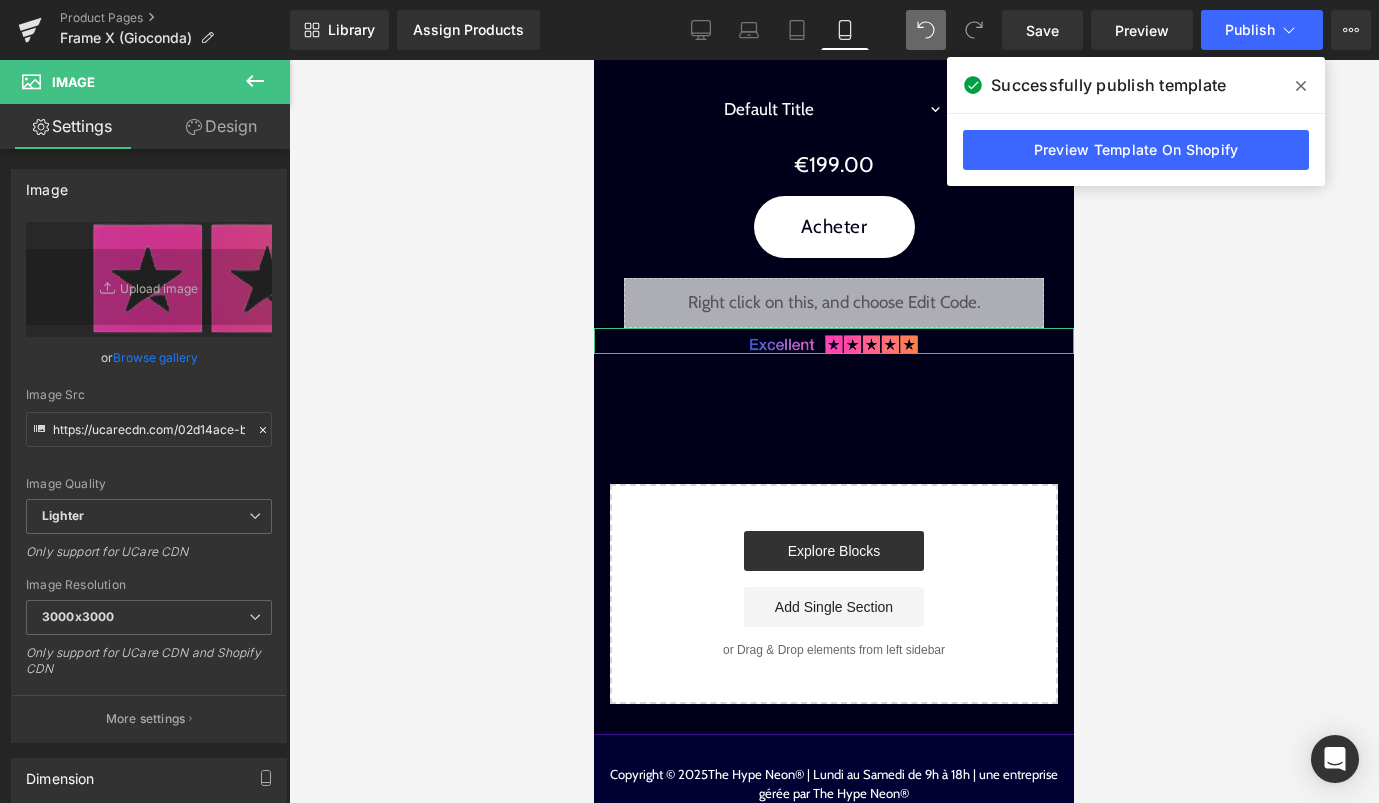 click on "Design" at bounding box center (221, 126) 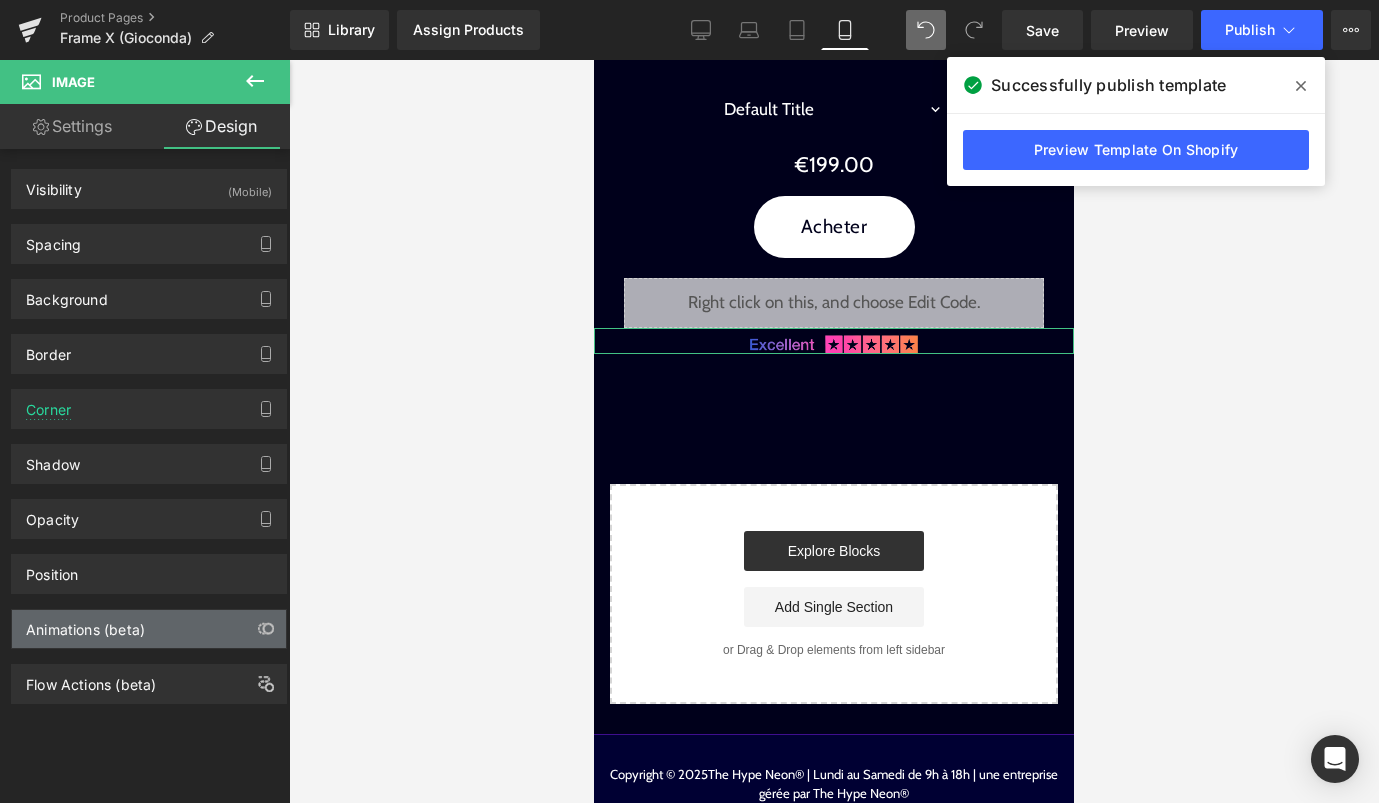 click on "Animations (beta)" at bounding box center (149, 629) 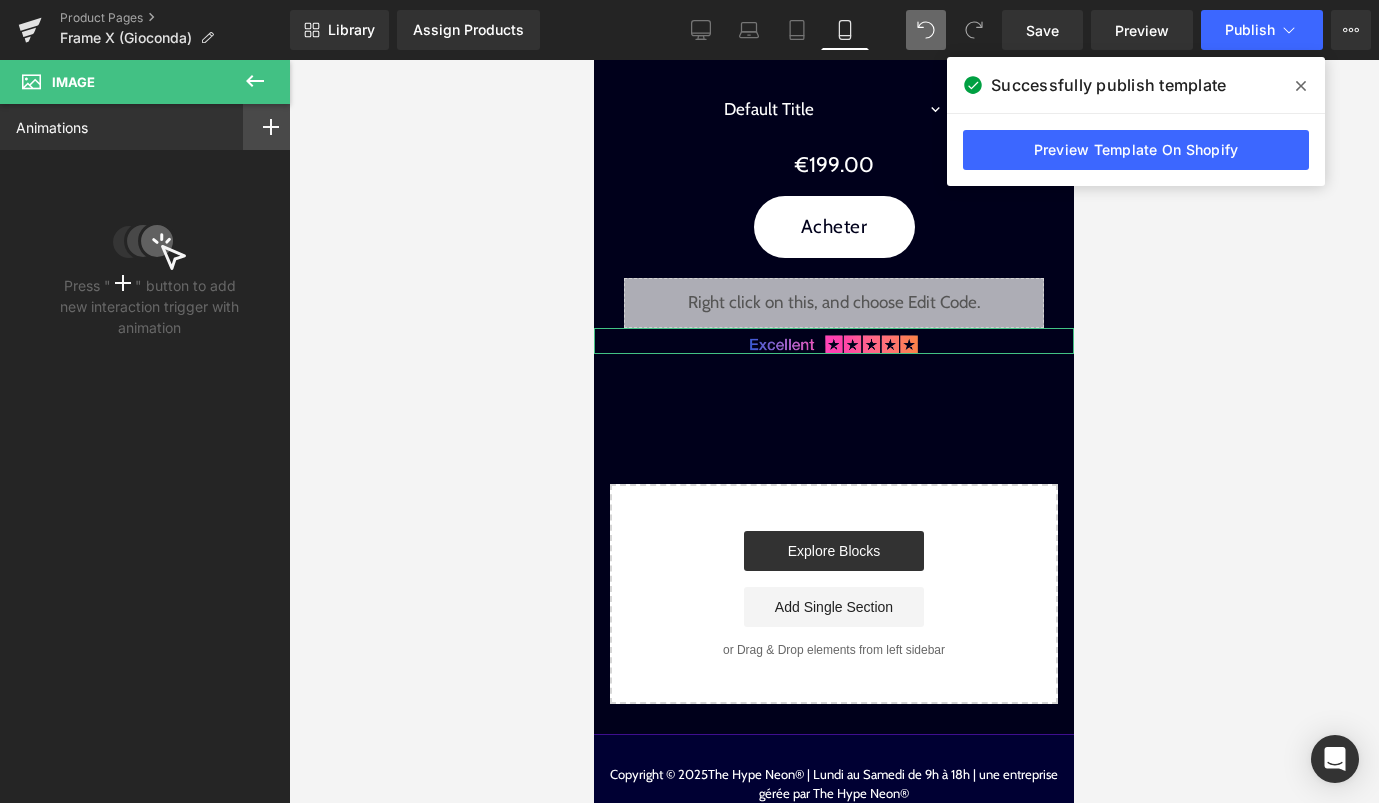 click 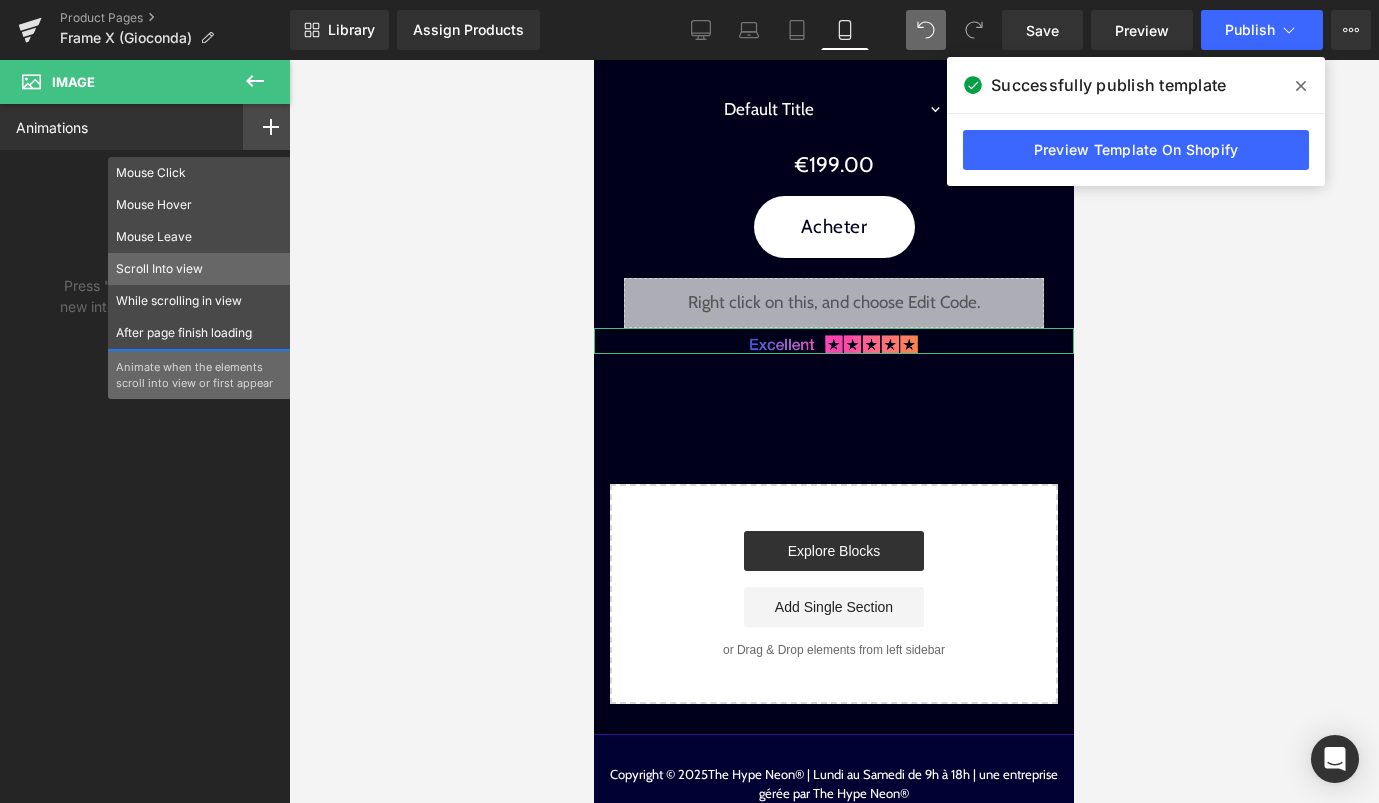 click on "Scroll Into view" at bounding box center [199, 269] 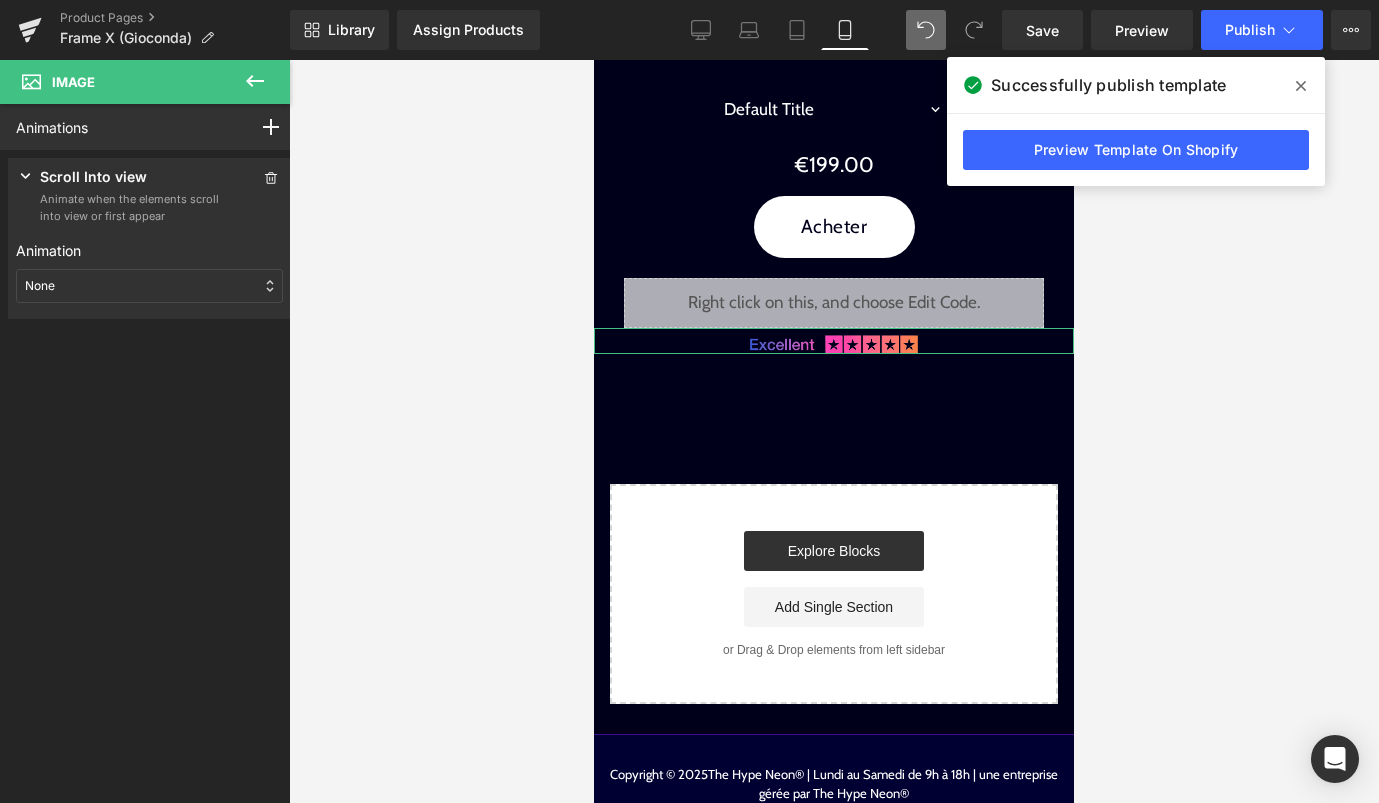 click on "Animate when the elements scroll into view or first appear" at bounding box center [130, 207] 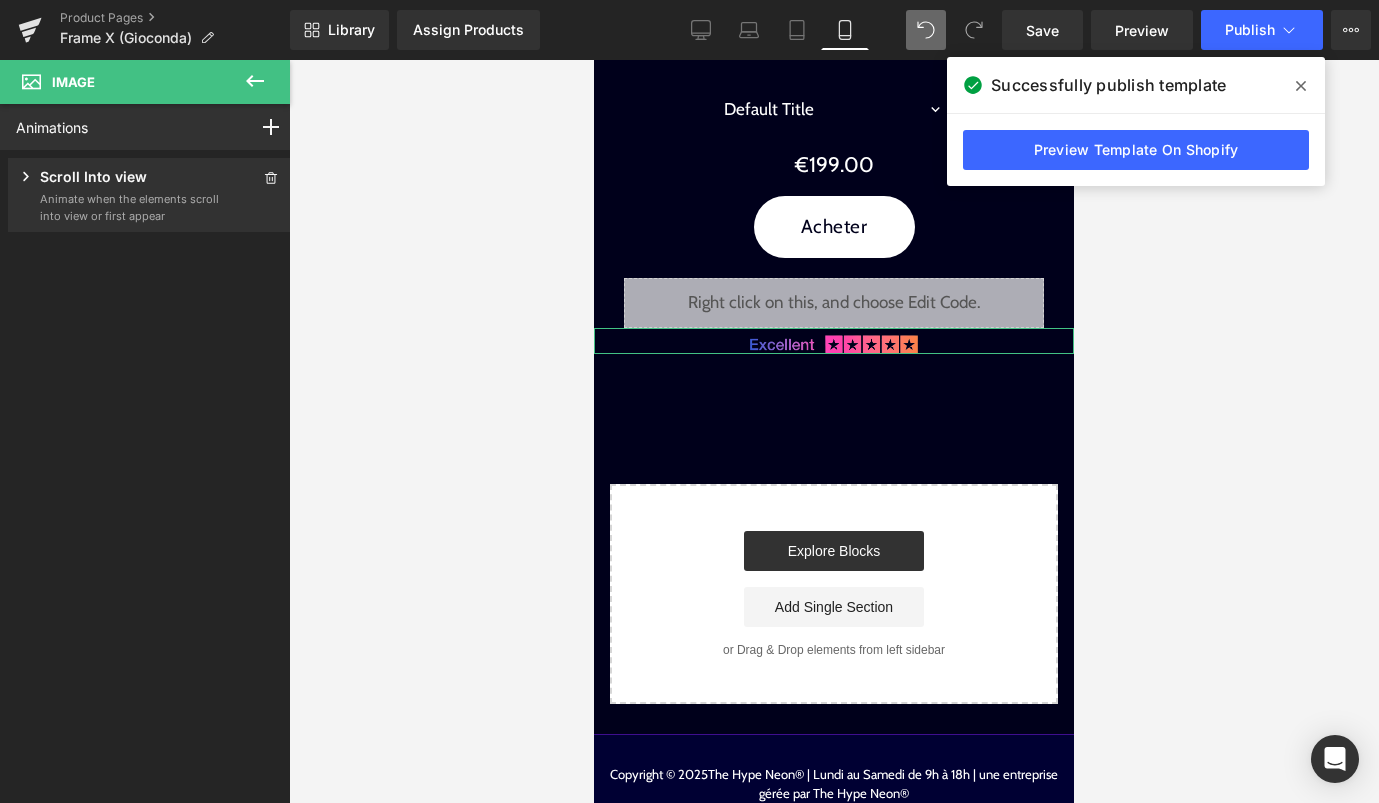 click on "Animate when the elements scroll into view or first appear" at bounding box center (130, 207) 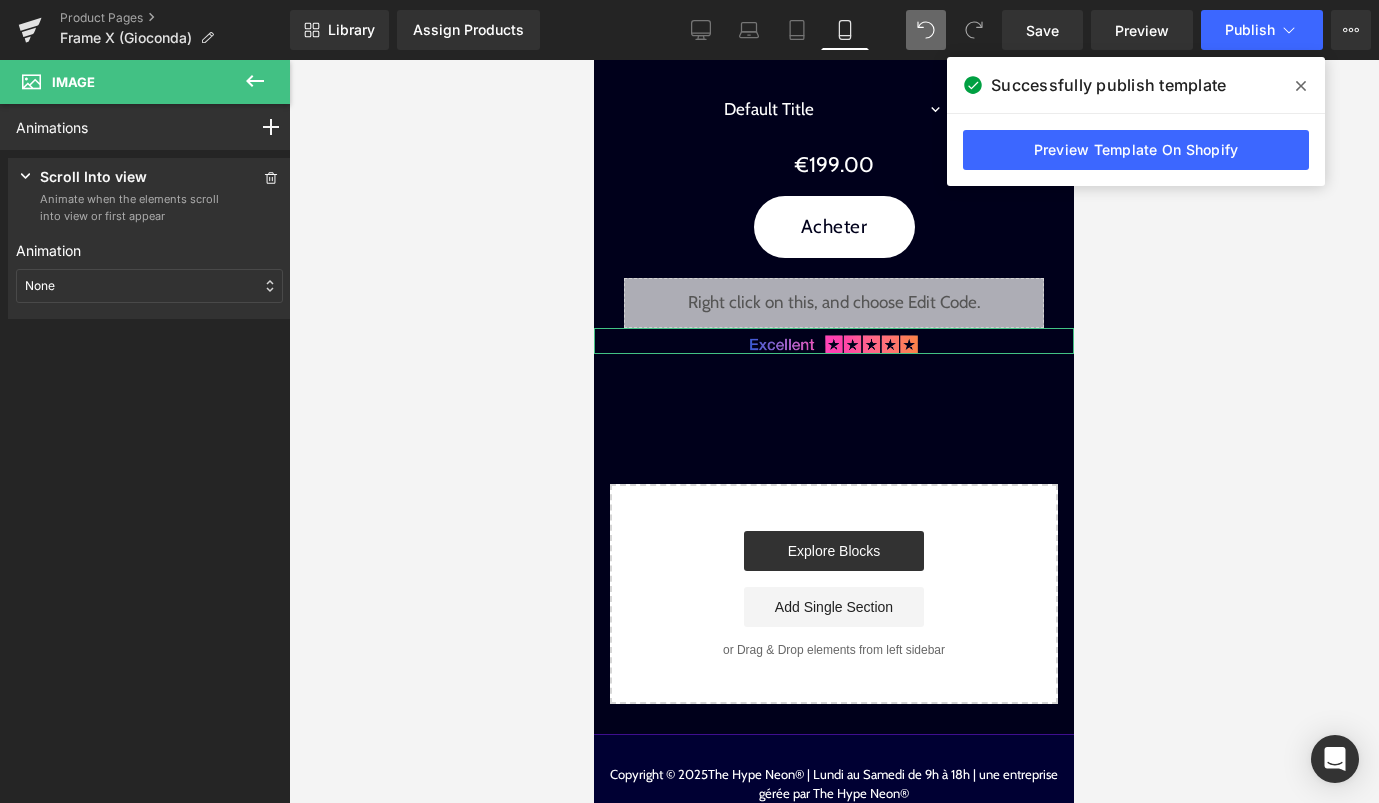 click on "None" at bounding box center [149, 286] 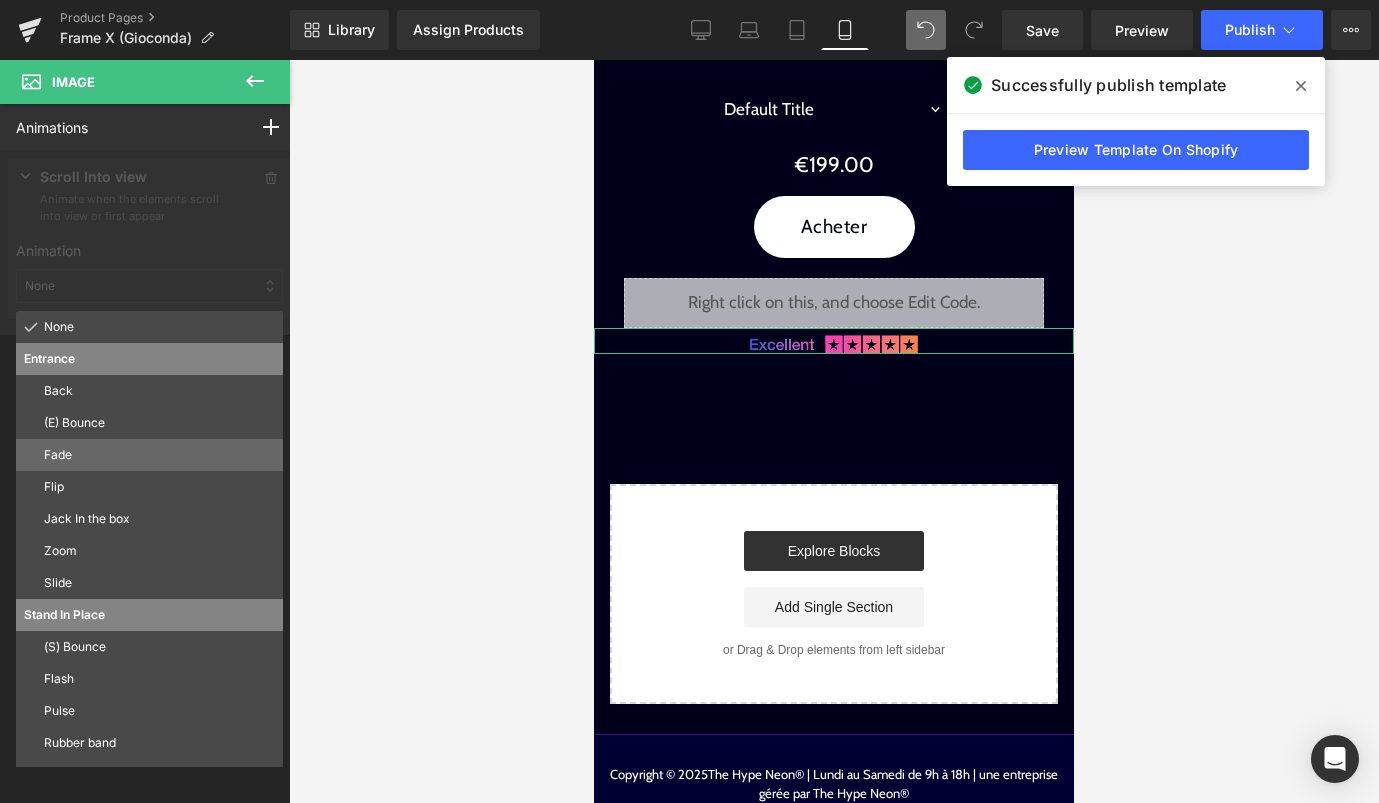 click on "Fade" at bounding box center (159, 455) 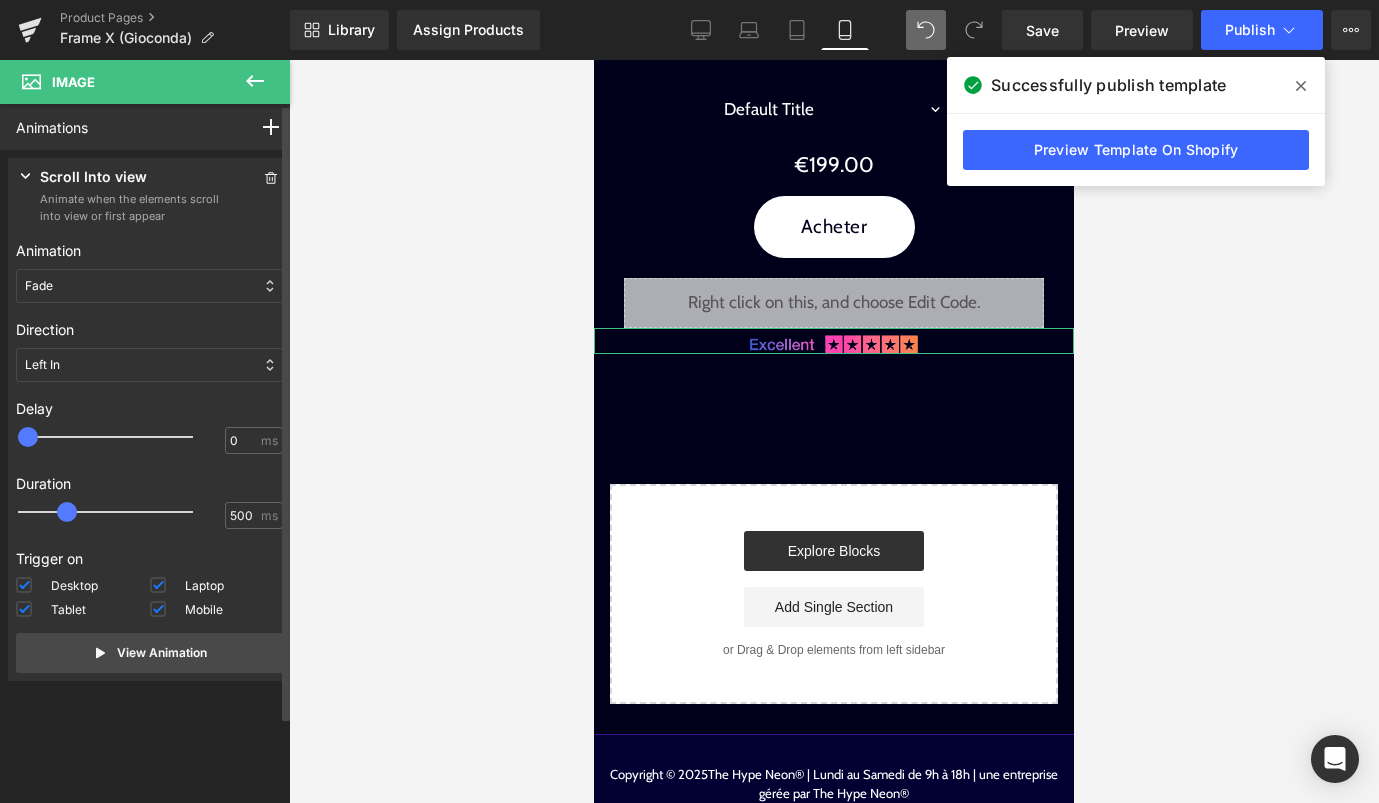 click on "Left In" at bounding box center [149, 365] 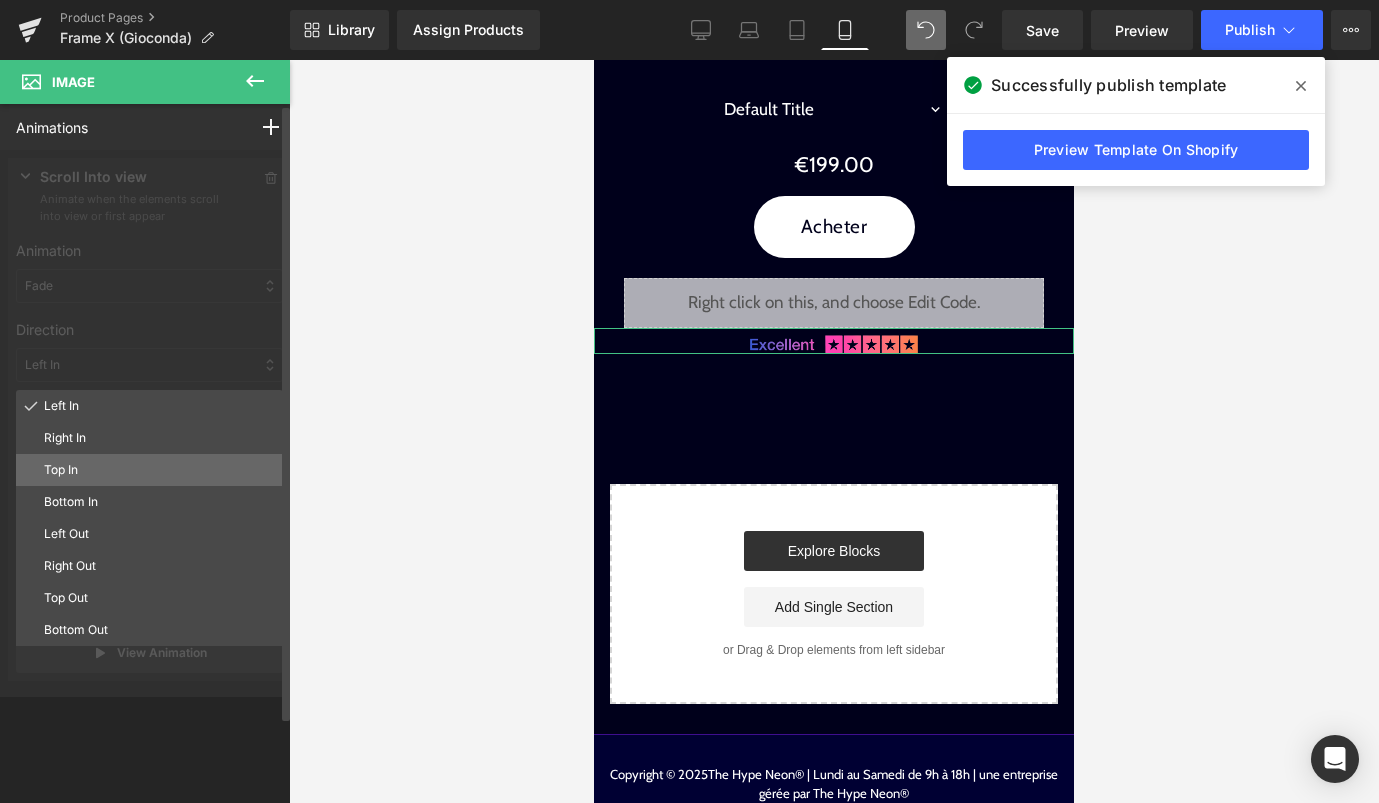 click on "Top In" at bounding box center (159, 470) 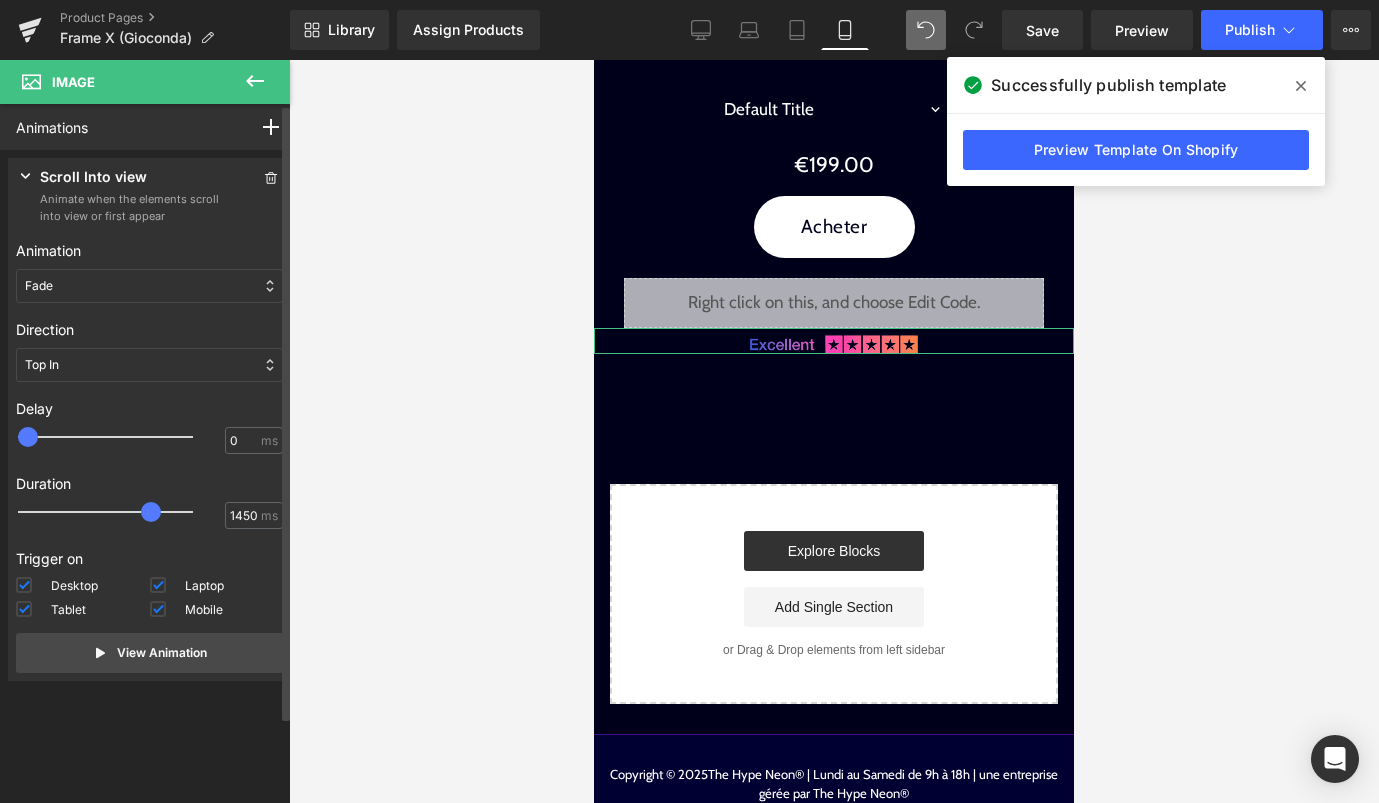 type on "1500" 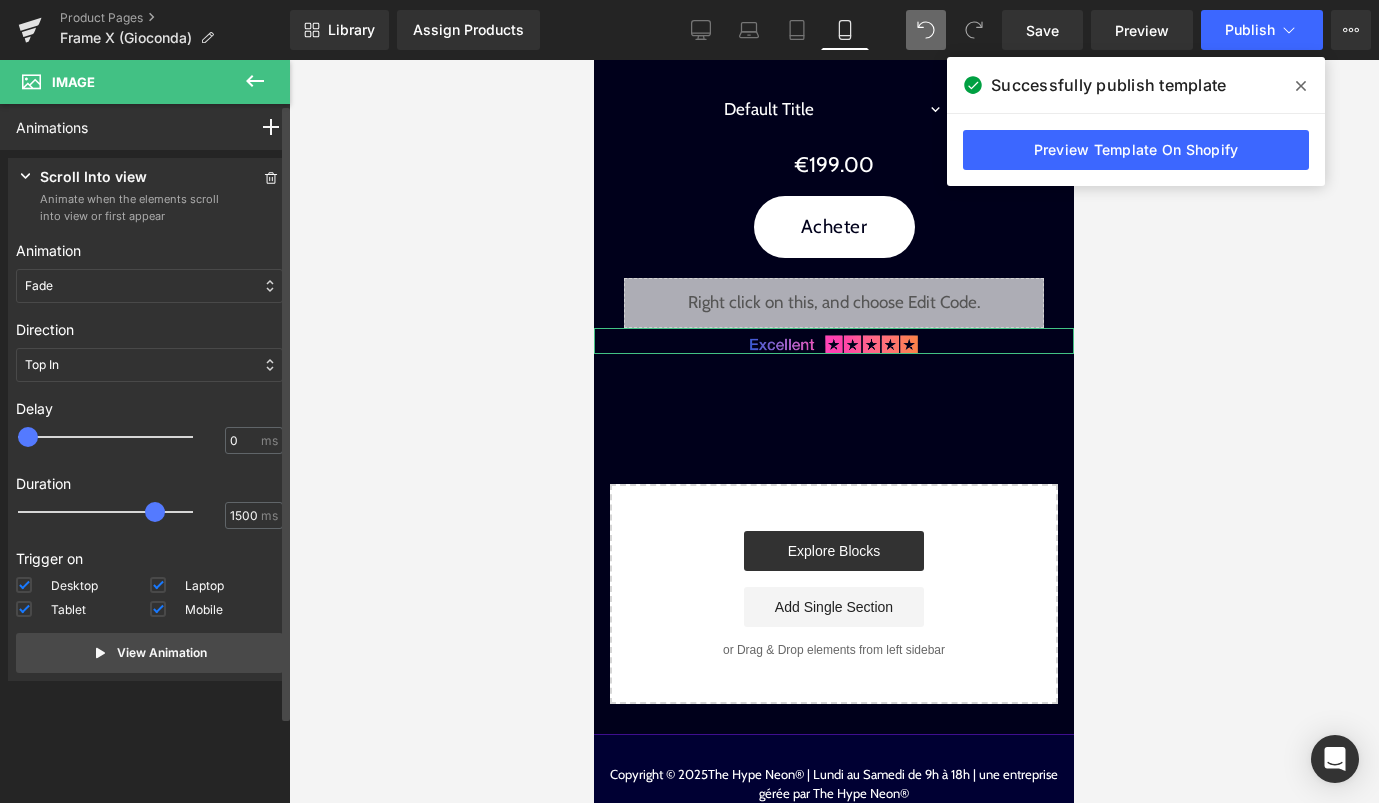drag, startPoint x: 70, startPoint y: 508, endPoint x: 160, endPoint y: 518, distance: 90.55385 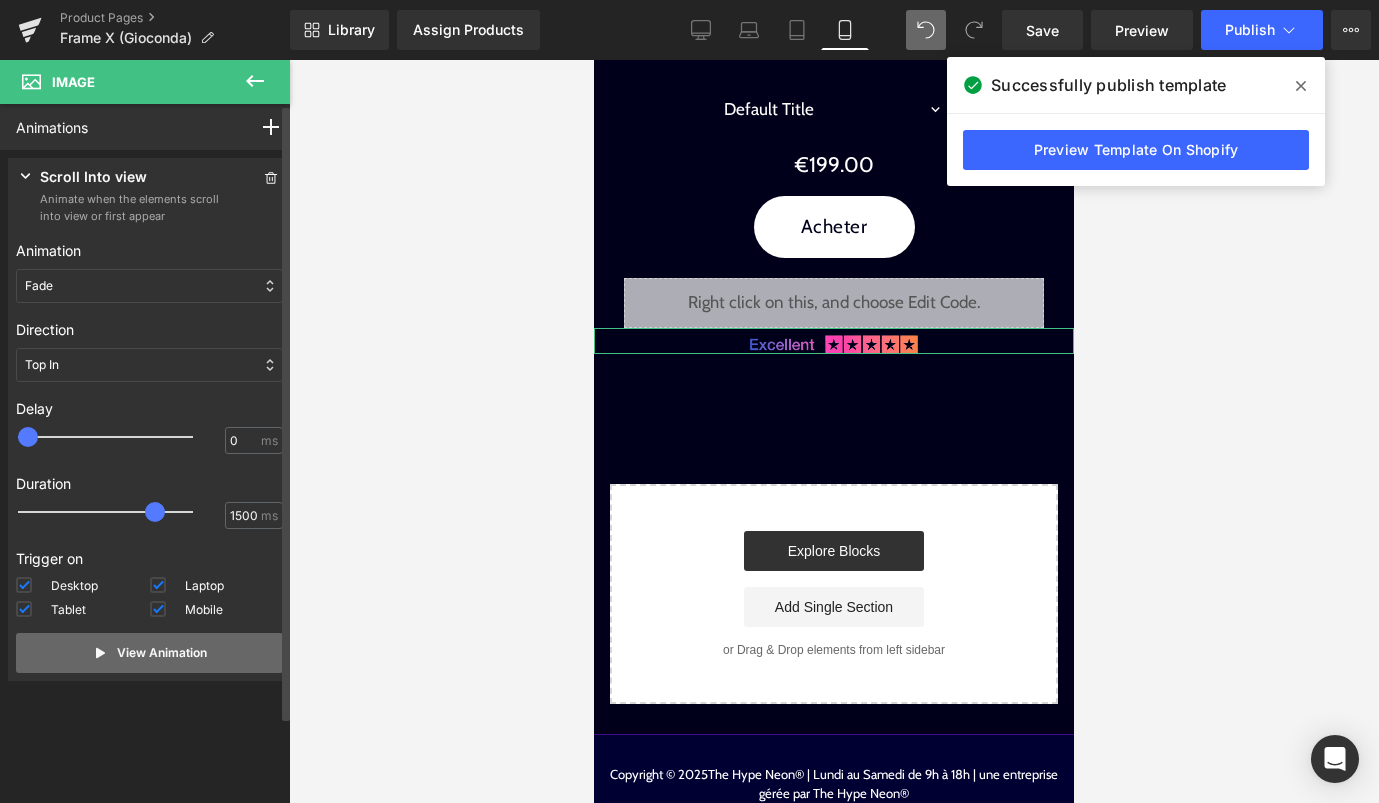 click on "View Animation" at bounding box center [149, 653] 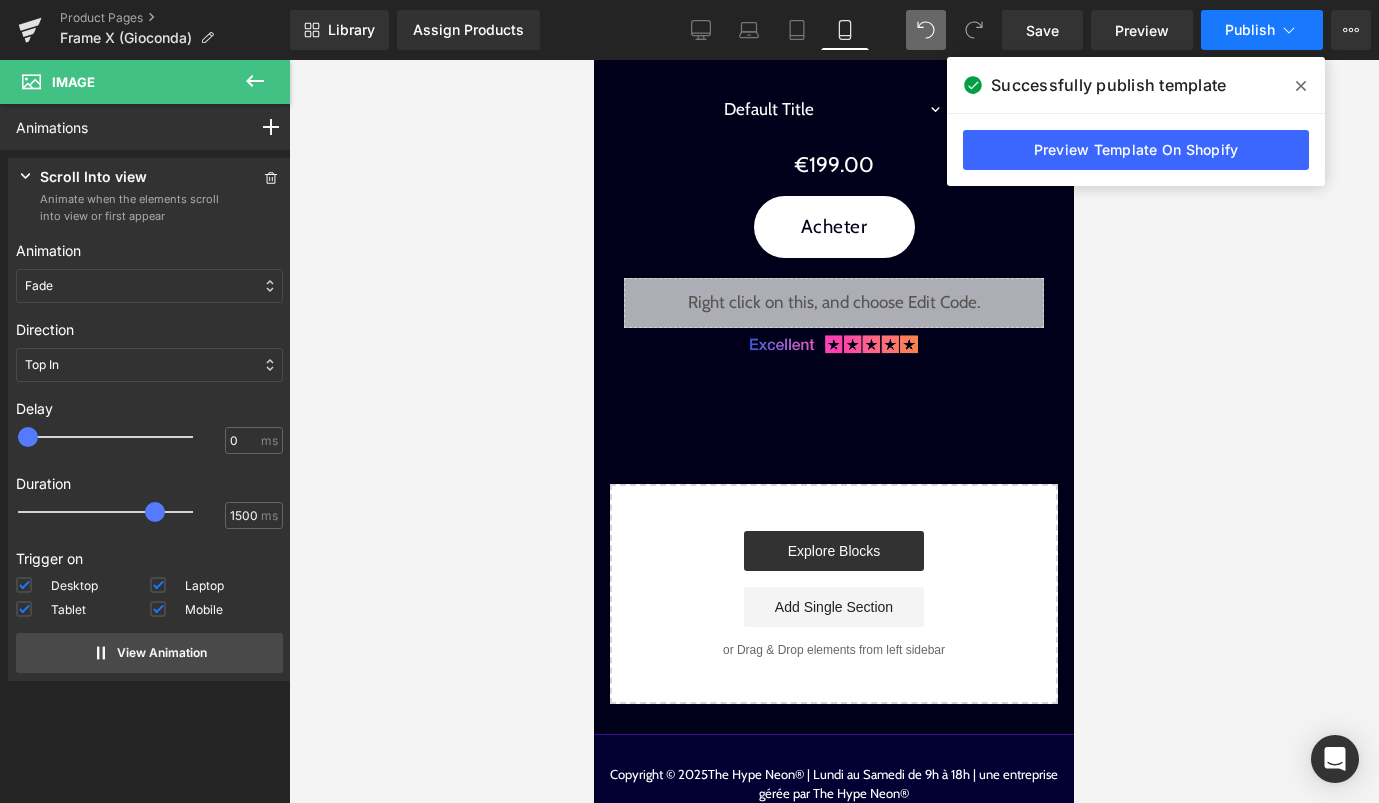 click on "Publish" at bounding box center [1262, 30] 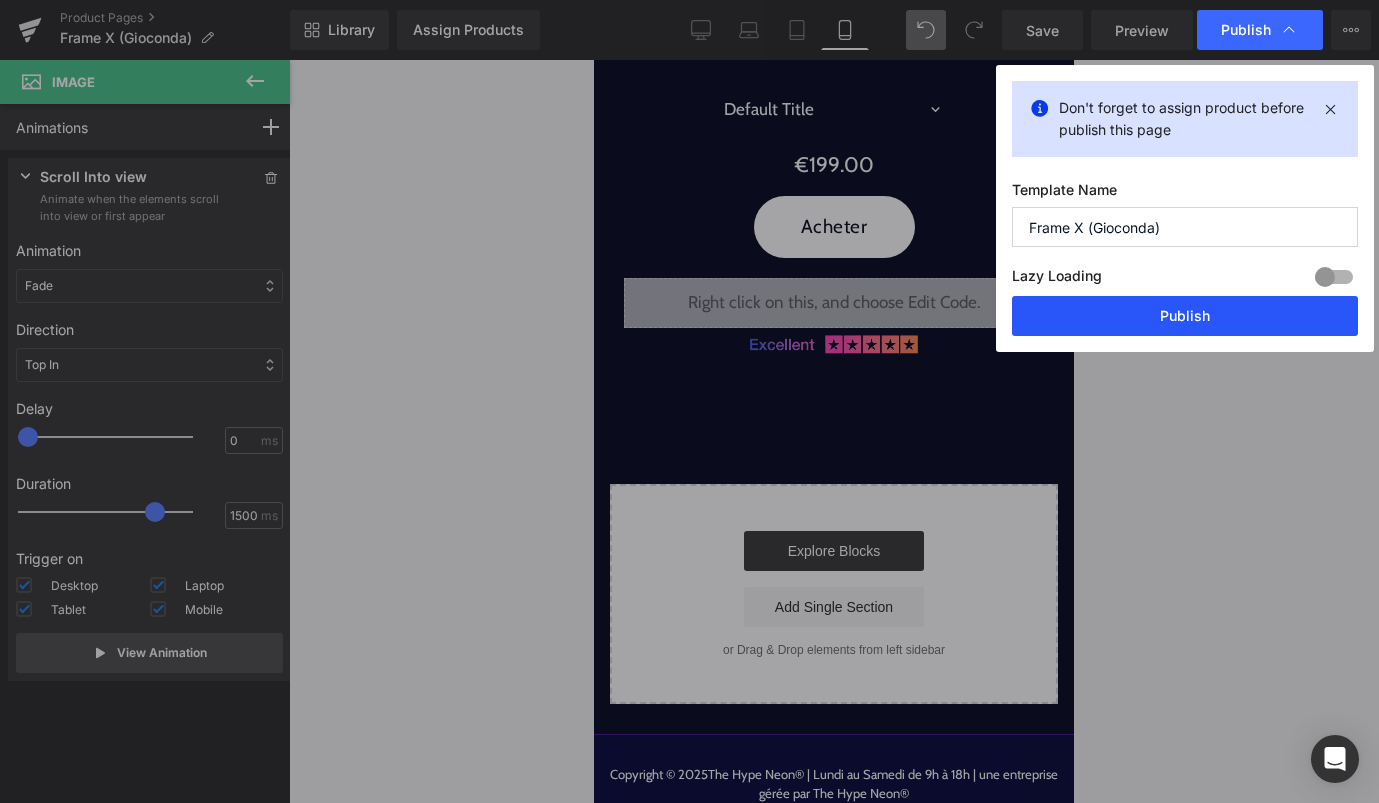 click on "Publish" at bounding box center [1185, 316] 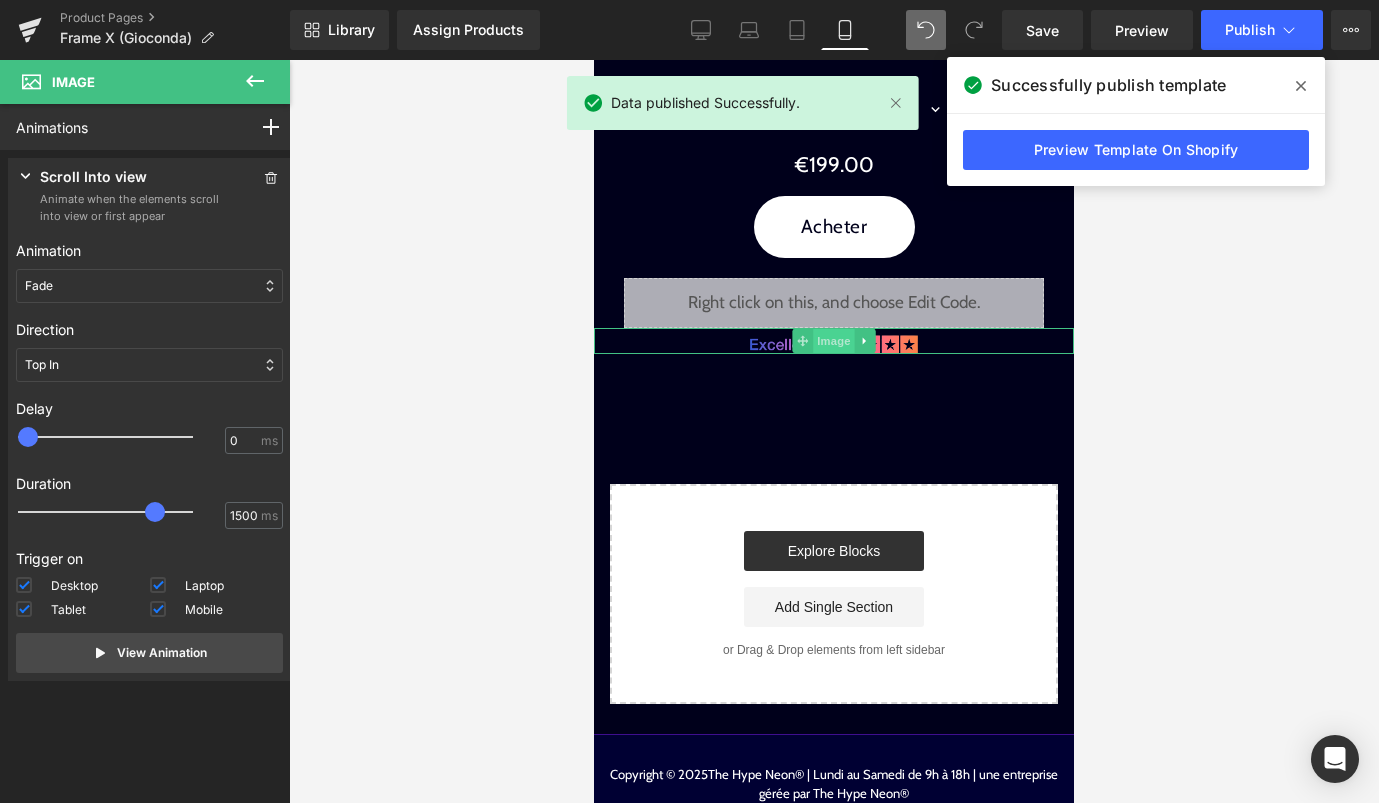 click on "Image" at bounding box center [834, 341] 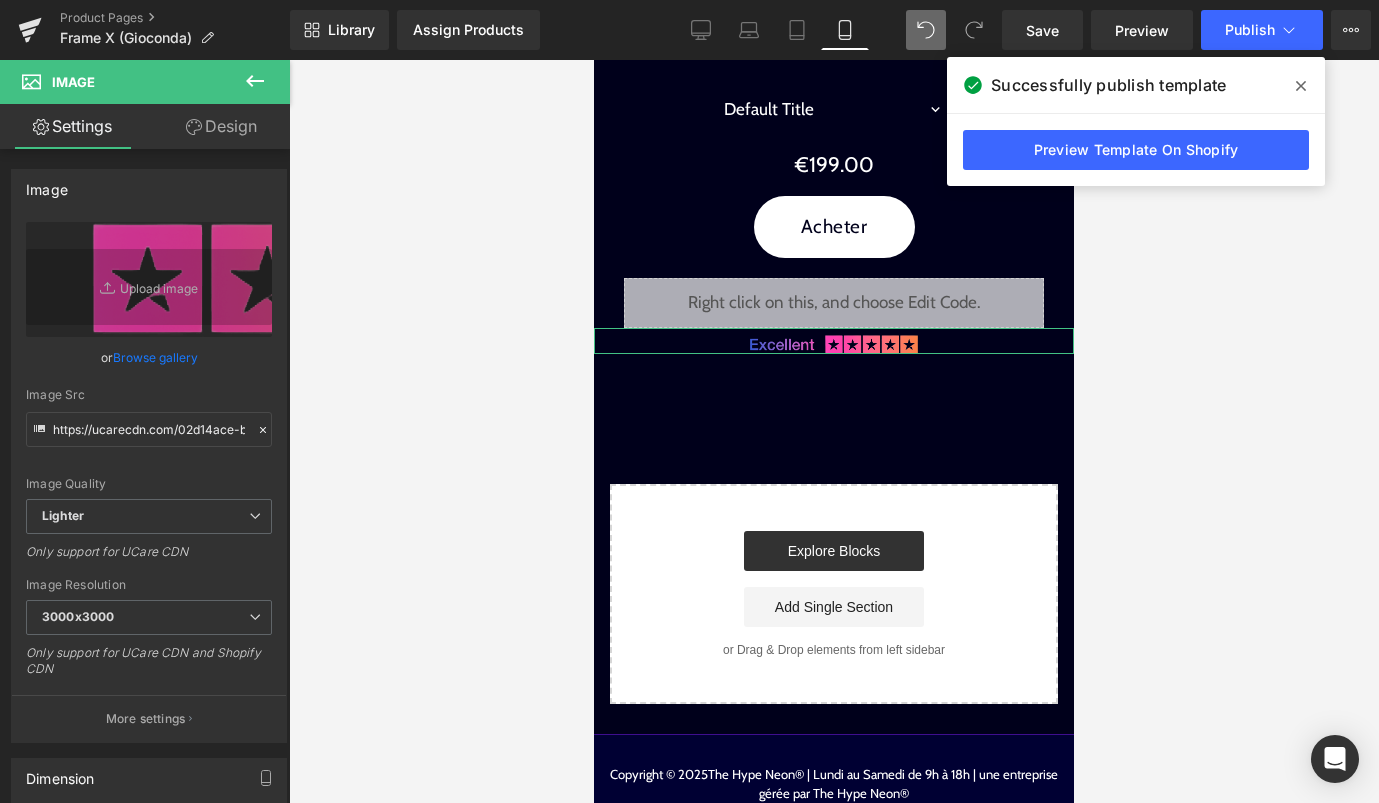 click on "Design" at bounding box center (221, 126) 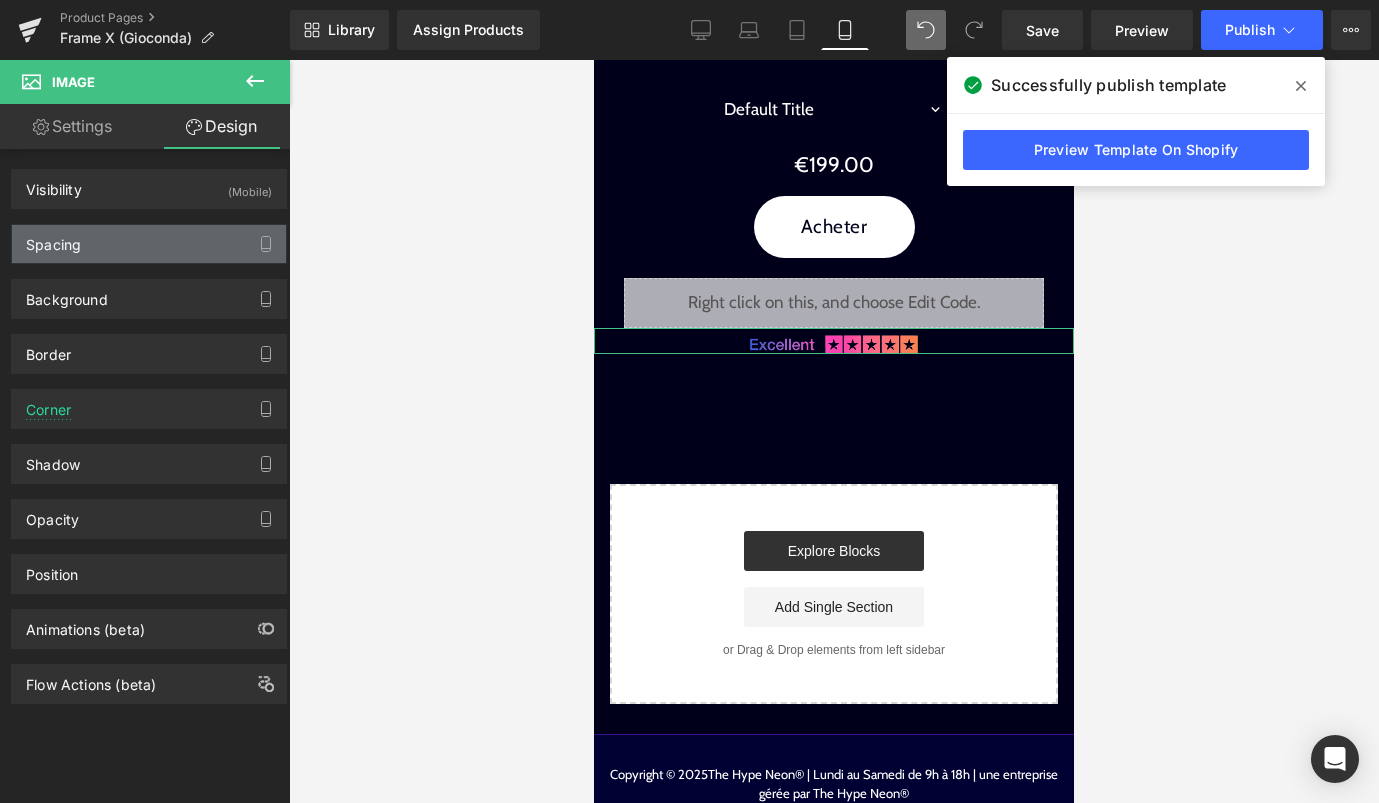 click on "Spacing" at bounding box center (149, 244) 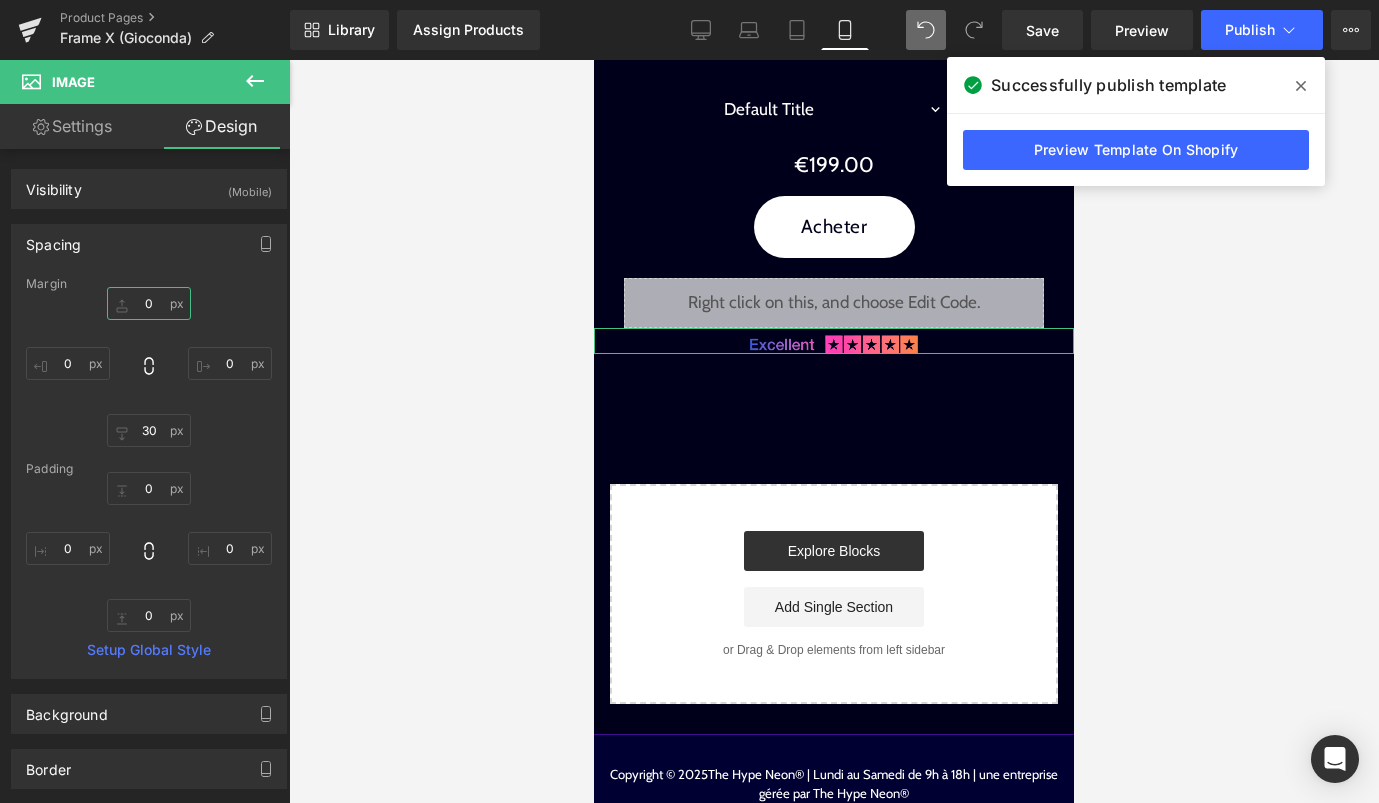 click on "0" at bounding box center [149, 303] 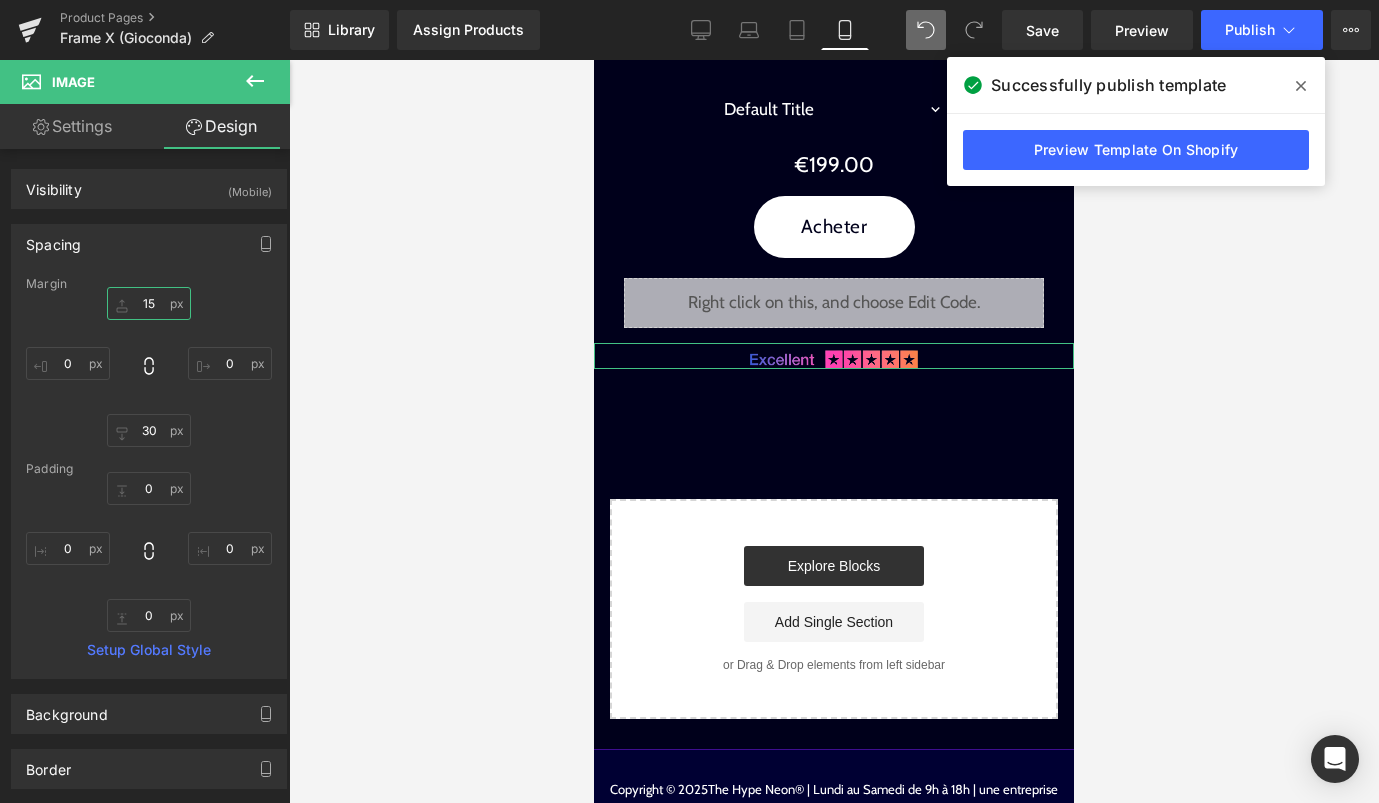 type on "1" 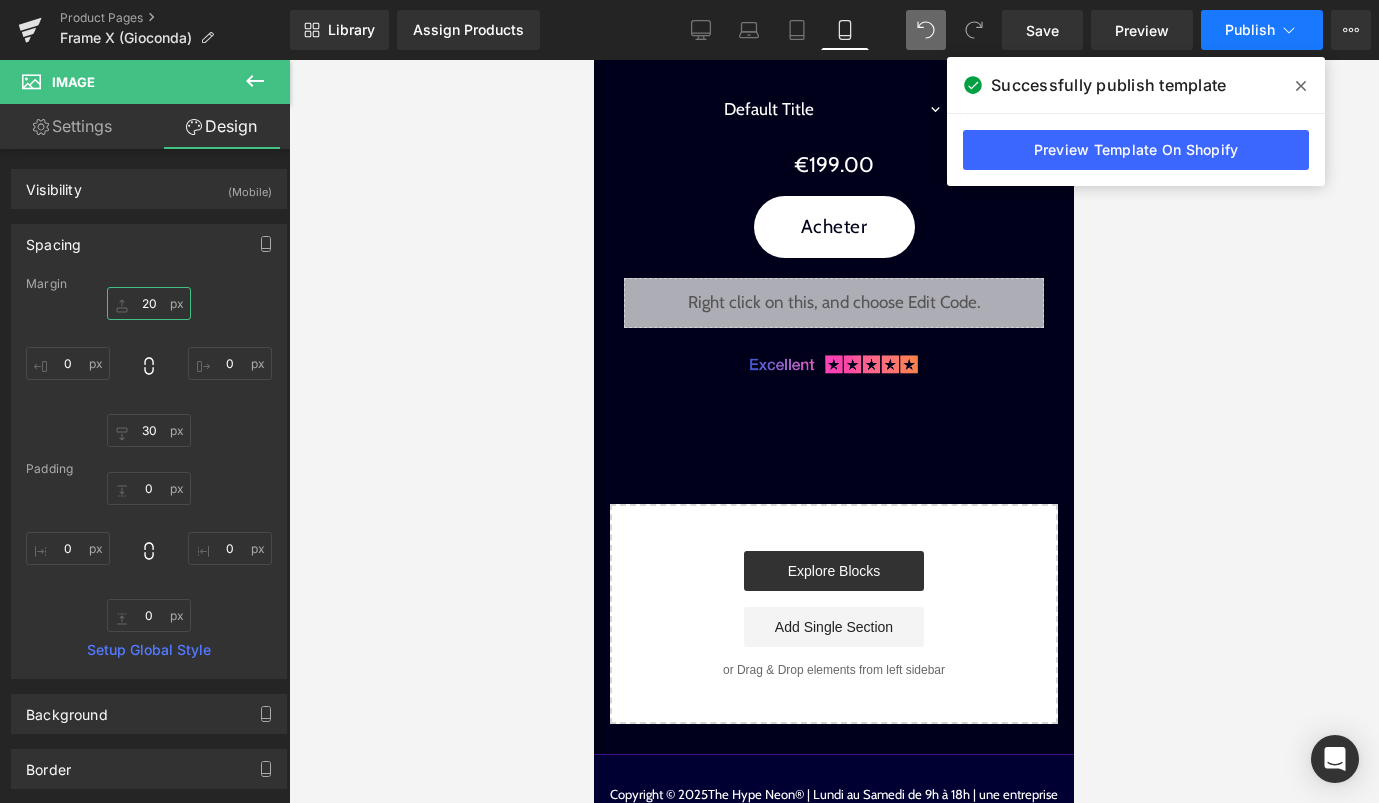 type on "20" 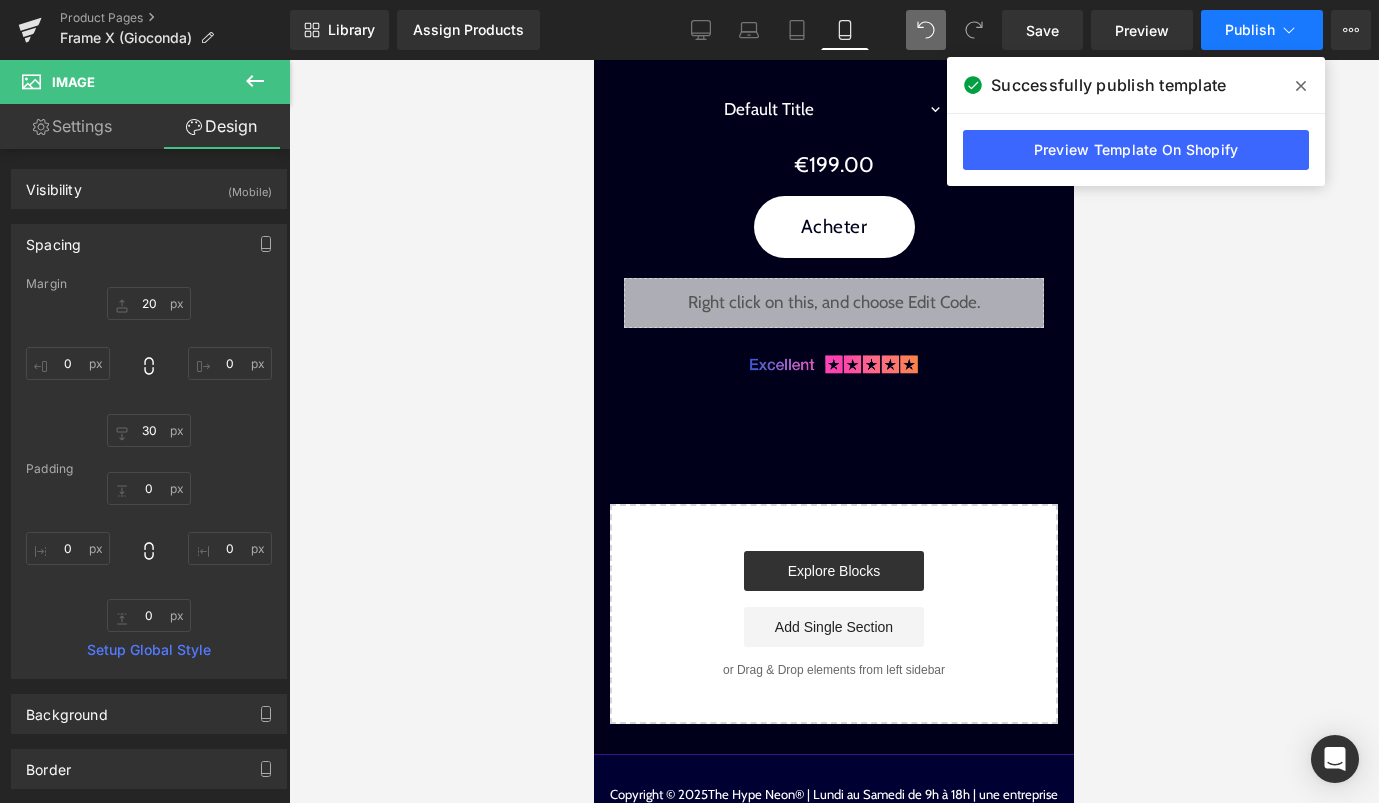 click 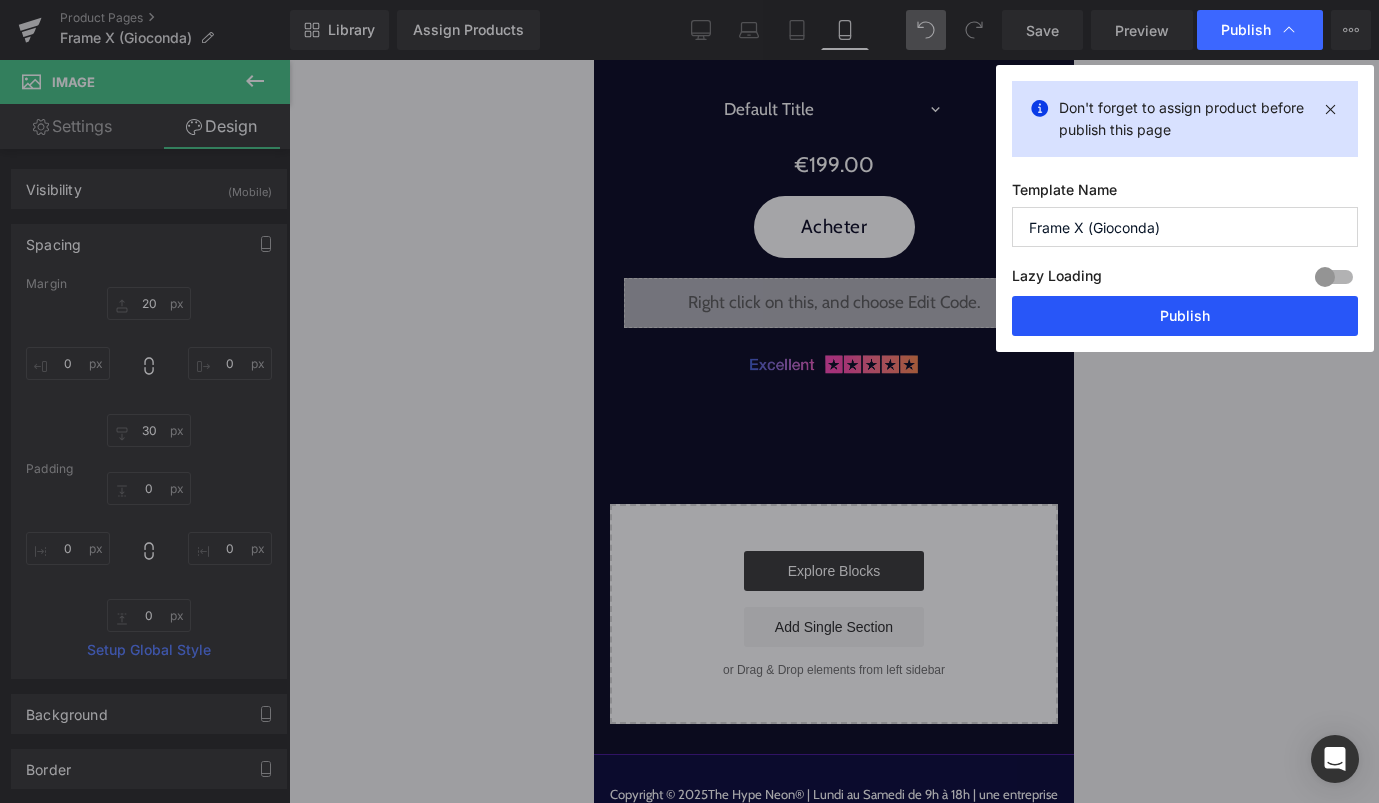 click on "Publish" at bounding box center [1185, 316] 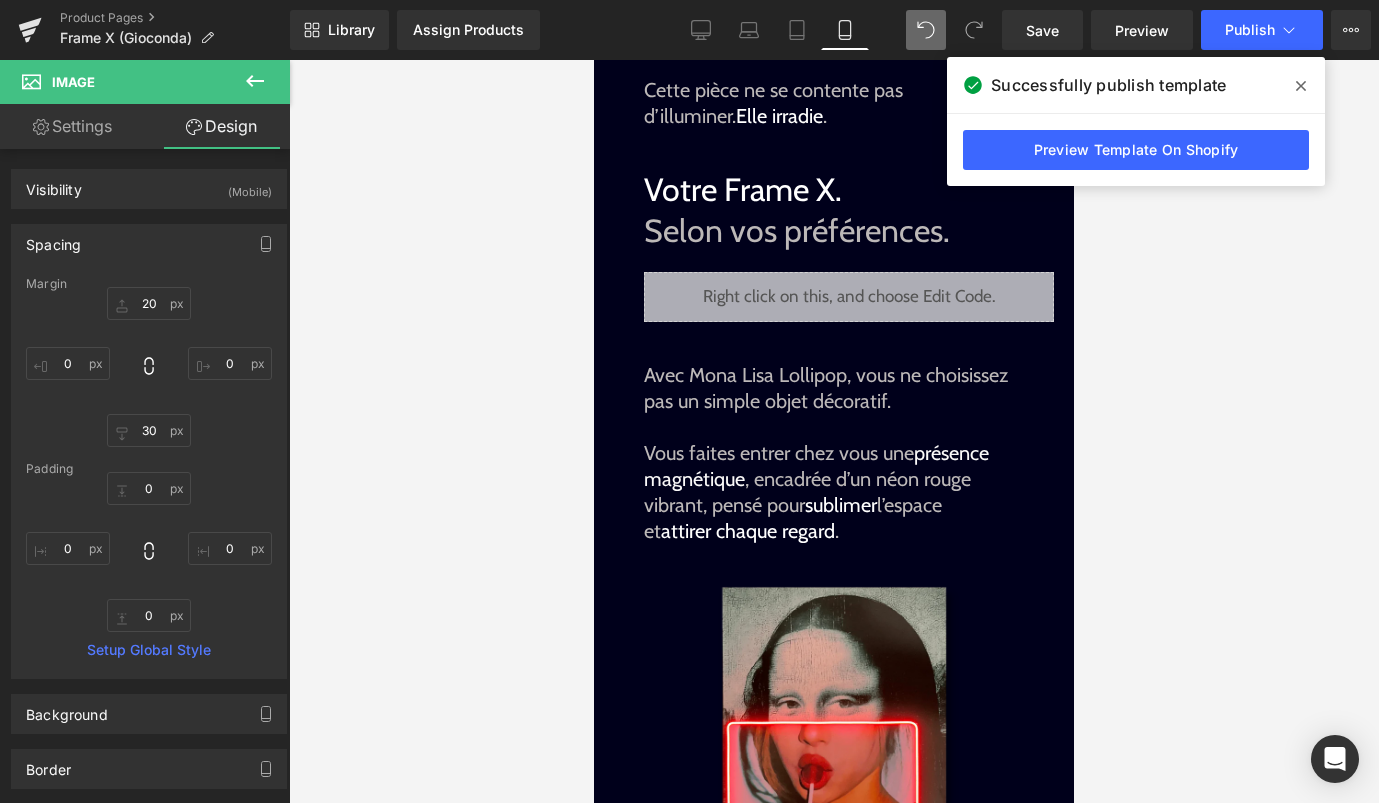 scroll, scrollTop: 1515, scrollLeft: 0, axis: vertical 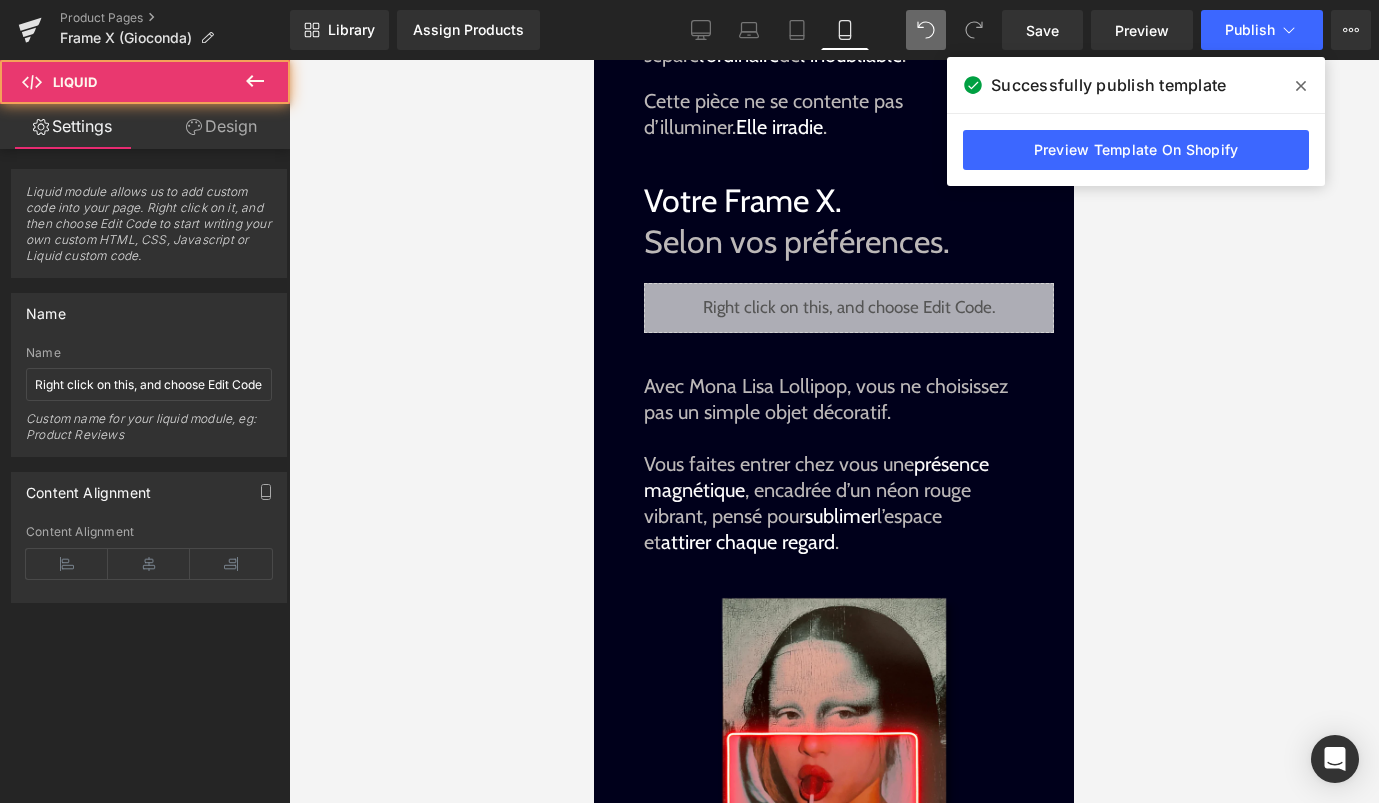 click on "Liquid" at bounding box center [849, 308] 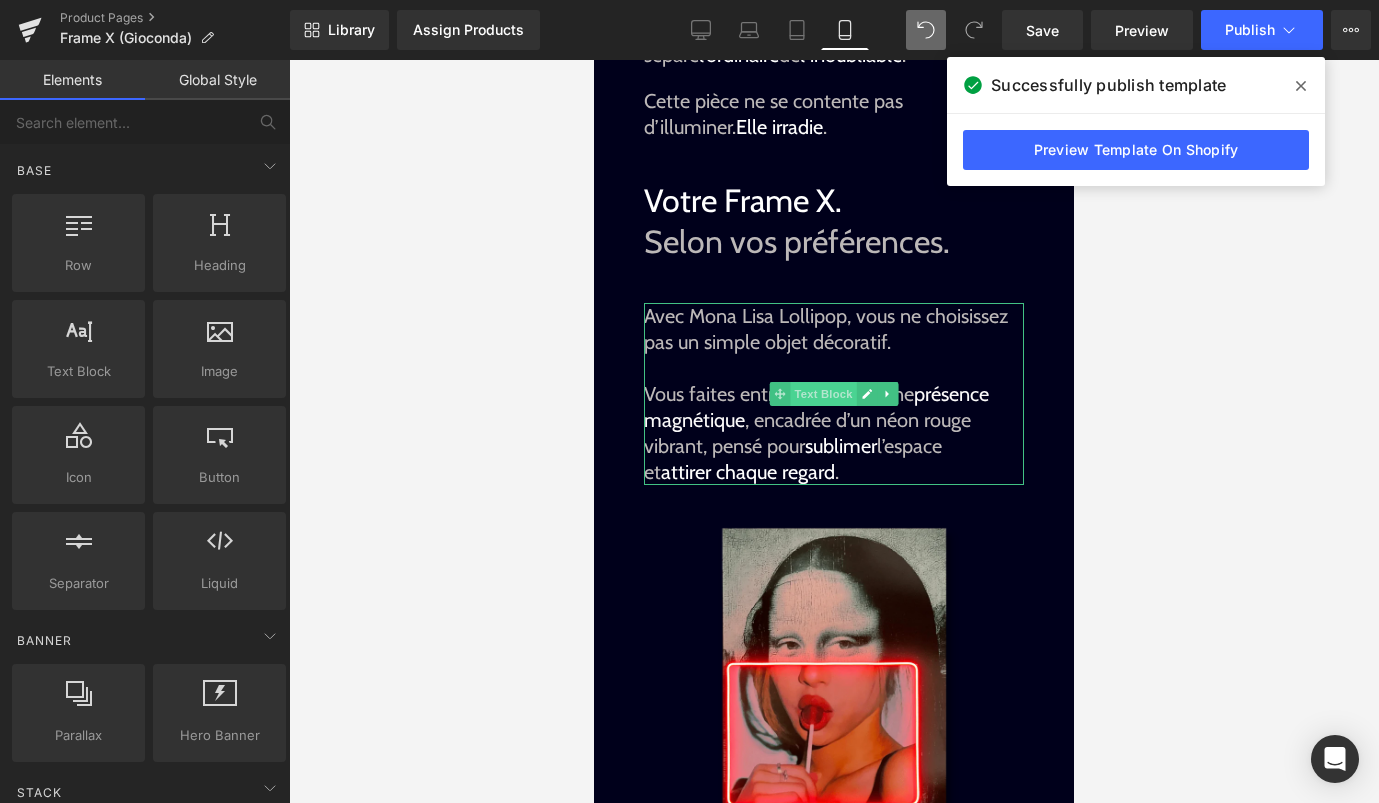click on "Text Block" at bounding box center (823, 394) 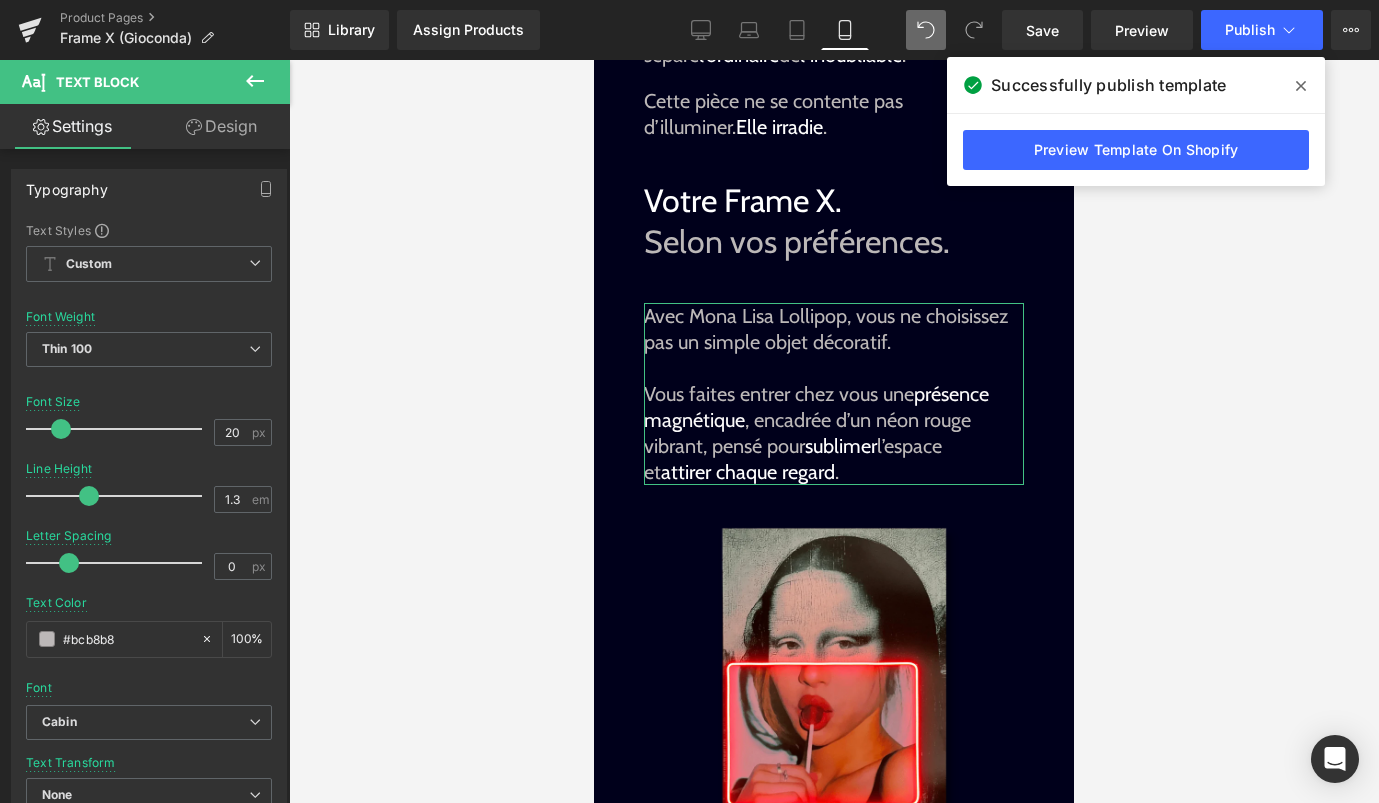 click on "Design" at bounding box center (221, 126) 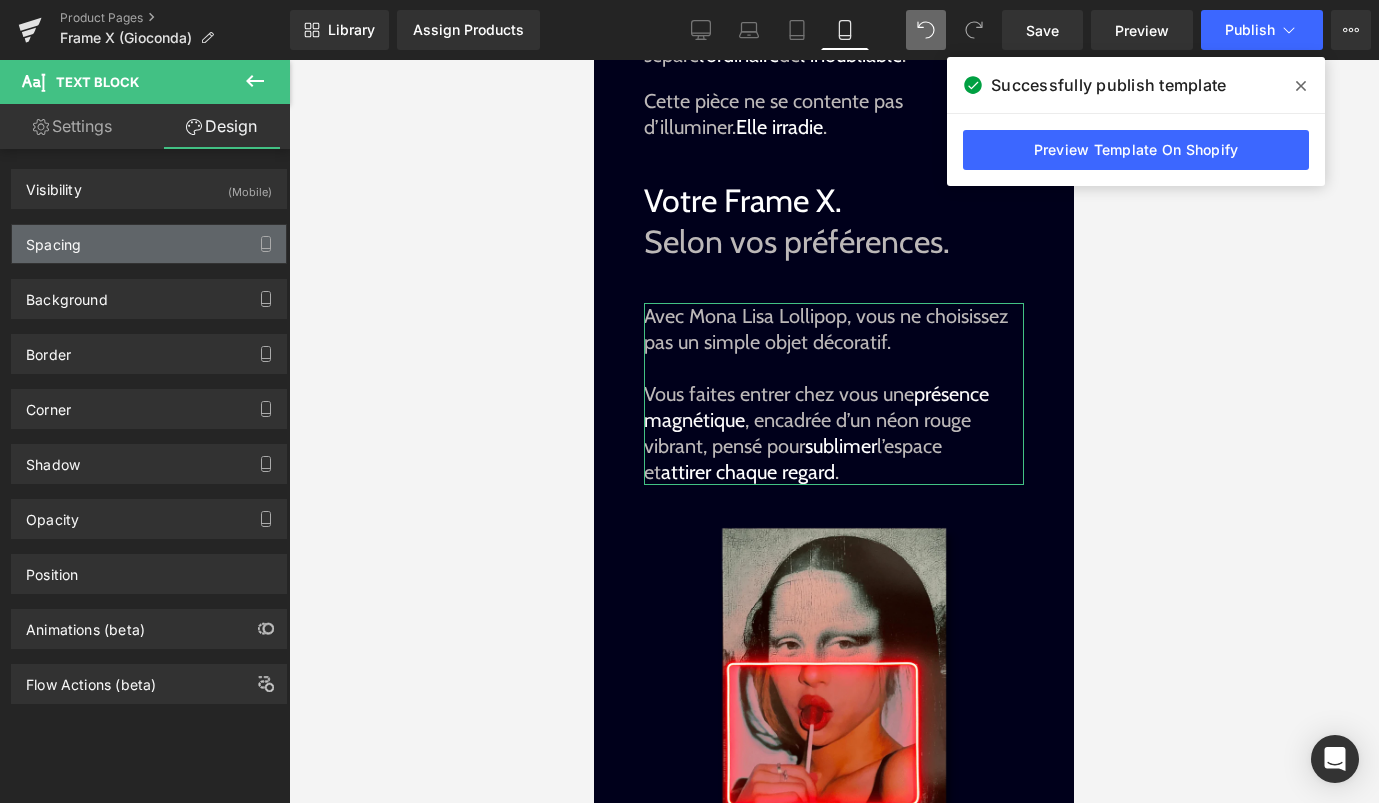 click on "Spacing" at bounding box center (149, 244) 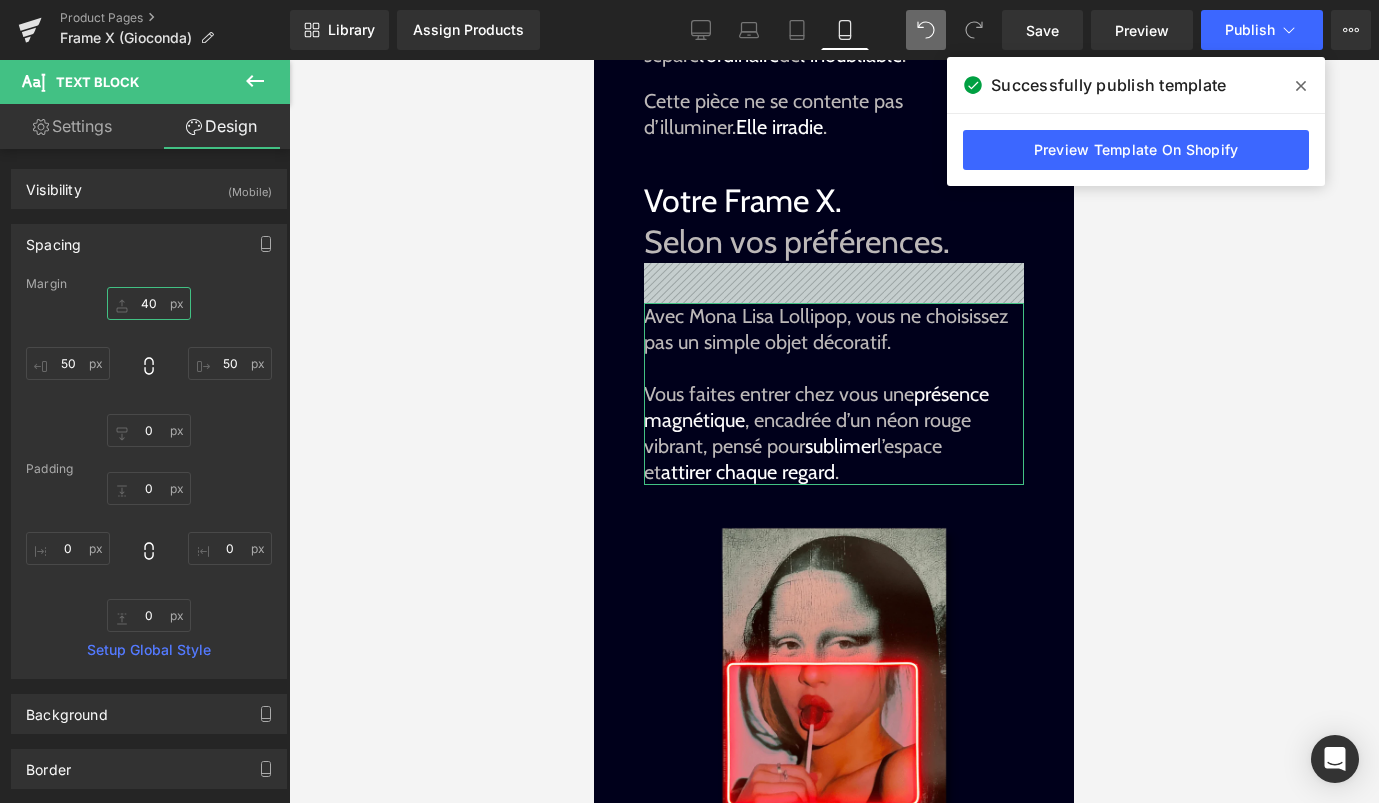 click on "40" at bounding box center (149, 303) 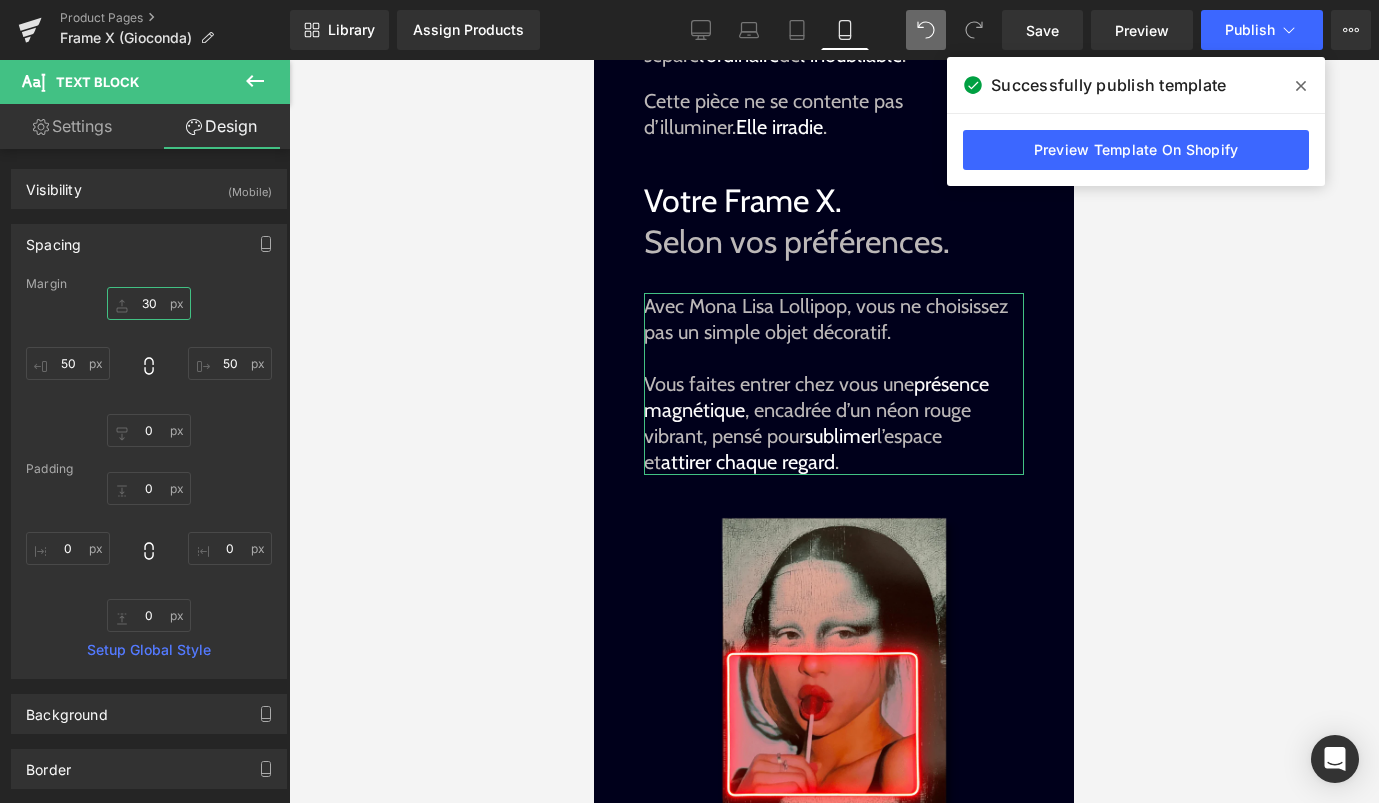 type on "3" 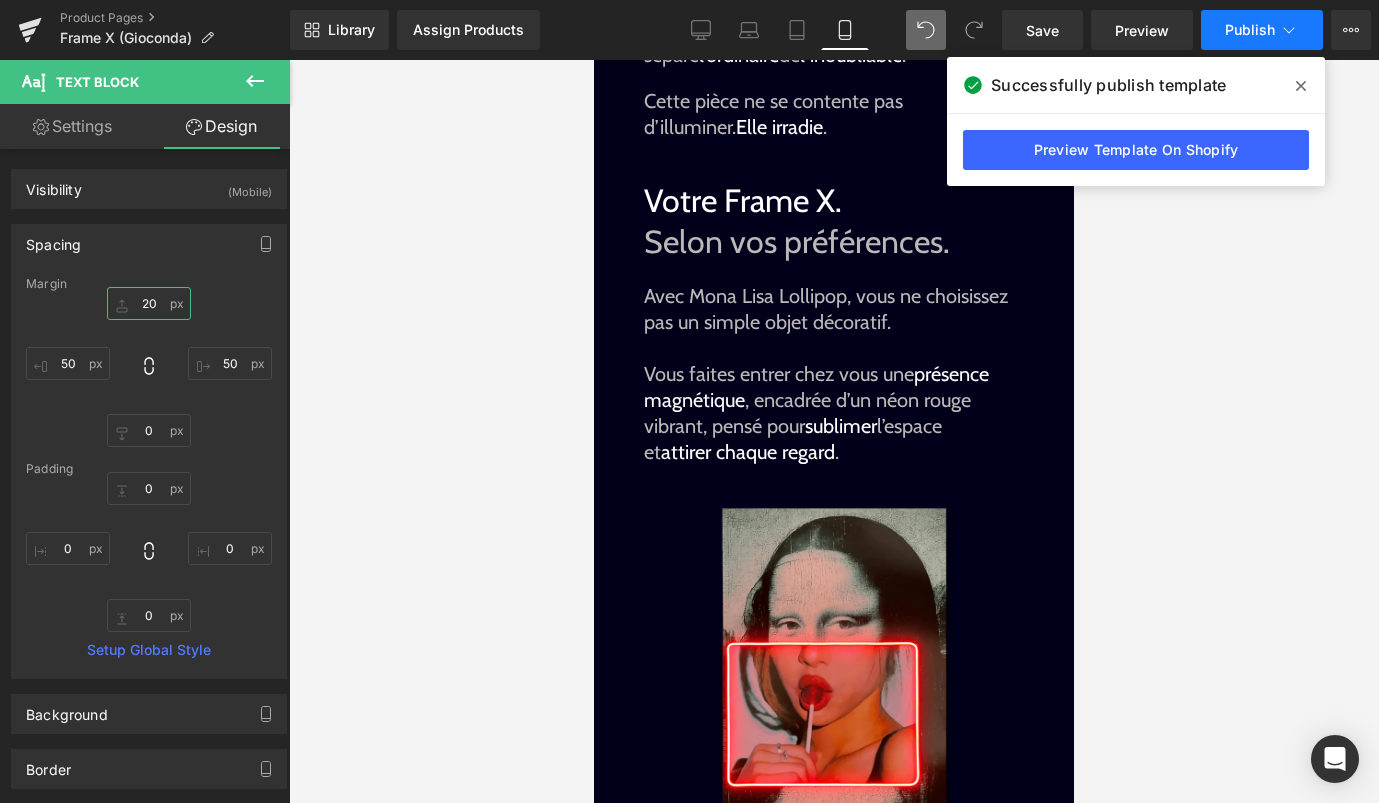 type on "20" 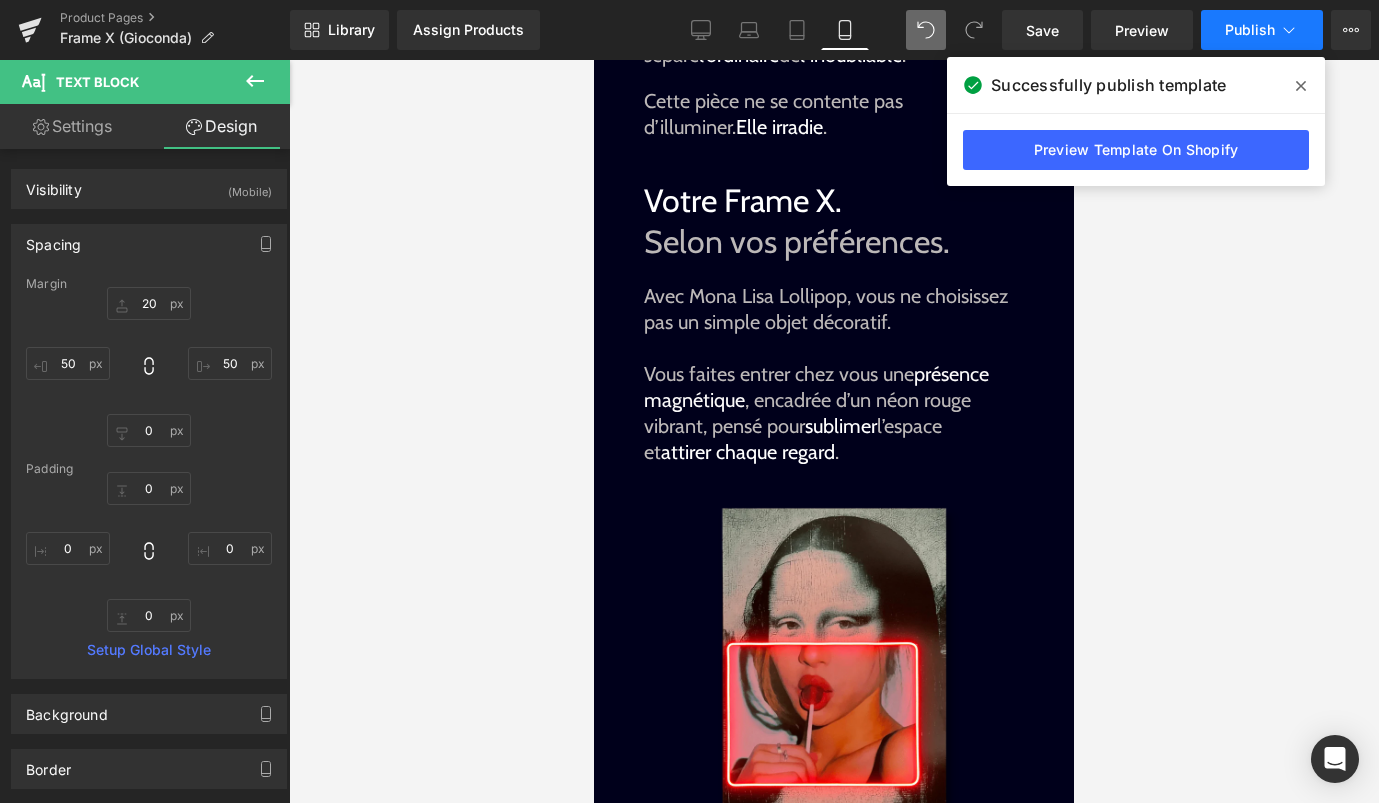 click on "Publish" at bounding box center [1262, 30] 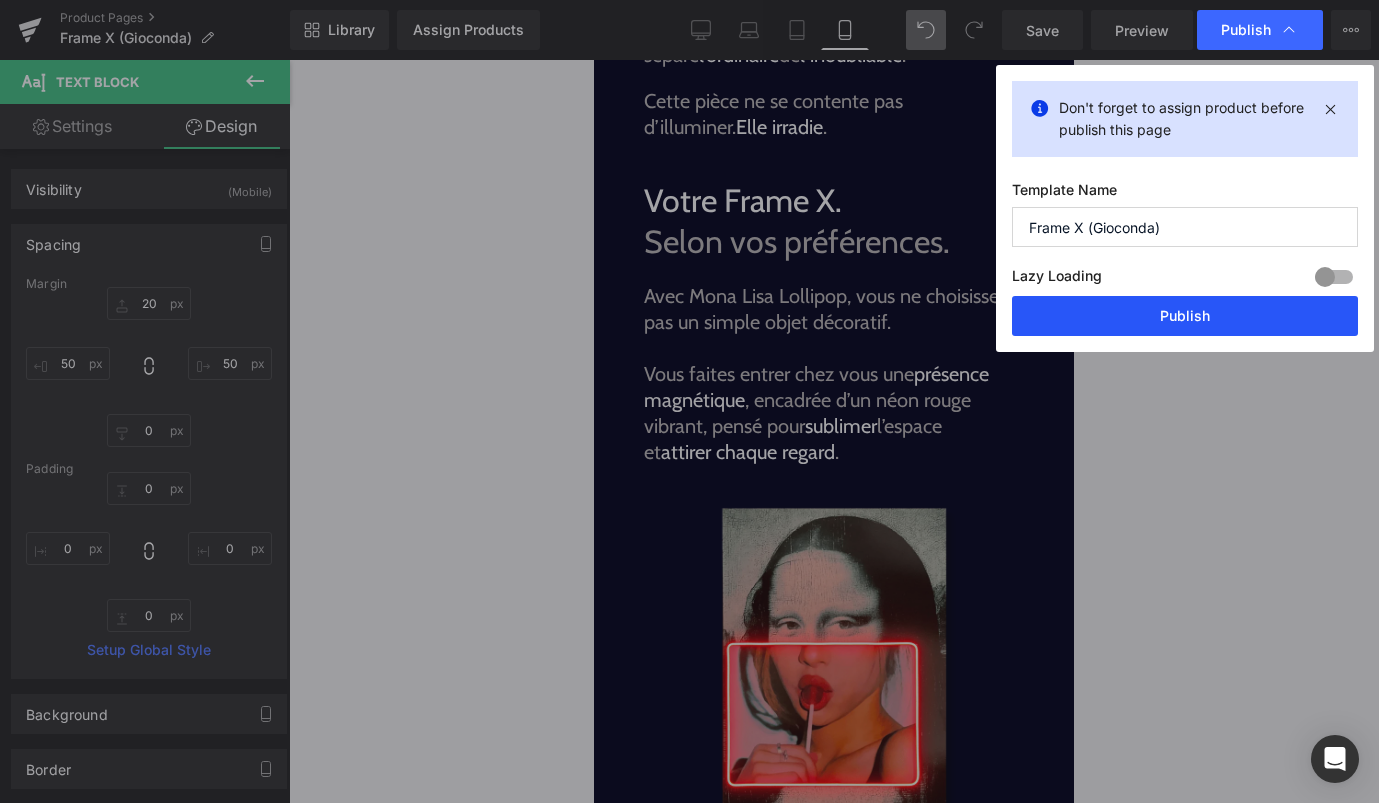 click on "Publish" at bounding box center [1185, 316] 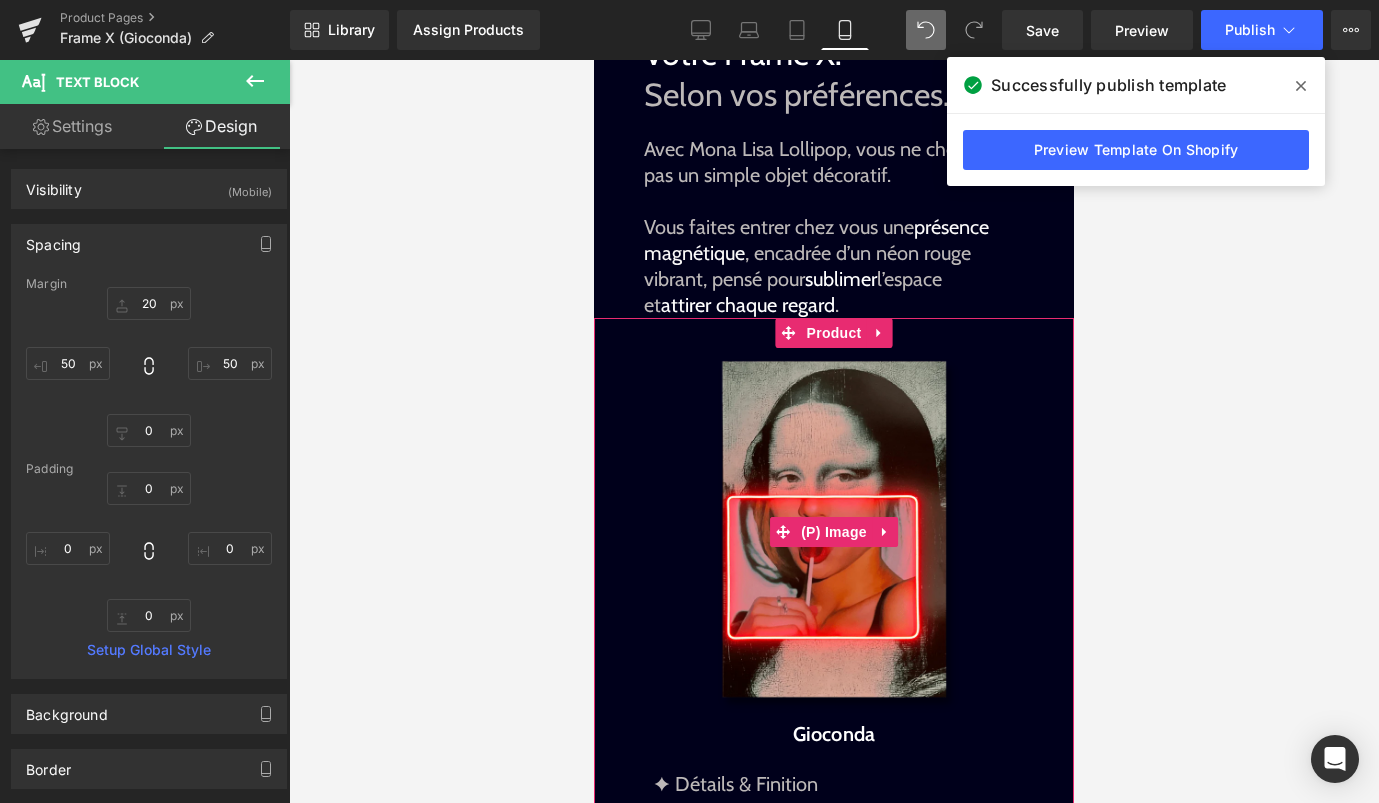 scroll, scrollTop: 1665, scrollLeft: 0, axis: vertical 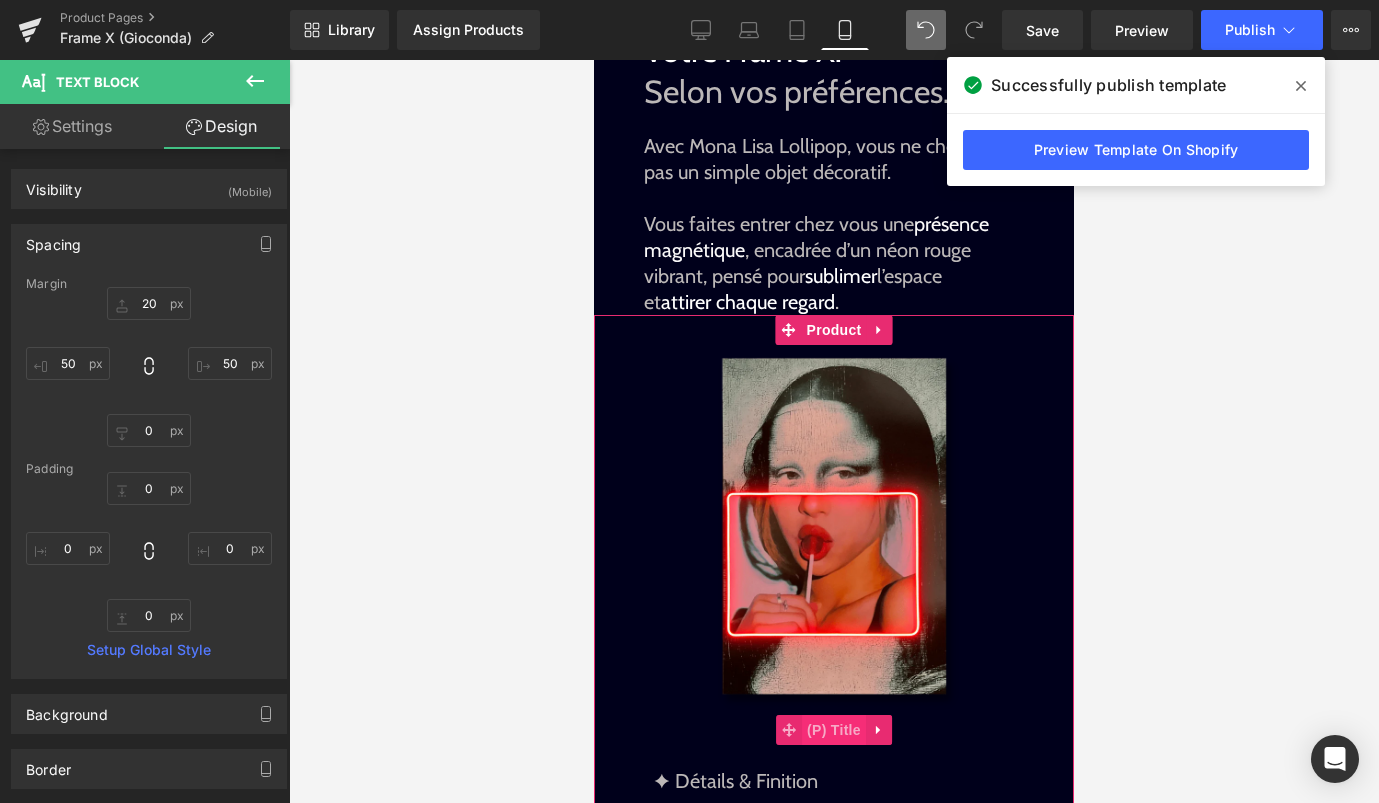 click on "(P) Title" at bounding box center [834, 730] 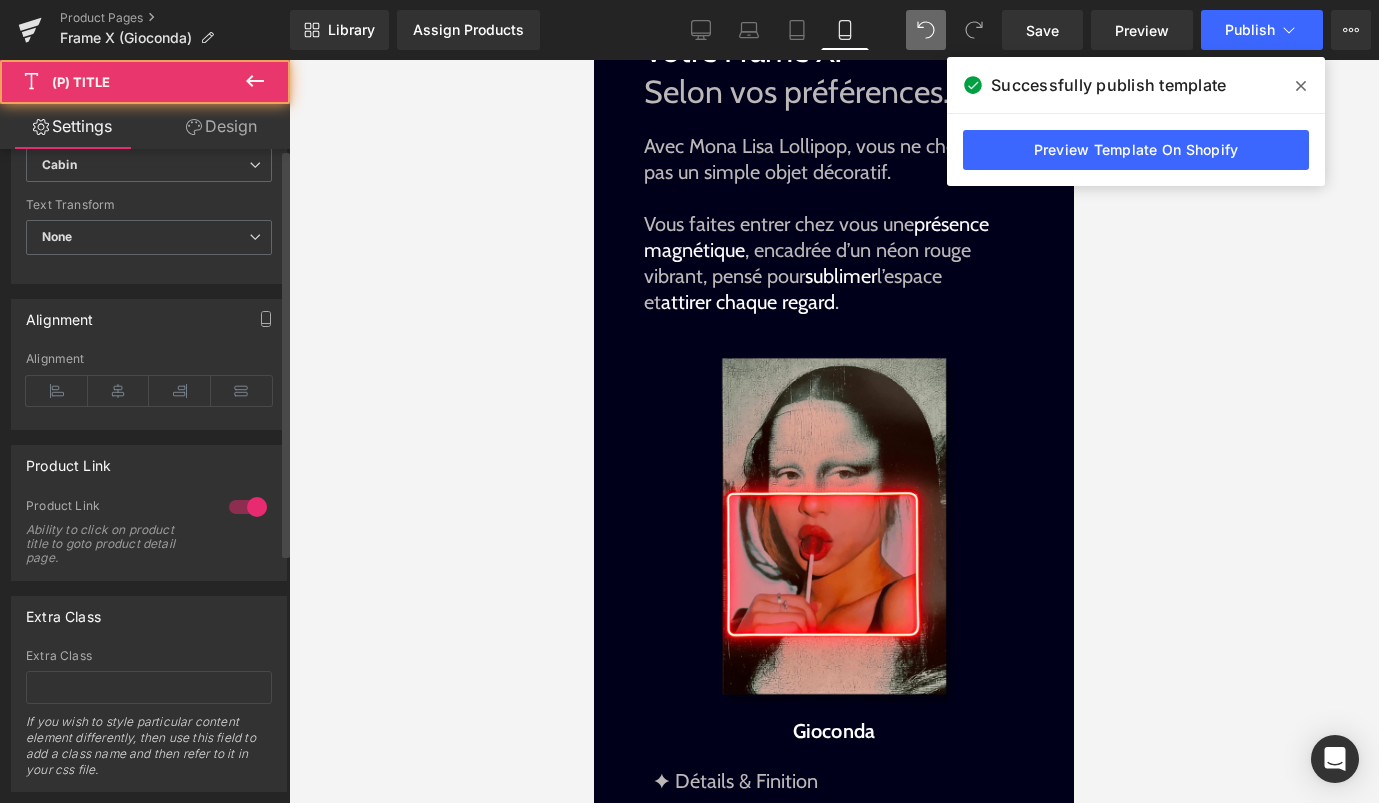 scroll, scrollTop: 816, scrollLeft: 0, axis: vertical 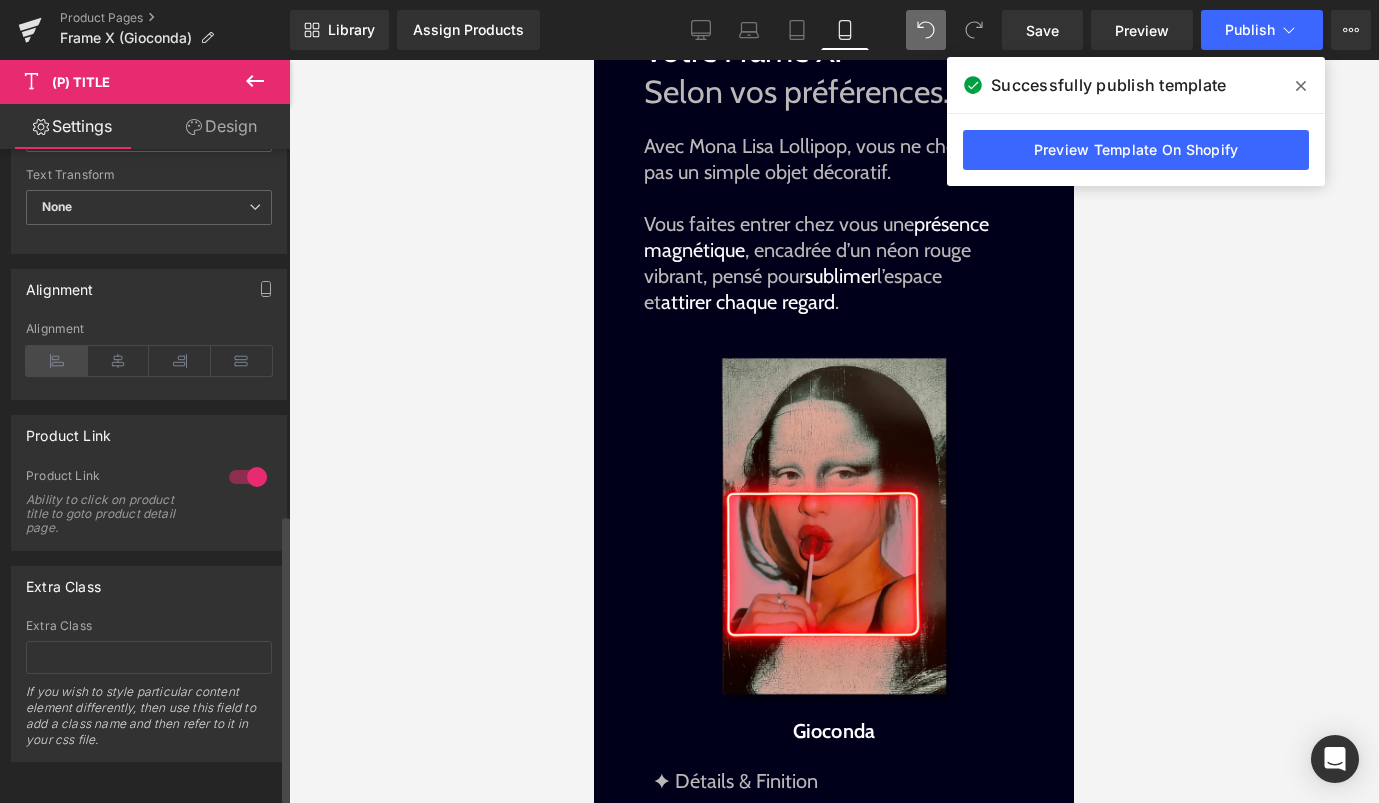 click at bounding box center (57, 361) 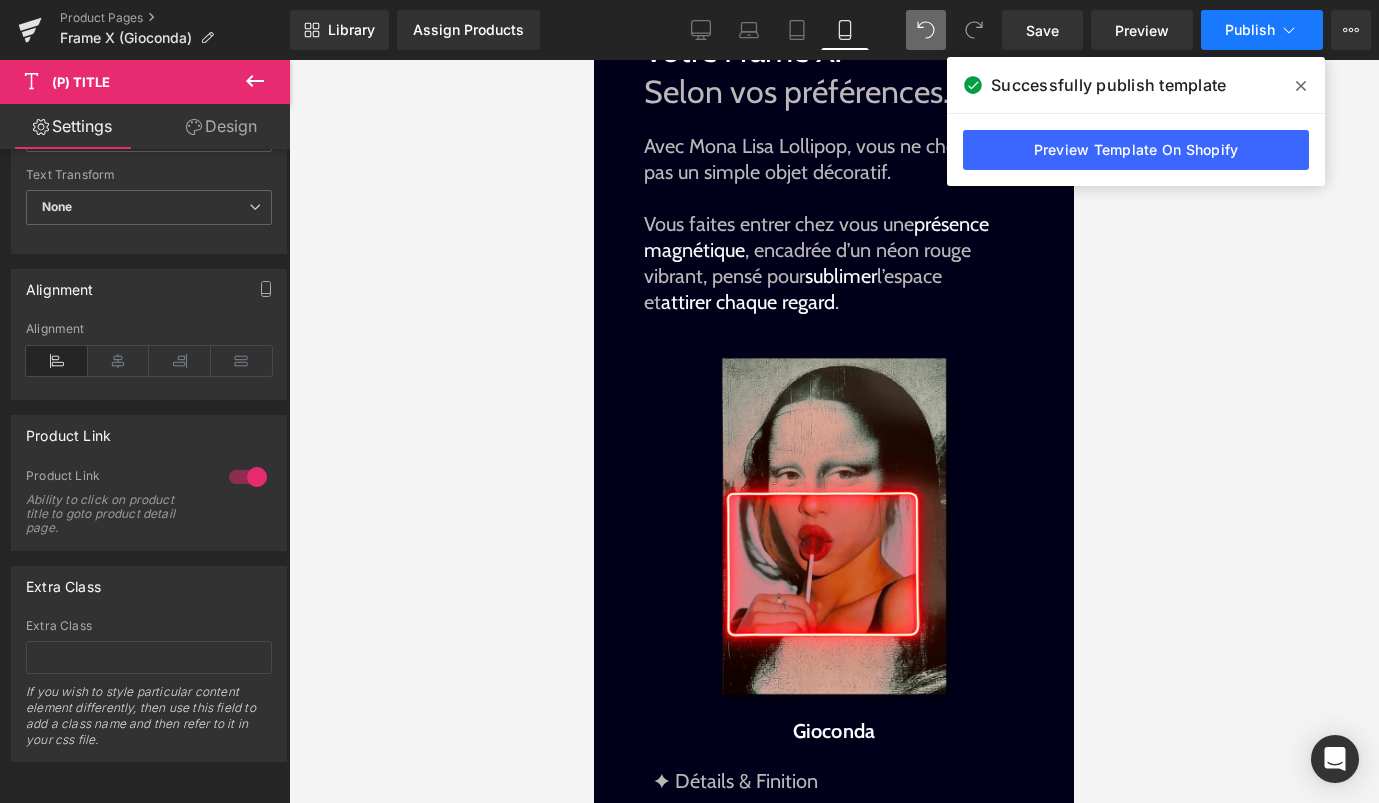 click on "Publish" at bounding box center [1262, 30] 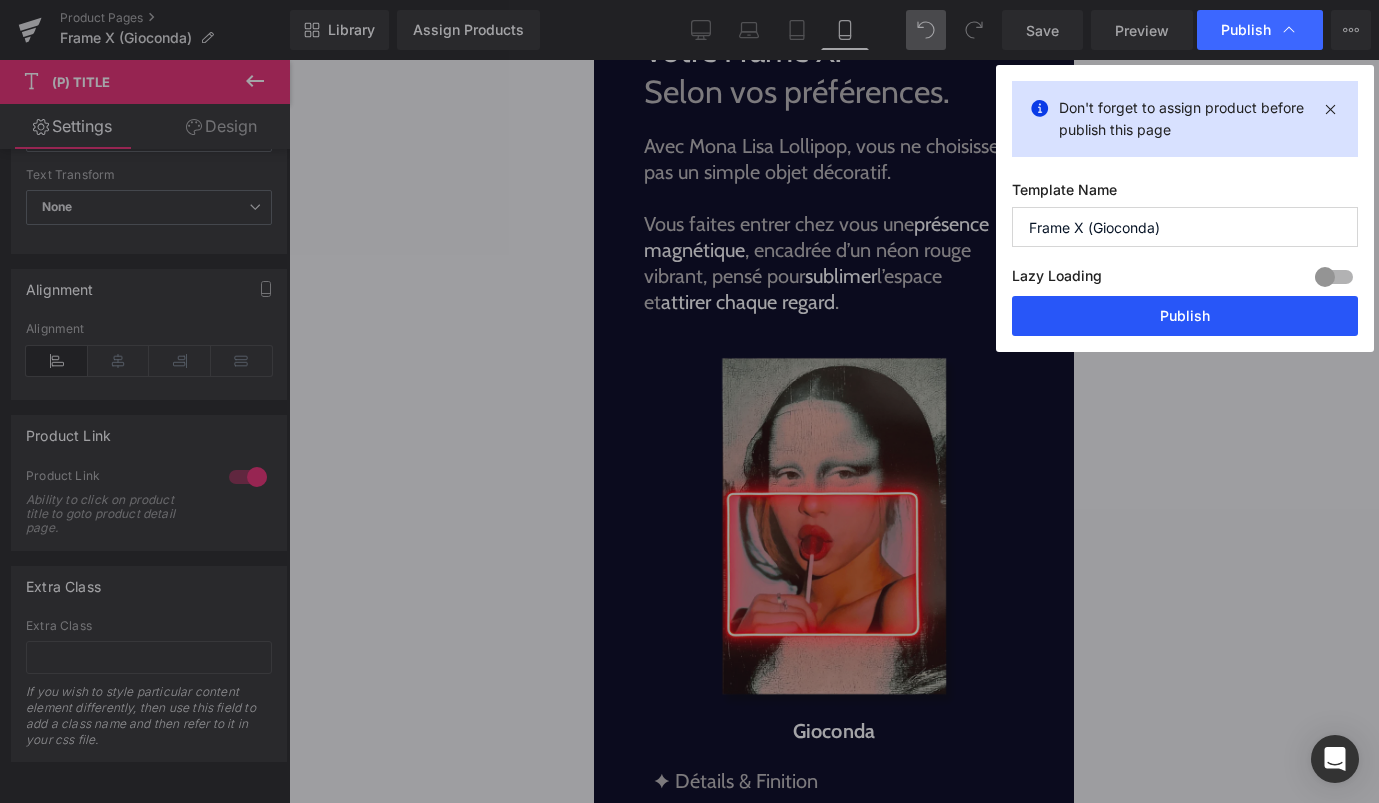 click on "Publish" at bounding box center [1185, 316] 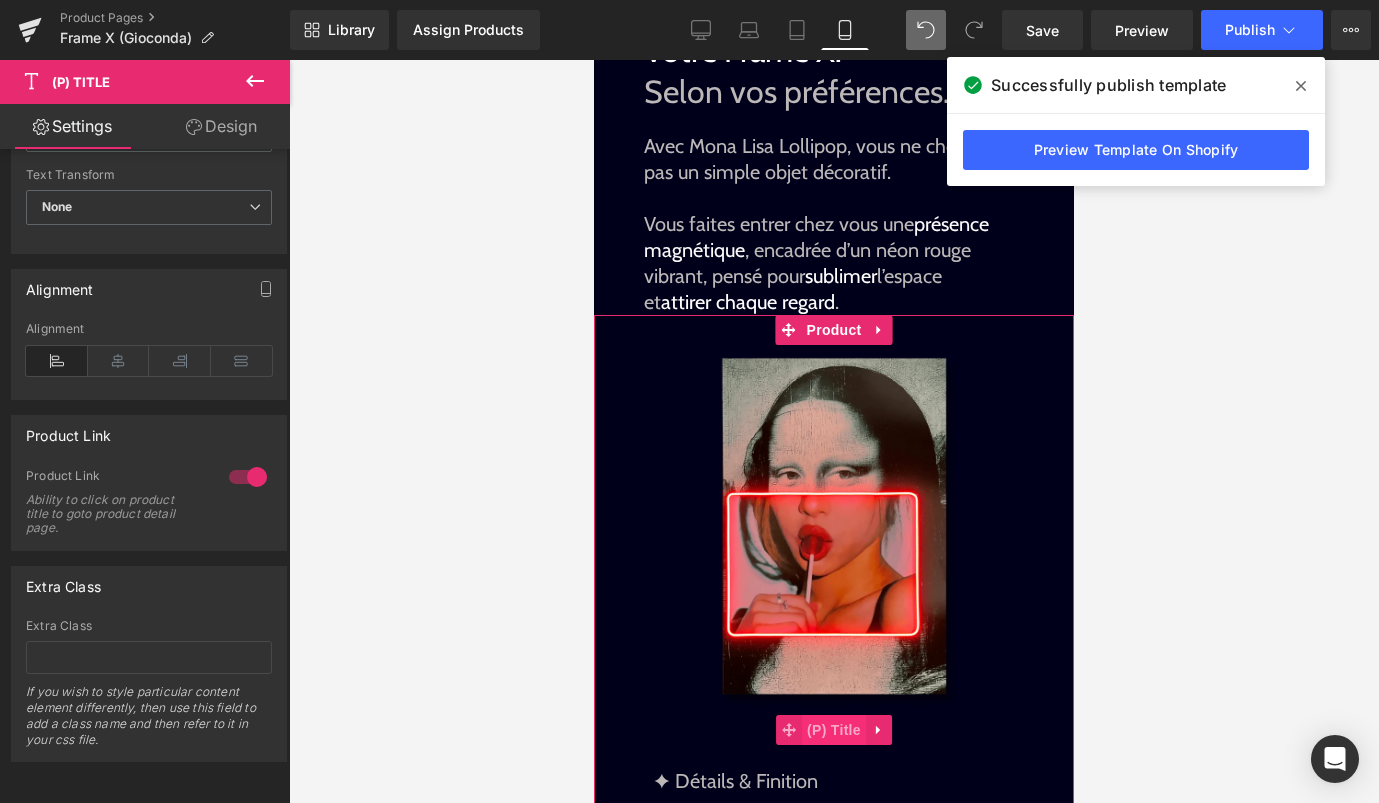 click on "(P) Title" at bounding box center (834, 730) 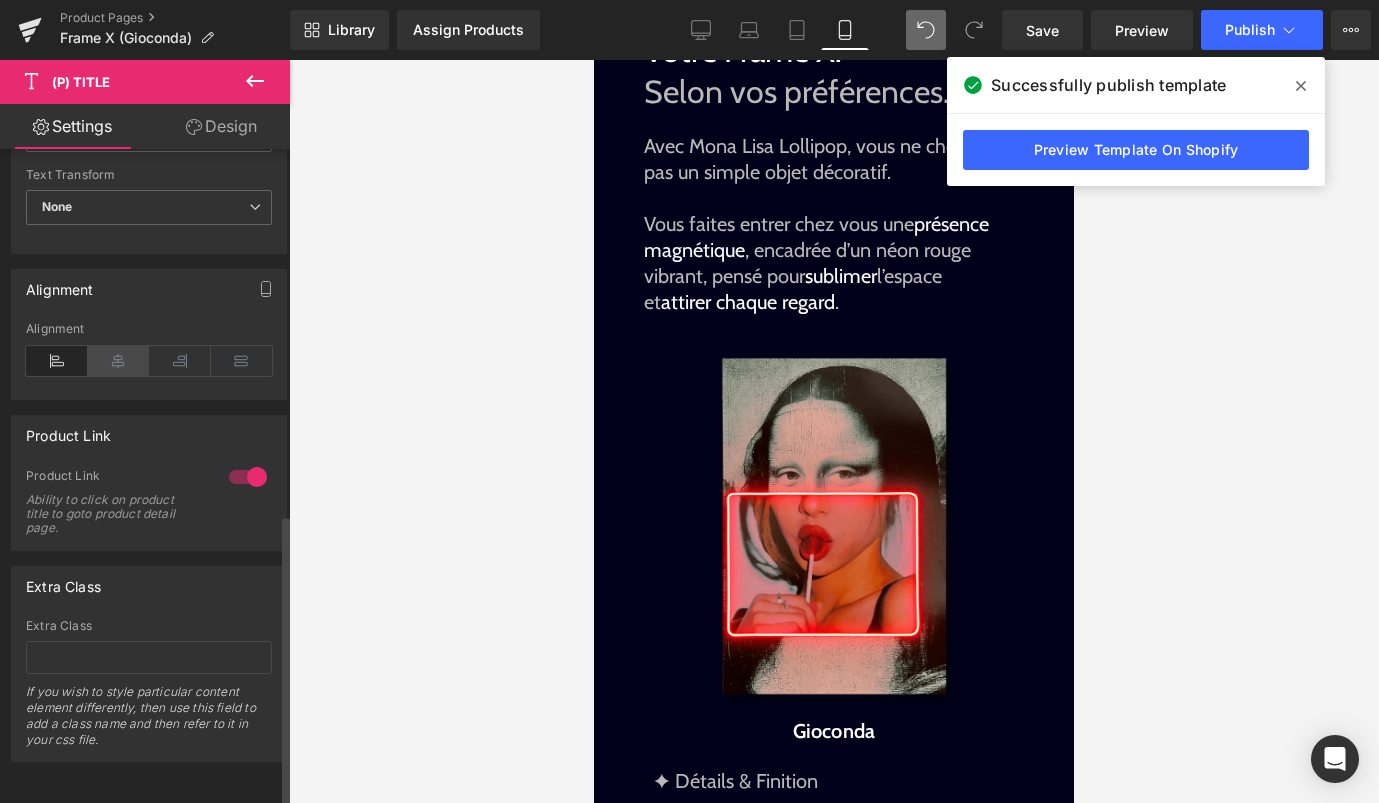 click at bounding box center (119, 361) 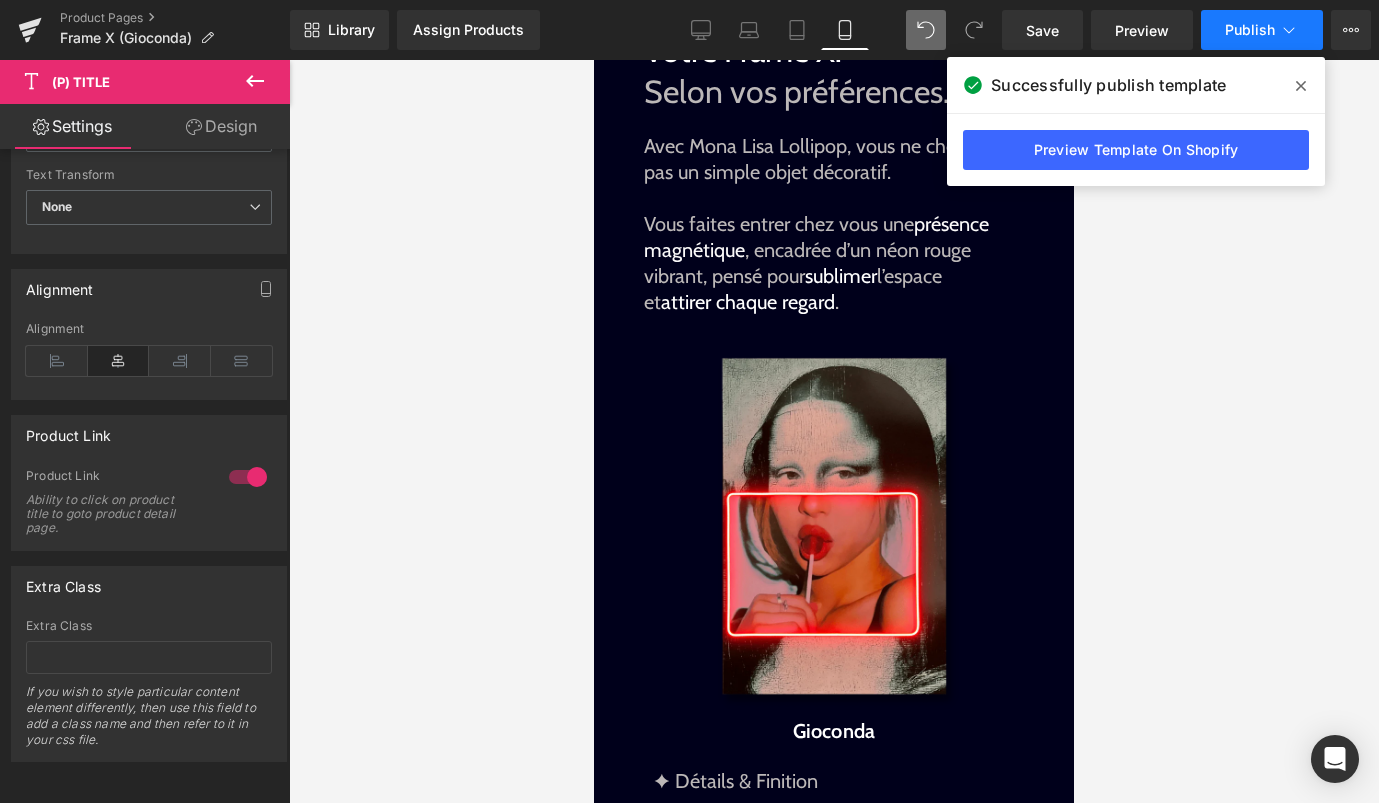 click on "Publish" at bounding box center [1250, 30] 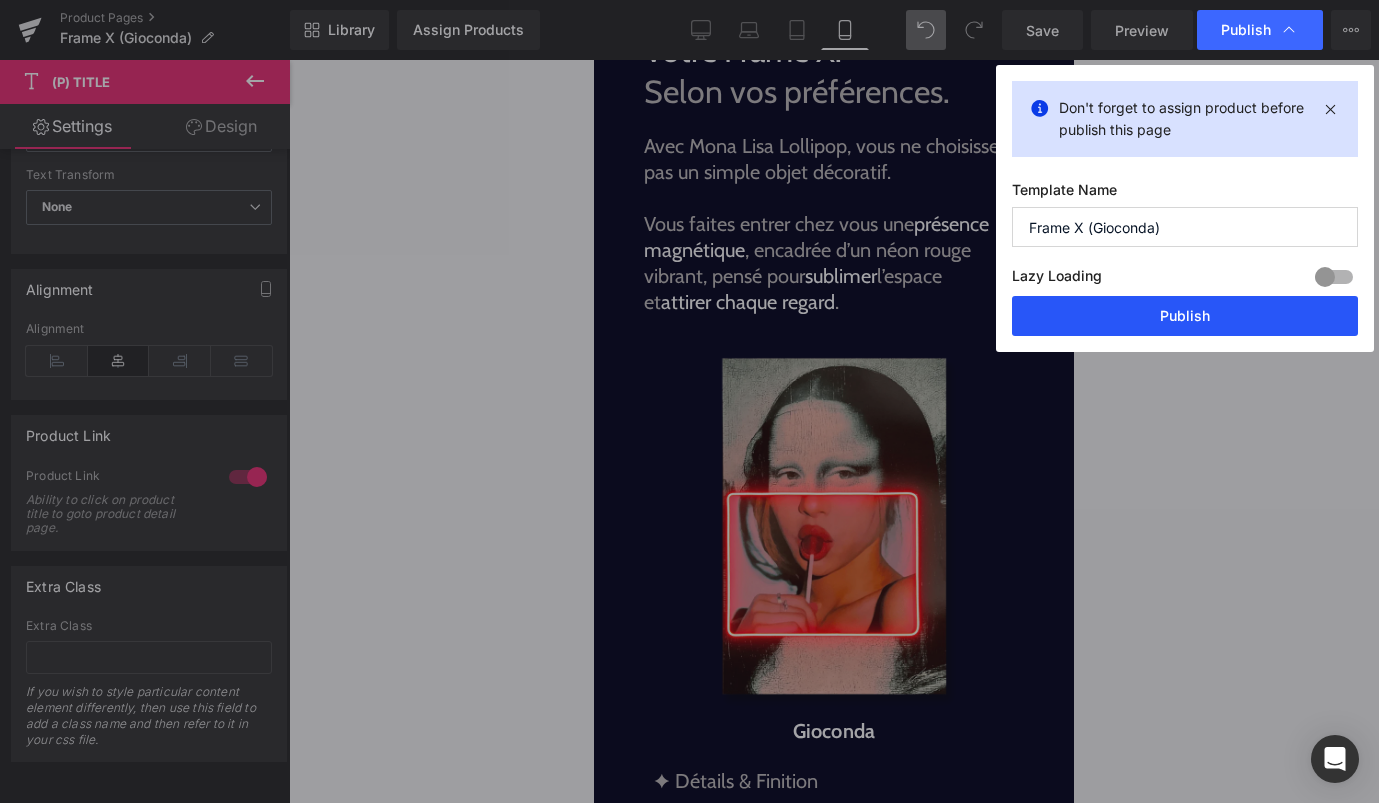 click on "Publish" at bounding box center (1185, 316) 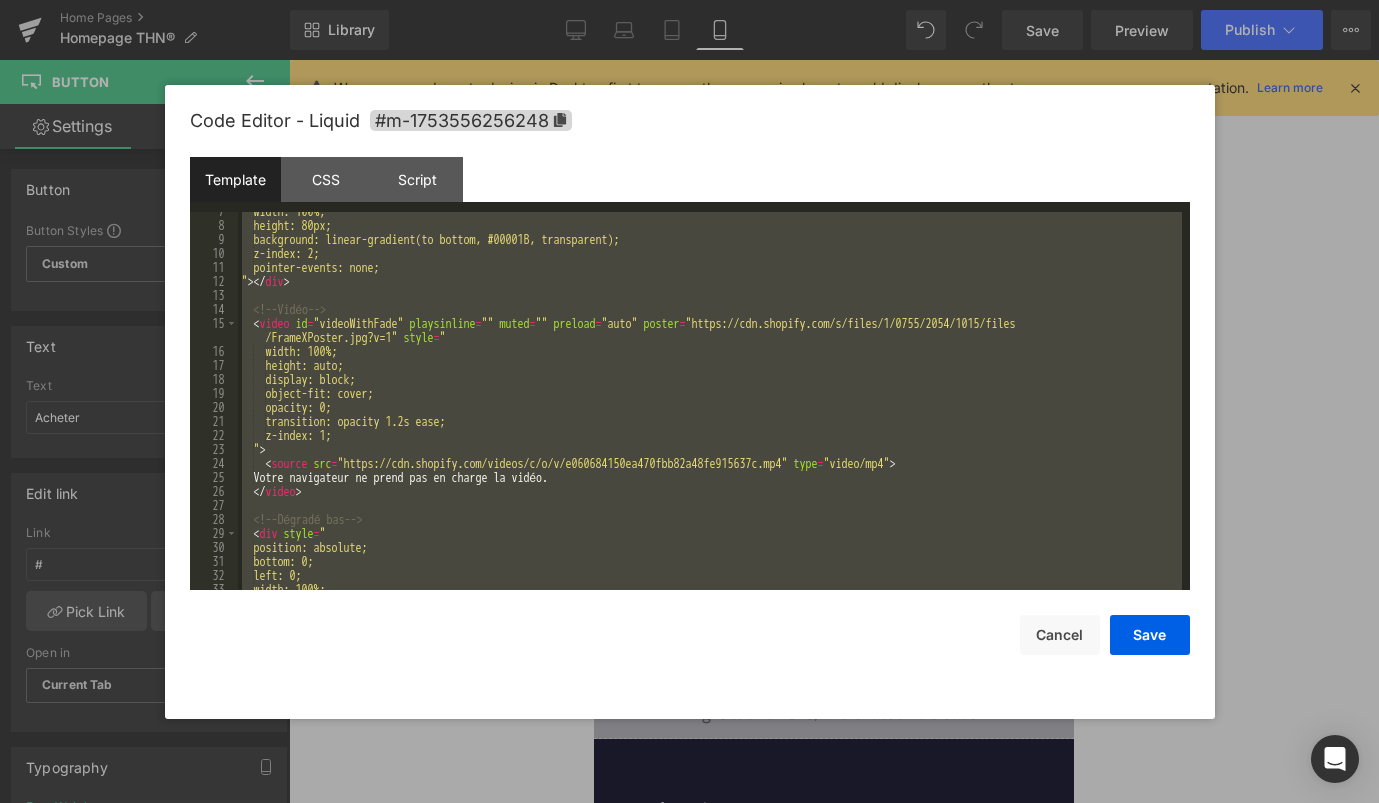 scroll, scrollTop: 0, scrollLeft: 0, axis: both 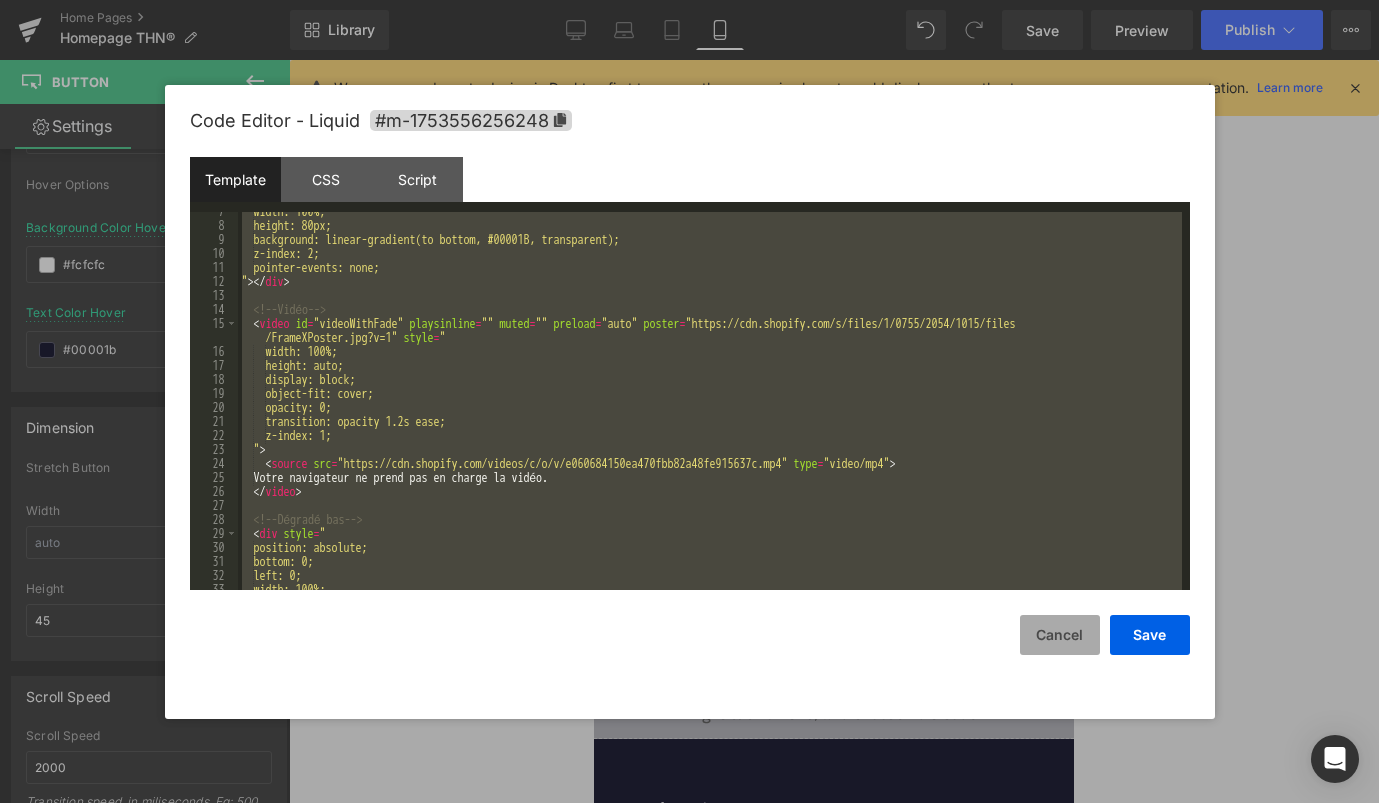click on "Cancel" at bounding box center [1060, 635] 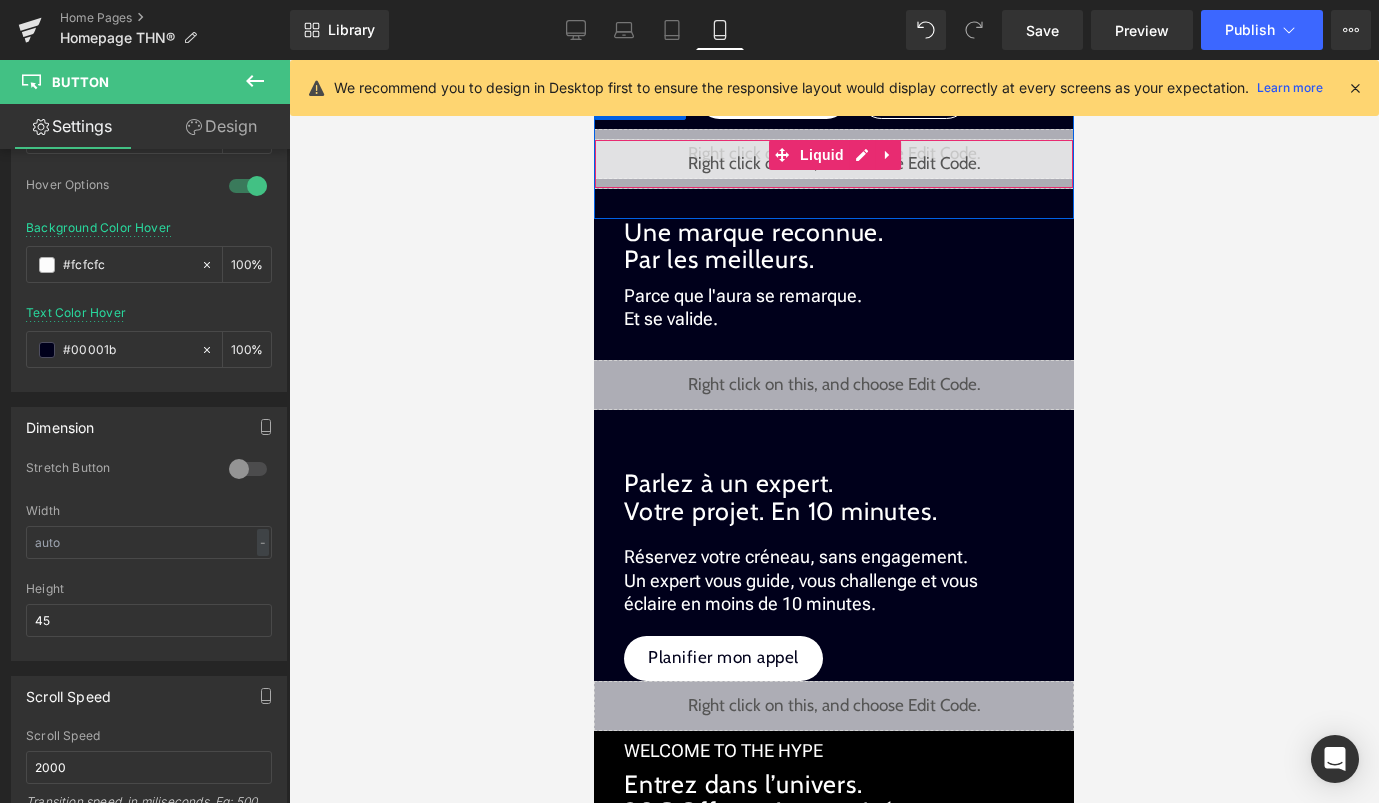 scroll, scrollTop: 1844, scrollLeft: 0, axis: vertical 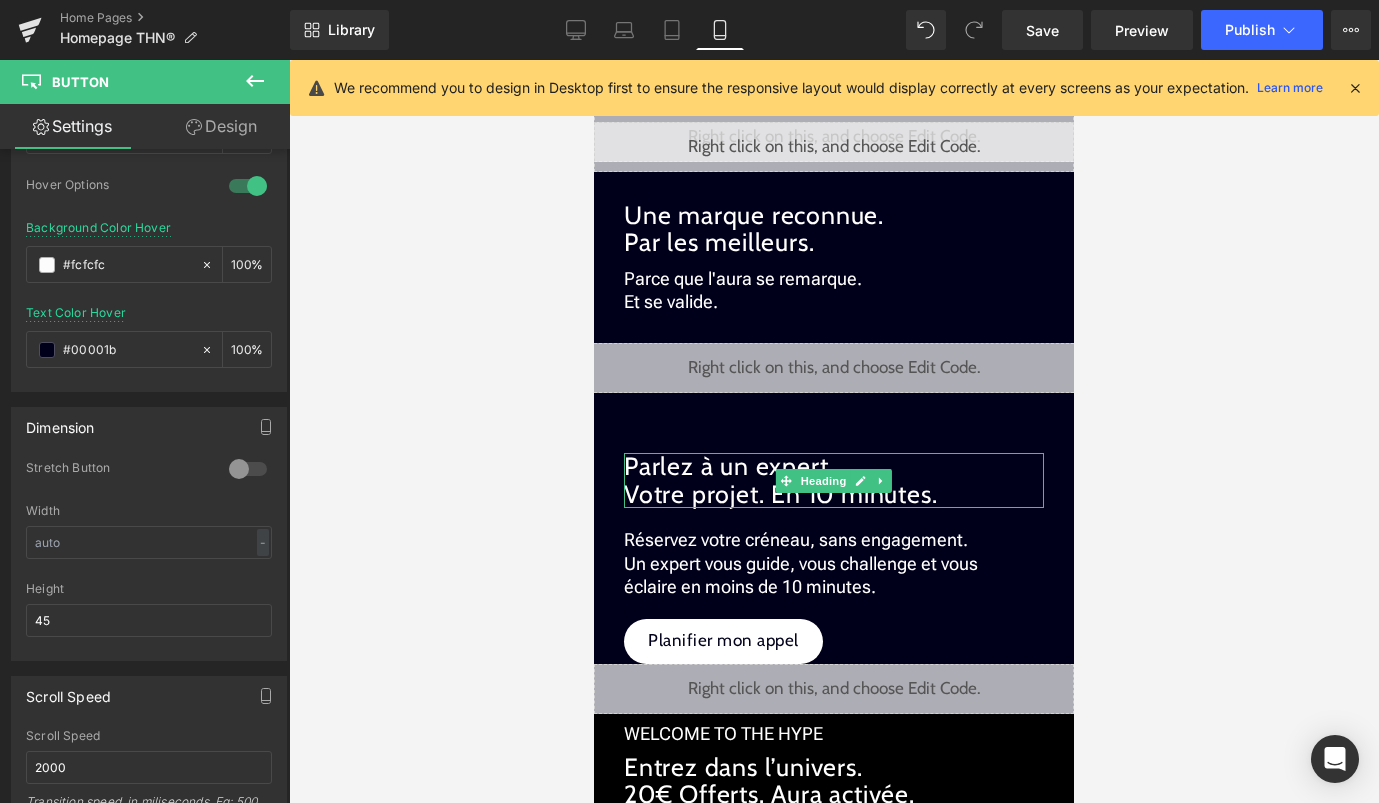 click on "Parlez à un expert. Votre projet. En 10 minutes." at bounding box center [834, 480] 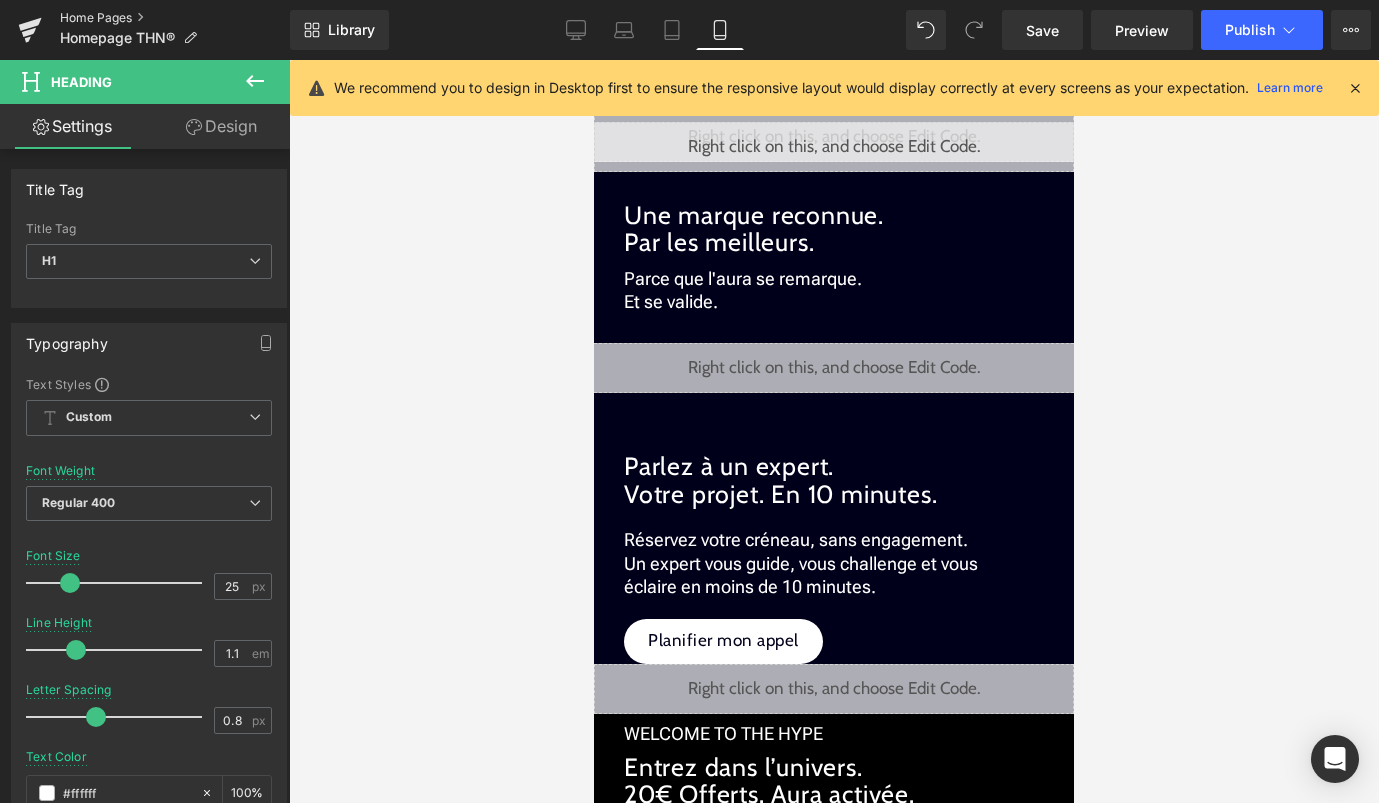 click on "Home Pages" at bounding box center [175, 18] 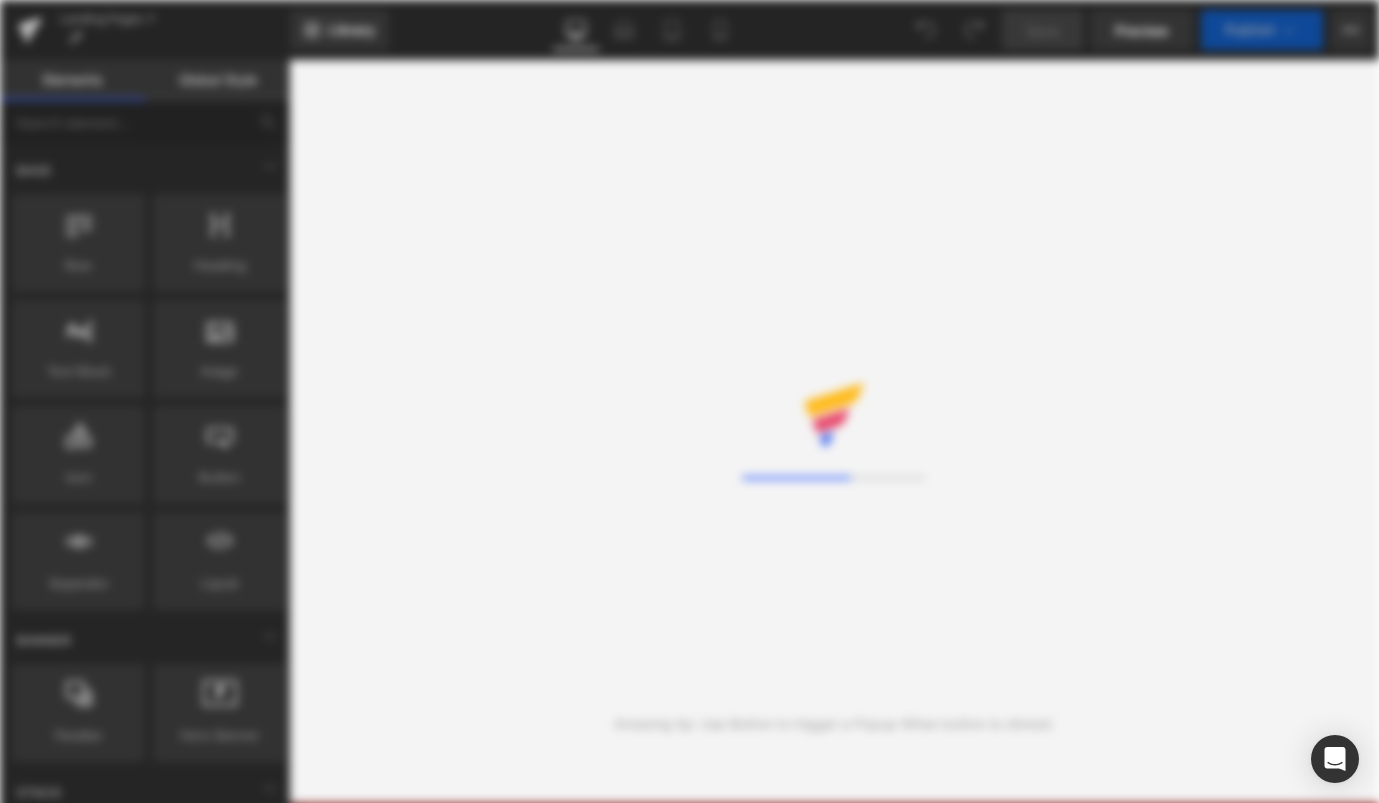 scroll, scrollTop: 0, scrollLeft: 0, axis: both 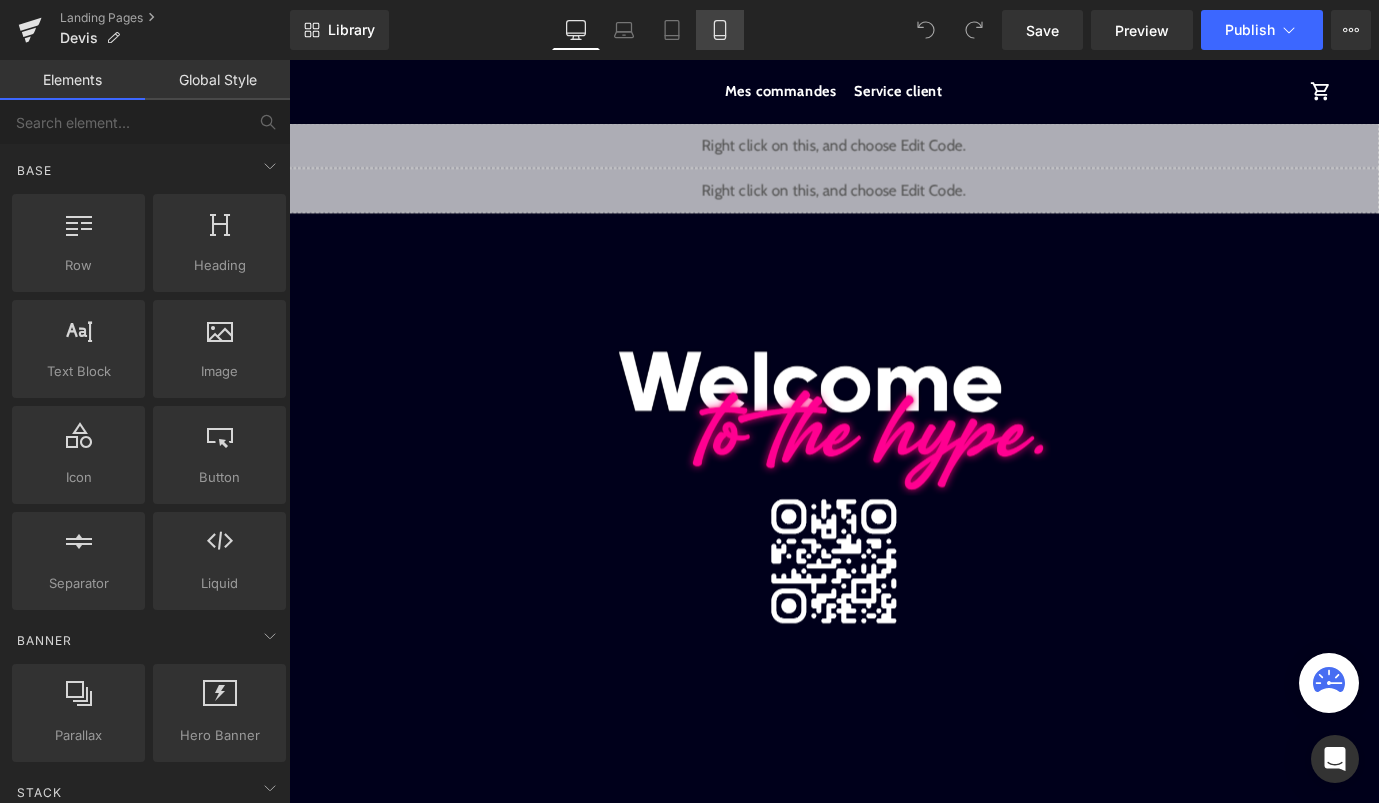 click on "Mobile" at bounding box center [720, 30] 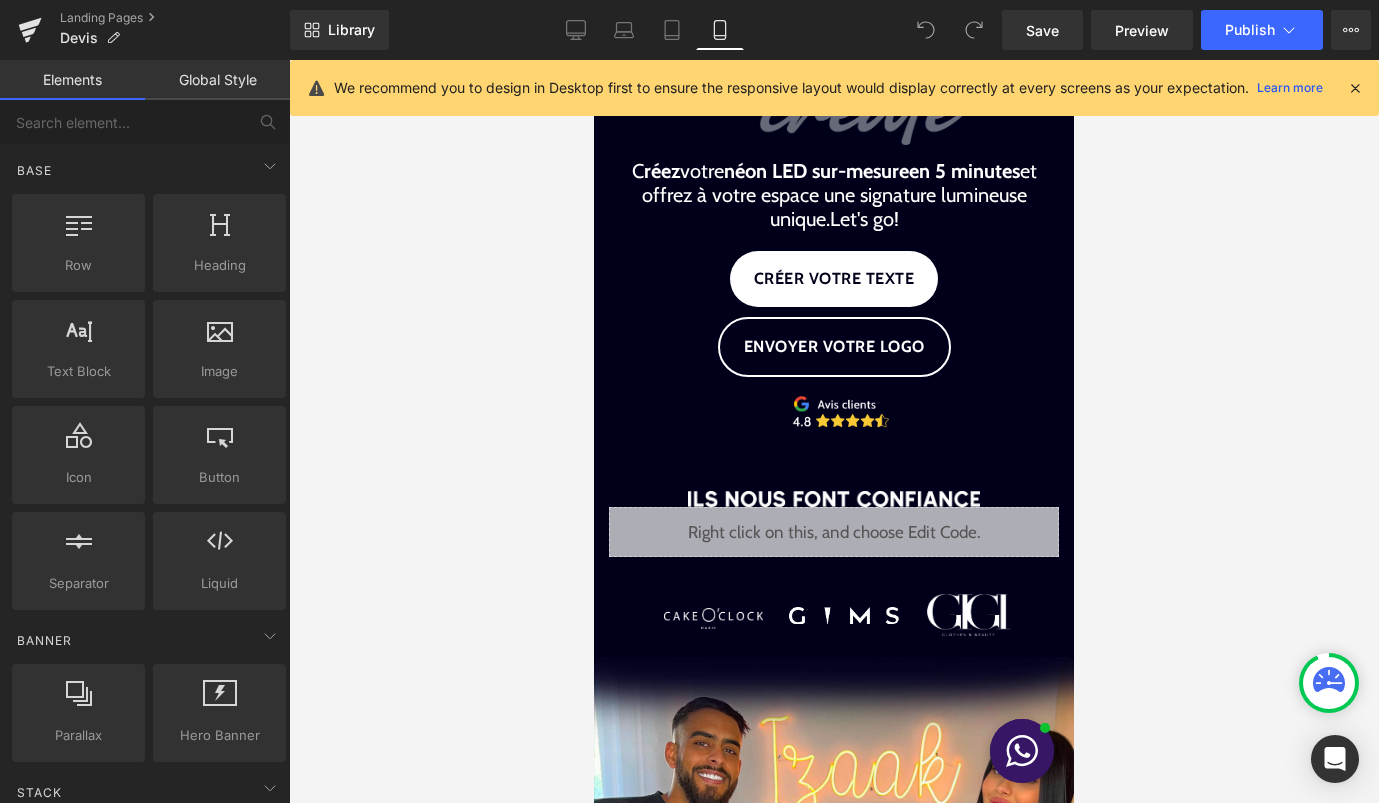 scroll, scrollTop: 359, scrollLeft: 0, axis: vertical 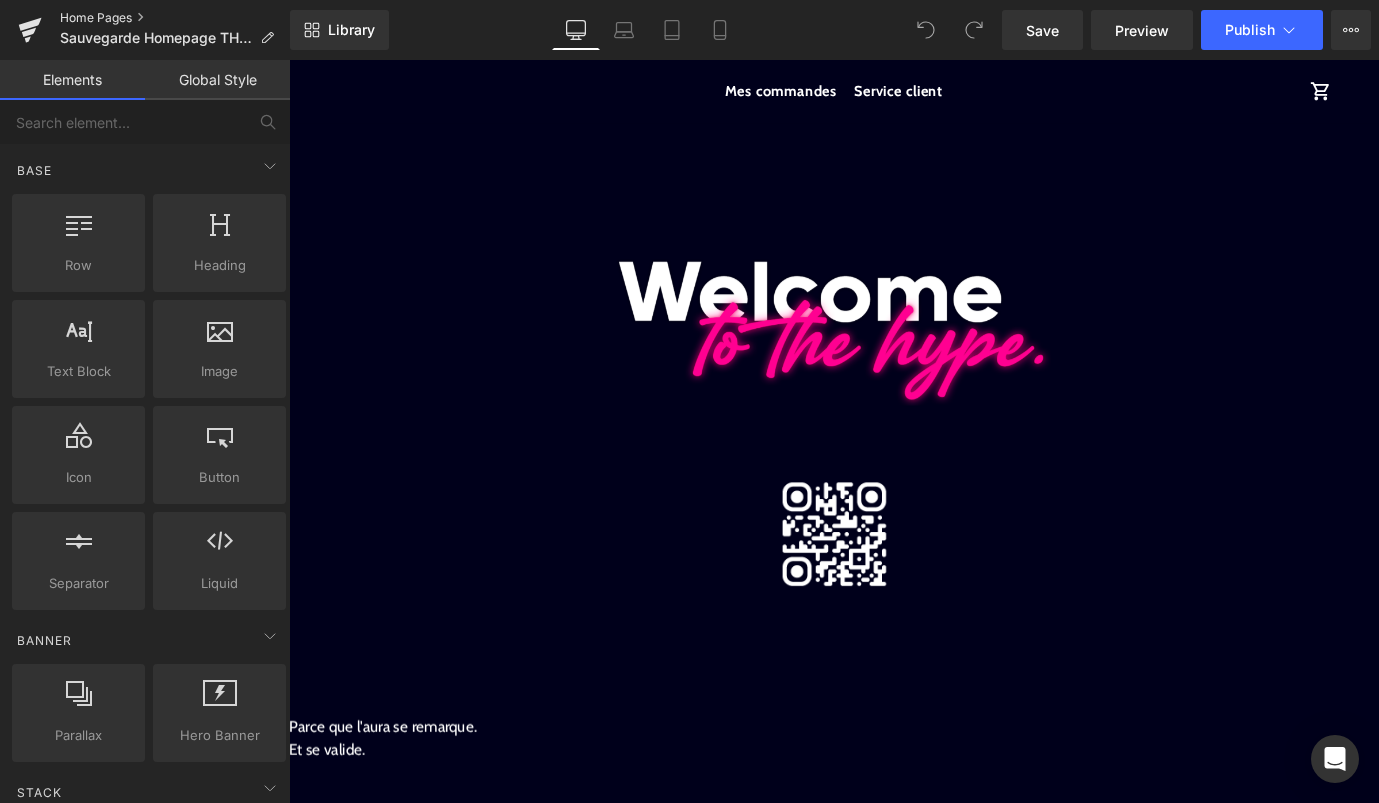 click on "Home Pages" at bounding box center [175, 18] 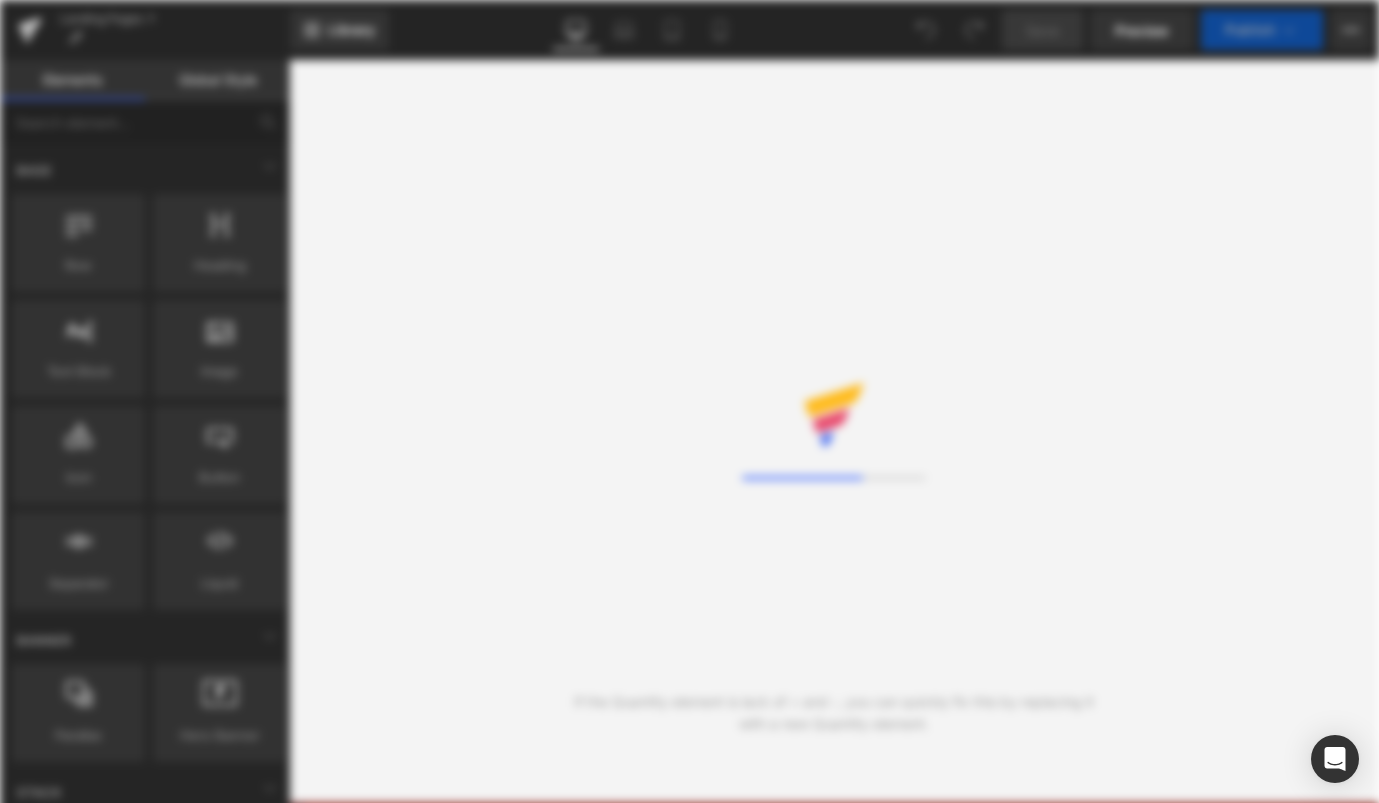 scroll, scrollTop: 0, scrollLeft: 0, axis: both 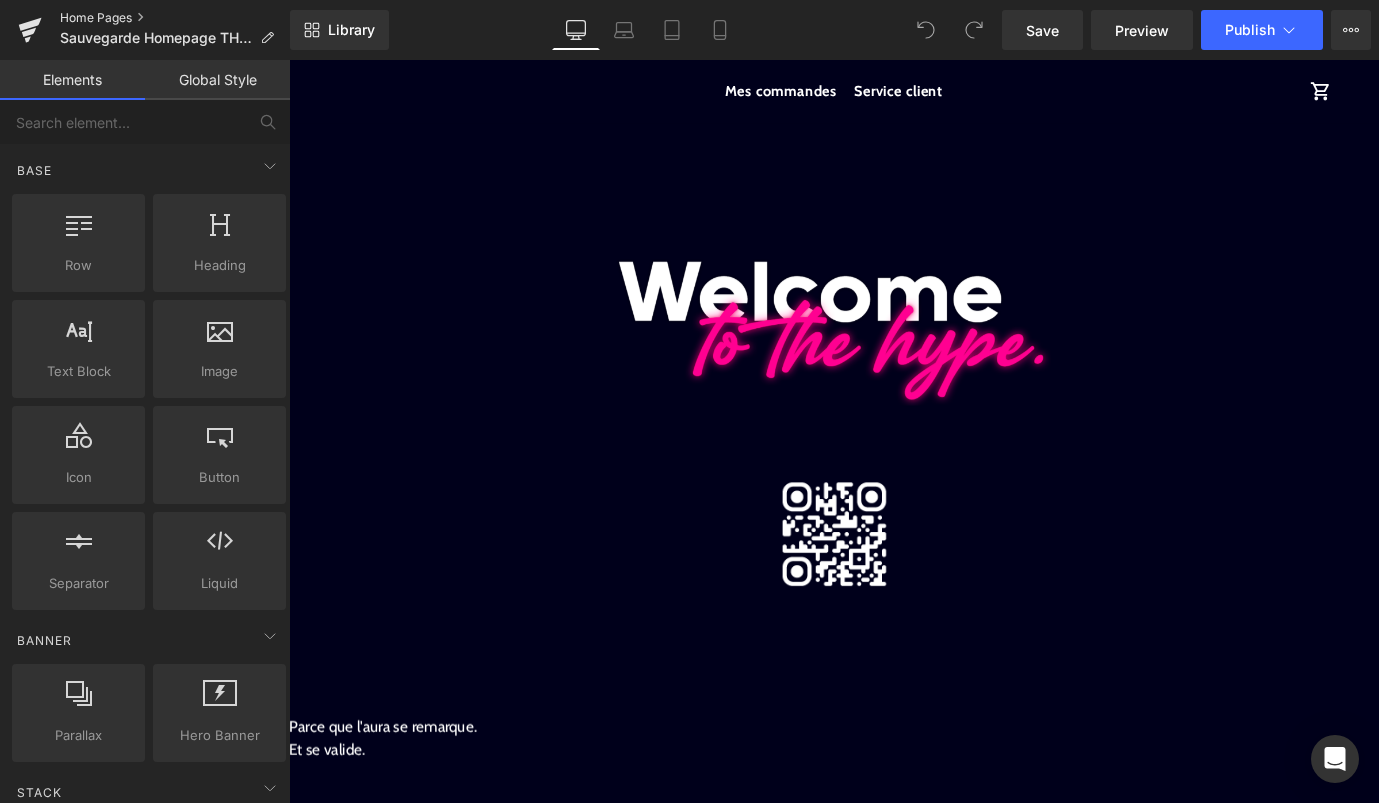 click on "Home Pages" at bounding box center [175, 18] 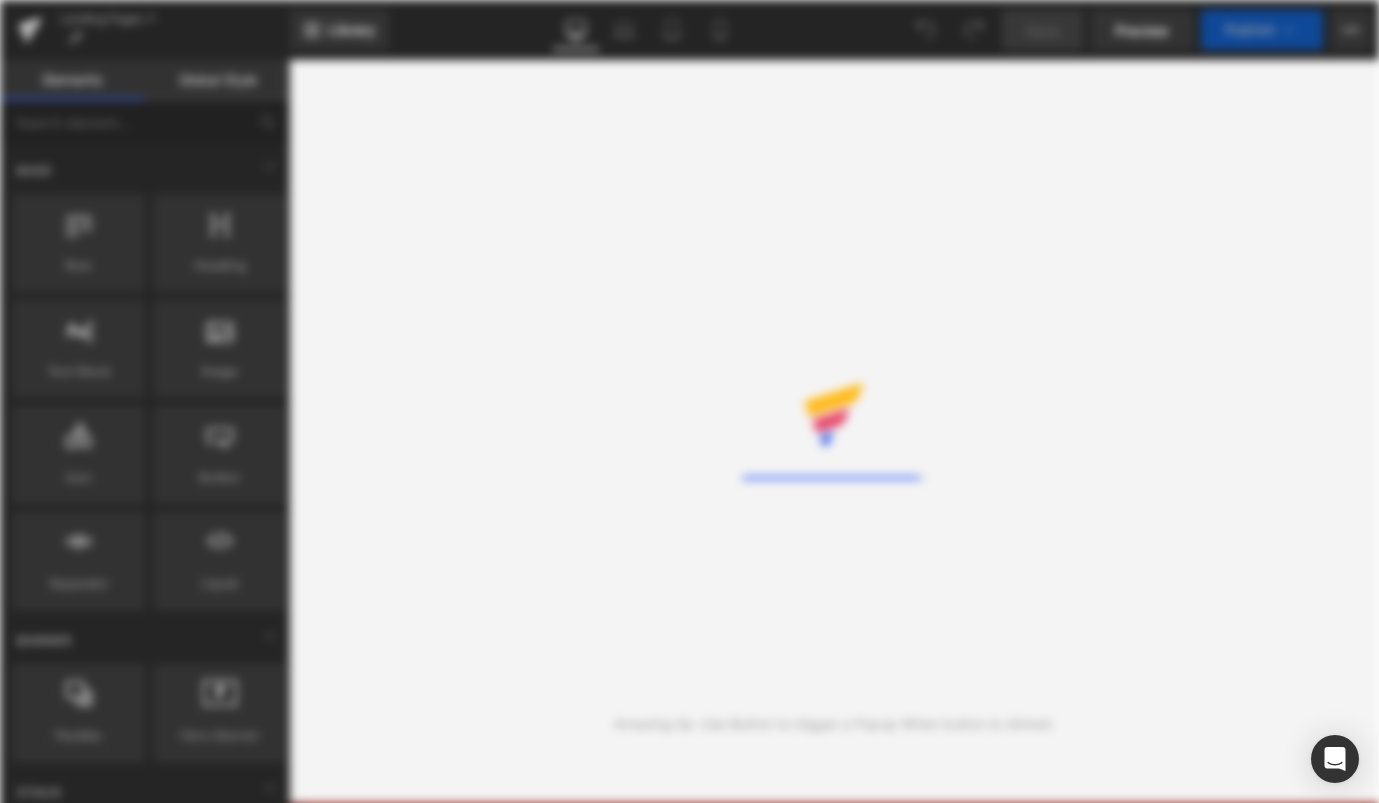 scroll, scrollTop: 0, scrollLeft: 0, axis: both 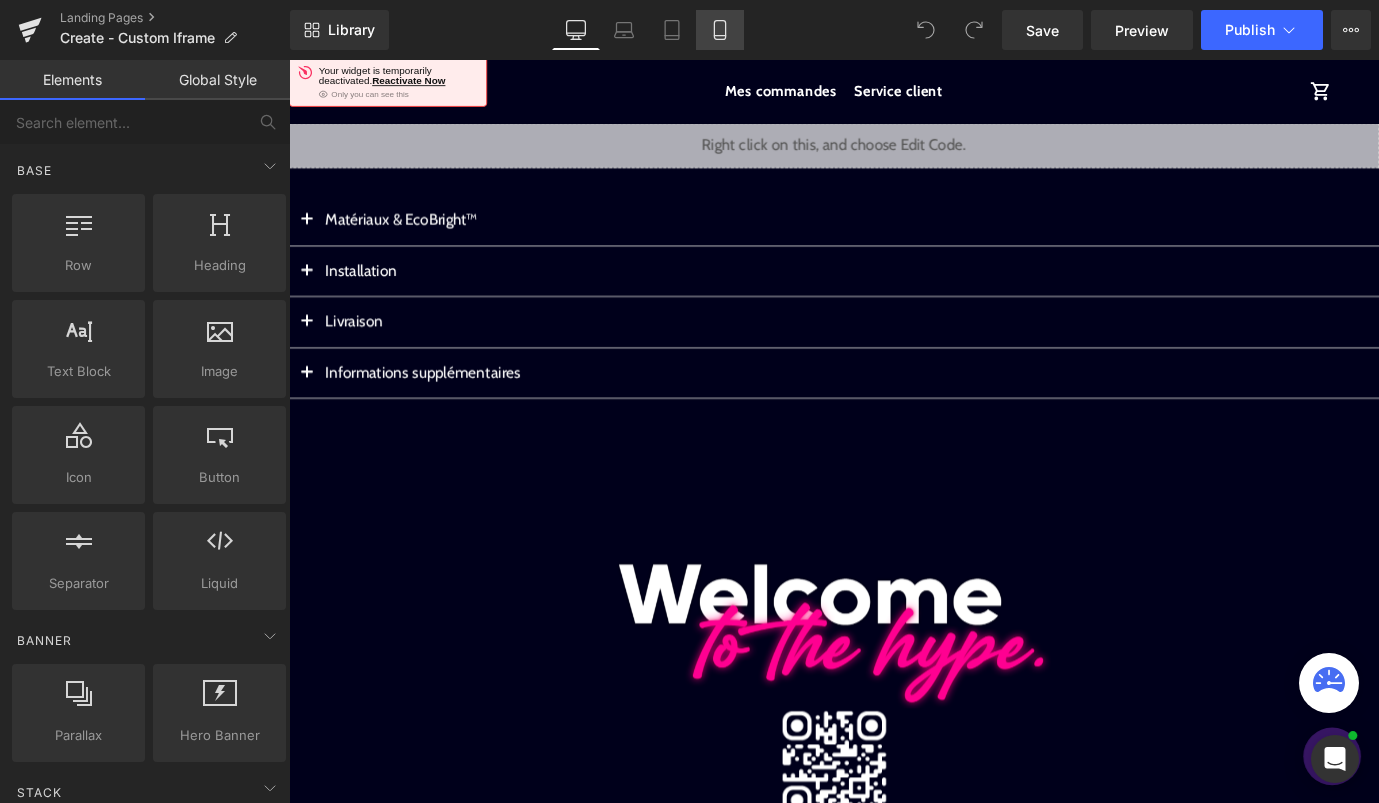 click on "Mobile" at bounding box center [720, 30] 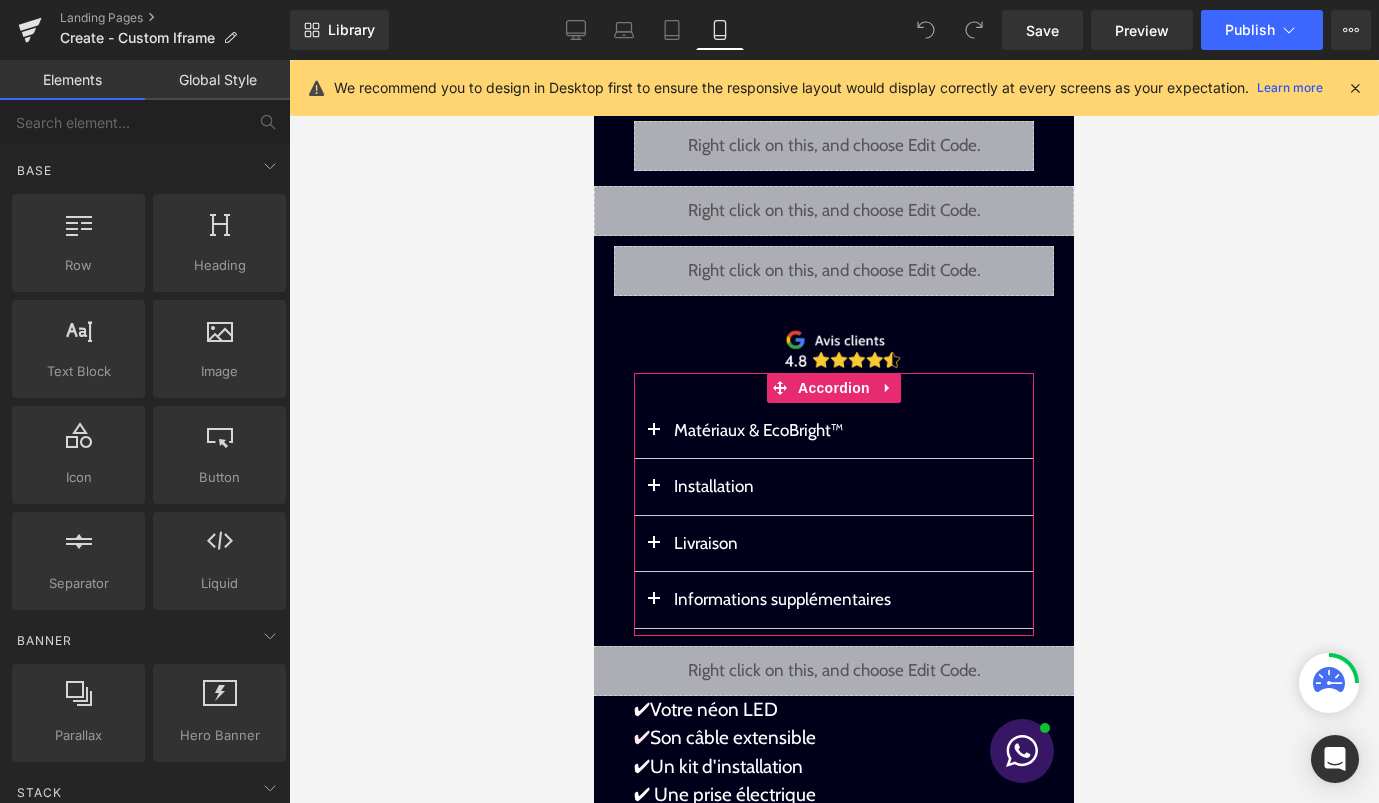 scroll, scrollTop: 286, scrollLeft: 0, axis: vertical 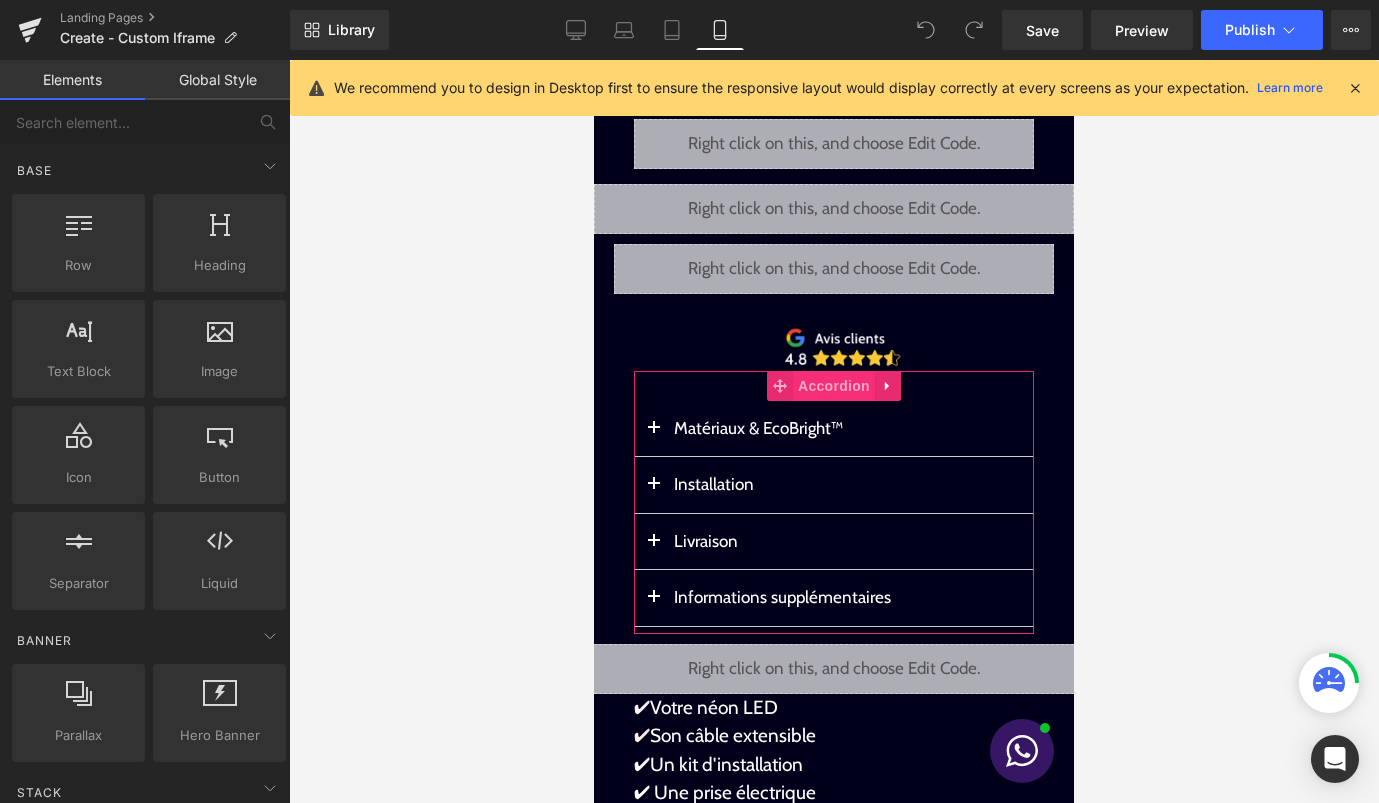 click on "Accordion" at bounding box center [834, 386] 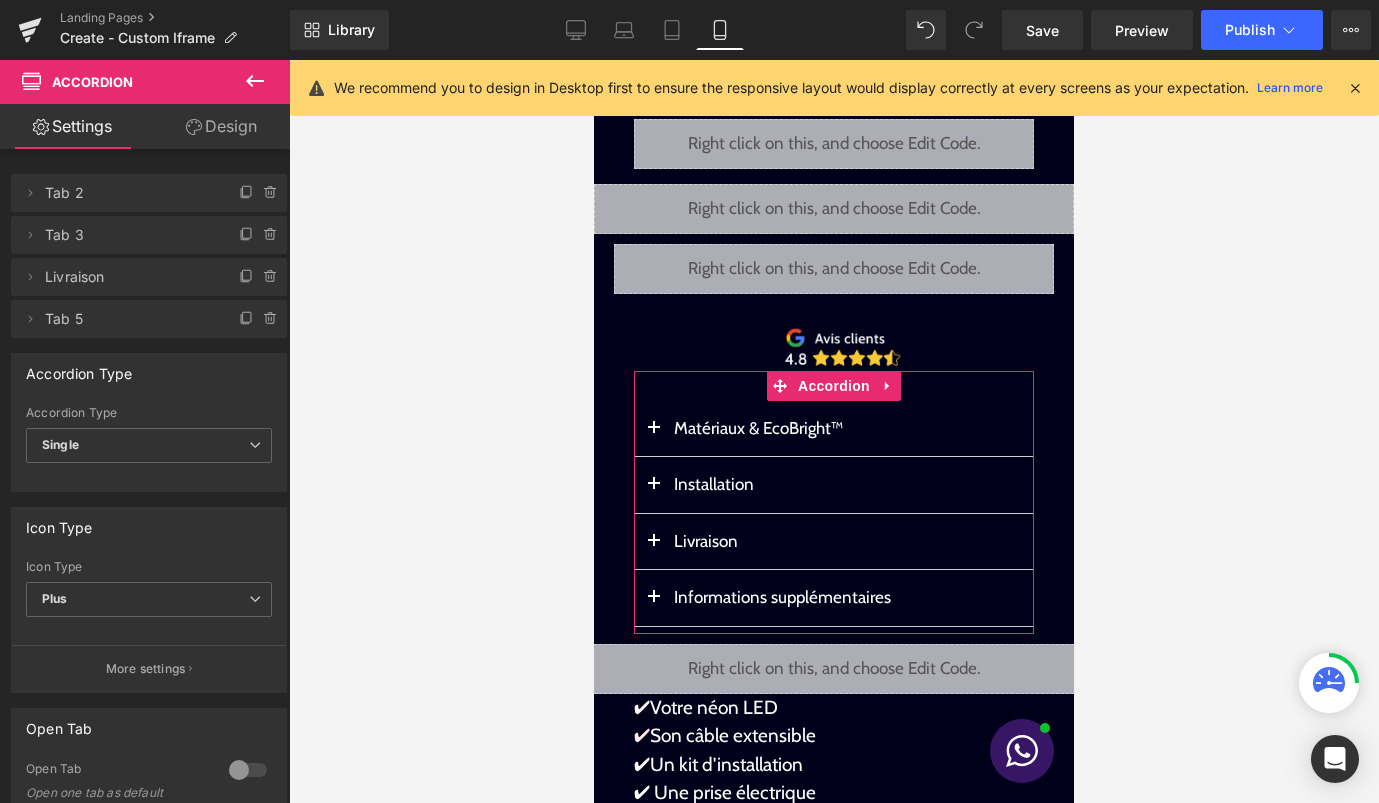 click on "Design" at bounding box center [221, 126] 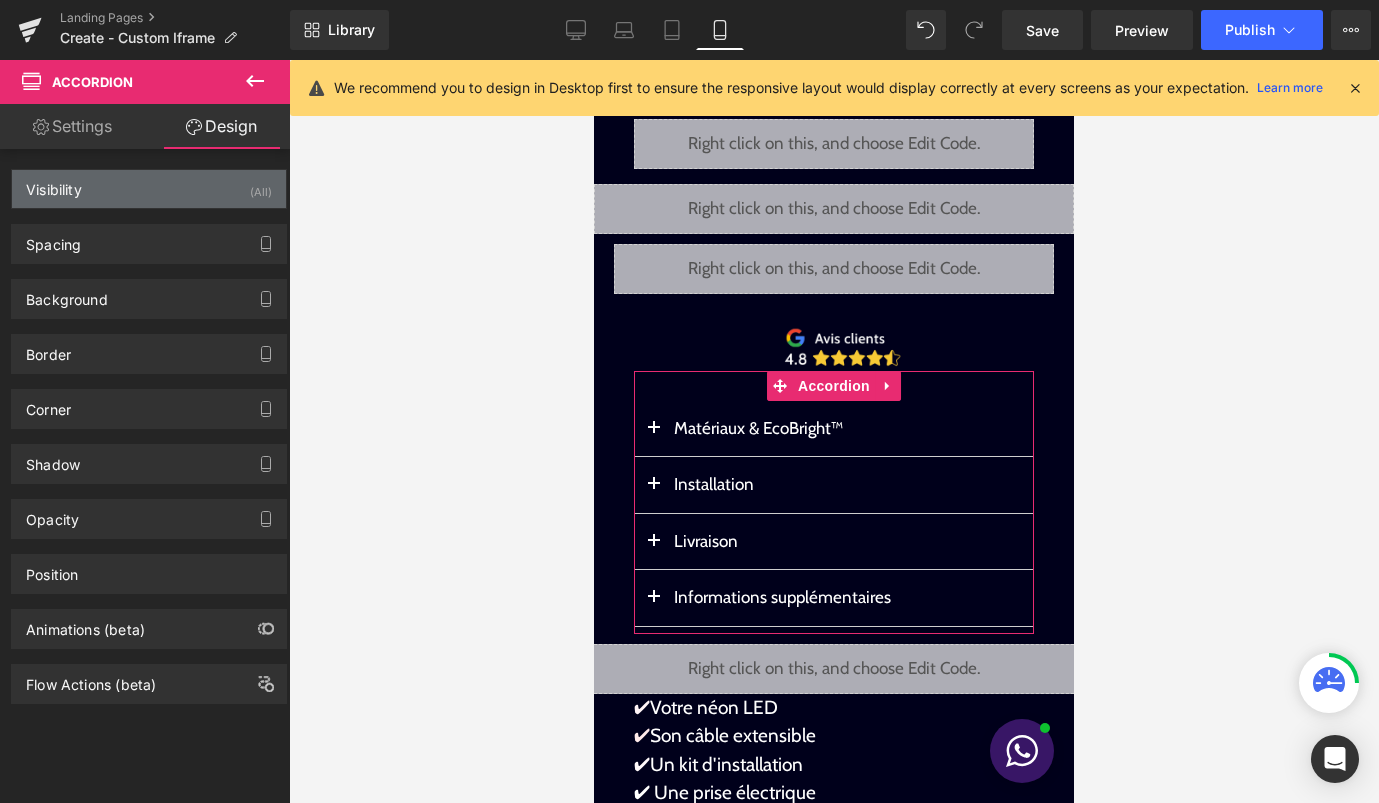 click on "Visibility
(All)" at bounding box center (149, 189) 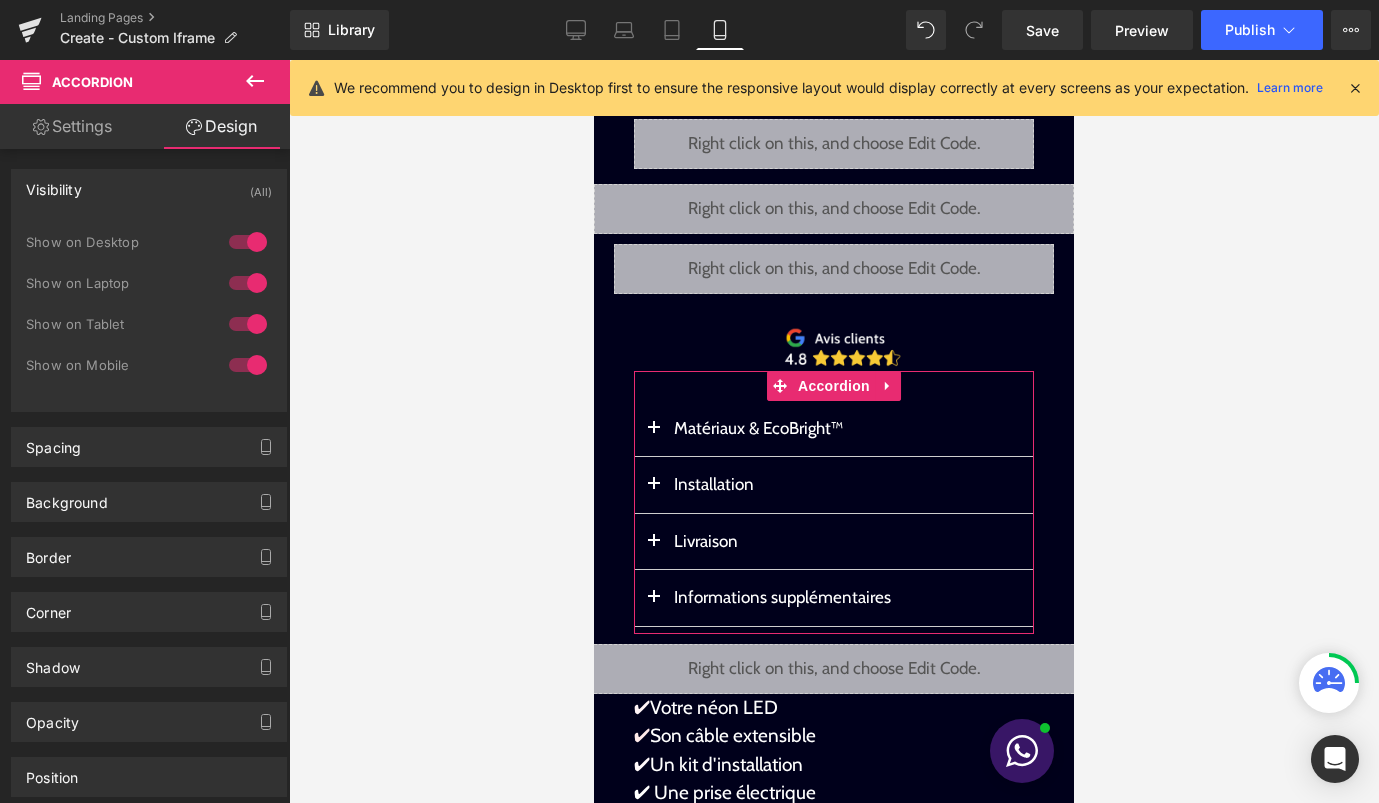 click at bounding box center (248, 242) 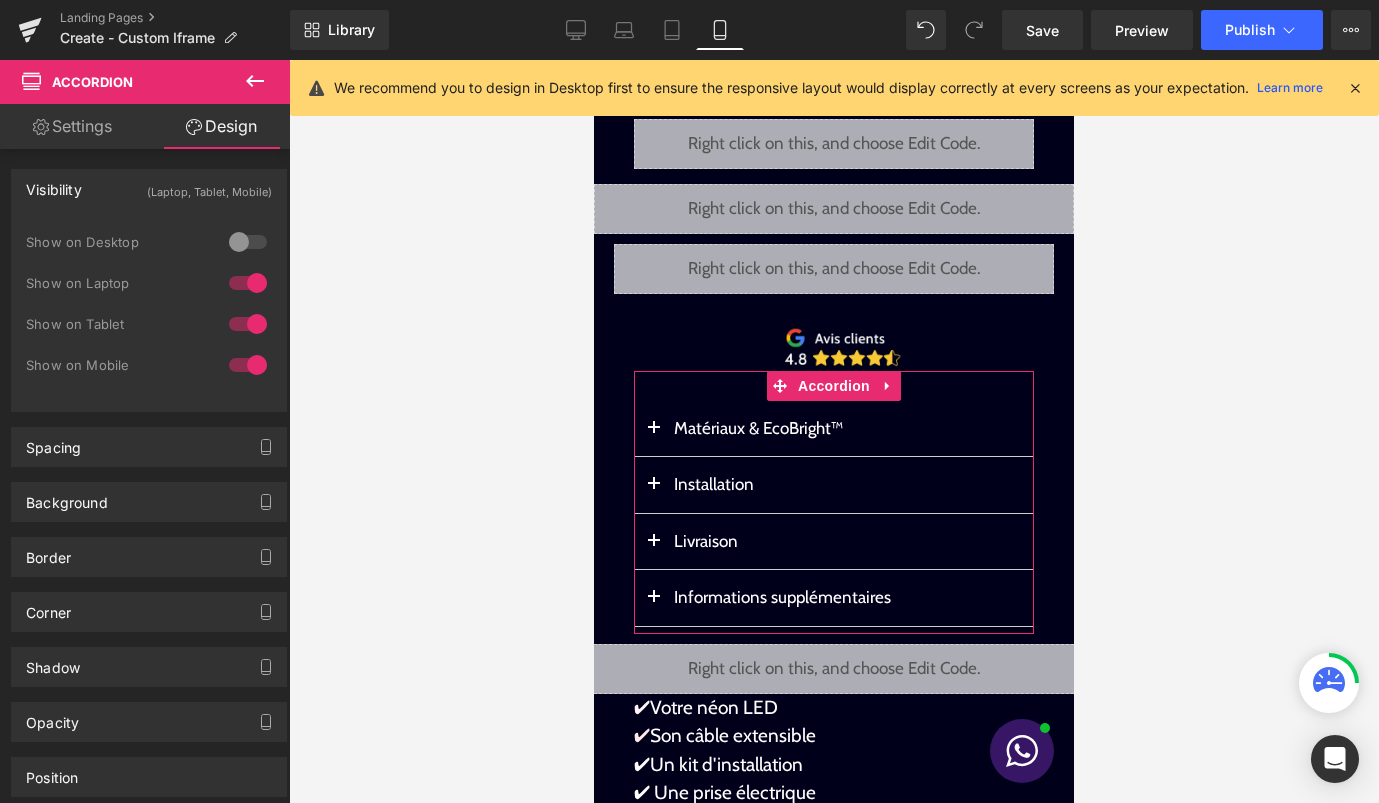 click at bounding box center (248, 283) 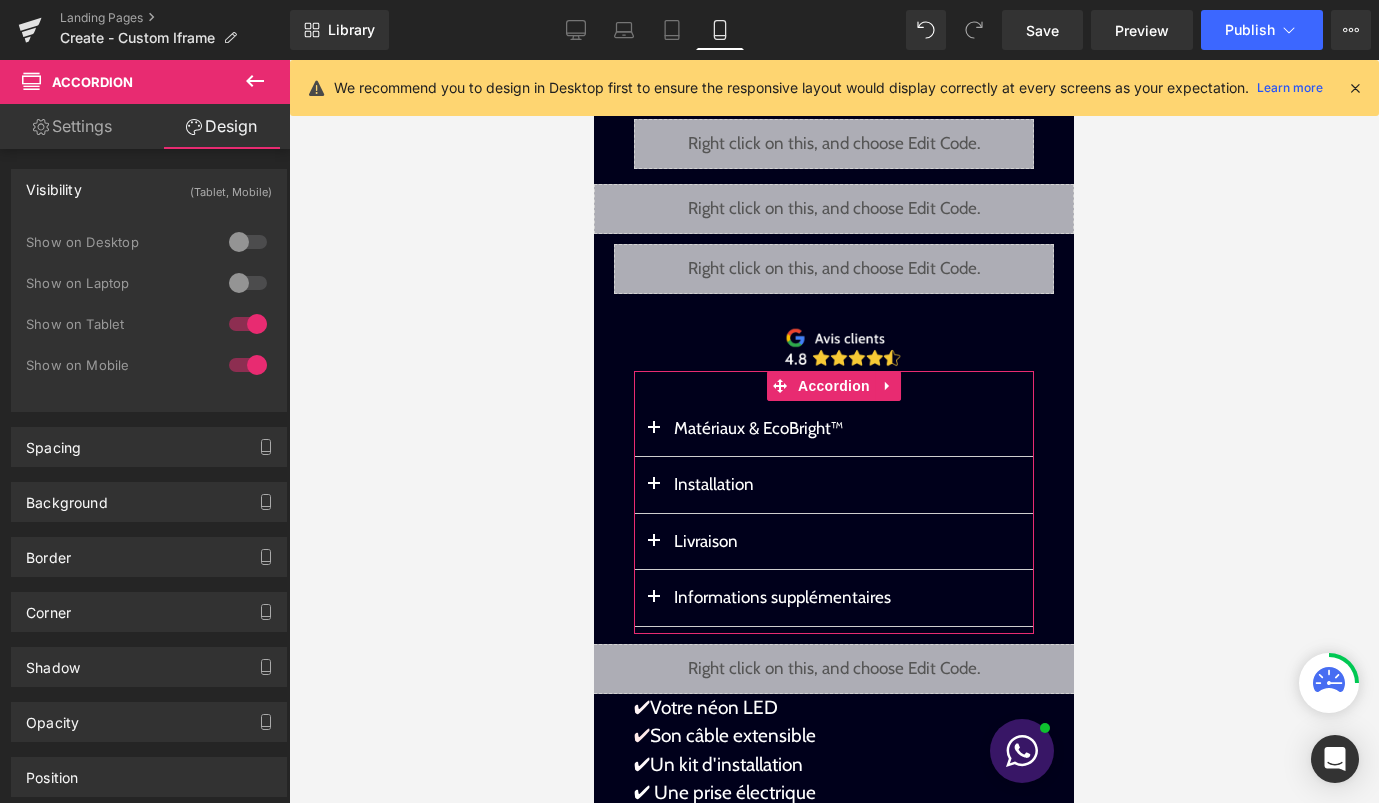 click at bounding box center [248, 324] 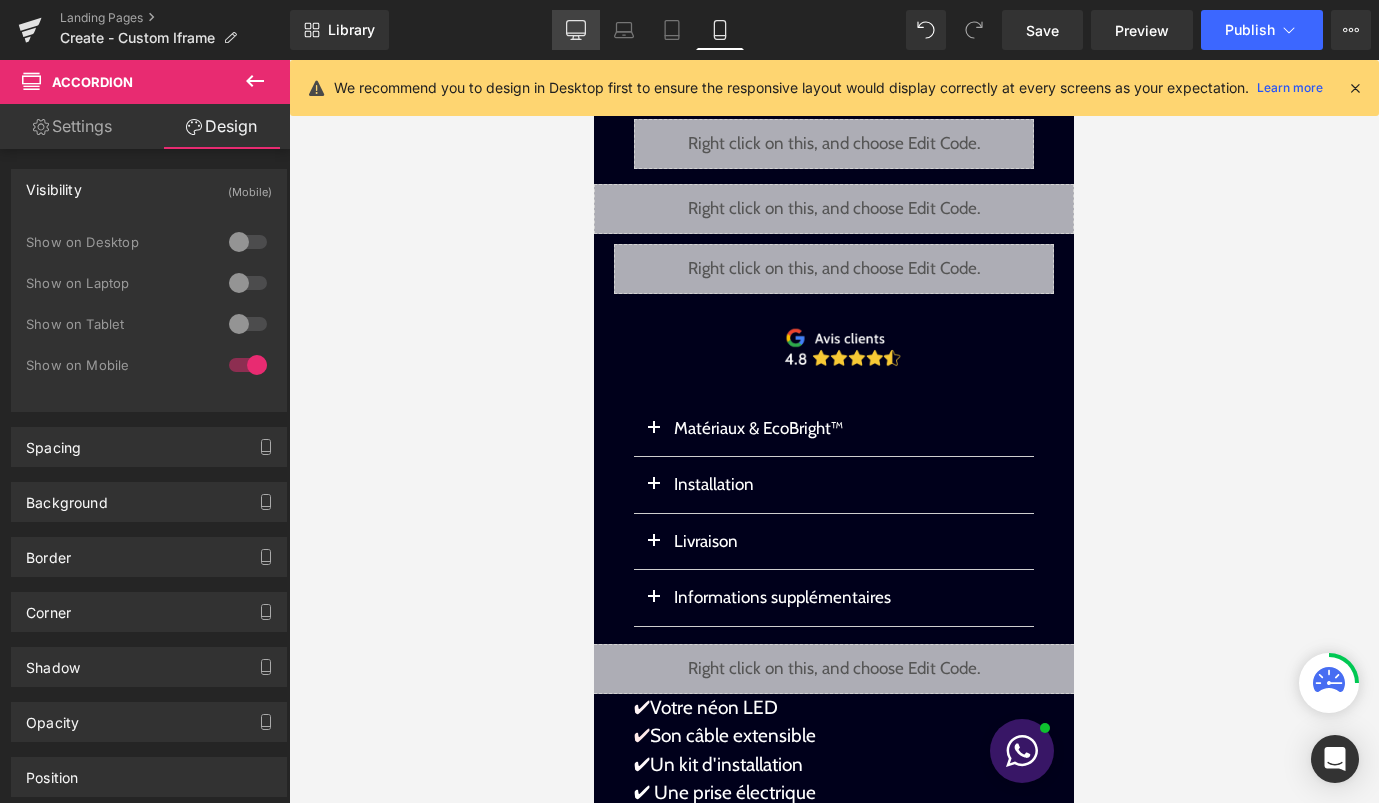 click 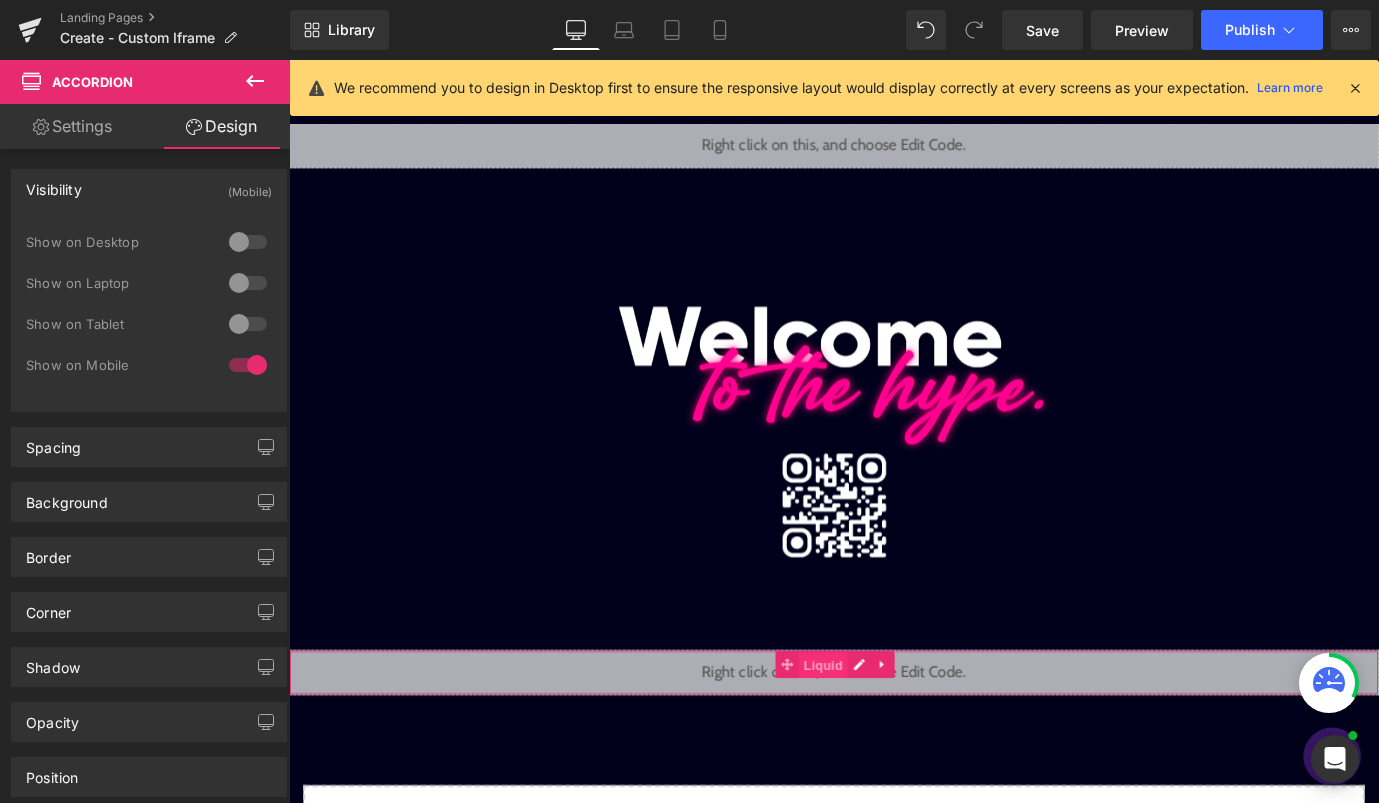 click on "Liquid" at bounding box center [882, 732] 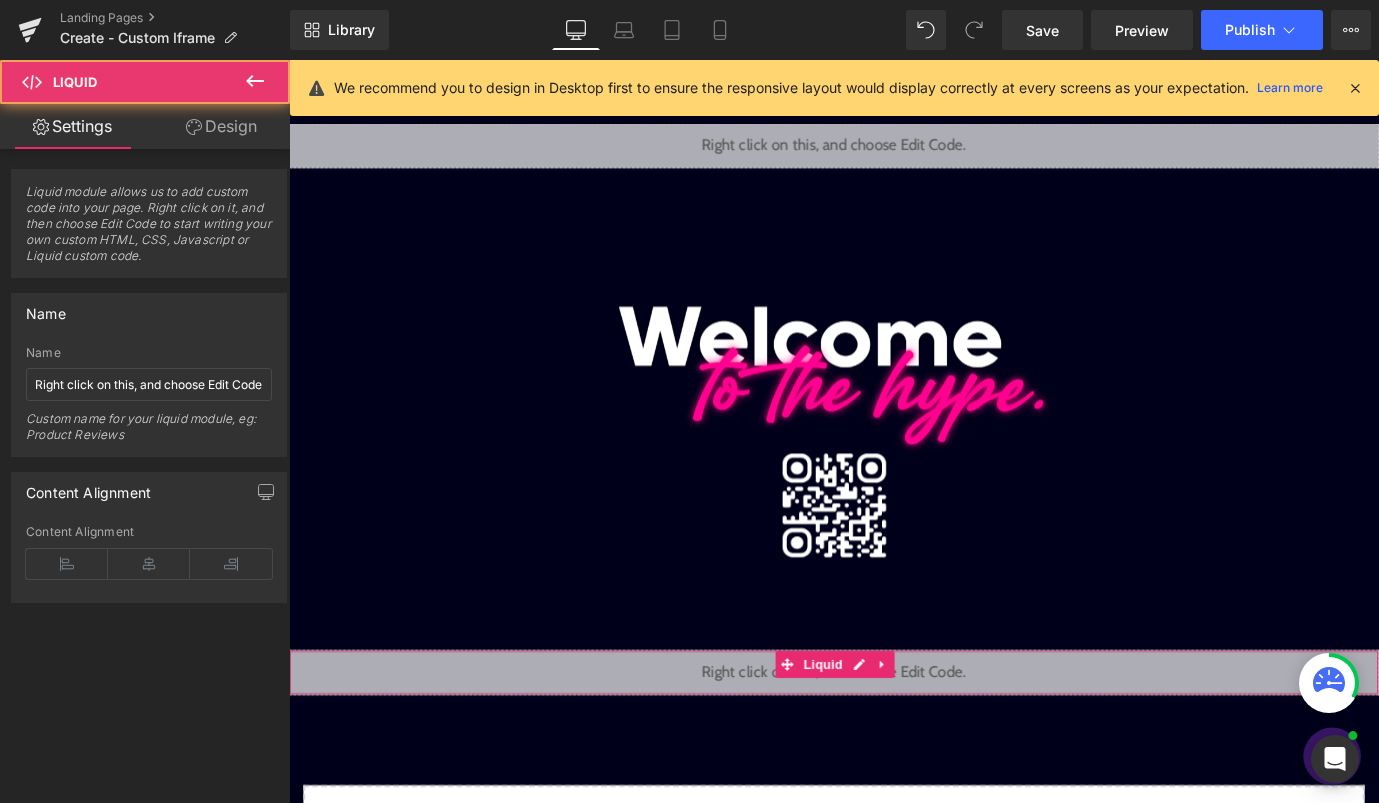click on "Design" at bounding box center [221, 126] 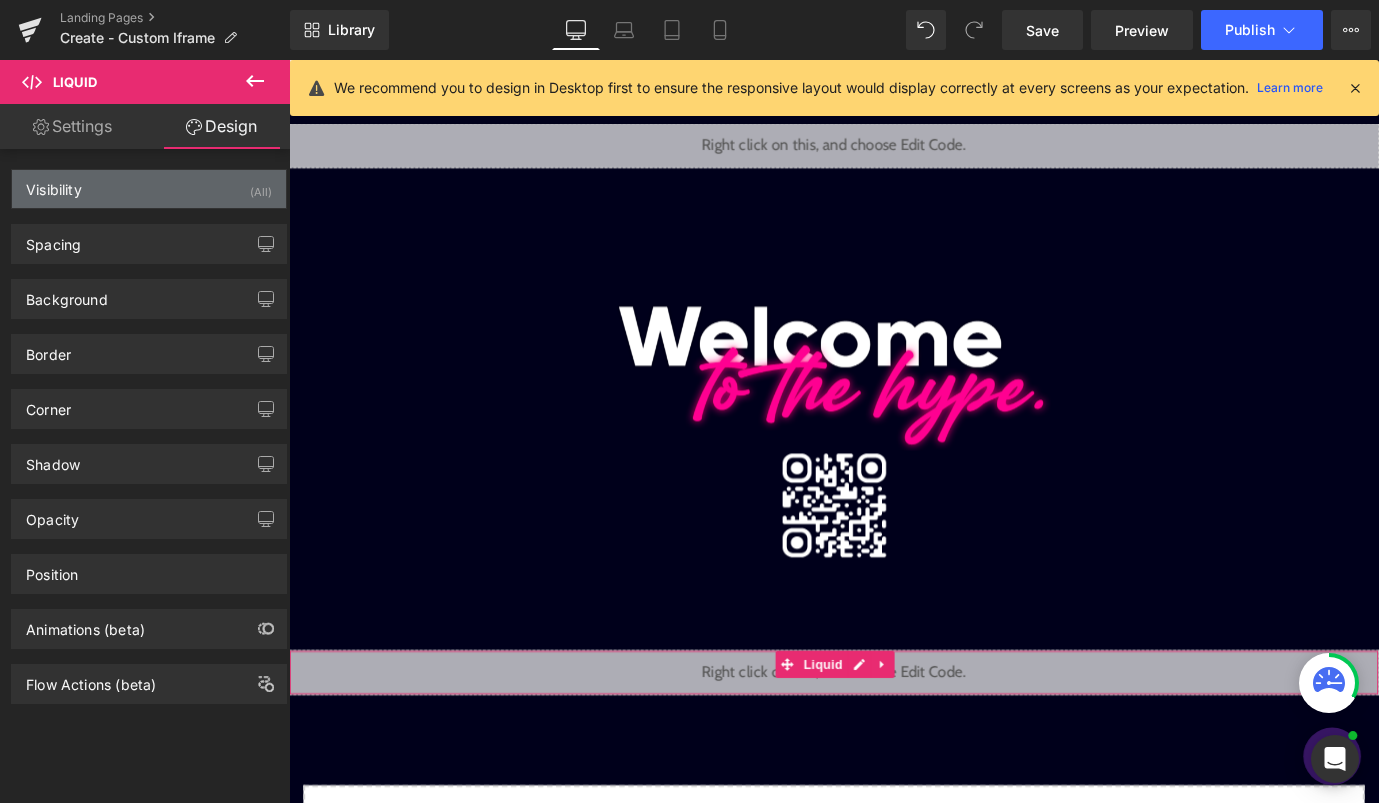 click on "Visibility
(All)" at bounding box center [149, 189] 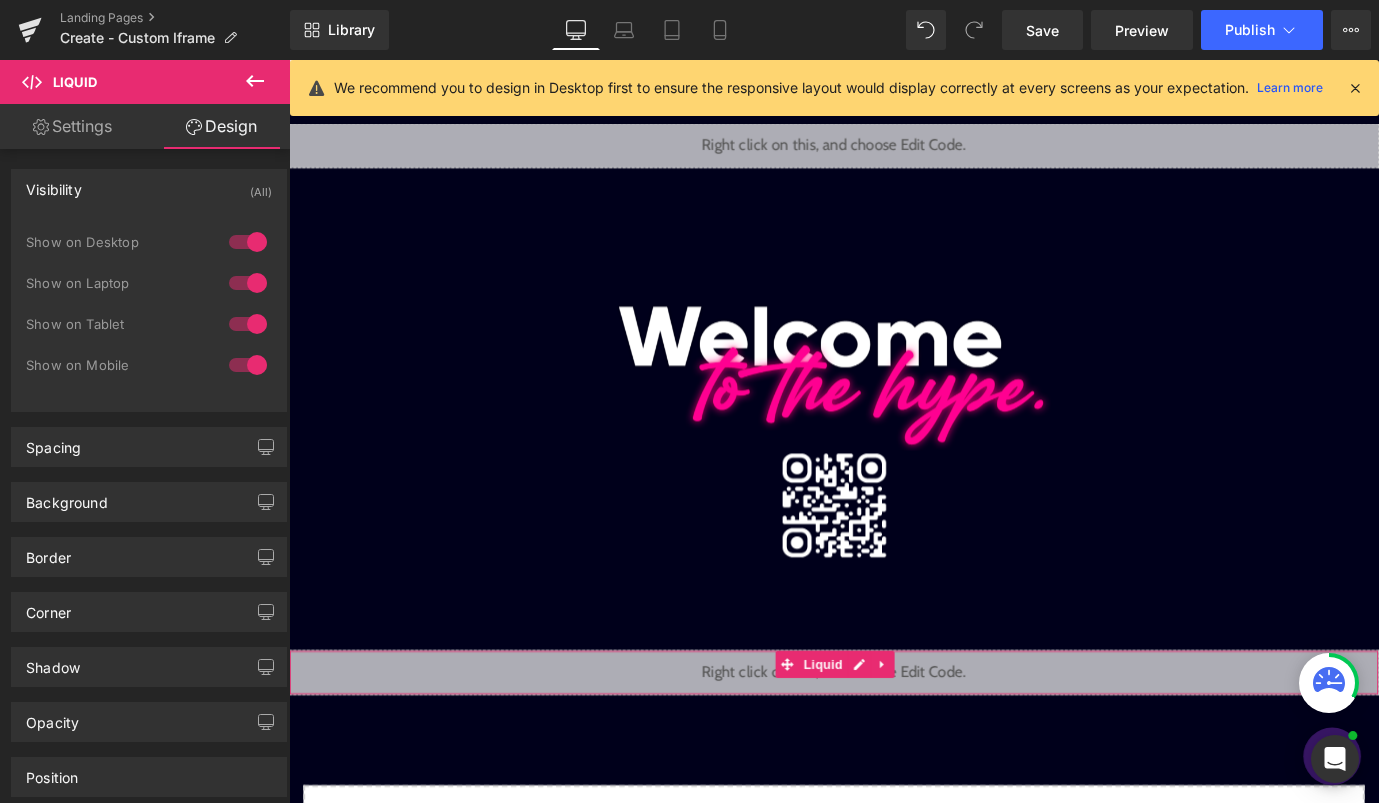 click at bounding box center (248, 242) 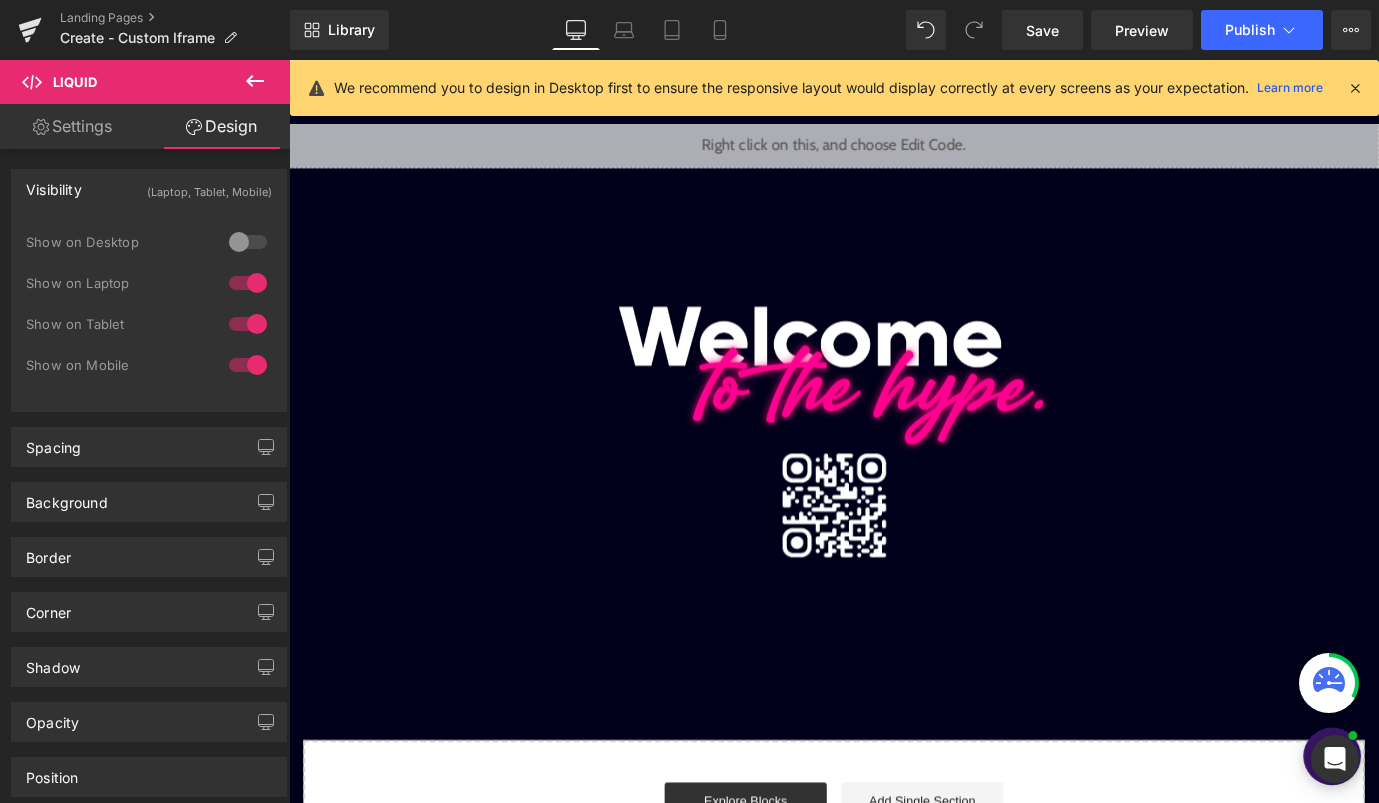 click at bounding box center (248, 283) 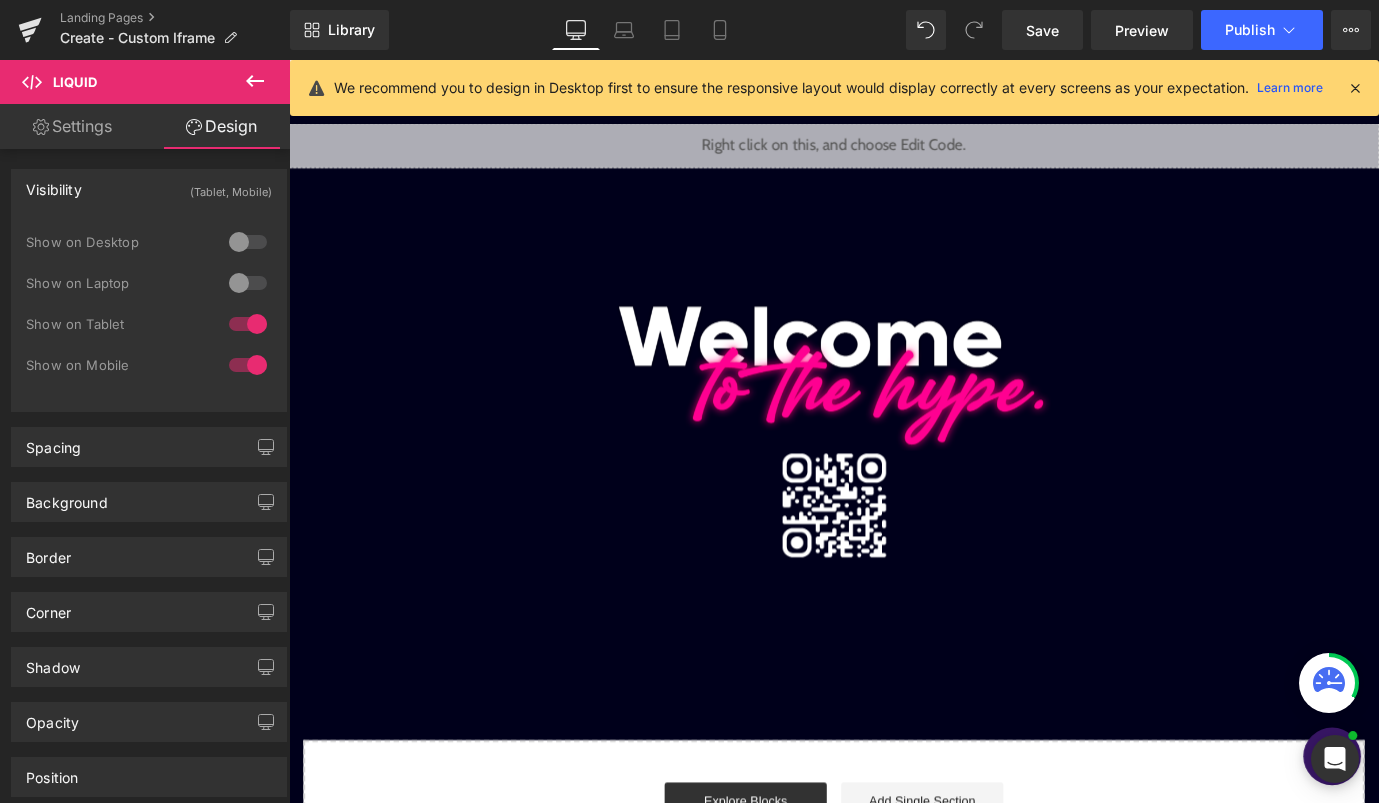 click at bounding box center [248, 324] 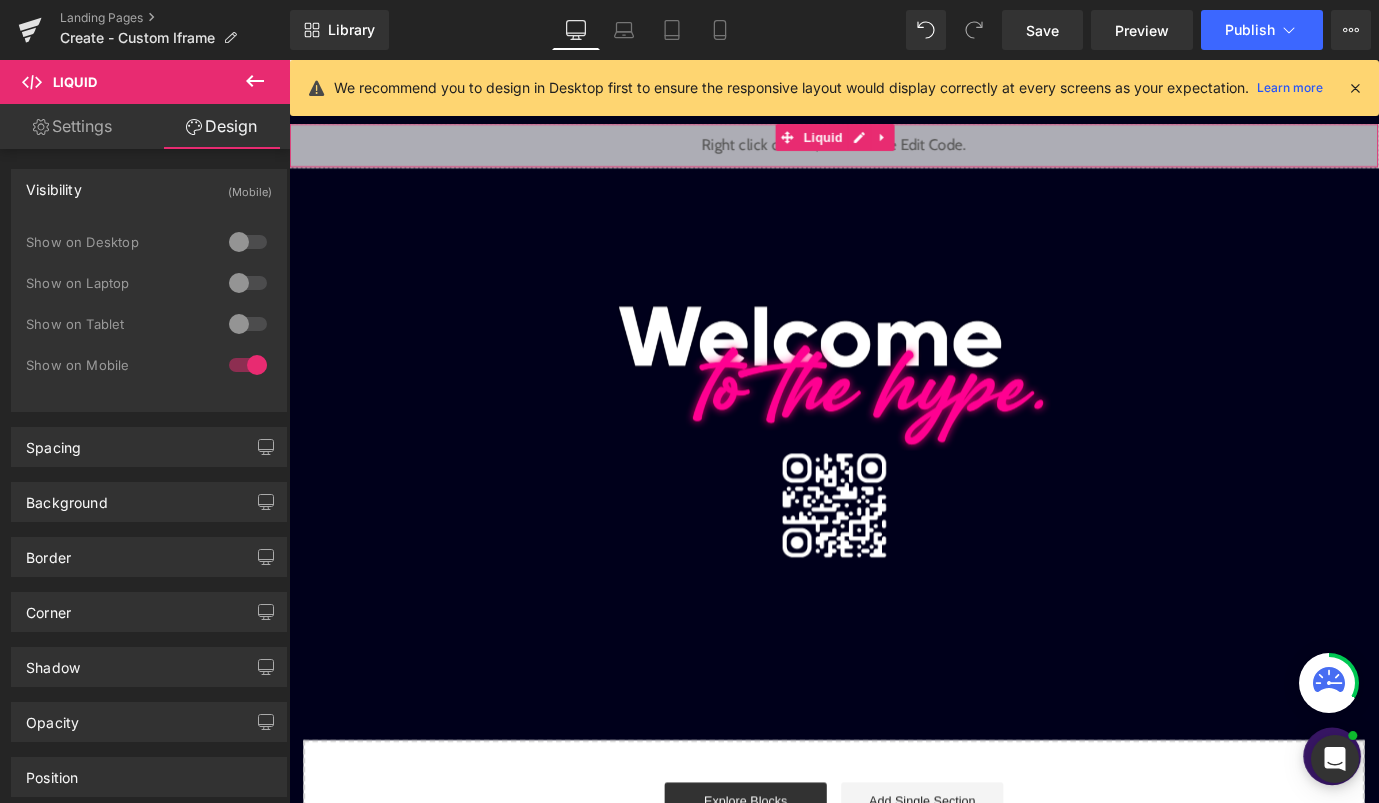 click on "Liquid" at bounding box center [894, 155] 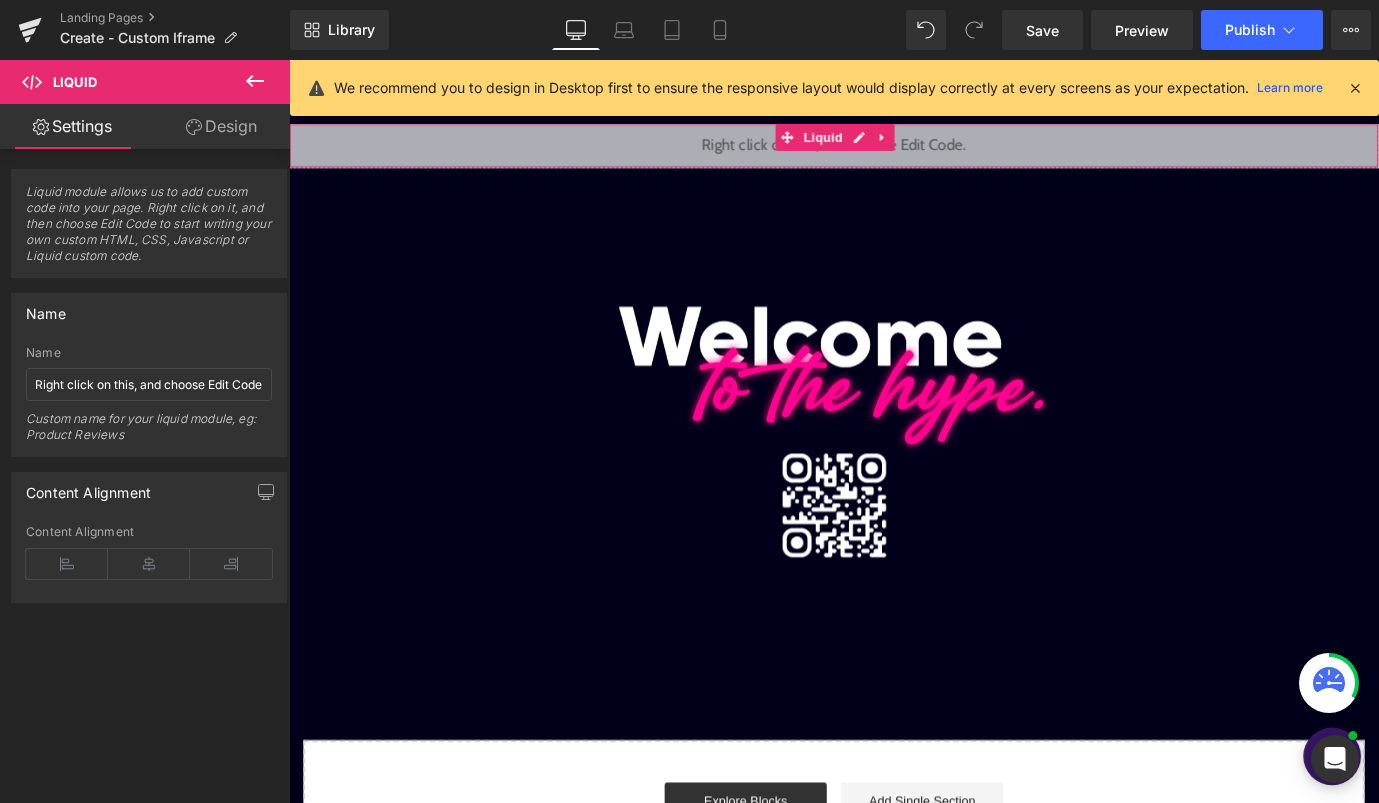 click on "Design" at bounding box center (221, 126) 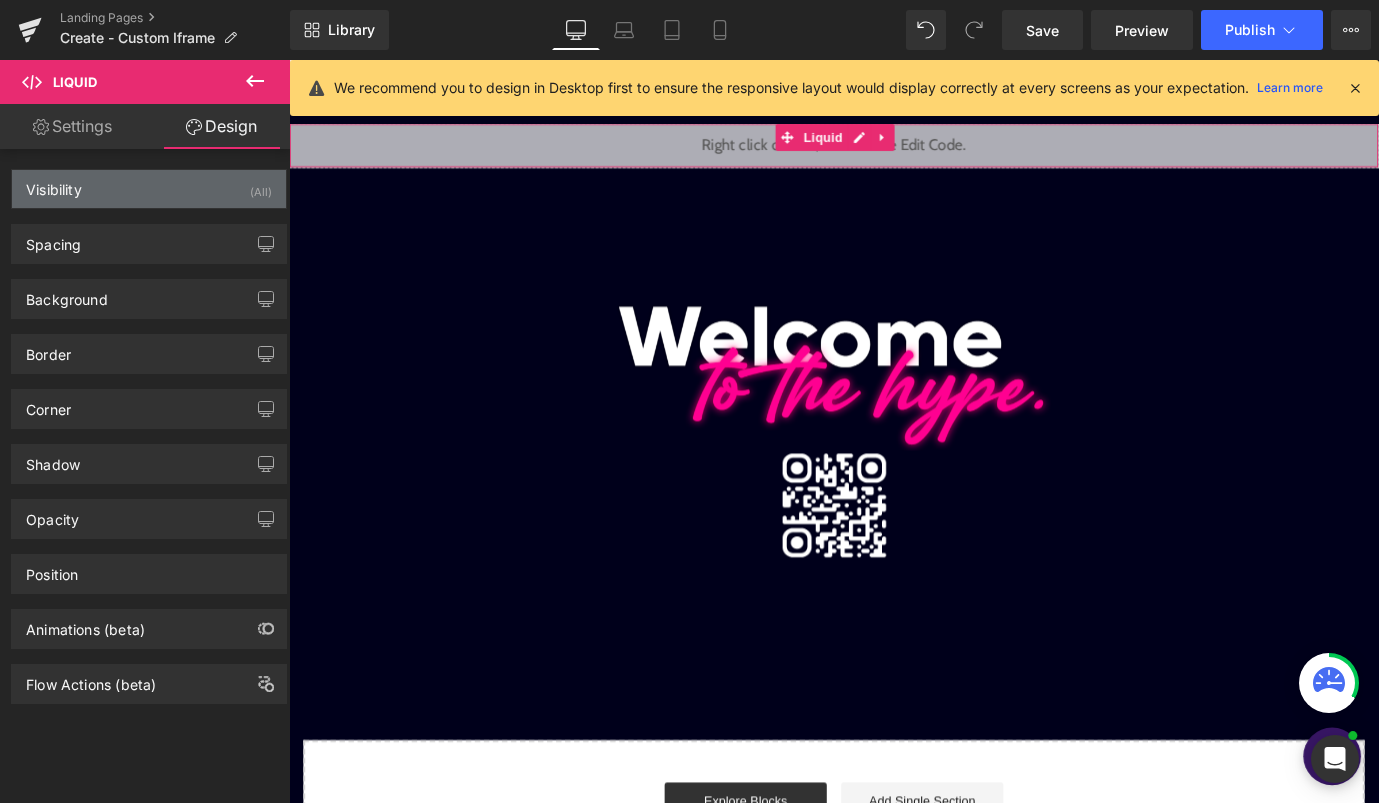 click on "Visibility
(All)" at bounding box center [149, 189] 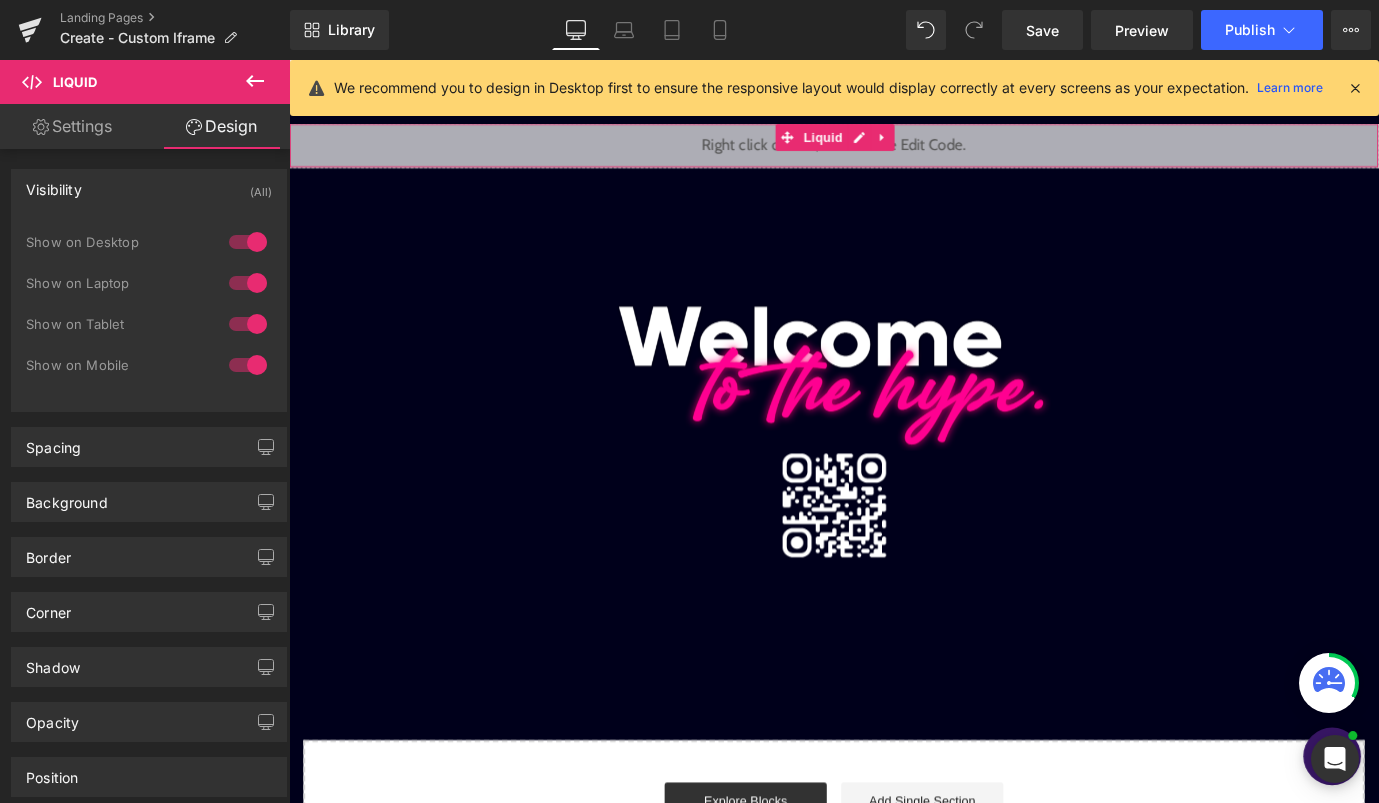 click at bounding box center [248, 242] 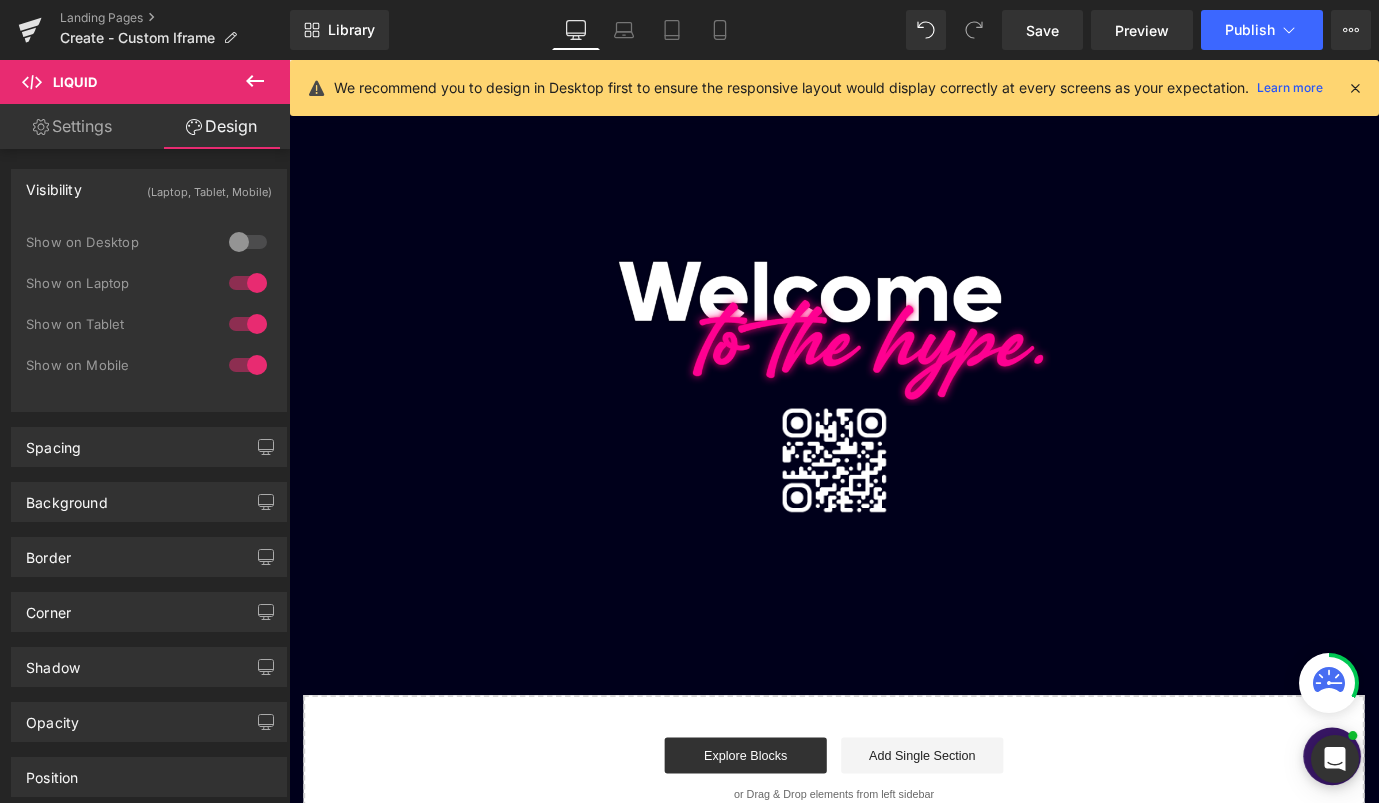 click at bounding box center [248, 283] 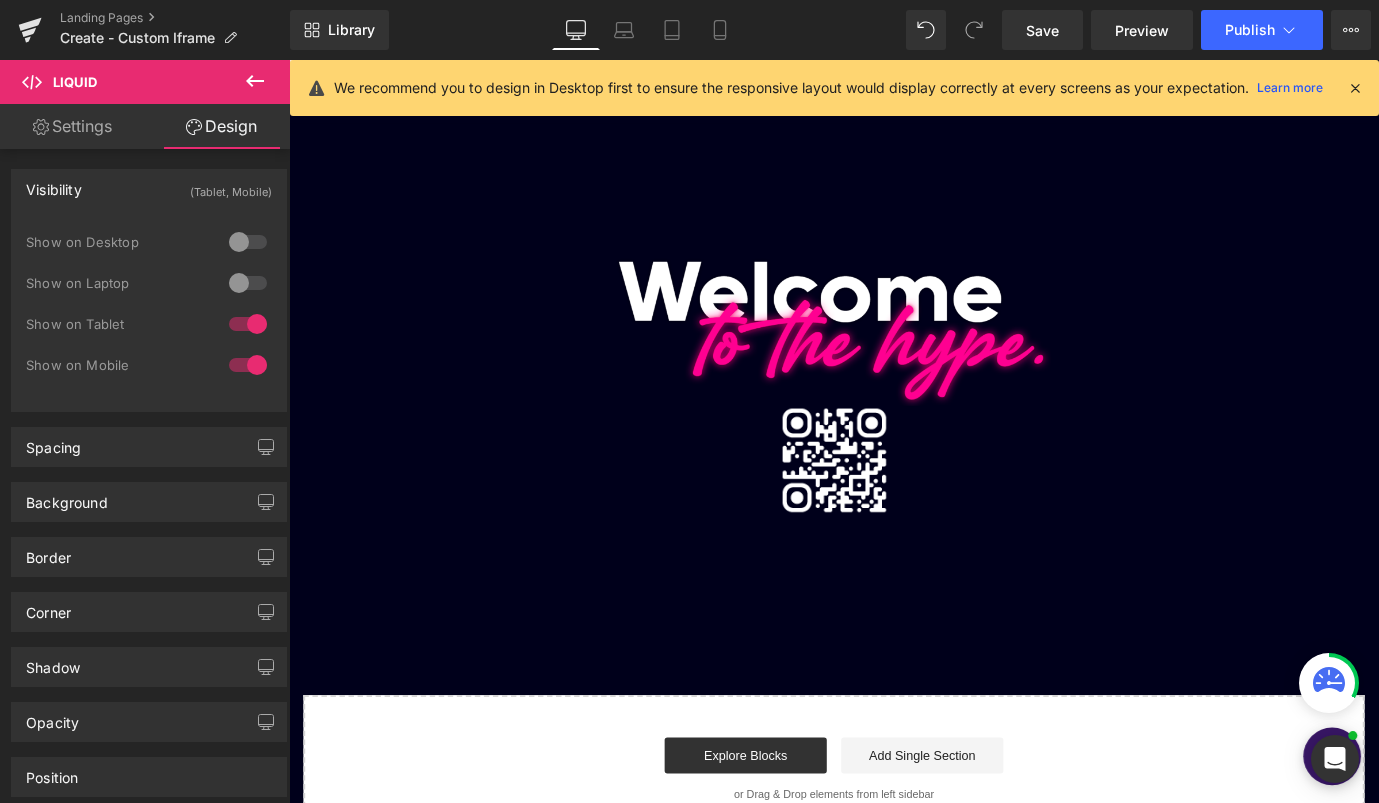 click at bounding box center [248, 324] 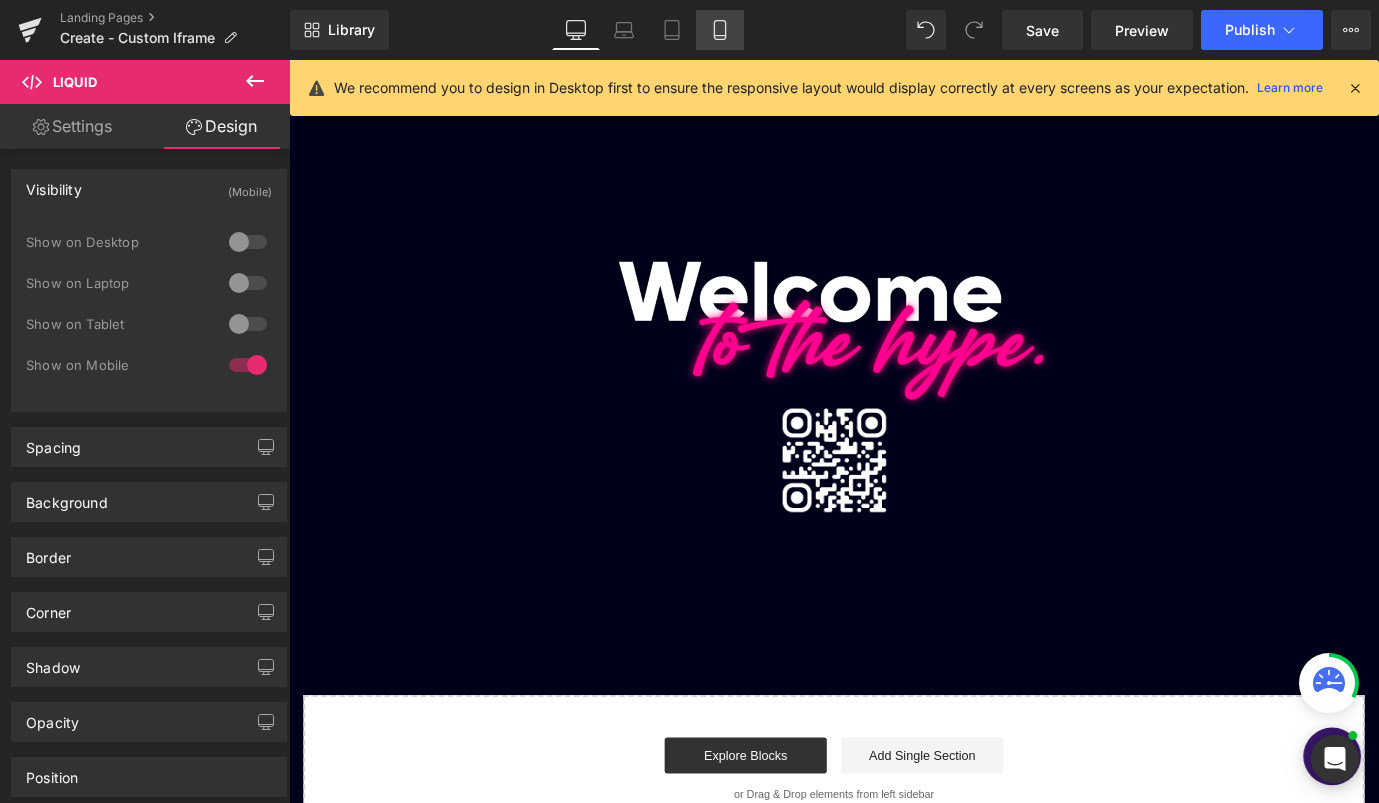 click on "Mobile" at bounding box center [720, 30] 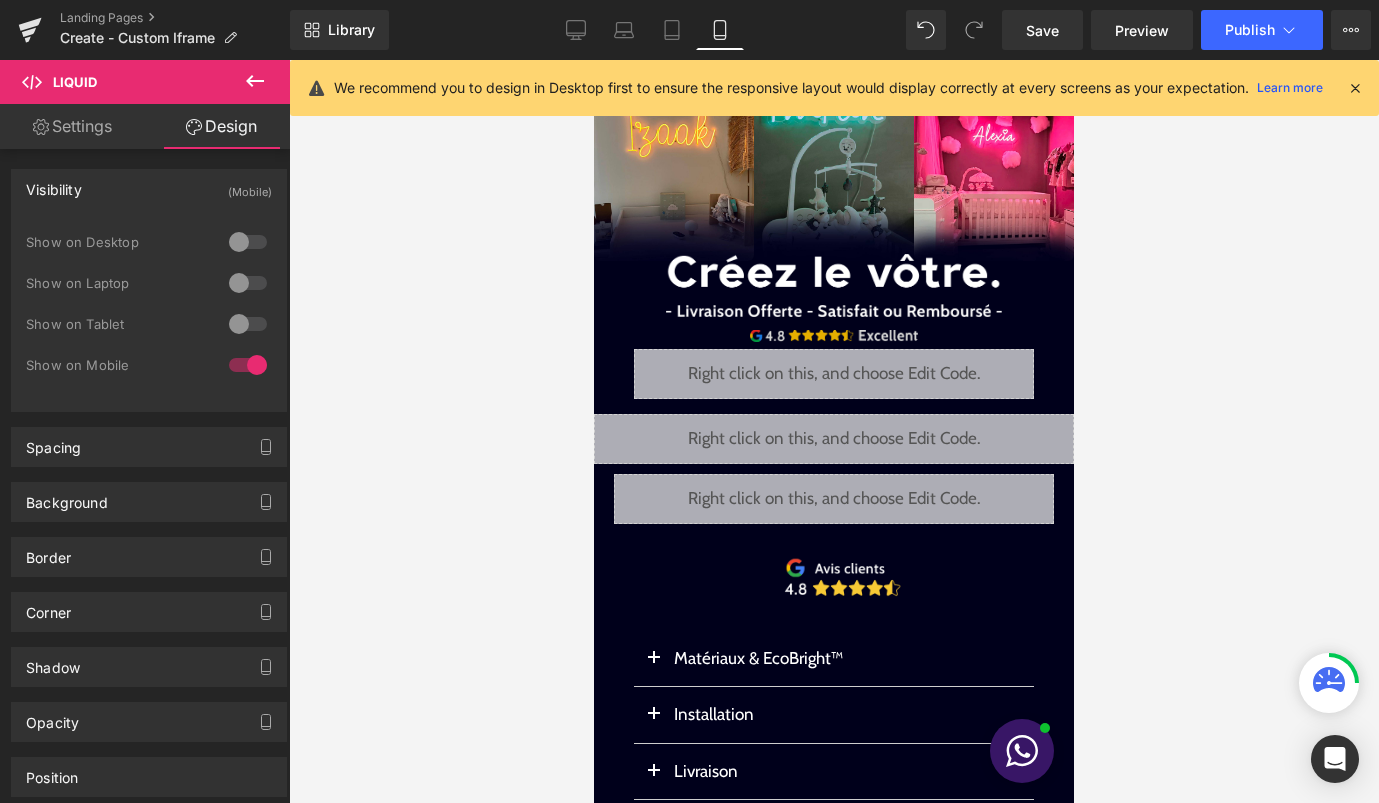 scroll, scrollTop: 0, scrollLeft: 0, axis: both 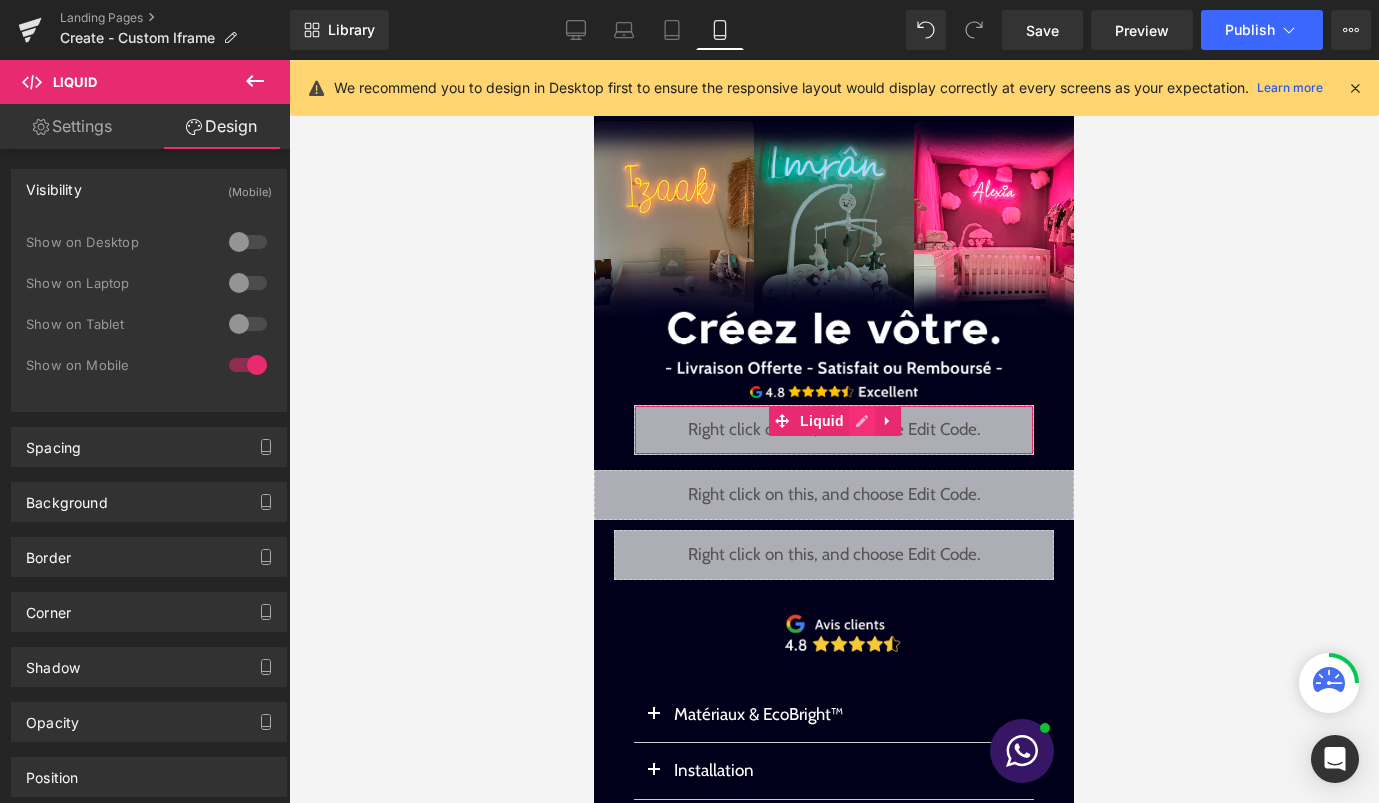click on "Liquid" at bounding box center [834, 430] 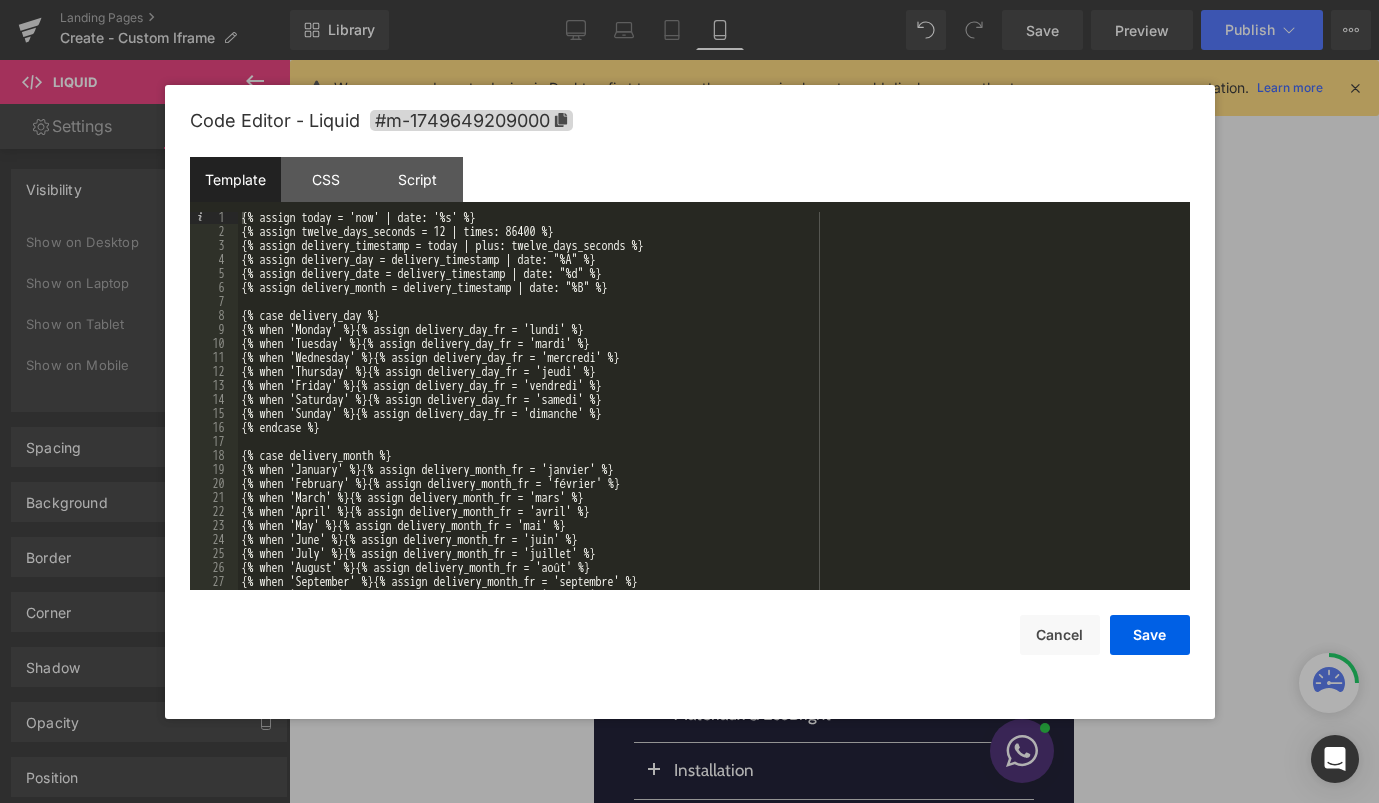 scroll, scrollTop: 336, scrollLeft: 0, axis: vertical 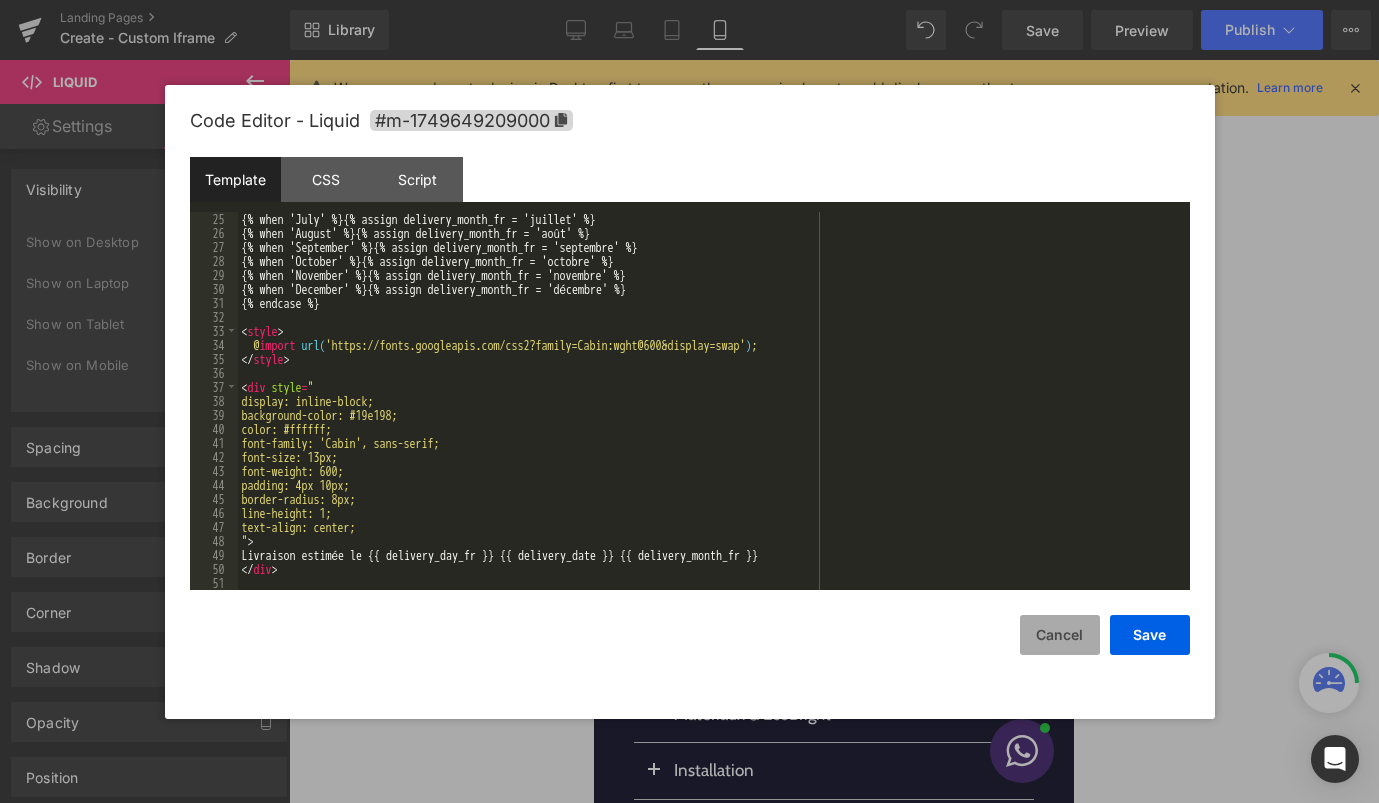 click on "Cancel" at bounding box center (1060, 635) 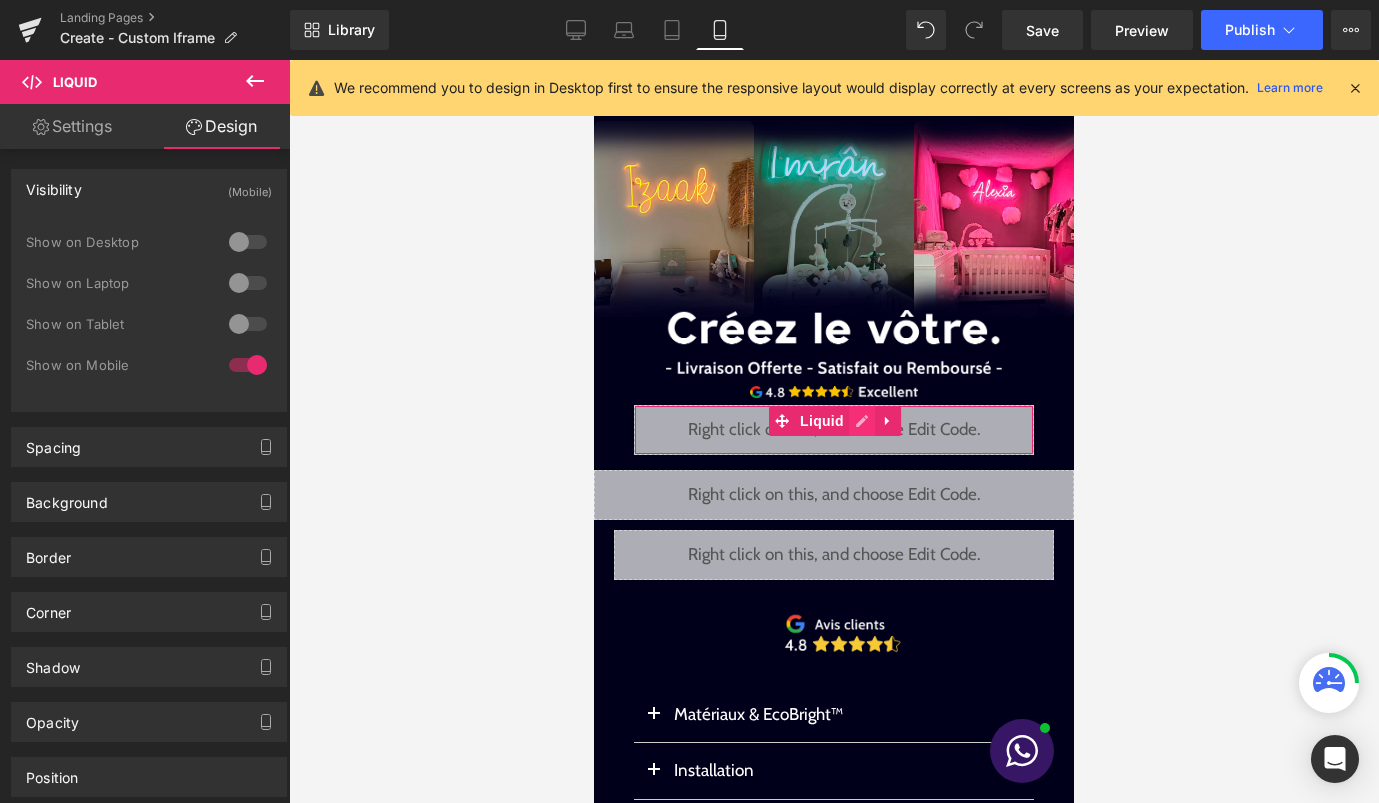 click on "Liquid" at bounding box center [834, 430] 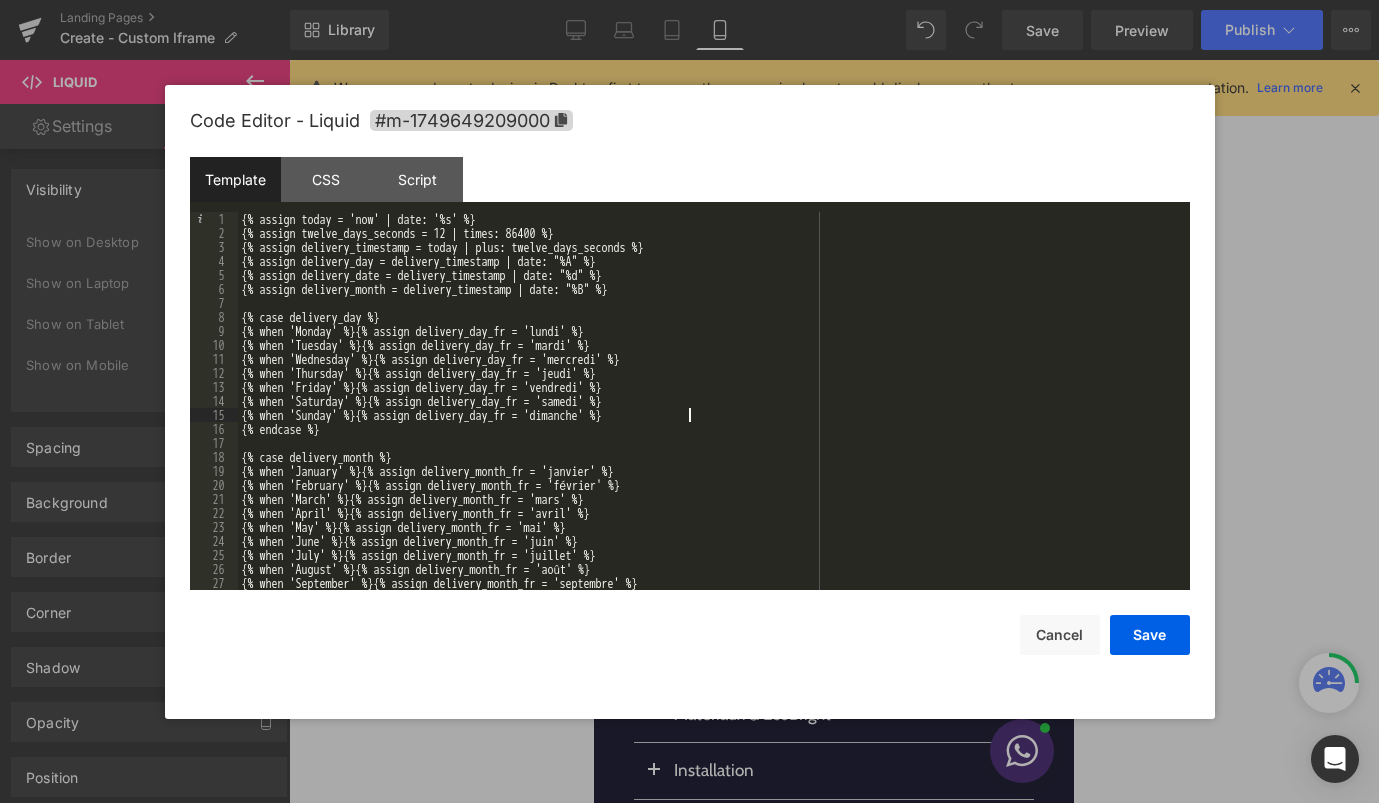 click on "{% assign today = 'now' | date: '%s' %} {% assign twelve_days_seconds = 12 | times: 86400 %} {% assign delivery_timestamp = today | plus: twelve_days_seconds %} {% assign delivery_day = delivery_timestamp | date: "%A" %} {% assign delivery_date = delivery_timestamp | date: "%d" %} {% assign delivery_month = delivery_timestamp | date: "%B" %} {% case delivery_day %}   {% when 'Monday' %}{% assign delivery_day_fr = 'lundi' %}   {% when 'Tuesday' %}{% assign delivery_day_fr = 'mardi' %}   {% when 'Wednesday' %}{% assign delivery_day_fr = 'mercredi' %}   {% when 'Thursday' %}{% assign delivery_day_fr = 'jeudi' %}   {% when 'Friday' %}{% assign delivery_day_fr = 'vendredi' %}   {% when 'Saturday' %}{% assign delivery_day_fr = 'samedi' %}   {% when 'Sunday' %}{% assign delivery_day_fr = 'dimanche' %} {% endcase %} {% case delivery_month %}   {% when 'January' %}{% assign delivery_month_fr = 'janvier' %}   {% when 'February' %}{% assign delivery_month_fr = 'février' %}" at bounding box center [710, 415] 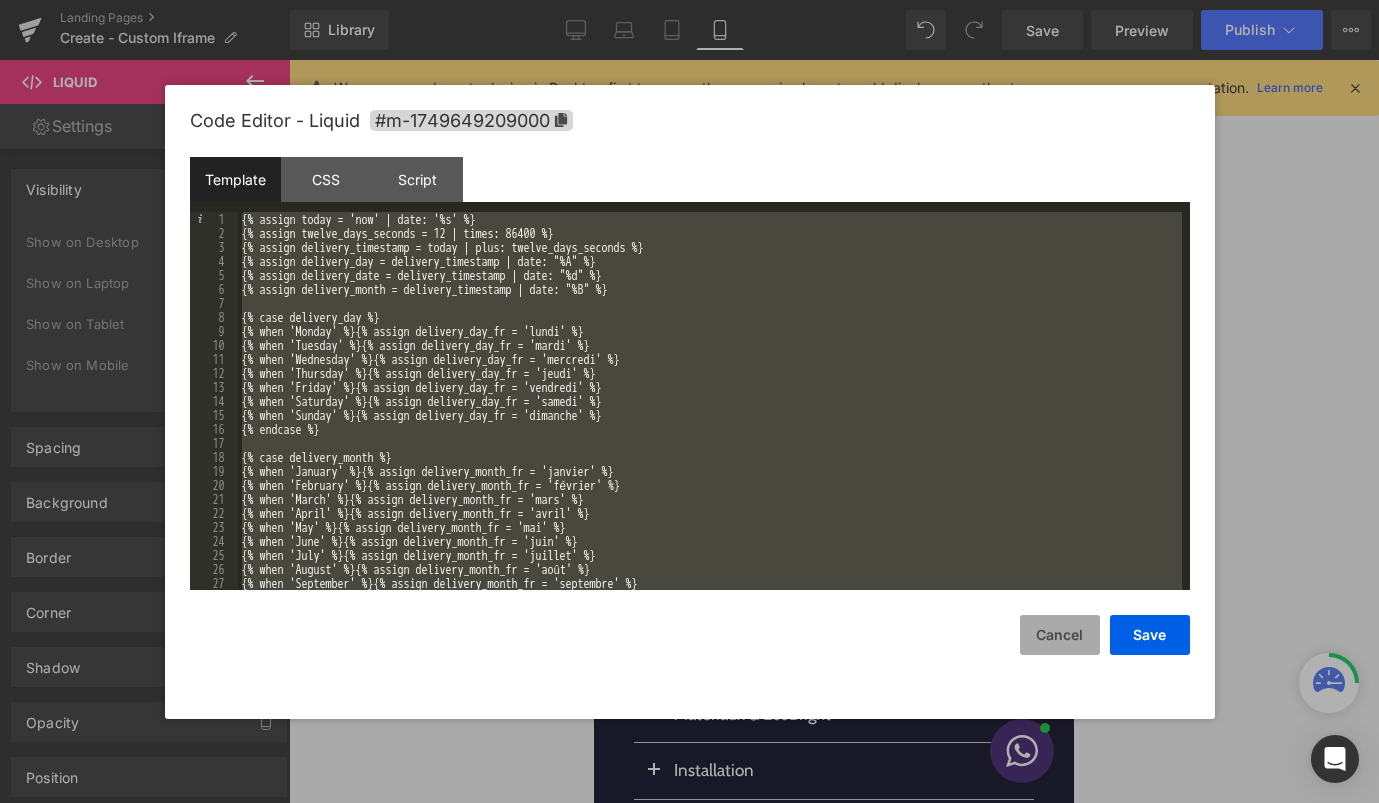 click on "Cancel" at bounding box center [1060, 635] 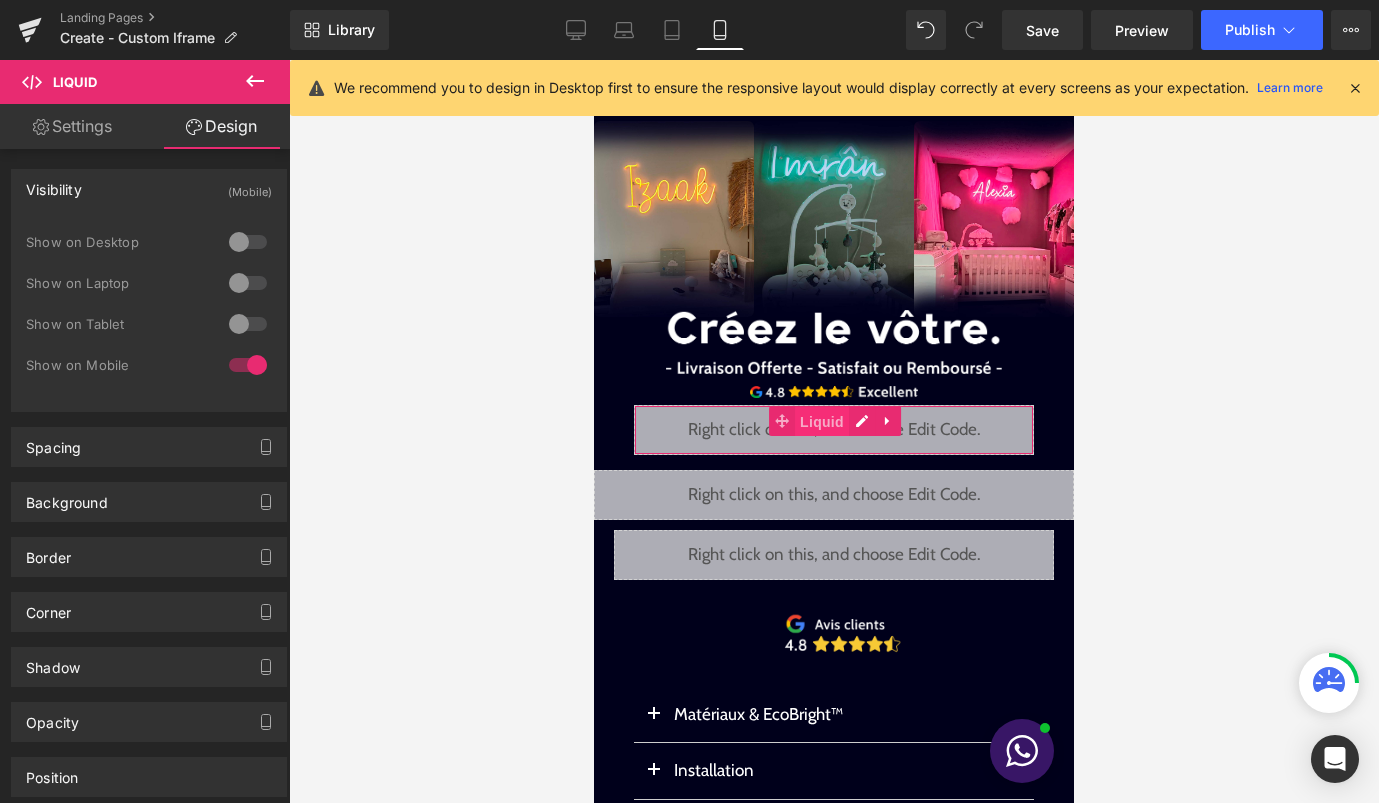 click on "Liquid" at bounding box center (822, 422) 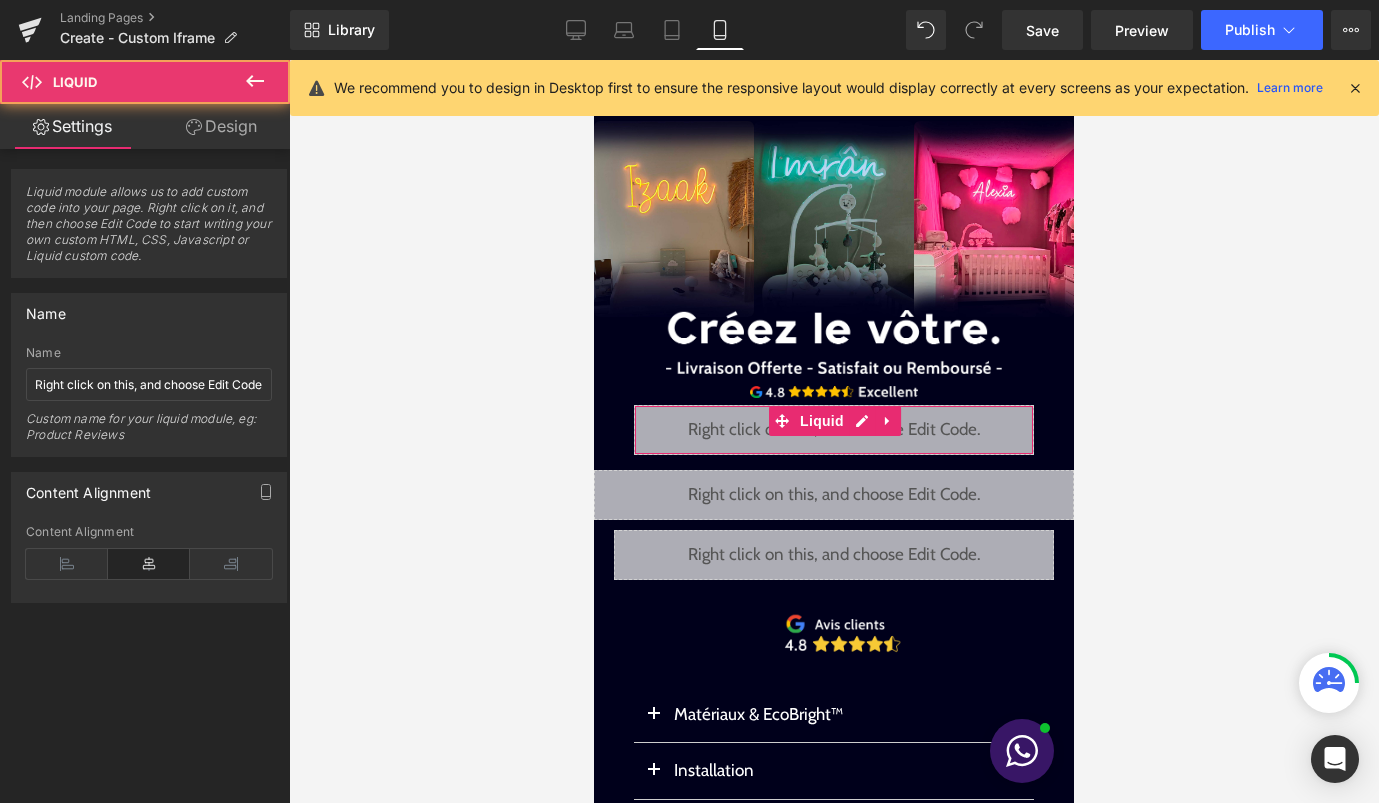 click on "Design" at bounding box center (221, 126) 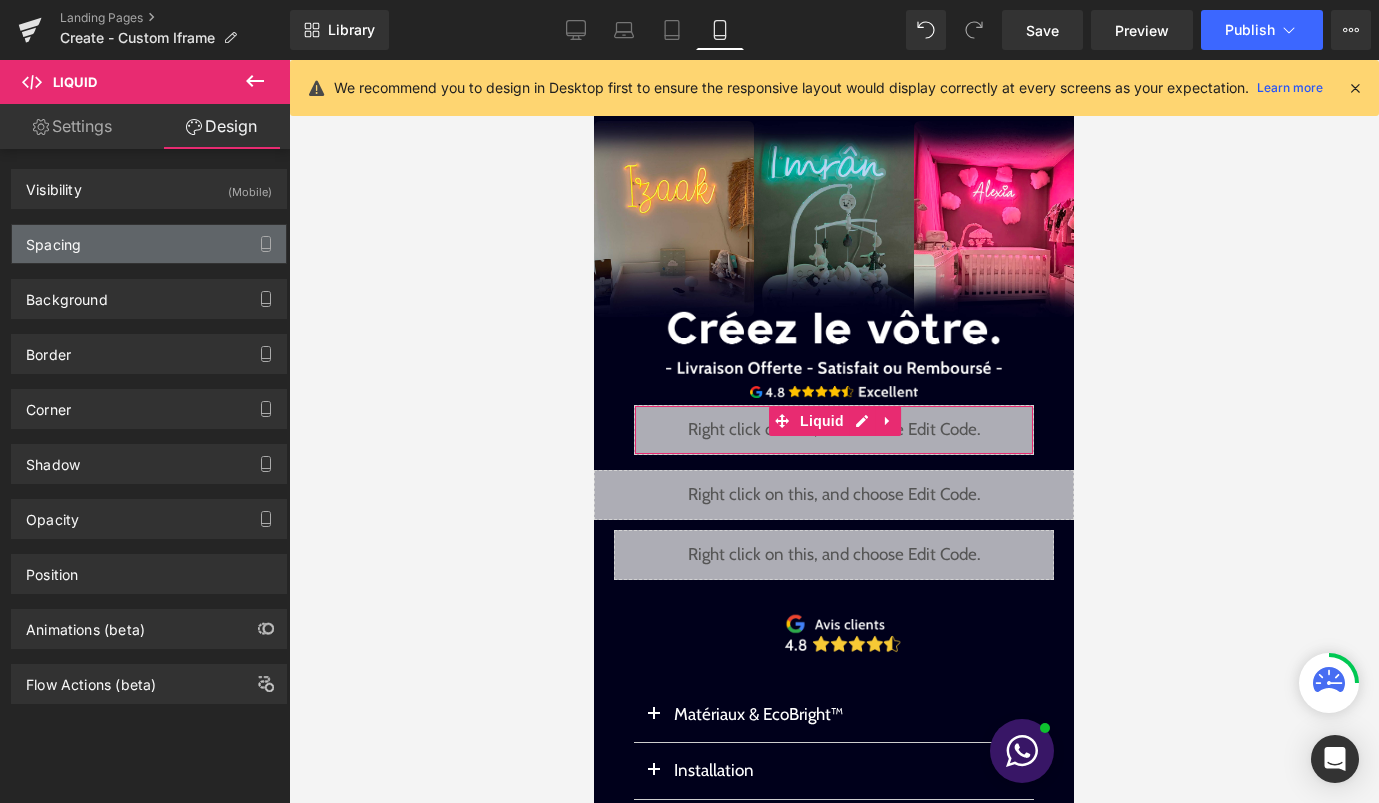 click on "Spacing" at bounding box center [149, 244] 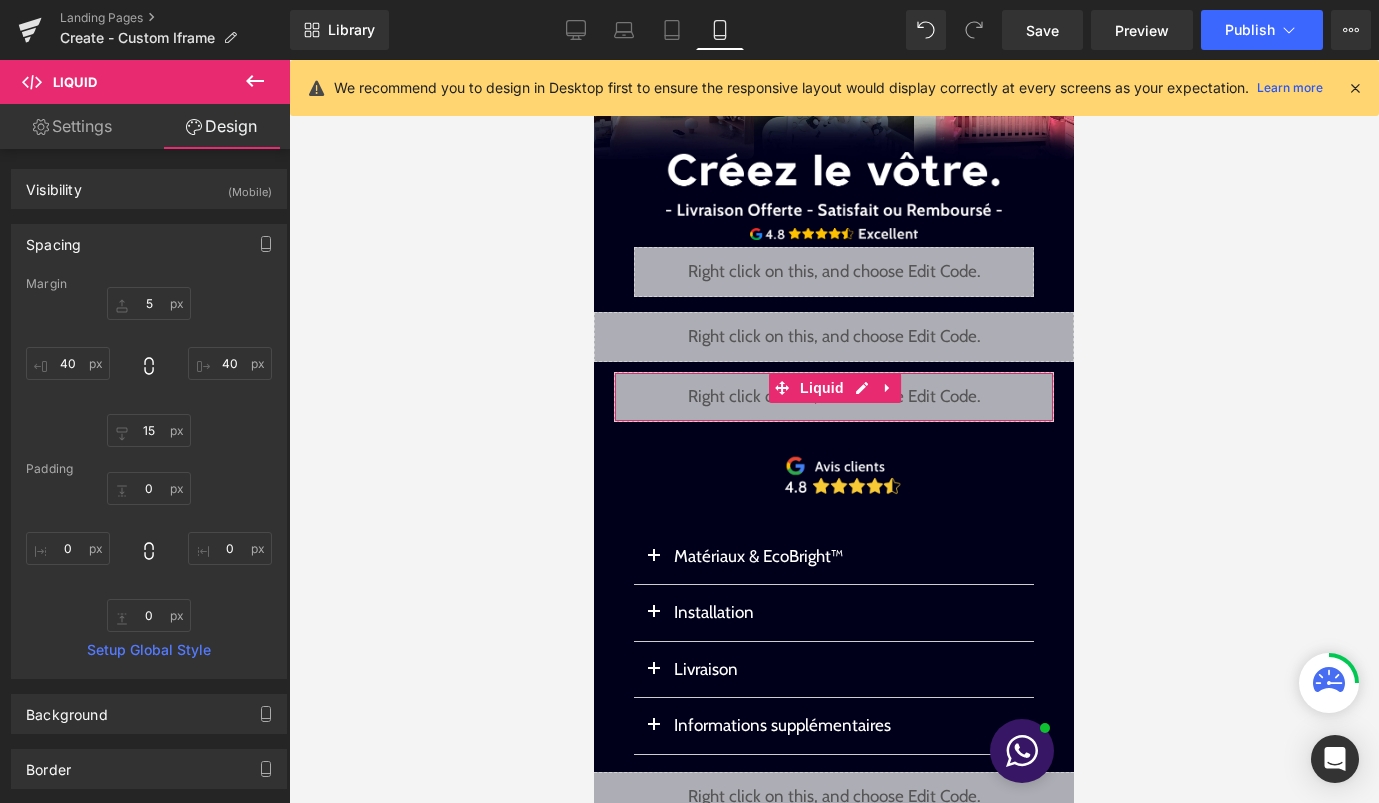 scroll, scrollTop: 159, scrollLeft: 0, axis: vertical 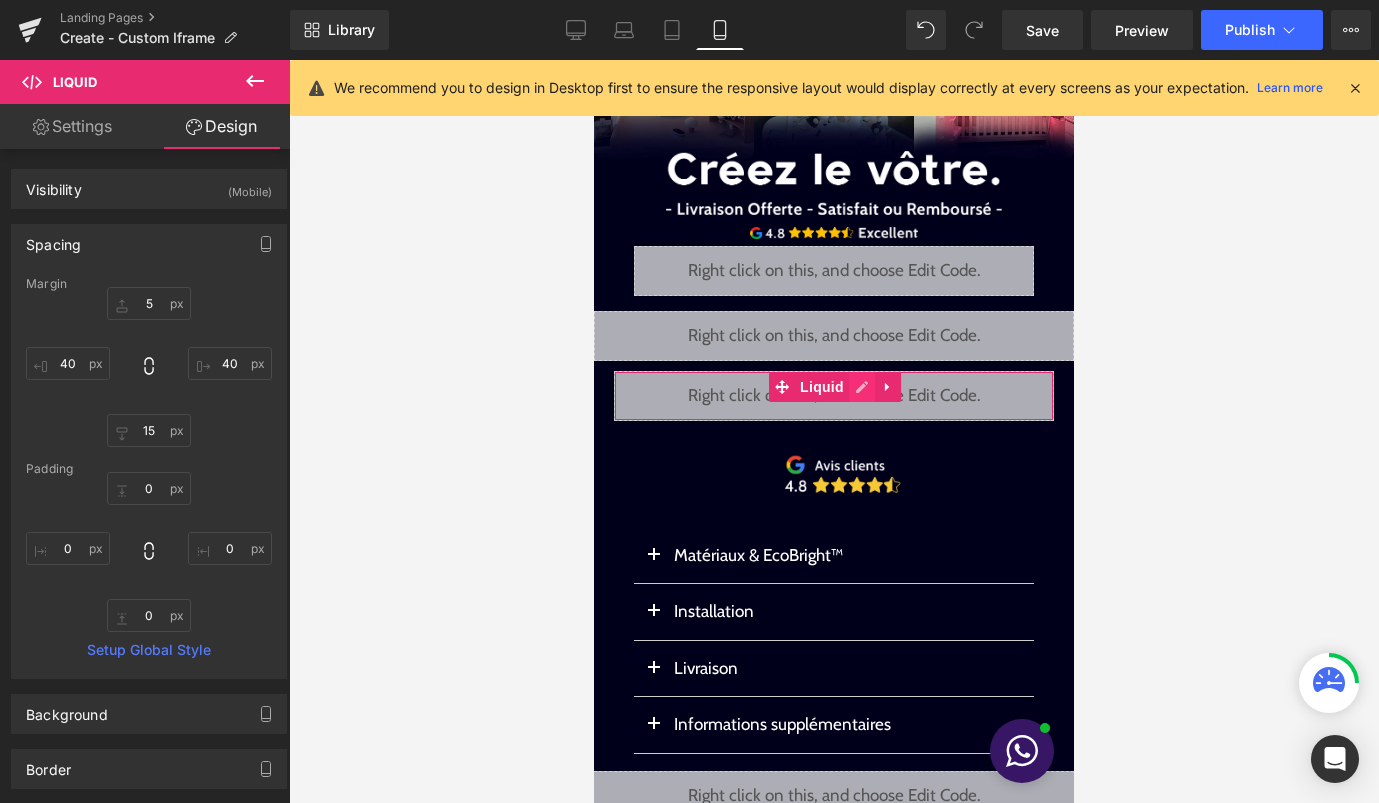 click on "Liquid" at bounding box center [834, 396] 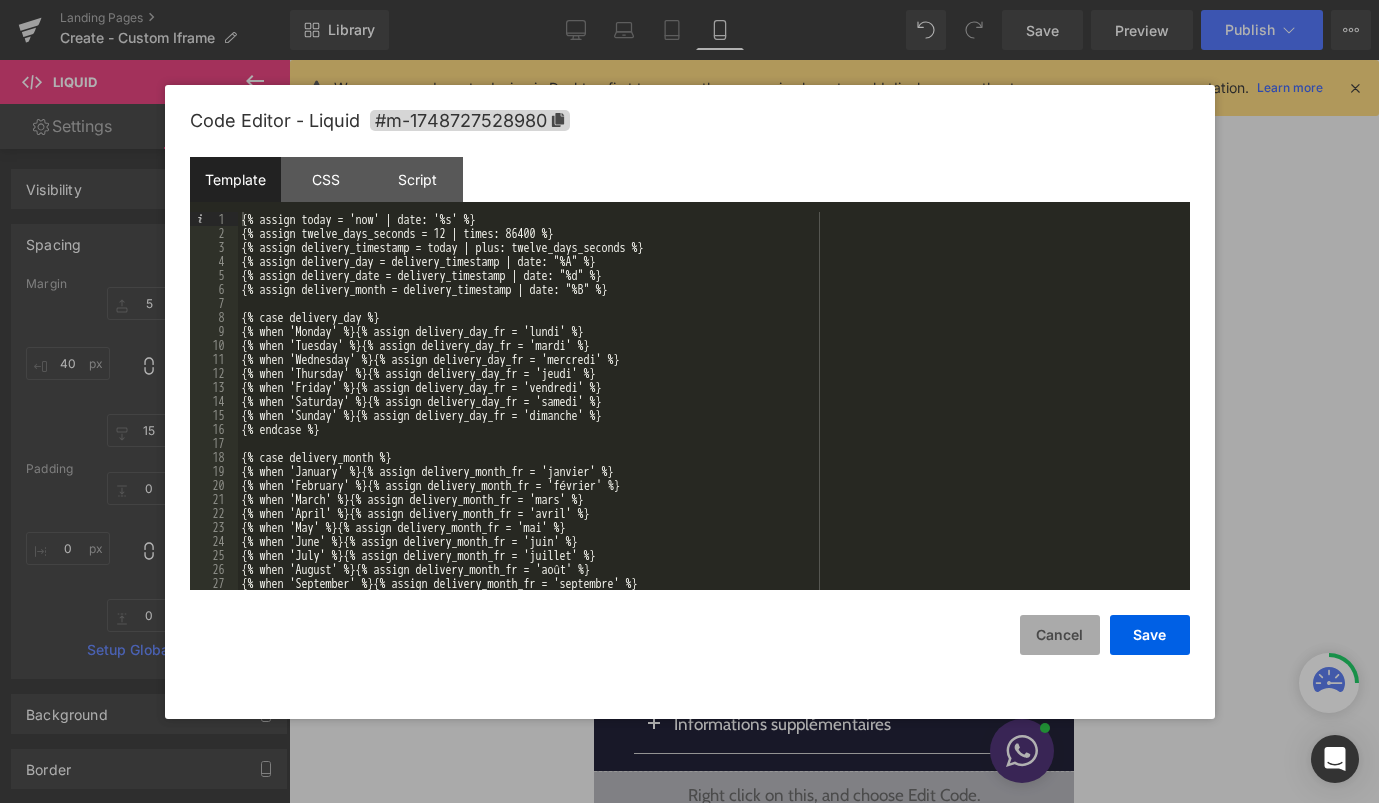 click on "Cancel" at bounding box center [1060, 635] 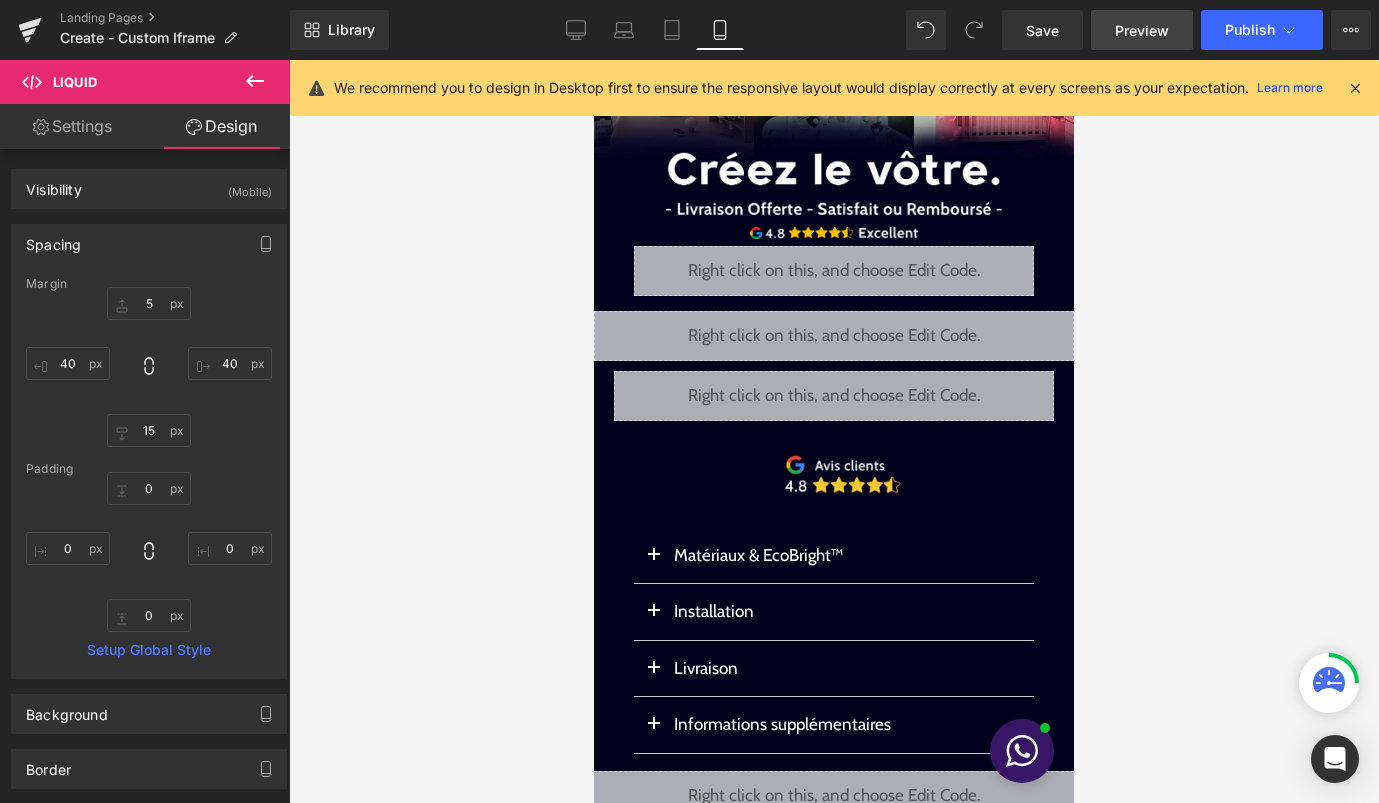 click on "Preview" at bounding box center [1142, 30] 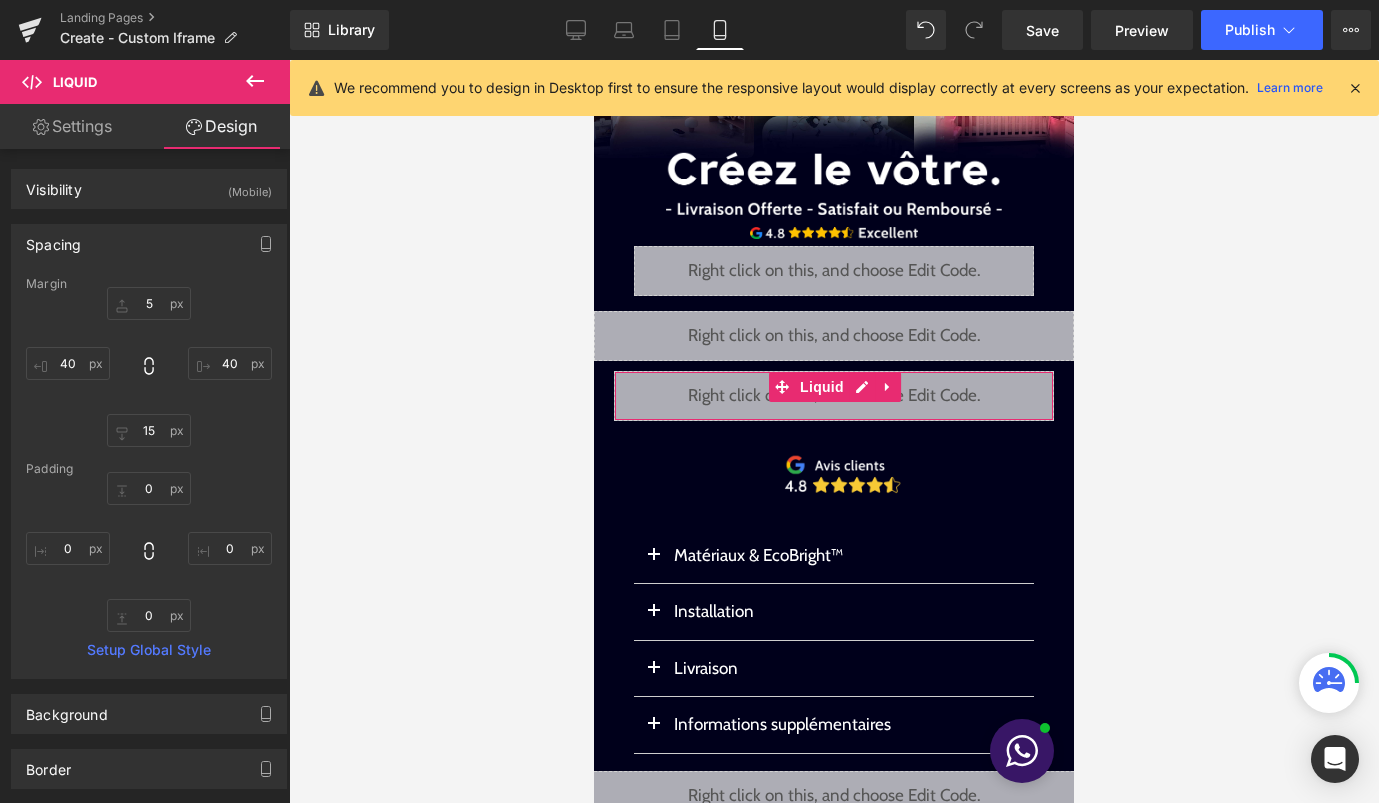 click on "Liquid" at bounding box center [834, 396] 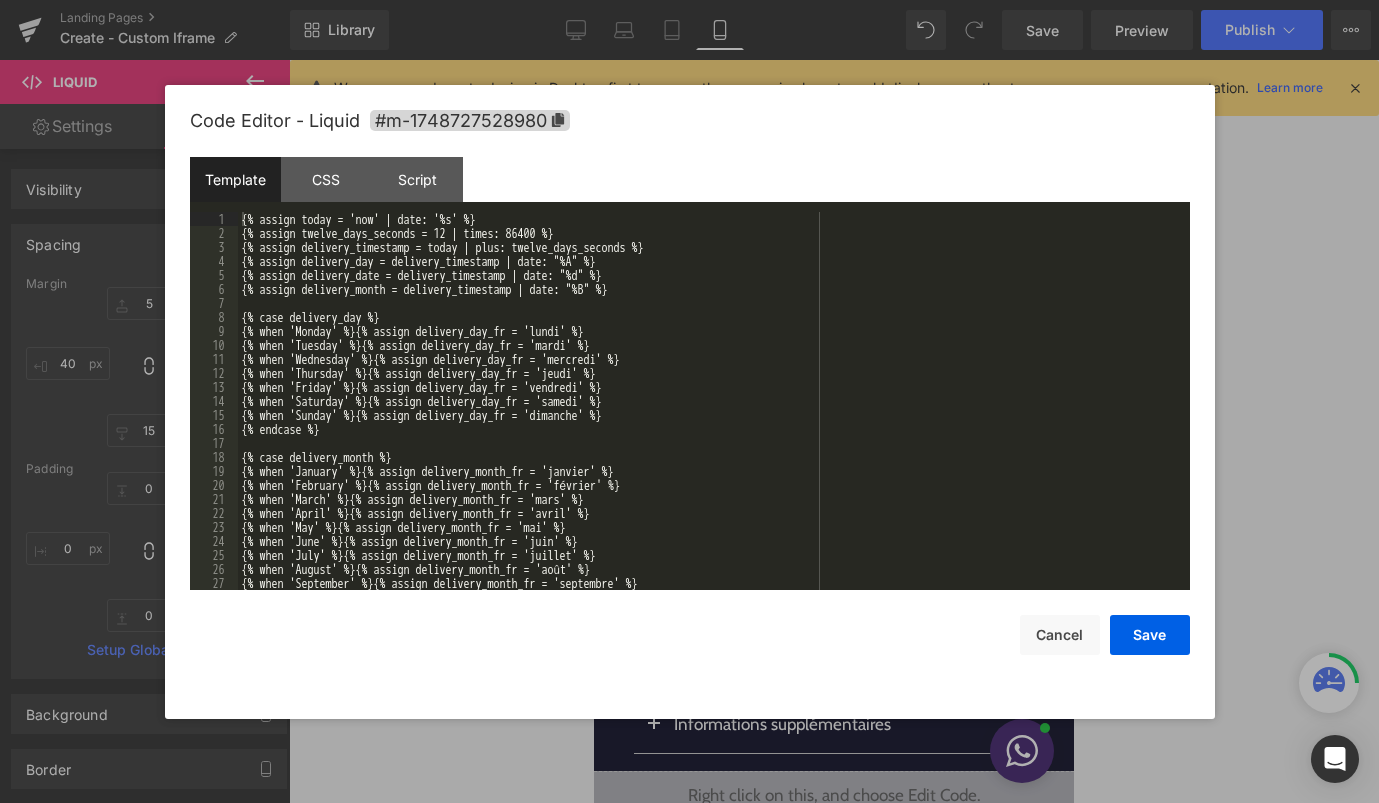 click on "{% assign today = 'now' | date: '%s' %} {% assign twelve_days_seconds = 12 | times: 86400 %} {% assign delivery_timestamp = today | plus: twelve_days_seconds %} {% assign delivery_day = delivery_timestamp | date: "%A" %} {% assign delivery_date = delivery_timestamp | date: "%d" %} {% assign delivery_month = delivery_timestamp | date: "%B" %} {% case delivery_day %}   {% when 'Monday' %}{% assign delivery_day_fr = 'lundi' %}   {% when 'Tuesday' %}{% assign delivery_day_fr = 'mardi' %}   {% when 'Wednesday' %}{% assign delivery_day_fr = 'mercredi' %}   {% when 'Thursday' %}{% assign delivery_day_fr = 'jeudi' %}   {% when 'Friday' %}{% assign delivery_day_fr = 'vendredi' %}   {% when 'Saturday' %}{% assign delivery_day_fr = 'samedi' %}   {% when 'Sunday' %}{% assign delivery_day_fr = 'dimanche' %} {% endcase %} {% case delivery_month %}   {% when 'January' %}{% assign delivery_month_fr = 'janvier' %}   {% when 'February' %}{% assign delivery_month_fr = 'février' %}" at bounding box center (710, 415) 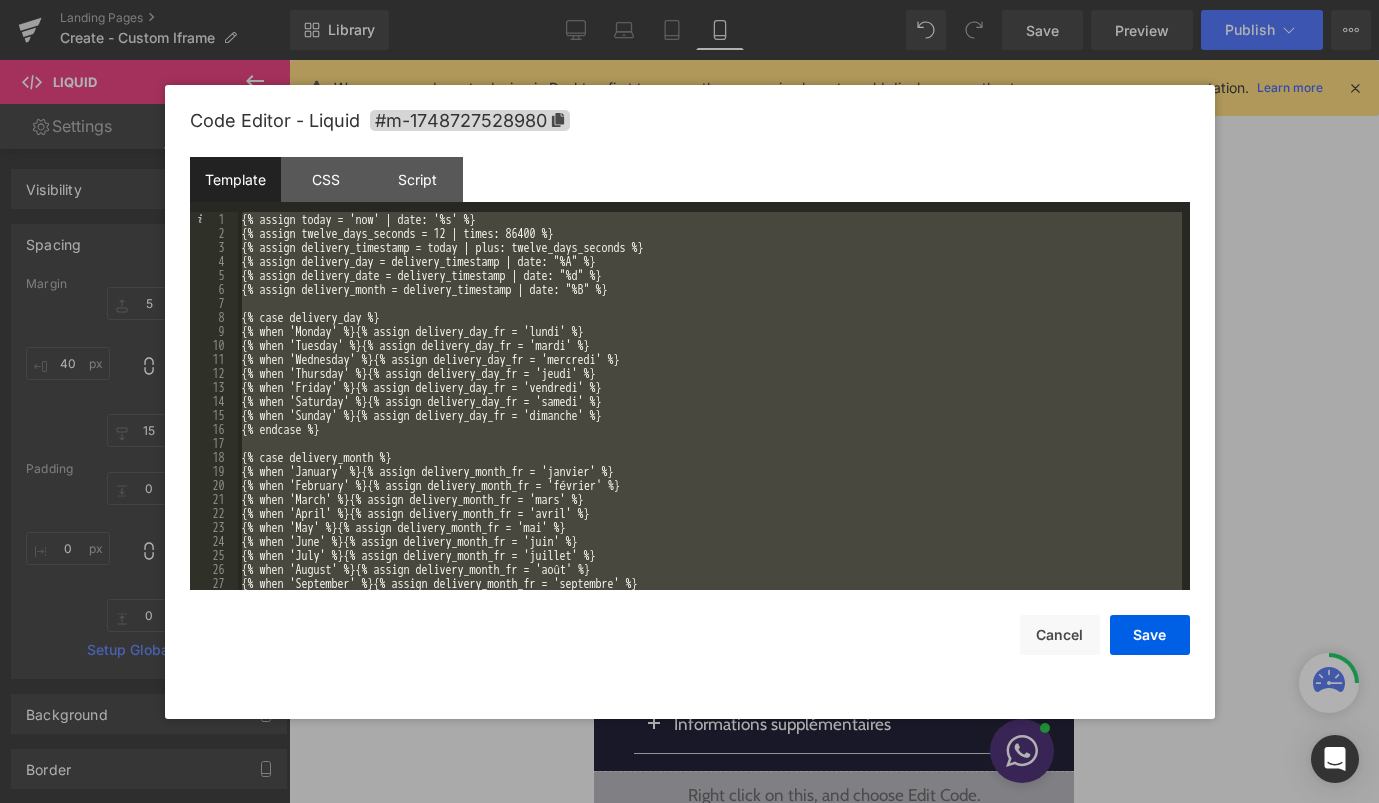click on "{% assign today = 'now' | date: '%s' %} {% assign twelve_days_seconds = 12 | times: 86400 %} {% assign delivery_timestamp = today | plus: twelve_days_seconds %} {% assign delivery_day = delivery_timestamp | date: "%A" %} {% assign delivery_date = delivery_timestamp | date: "%d" %} {% assign delivery_month = delivery_timestamp | date: "%B" %} {% case delivery_day %}   {% when 'Monday' %}{% assign delivery_day_fr = 'lundi' %}   {% when 'Tuesday' %}{% assign delivery_day_fr = 'mardi' %}   {% when 'Wednesday' %}{% assign delivery_day_fr = 'mercredi' %}   {% when 'Thursday' %}{% assign delivery_day_fr = 'jeudi' %}   {% when 'Friday' %}{% assign delivery_day_fr = 'vendredi' %}   {% when 'Saturday' %}{% assign delivery_day_fr = 'samedi' %}   {% when 'Sunday' %}{% assign delivery_day_fr = 'dimanche' %} {% endcase %} {% case delivery_month %}   {% when 'January' %}{% assign delivery_month_fr = 'janvier' %}   {% when 'February' %}{% assign delivery_month_fr = 'février' %}" at bounding box center [710, 415] 